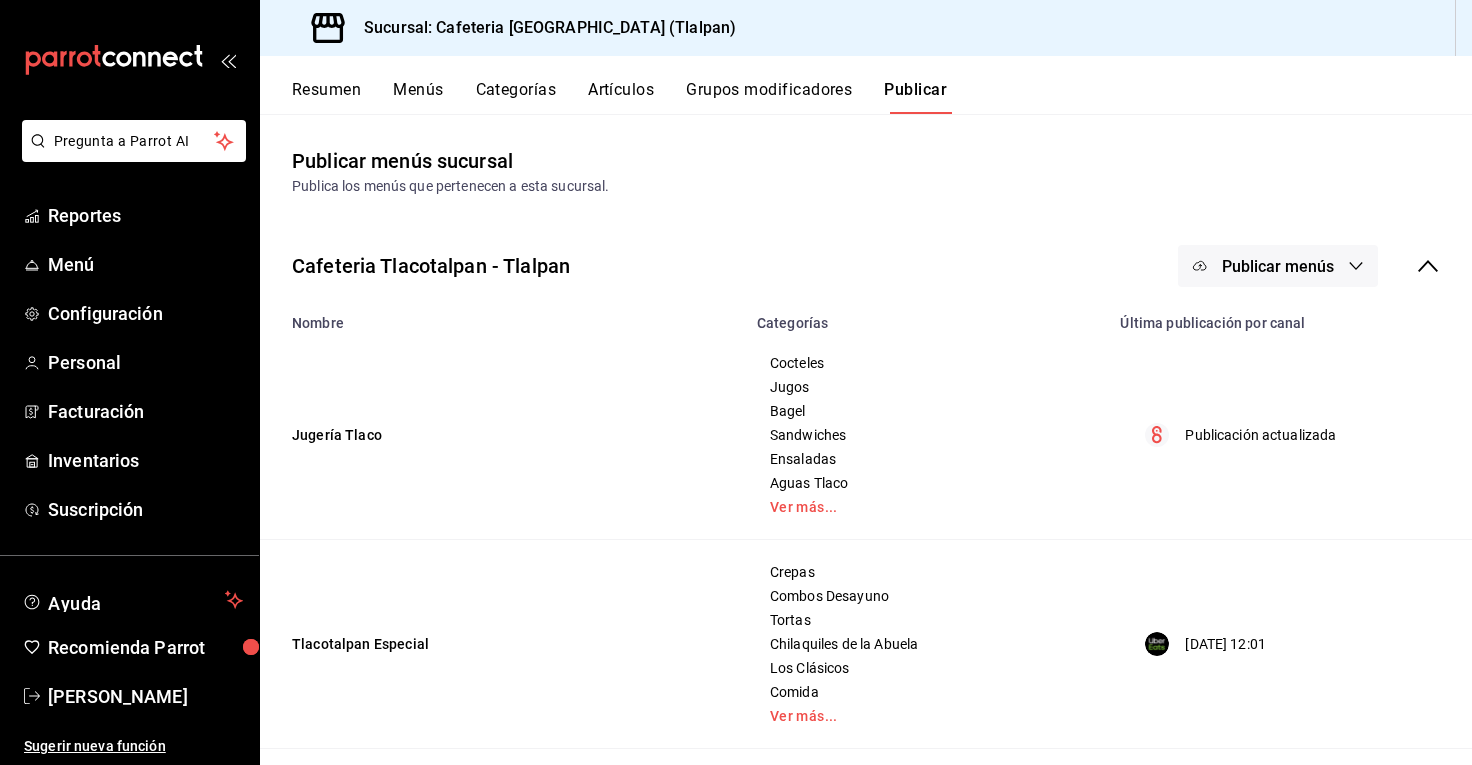 scroll, scrollTop: 0, scrollLeft: 0, axis: both 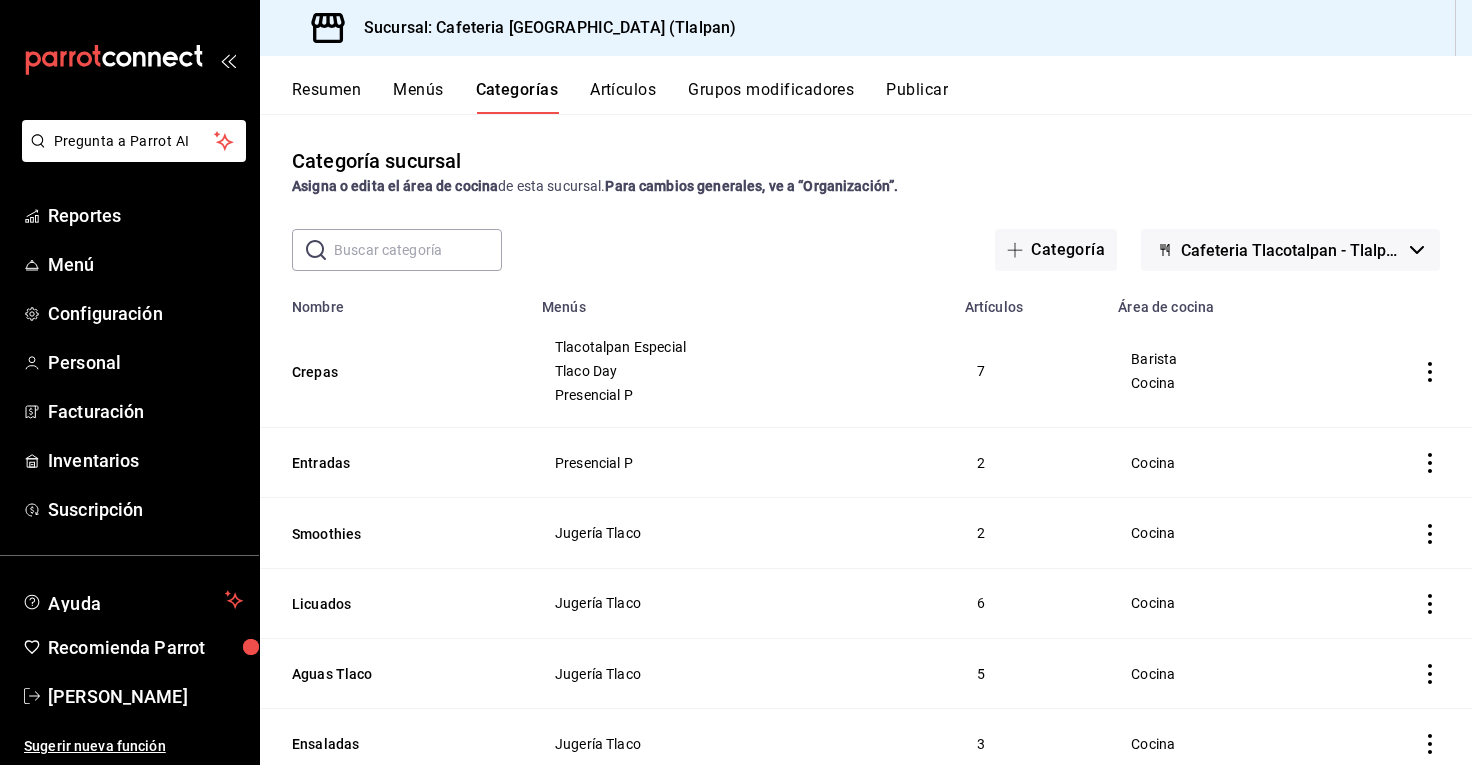 click on "Artículos" at bounding box center (623, 97) 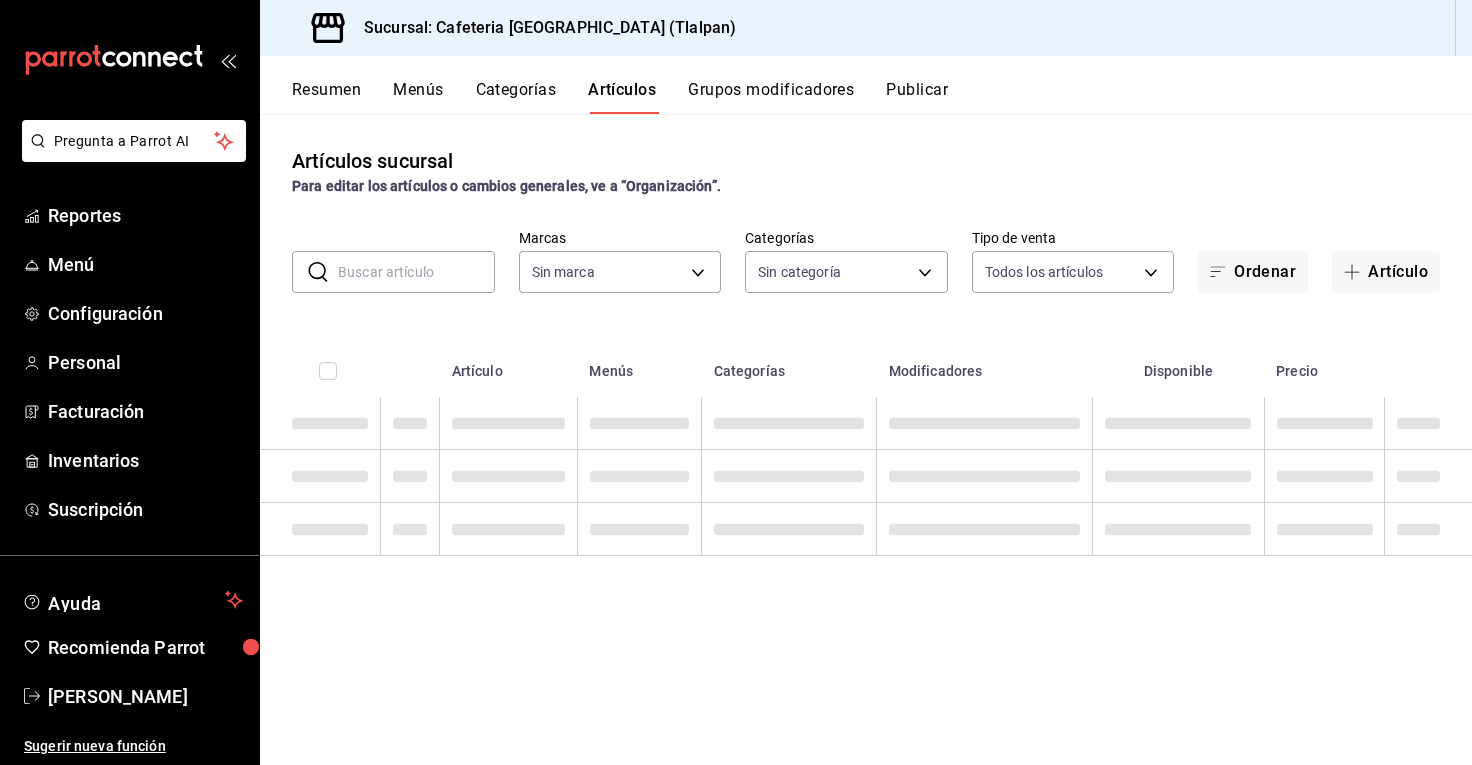 type on "ec576109-29d1-42df-b2ca-5becddbd2efe,3dfd9669-9911-4f47-a36d-8fb2dcc6eb36,e5a576e0-1280-44fc-956b-c23003dbc8e2" 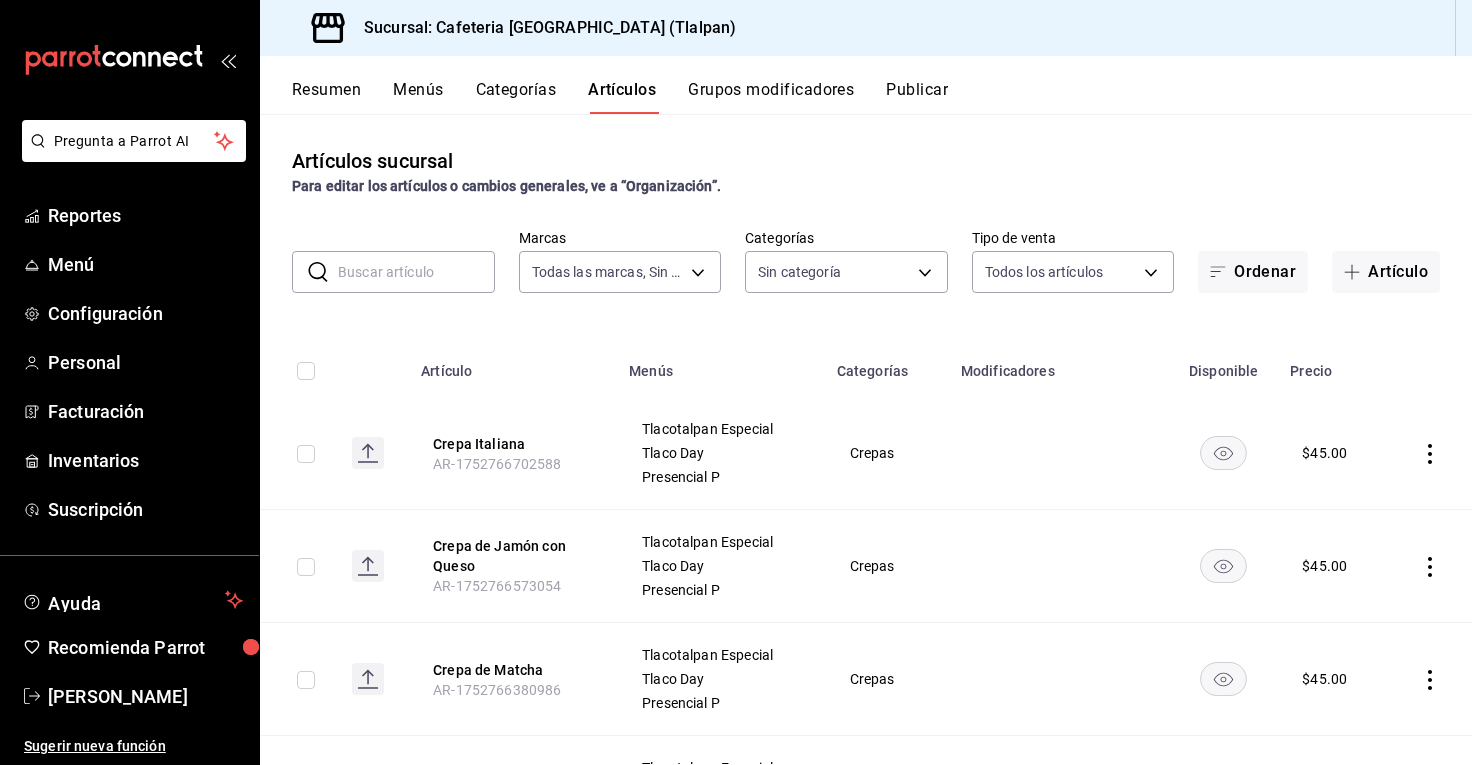 type on "2df64931-09e0-4952-9b1e-a15b872a294e,3f7d600b-b245-4d6f-aa15-3497b0d54797,69515607-b601-457c-bbdd-3bb4e6c9157d,24f75497-1449-4194-b61b-0283aa63657c,5553a0b4-602e-4cb2-ab2b-ff73a8274882,4811b16f-3865-41a0-a6c3-fab519ca8a70,9a77a650-4ff2-46d1-9fc6-b039b86b1503,591cd491-ed2f-45dd-bf3c-fa93a05a9a2a,6214f0a6-adc1-4406-be58-4c135fe015e3,0002beeb-63d8-41d7-9020-3adc6febc374,2df1c667-3cdc-40cb-b6cd-d15d721ae658,c3b2bad0-73dc-4016-8faf-0fe81669a36e,e7f30b2e-0f5f-46ab-81bc-856a967342da,e537c9cf-b1df-49b2-97aa-79c14c35329a,df8226eb-0387-4c3c-8bee-2ba85abc8acd,2c510f4c-2ae7-4ff8-a961-5da937848789,16c66cad-7941-4eeb-b3ab-5e556c7525b0,5d88865e-f9ab-47d6-bf15-d24fb3610f5a,36d1b806-7385-4c12-996b-e719420d6c0e,ed0cf95d-e247-4bee-ad45-fbe5a3c99d60,e011a2ea-179b-466c-ad98-64ca230c9594,c73c9db6-4bb0-4e06-8b5e-8e898099d52d,e9e68465-86e8-450d-9bb3-72899039c4d5,8043524e-7cf5-4b1a-a3fb-b664a9317c0f,f23bcbb9-25dd-45cc-81c8-2ed23b1189b1,eaf702ef-9399-49aa-89a5-7dc62cfe760a,4c613442-8b27-4ae7-9549-0986bf9cee0e,20647901-5613-4fad-af1..." 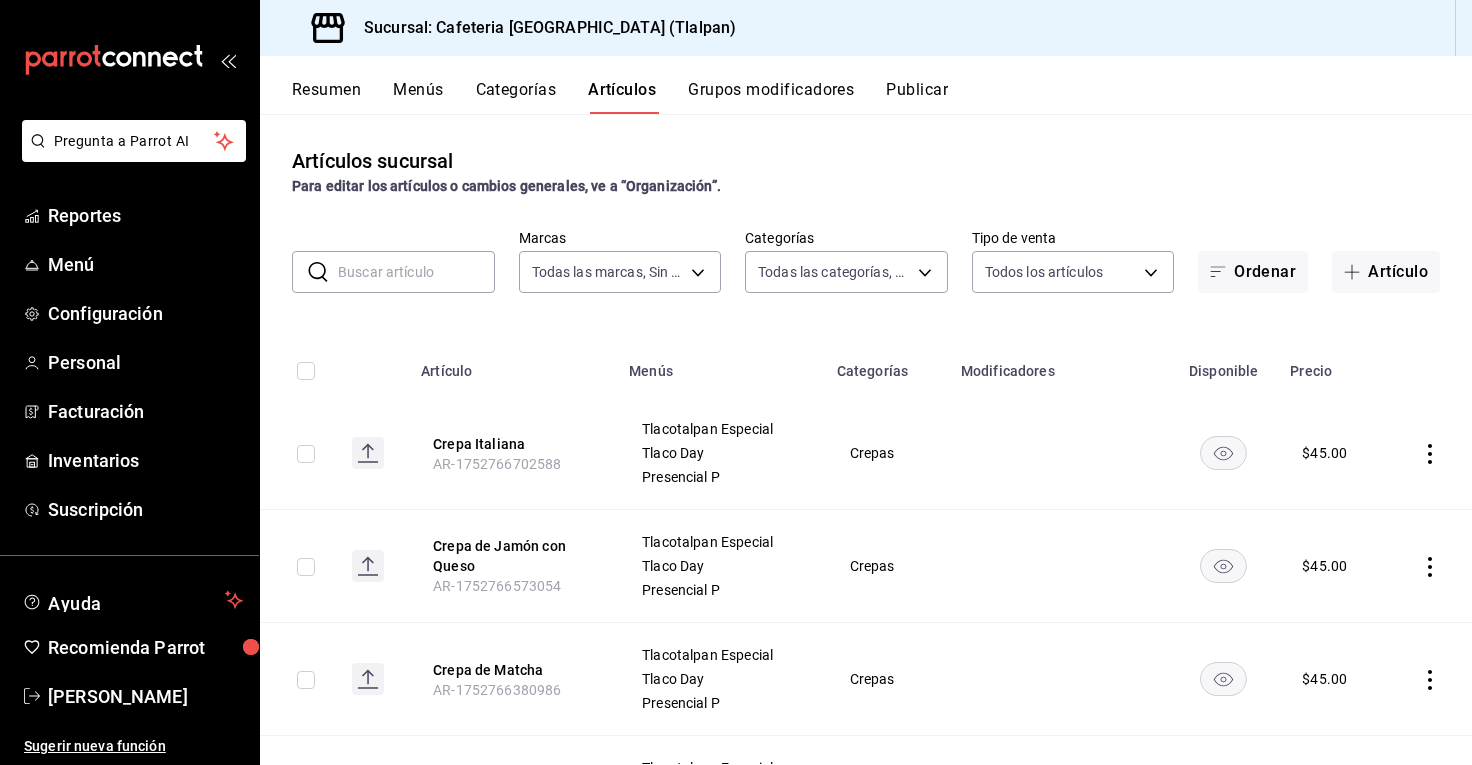 scroll, scrollTop: 0, scrollLeft: 0, axis: both 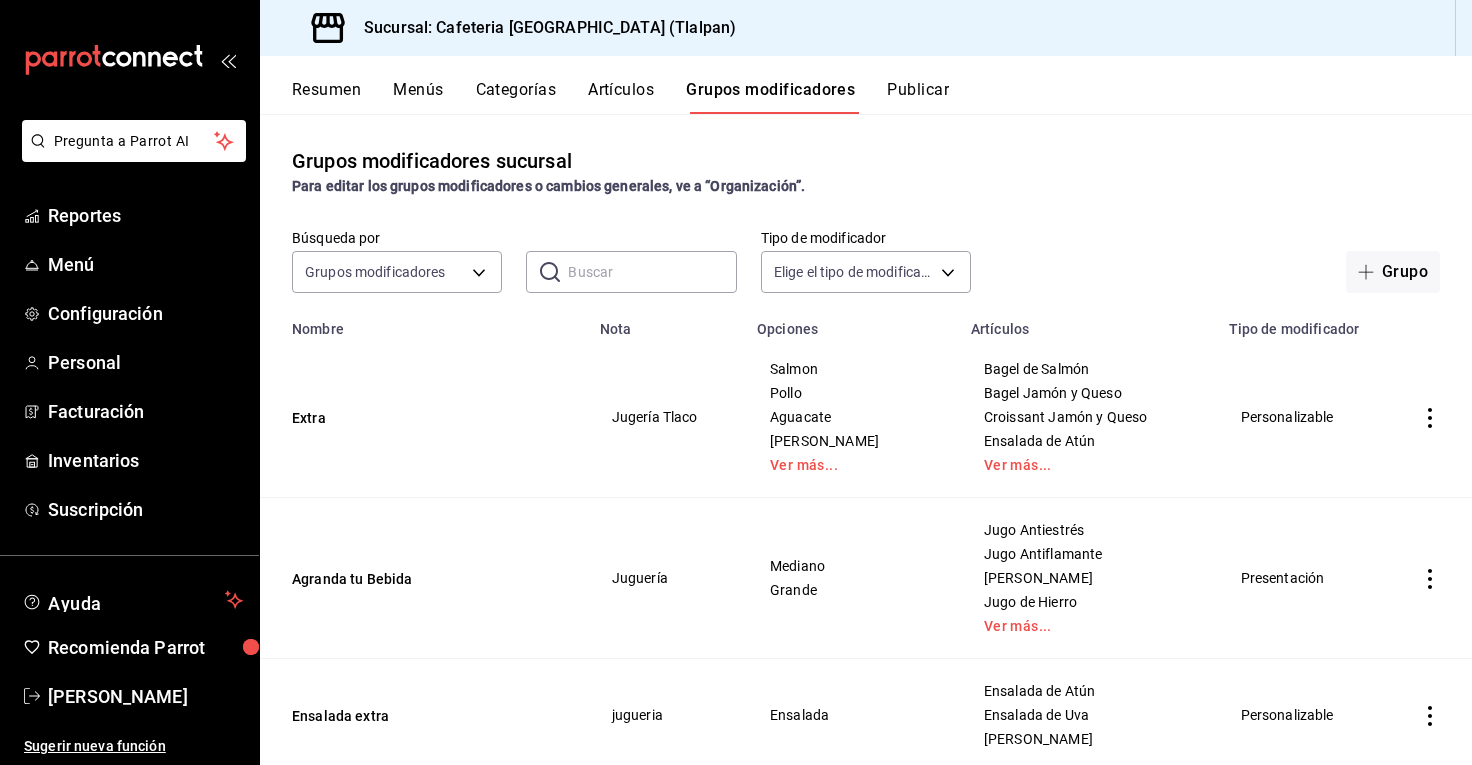 click on "Categorías" at bounding box center (516, 97) 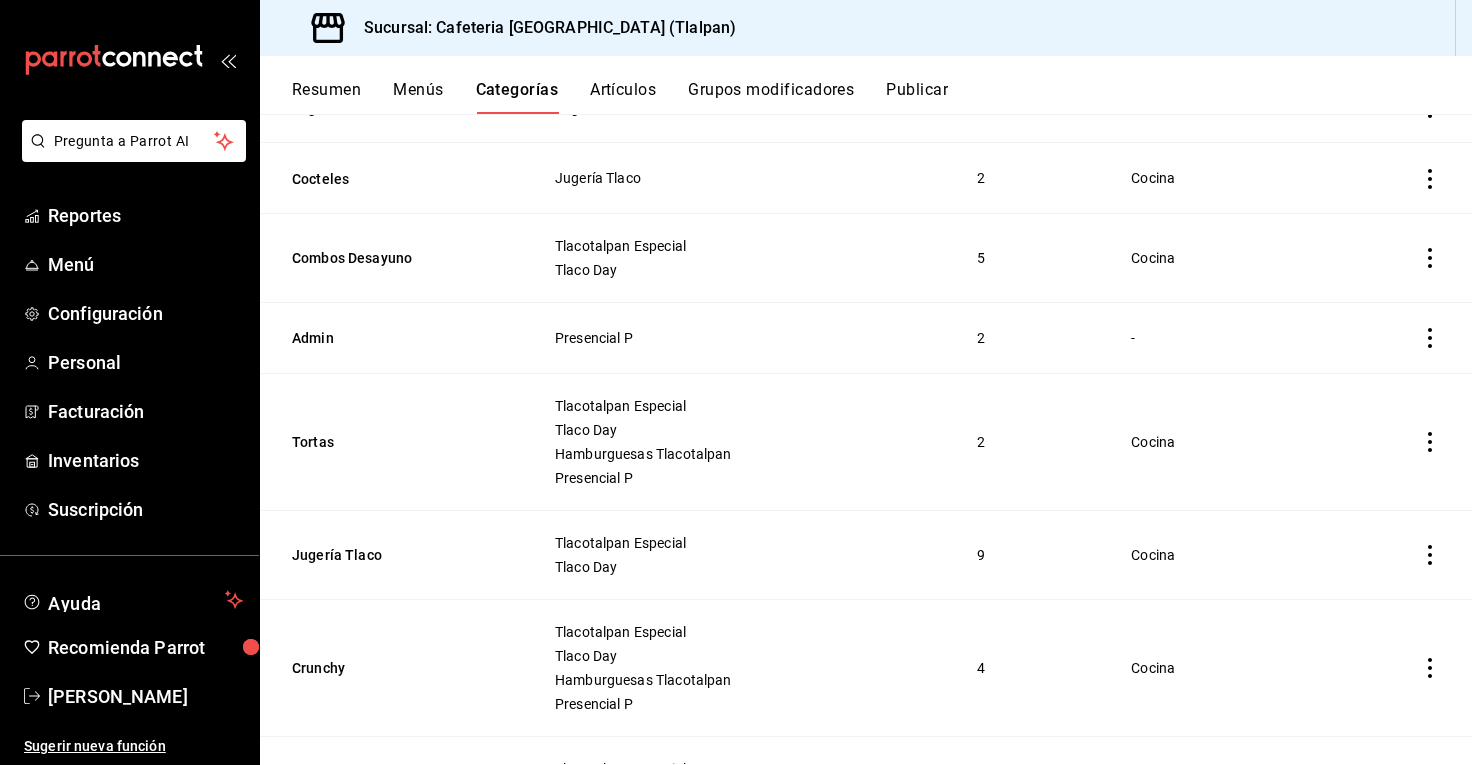 scroll, scrollTop: 871, scrollLeft: 0, axis: vertical 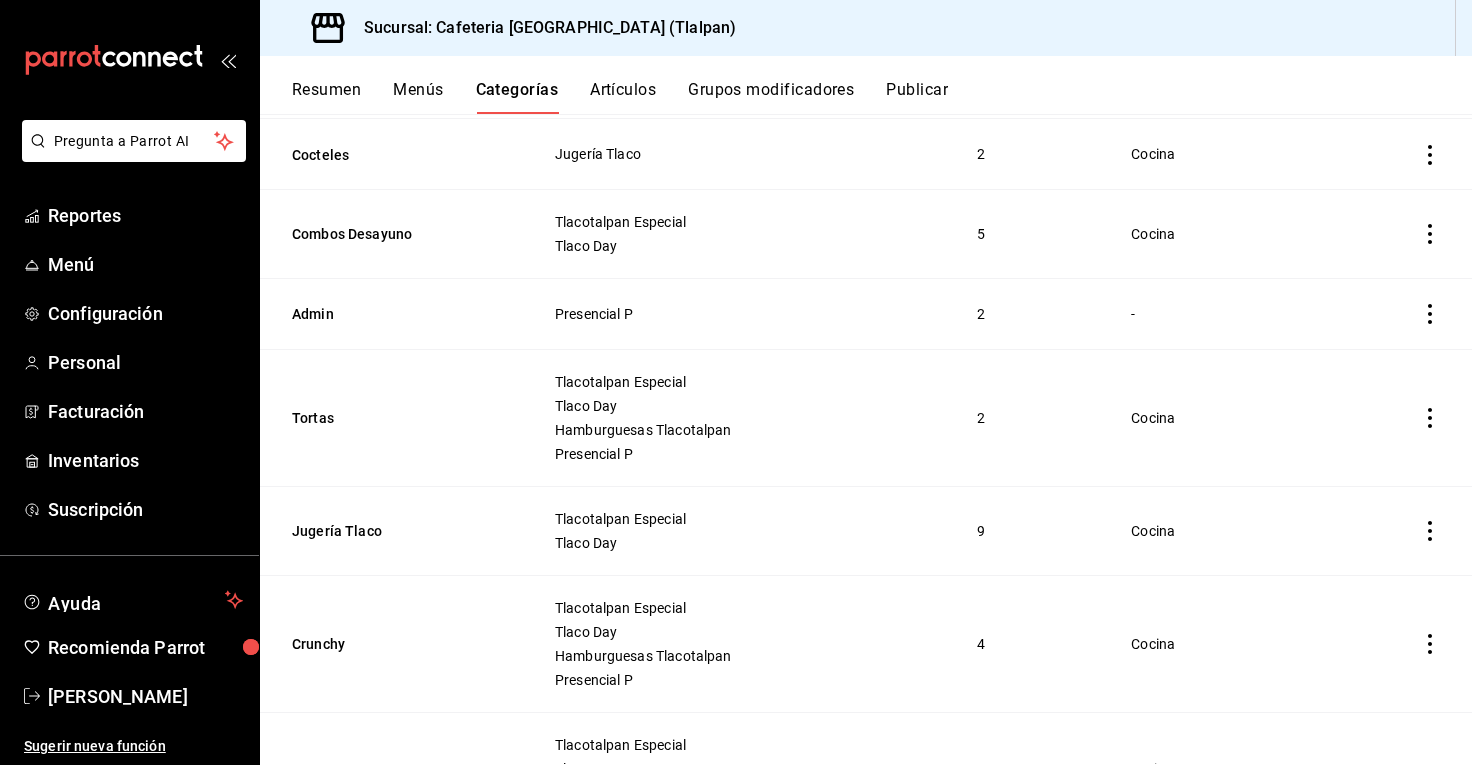 click on "Crunchy" at bounding box center [395, 643] 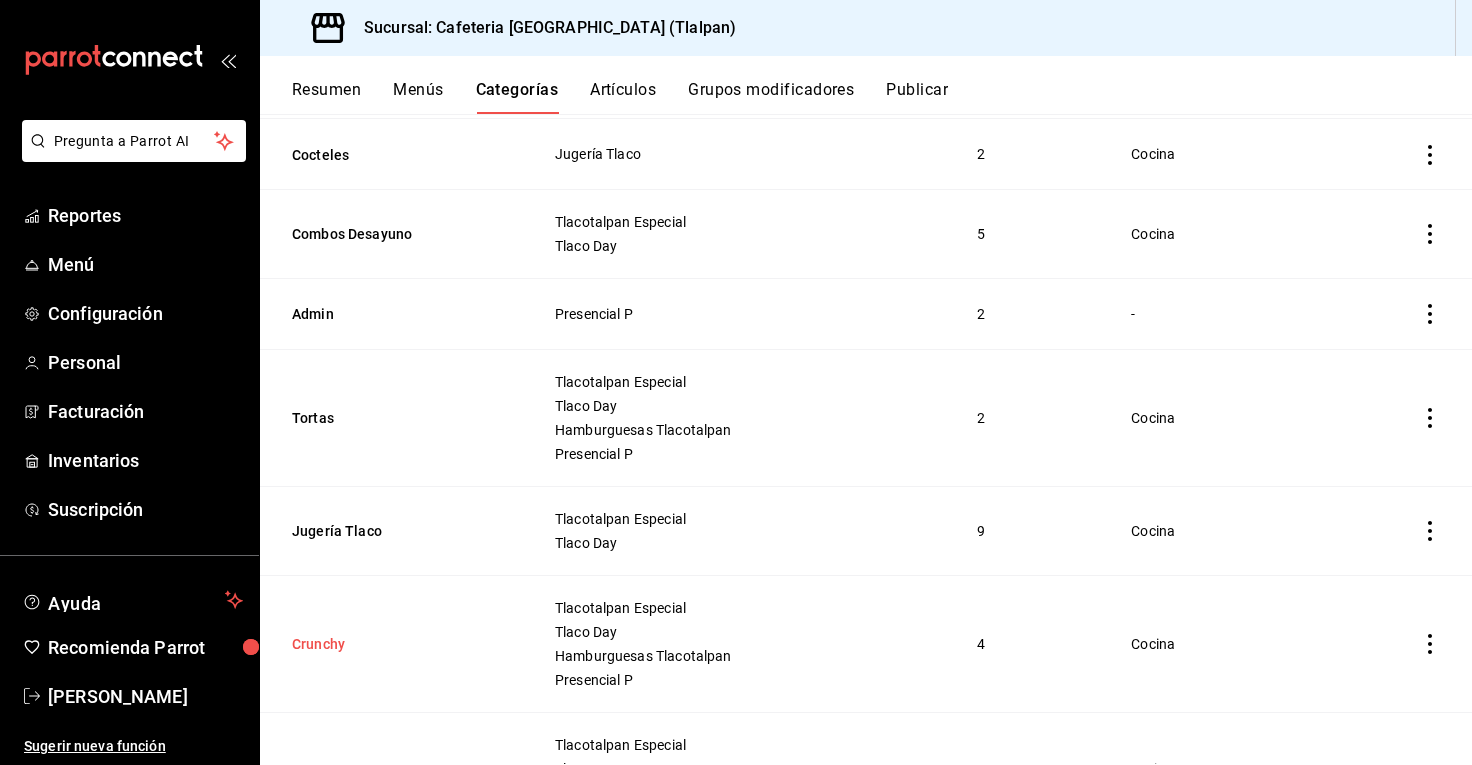 click on "Crunchy" at bounding box center [392, 644] 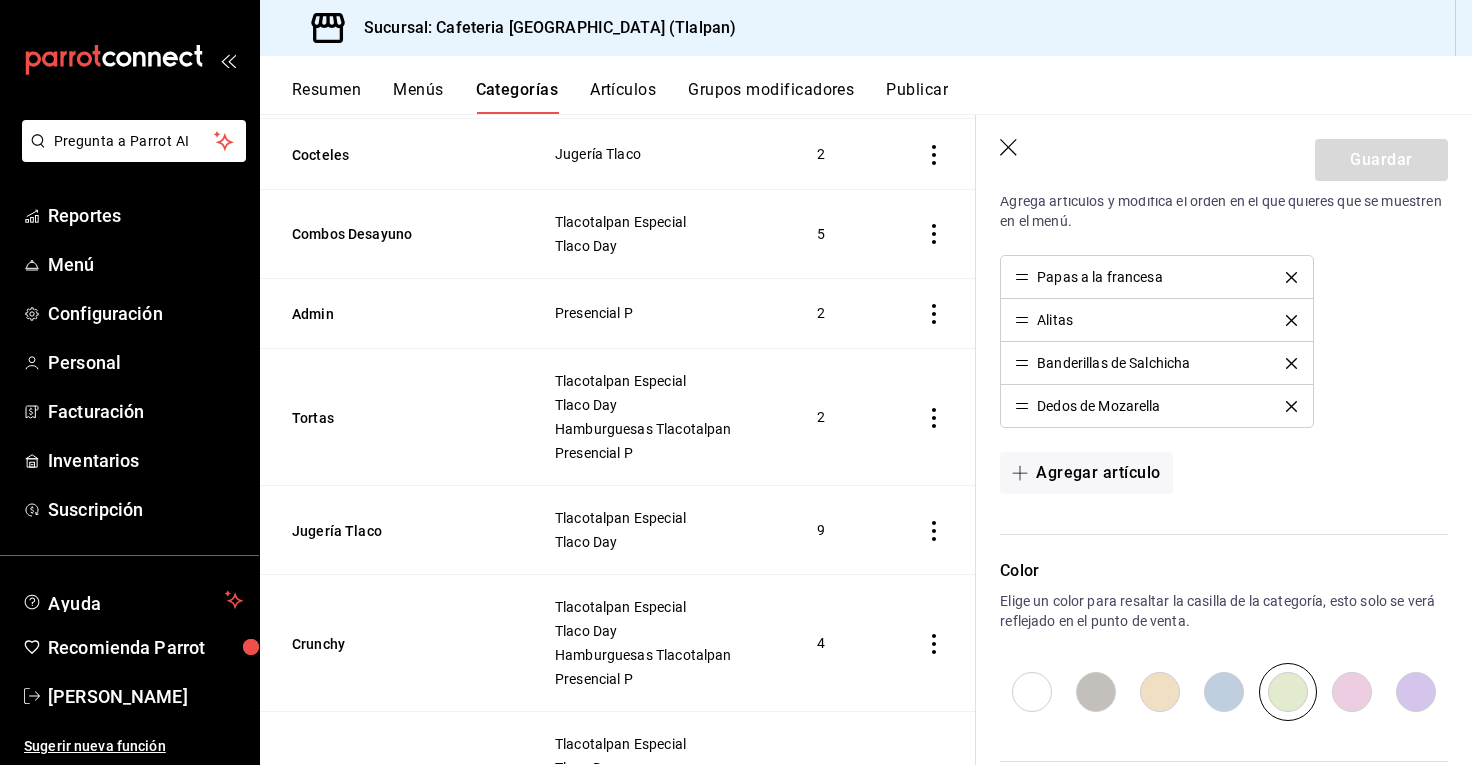 scroll, scrollTop: 673, scrollLeft: 0, axis: vertical 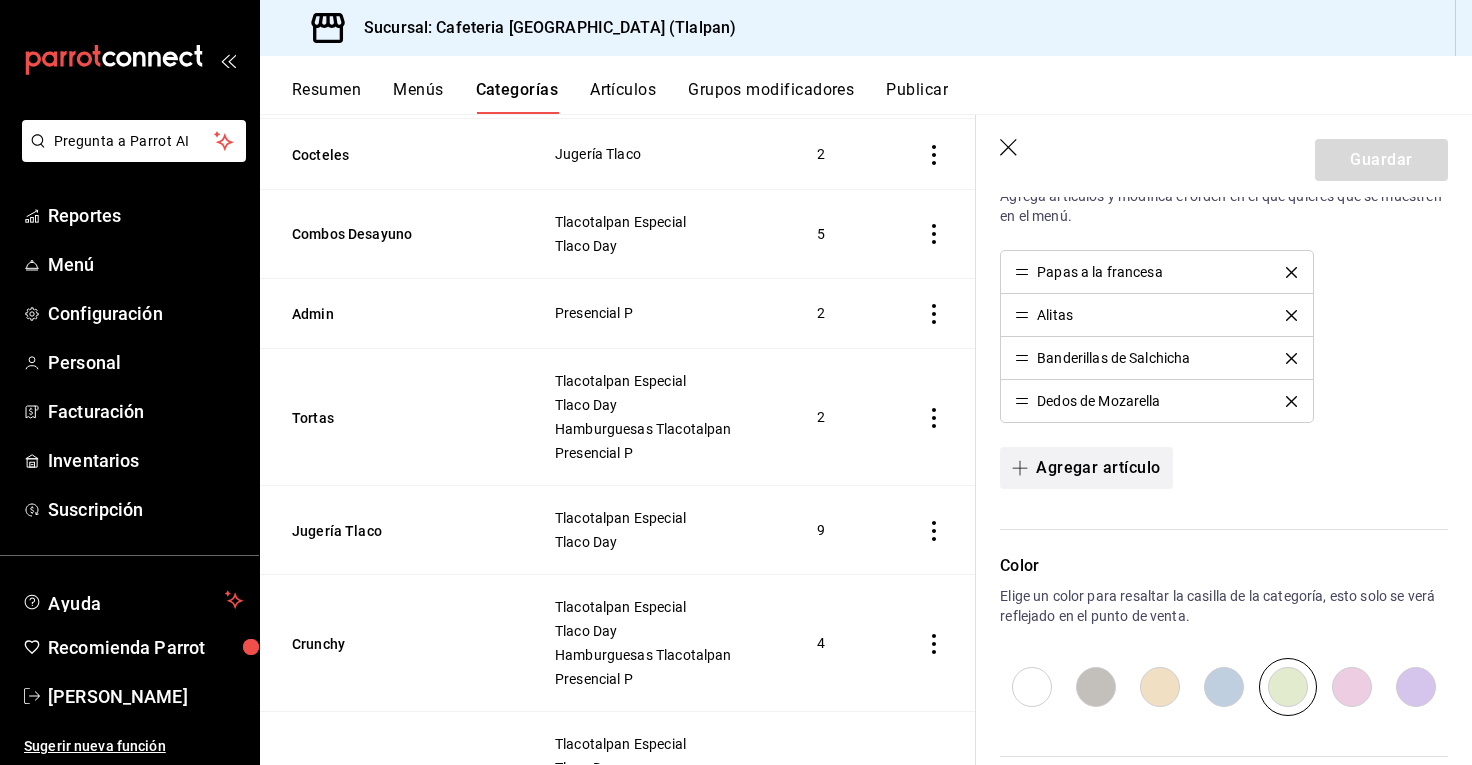 click on "Agregar artículo" at bounding box center (1086, 468) 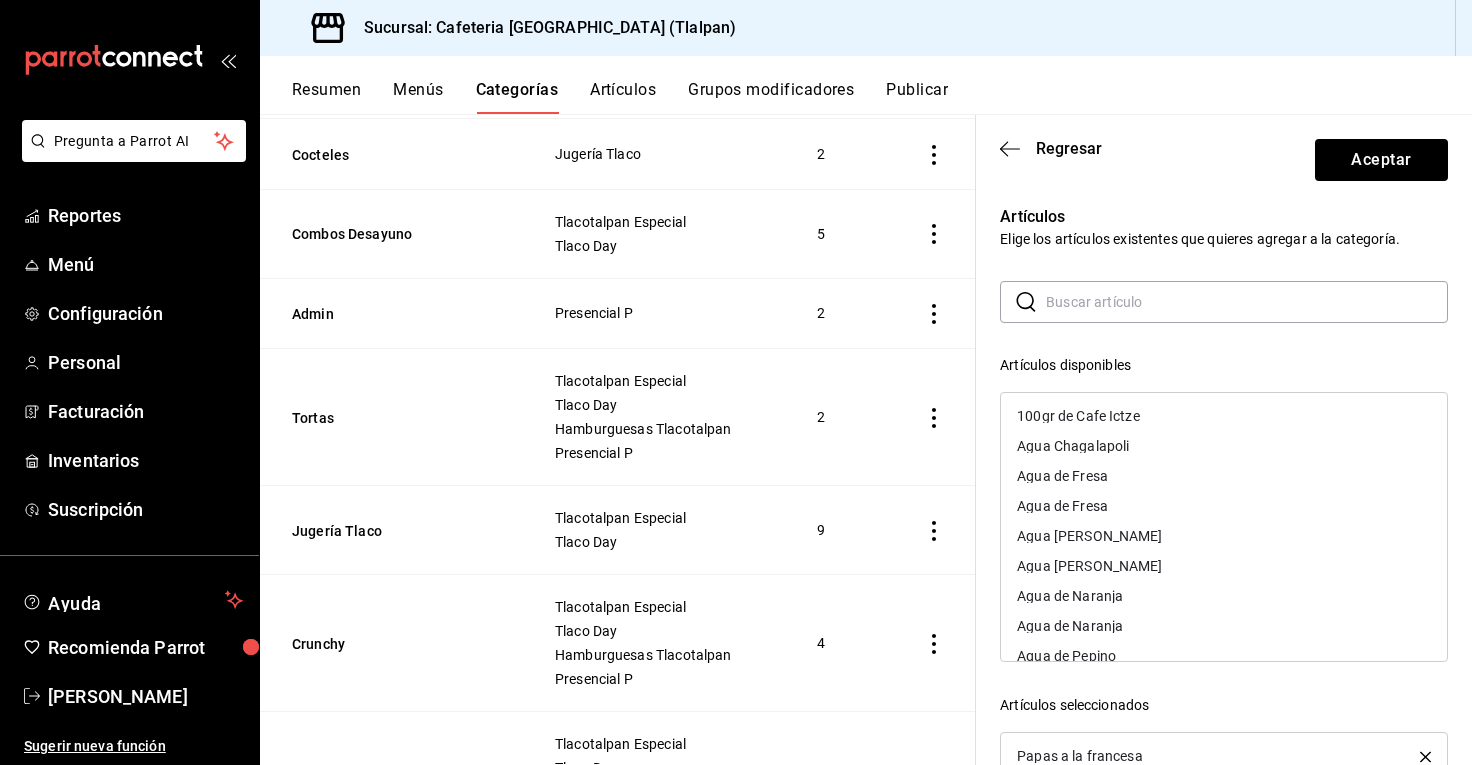 click at bounding box center (1247, 302) 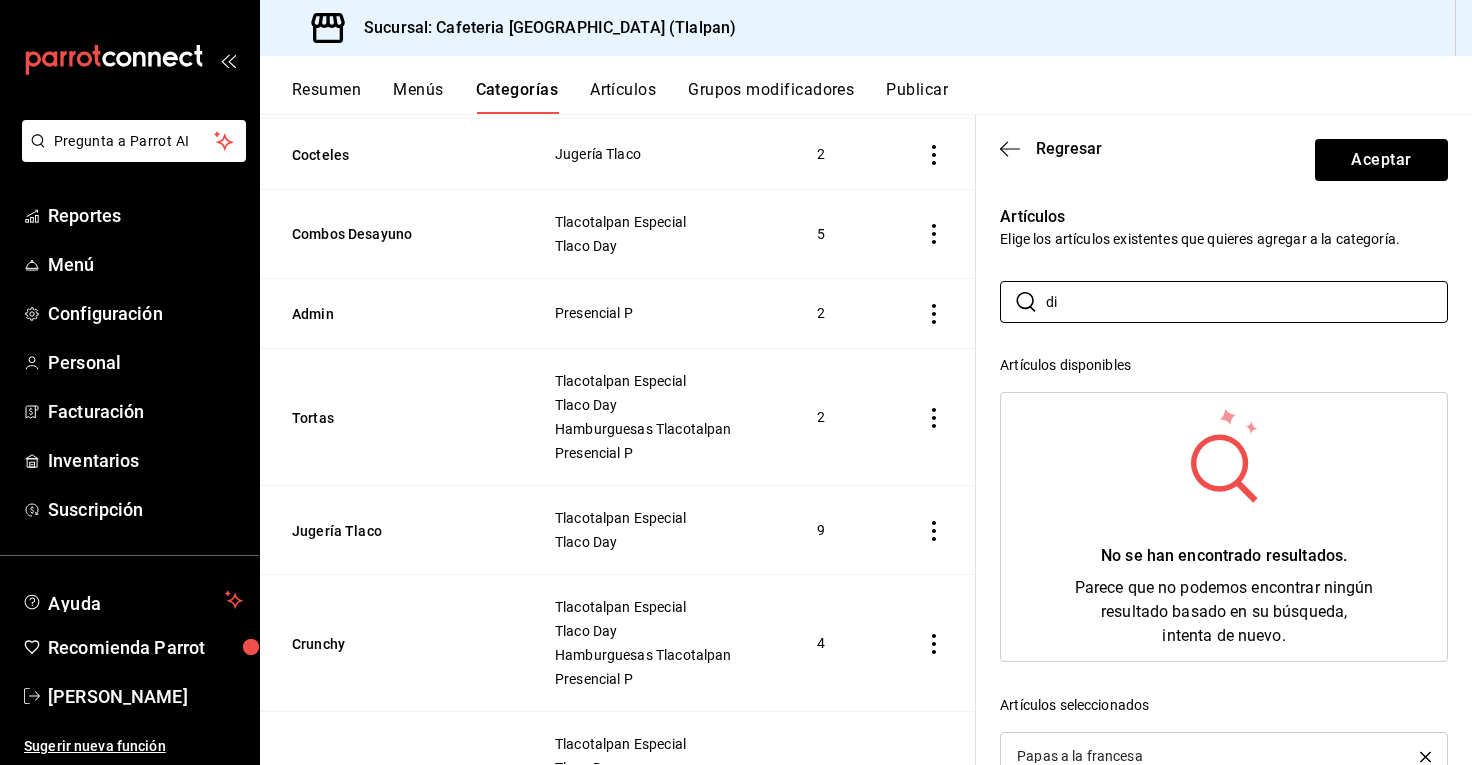 type on "d" 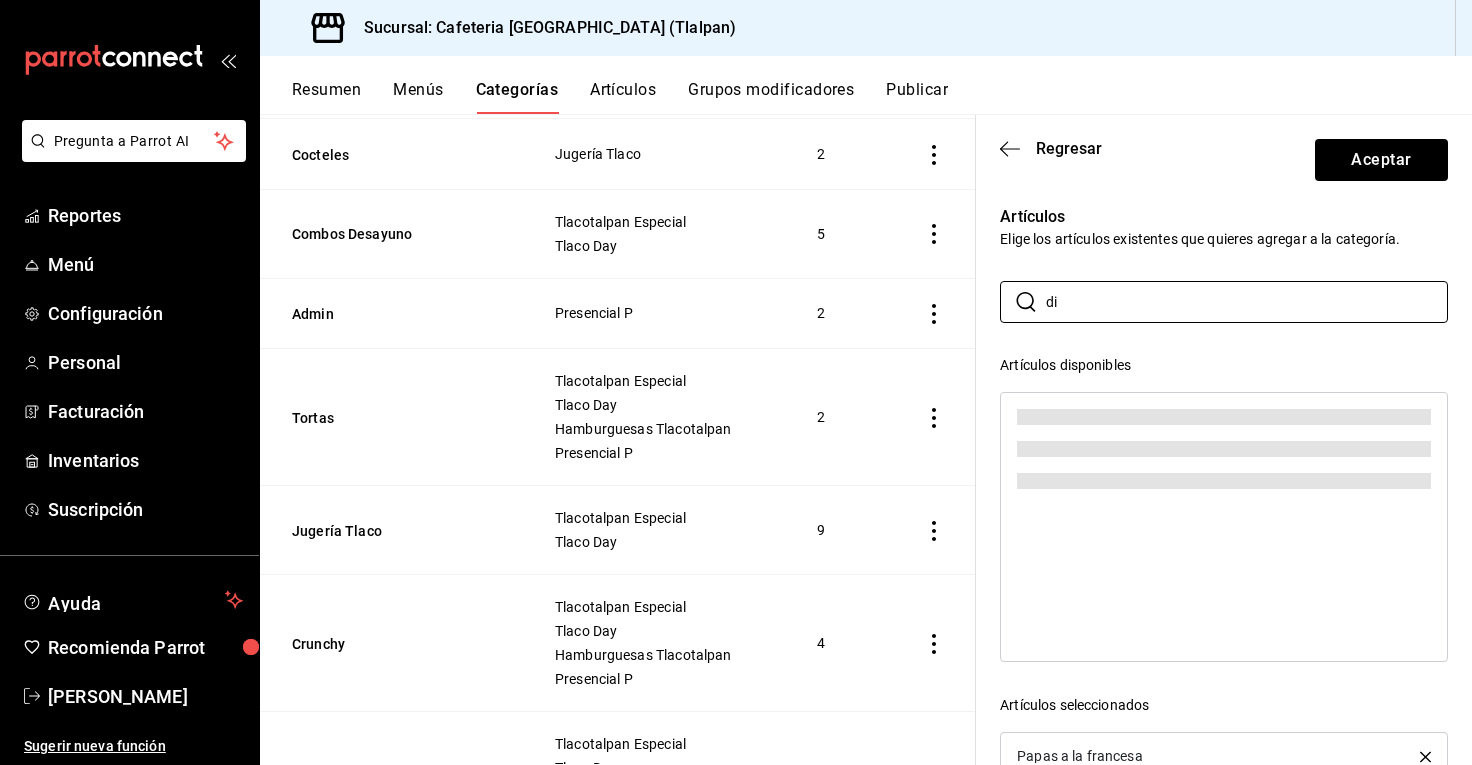type on "d" 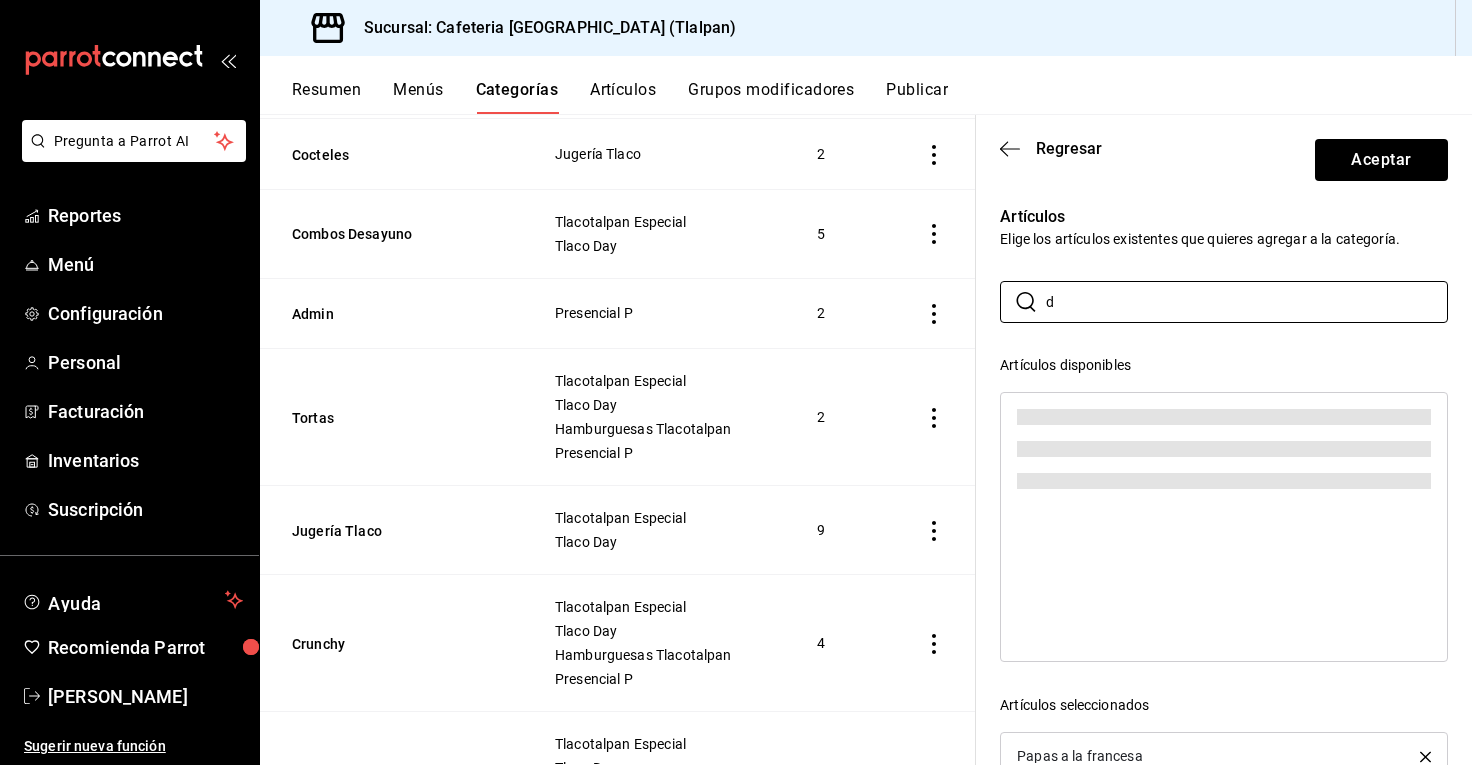 type 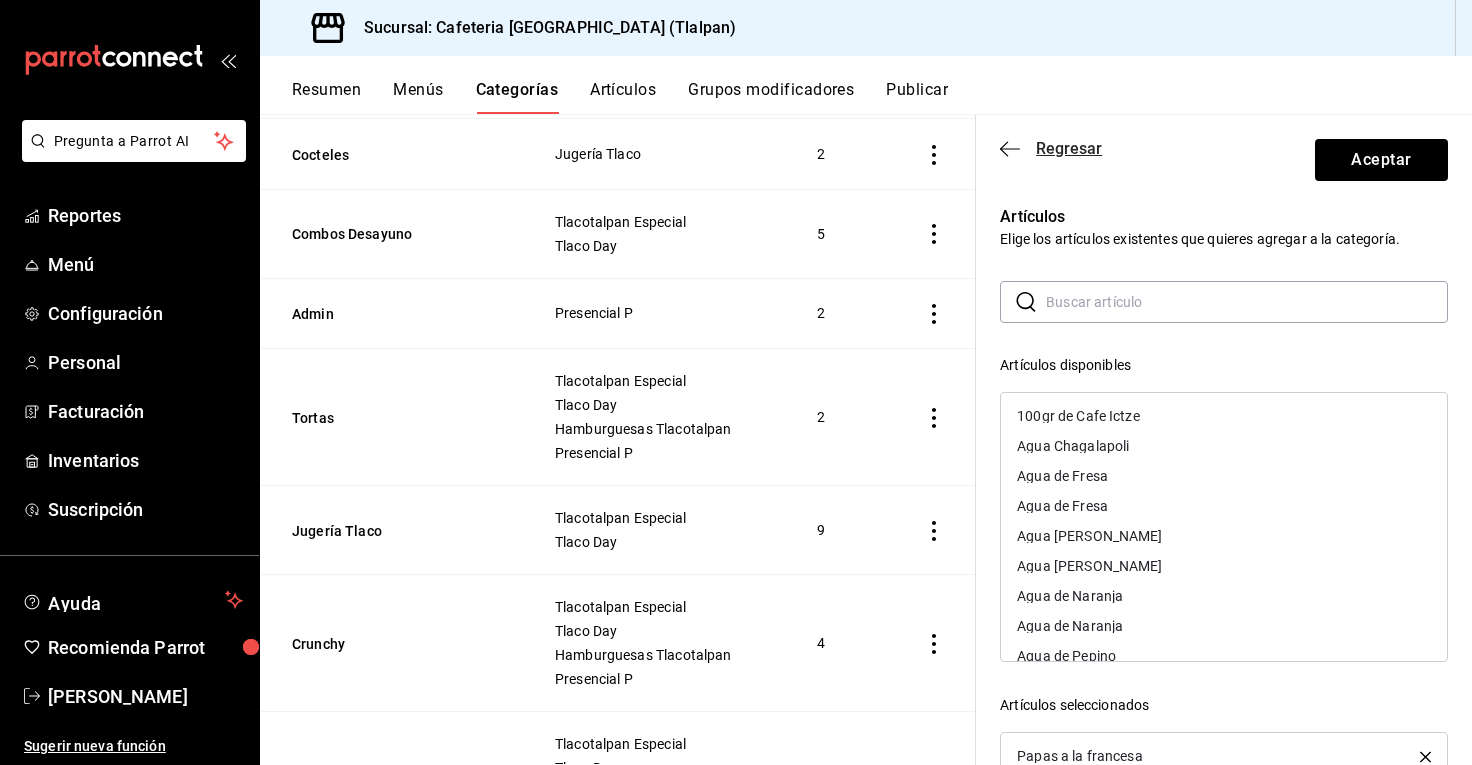 click 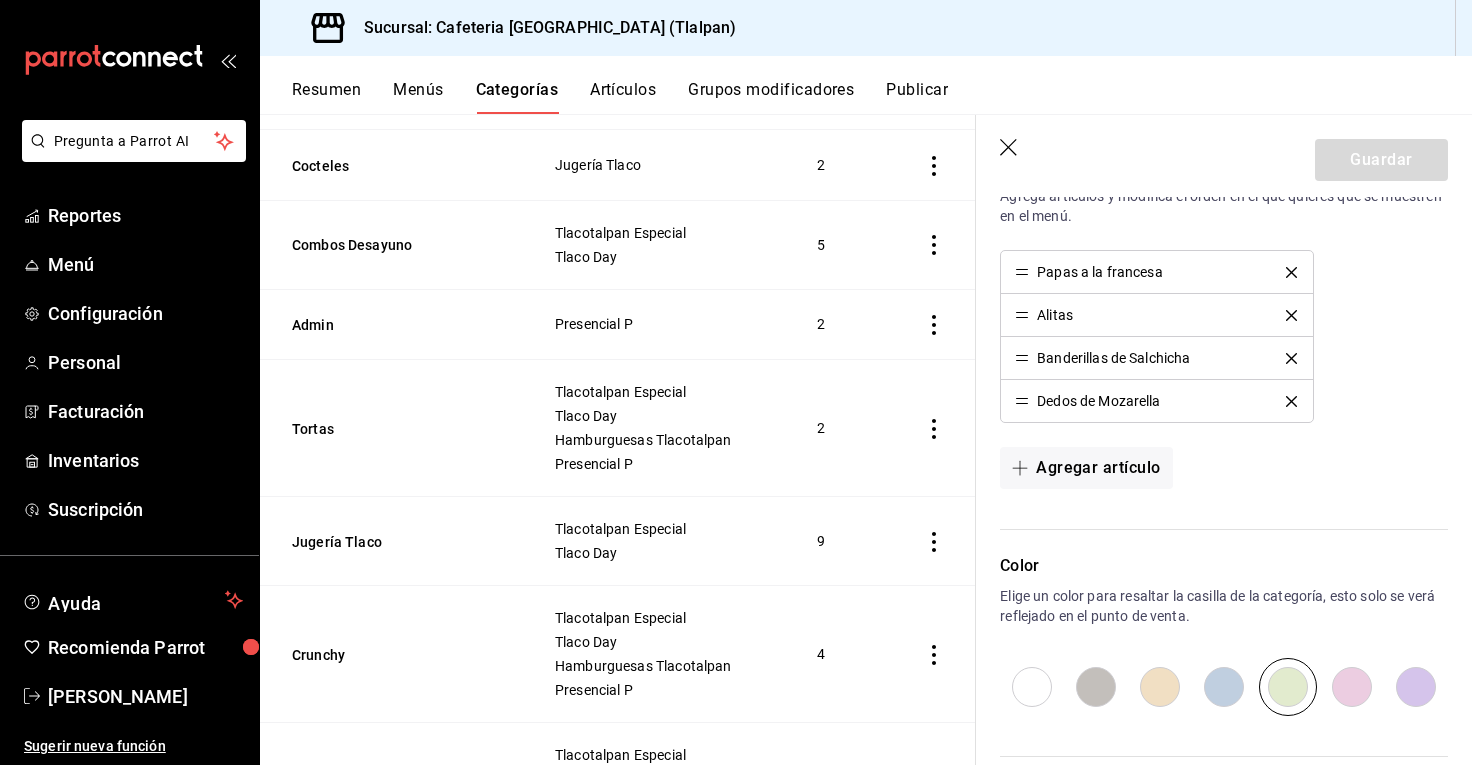 scroll, scrollTop: 858, scrollLeft: 0, axis: vertical 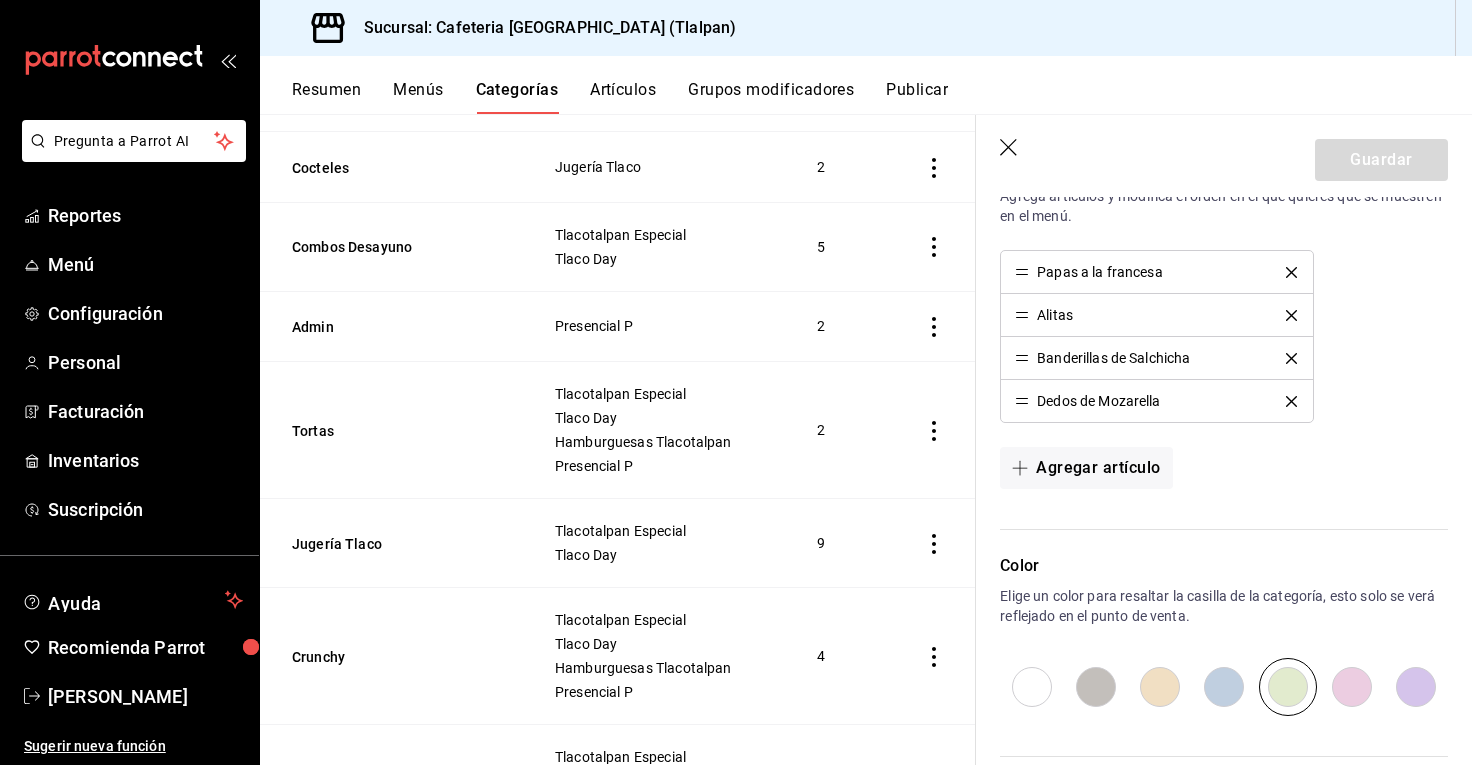 click on "Artículos" at bounding box center (623, 97) 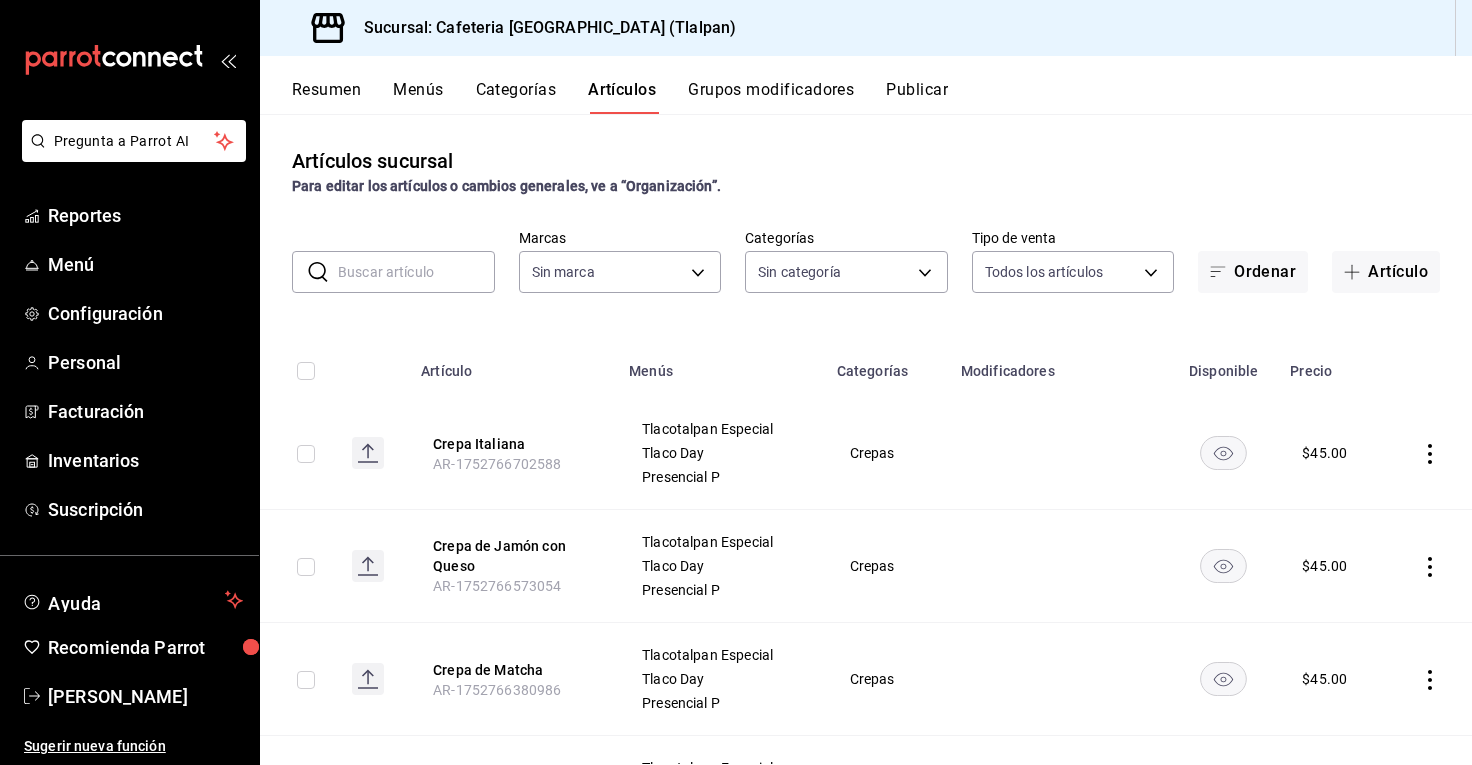 type on "ec576109-29d1-42df-b2ca-5becddbd2efe,3dfd9669-9911-4f47-a36d-8fb2dcc6eb36,e5a576e0-1280-44fc-956b-c23003dbc8e2" 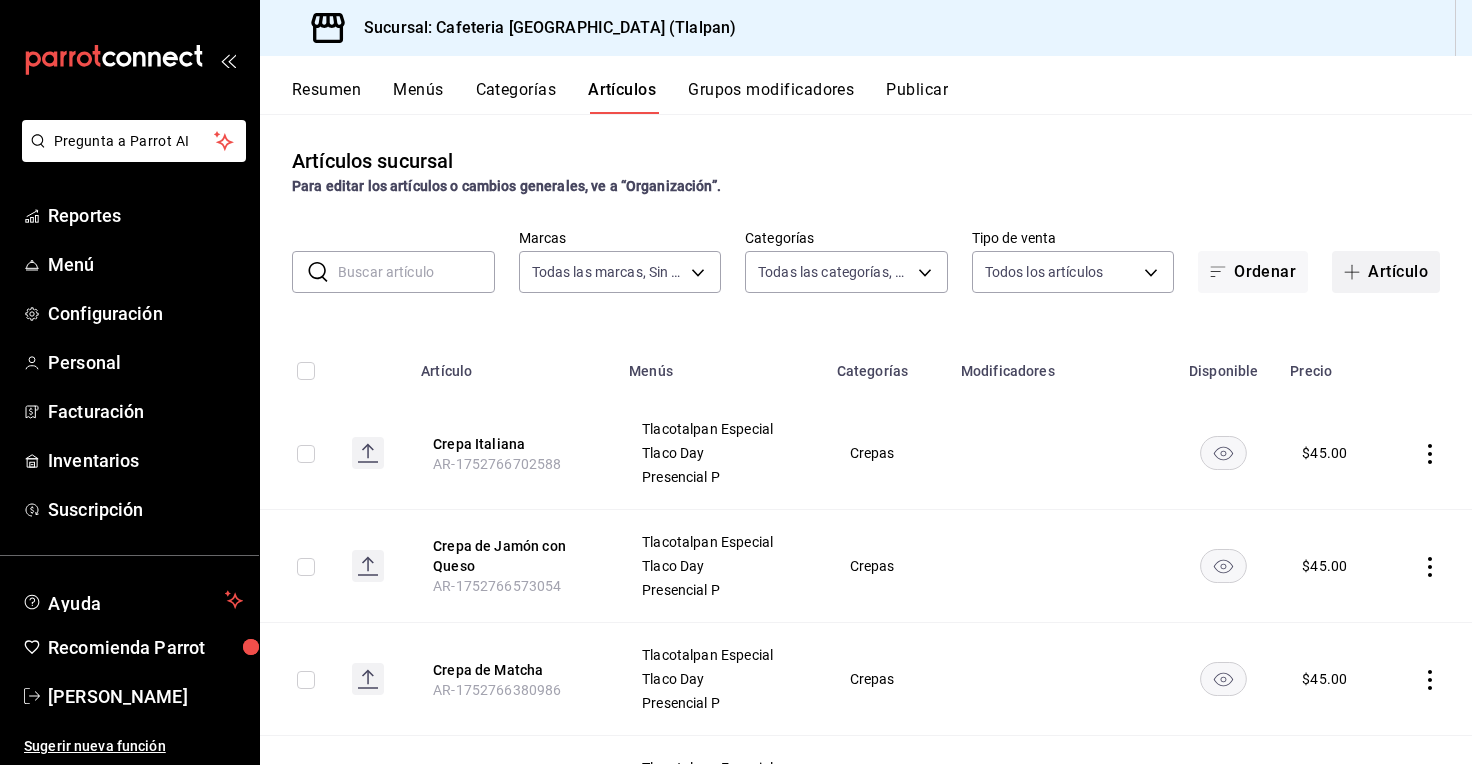 click on "Artículo" at bounding box center [1386, 272] 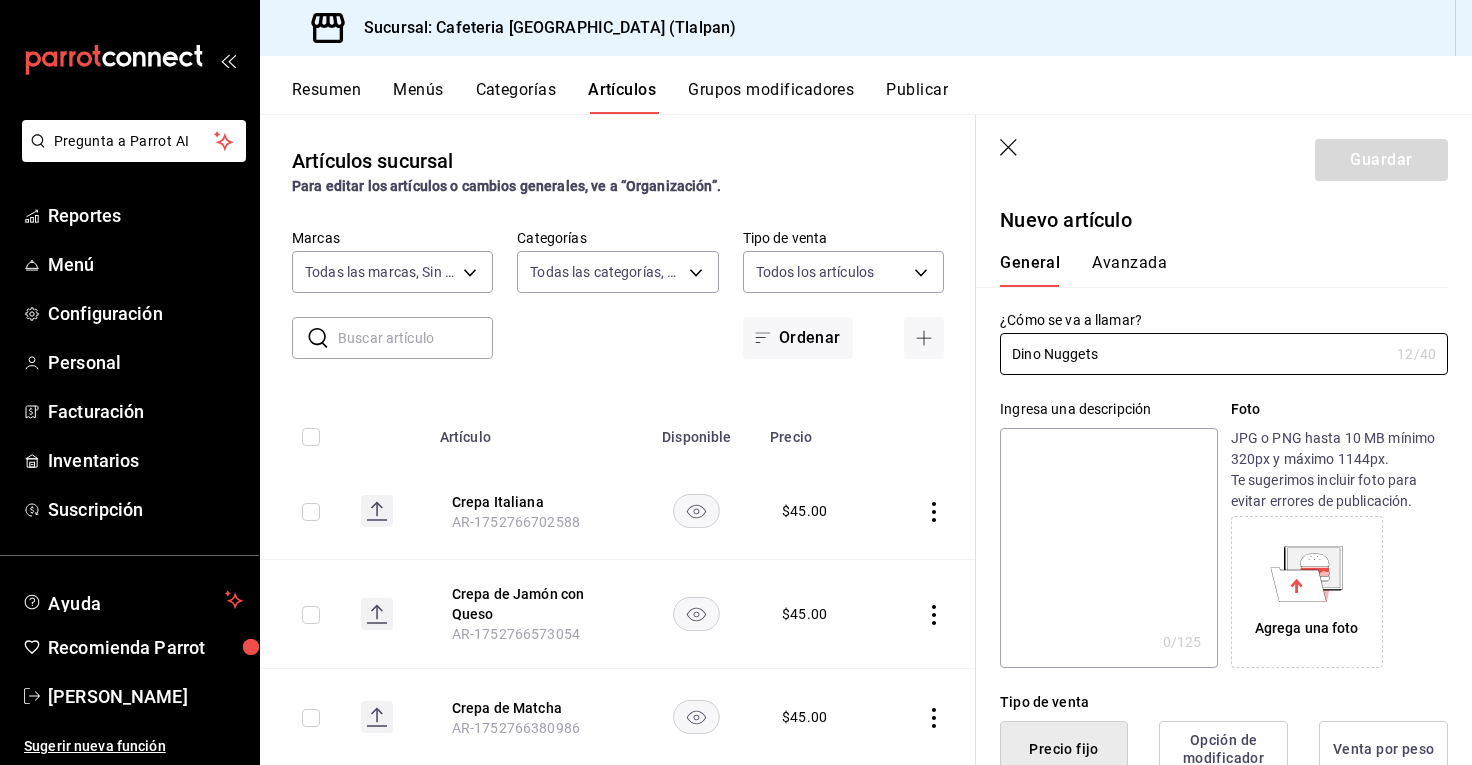 type on "Dino Nuggets" 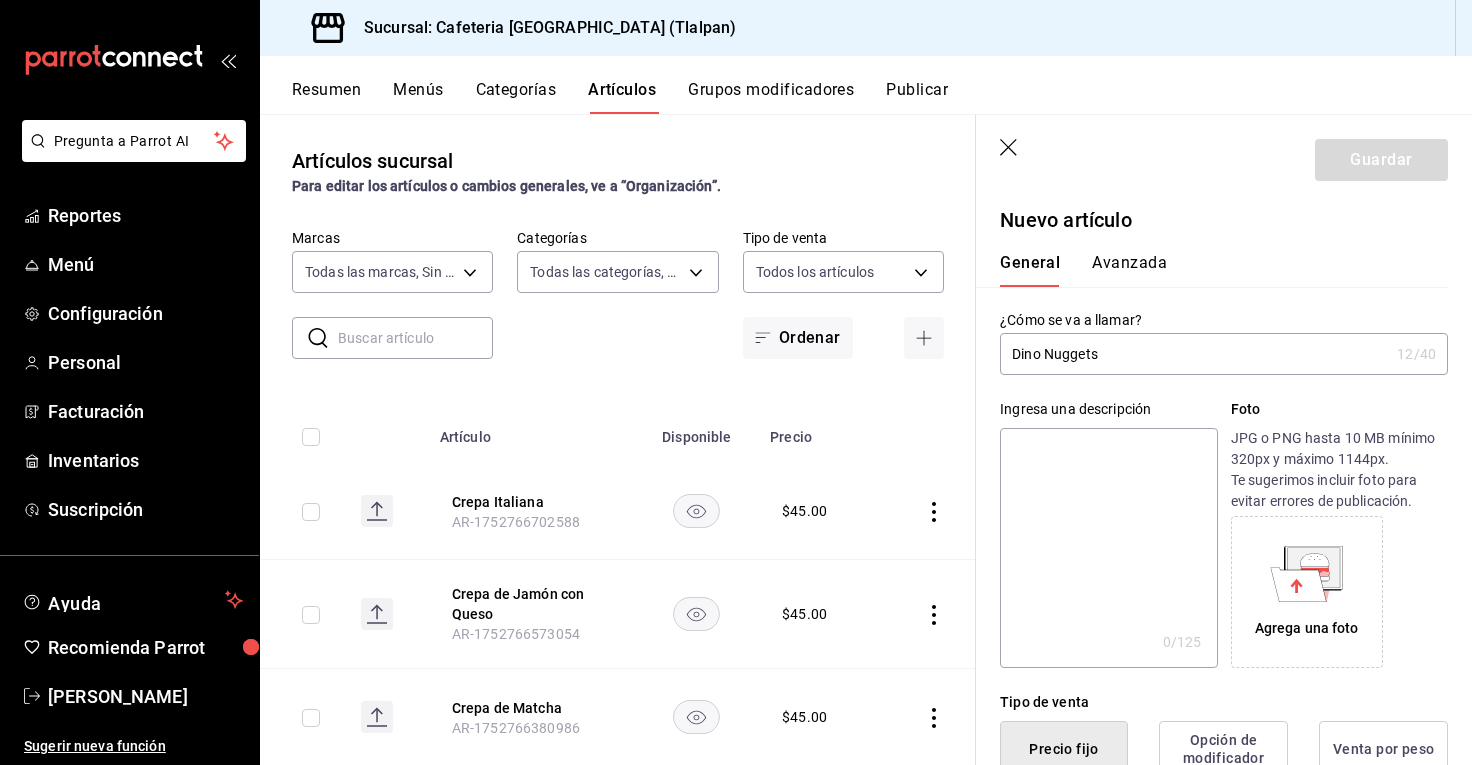type on "D" 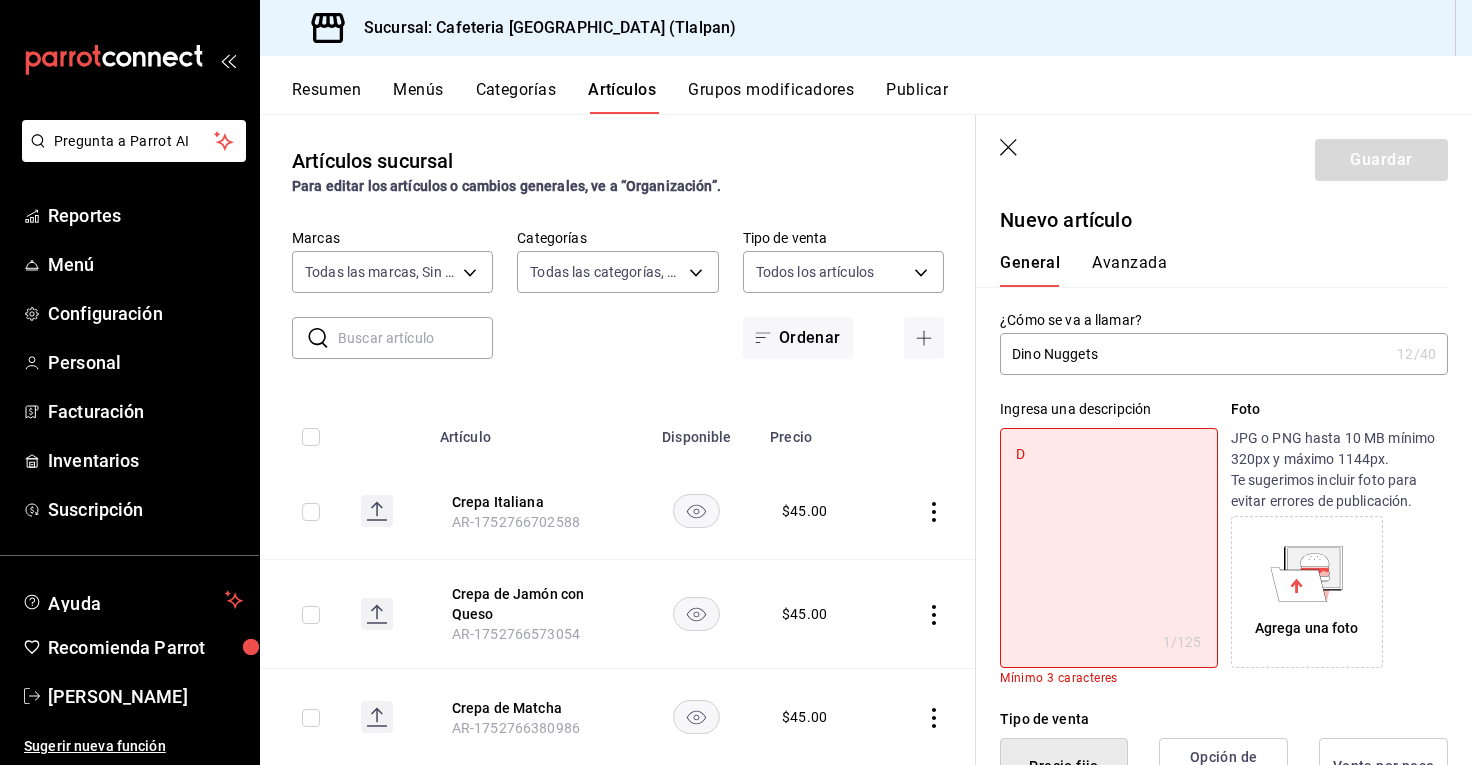 type on "De" 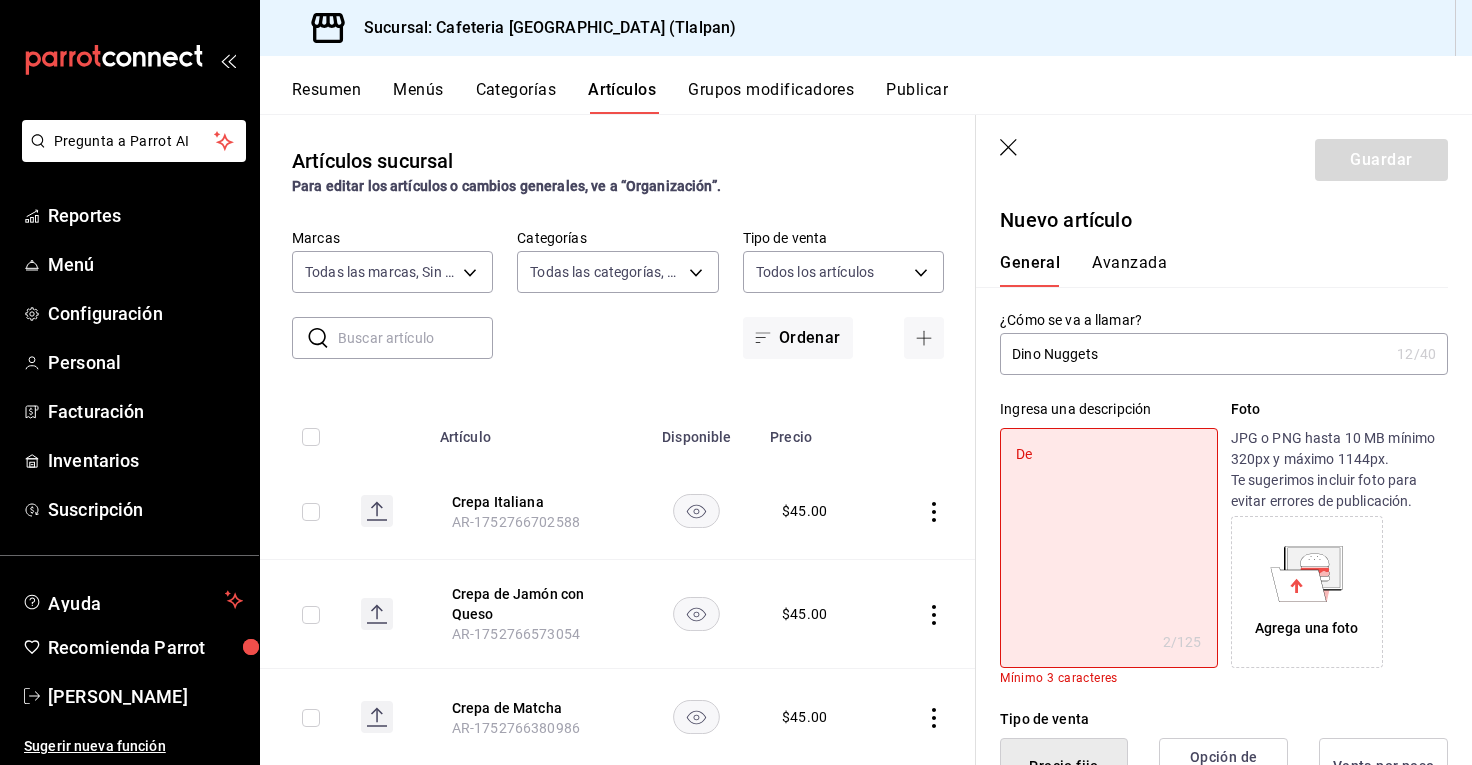 type on "Del" 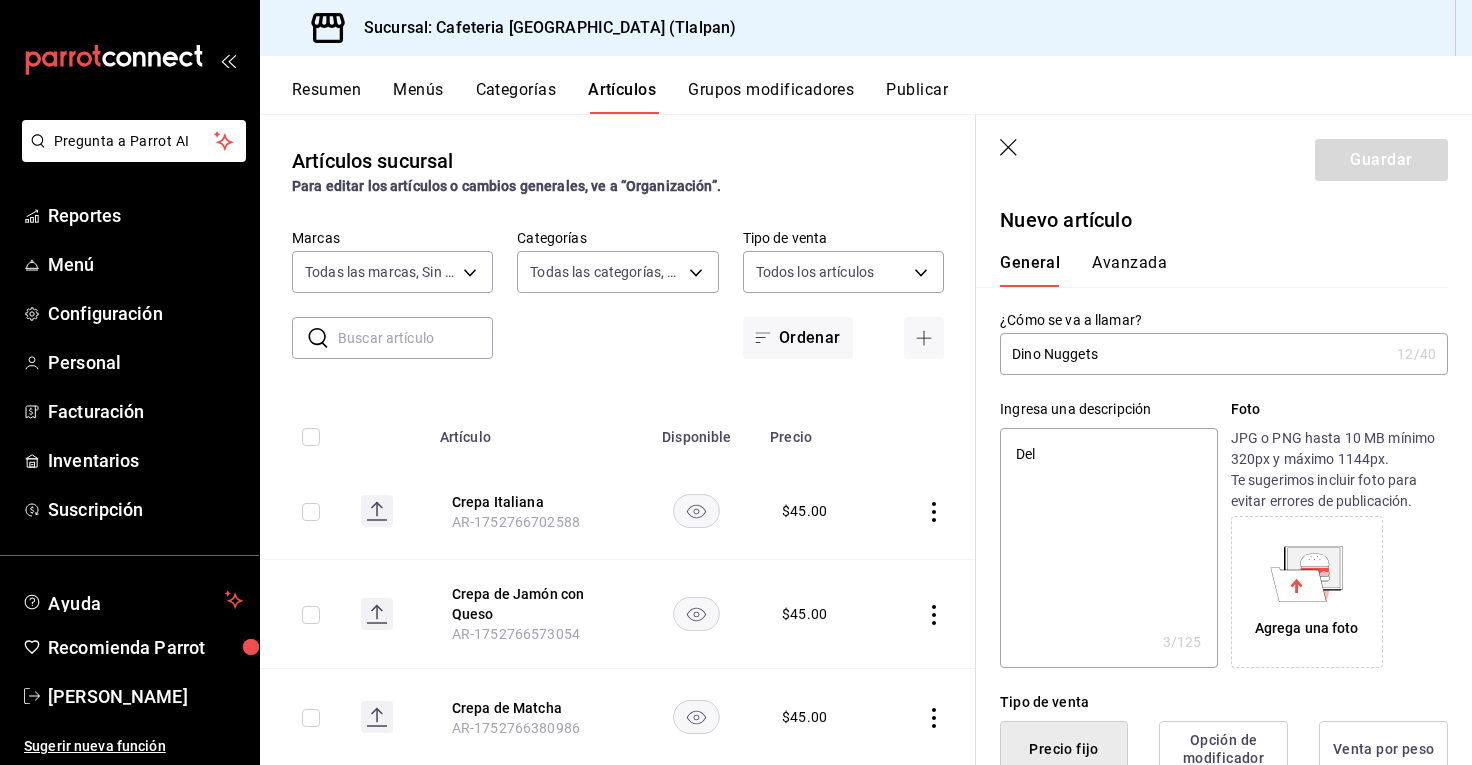 type on "Deli" 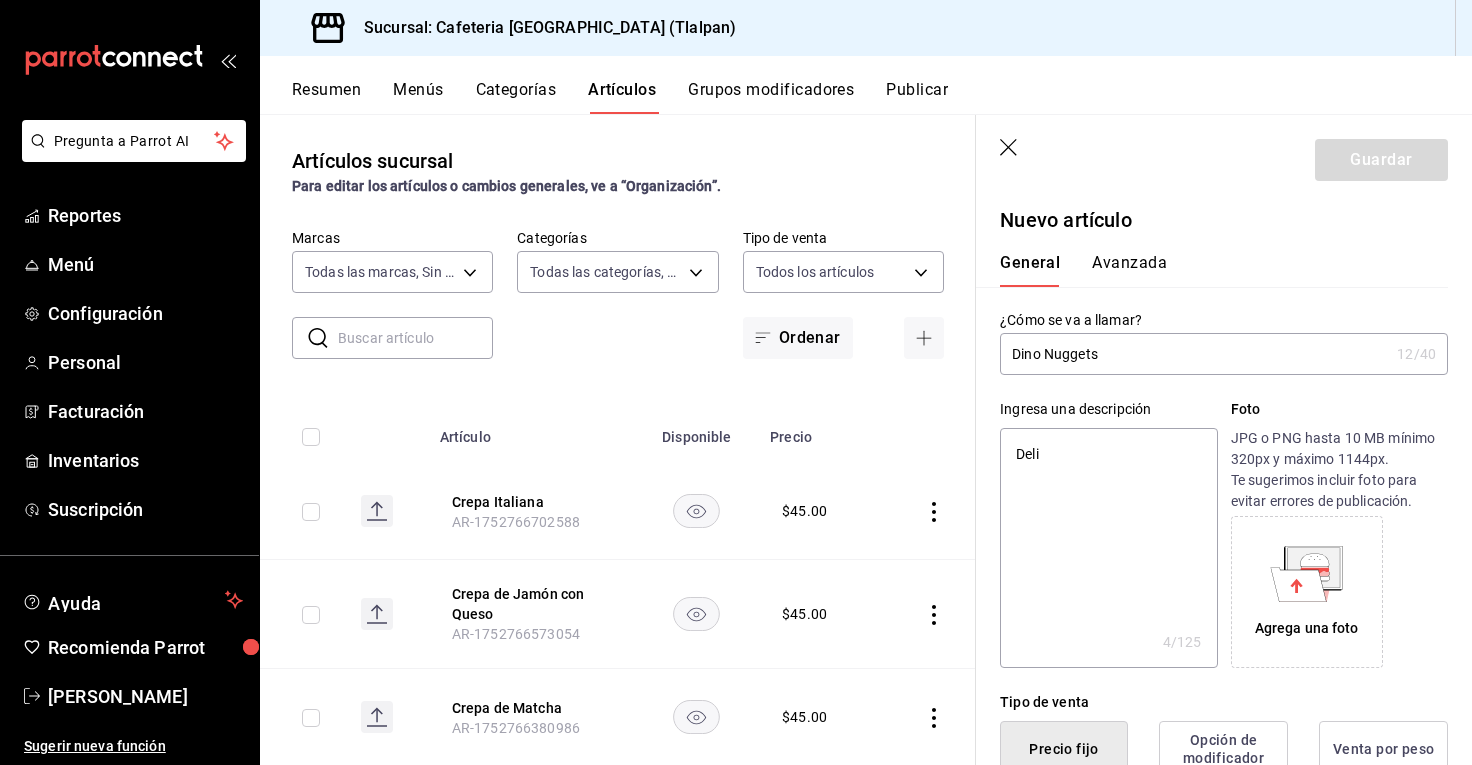 type on "Delic" 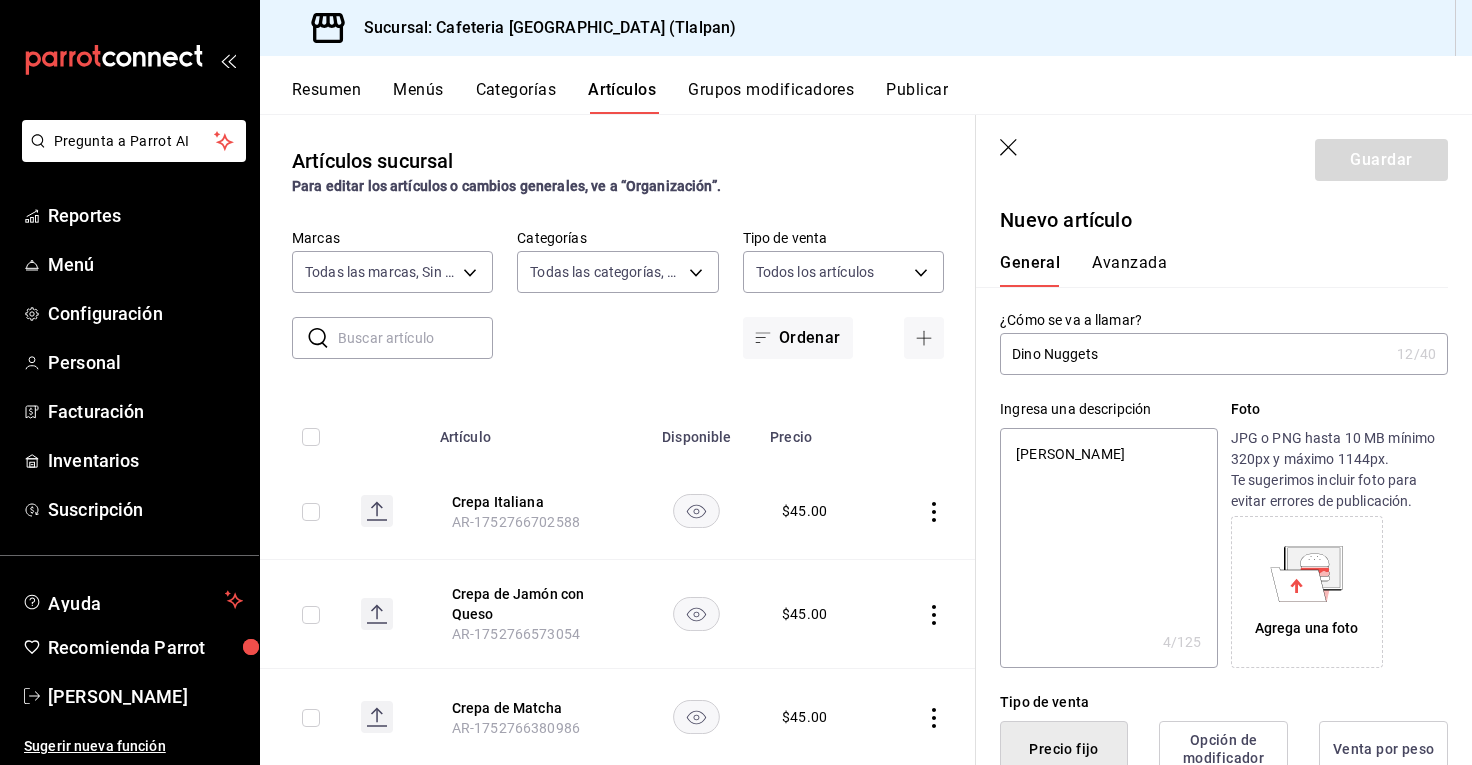 type on "Delici" 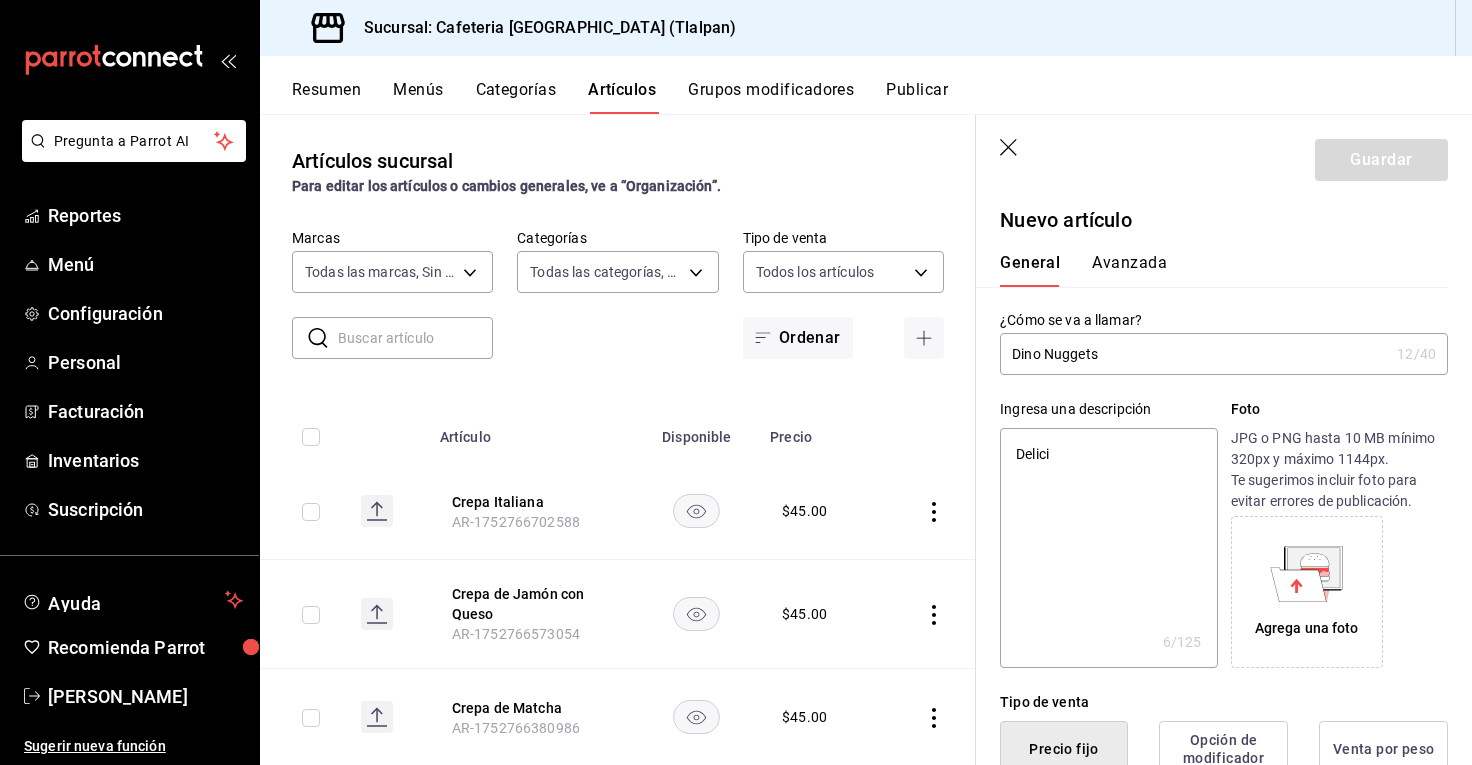 type on "Delicio" 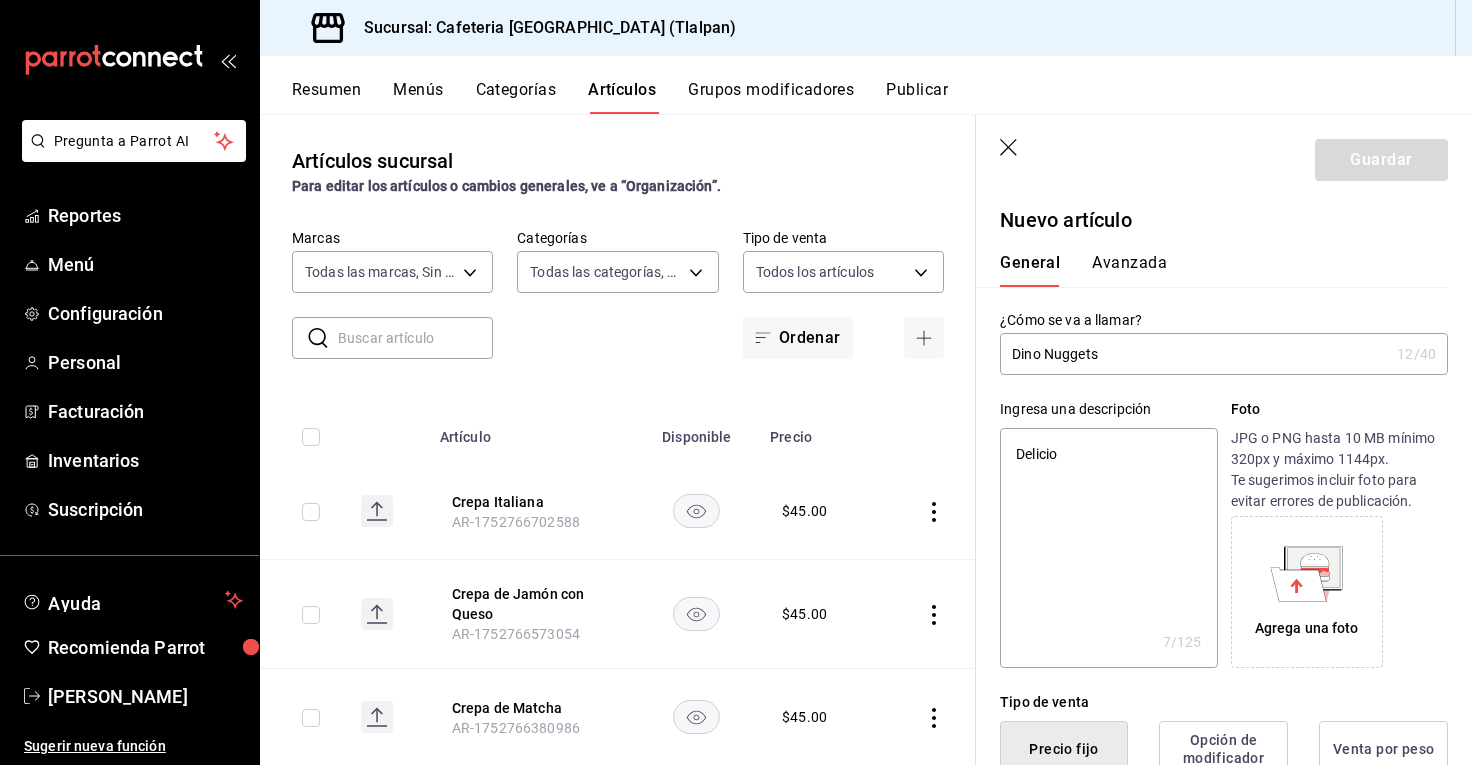 type on "Delicios" 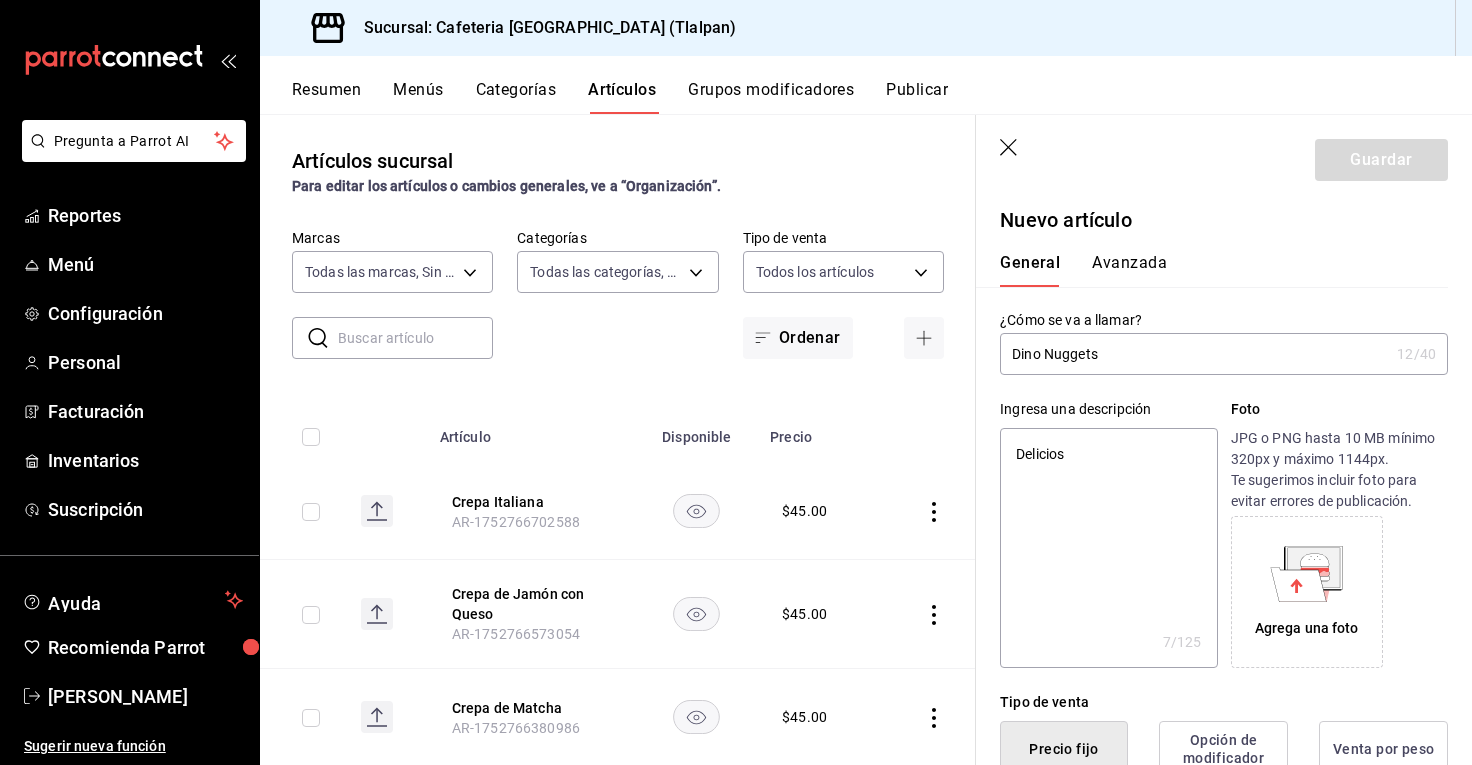 type on "Delicioso" 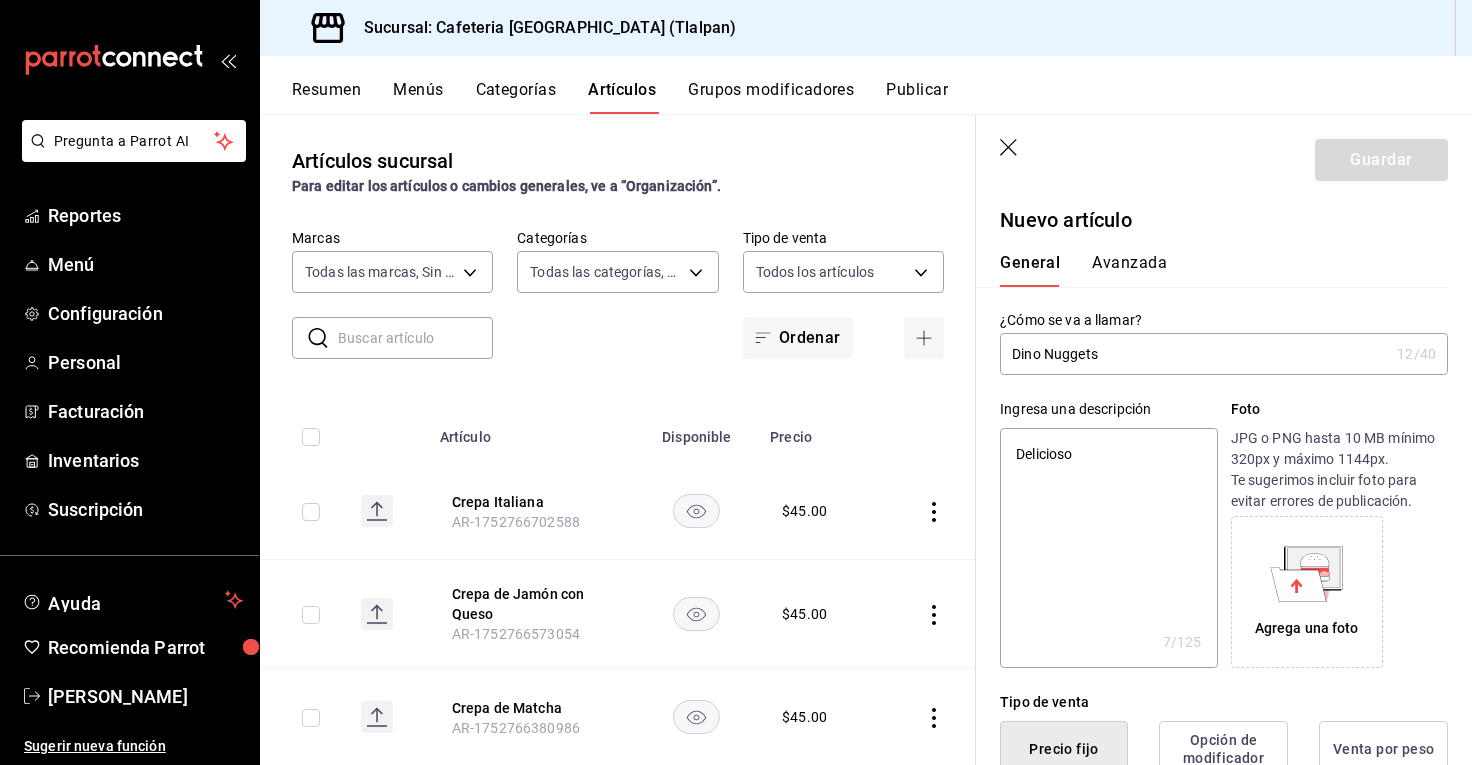 type on "Deliciosos" 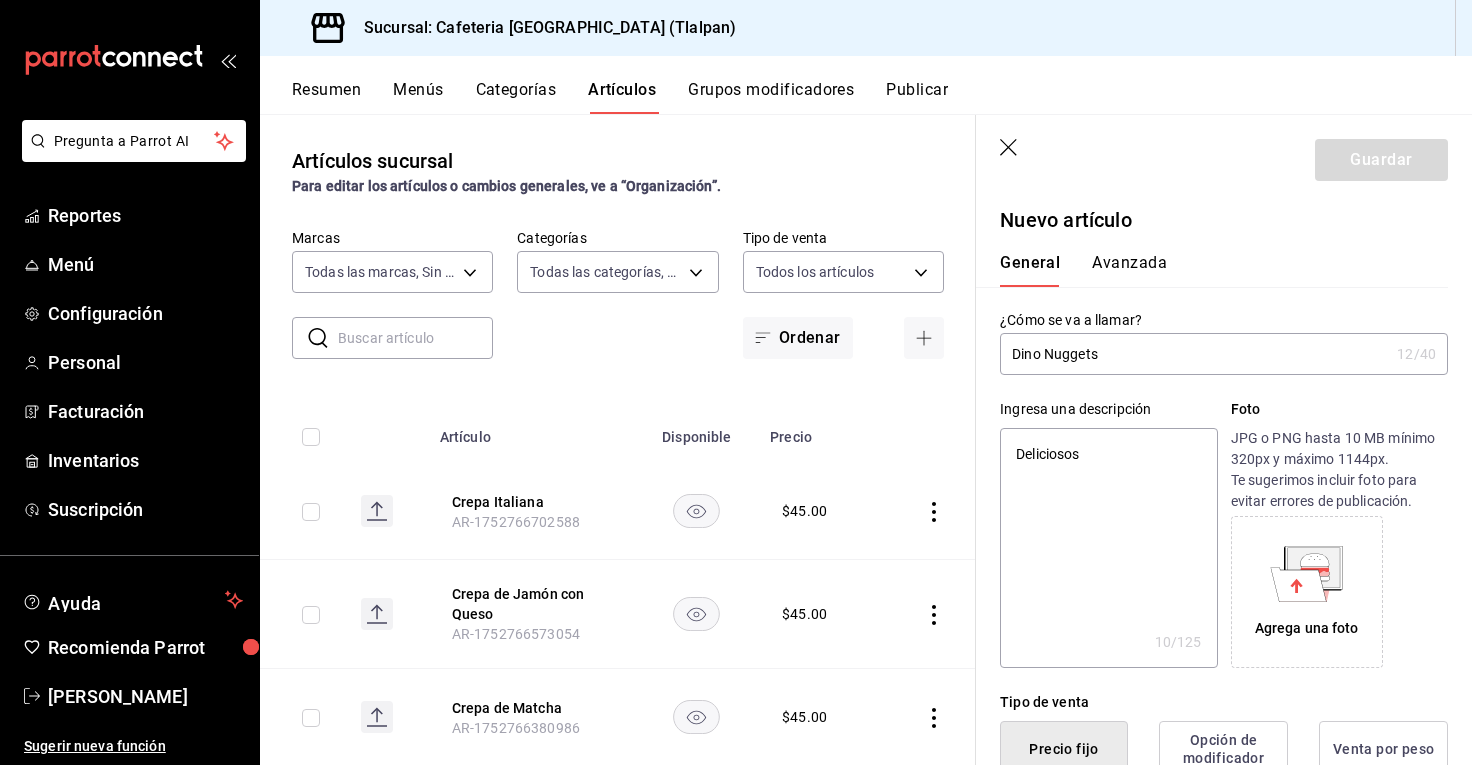 type on "Deliciosos" 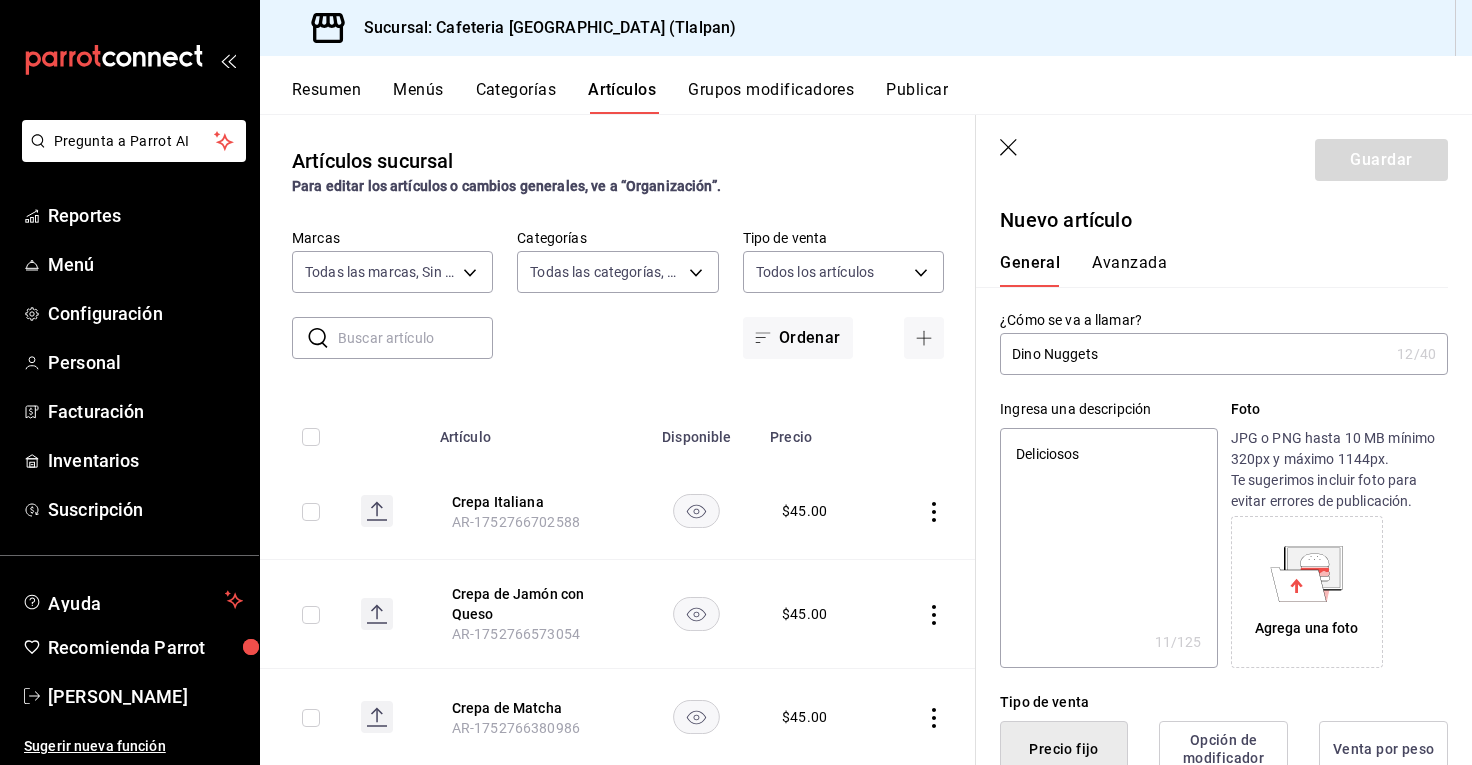 type on "Deliciosos D" 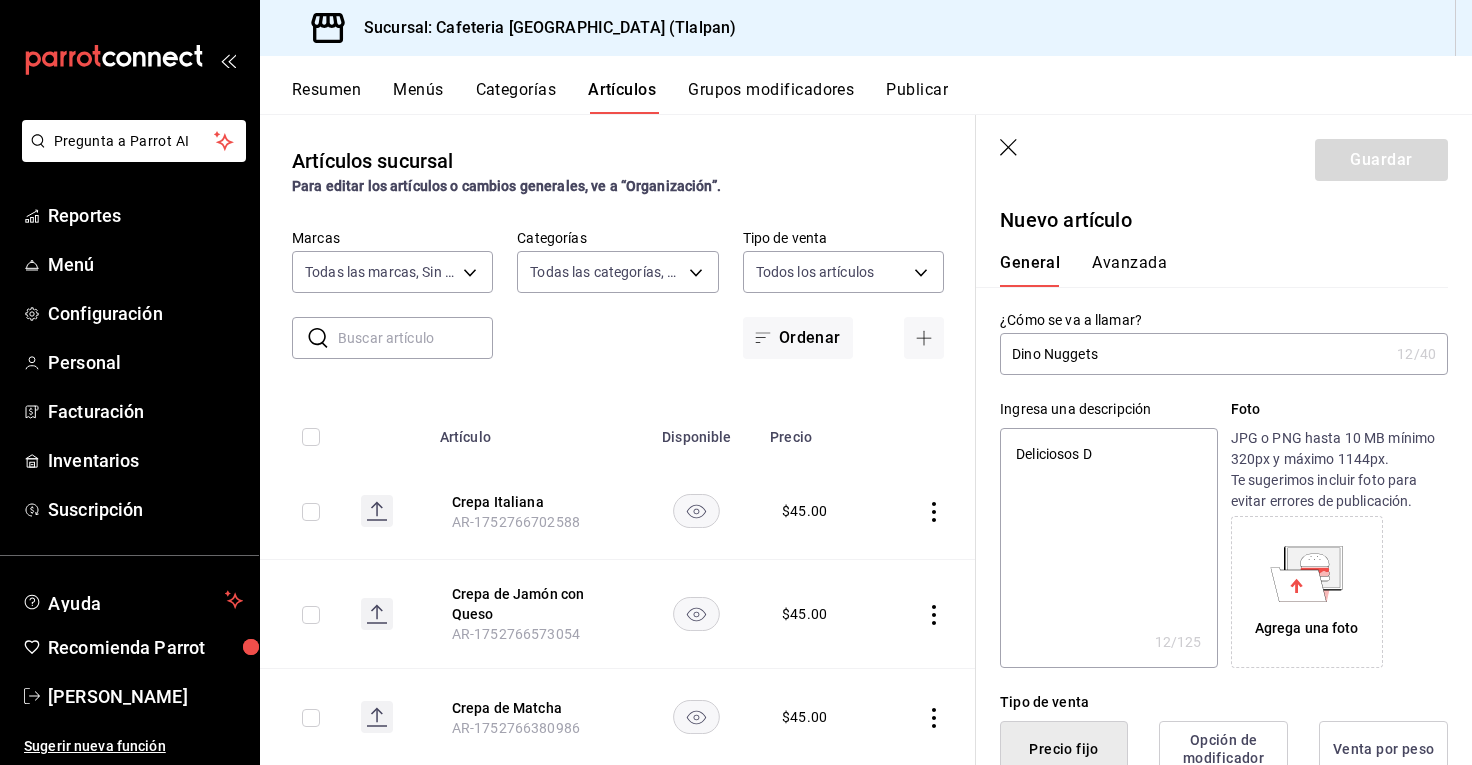 type on "Deliciosos Di" 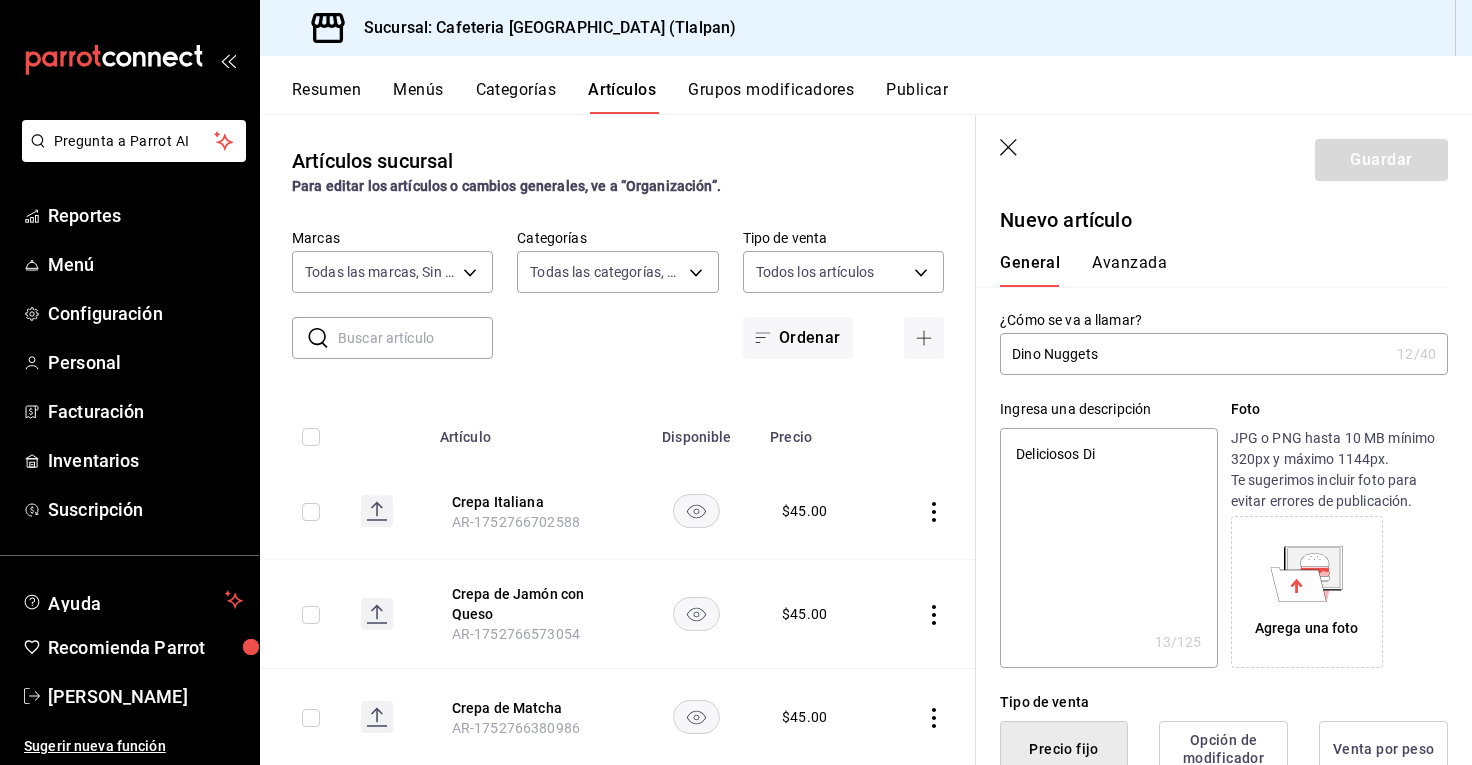 type on "Deliciosos Din" 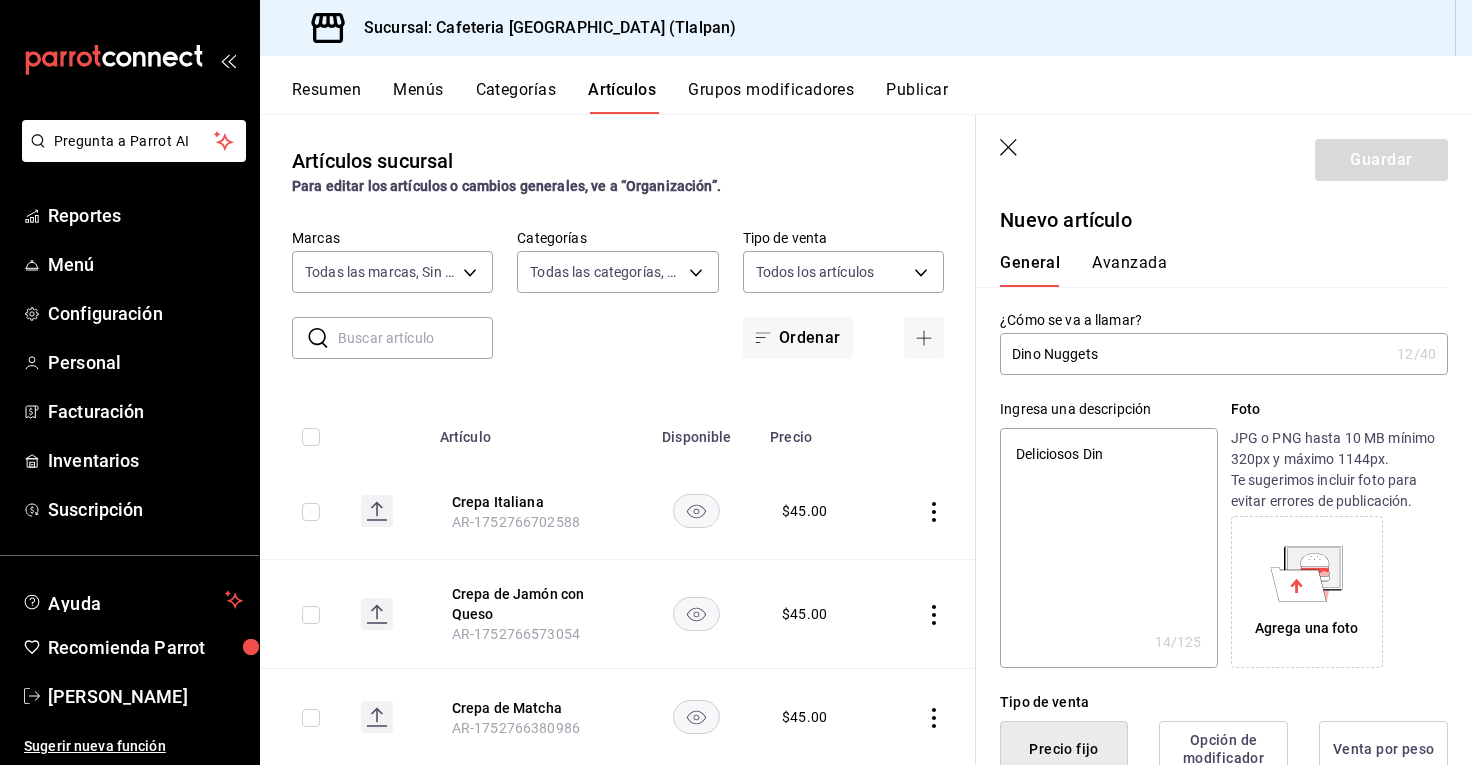 type on "Deliciosos Dino" 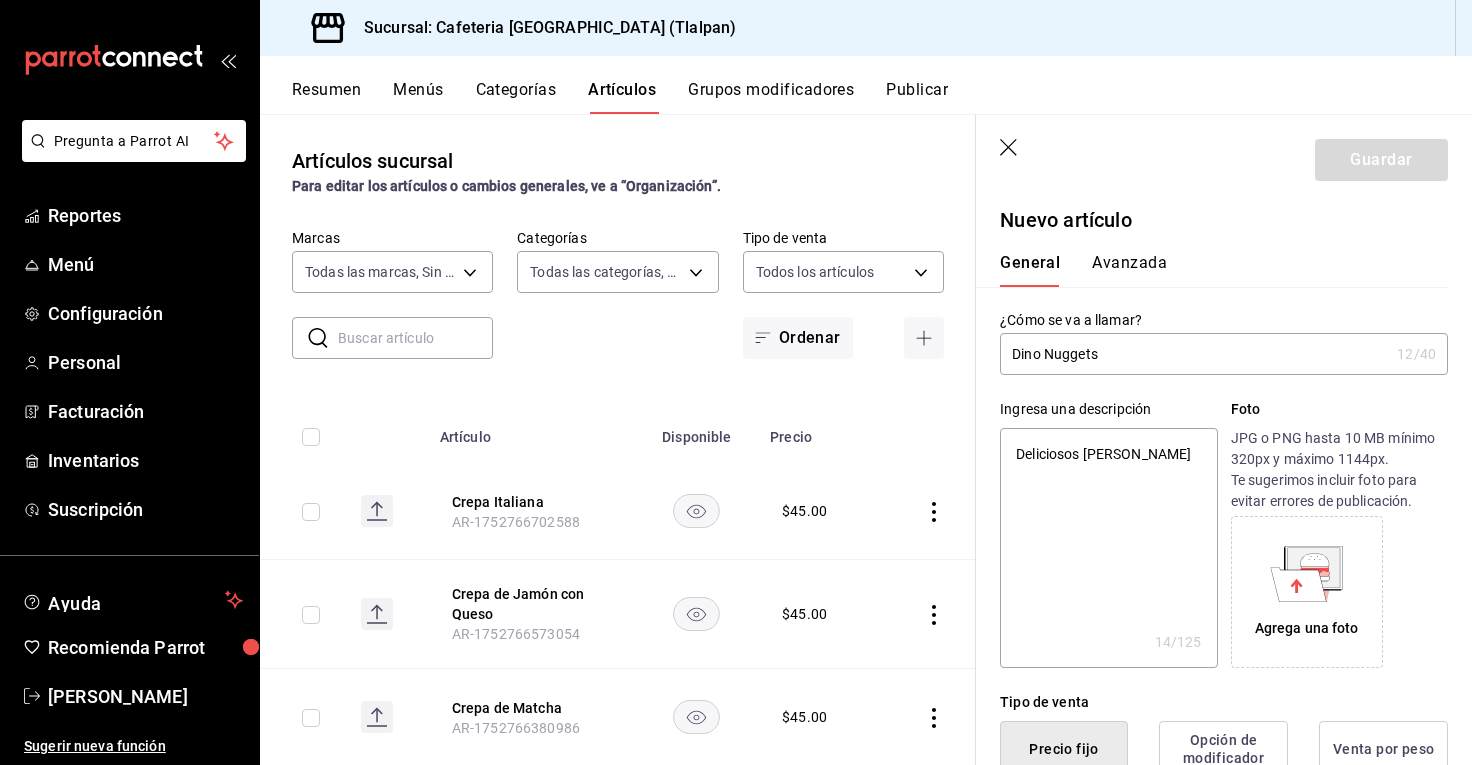 type on "Deliciosos Dinos" 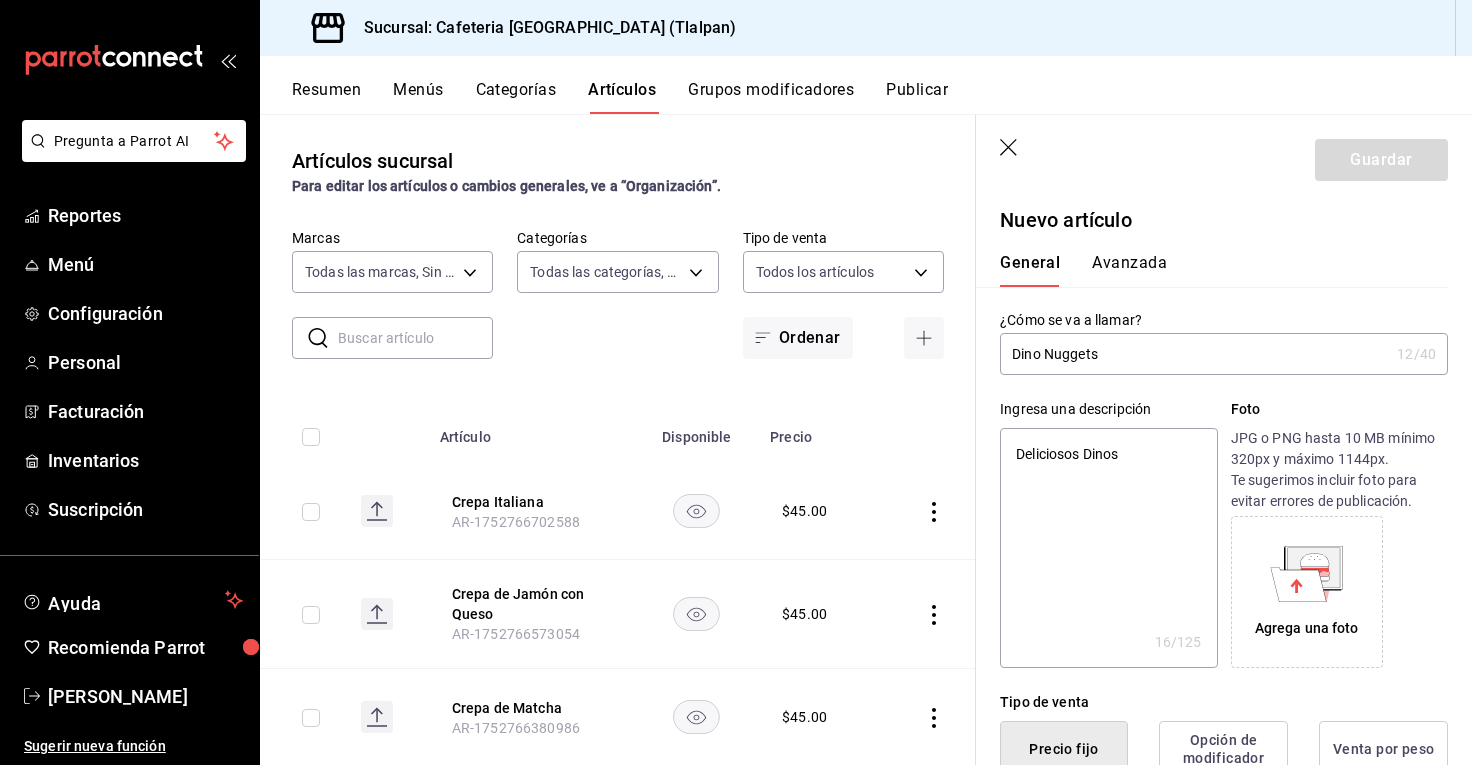 type on "Deliciosos Dinos" 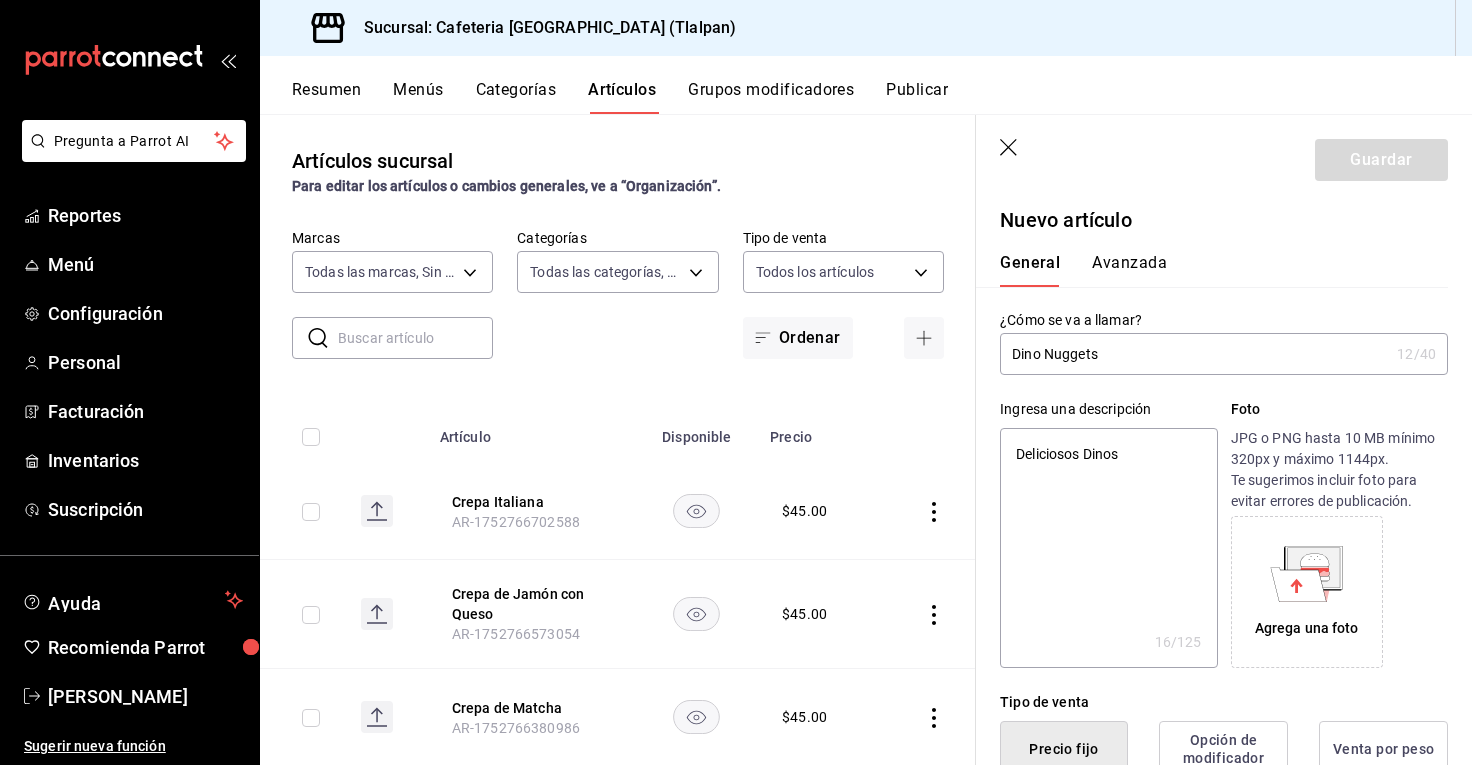 type on "x" 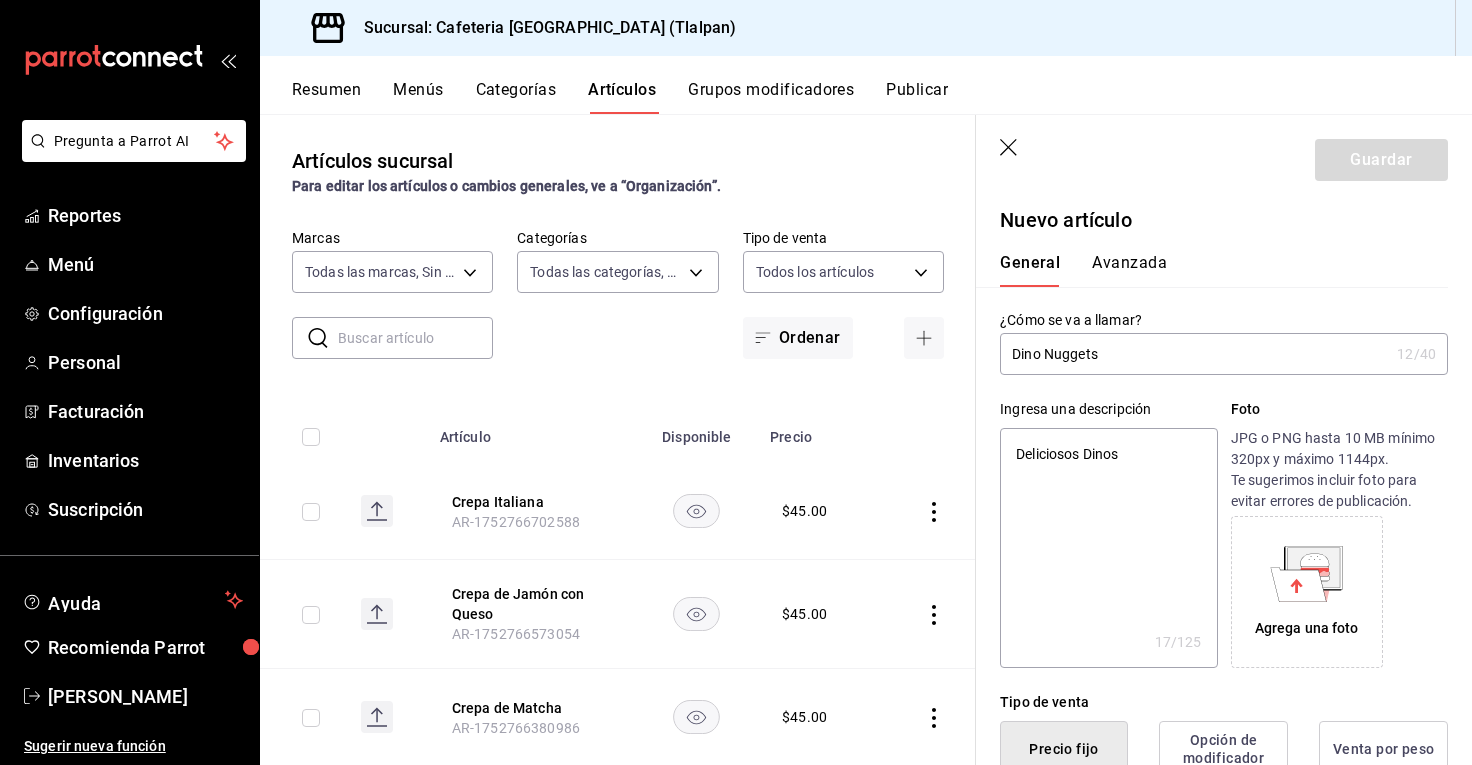 type on "Deliciosos Dinos a" 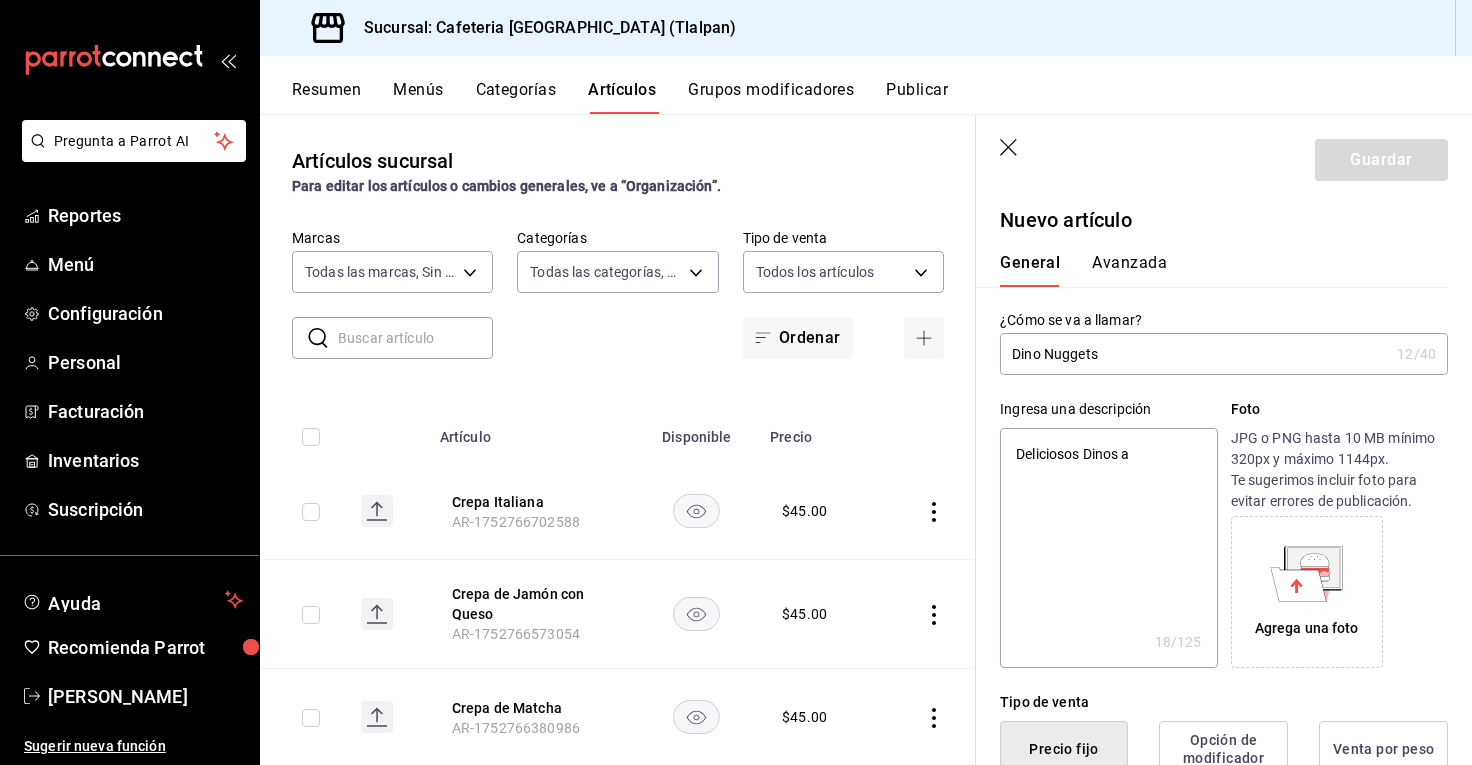 type on "Deliciosos Dinos a" 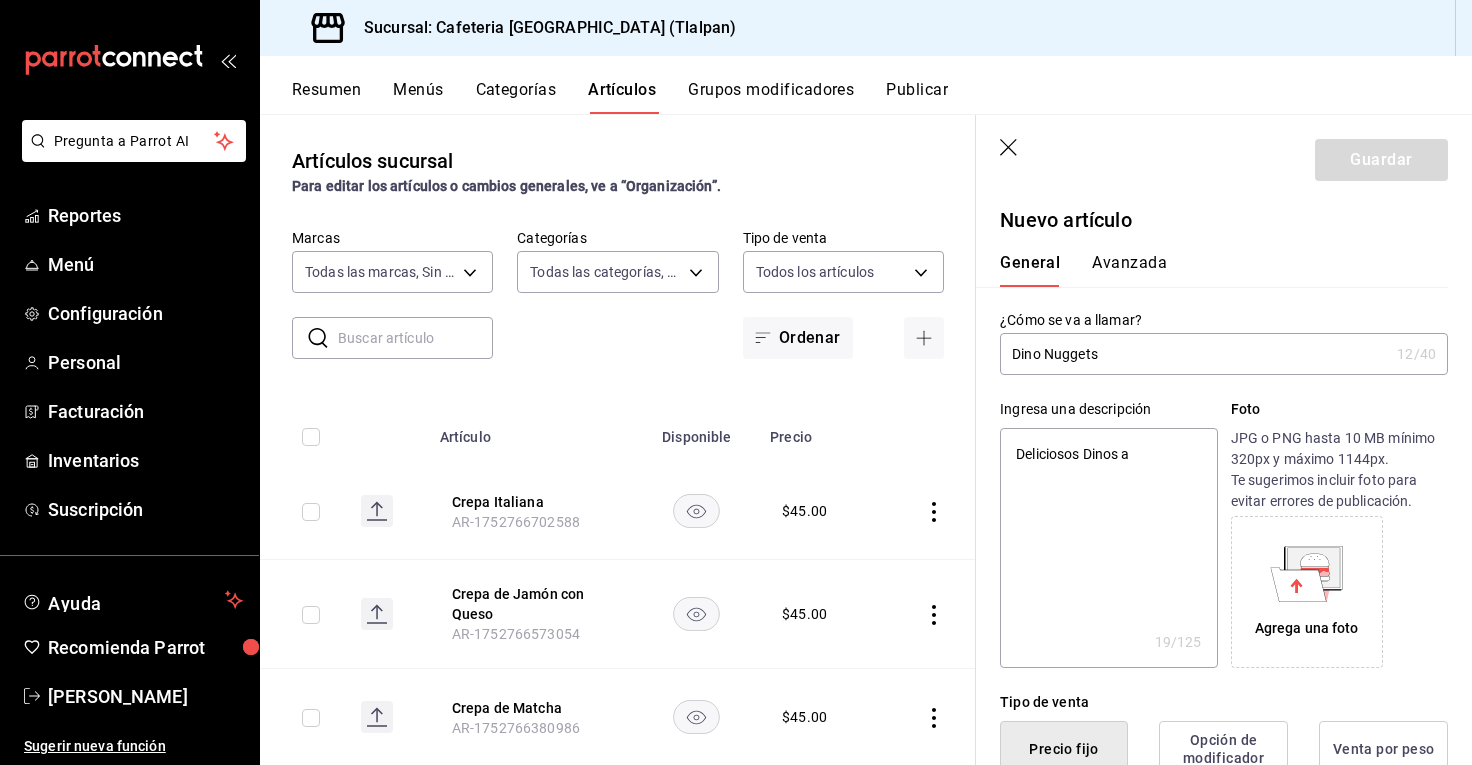 type on "Deliciosos Dinos a" 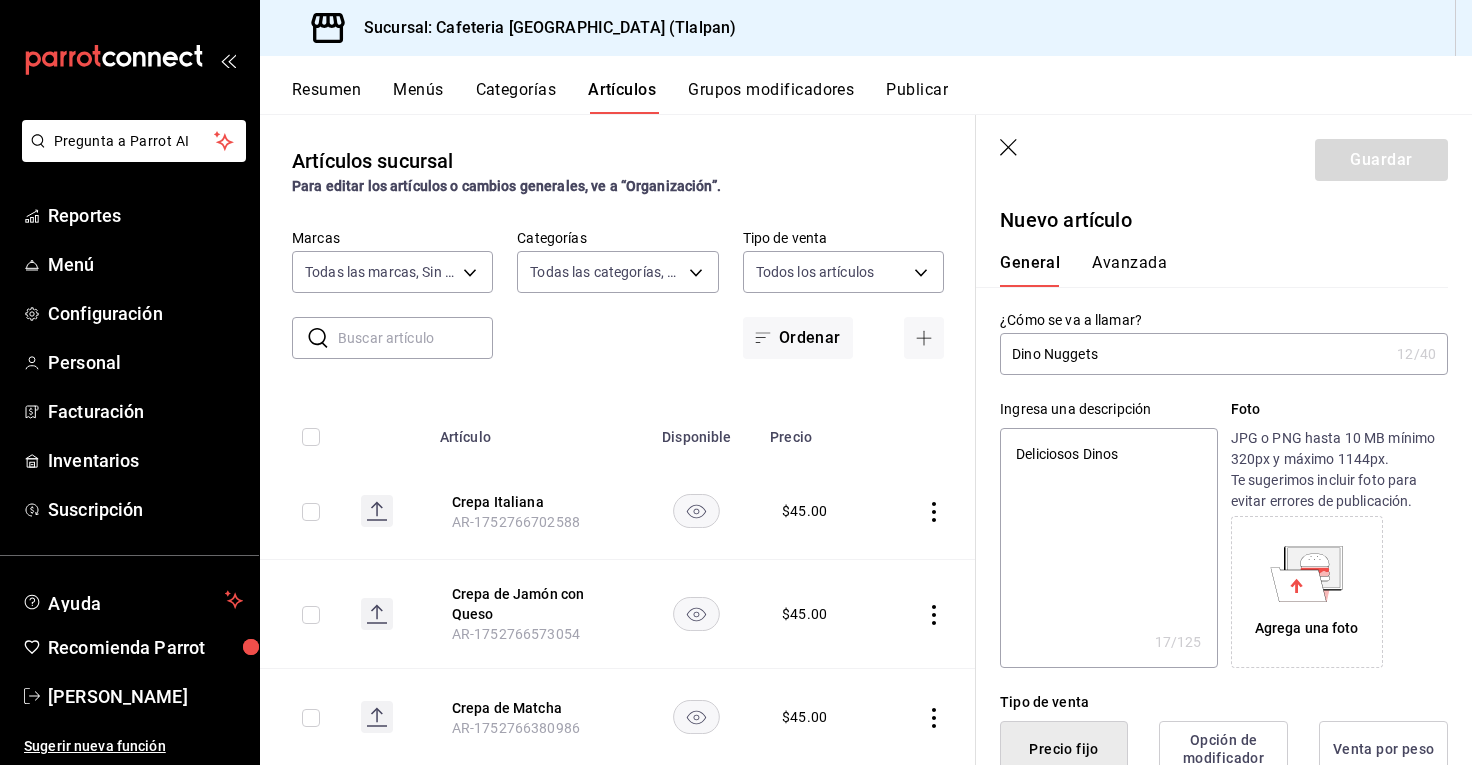 type on "Deliciosos Dinos d" 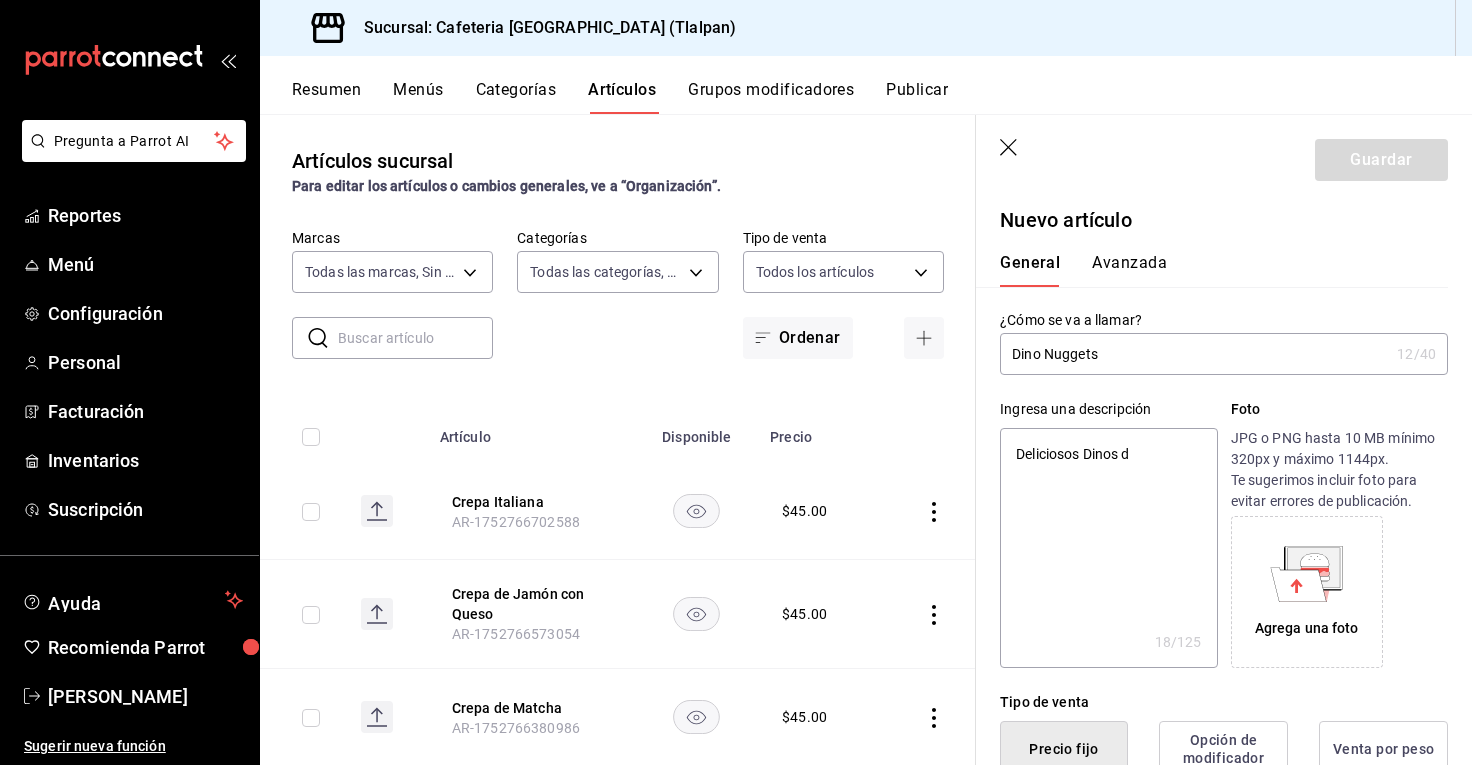 type on "Deliciosos Dinos de" 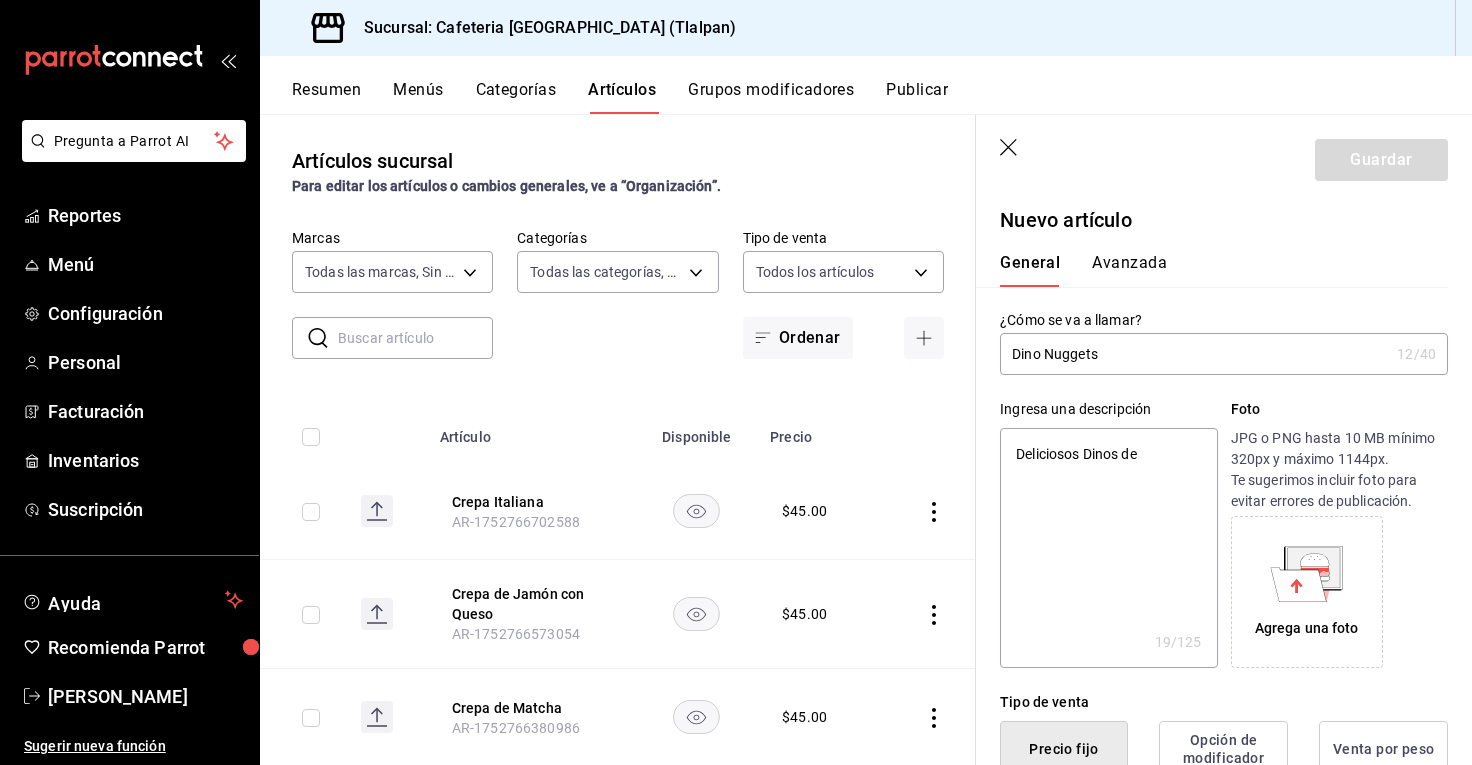 type on "Deliciosos Dinos de" 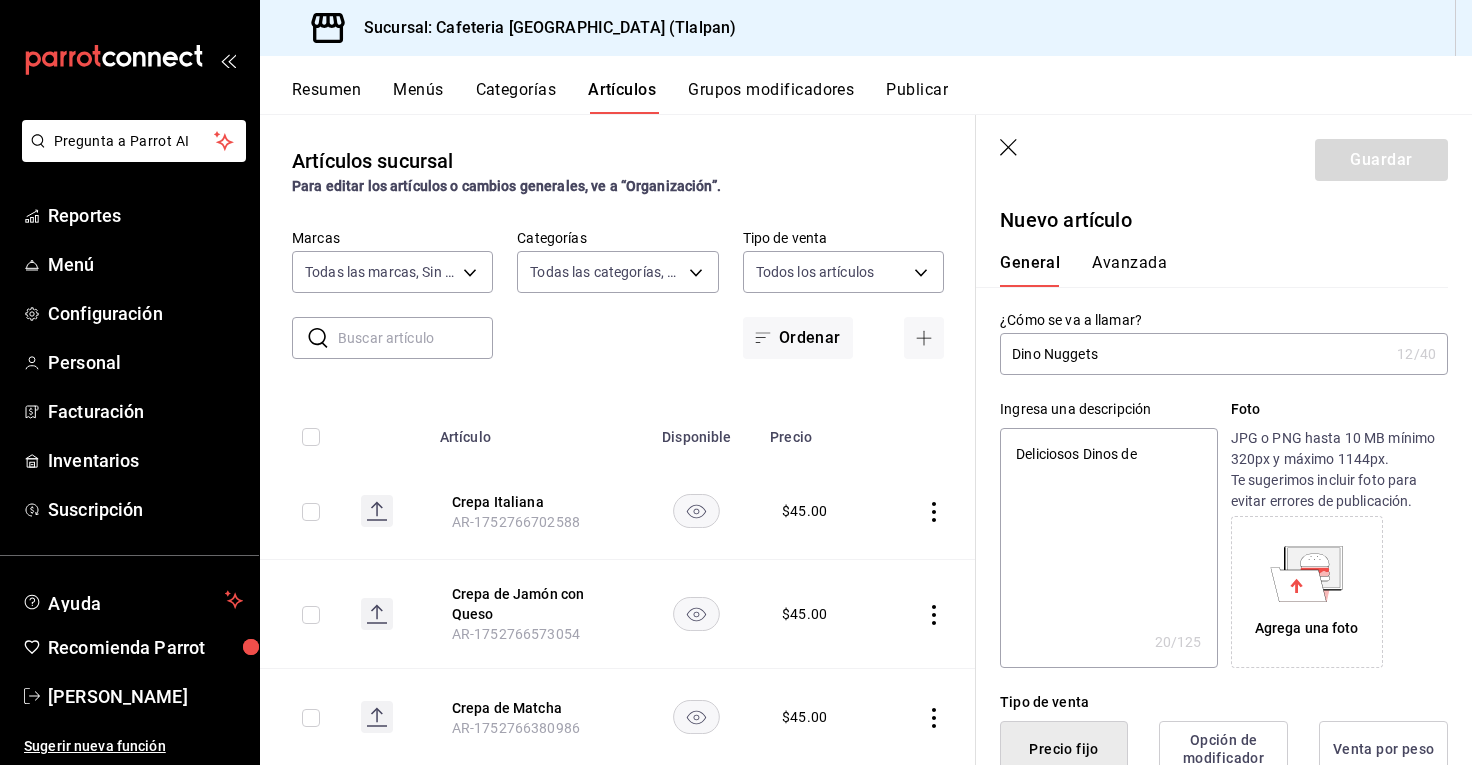type on "Deliciosos Dinos de p" 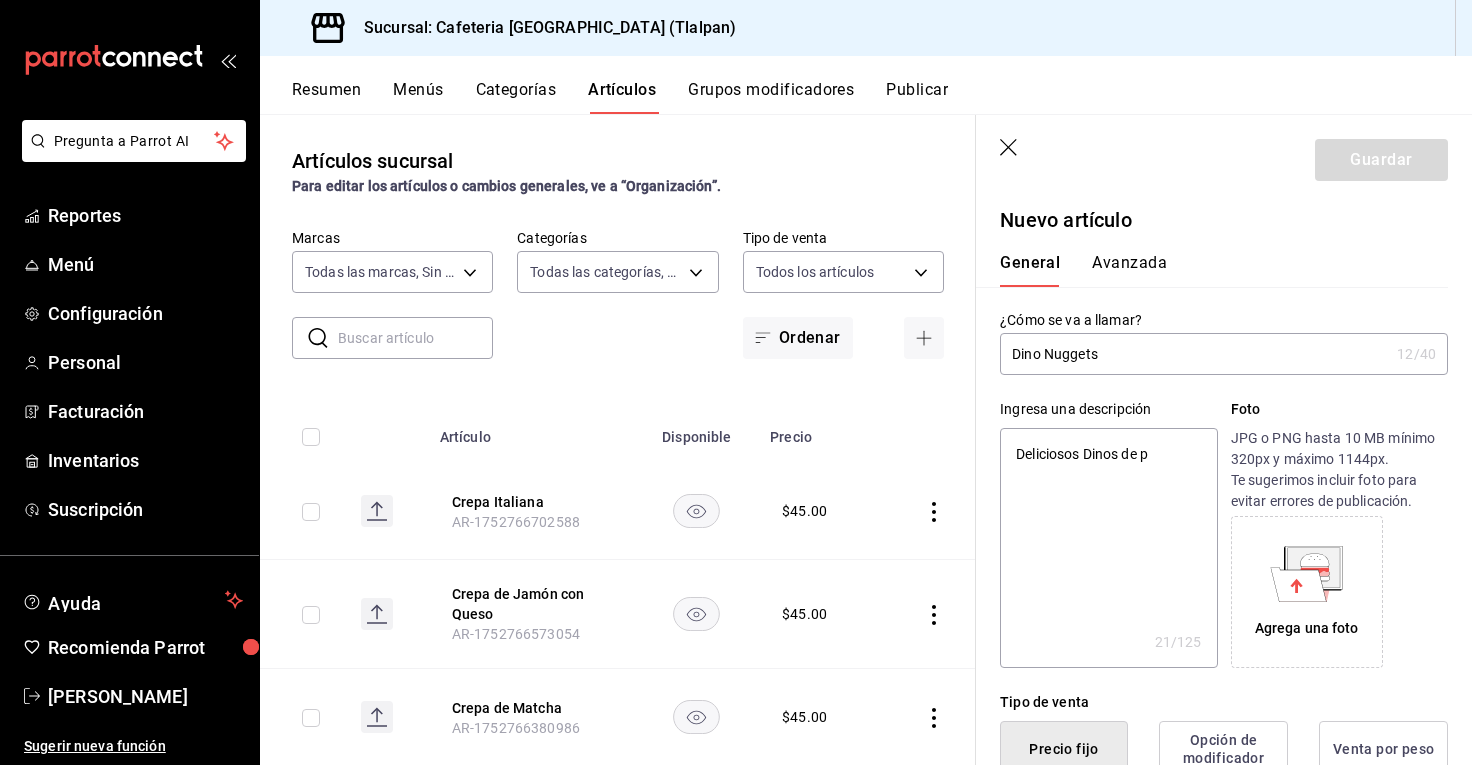 type on "Deliciosos Dinos de po" 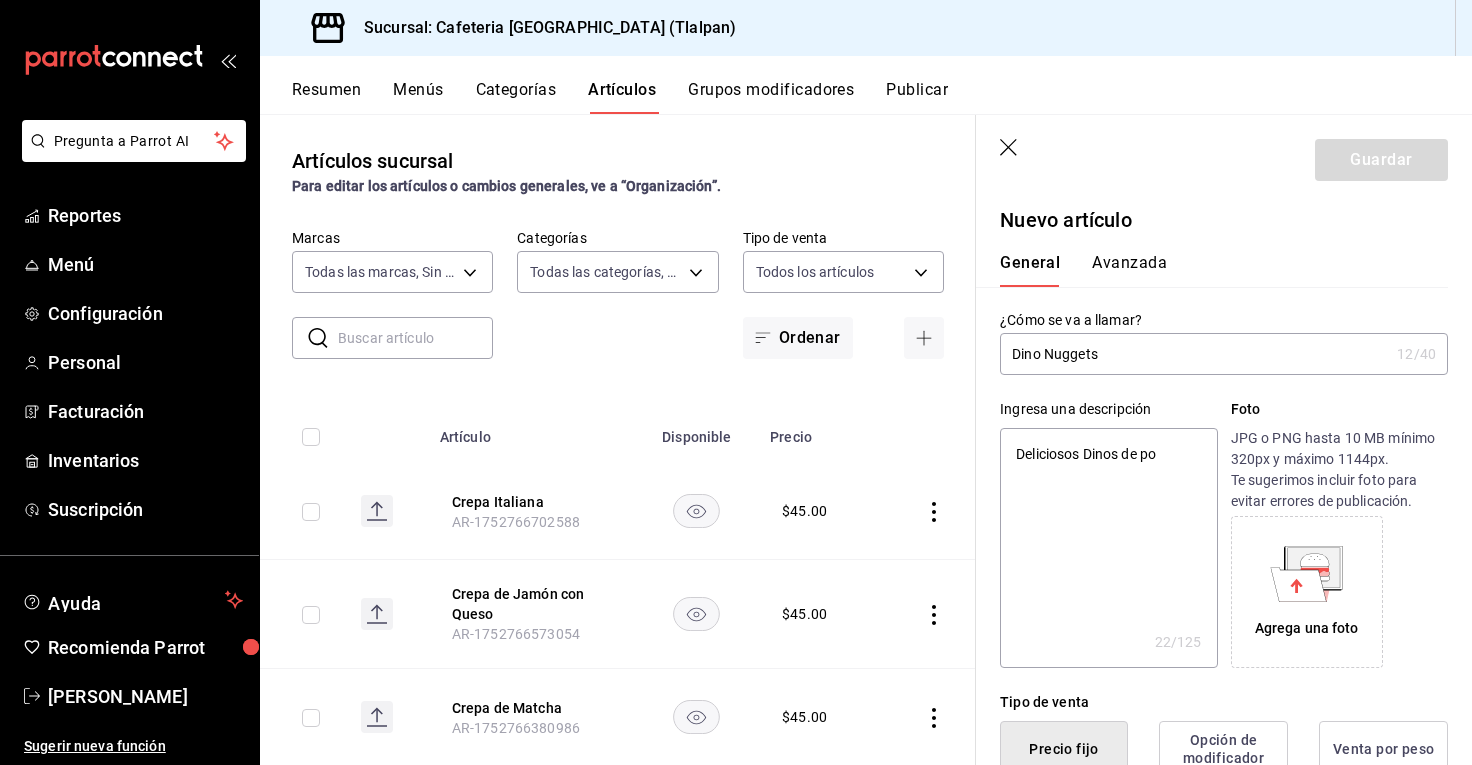 type on "Deliciosos Dinos de pol" 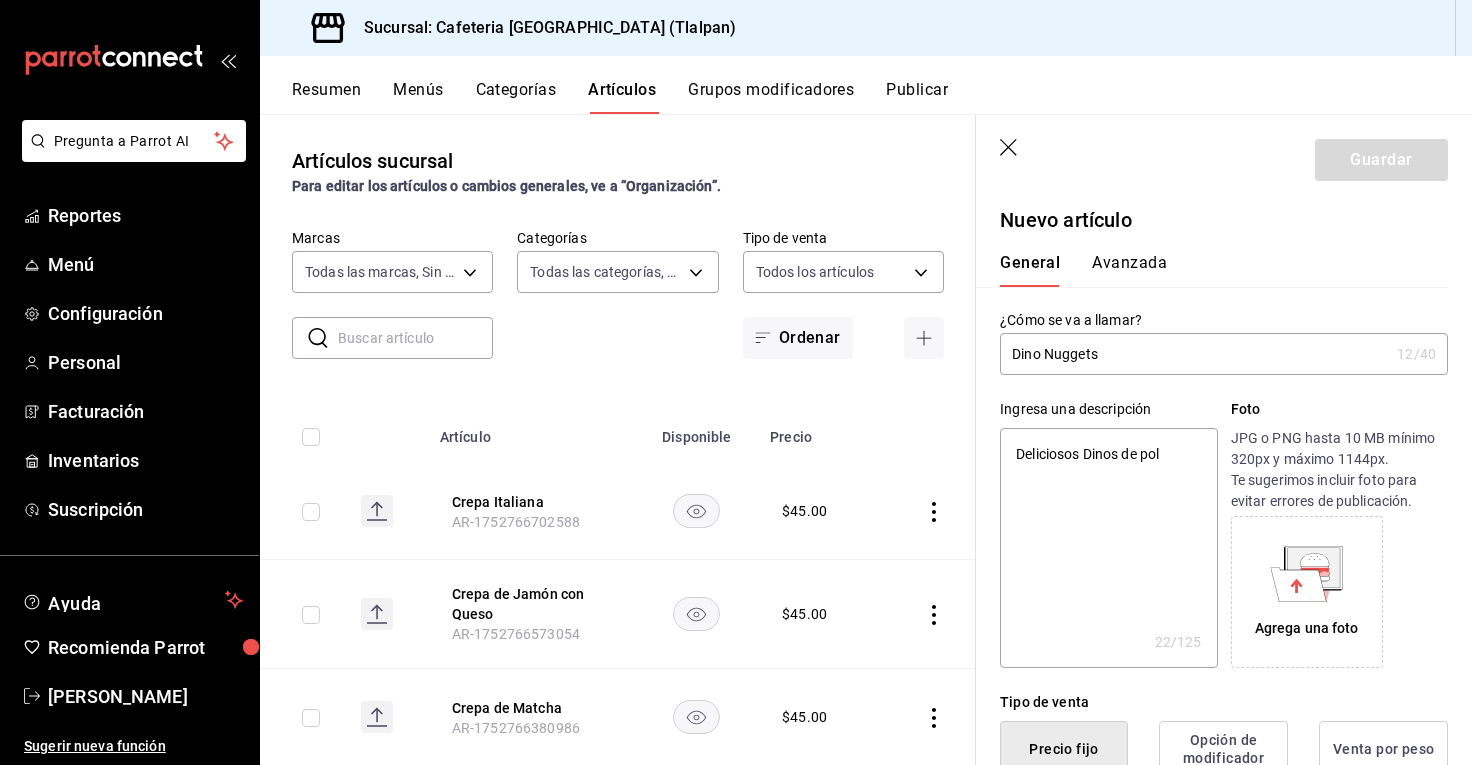 type on "Deliciosos Dinos de poll" 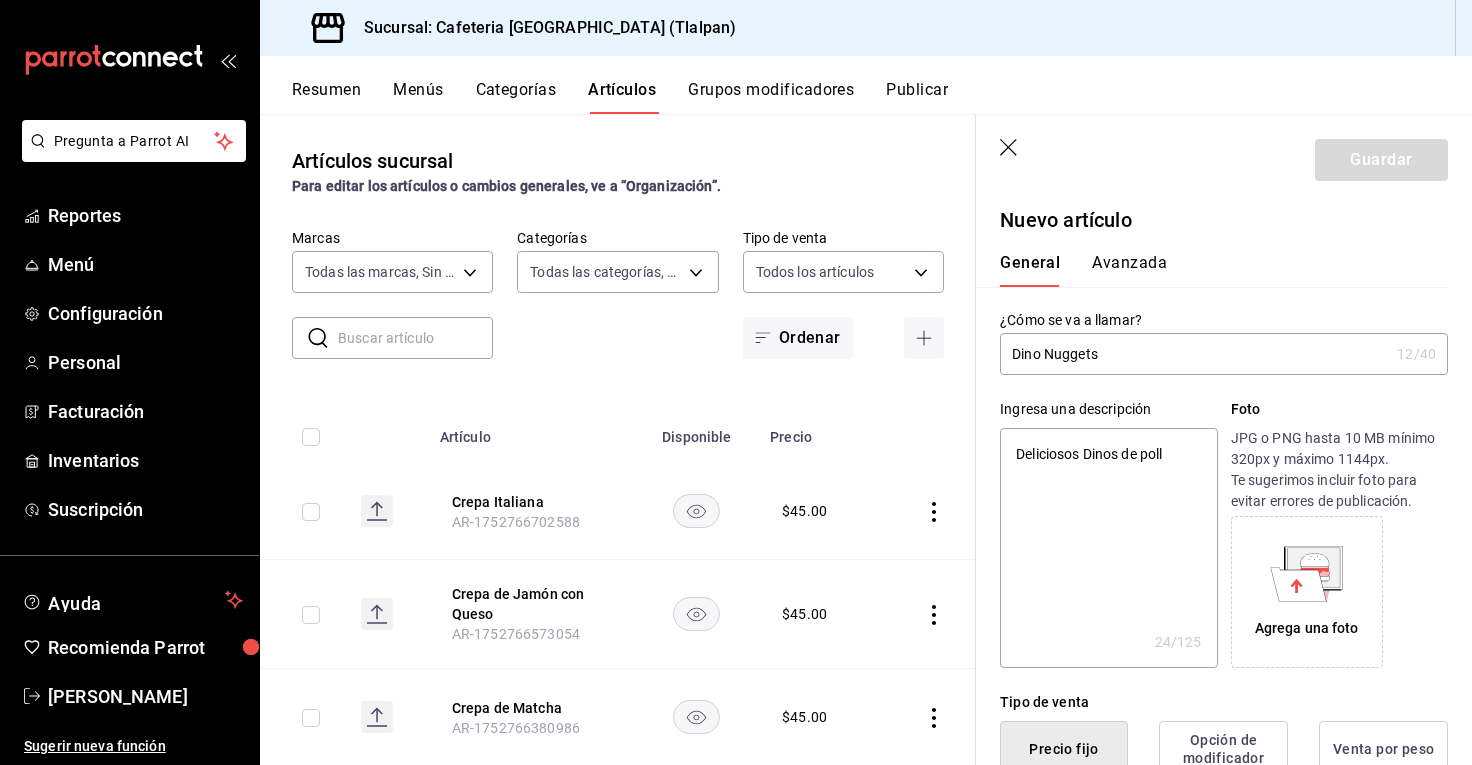 type on "Deliciosos Dinos de pollo" 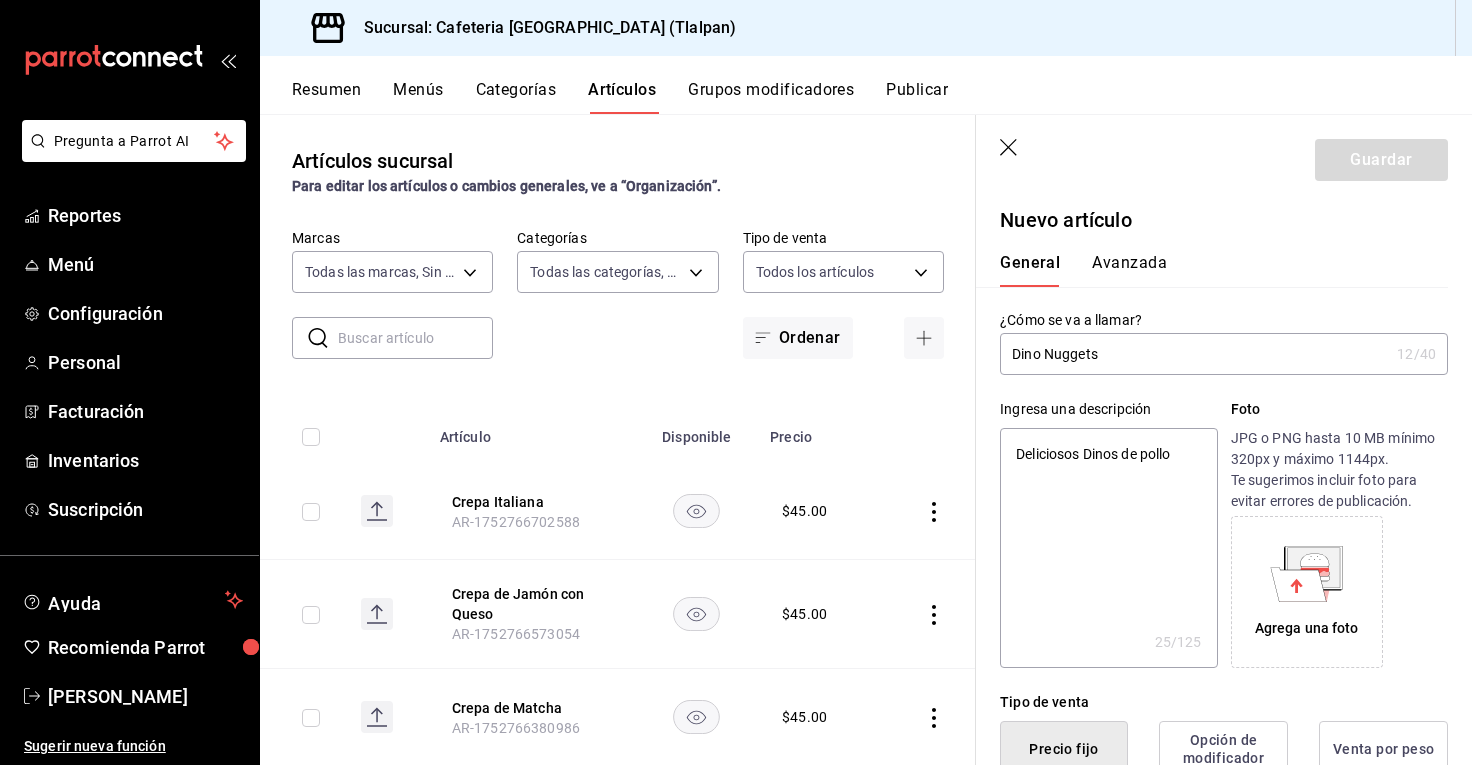 type on "Deliciosos Dinos de pollo," 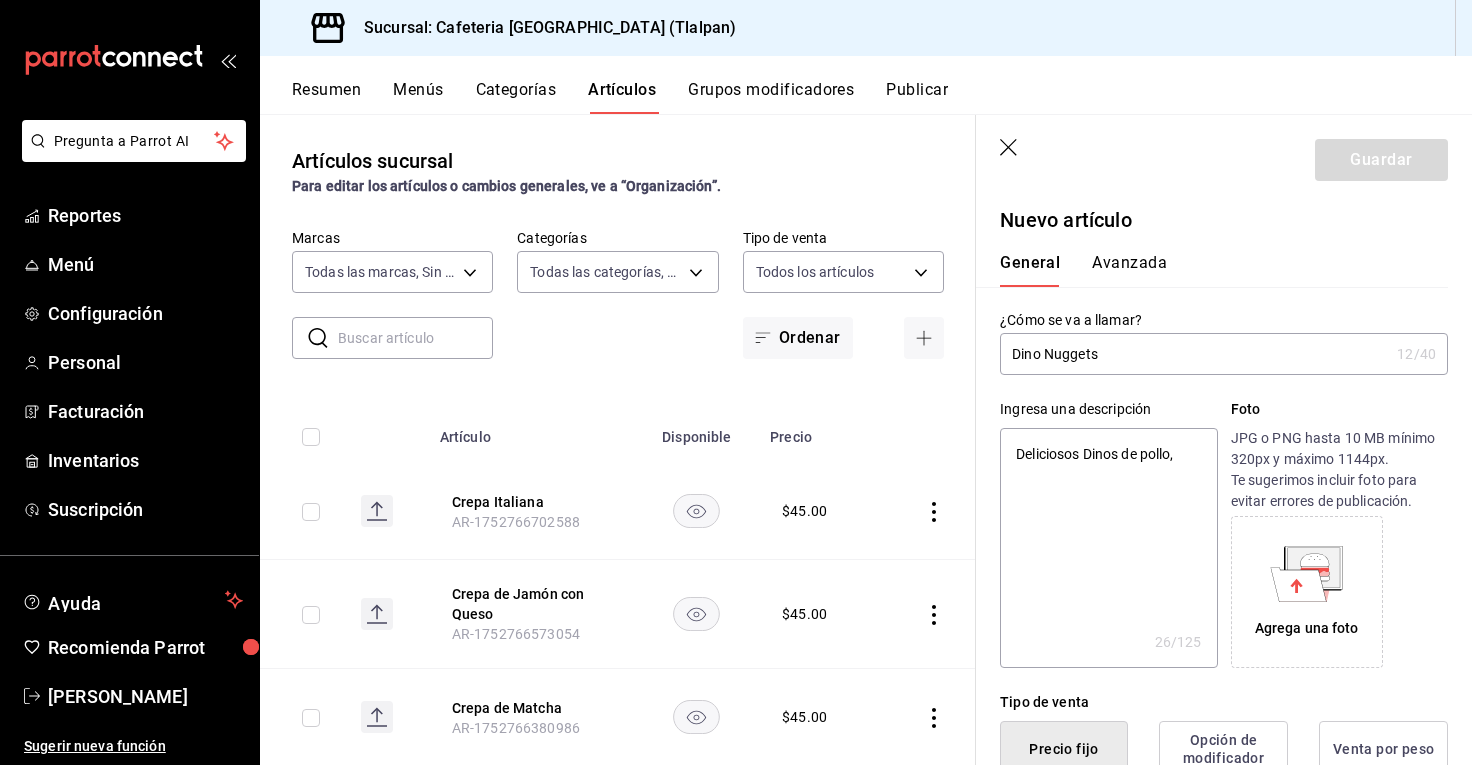 type on "Deliciosos Dinos de pollo," 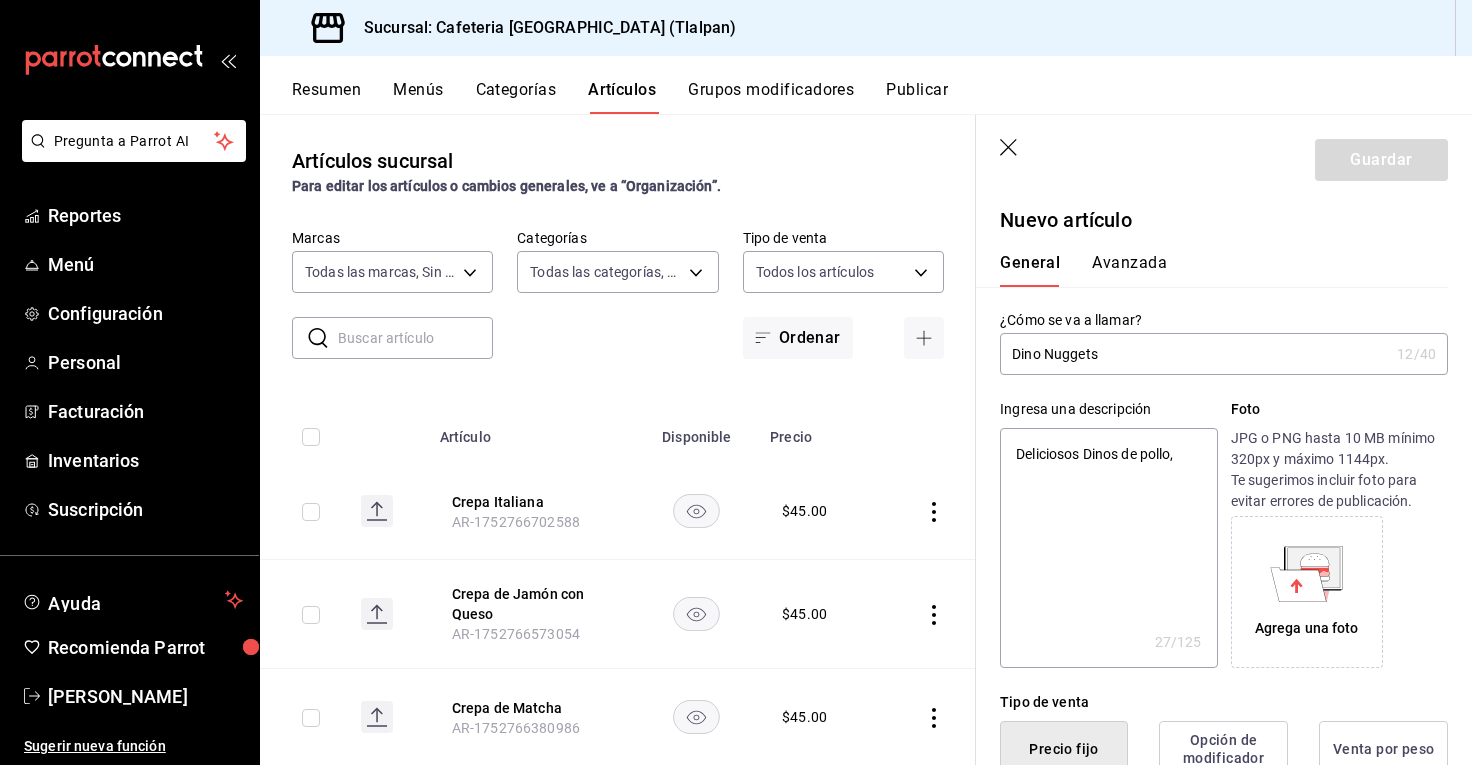 type on "Deliciosos Dinos de pollo, c" 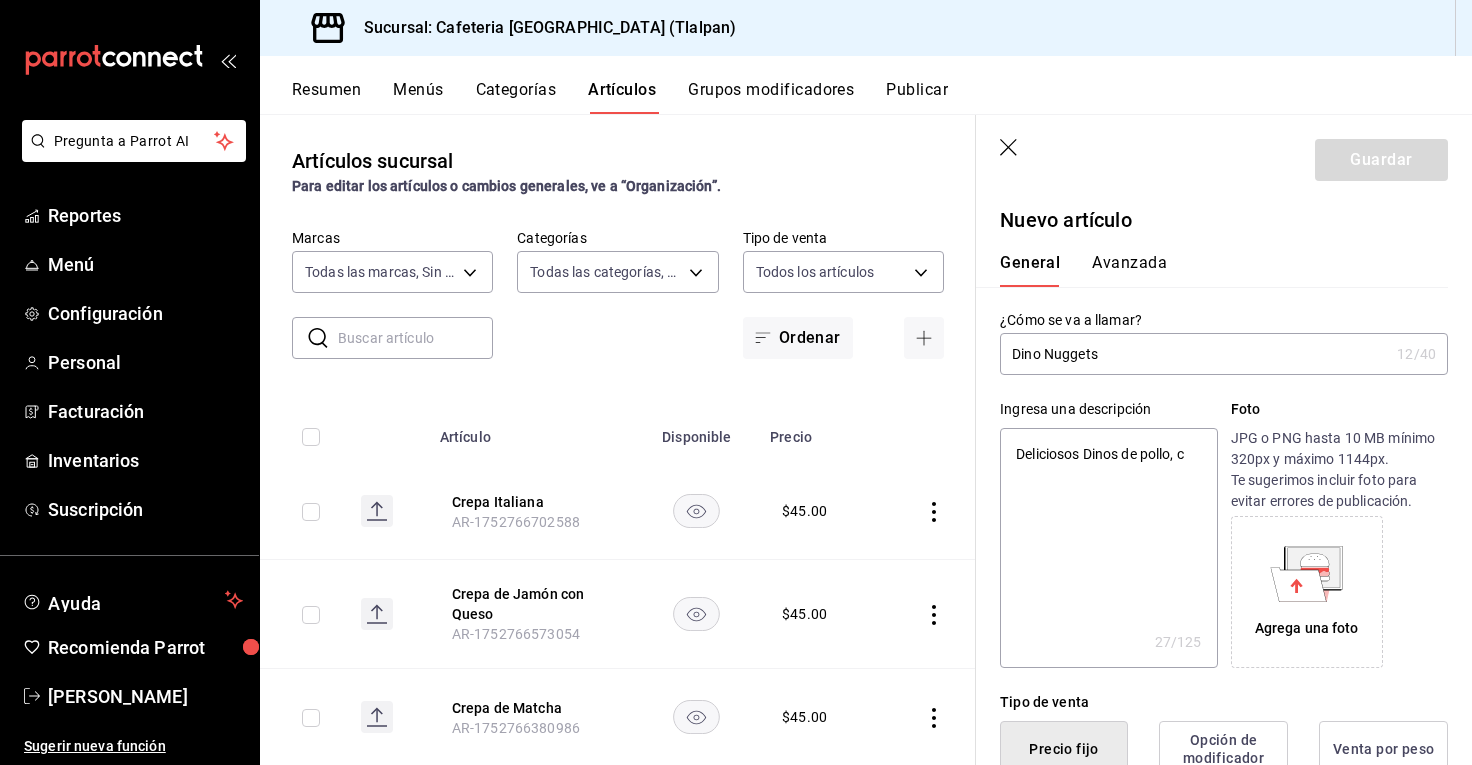 type on "Deliciosos Dinos de pollo, cr" 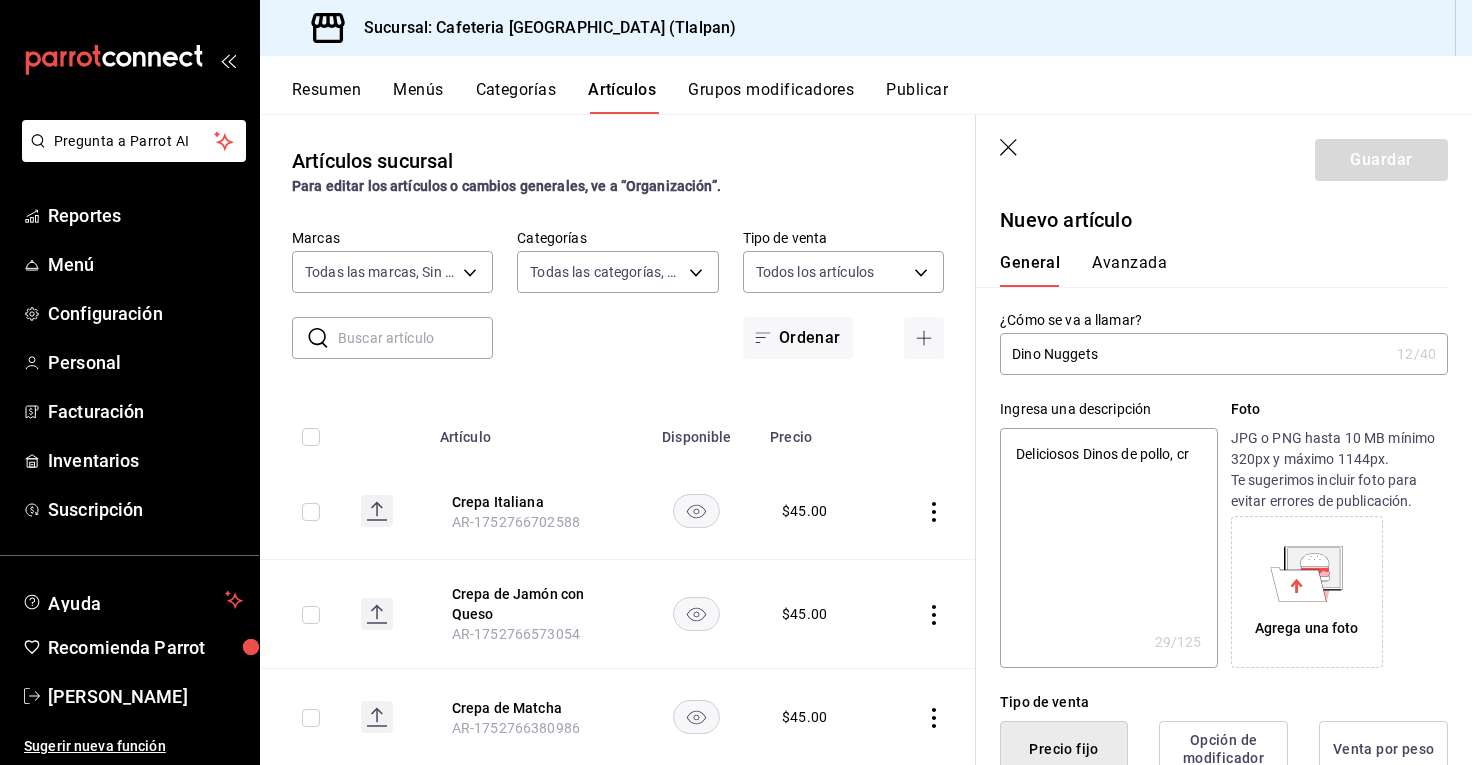type on "Deliciosos Dinos de pollo, cru" 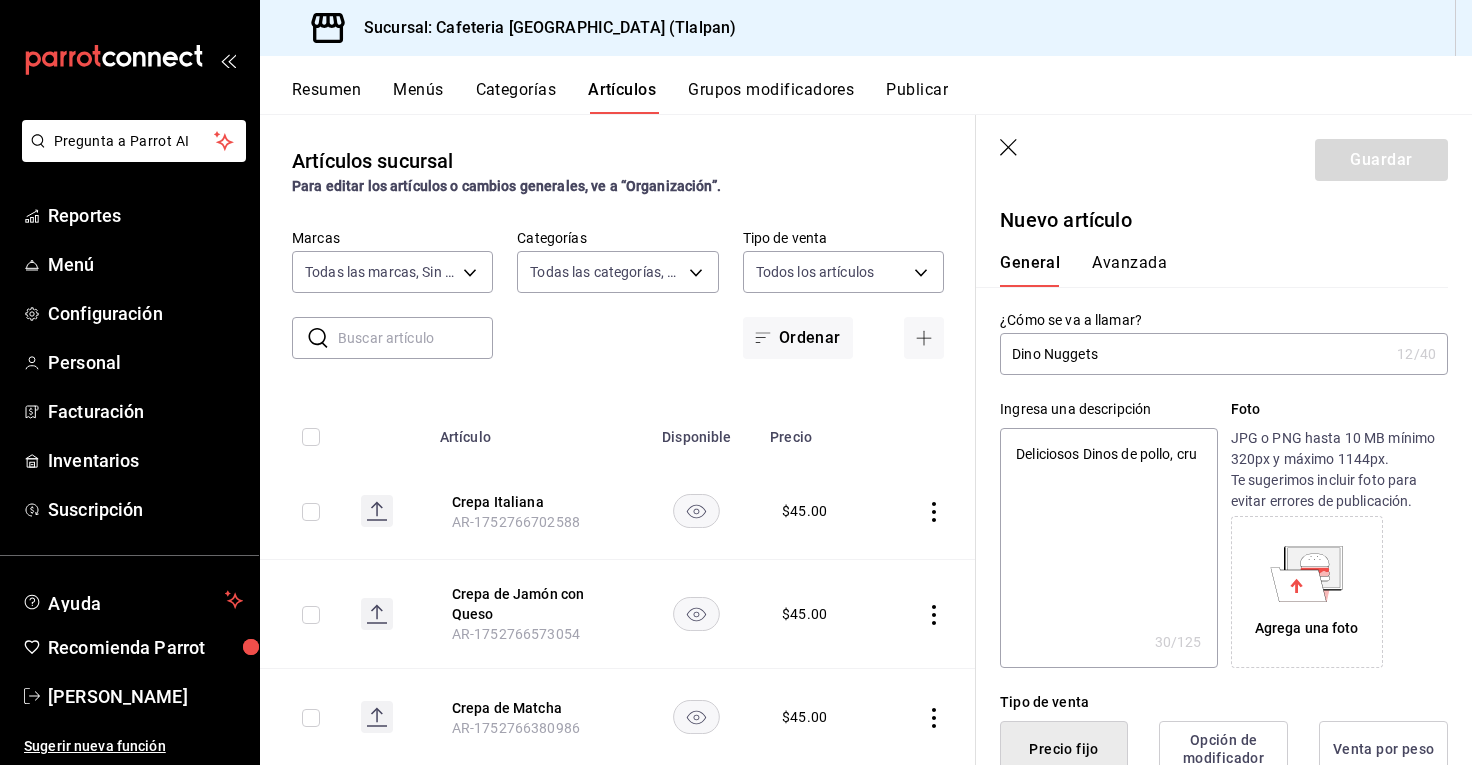 type on "Deliciosos Dinos de pollo, cruj" 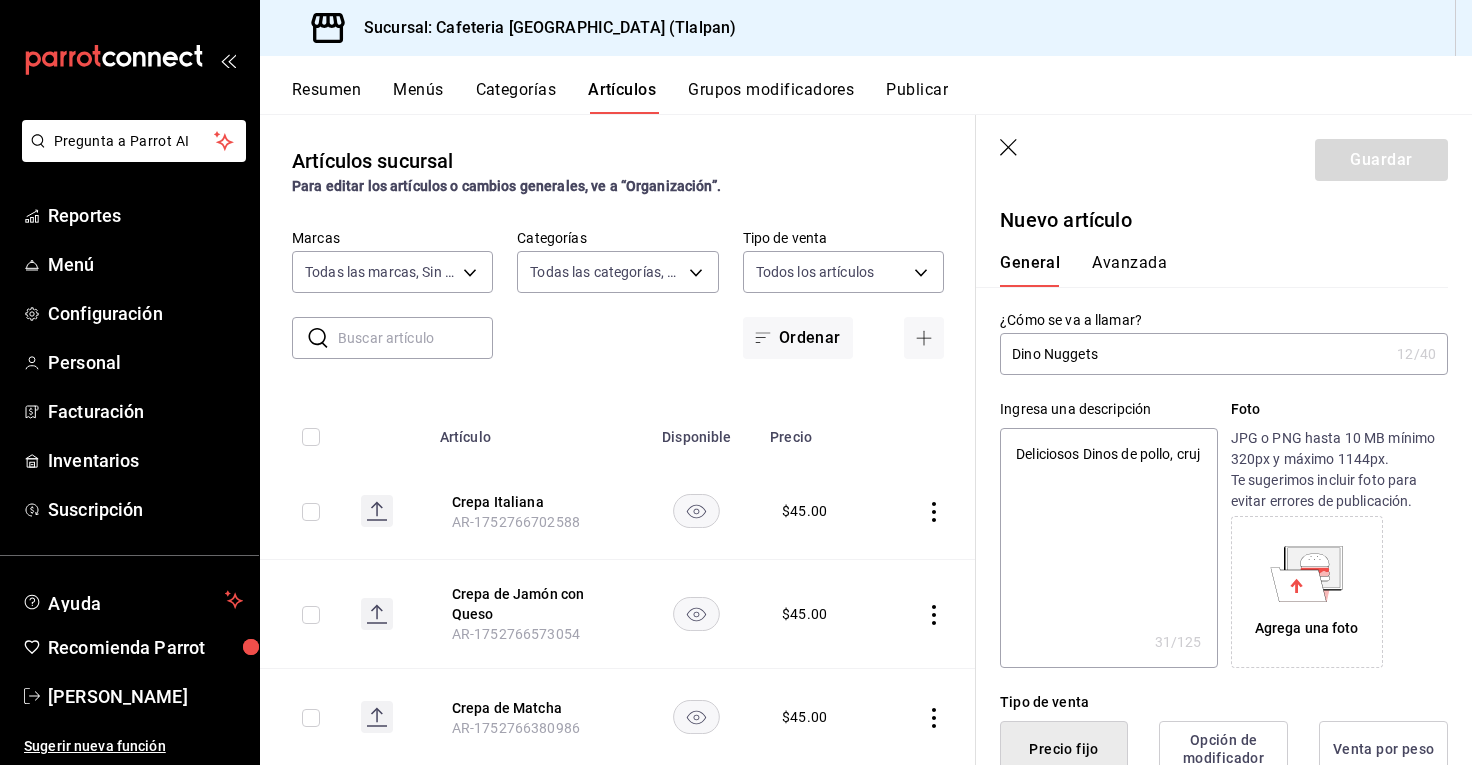 type on "Deliciosos Dinos de pollo, cruji" 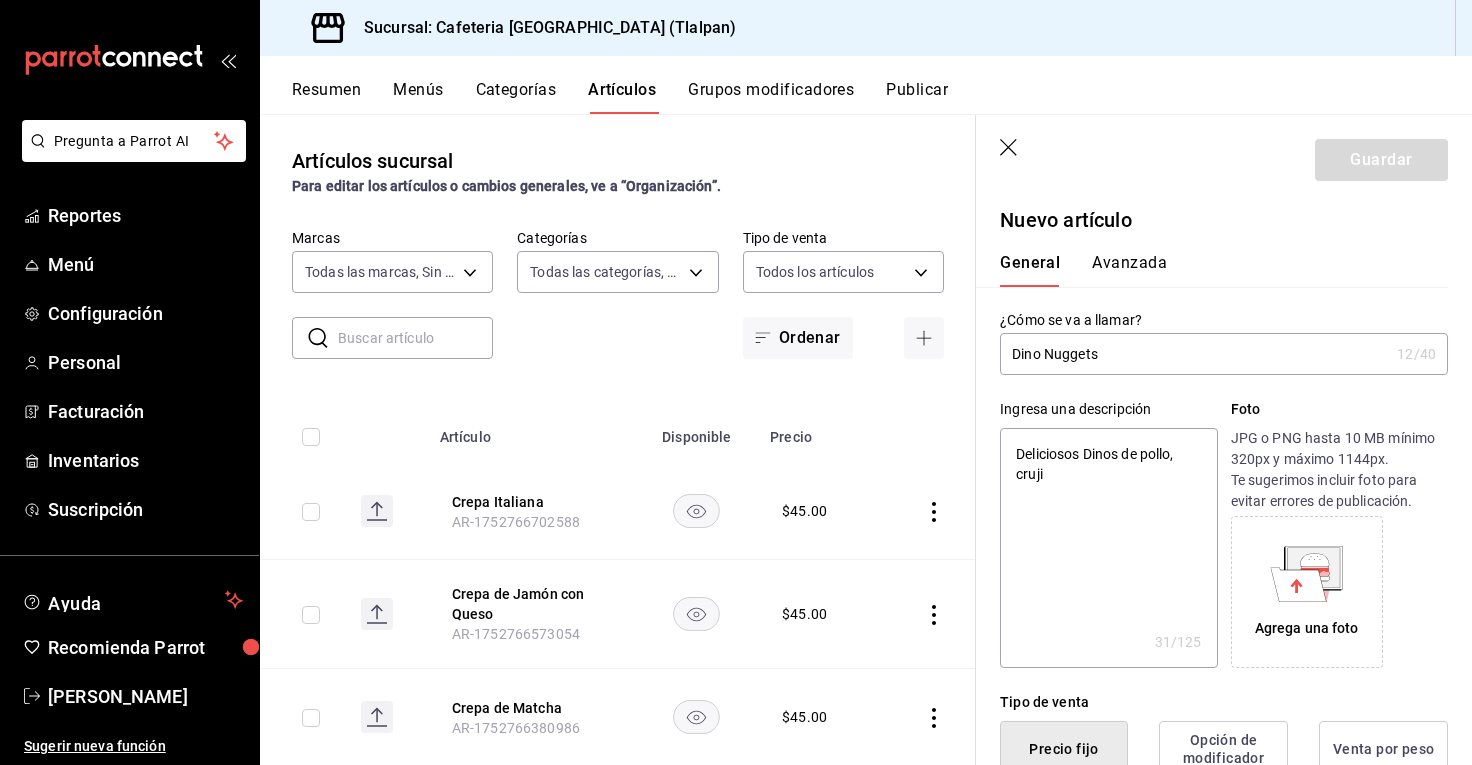 type on "Deliciosos Dinos de pollo, crujie" 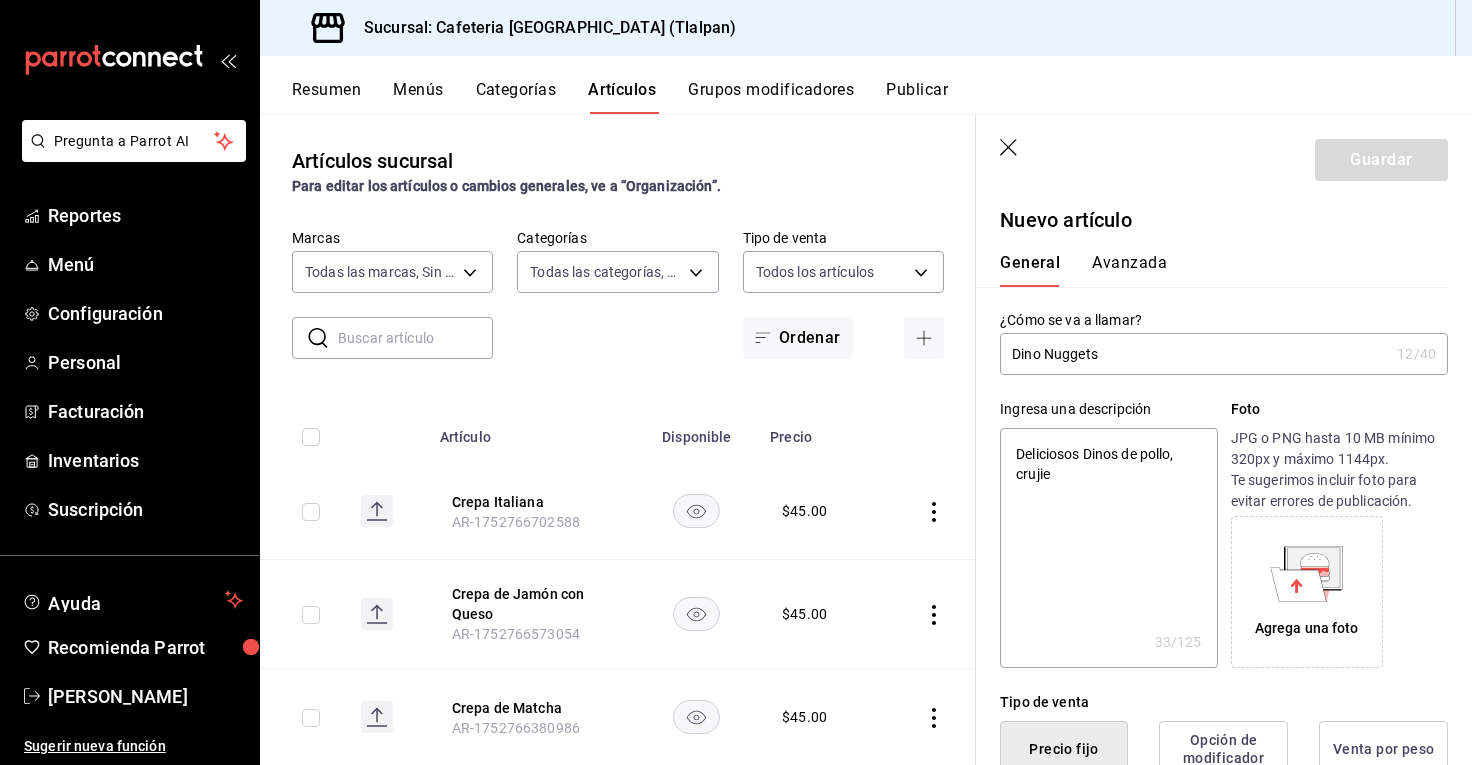 type on "Deliciosos Dinos de pollo, crujien" 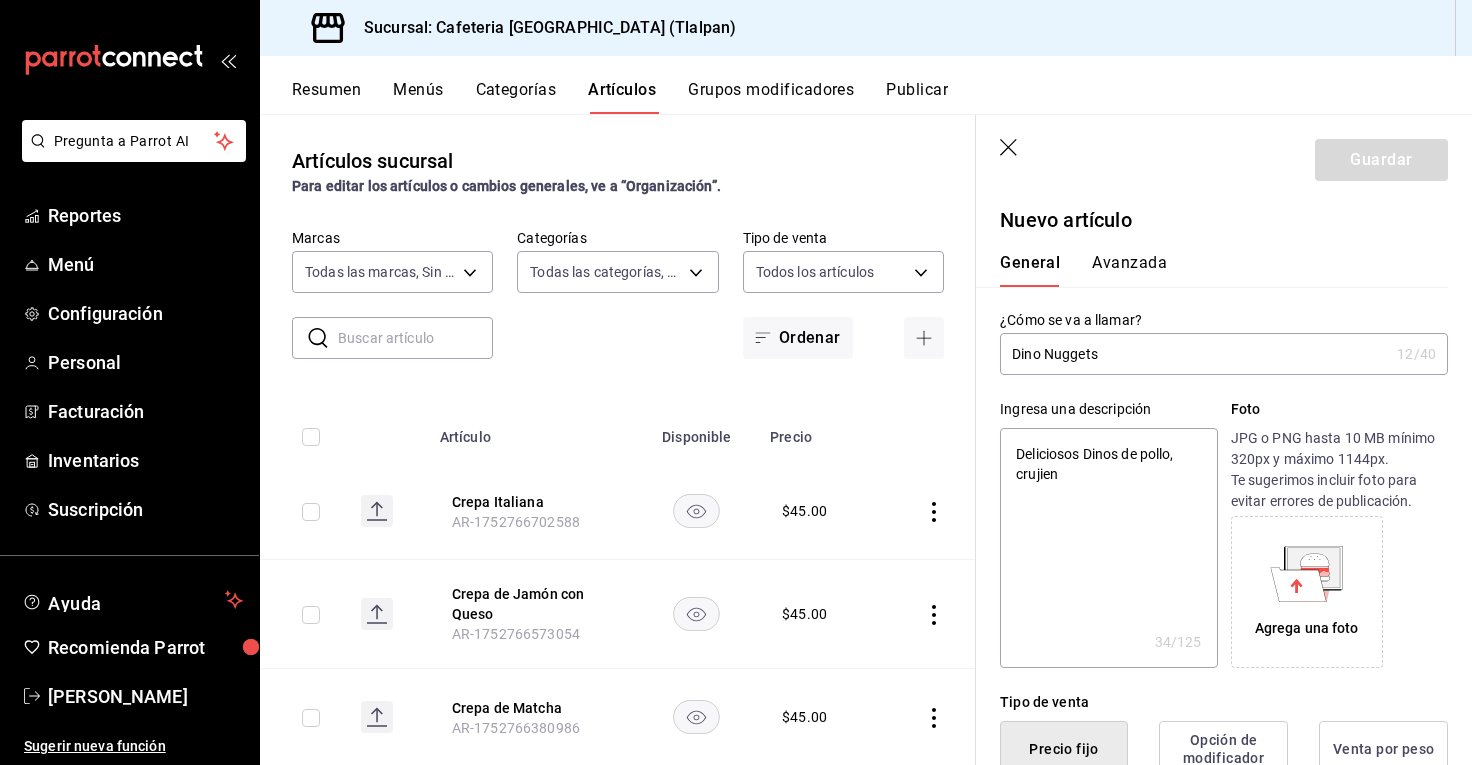 type on "Deliciosos Dinos de pollo, crujient" 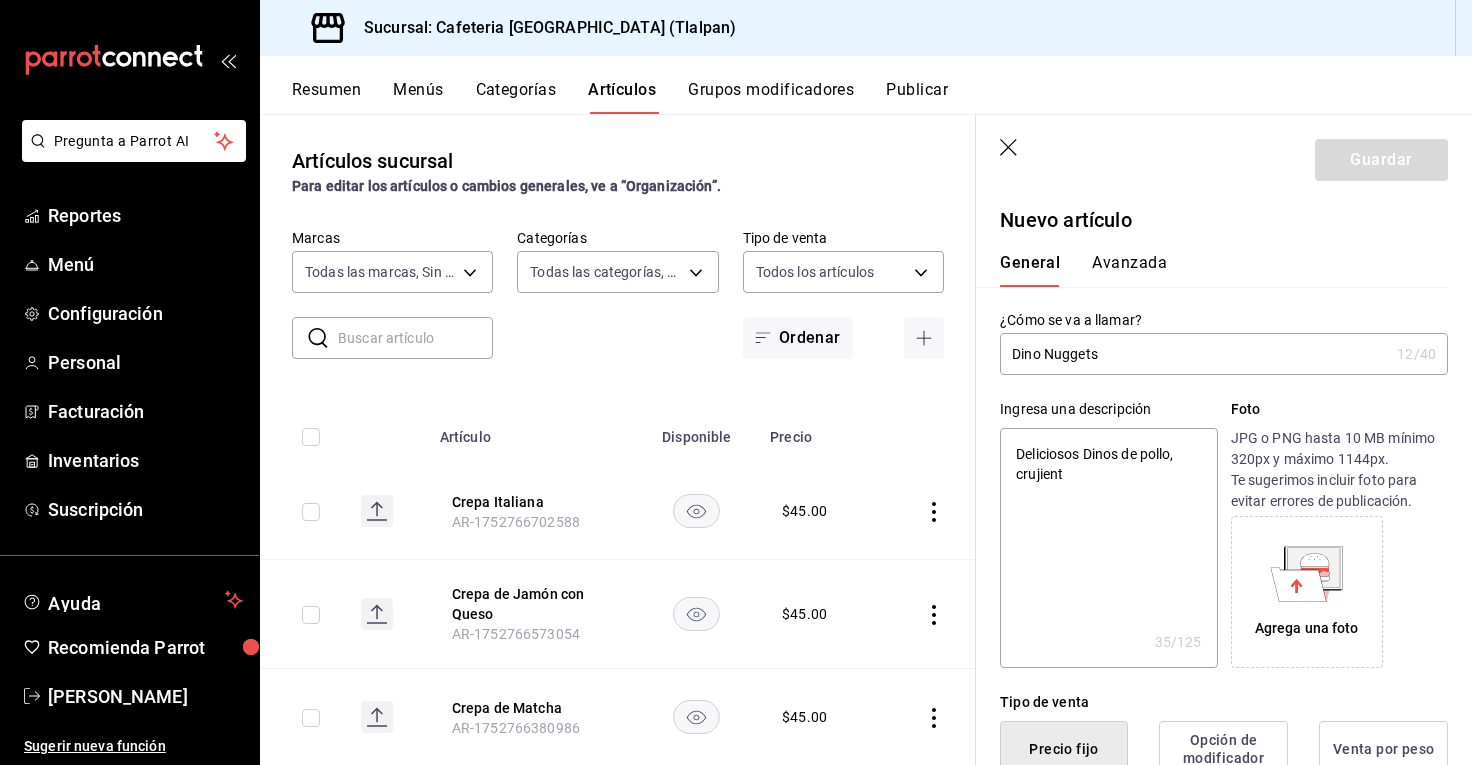 type on "Deliciosos Dinos de pollo, crujiente" 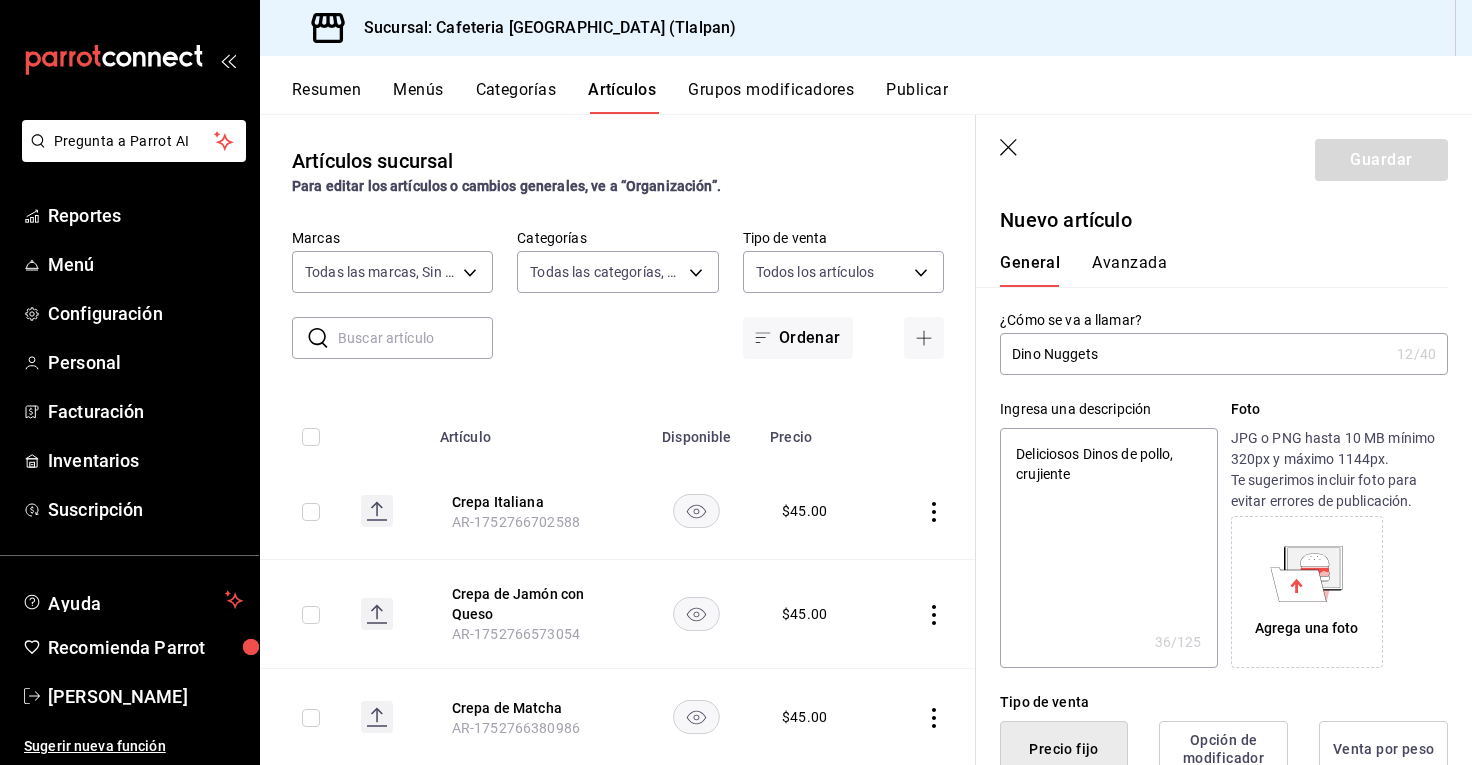 type on "Deliciosos Dinos de pollo, crujientes" 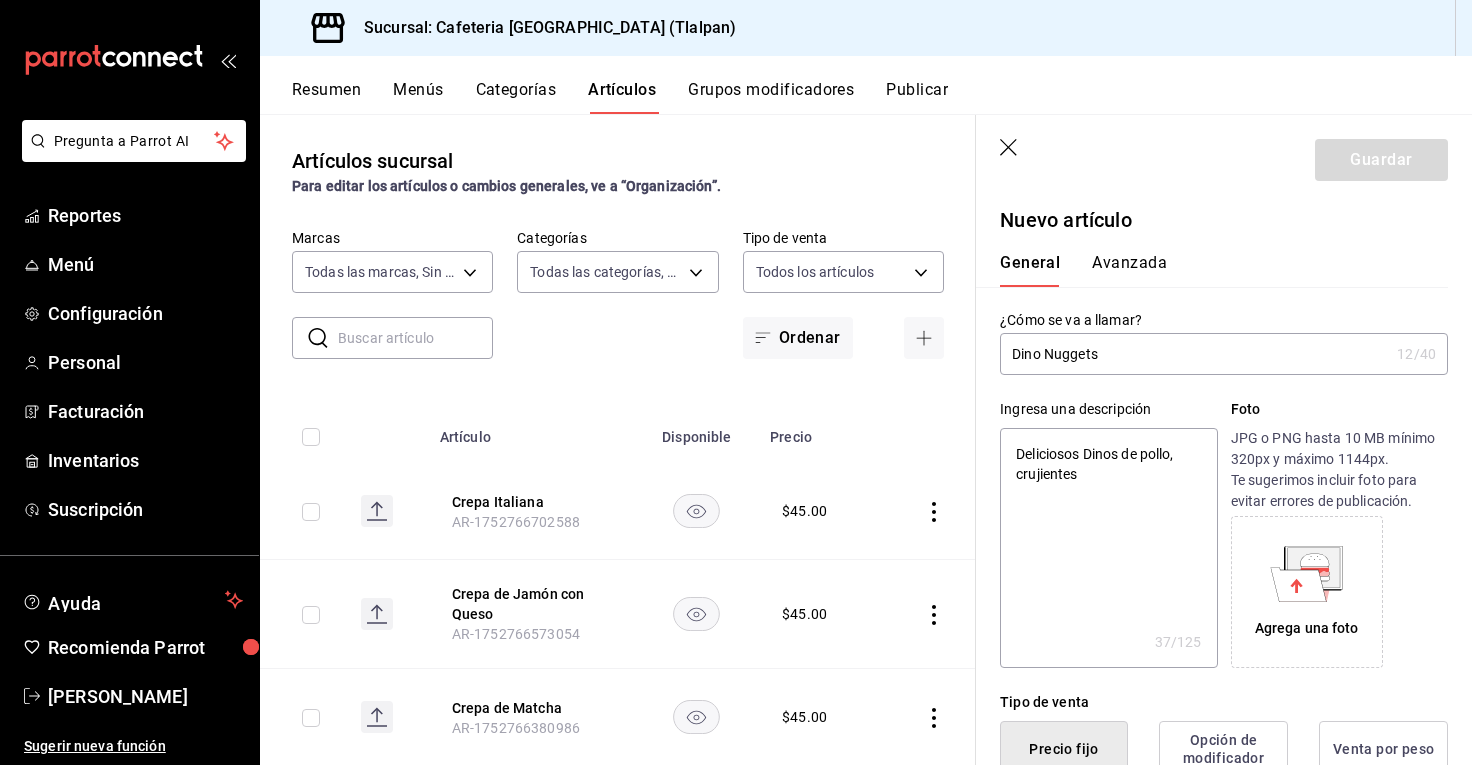 type on "Deliciosos Dinos de pollo, crujientes" 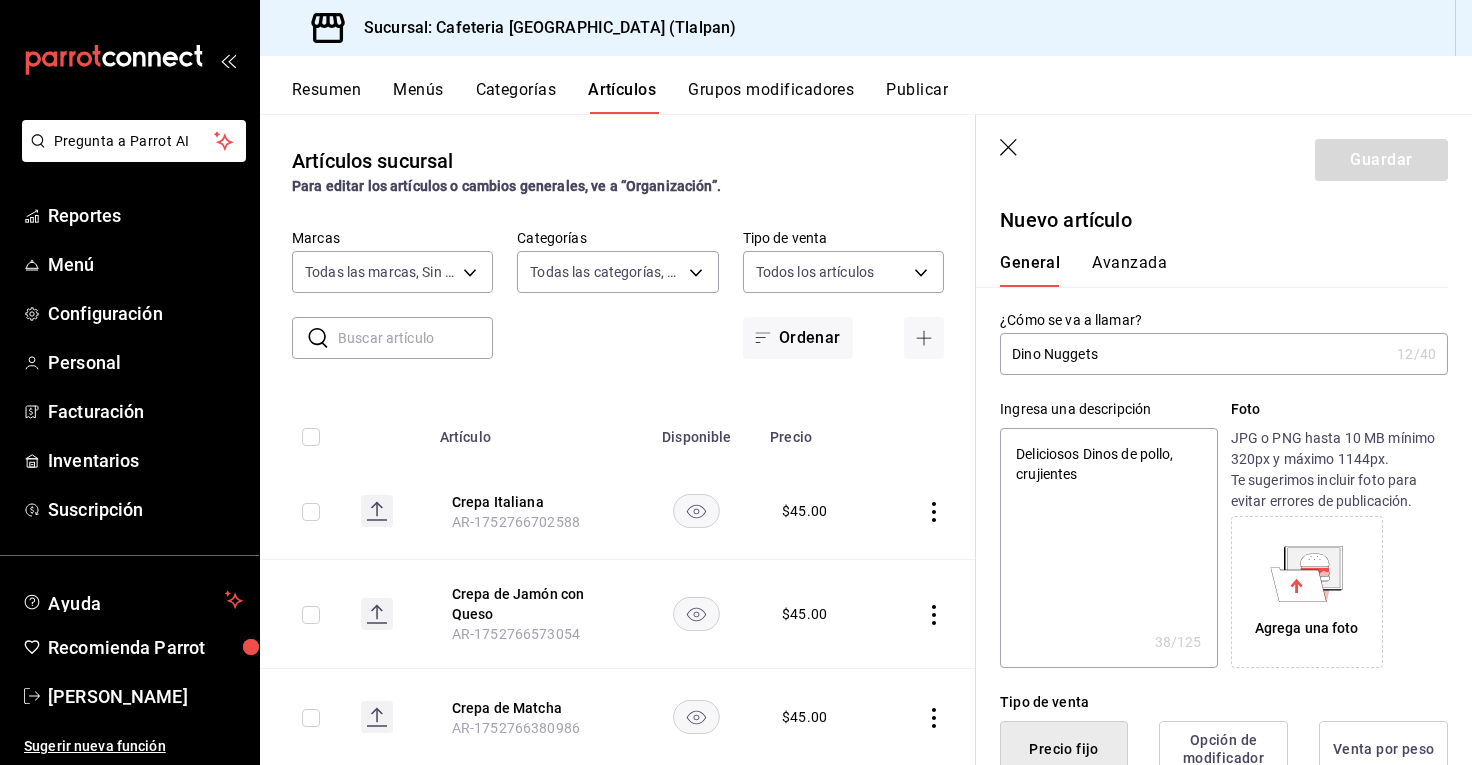 type on "Deliciosos Dinos de pollo, crujientes y" 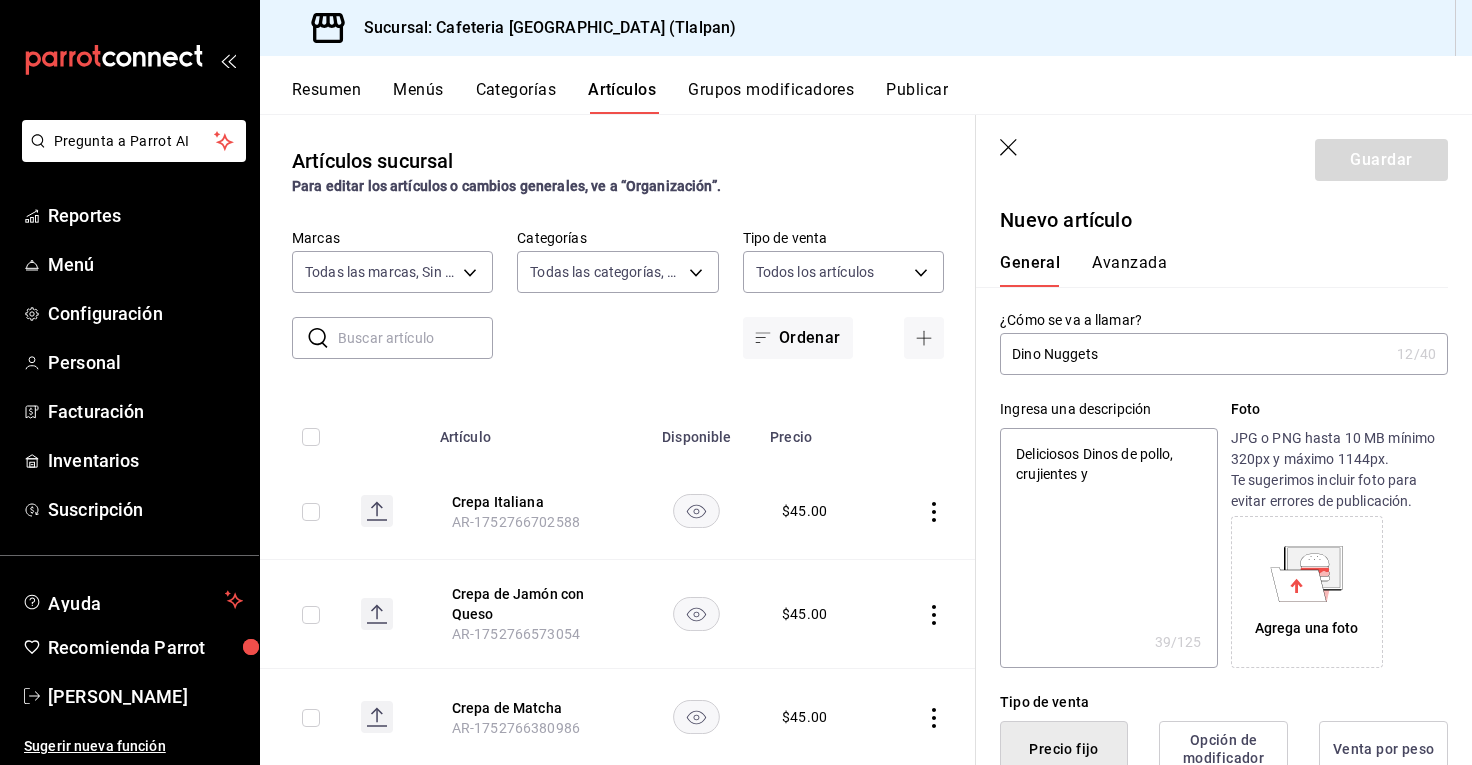 type on "Deliciosos Dinos de pollo, crujientes y" 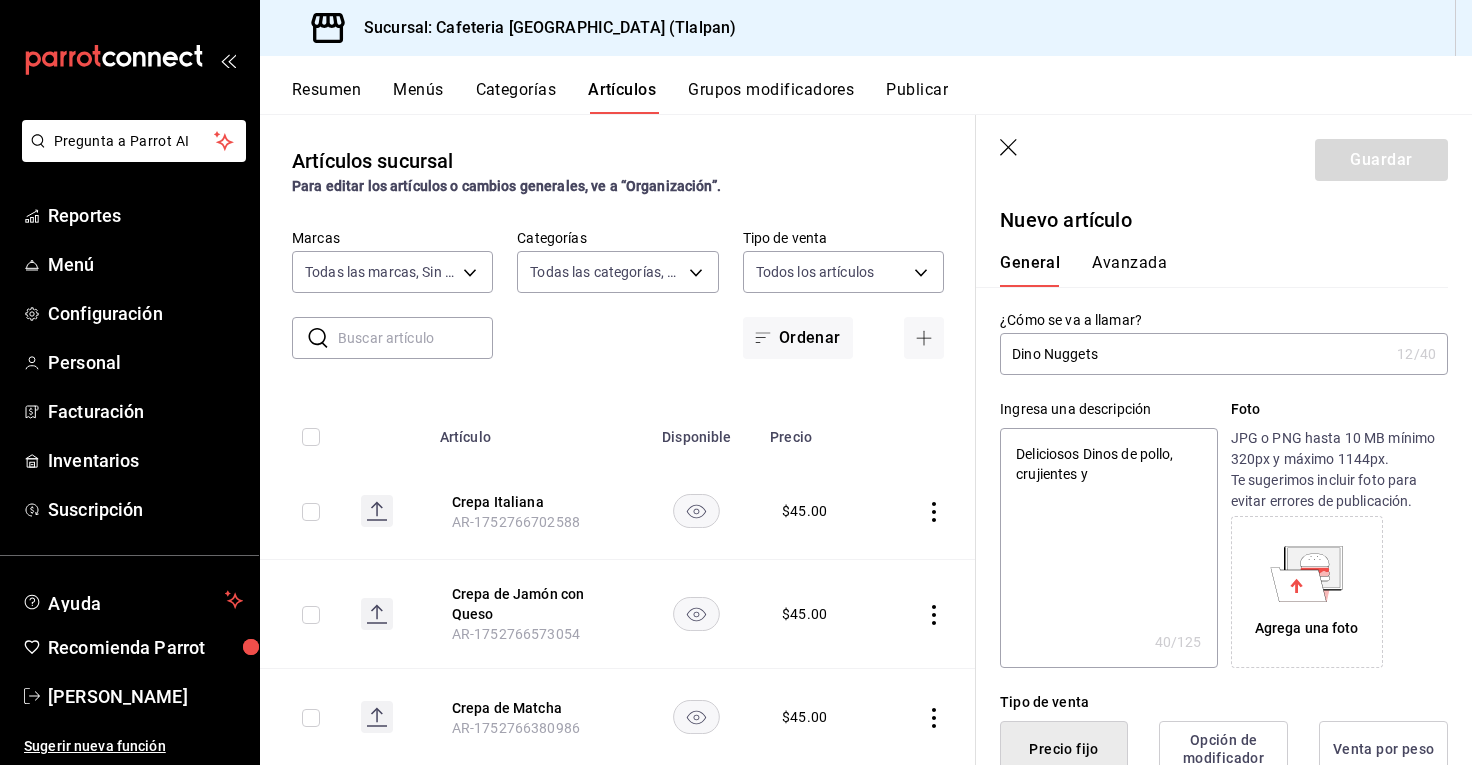 type on "Deliciosos Dinos de pollo, crujientes y f" 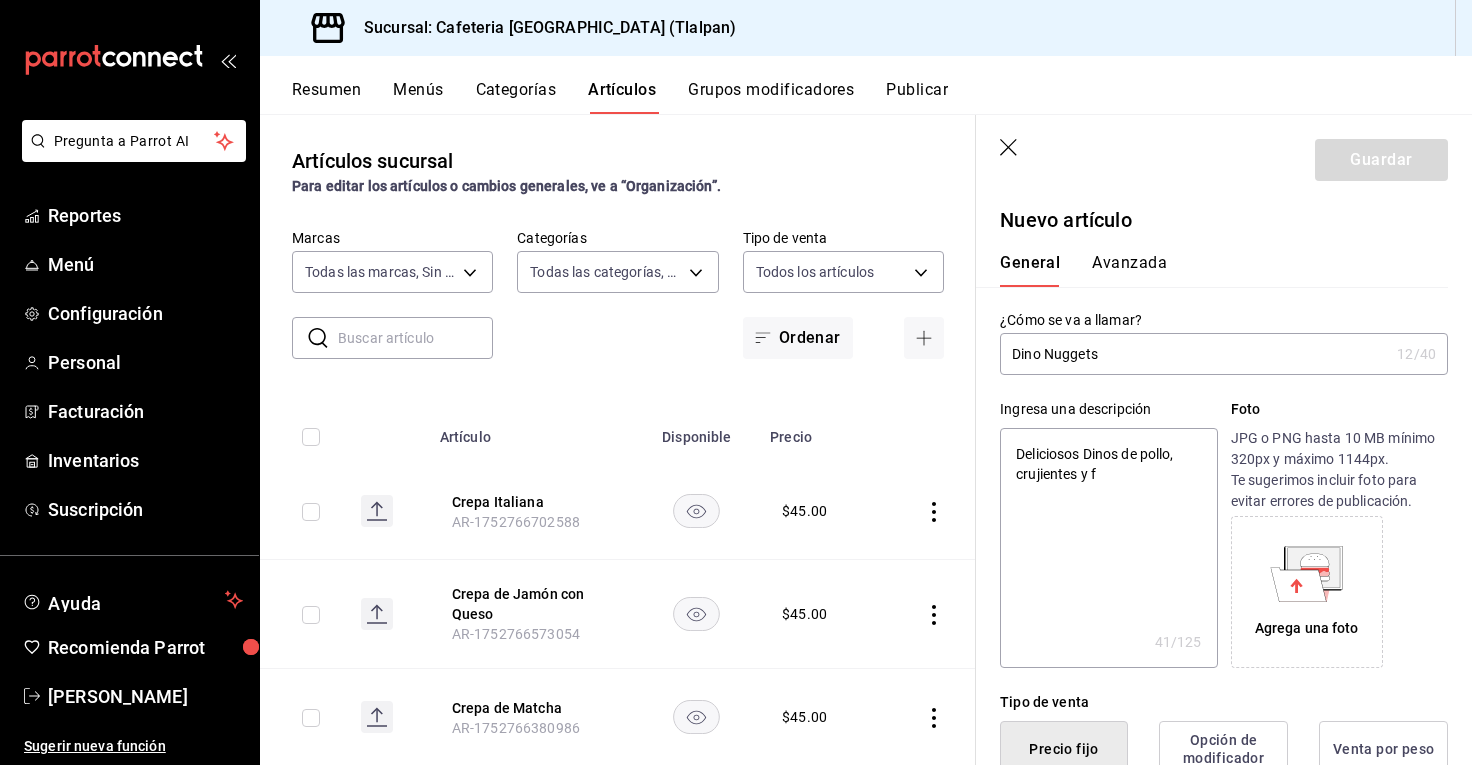 type on "Deliciosos Dinos de pollo, crujientes y fr" 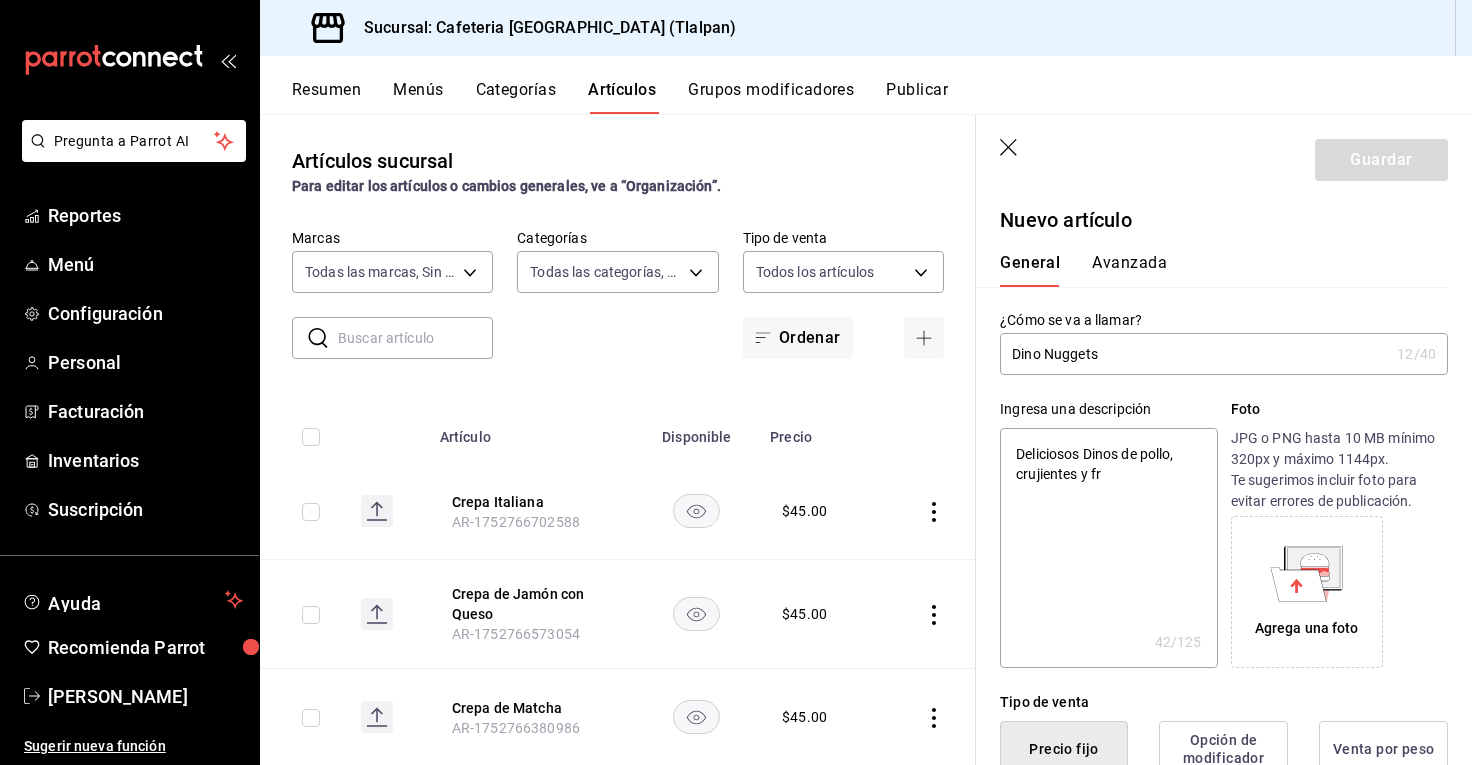 type on "Deliciosos Dinos de pollo, crujientes y fre" 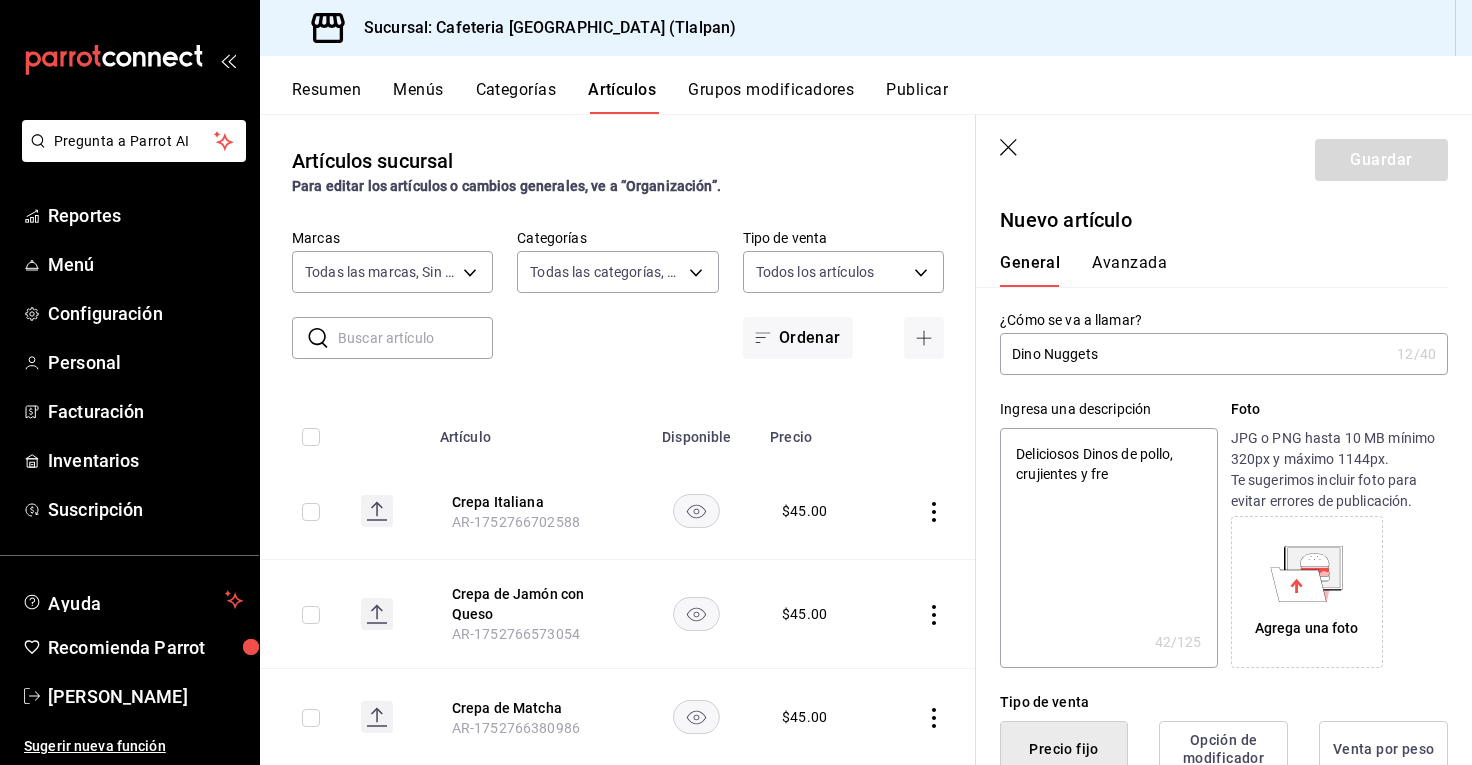 type on "Deliciosos Dinos de pollo, crujientes y fres" 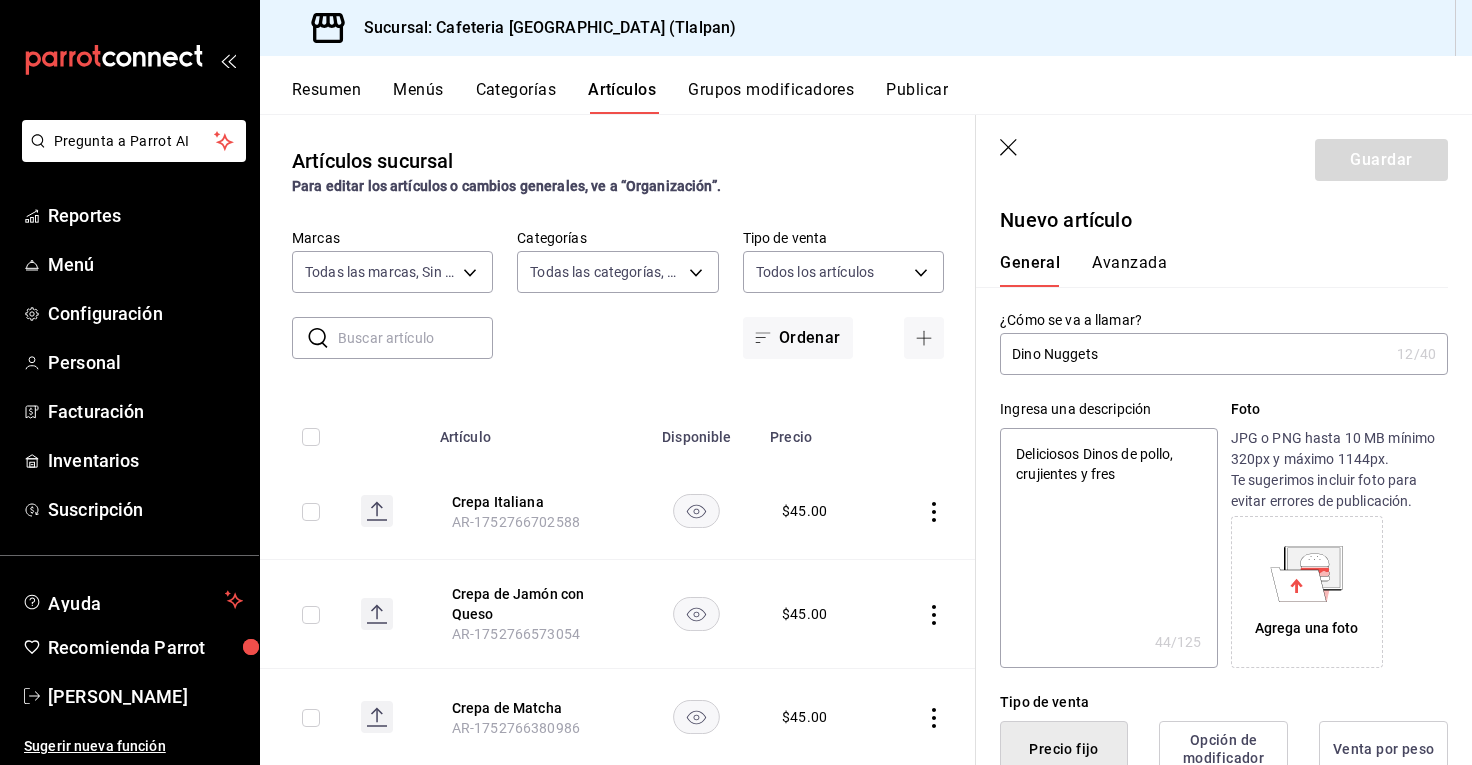 type on "Deliciosos Dinos de pollo, crujientes y fresc" 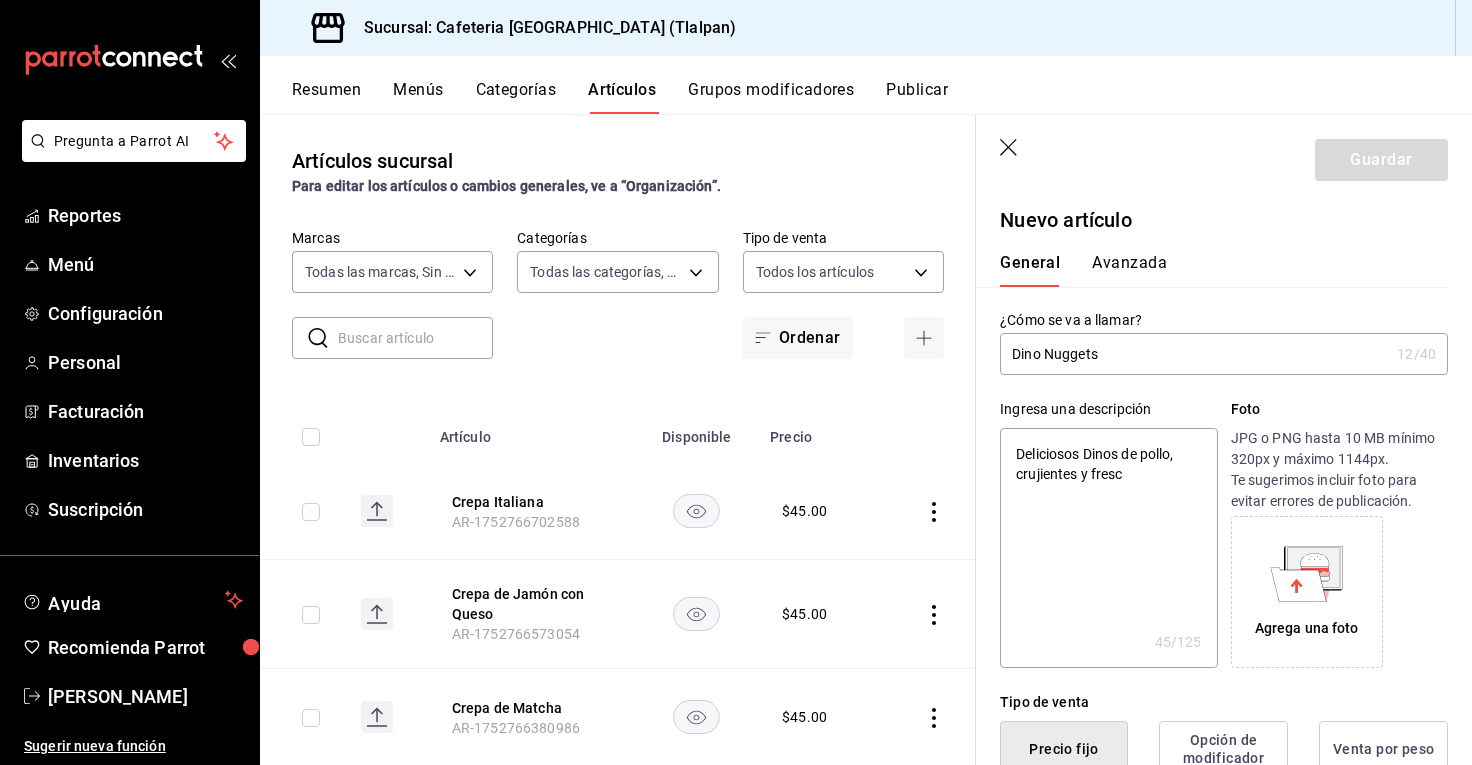 type on "Deliciosos Dinos de pollo, crujientes y fresco" 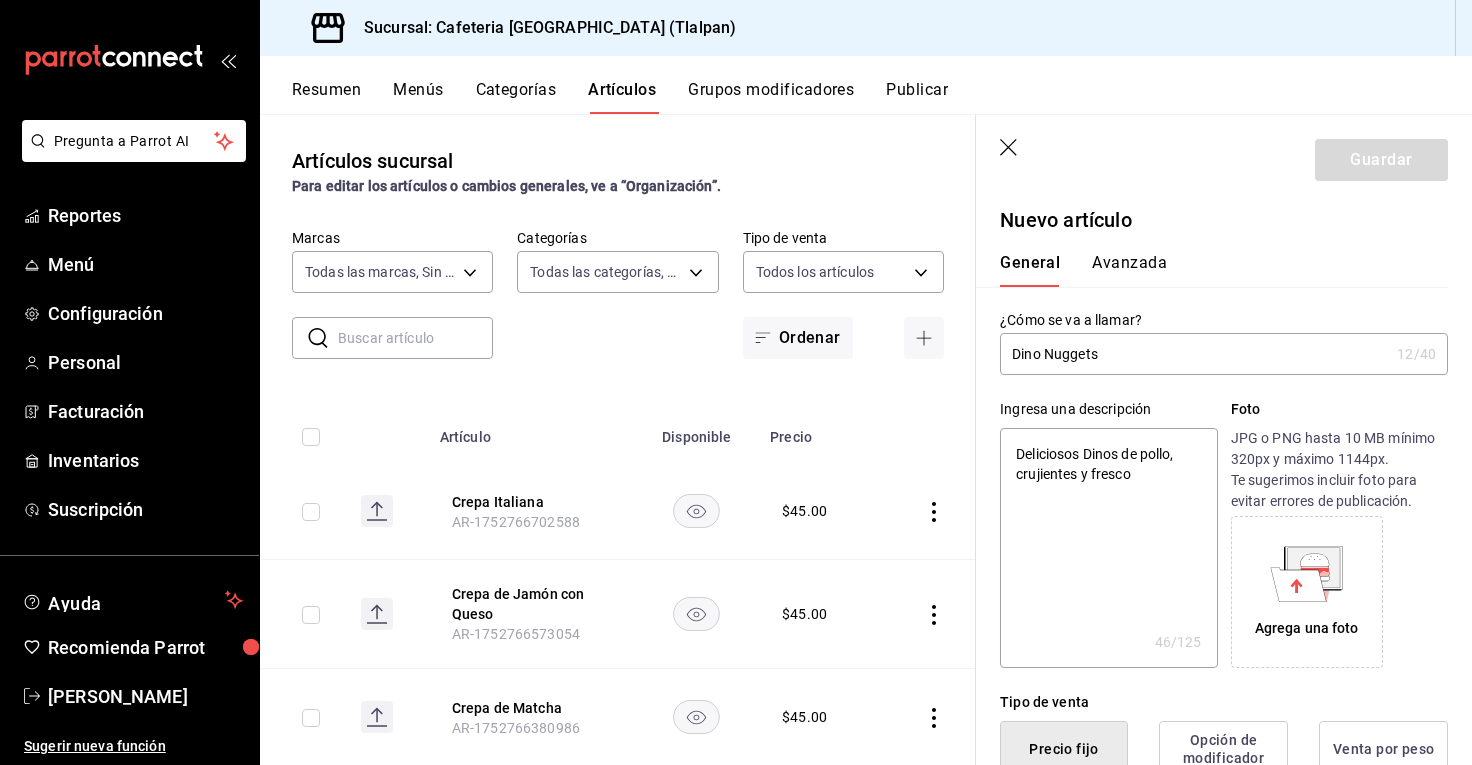 type on "Deliciosos Dinos de pollo, crujientes y frescos" 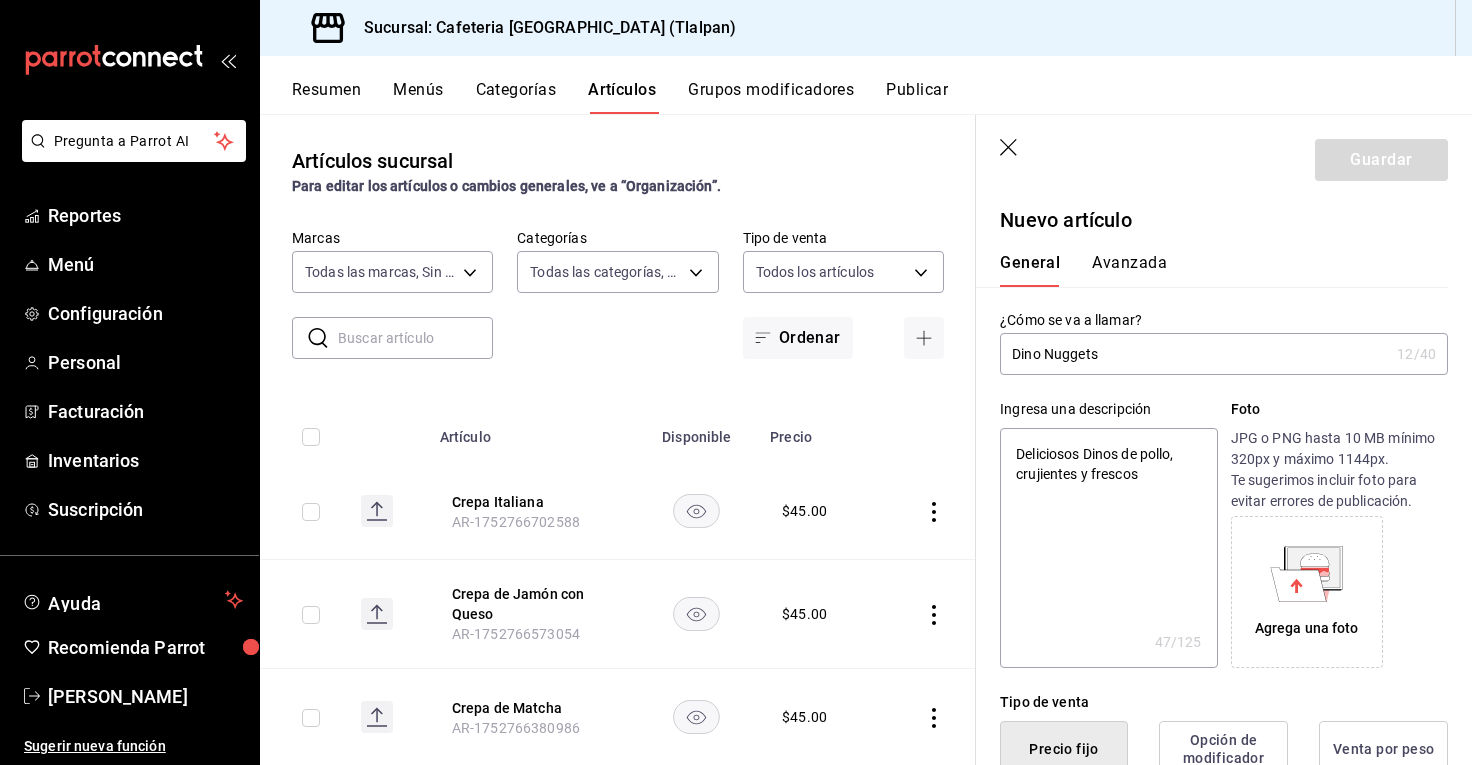 type on "Deliciosos Dinos de pollo, crujientes y frescos." 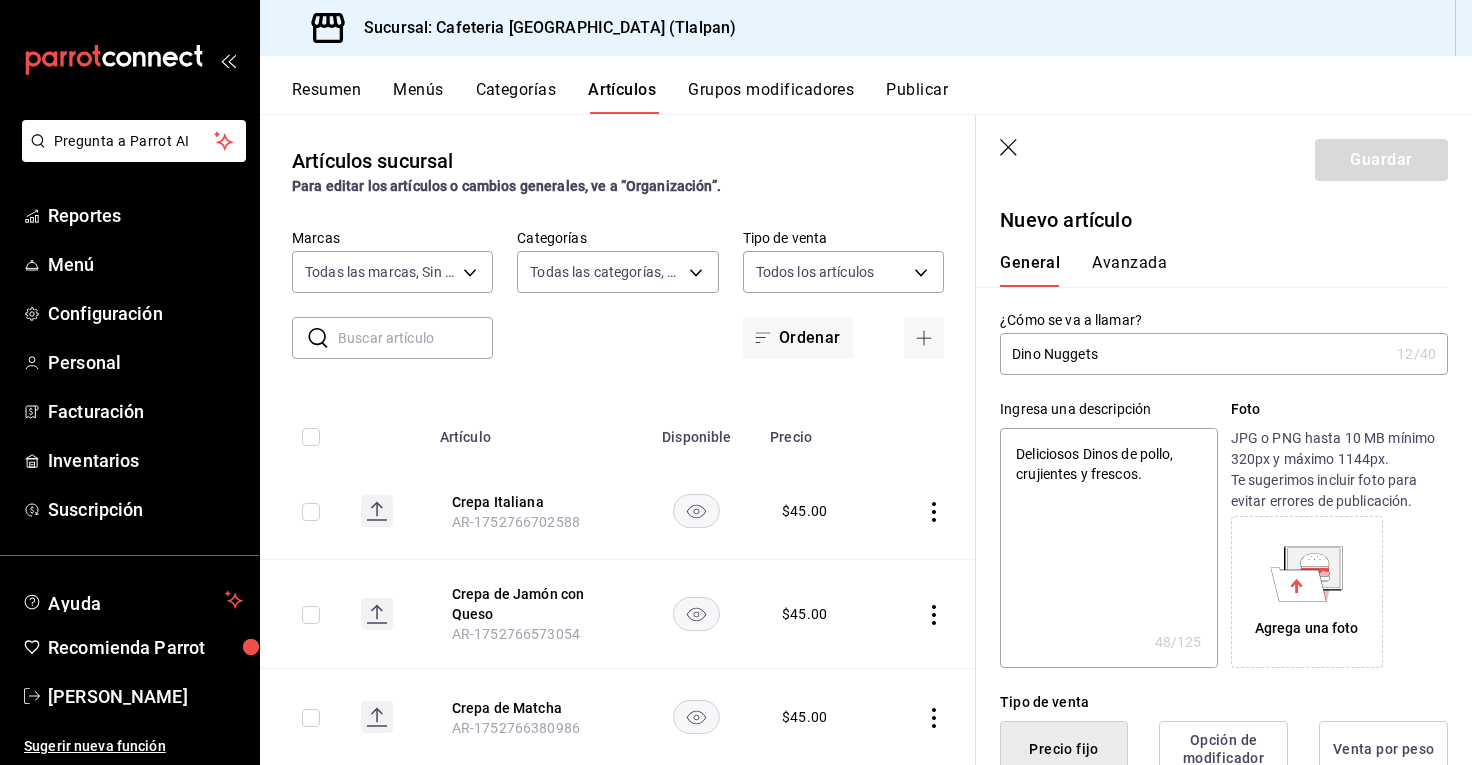 type on "Deliciosos Dinos de pollo, crujientes y frescos." 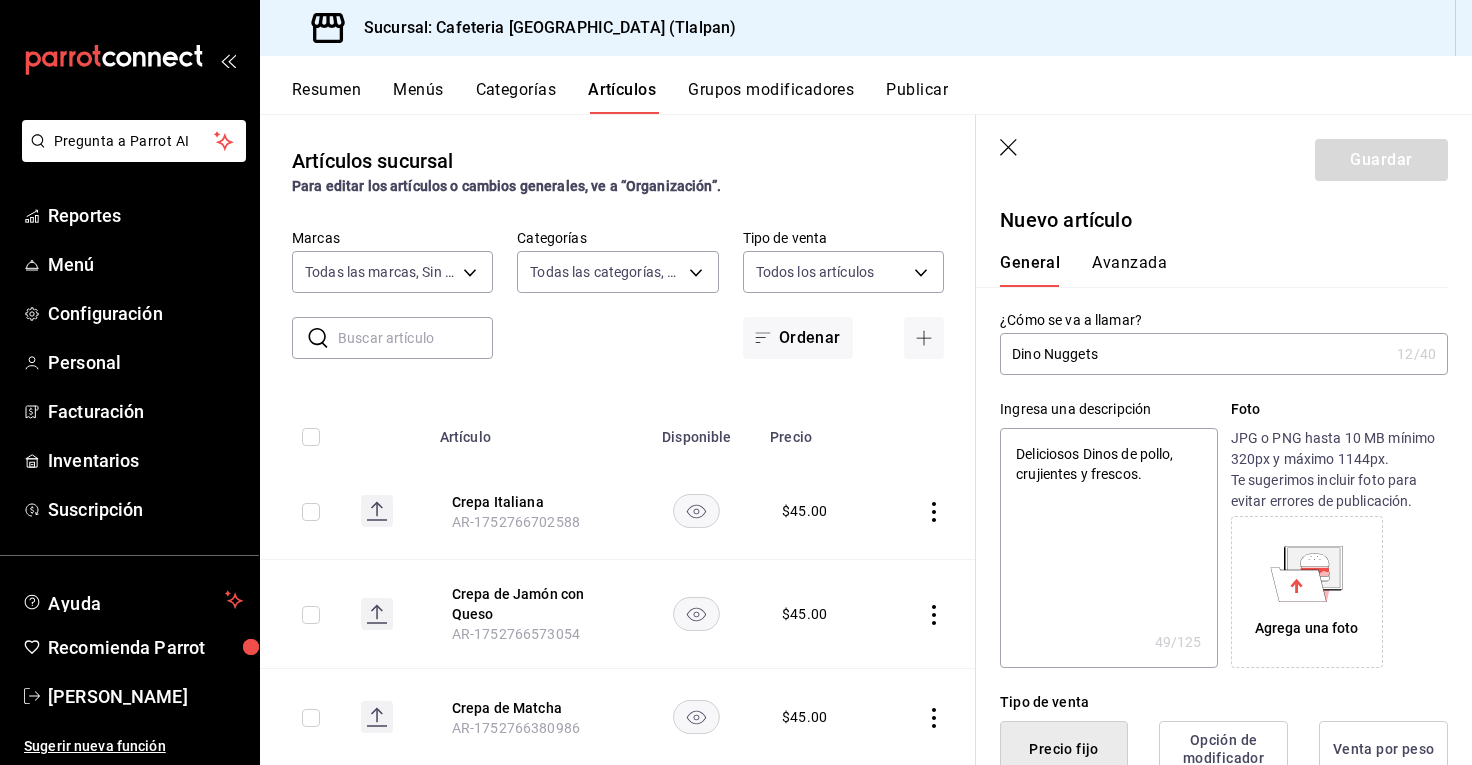 type on "Deliciosos Dinos de pollo, crujientes y frescos. O" 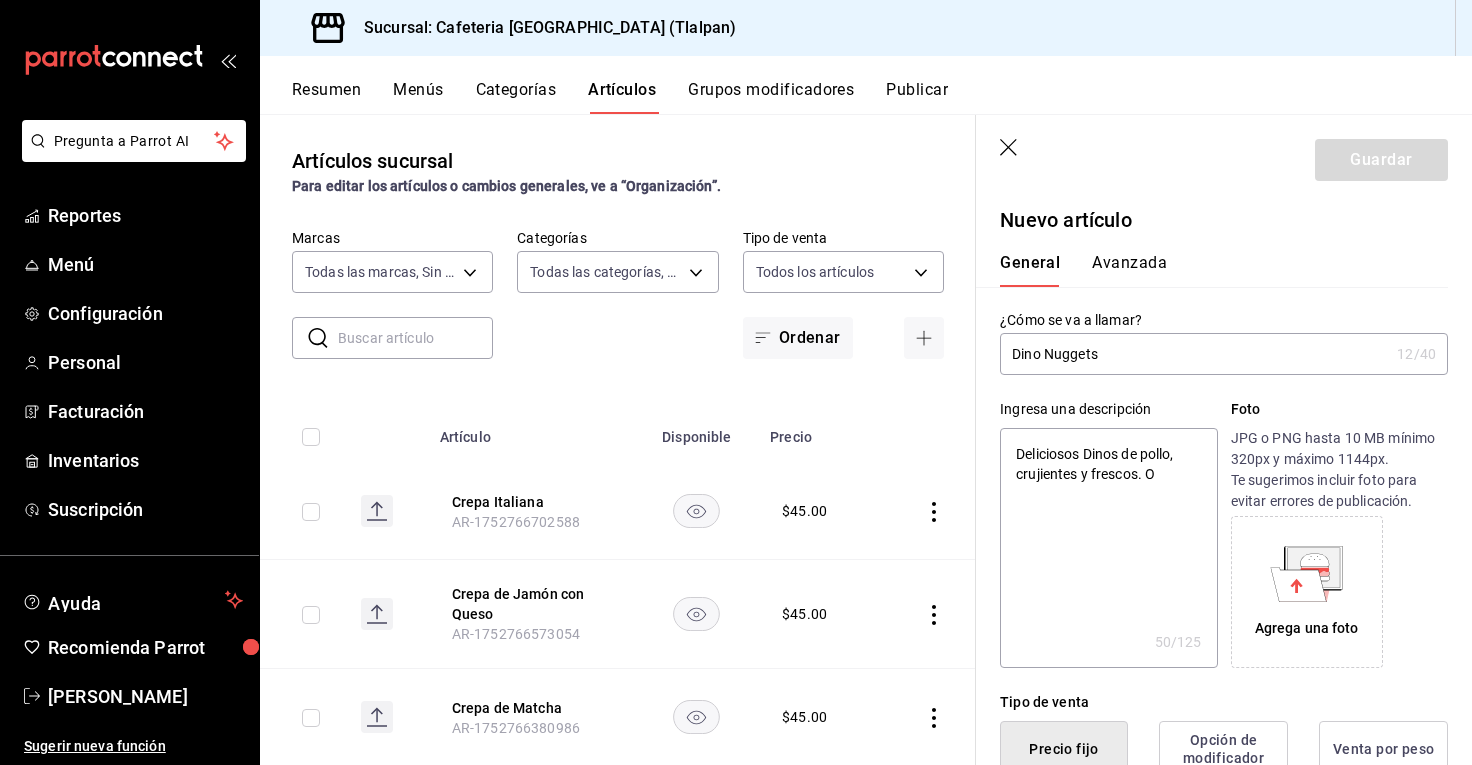 type on "Deliciosos Dinos de pollo, crujientes y frescos. Or" 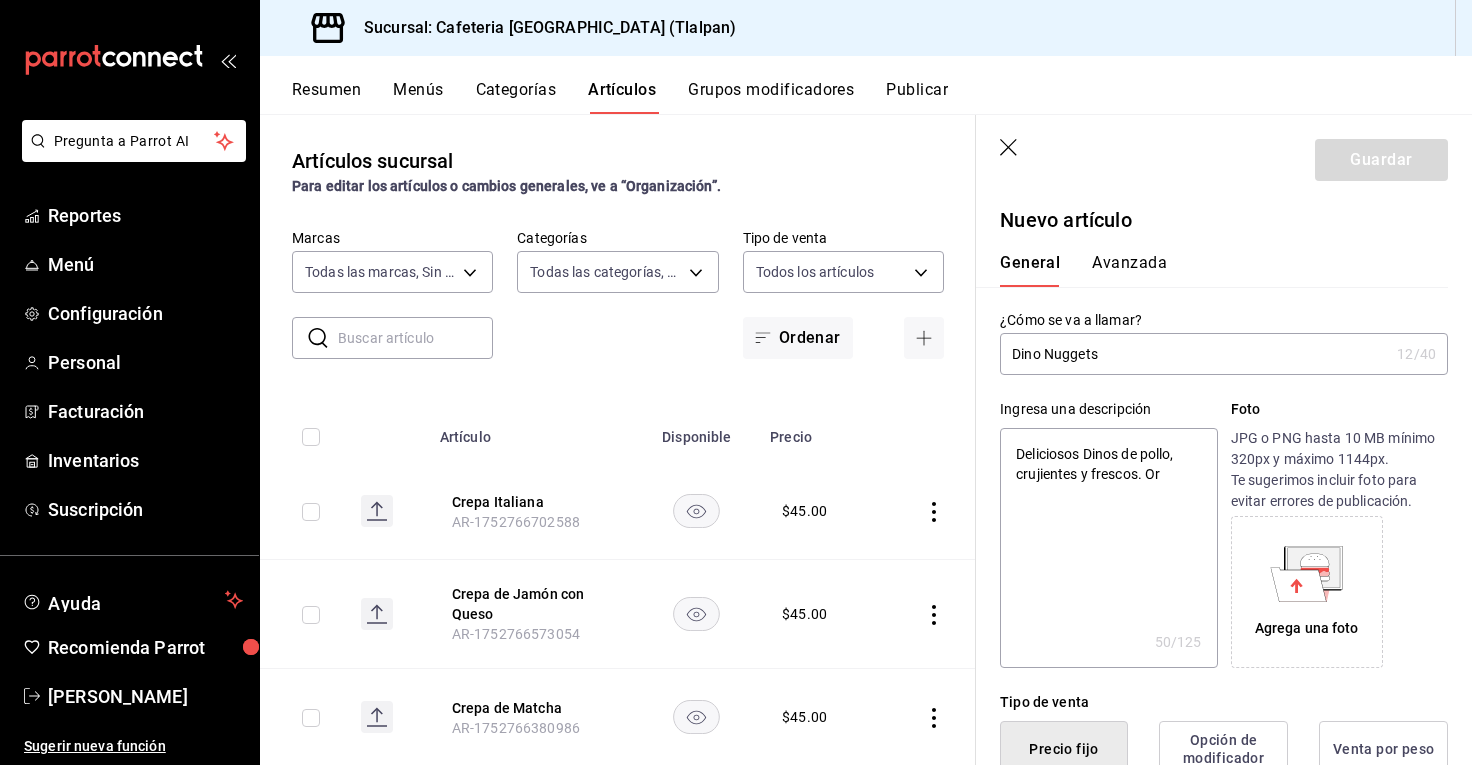 type on "Deliciosos Dinos de pollo, crujientes y frescos. Ord" 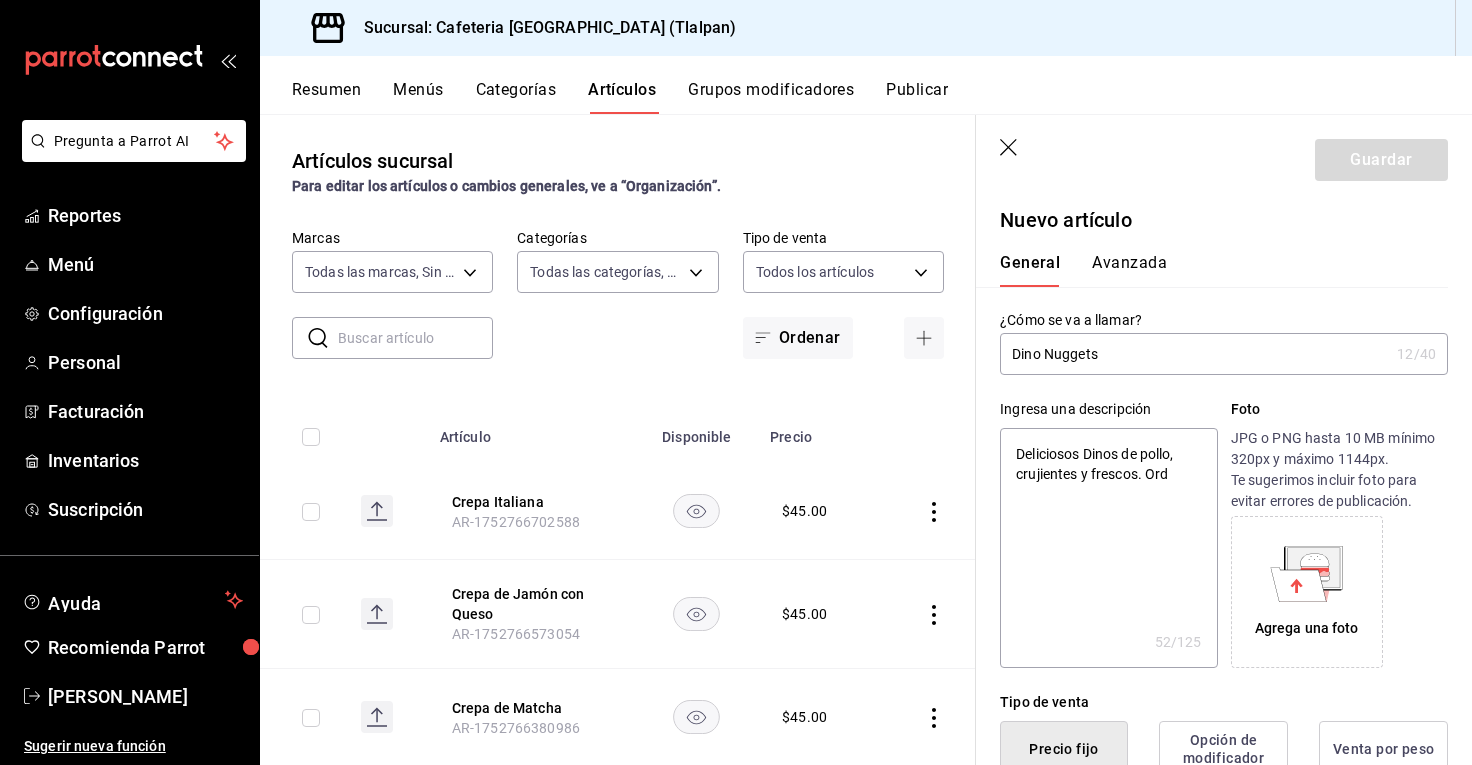 type on "Deliciosos Dinos de pollo, crujientes y frescos. Orde" 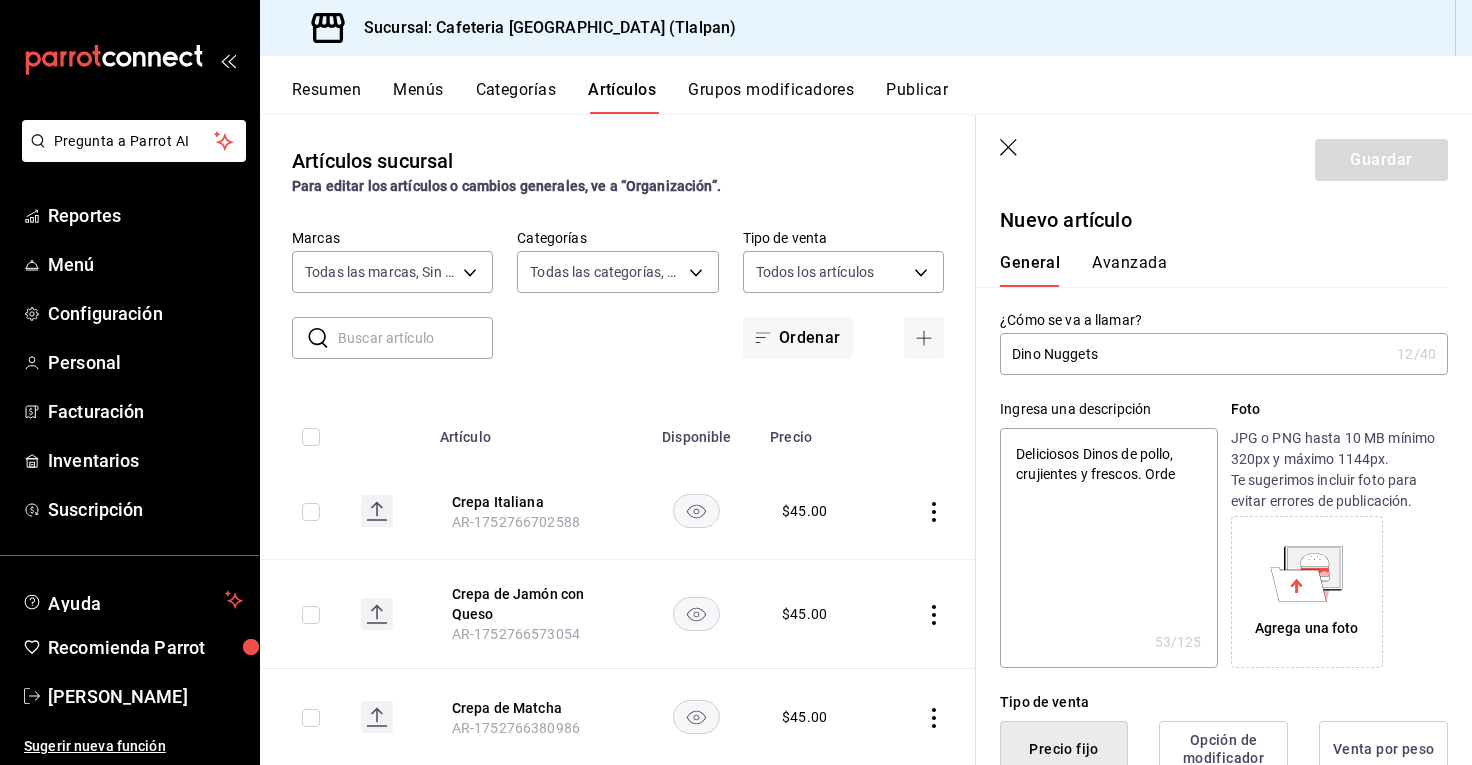 type on "Deliciosos Dinos de pollo, crujientes y frescos. Orden" 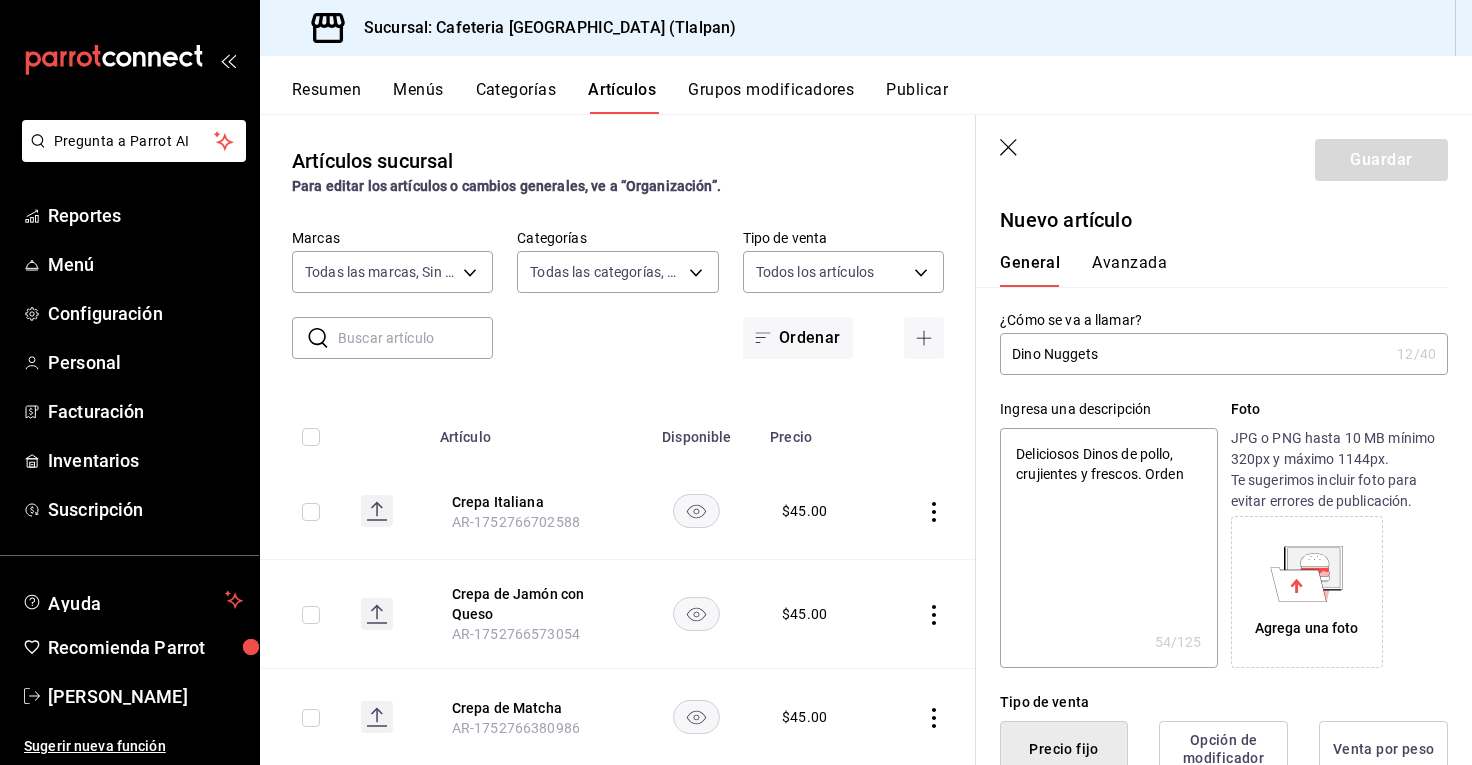 type on "Deliciosos Dinos de pollo, crujientes y frescos. Orden" 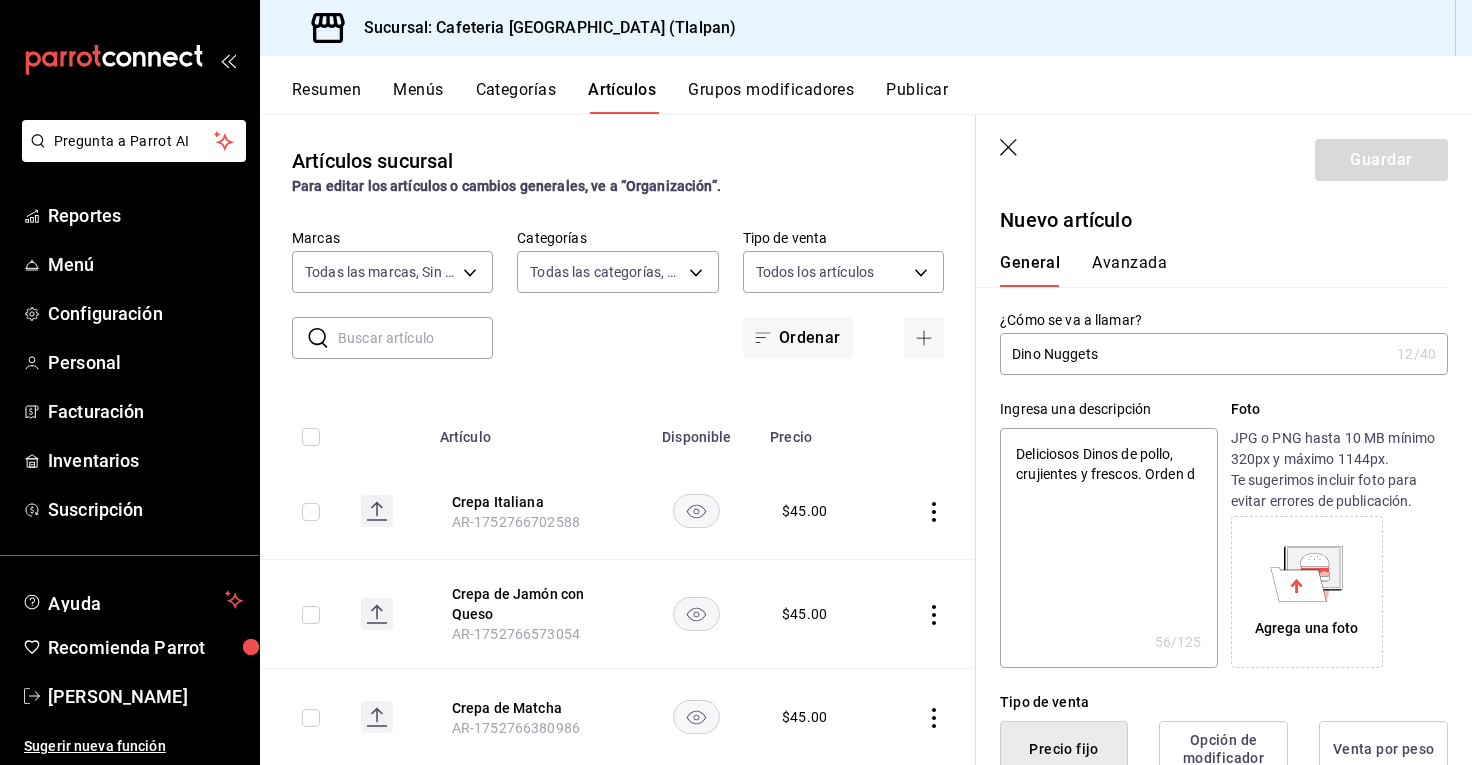 type on "Deliciosos Dinos de pollo, crujientes y frescos. Orden de" 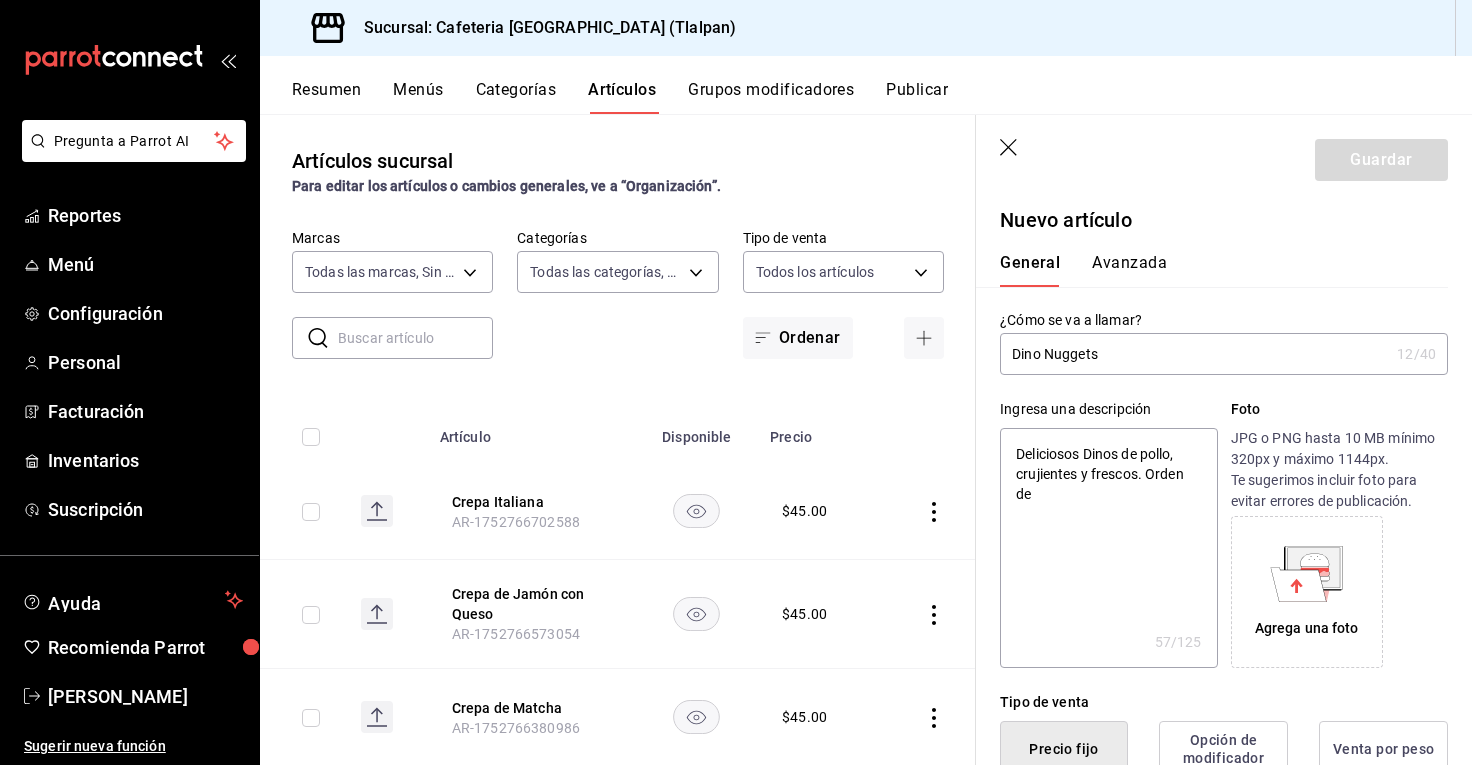 type on "Deliciosos Dinos de pollo, crujientes y frescos. Orden de" 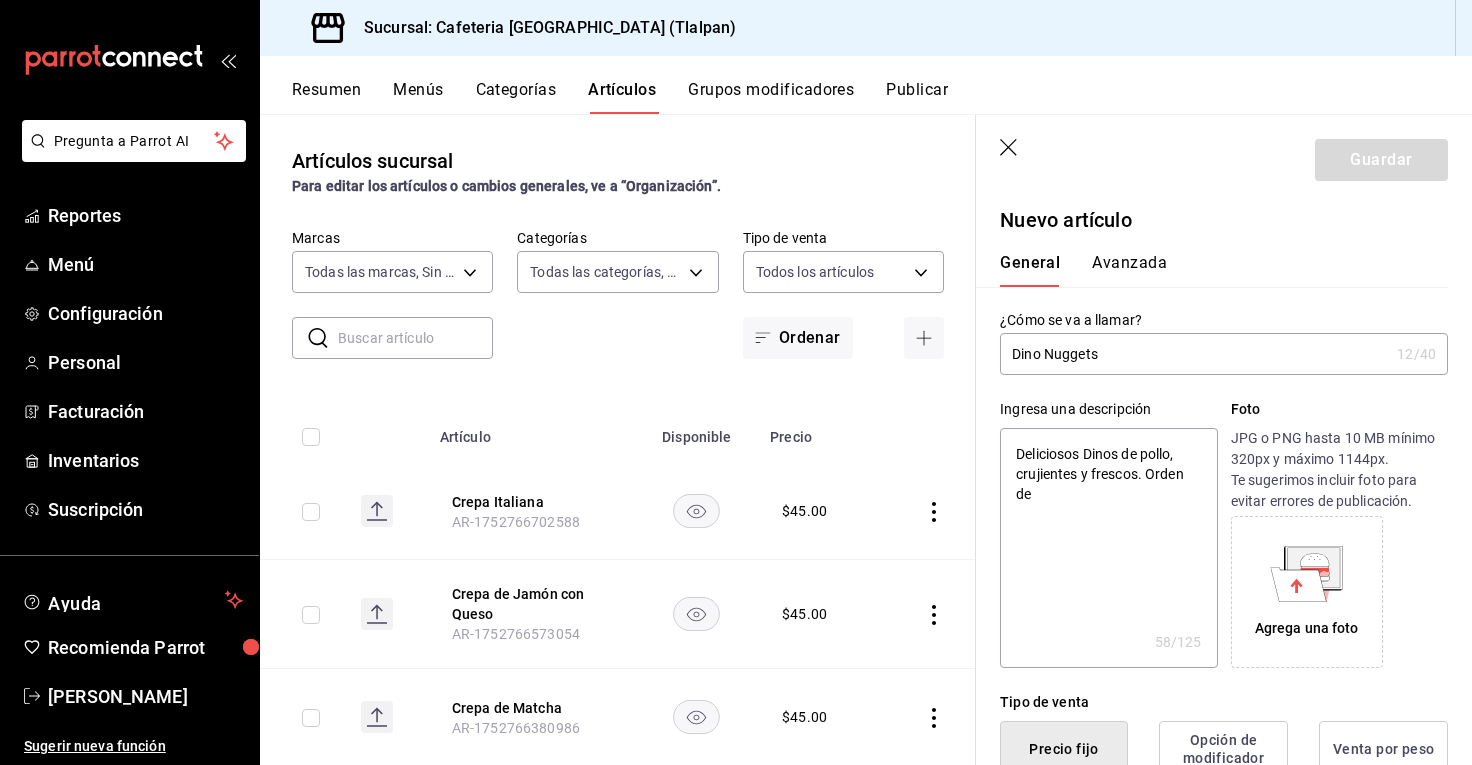 type on "Deliciosos Dinos de pollo, crujientes y frescos. Orden de 4" 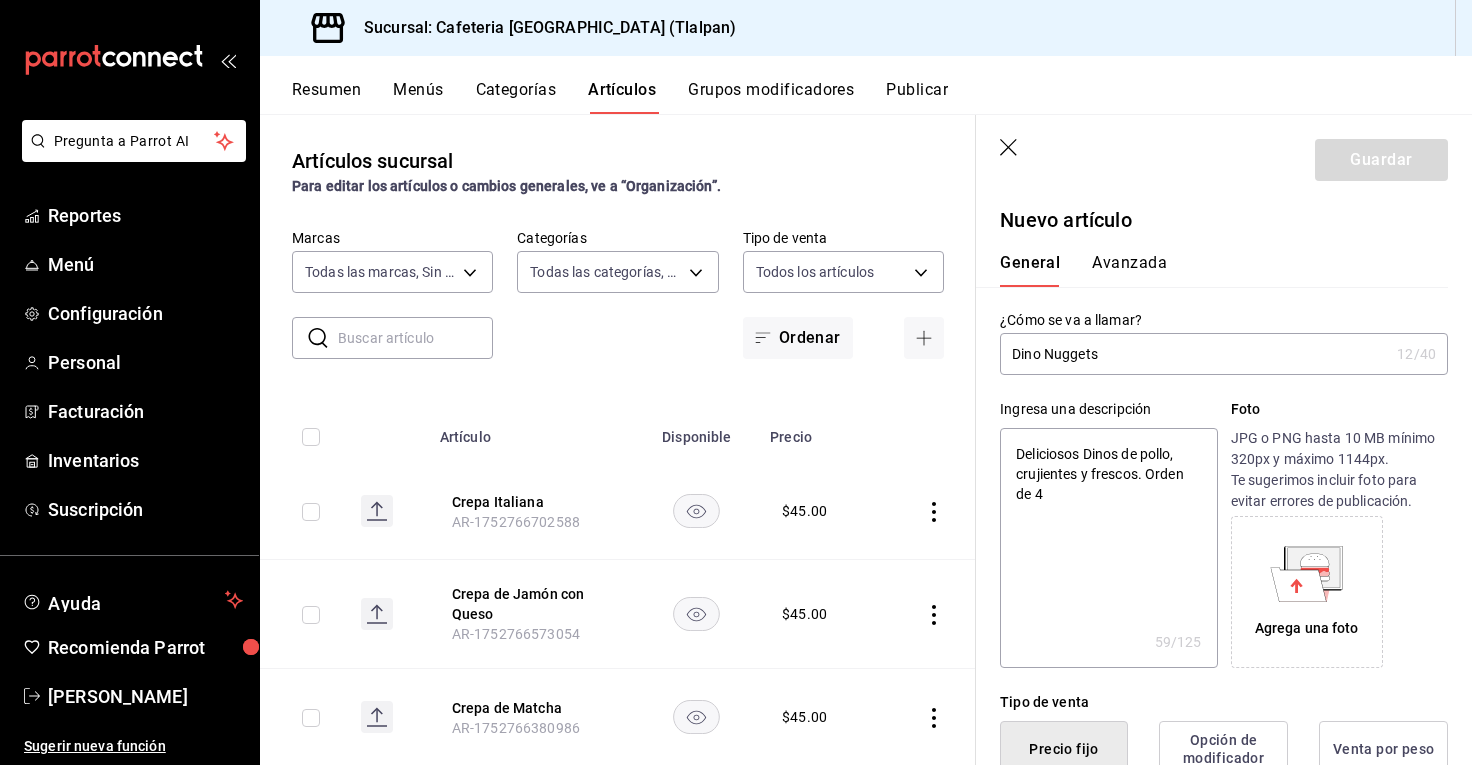 type on "Deliciosos Dinos de pollo, crujientes y frescos. Orden de 4p" 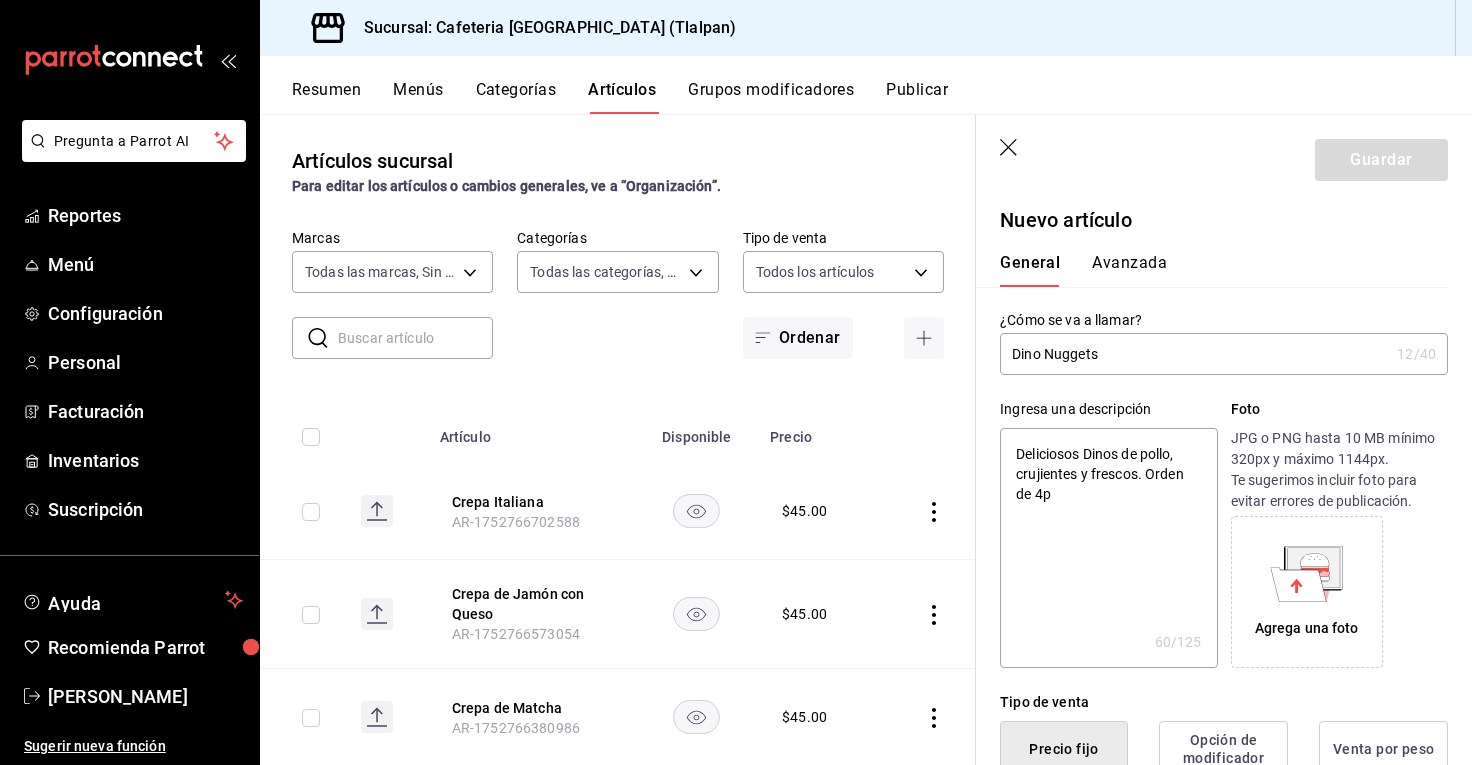 type on "Deliciosos Dinos de pollo, crujientes y frescos. Orden de 4pz" 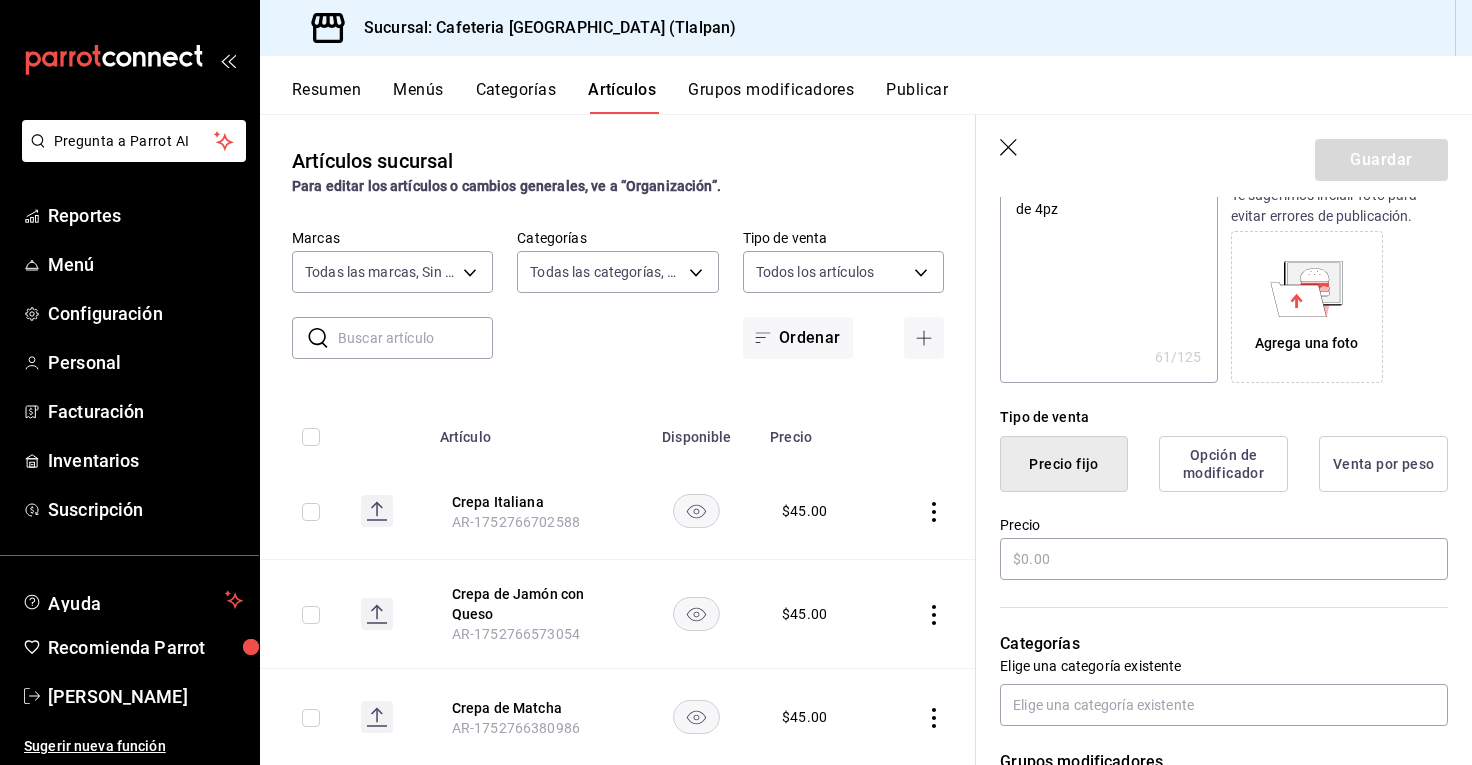 scroll, scrollTop: 288, scrollLeft: 0, axis: vertical 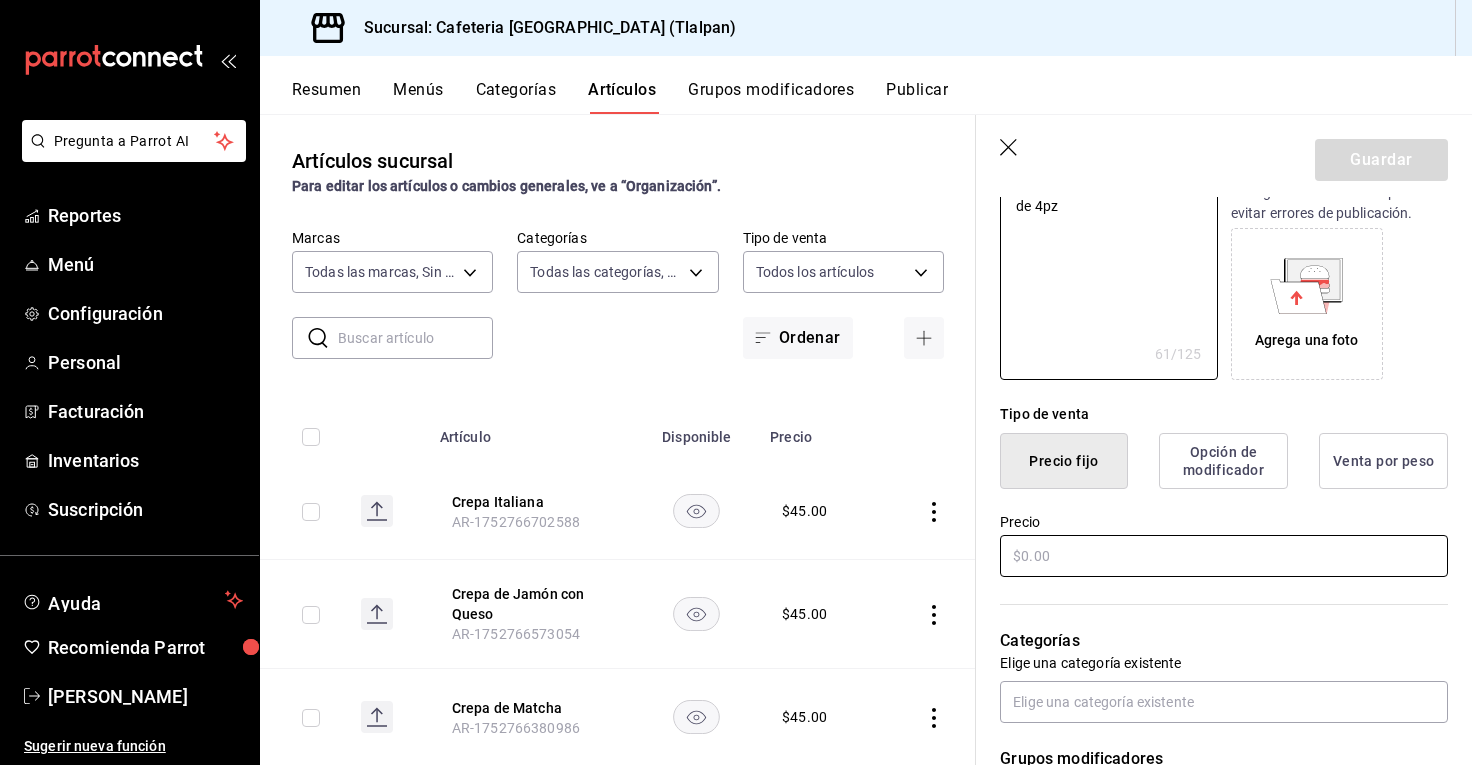 type on "Deliciosos Dinos de pollo, crujientes y frescos. Orden de 4pz" 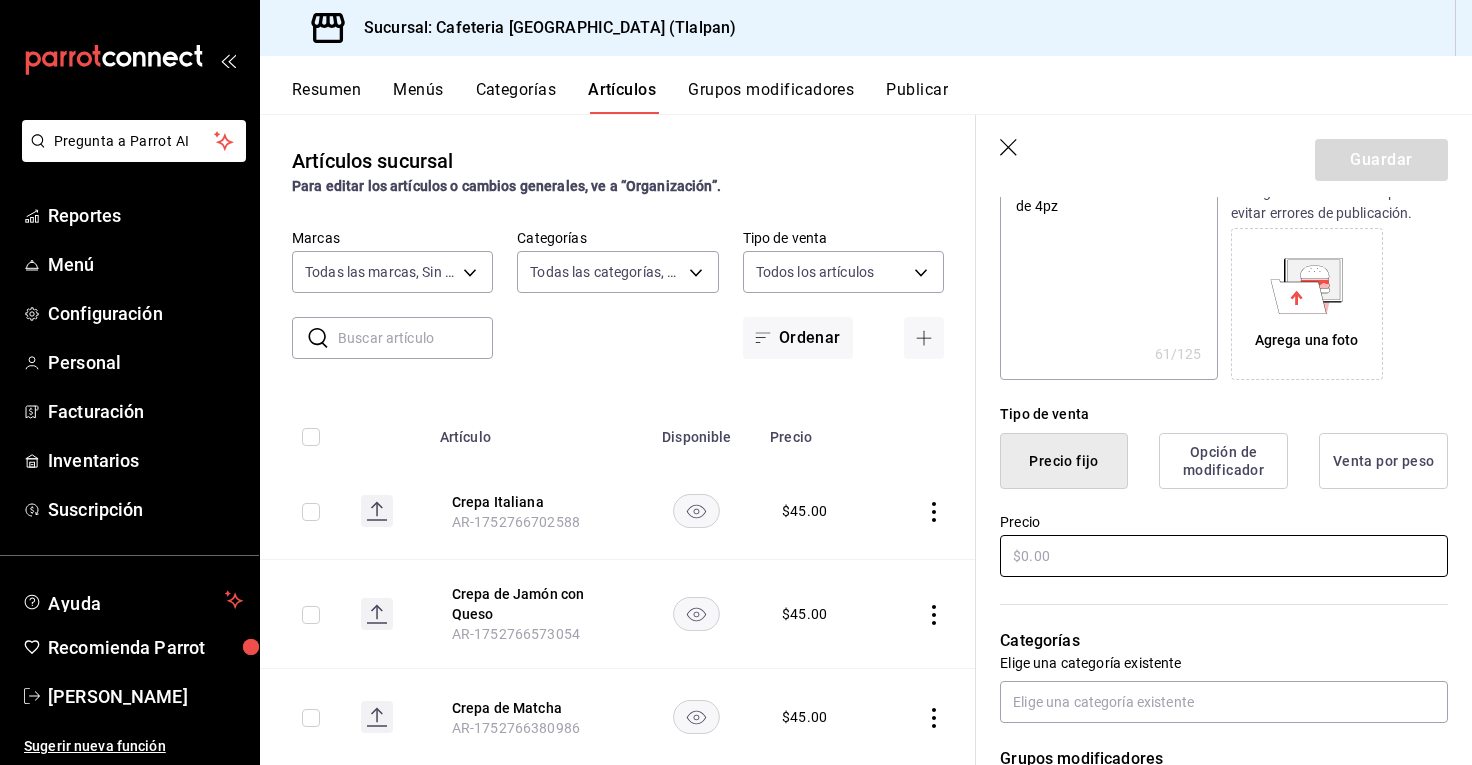 type on "x" 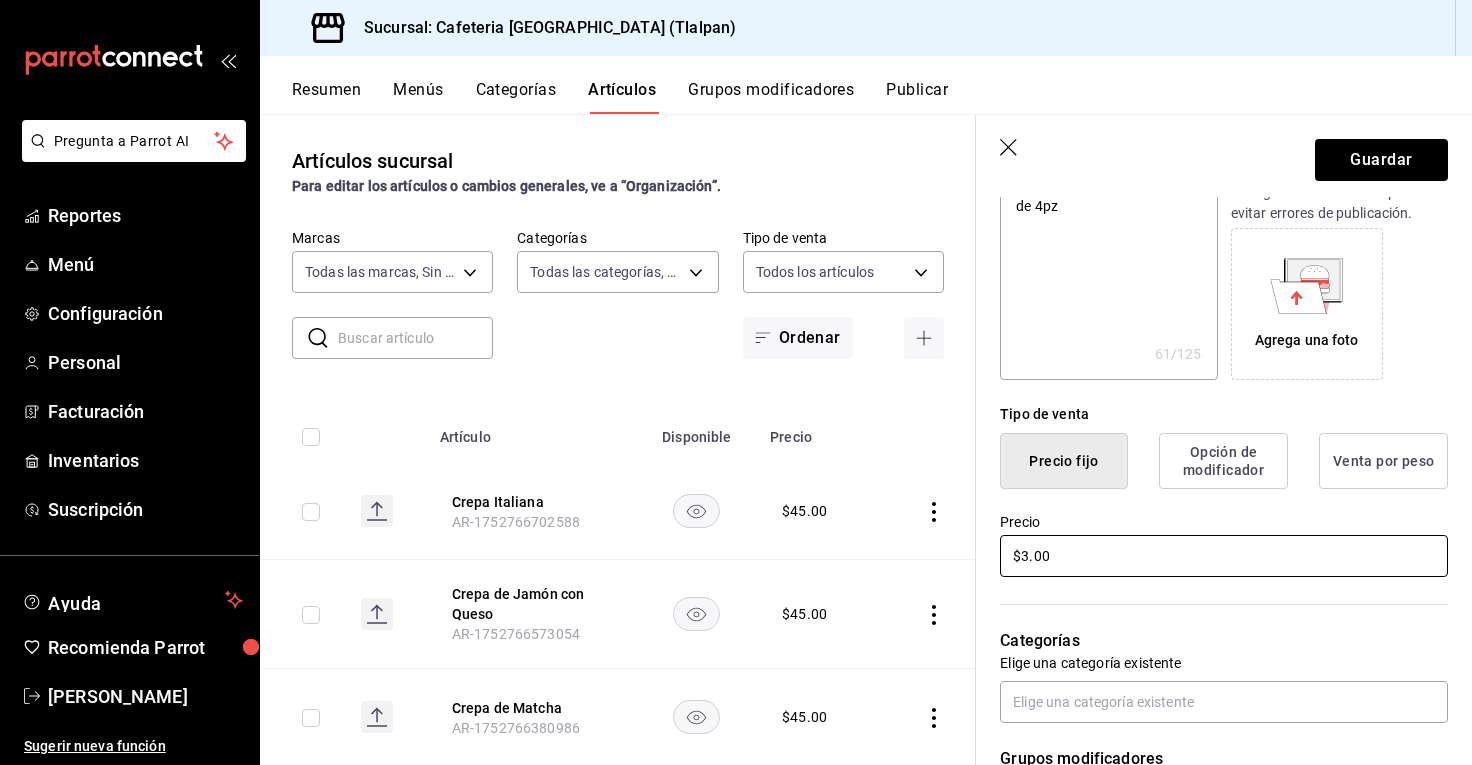 type on "x" 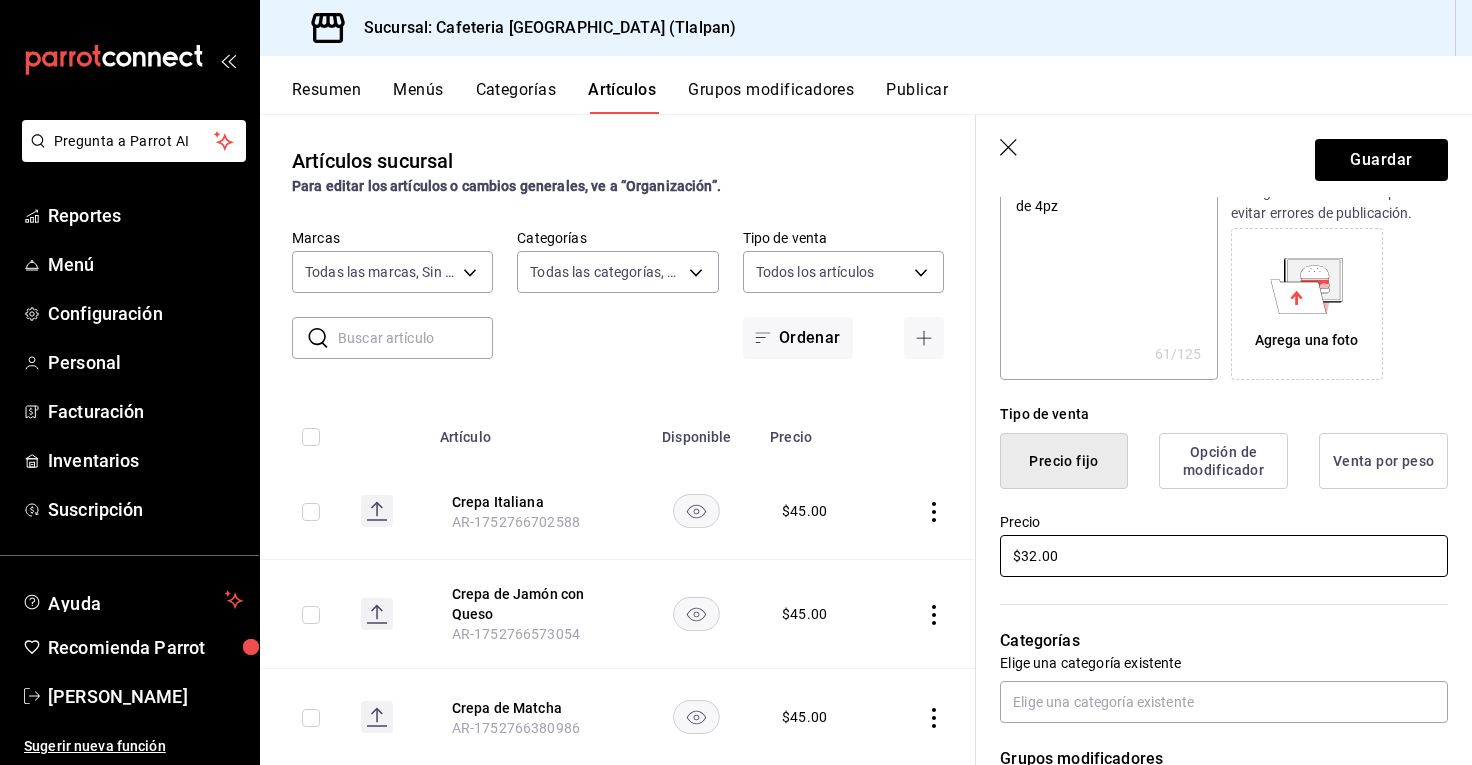 type on "x" 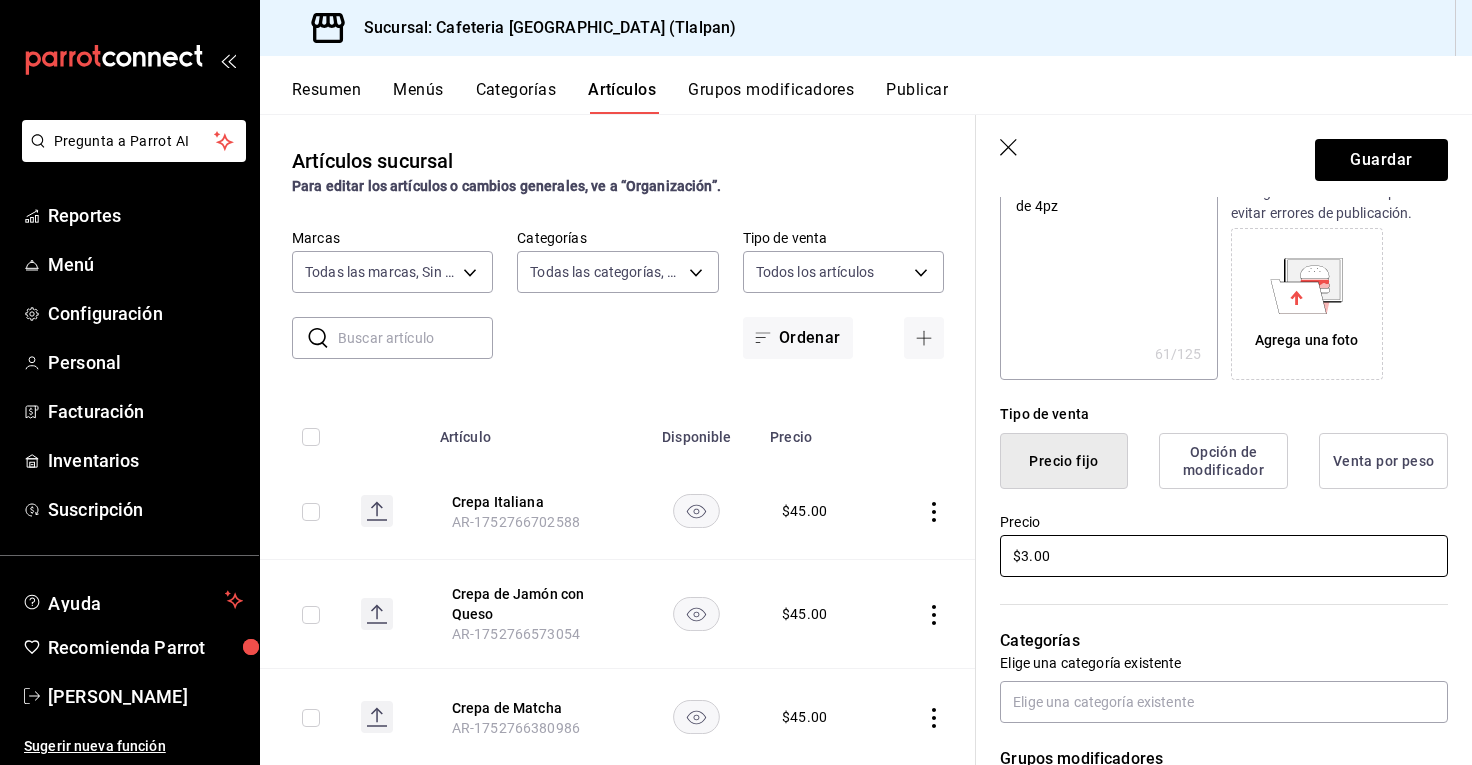 type on "x" 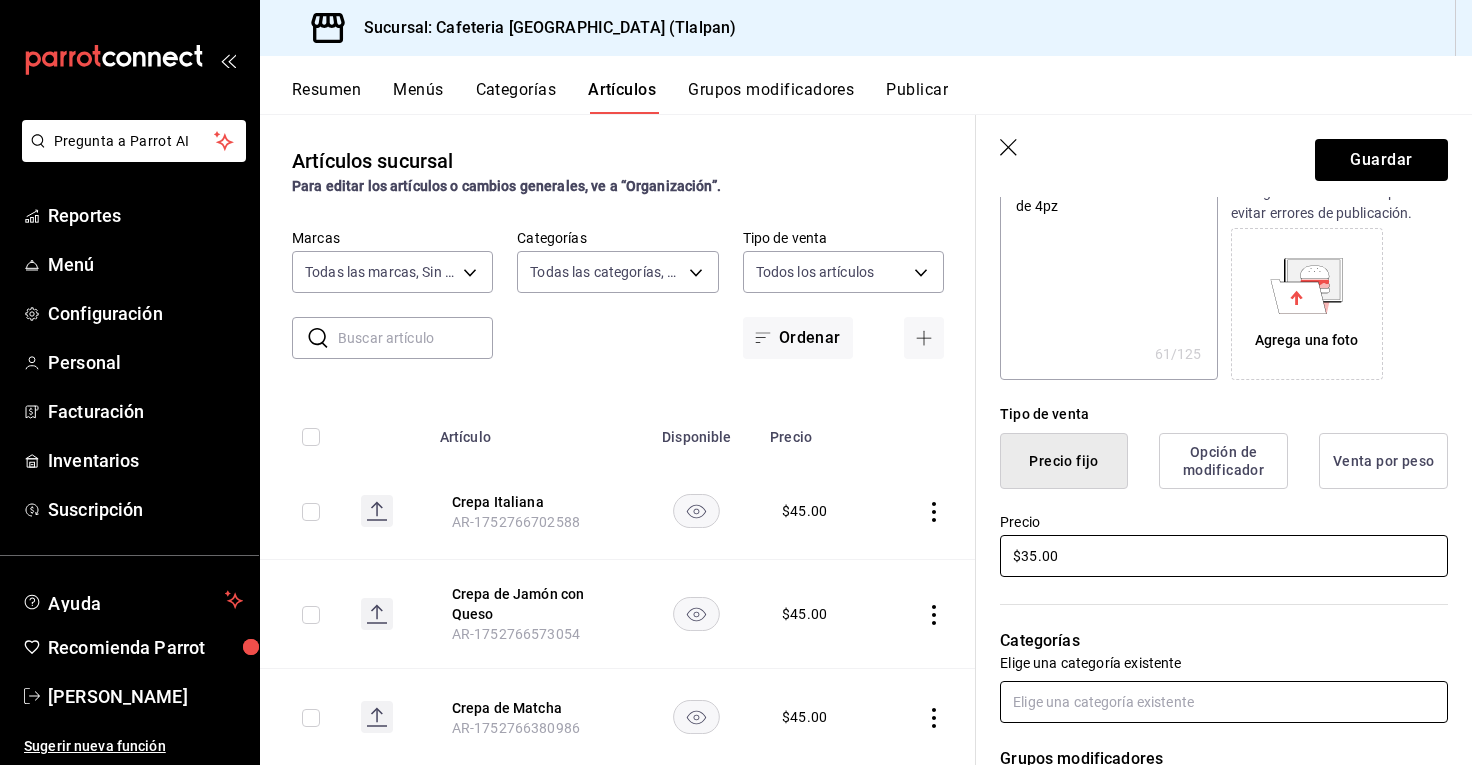 type on "$35.00" 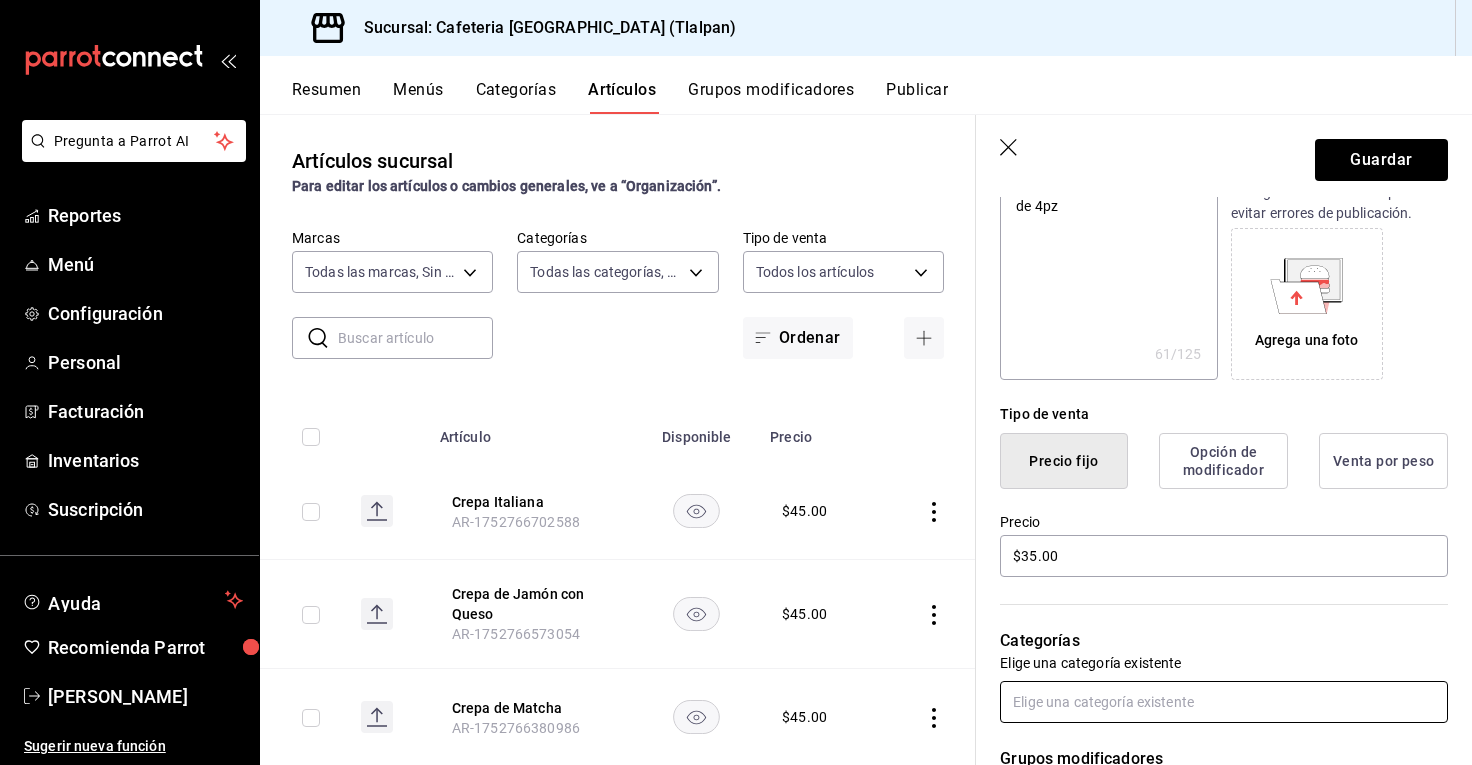 click at bounding box center (1224, 702) 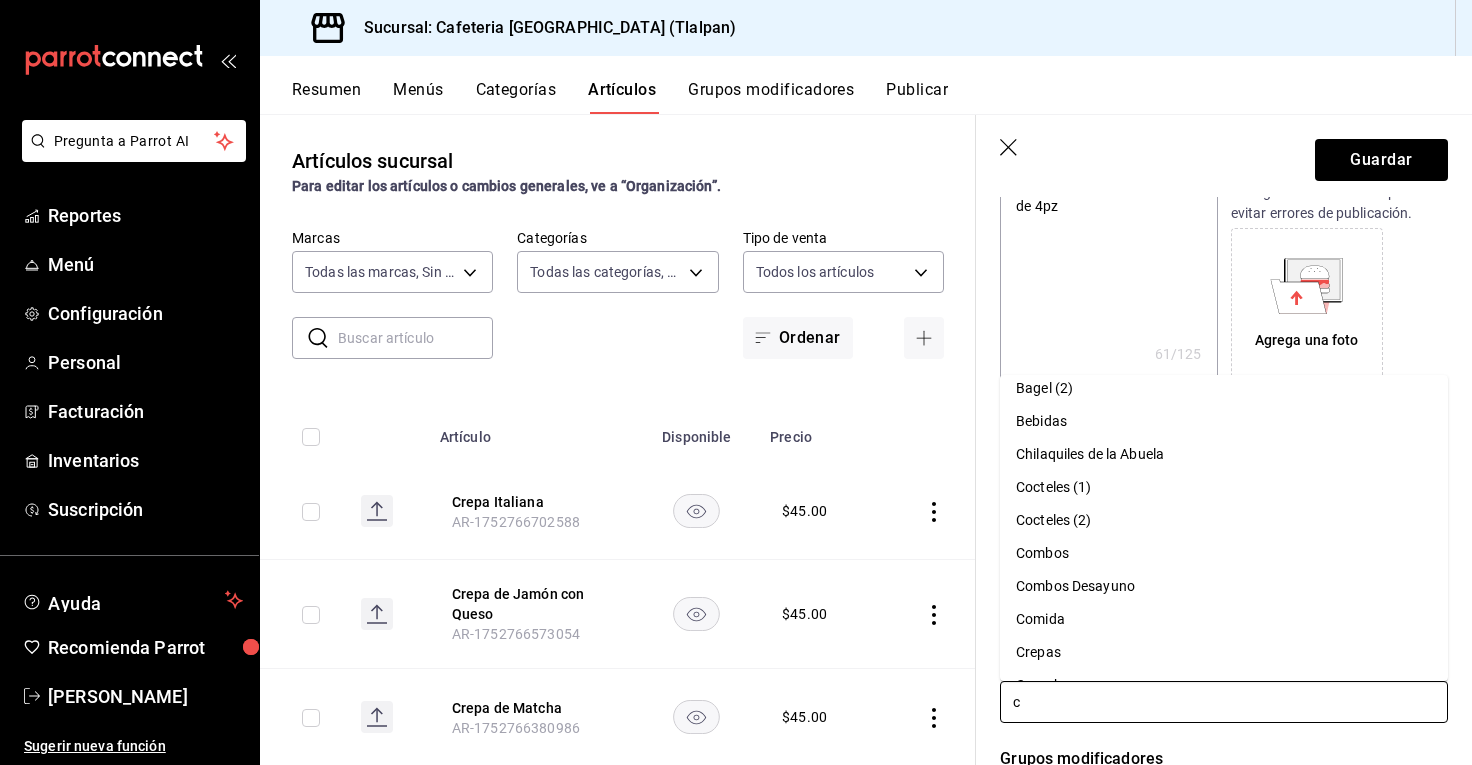 scroll, scrollTop: 0, scrollLeft: 0, axis: both 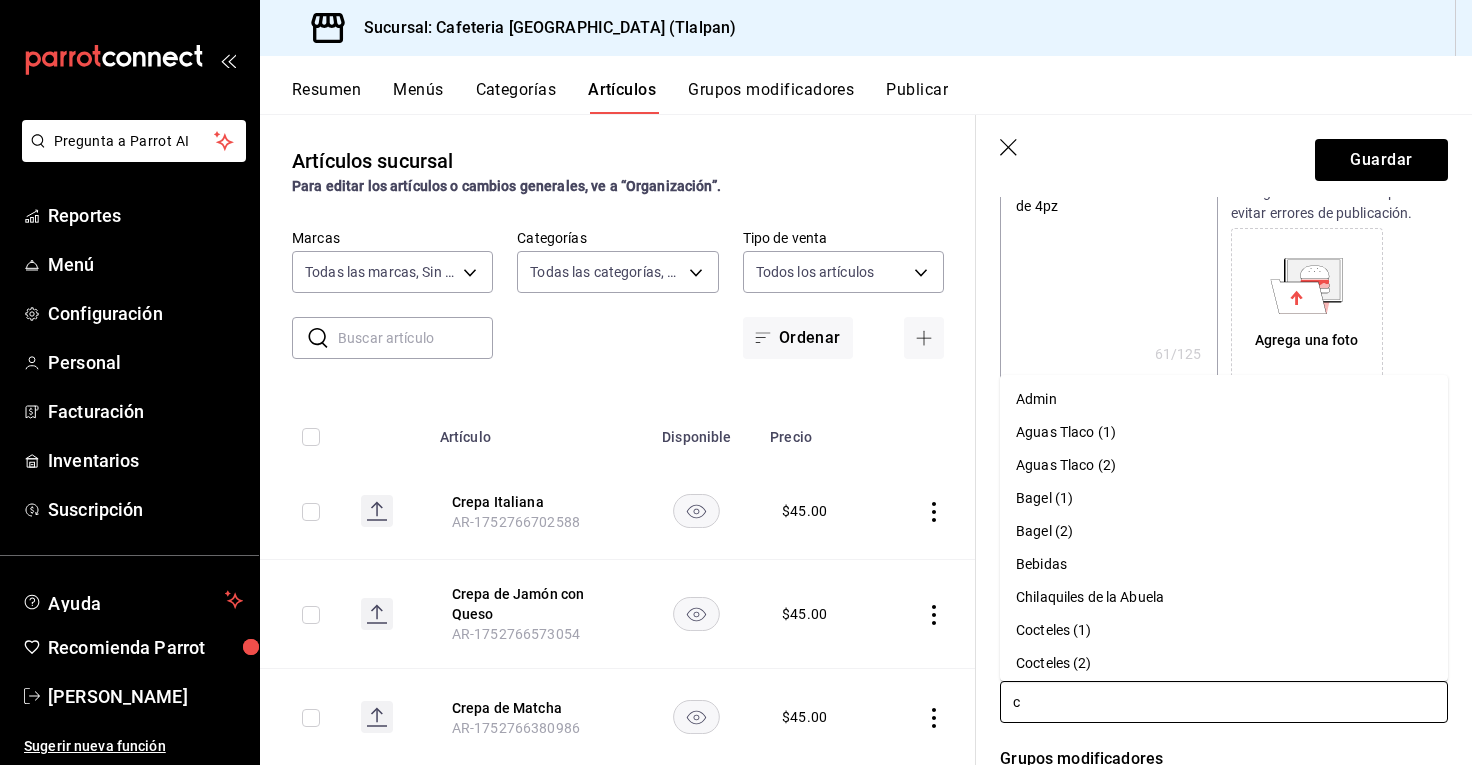 type on "cr" 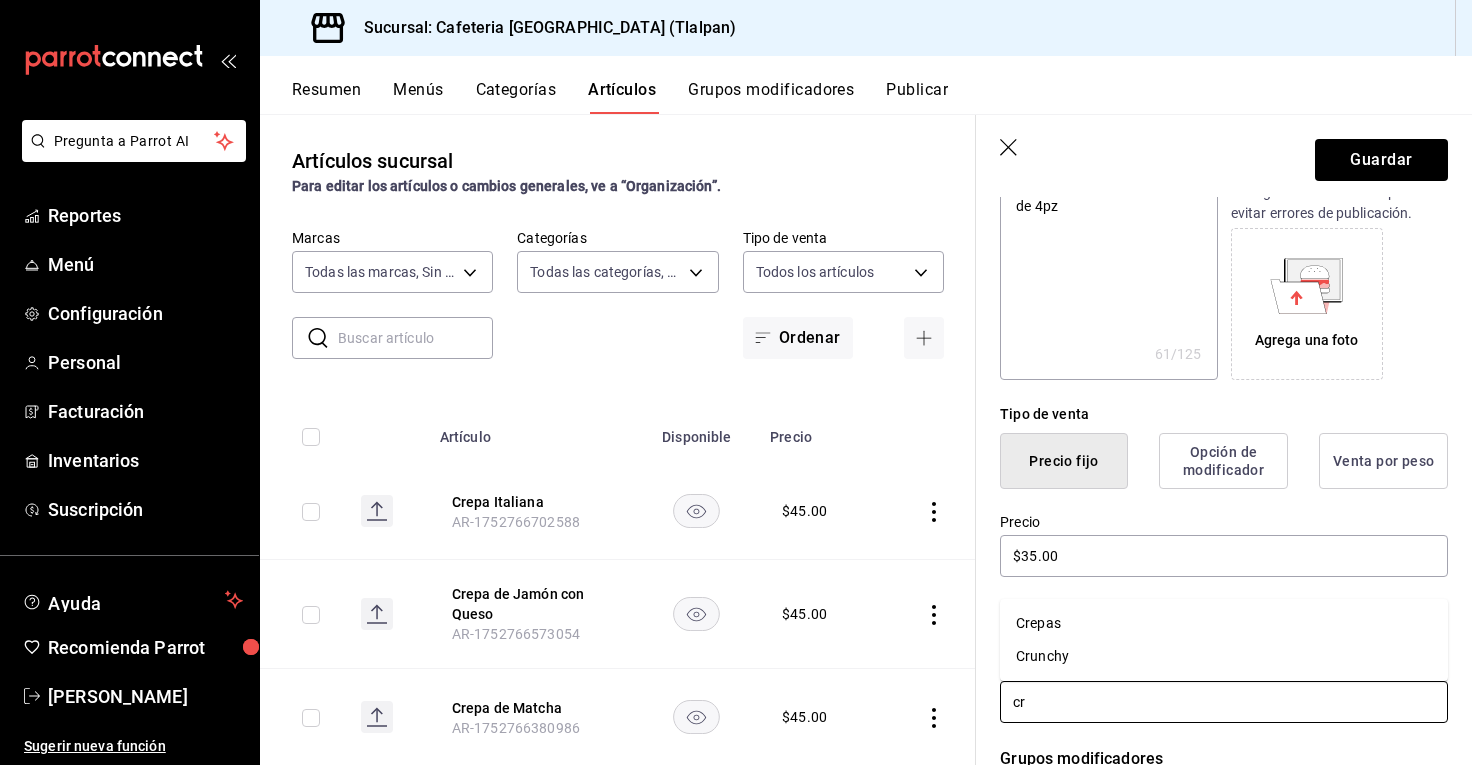 click on "Crunchy" at bounding box center [1224, 656] 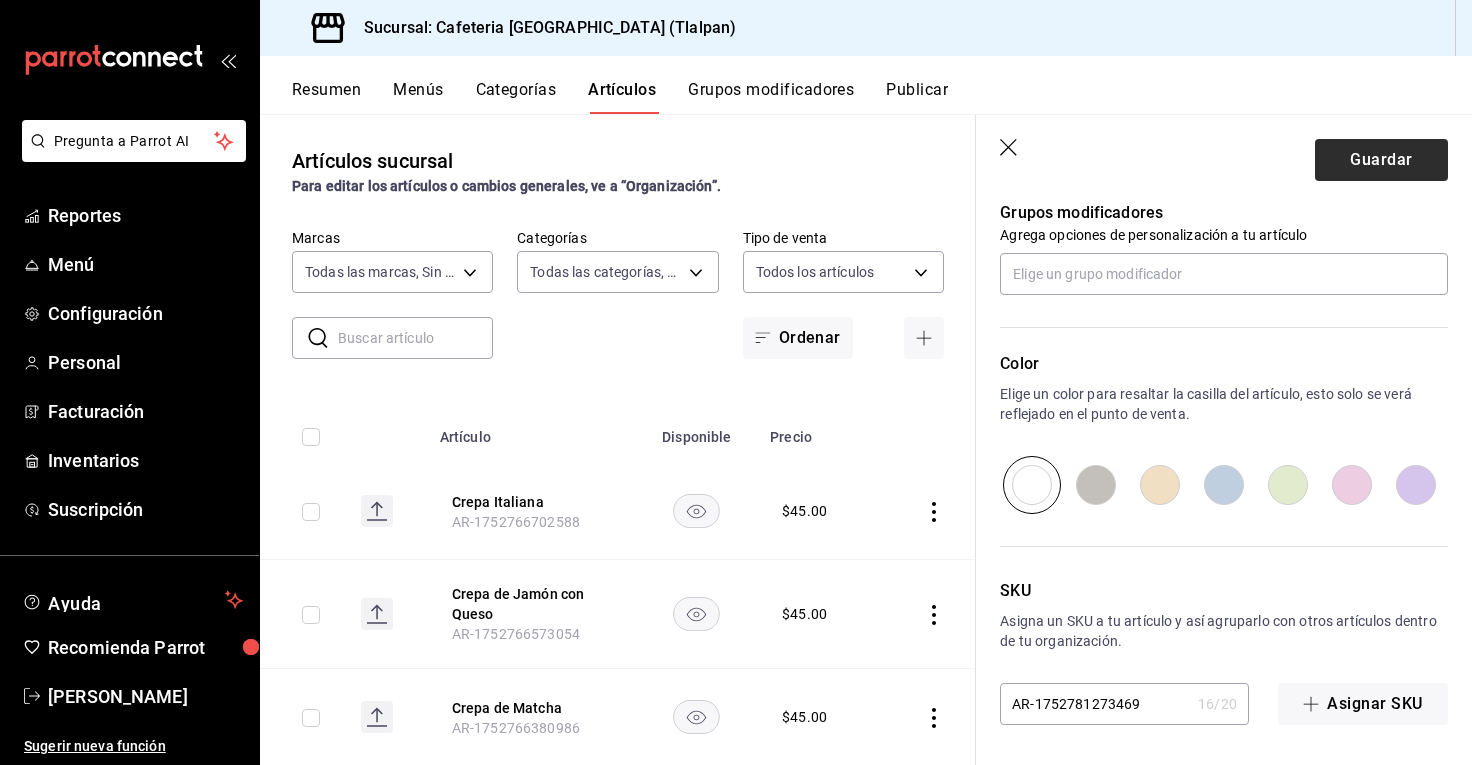scroll, scrollTop: 550, scrollLeft: 0, axis: vertical 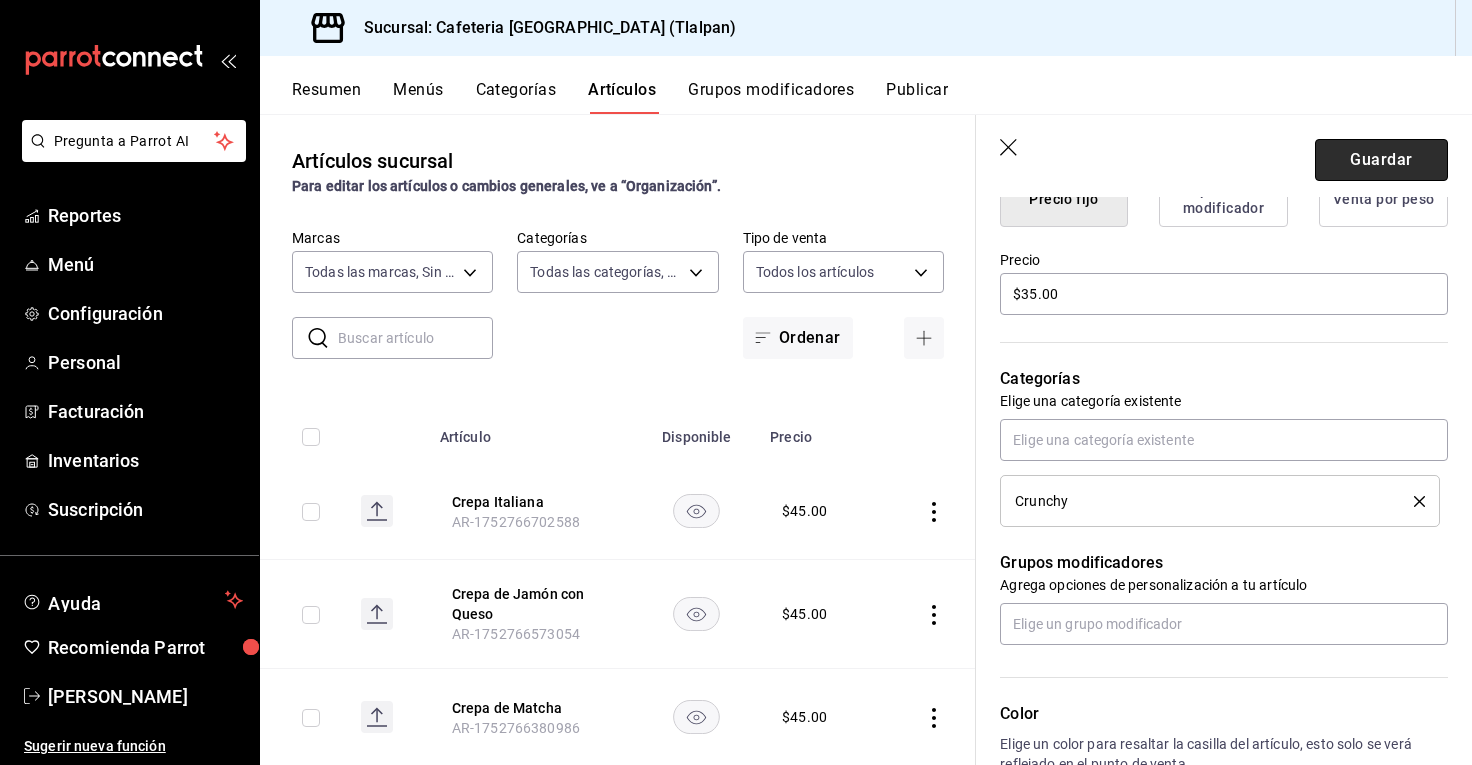 click on "Guardar" at bounding box center (1381, 160) 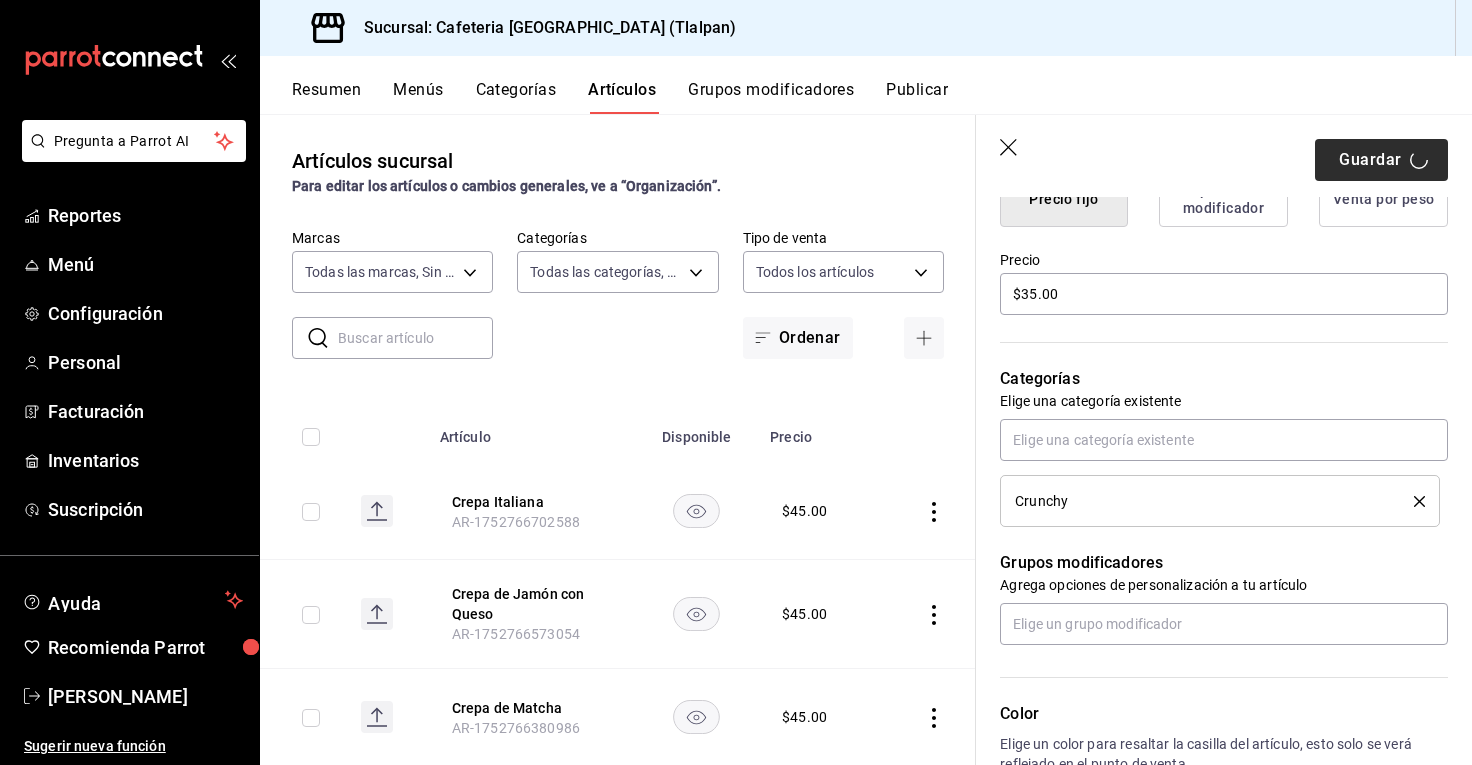 type on "x" 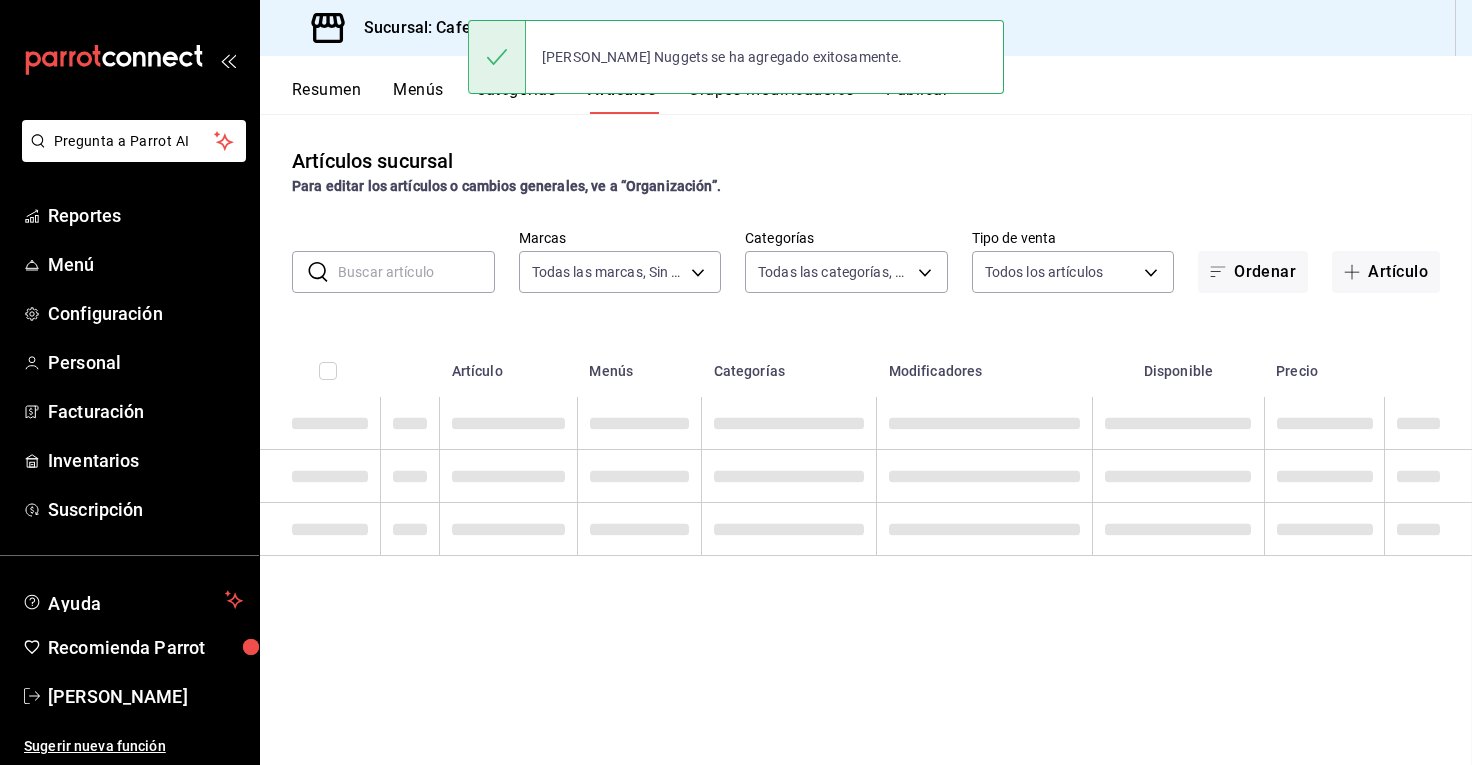 scroll, scrollTop: 0, scrollLeft: 0, axis: both 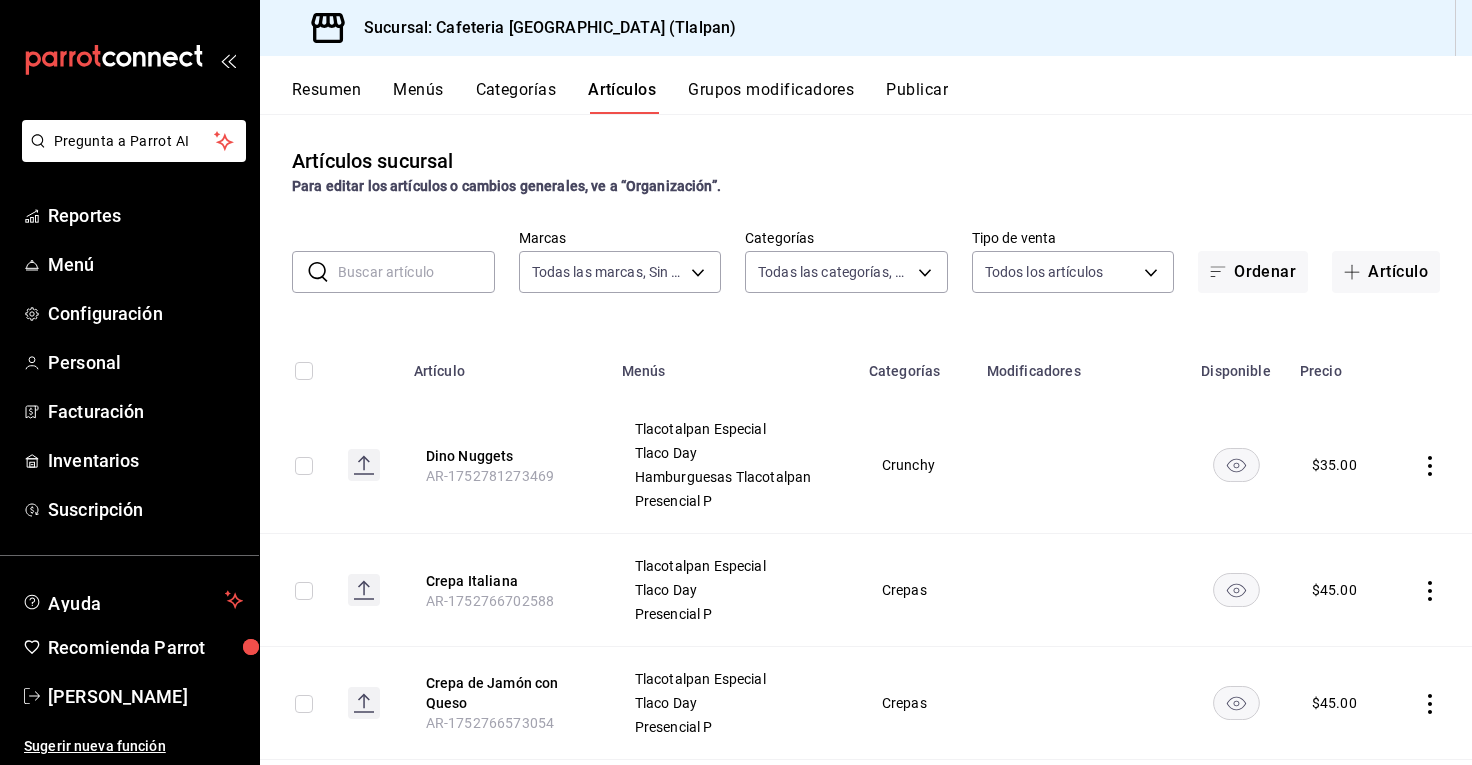 click 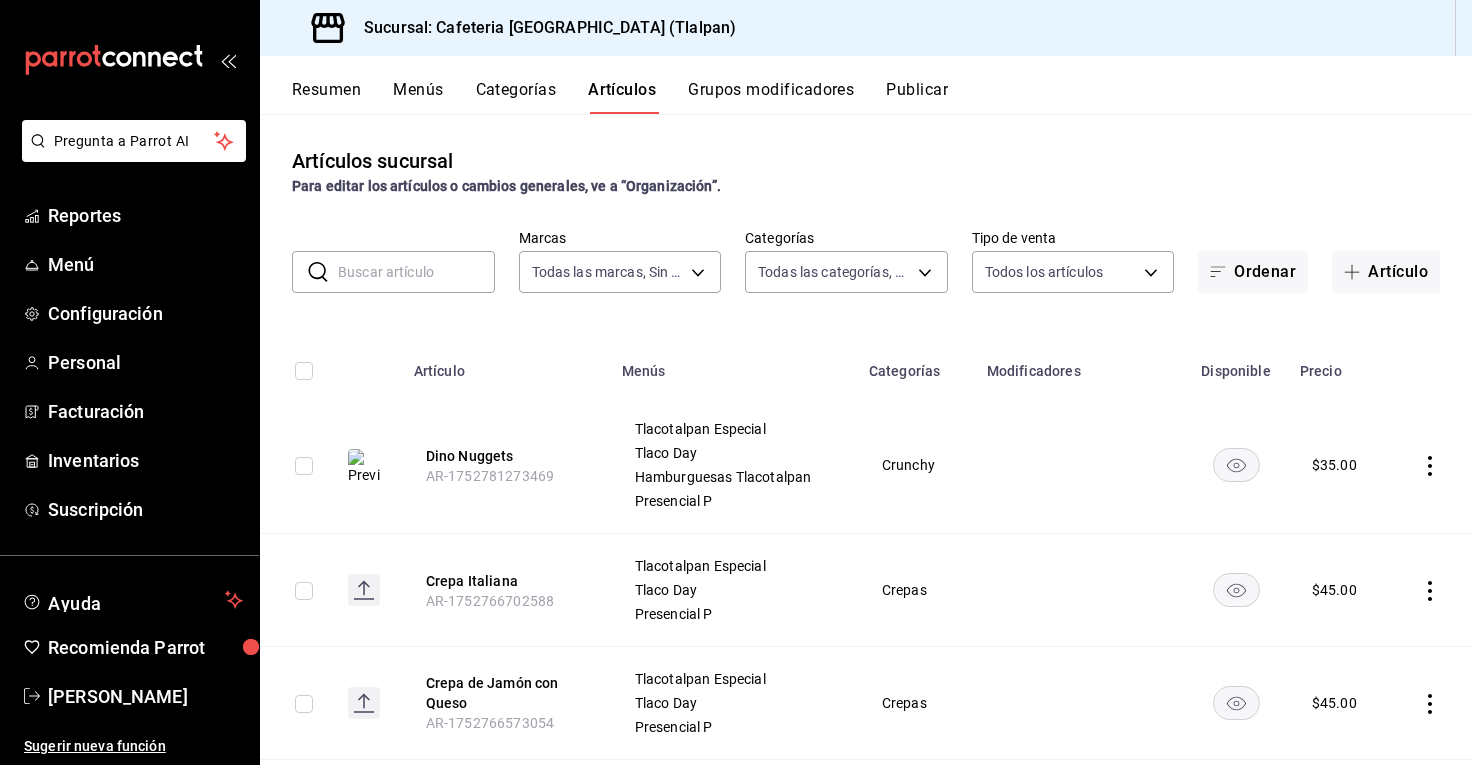 click on "Menús" at bounding box center (418, 97) 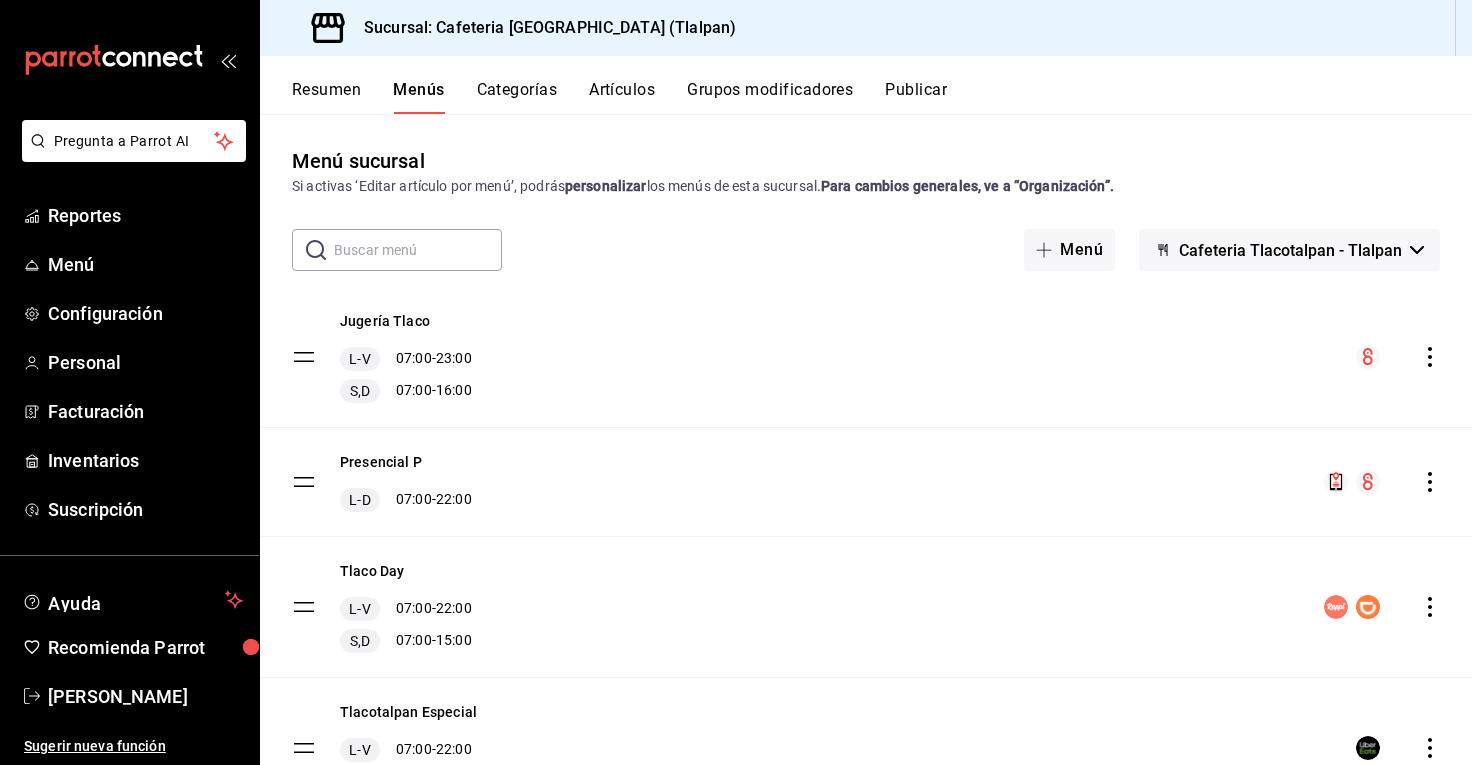 scroll, scrollTop: 24, scrollLeft: 0, axis: vertical 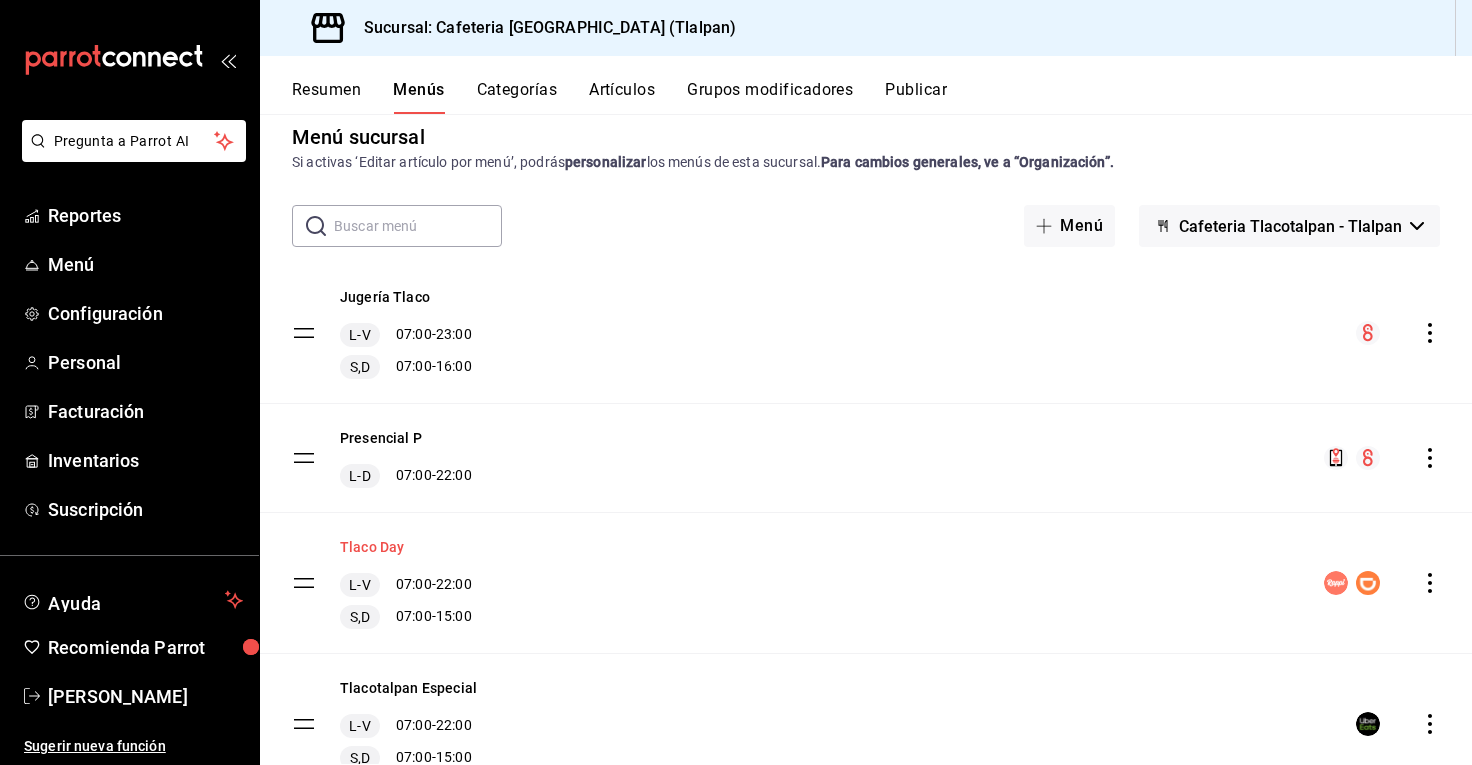click on "Tlaco Day" at bounding box center (372, 547) 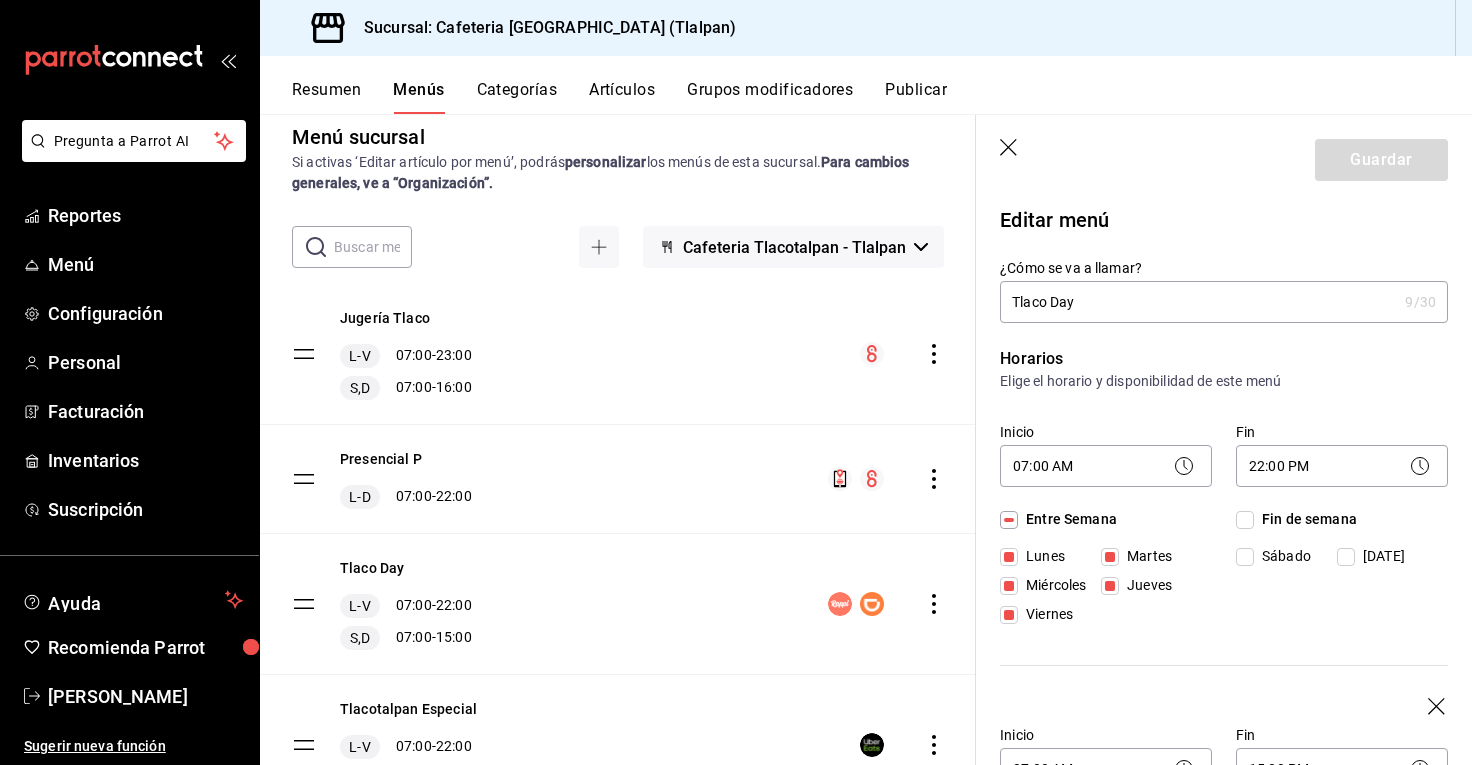 click 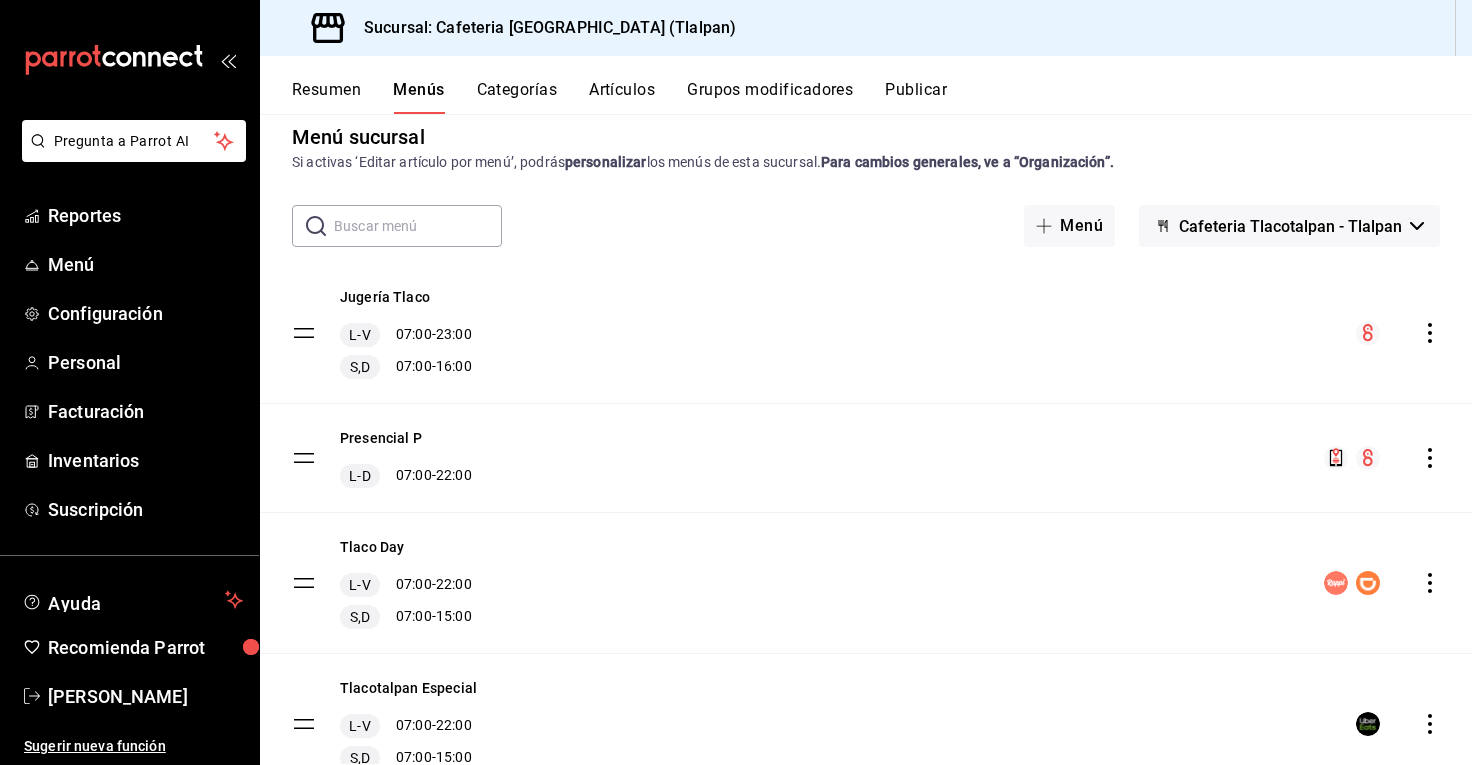 click on "Resumen" at bounding box center [326, 97] 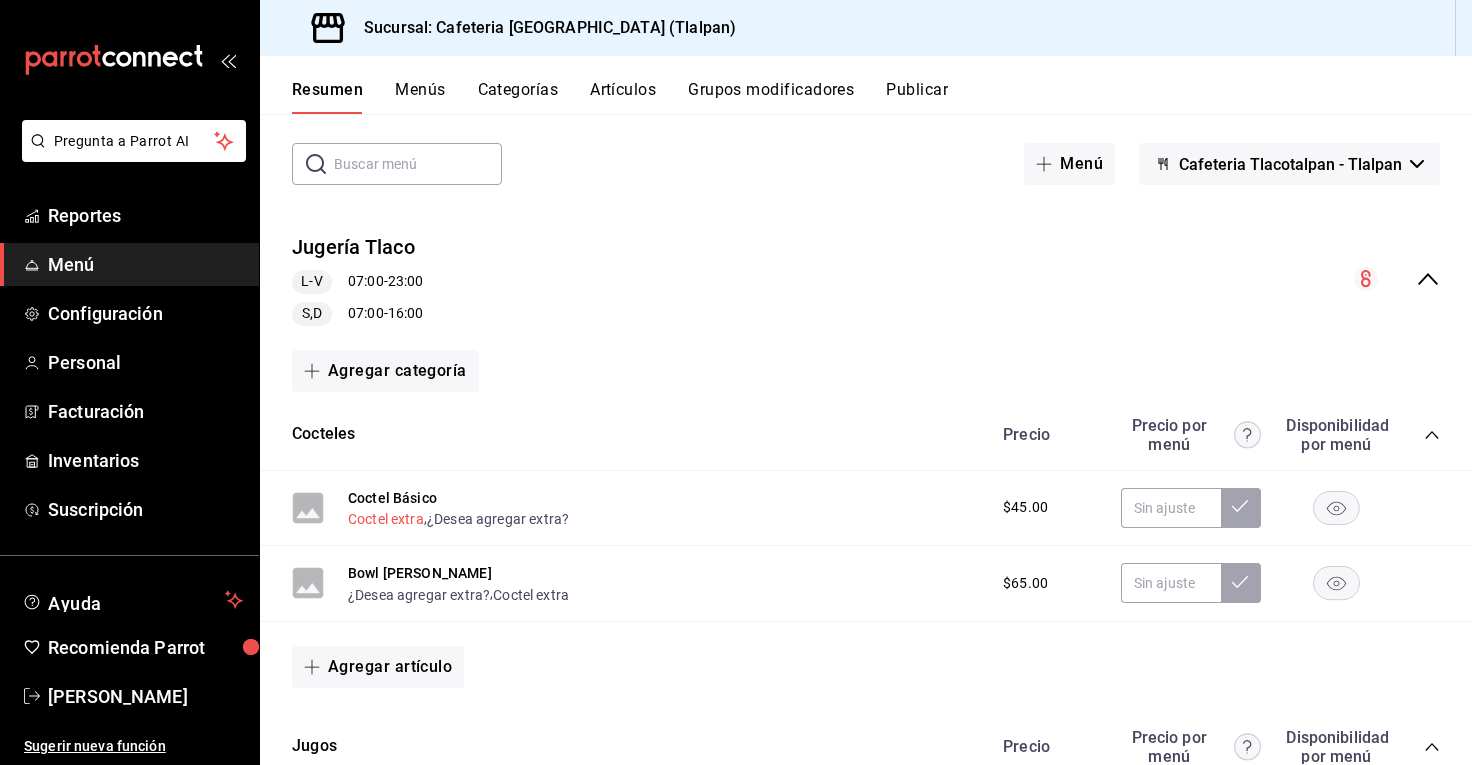 scroll, scrollTop: 101, scrollLeft: 0, axis: vertical 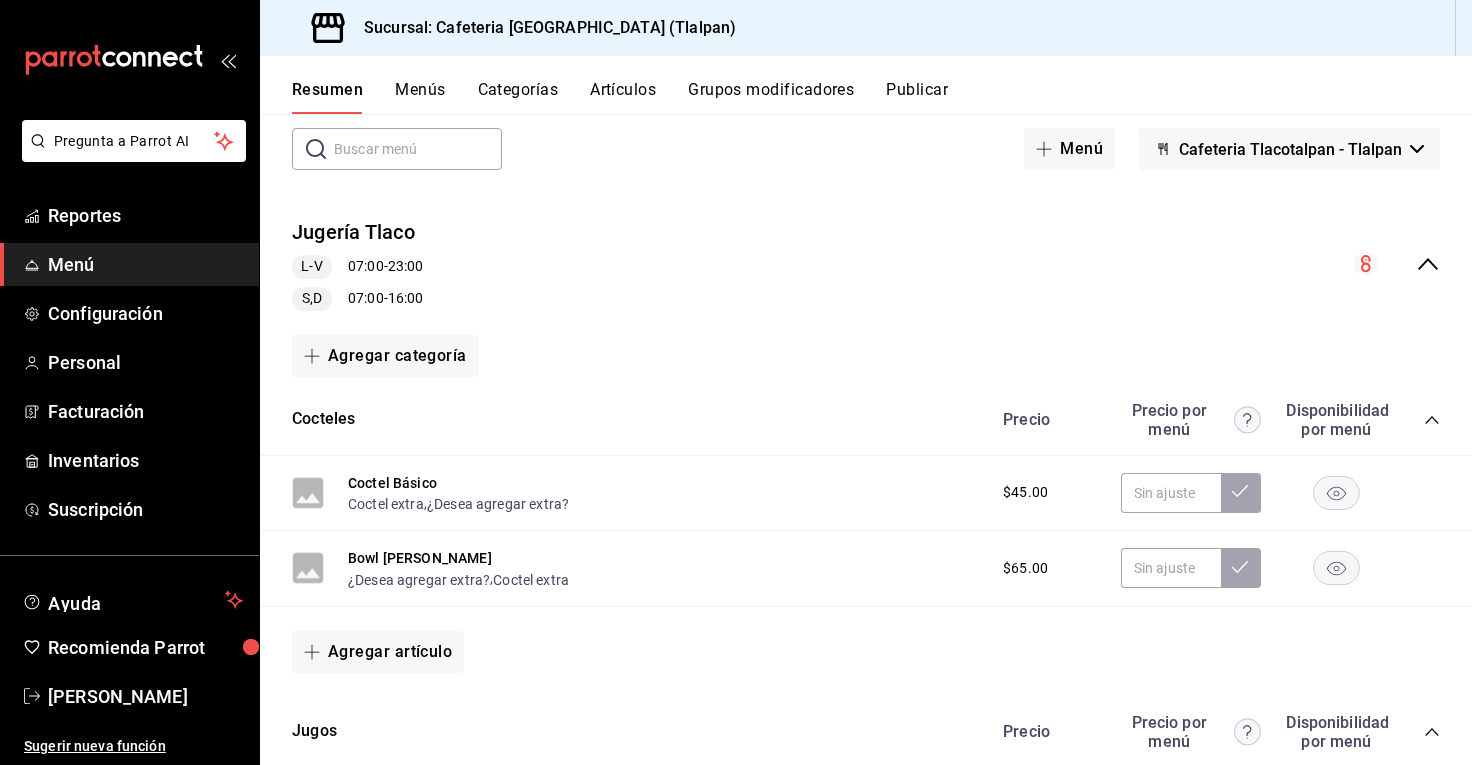 click 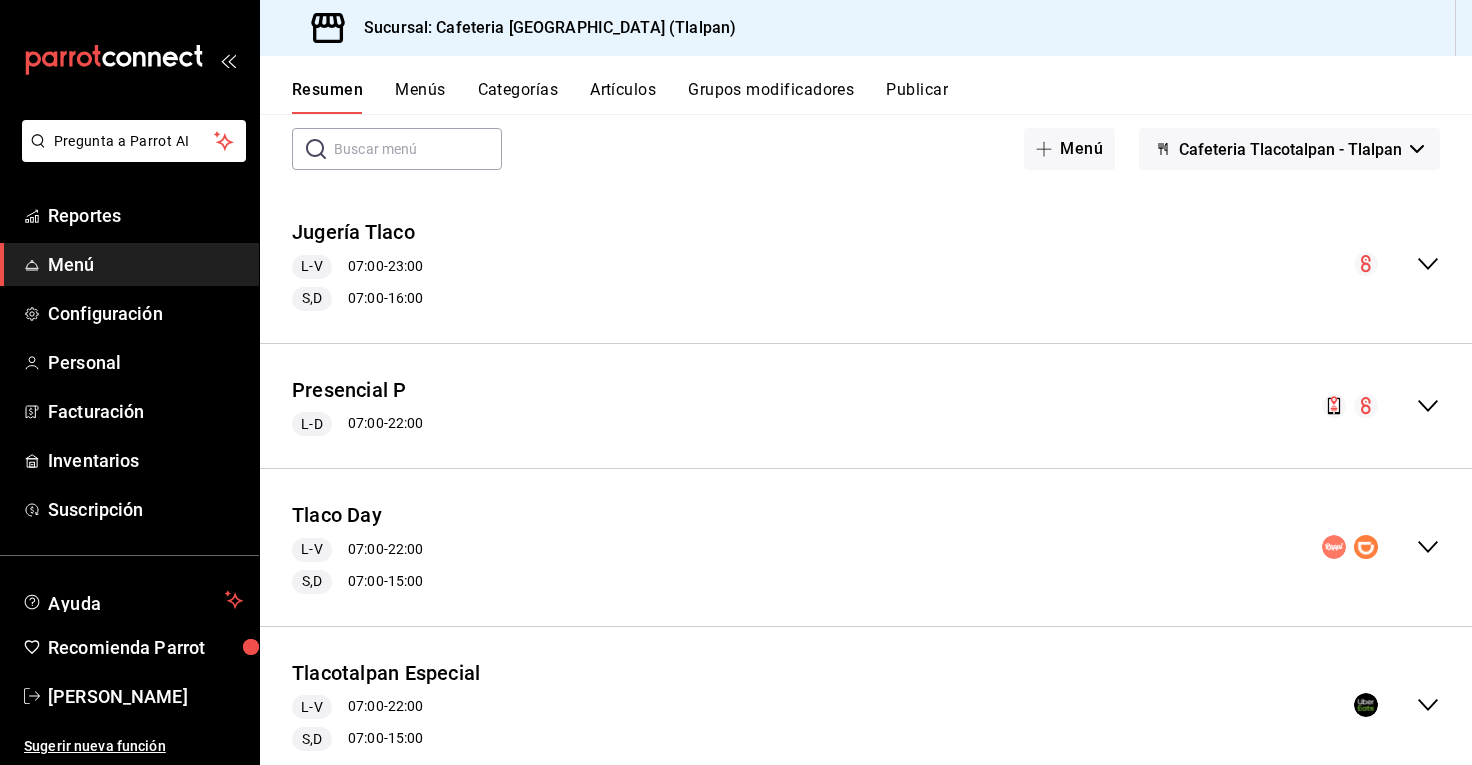 click on "Tlaco Day L-V 07:00  -  22:00 S,D 07:00  -  15:00" at bounding box center [866, 547] 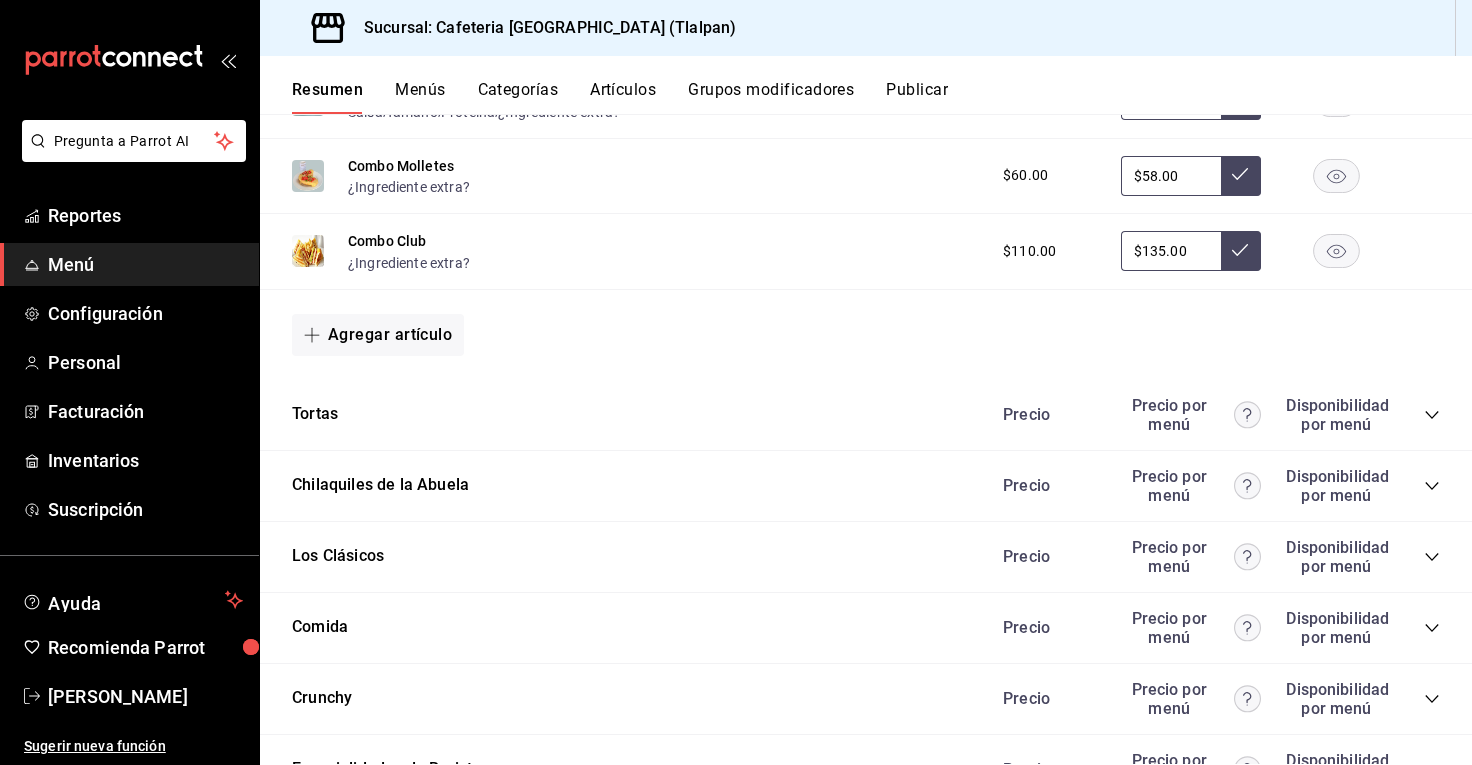 scroll, scrollTop: 1615, scrollLeft: 0, axis: vertical 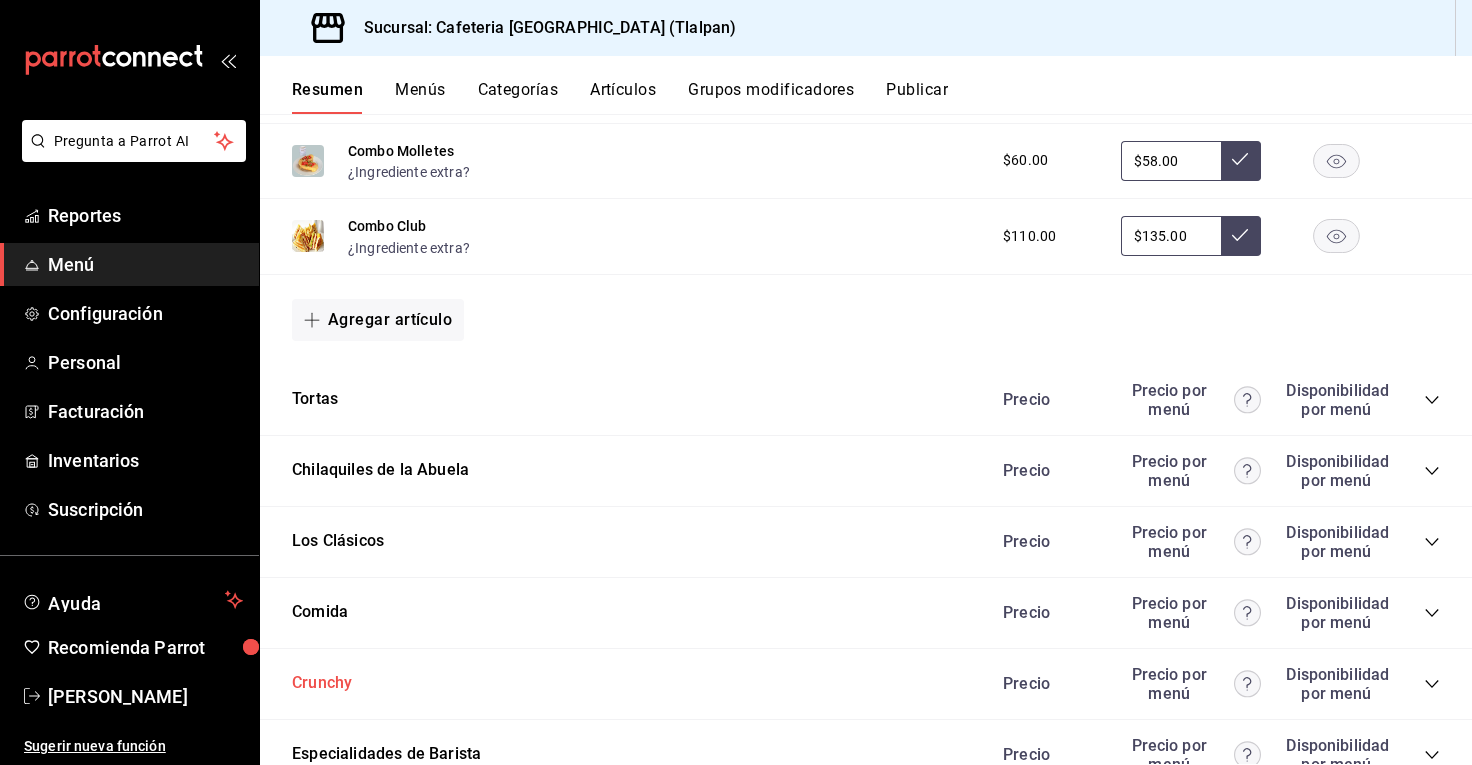 click on "Crunchy" at bounding box center [322, 683] 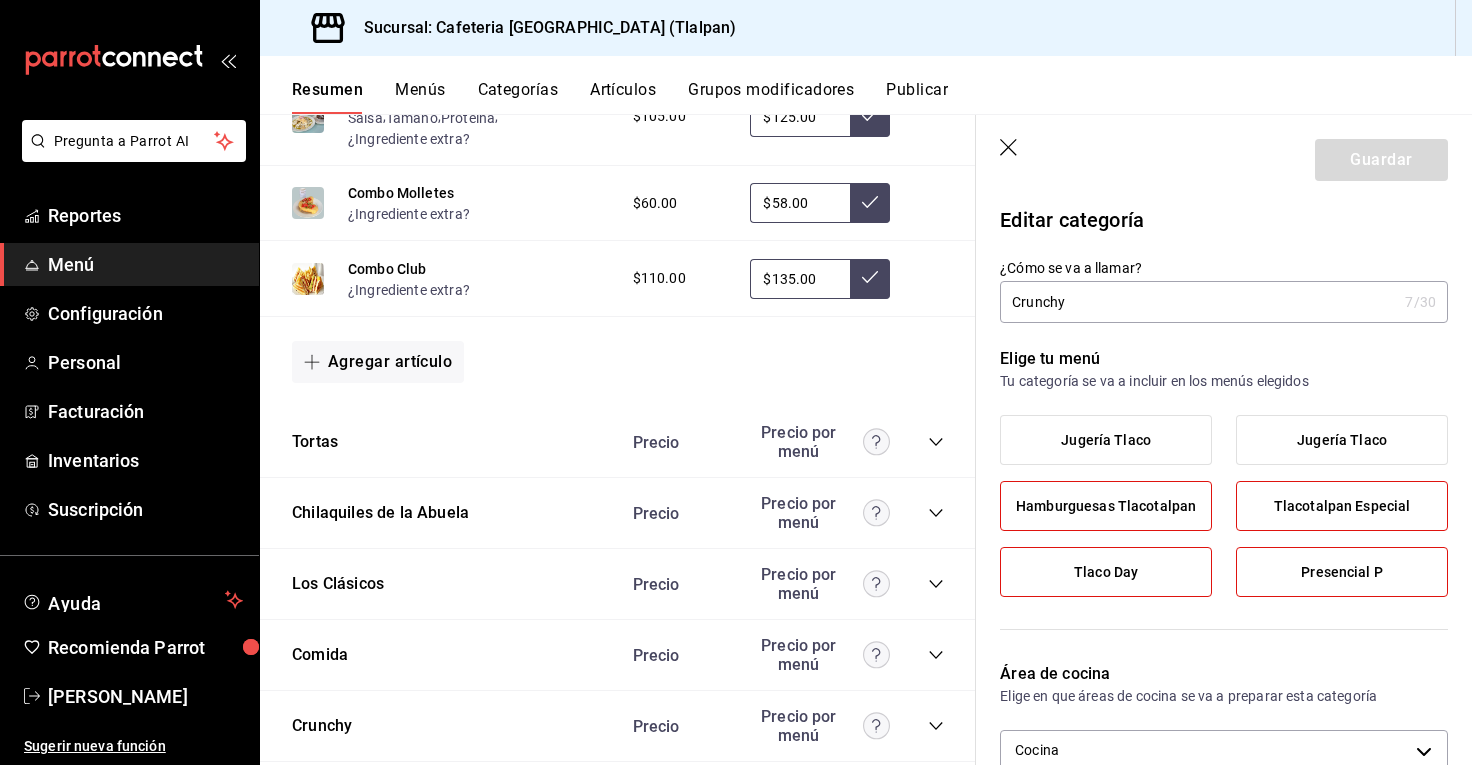 click 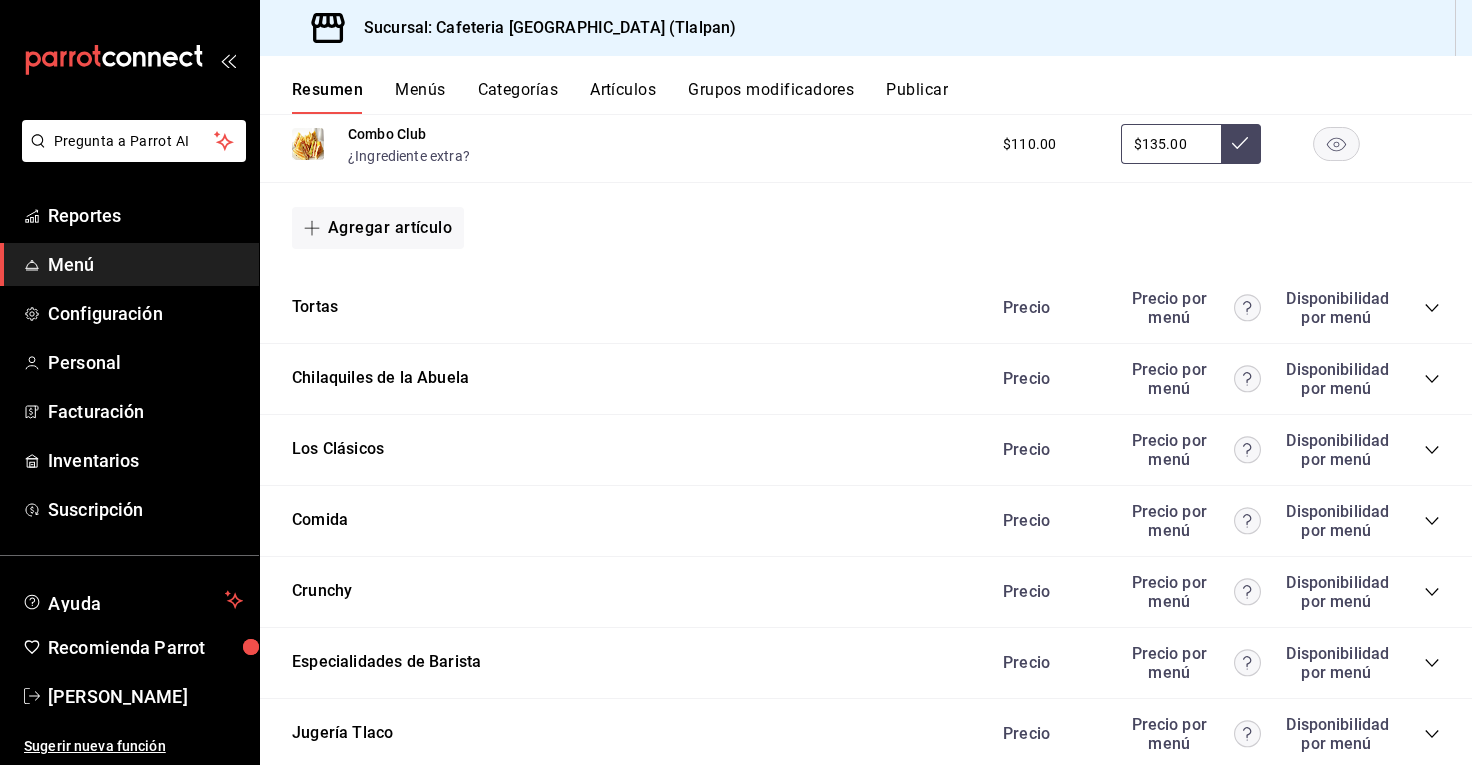 scroll, scrollTop: 1757, scrollLeft: 0, axis: vertical 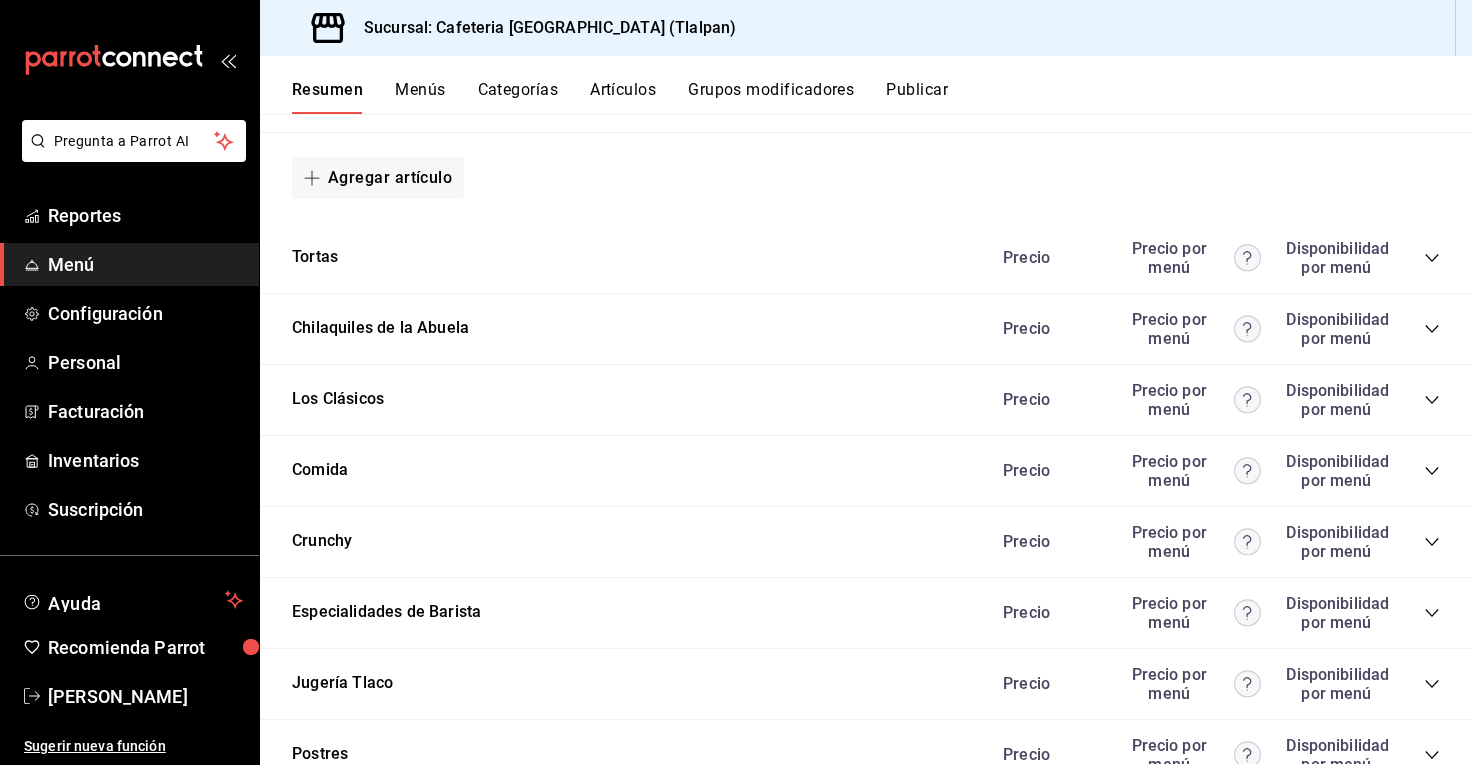click 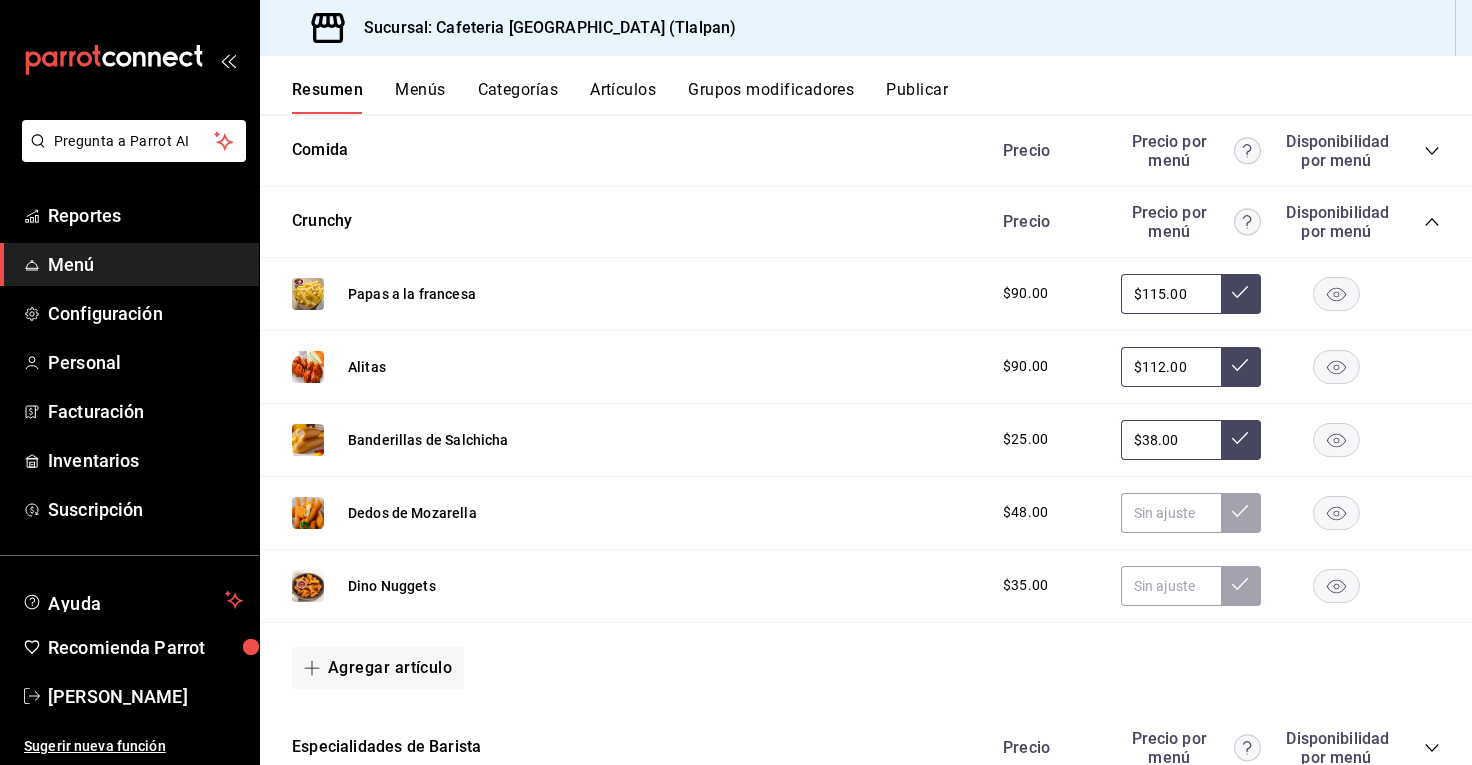 scroll, scrollTop: 2094, scrollLeft: 0, axis: vertical 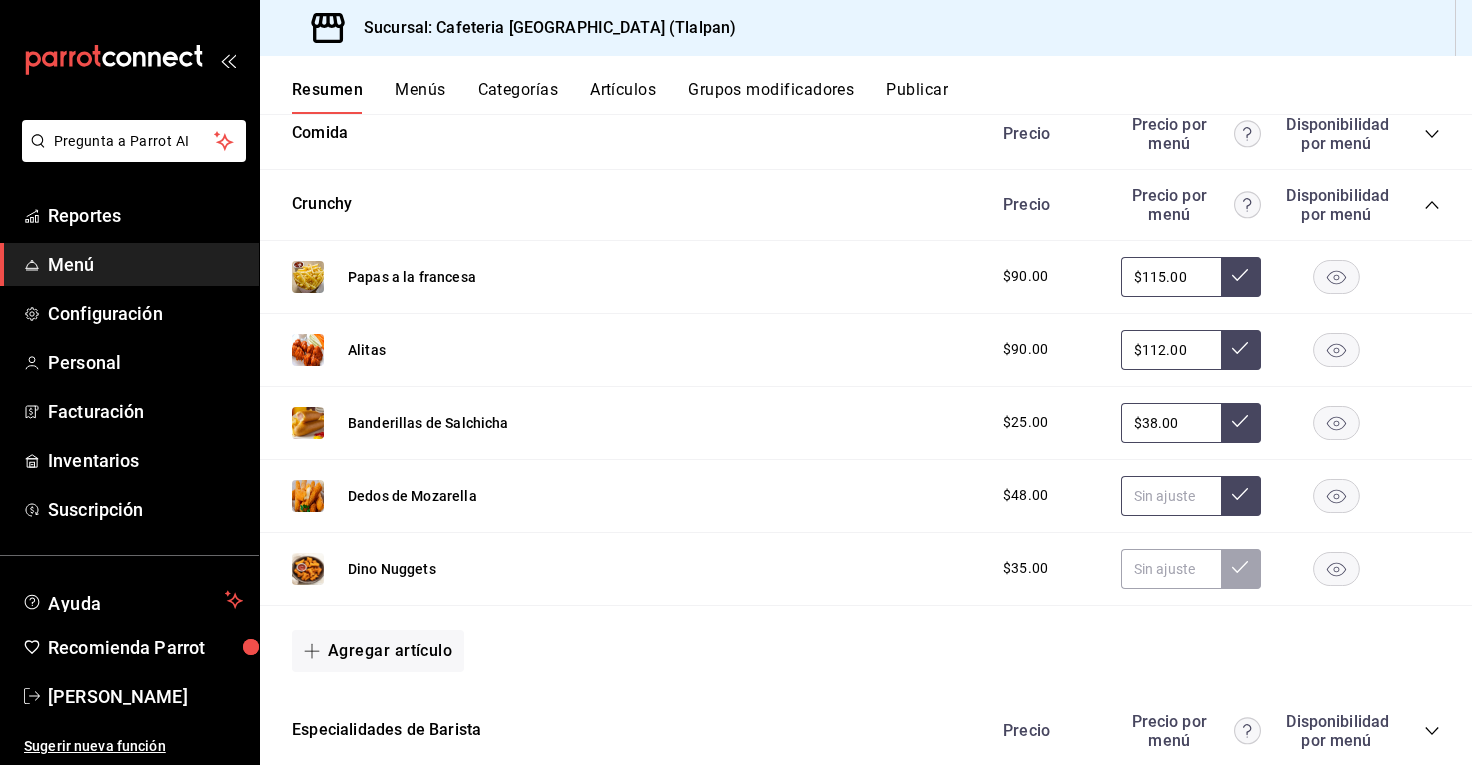 click at bounding box center (1171, 496) 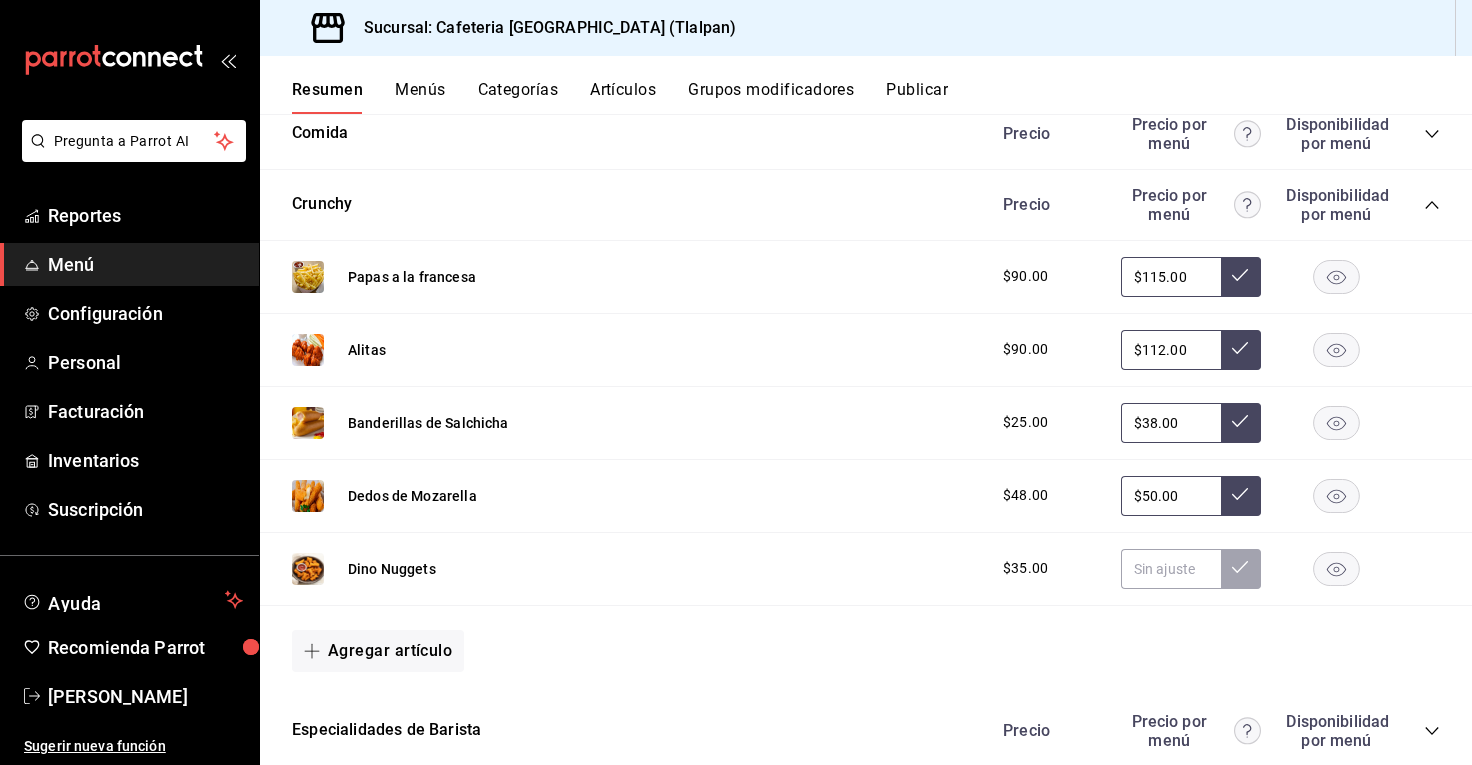type on "$5.00" 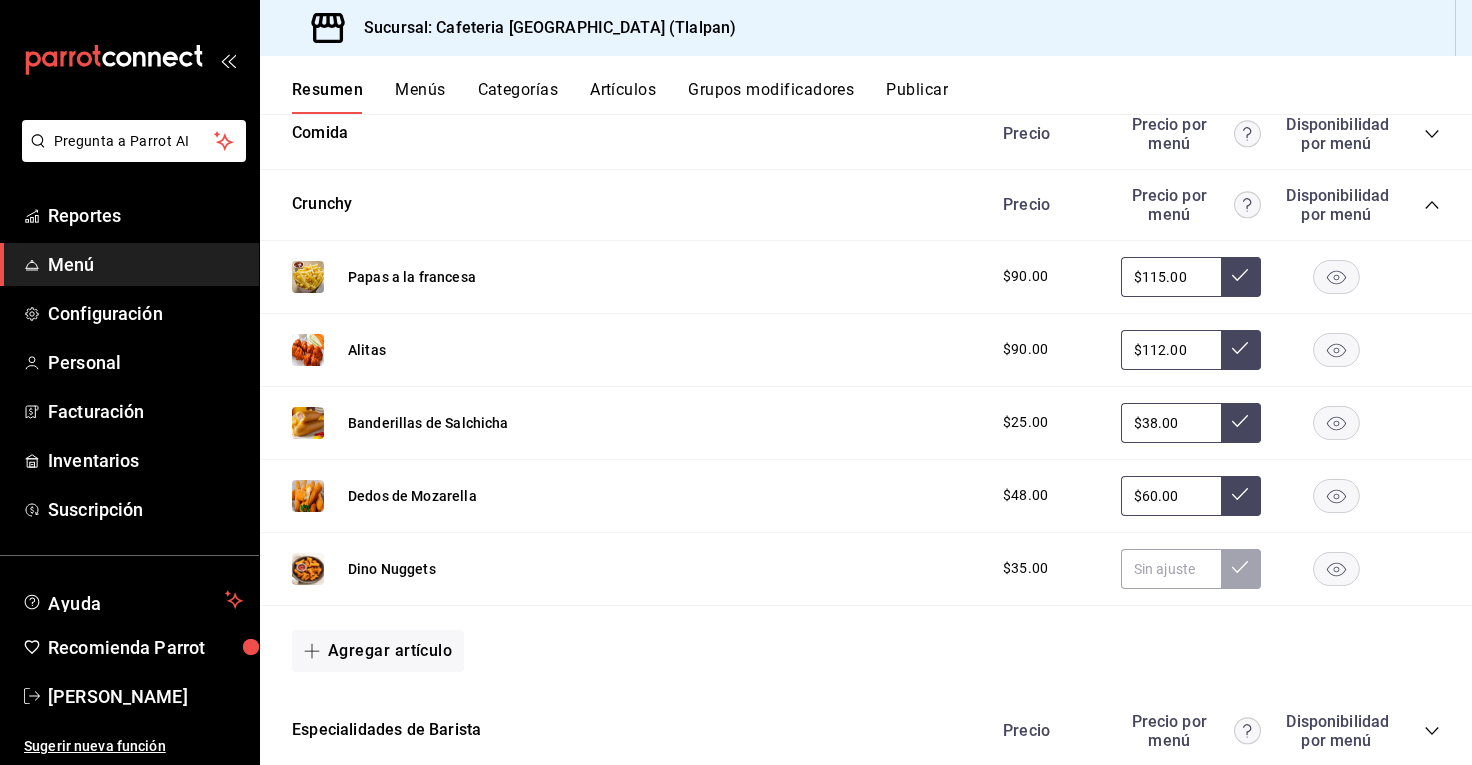 type on "$60.00" 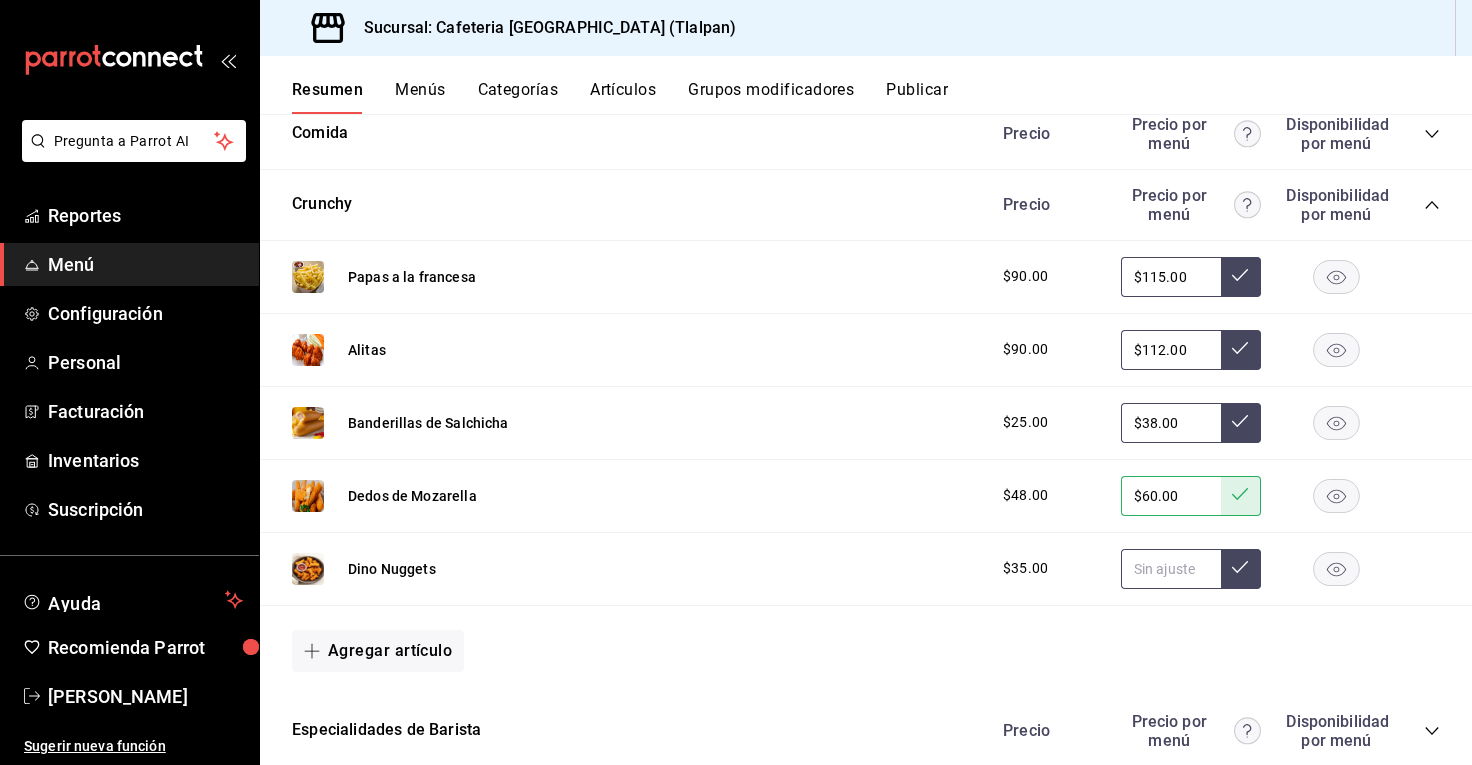 click at bounding box center (1171, 569) 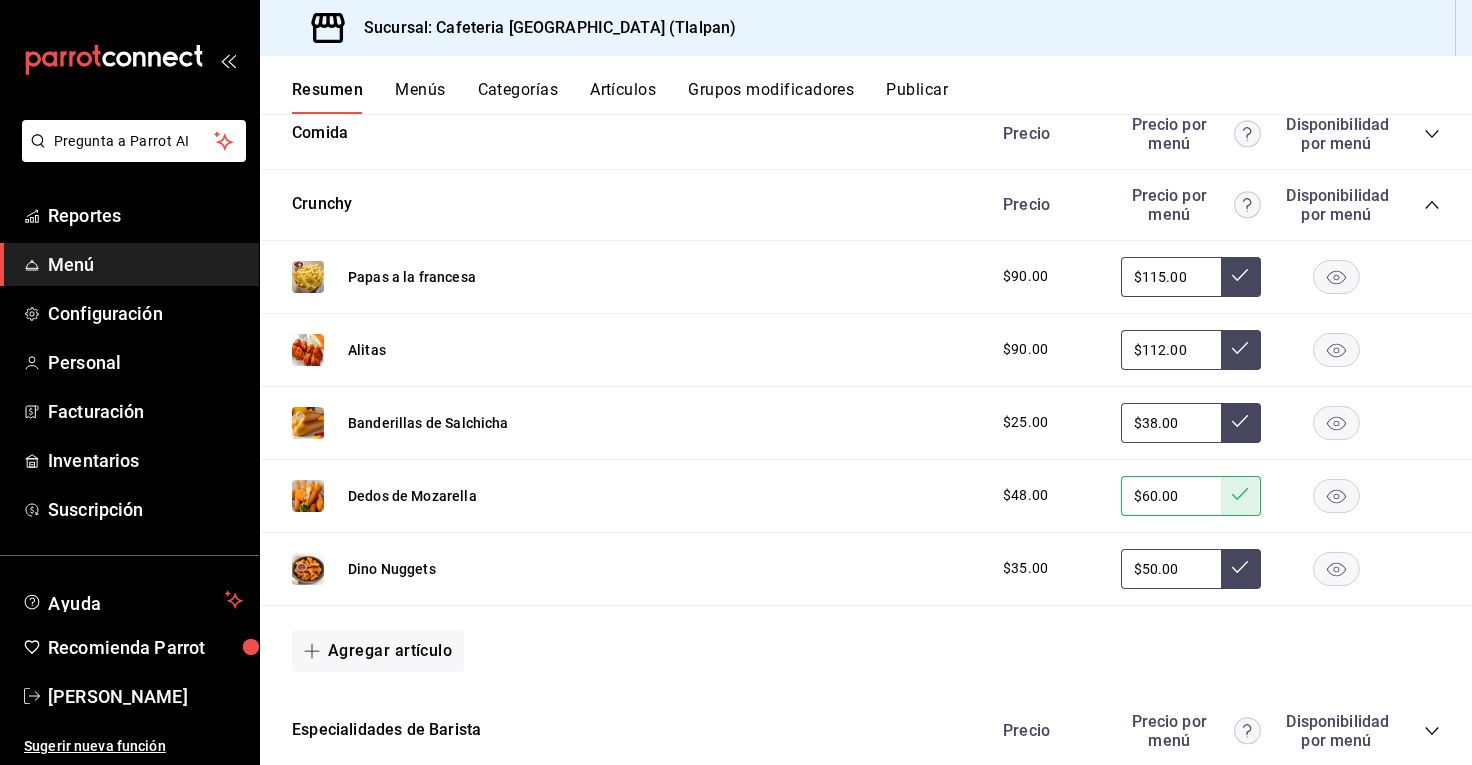 type on "$50.00" 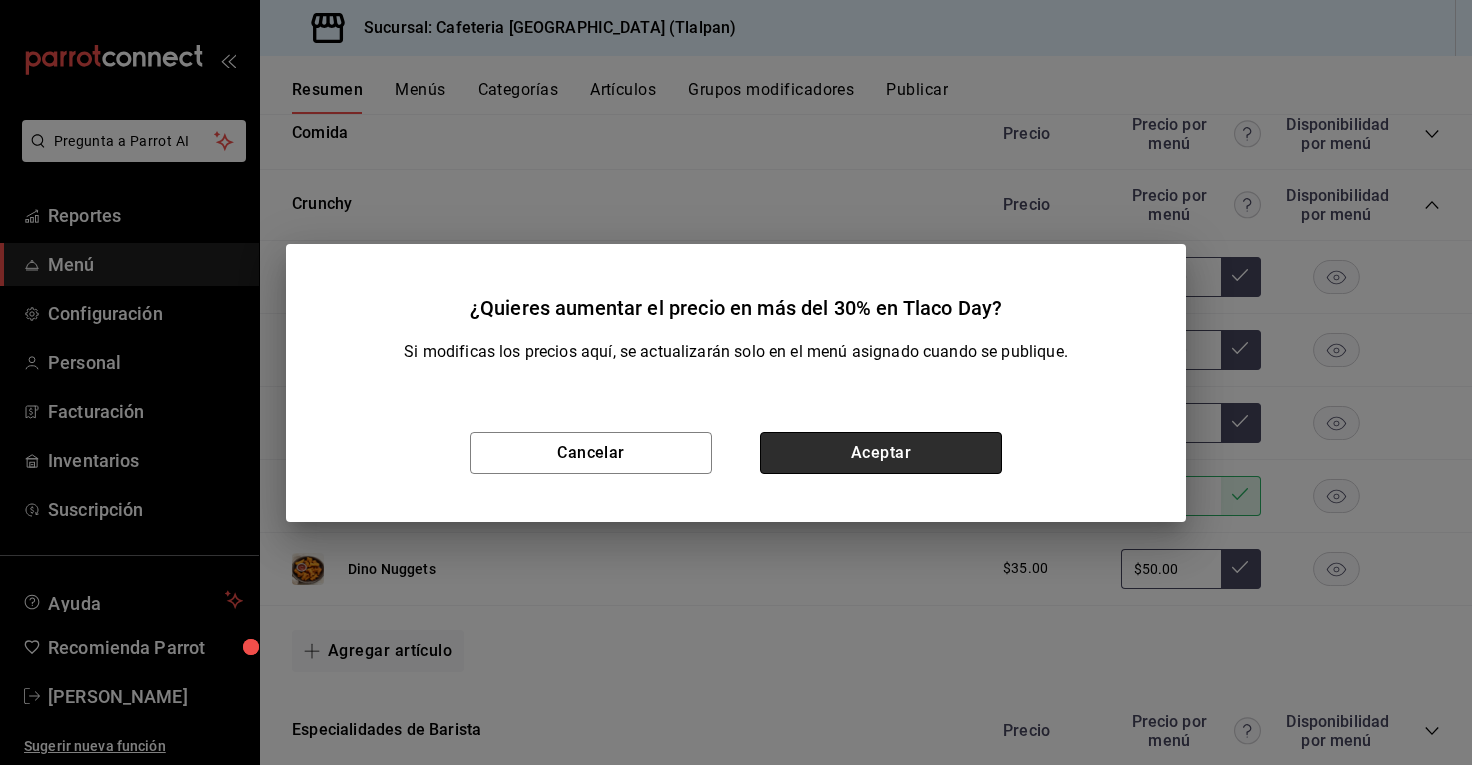 click on "Aceptar" at bounding box center [881, 453] 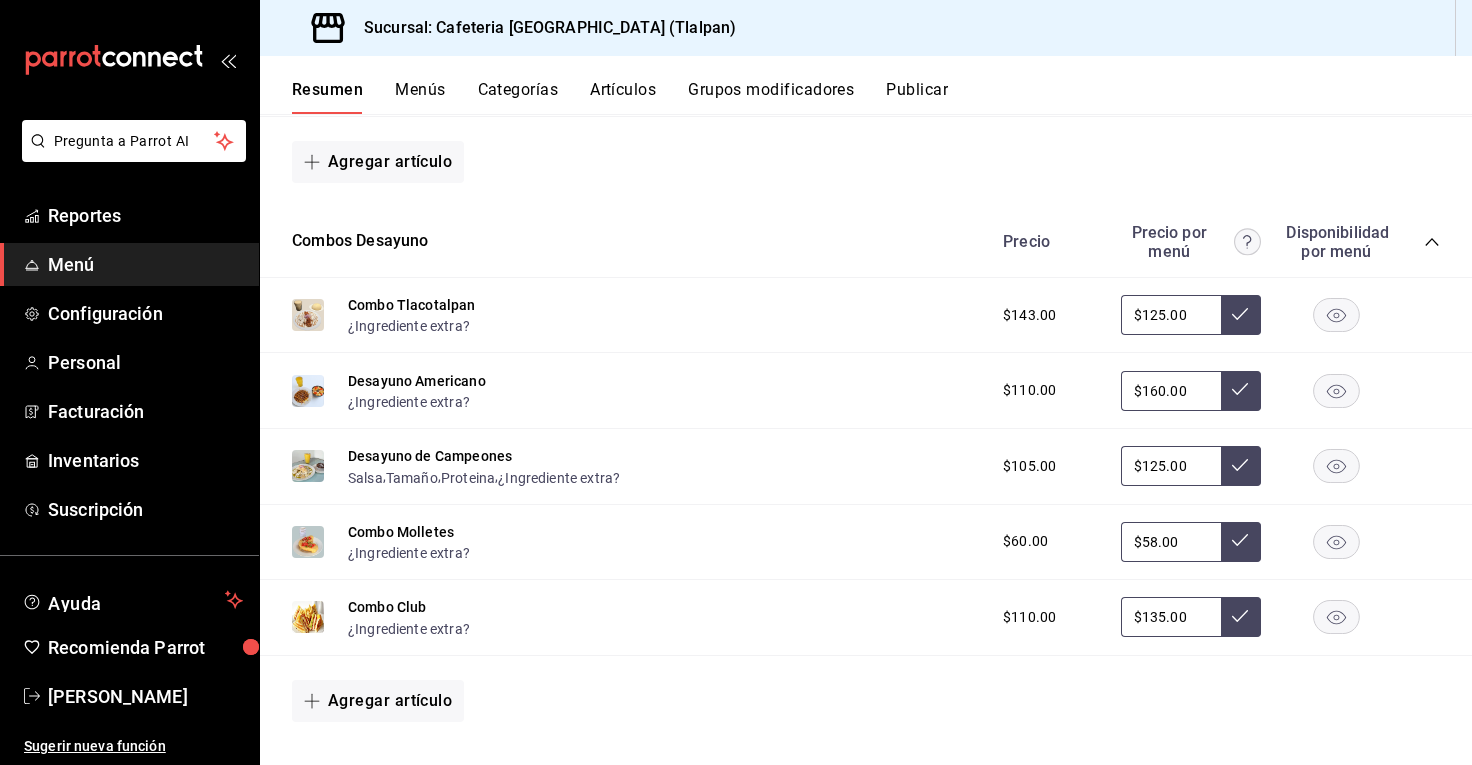 scroll, scrollTop: 1034, scrollLeft: 0, axis: vertical 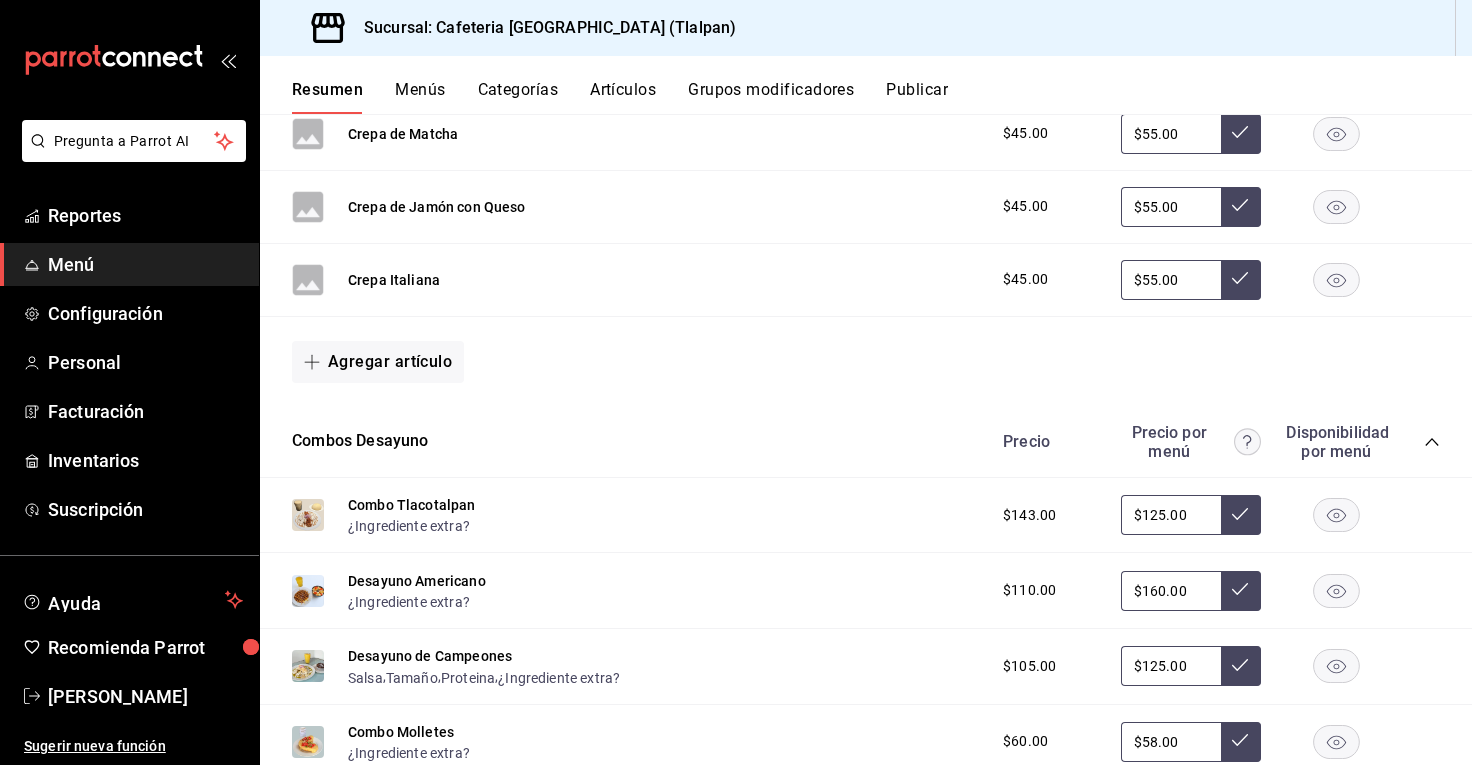 click on "Publicar" at bounding box center [917, 97] 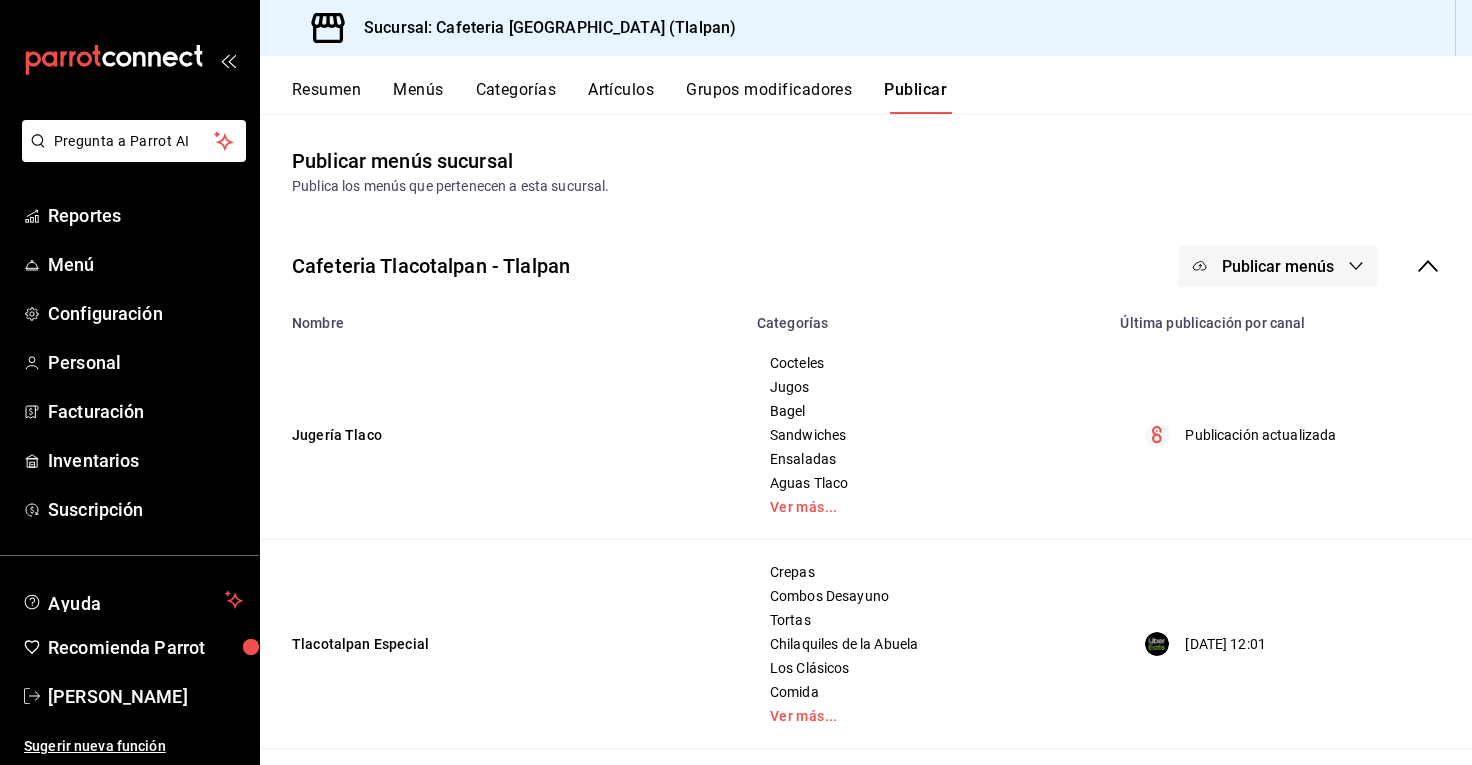 click on "Publicar menús" at bounding box center [1278, 266] 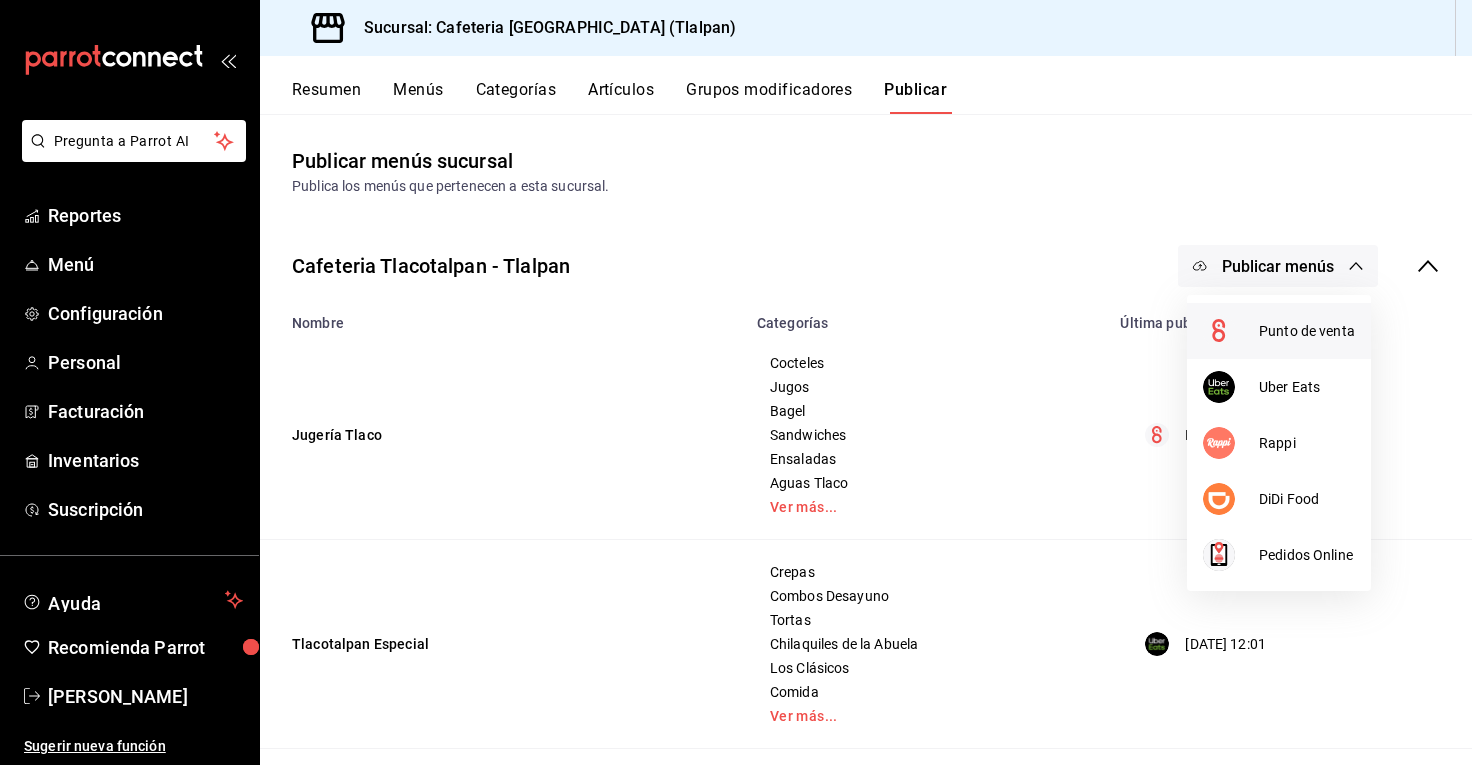 click on "Punto de venta" at bounding box center (1307, 331) 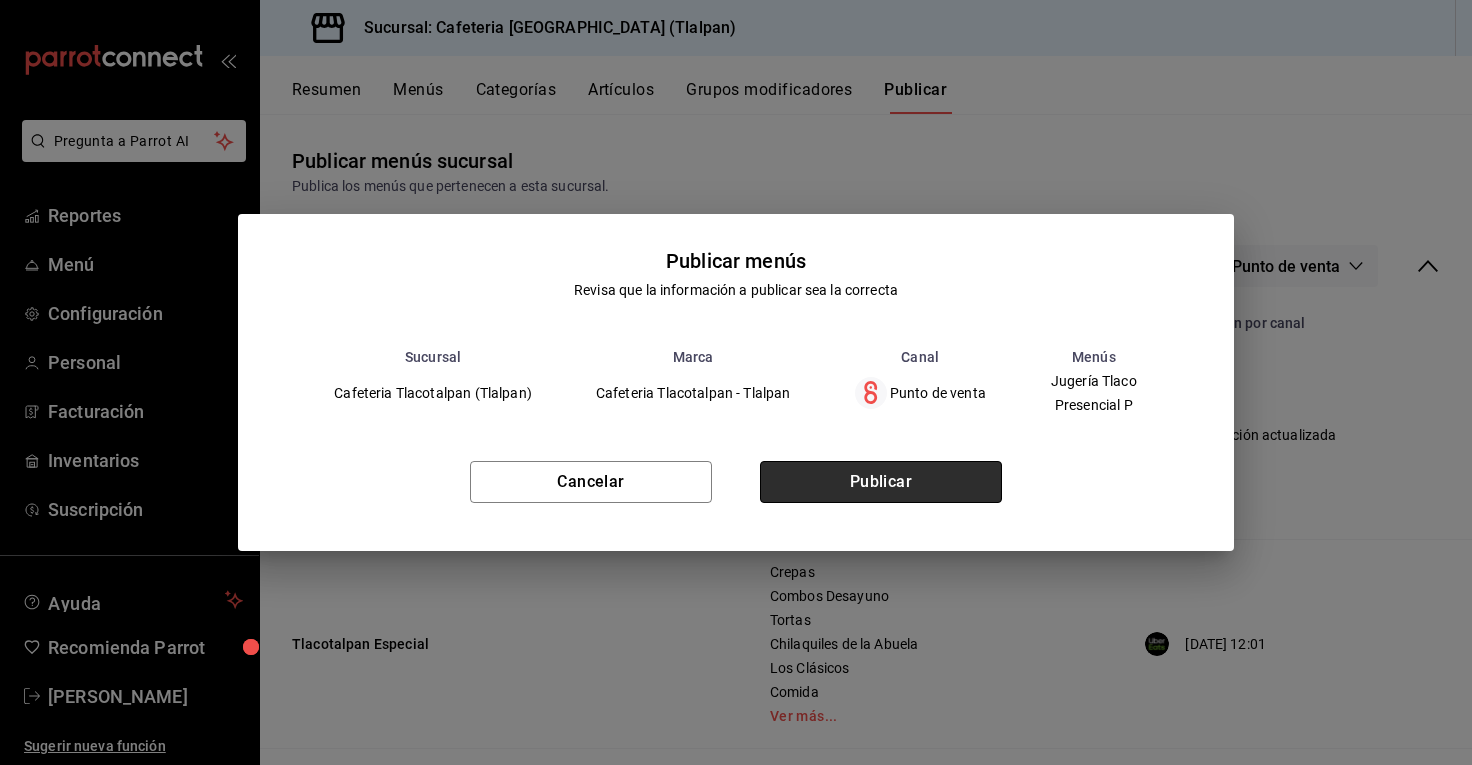 click on "Publicar" at bounding box center [881, 482] 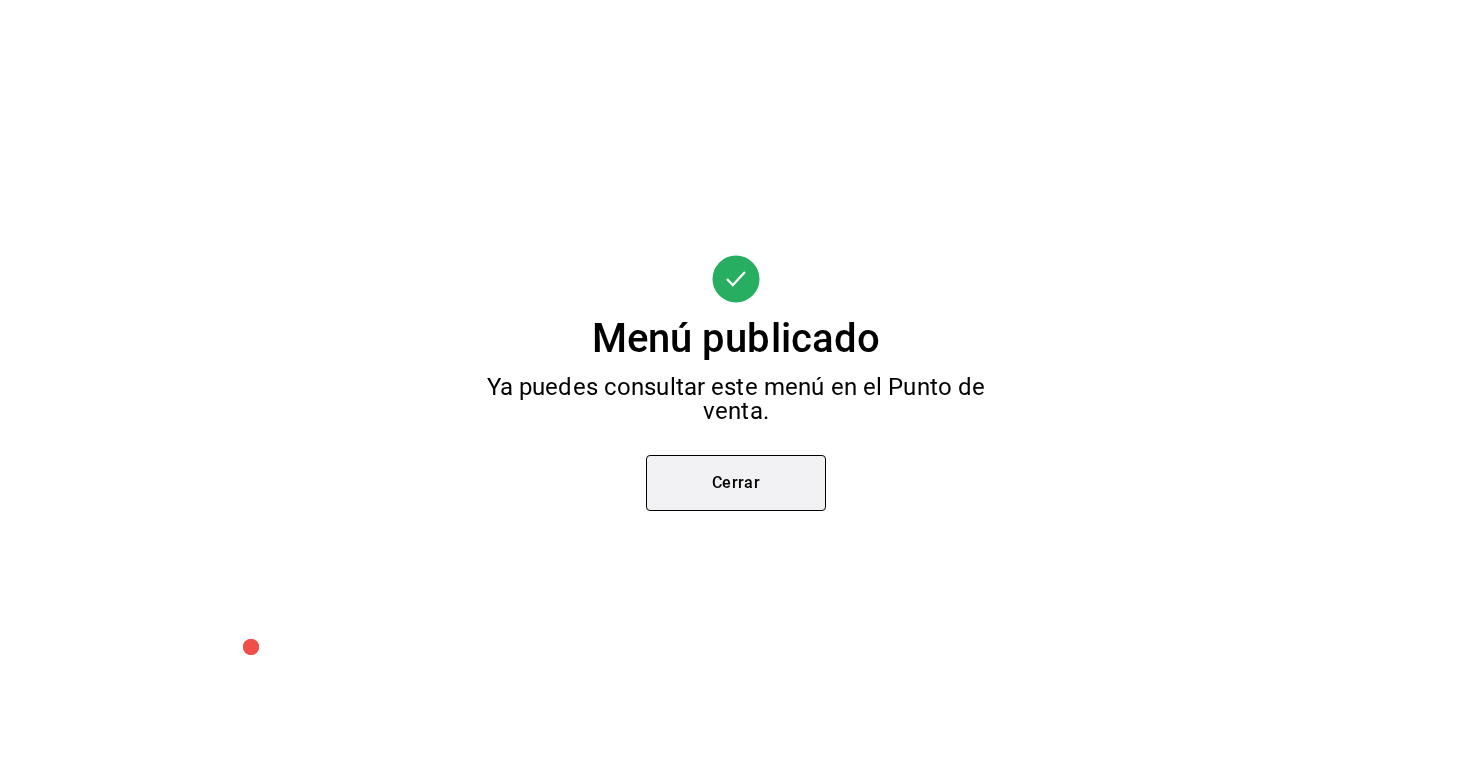 click on "Cerrar" at bounding box center (736, 483) 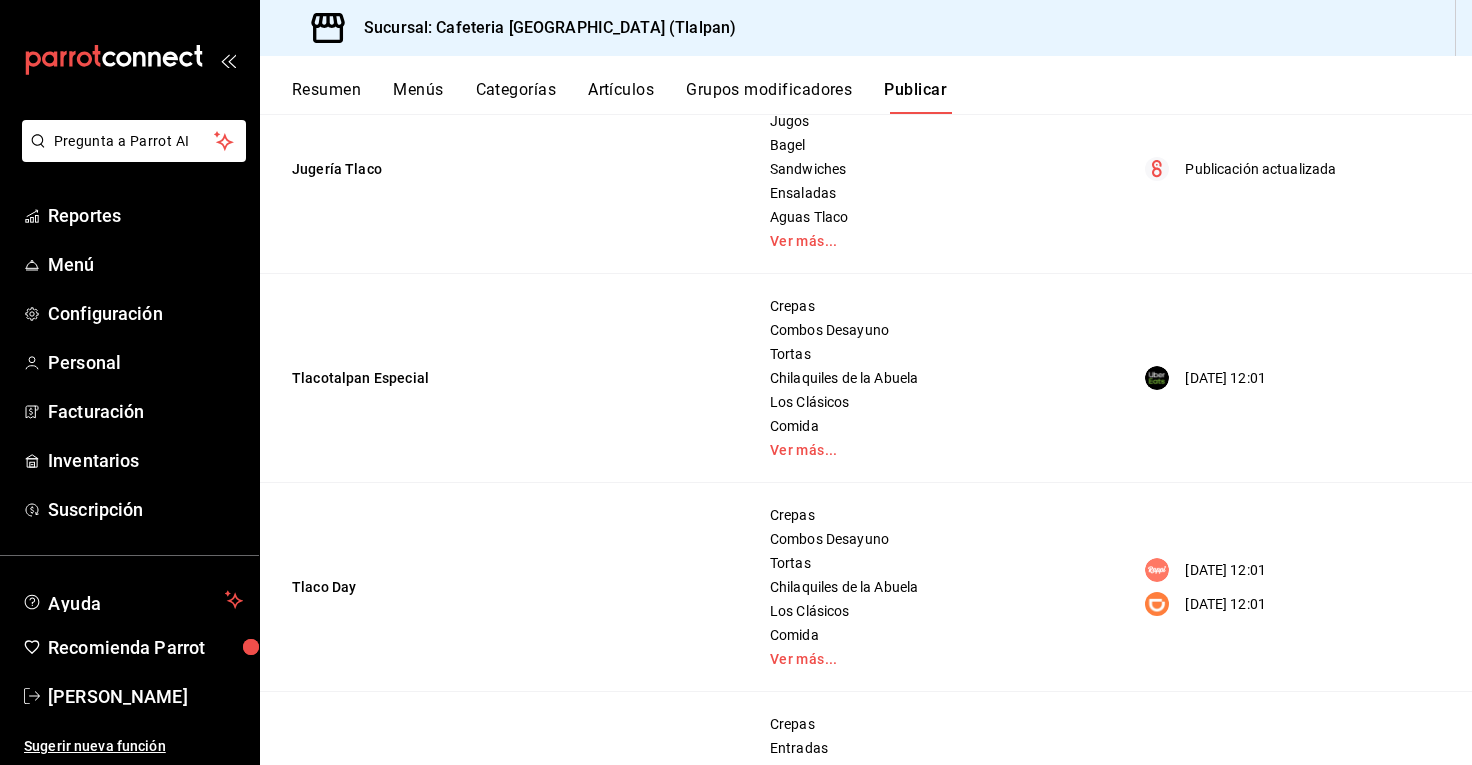 scroll, scrollTop: 287, scrollLeft: 0, axis: vertical 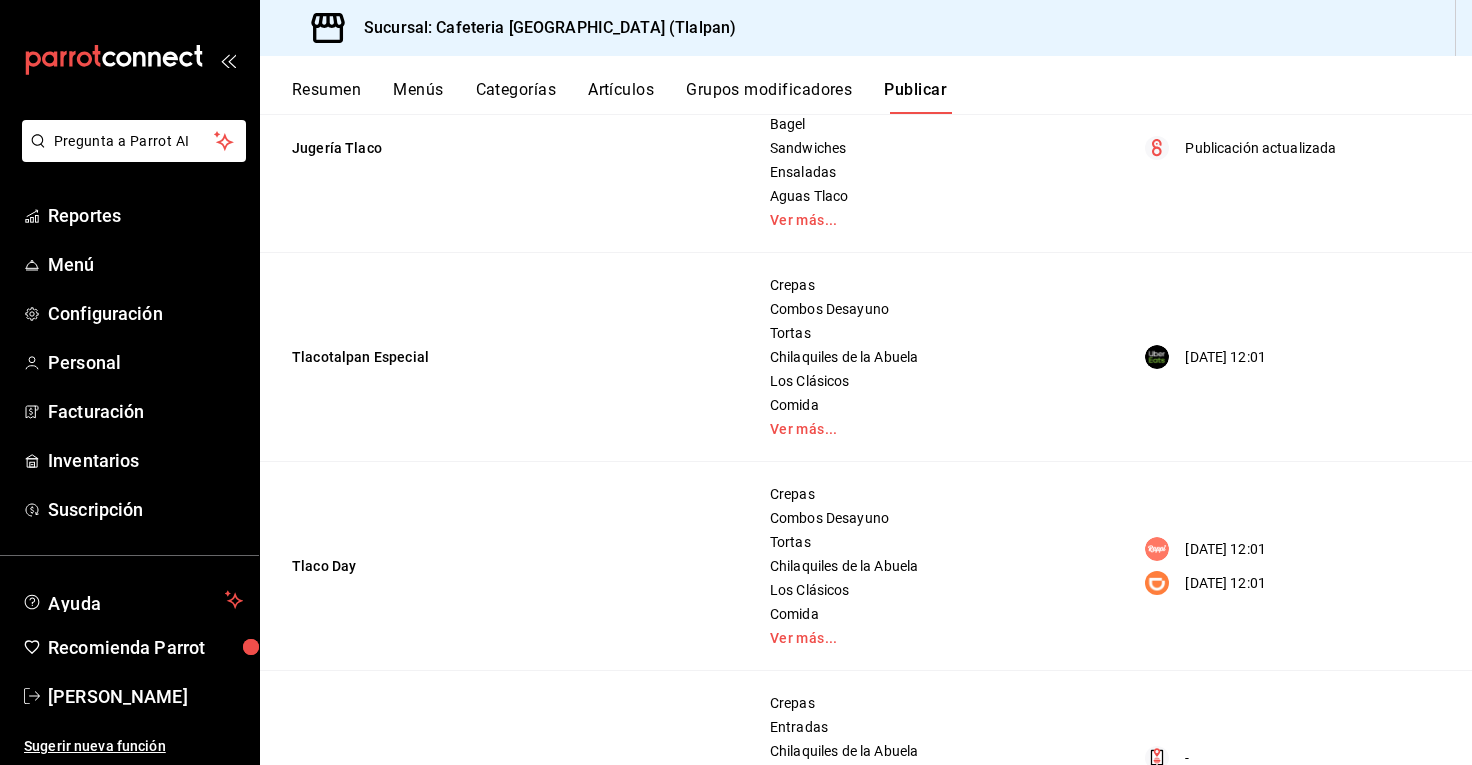 click on "Resumen" at bounding box center (326, 97) 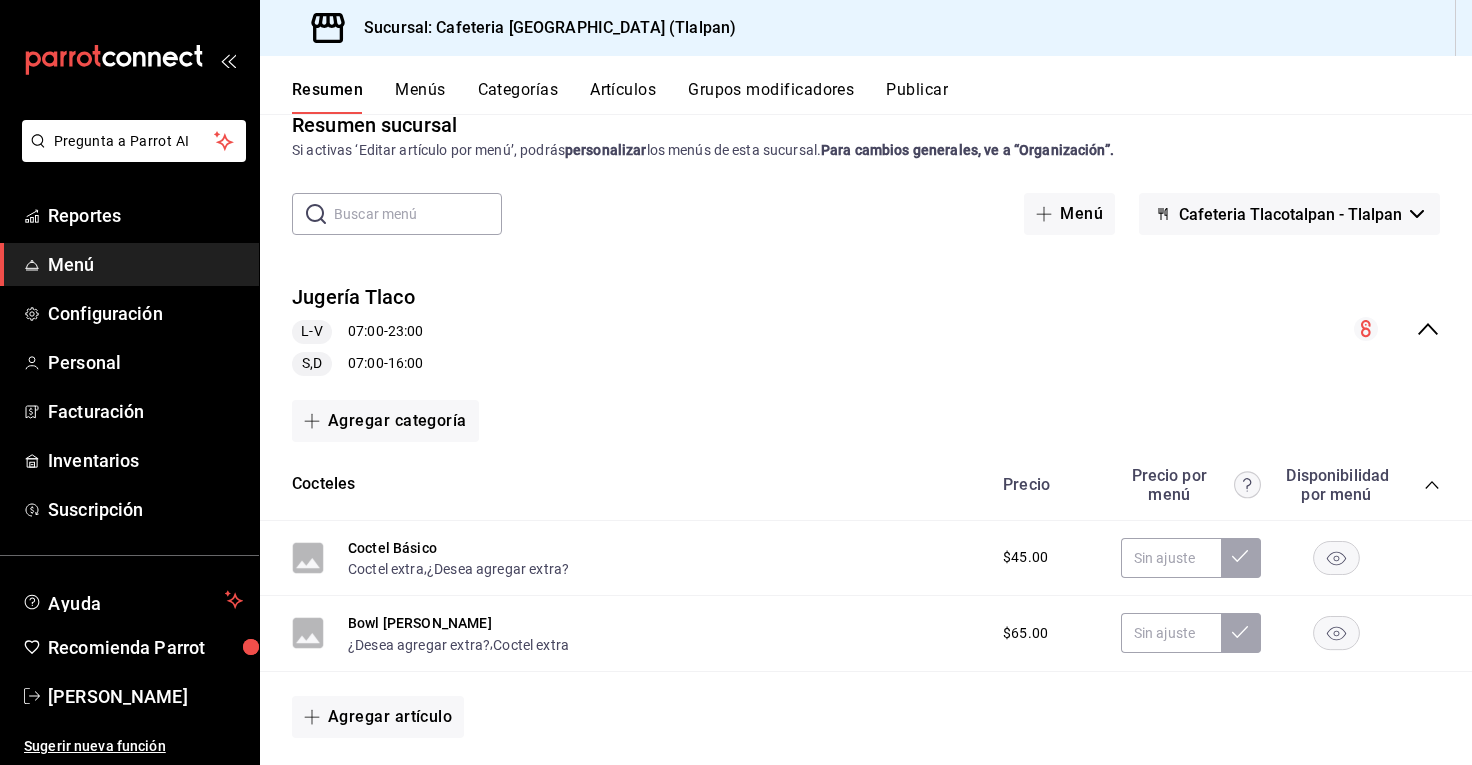 scroll, scrollTop: 49, scrollLeft: 0, axis: vertical 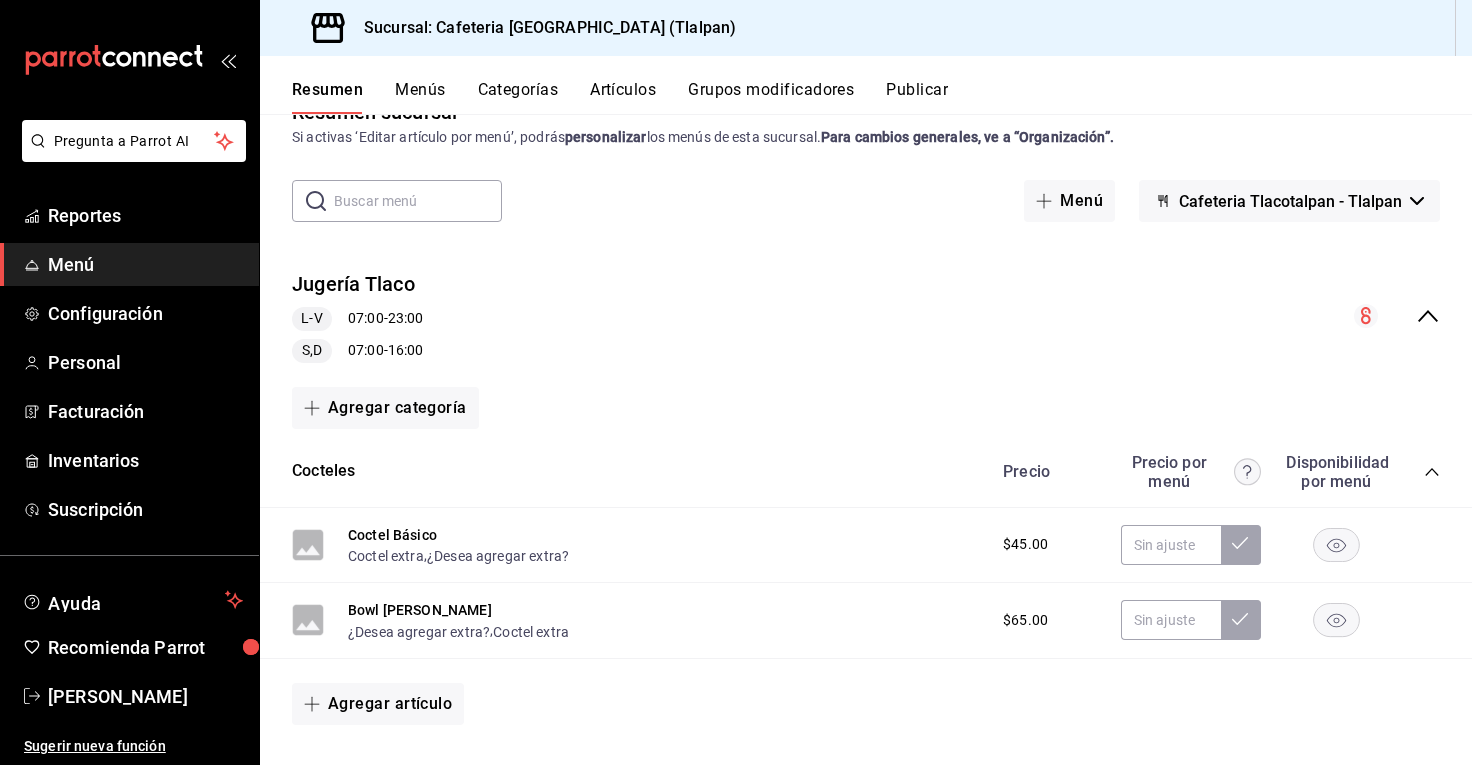 click 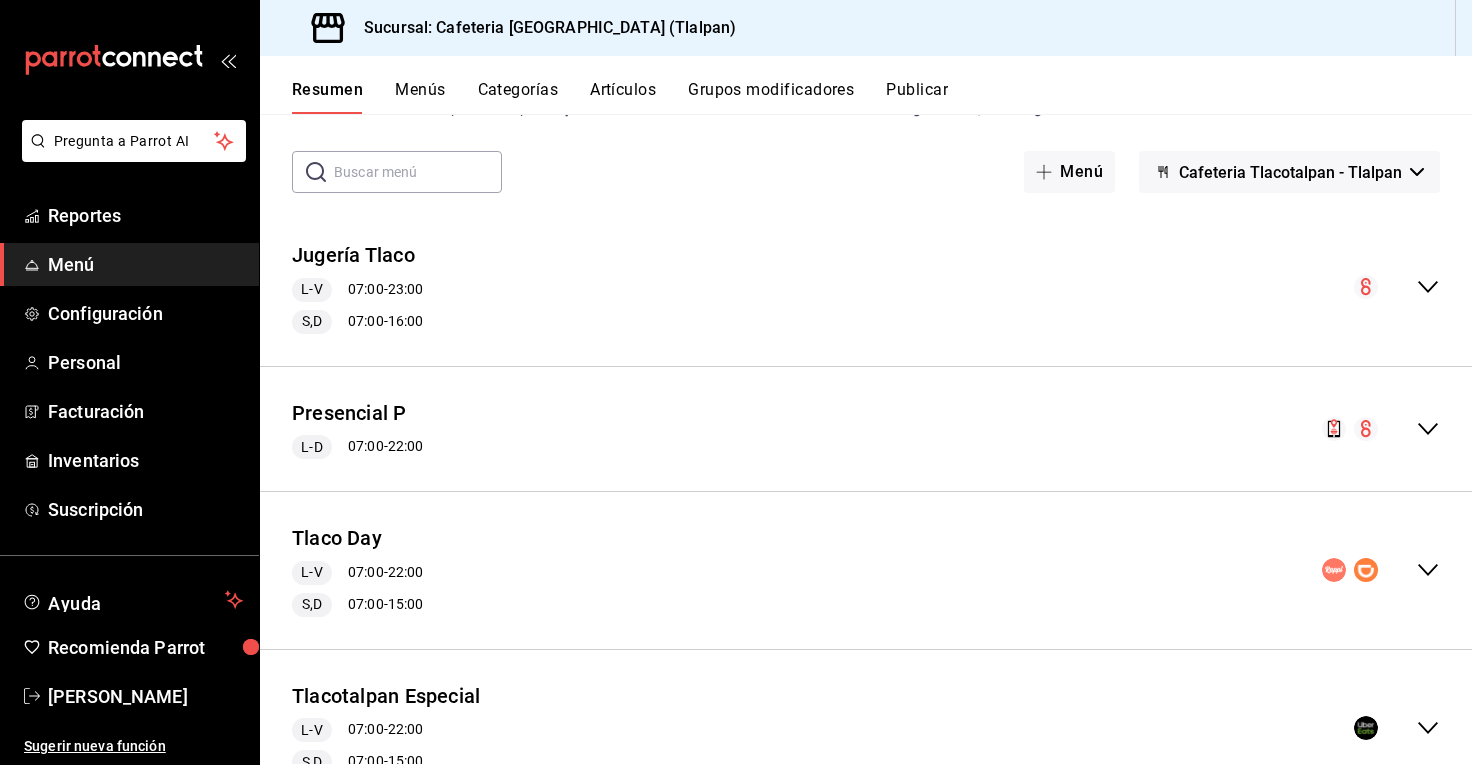 scroll, scrollTop: 107, scrollLeft: 0, axis: vertical 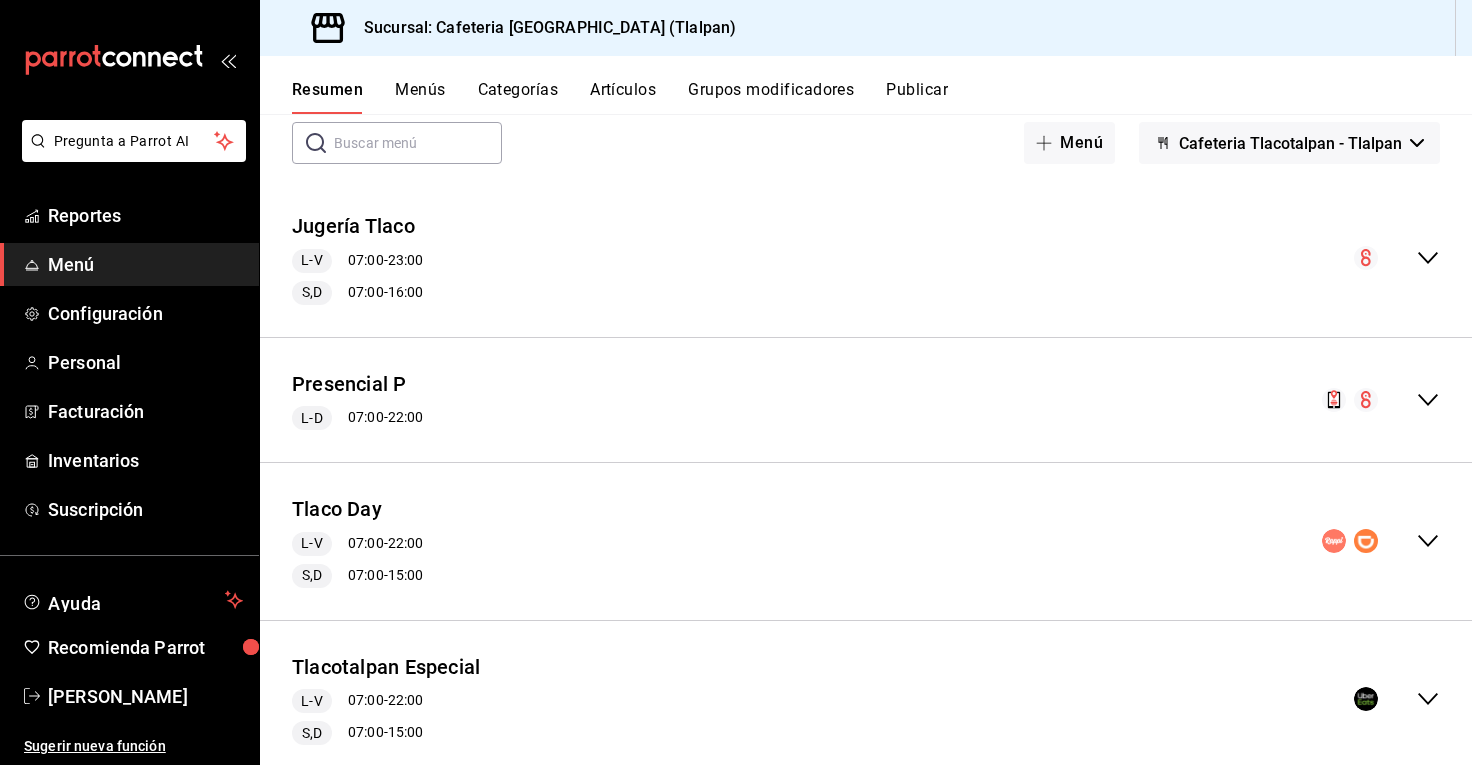 click 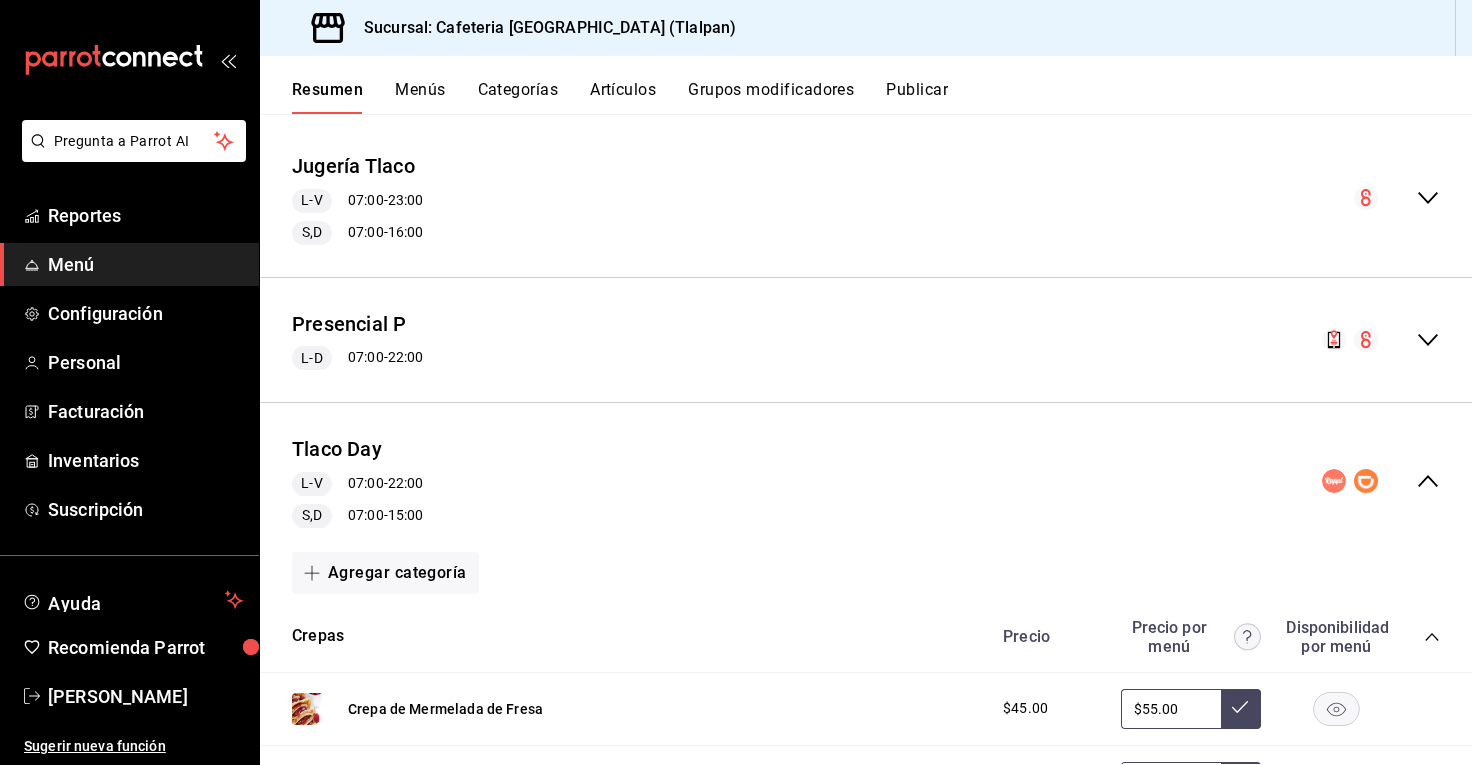 scroll, scrollTop: 162, scrollLeft: 0, axis: vertical 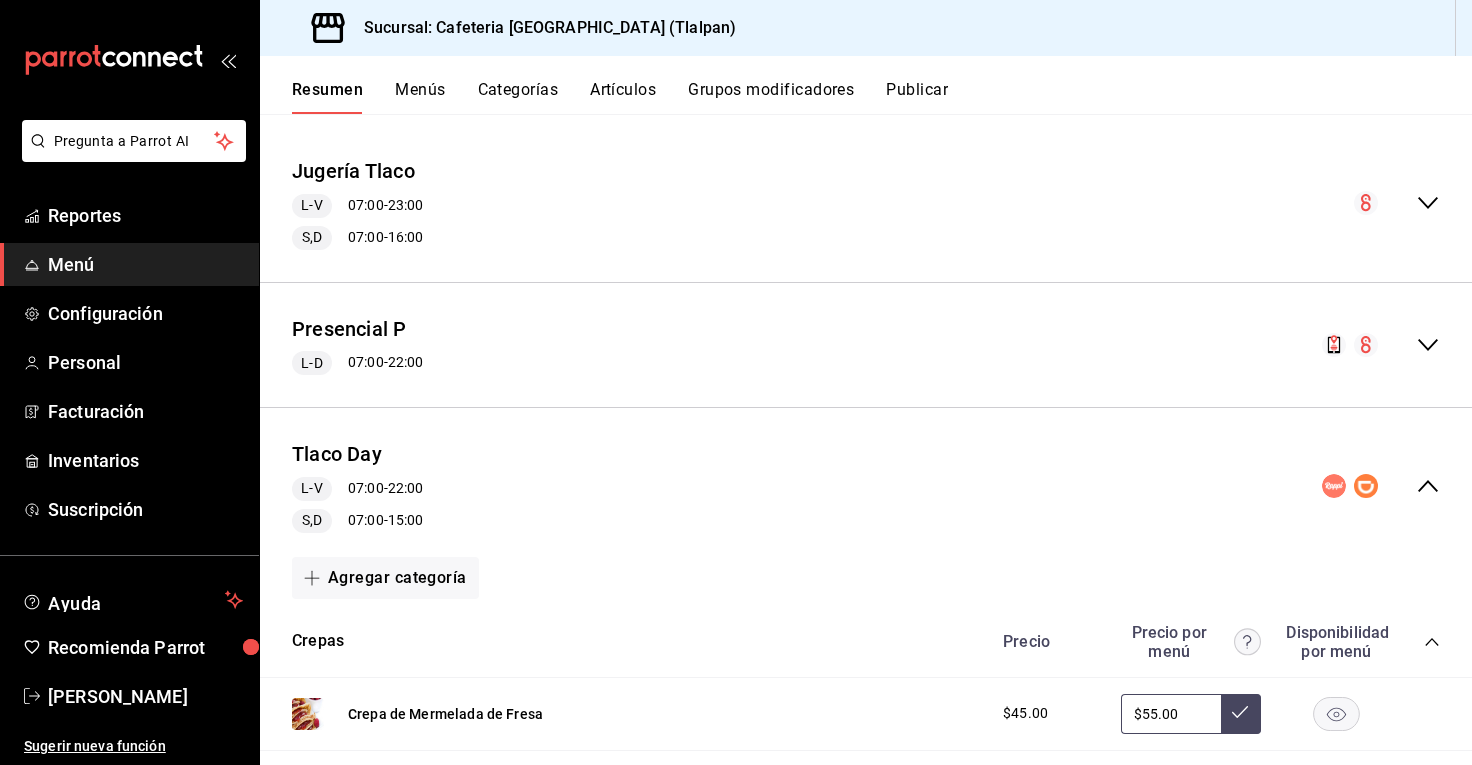click 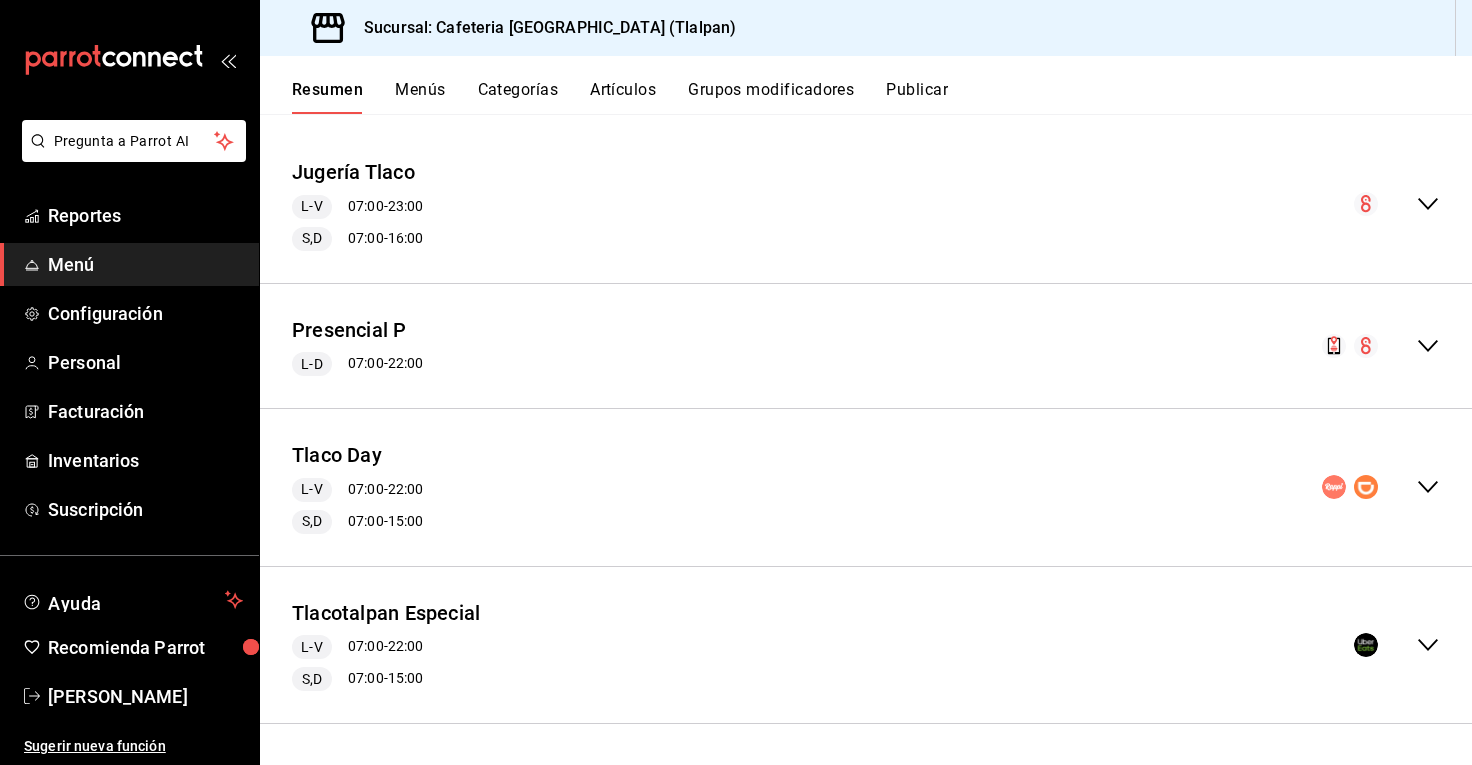 click 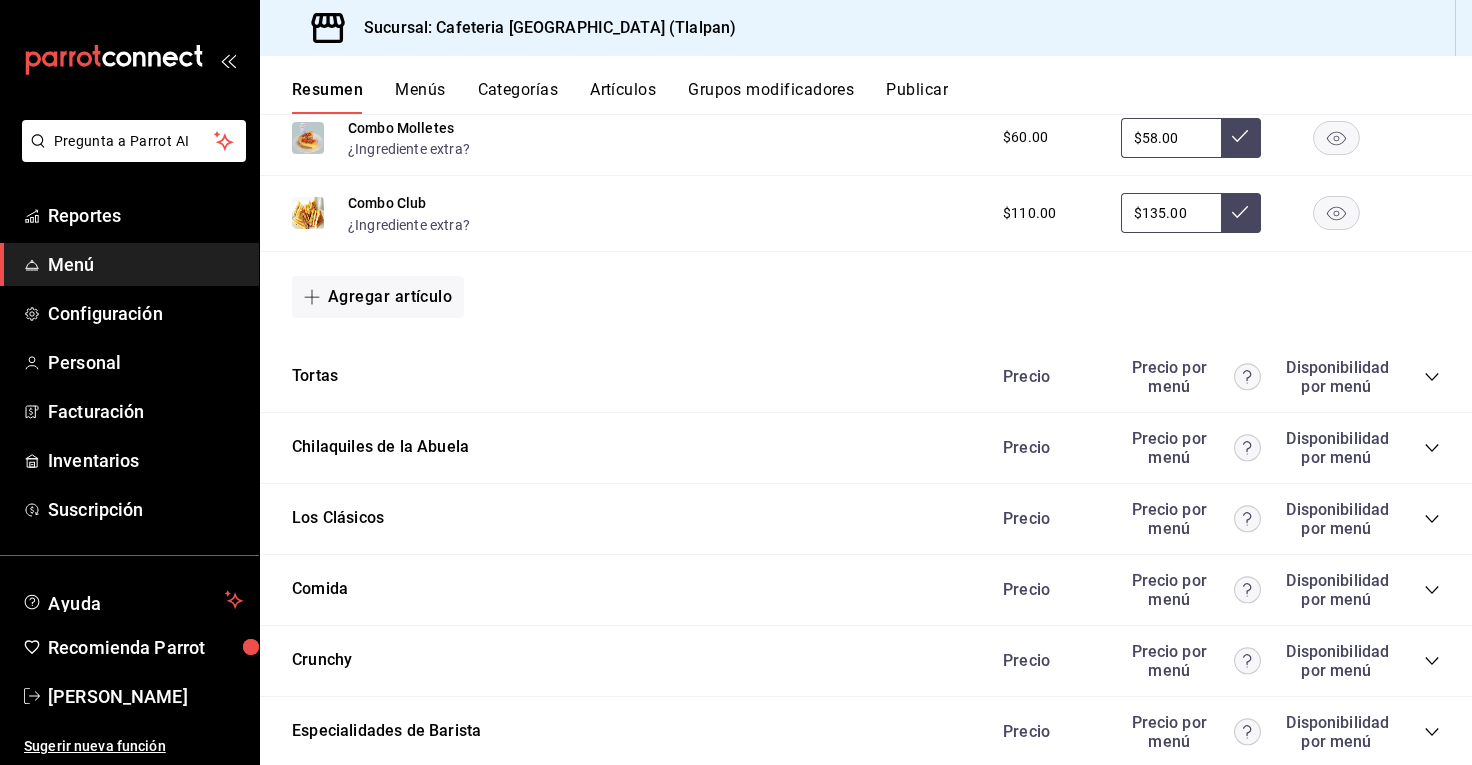 scroll, scrollTop: 1658, scrollLeft: 0, axis: vertical 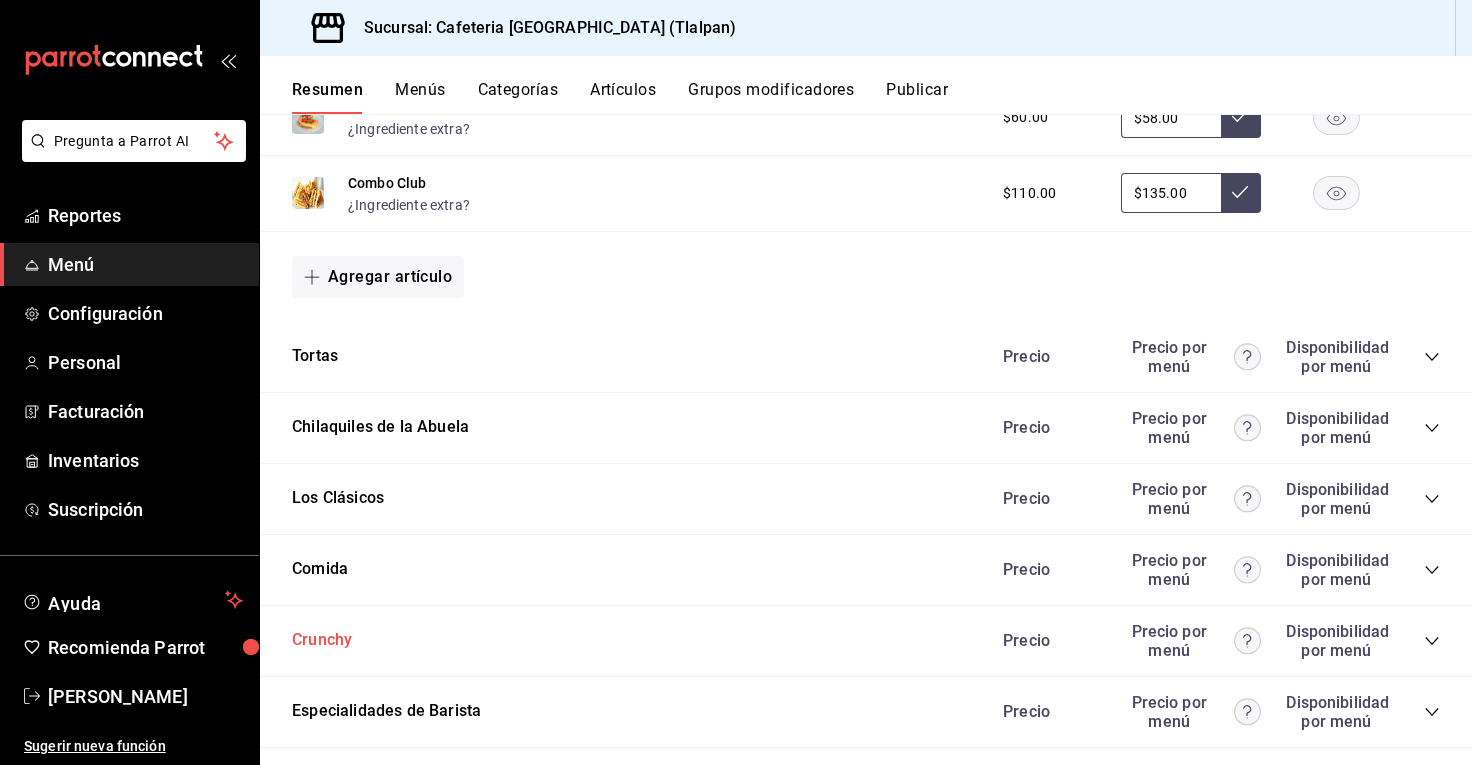 click on "Crunchy" at bounding box center [322, 640] 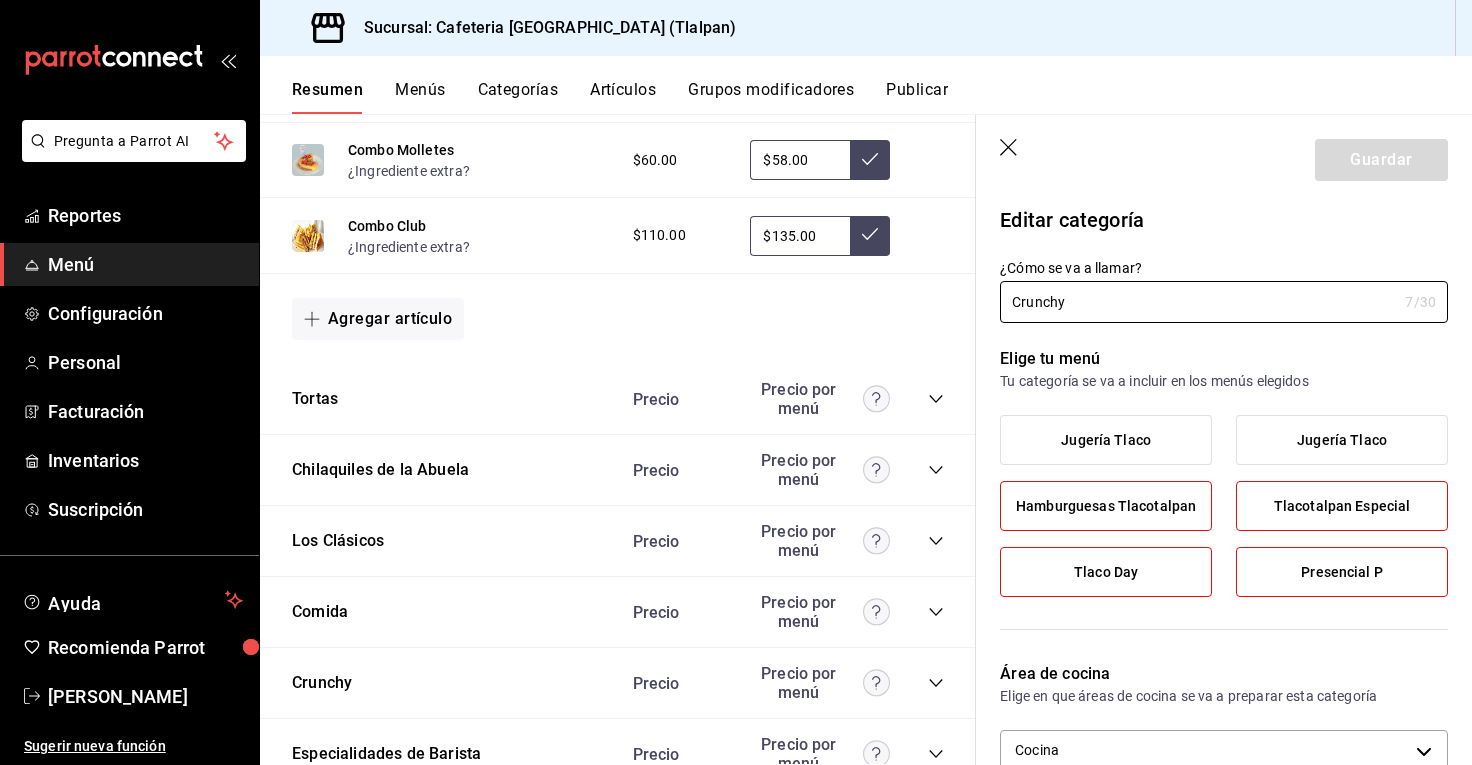 click 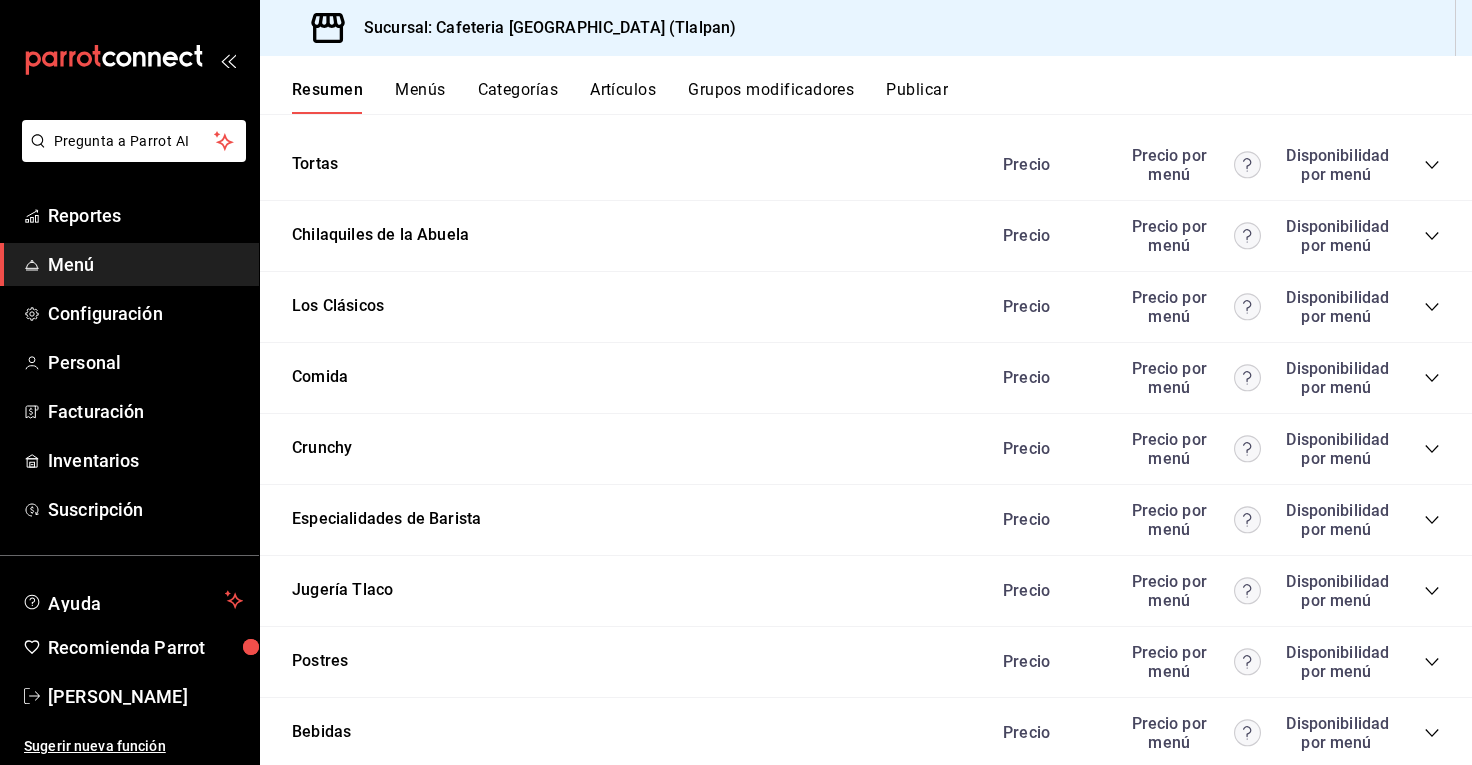 scroll, scrollTop: 1862, scrollLeft: 0, axis: vertical 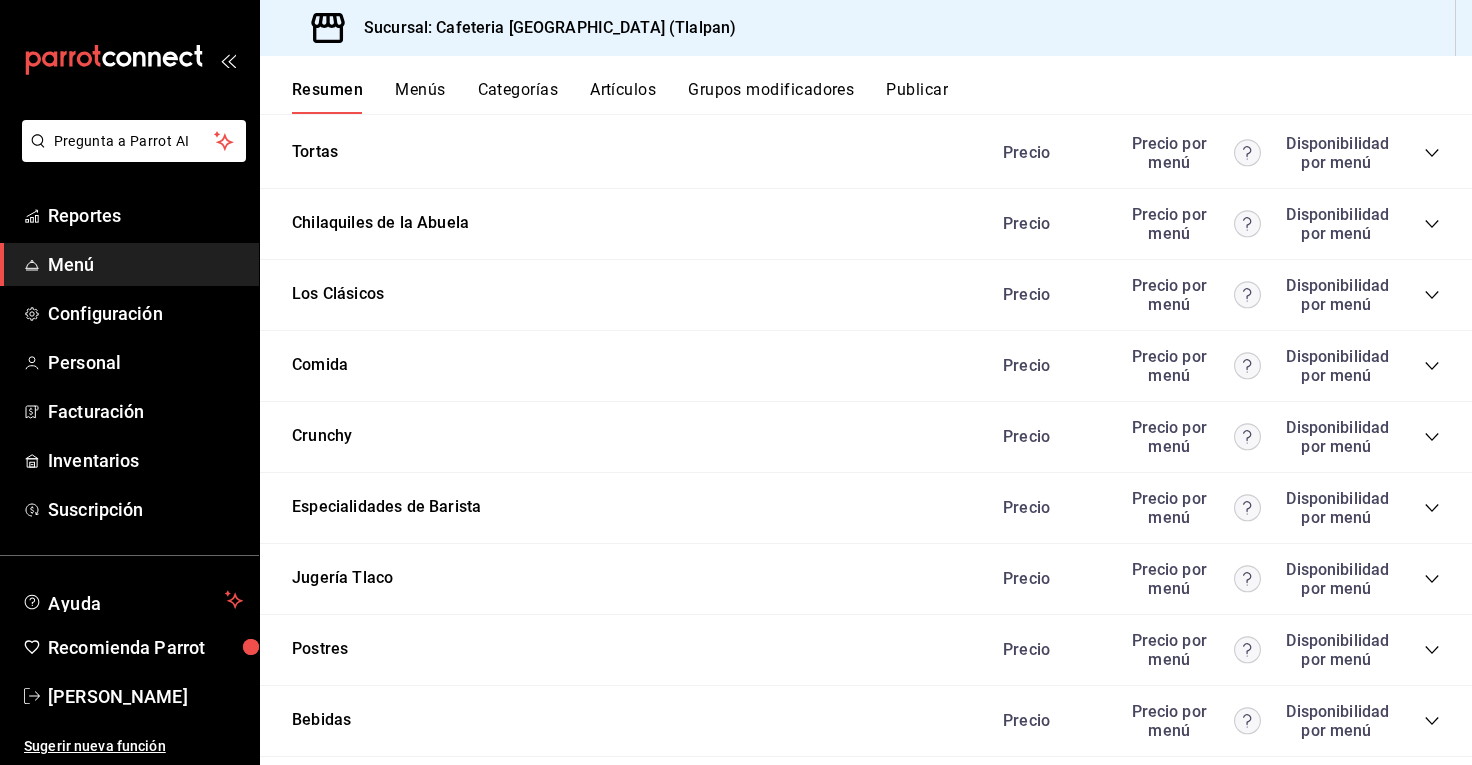 click 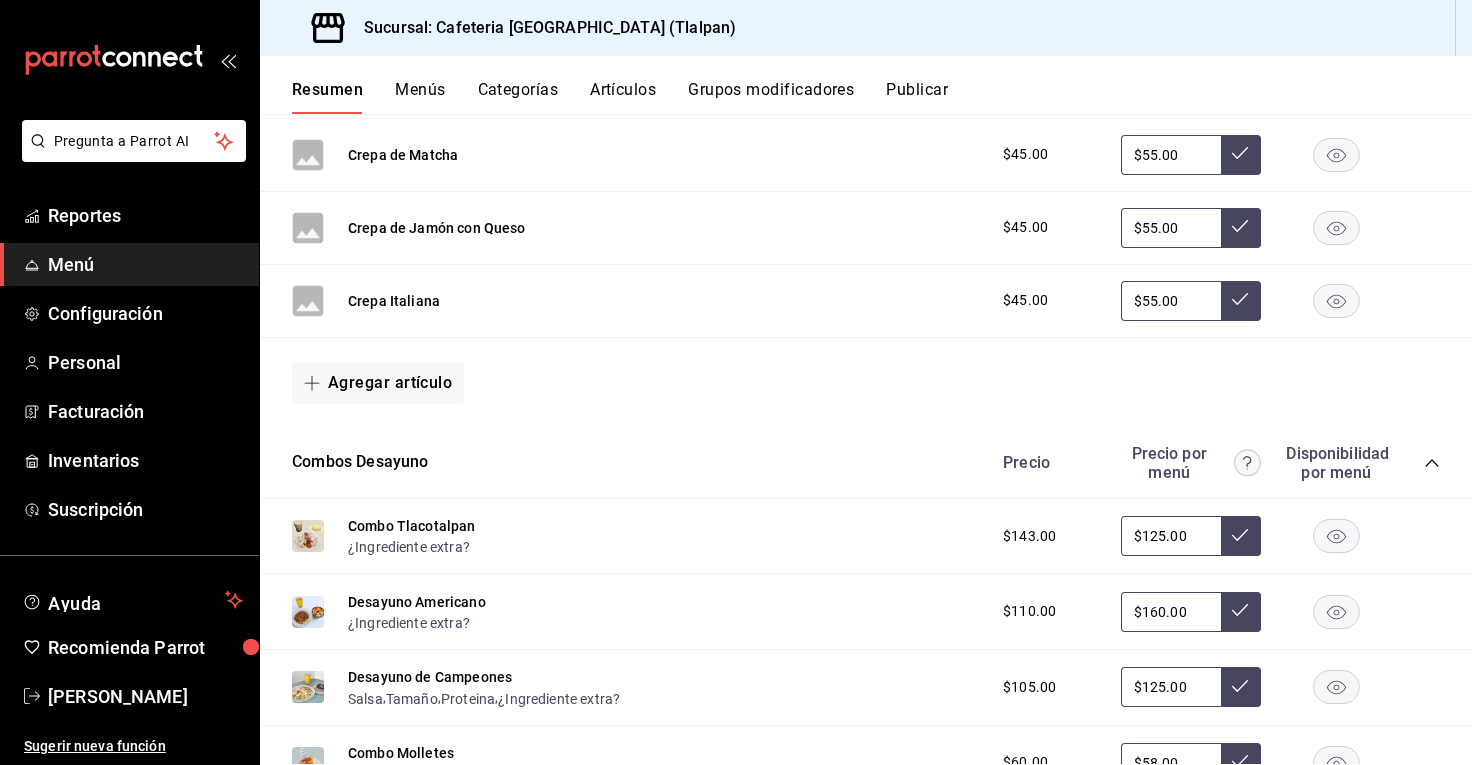 scroll, scrollTop: 1016, scrollLeft: 0, axis: vertical 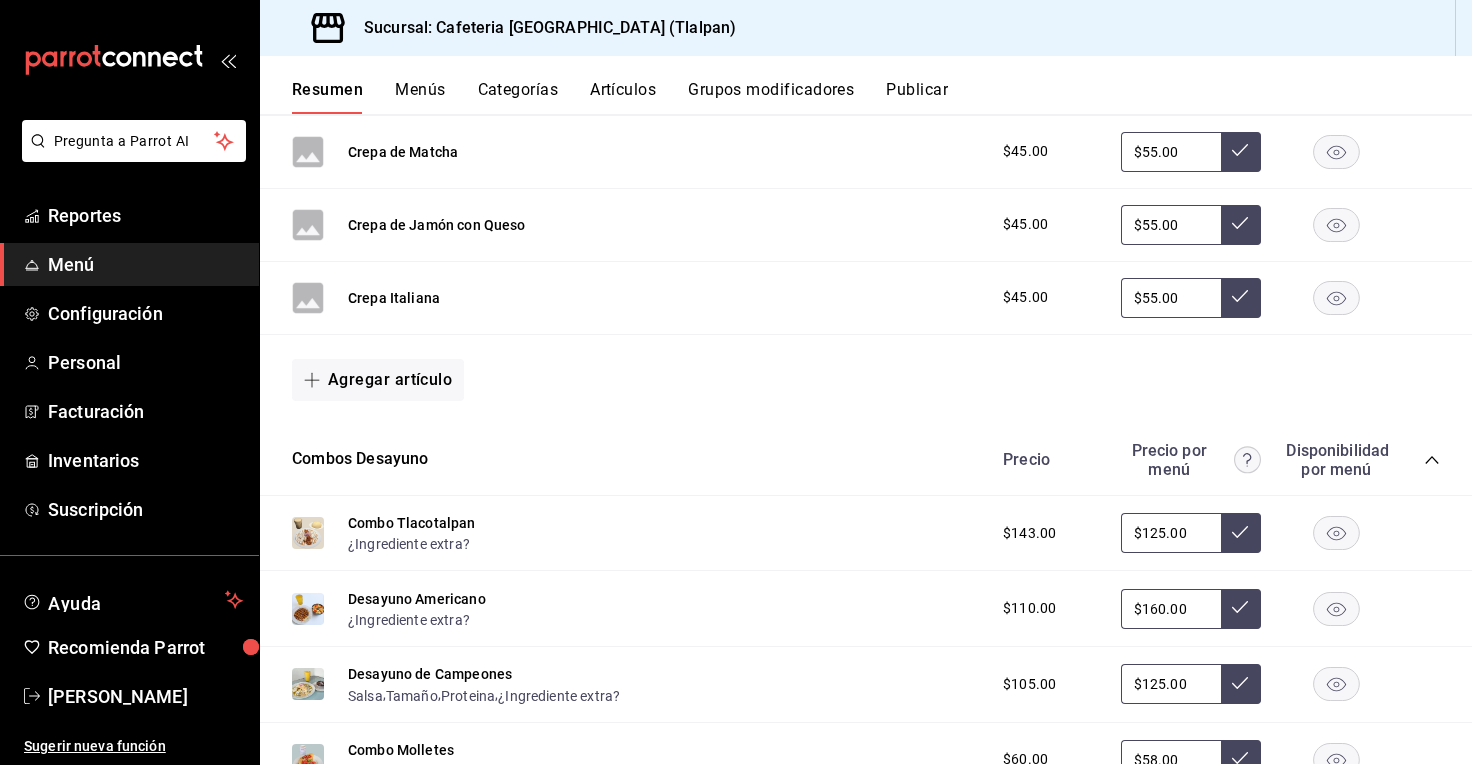 click 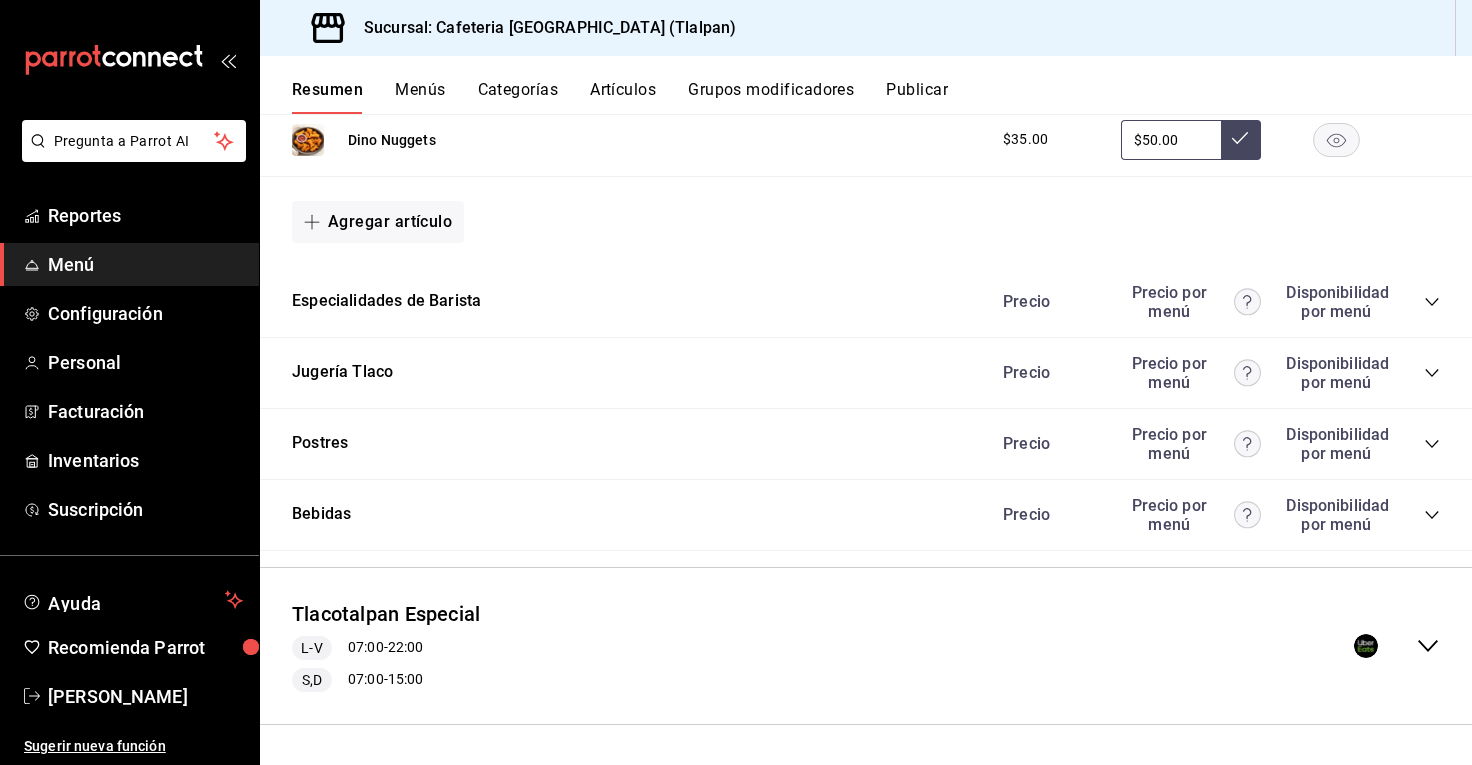 scroll, scrollTop: 2054, scrollLeft: 0, axis: vertical 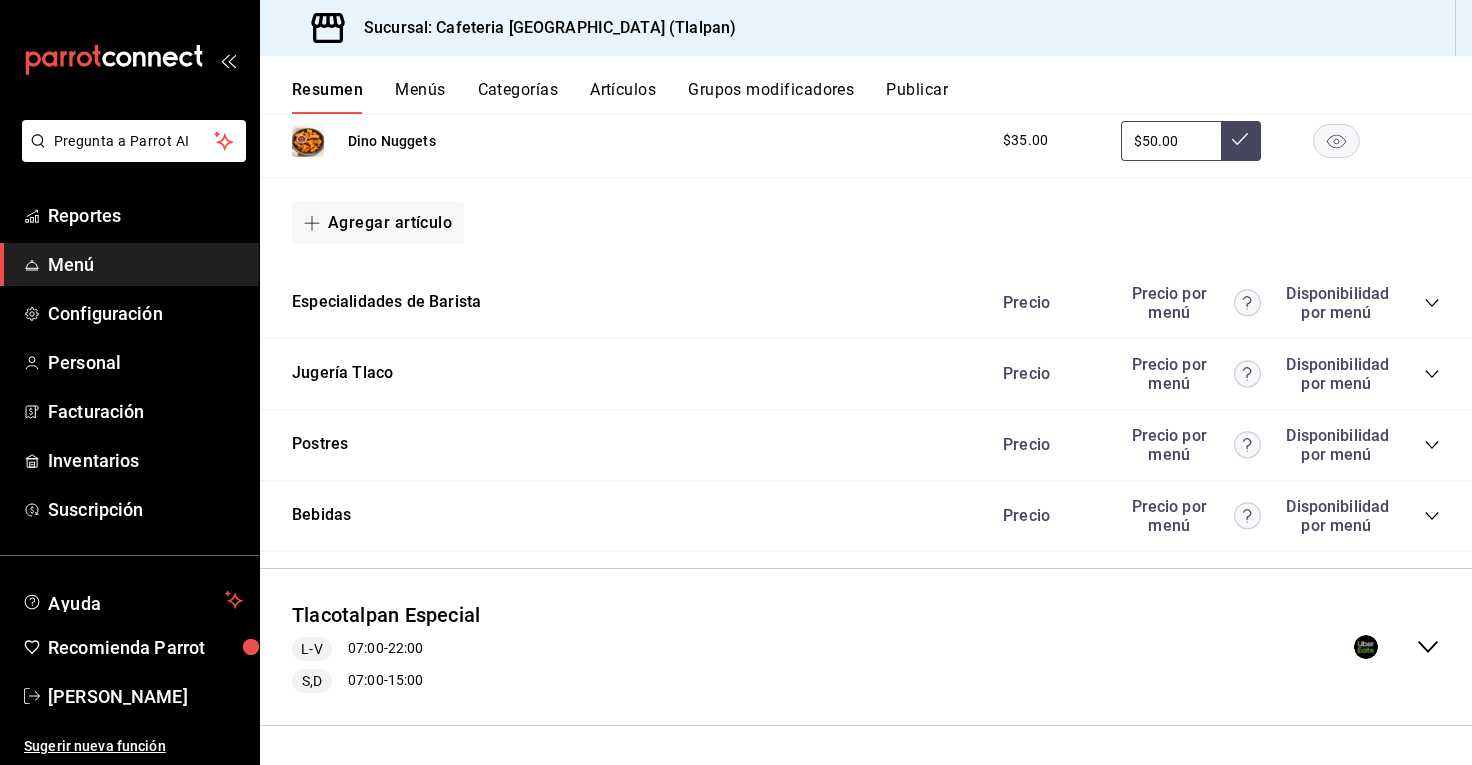 click 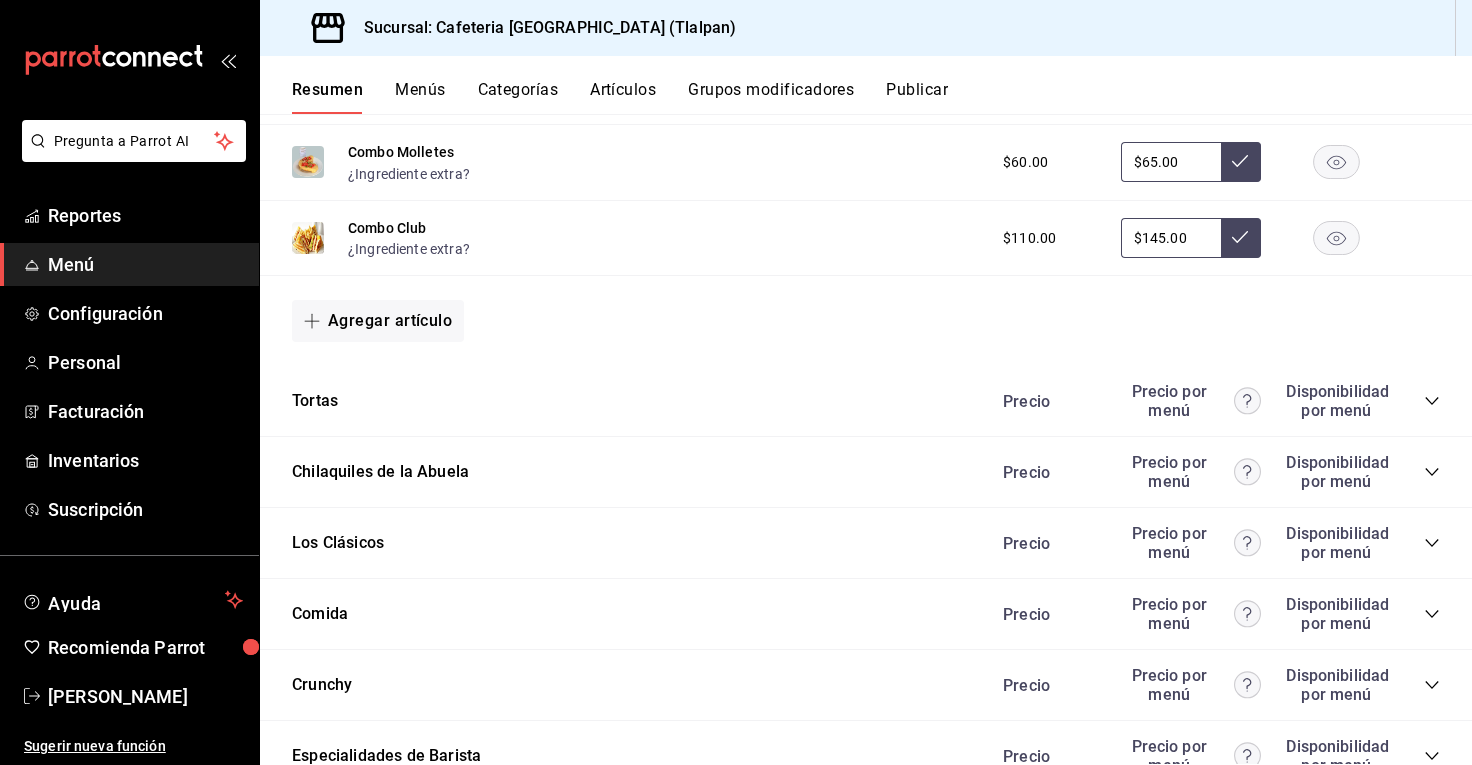 scroll, scrollTop: 3688, scrollLeft: 0, axis: vertical 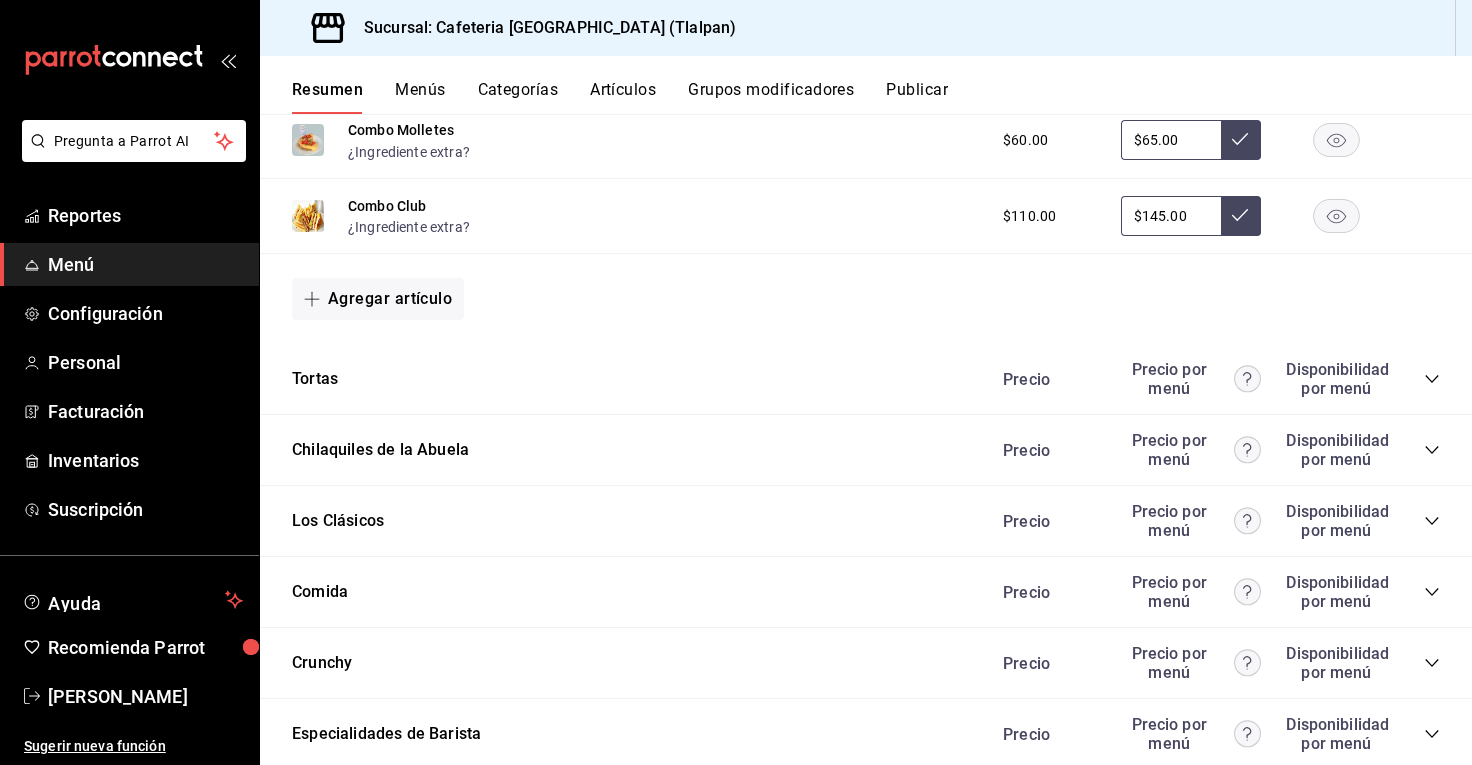 click 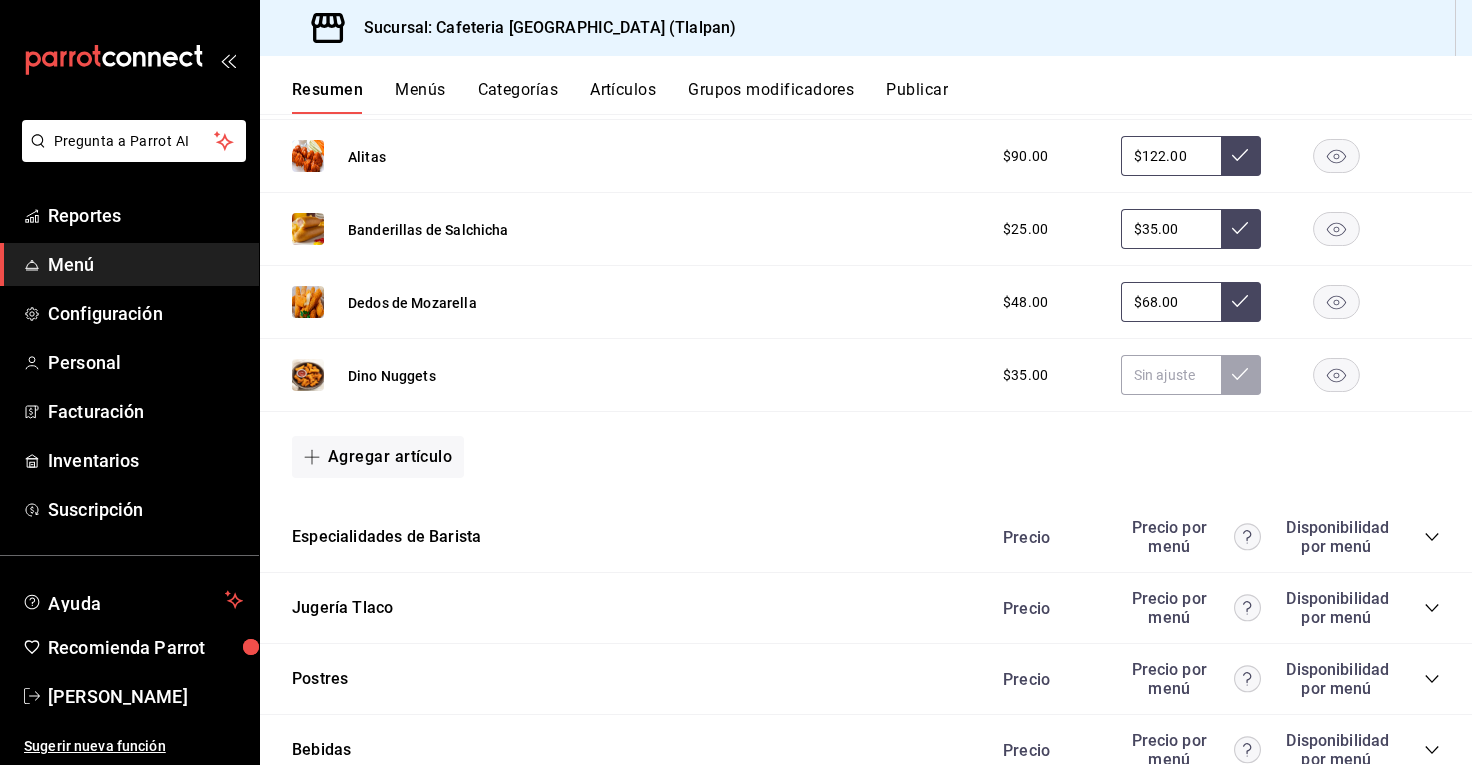 scroll, scrollTop: 4370, scrollLeft: 0, axis: vertical 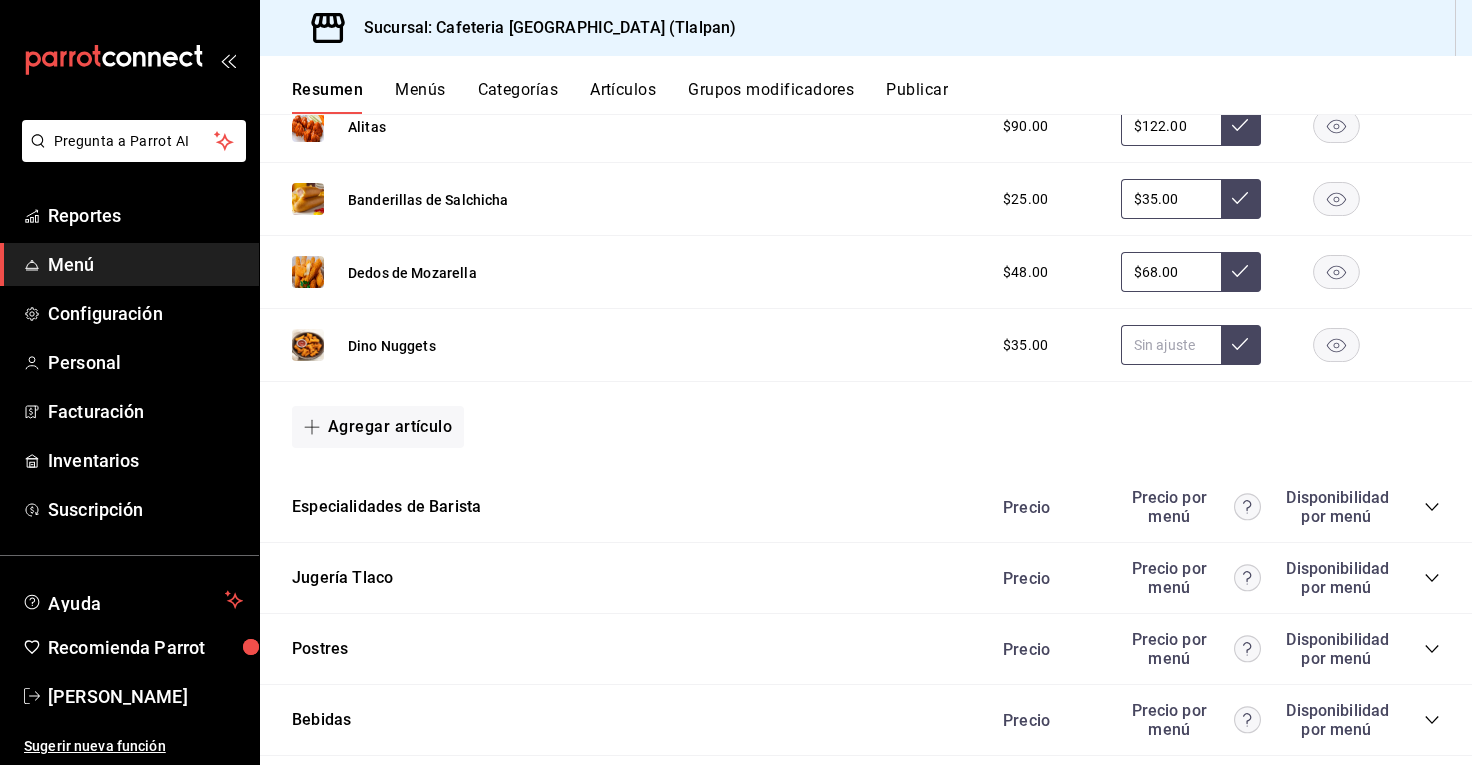 click at bounding box center (1171, 345) 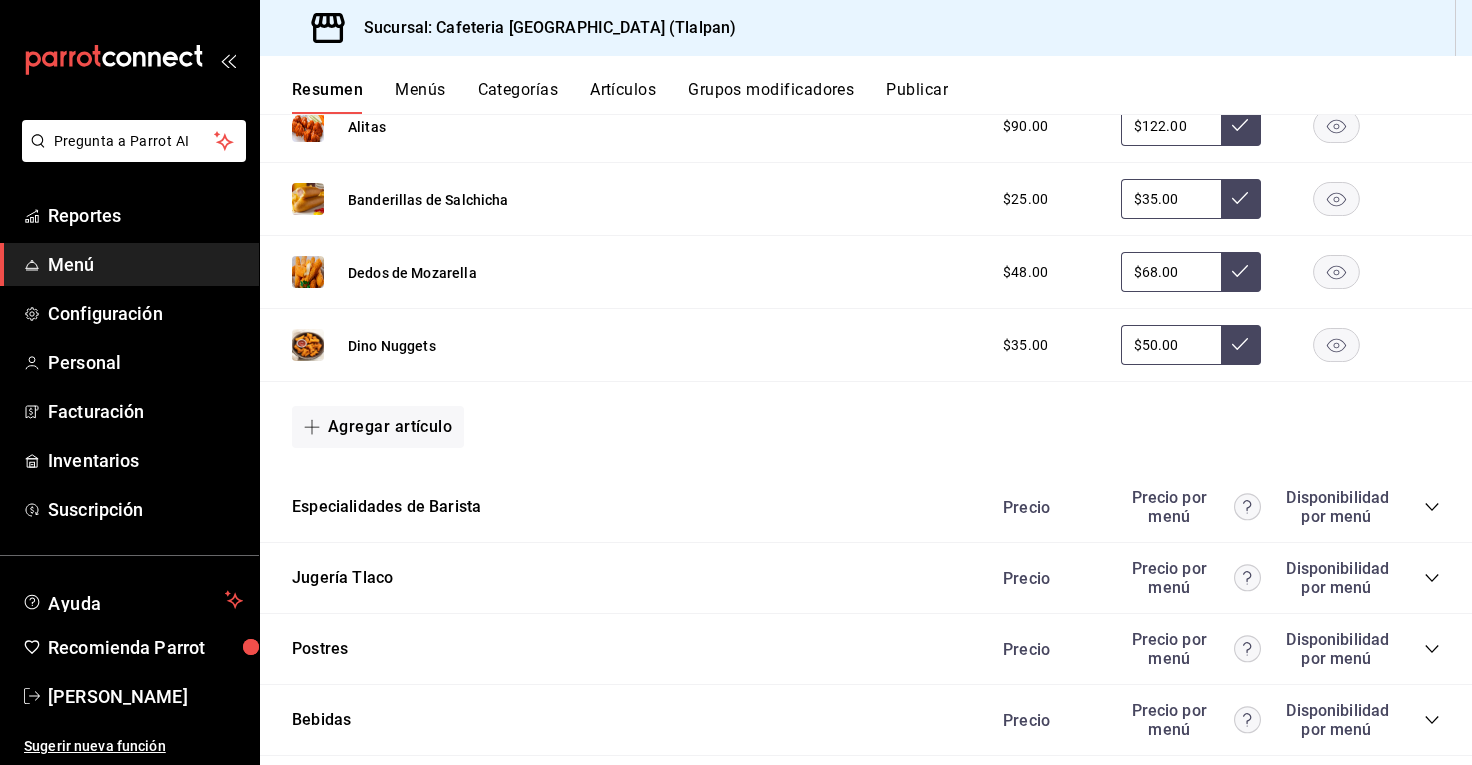 type on "$50.00" 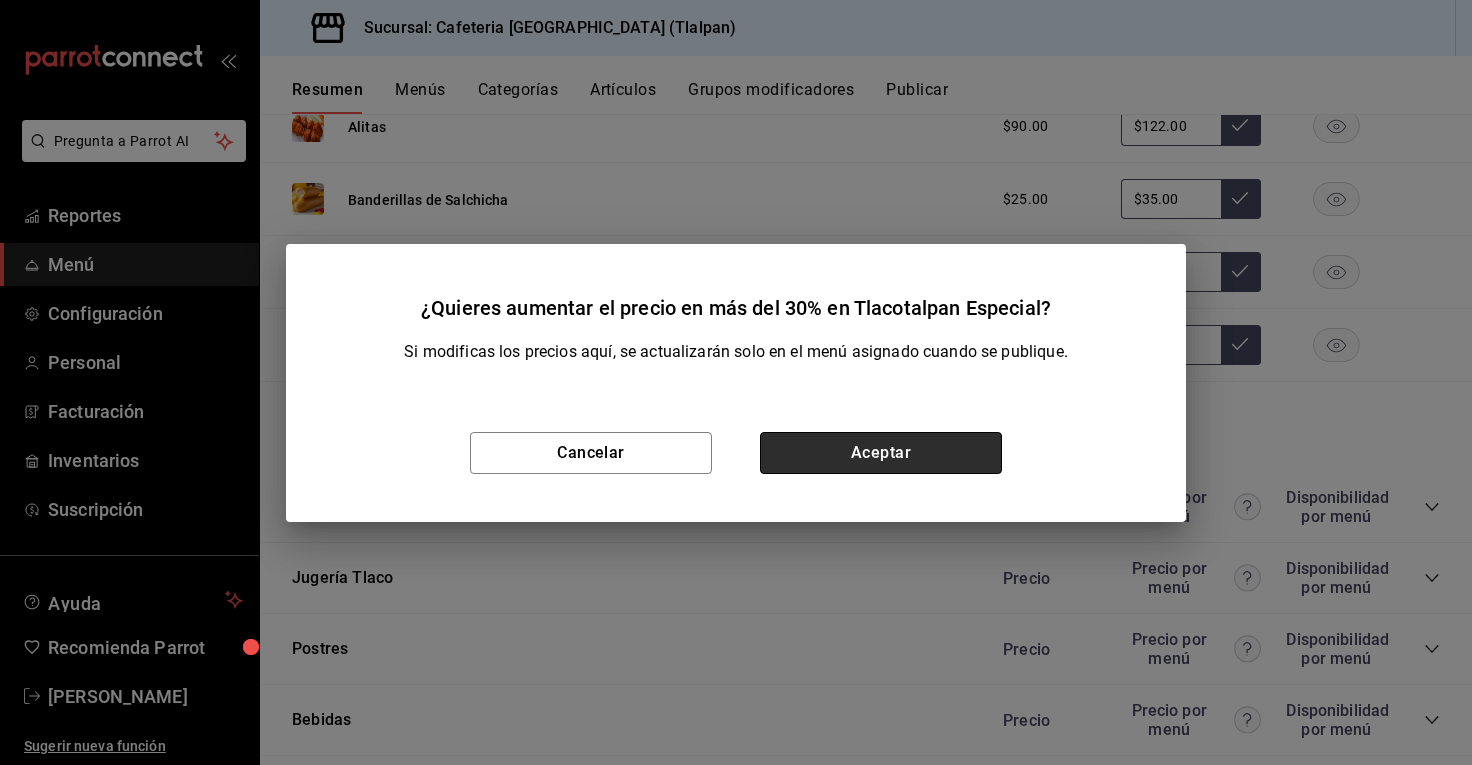 click on "Aceptar" at bounding box center [881, 453] 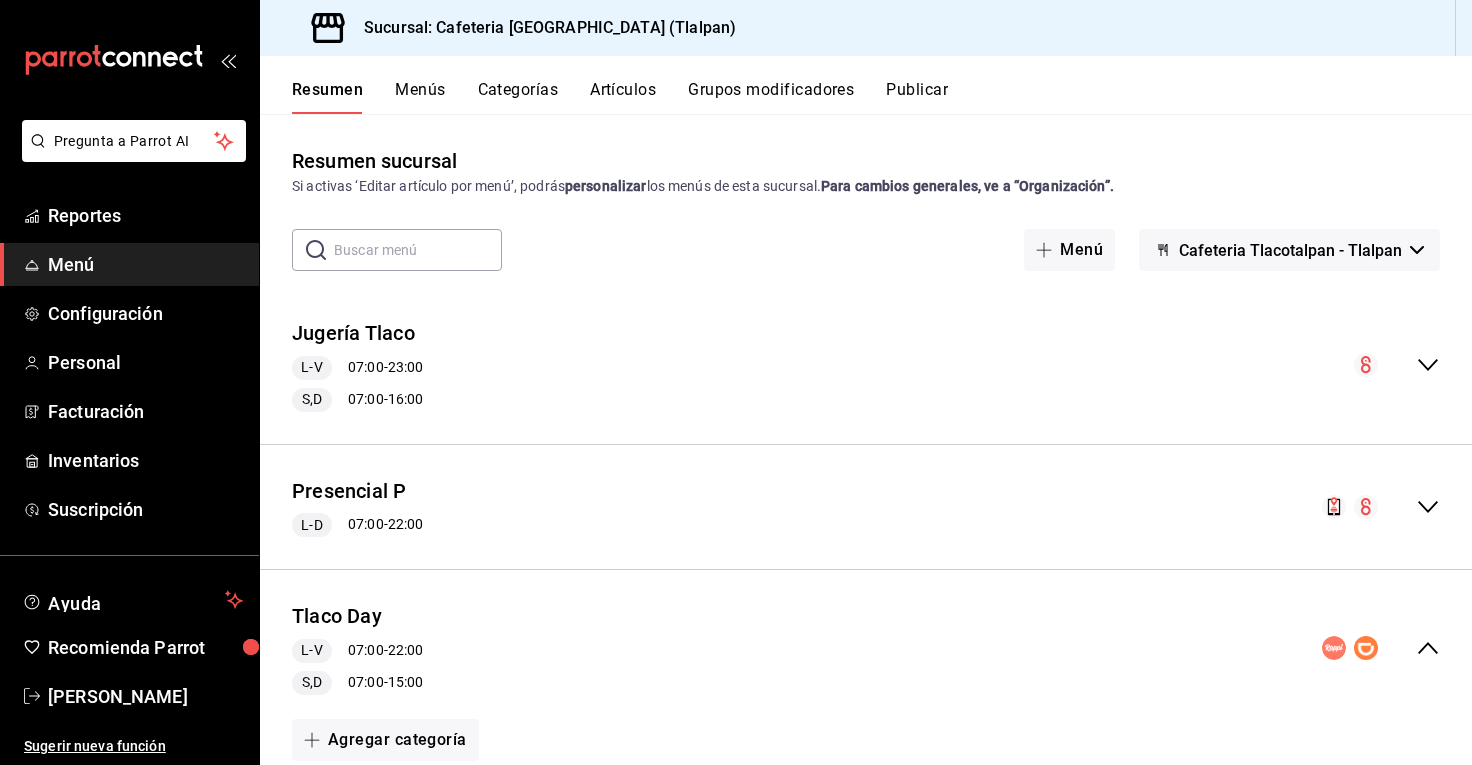 scroll, scrollTop: 0, scrollLeft: 0, axis: both 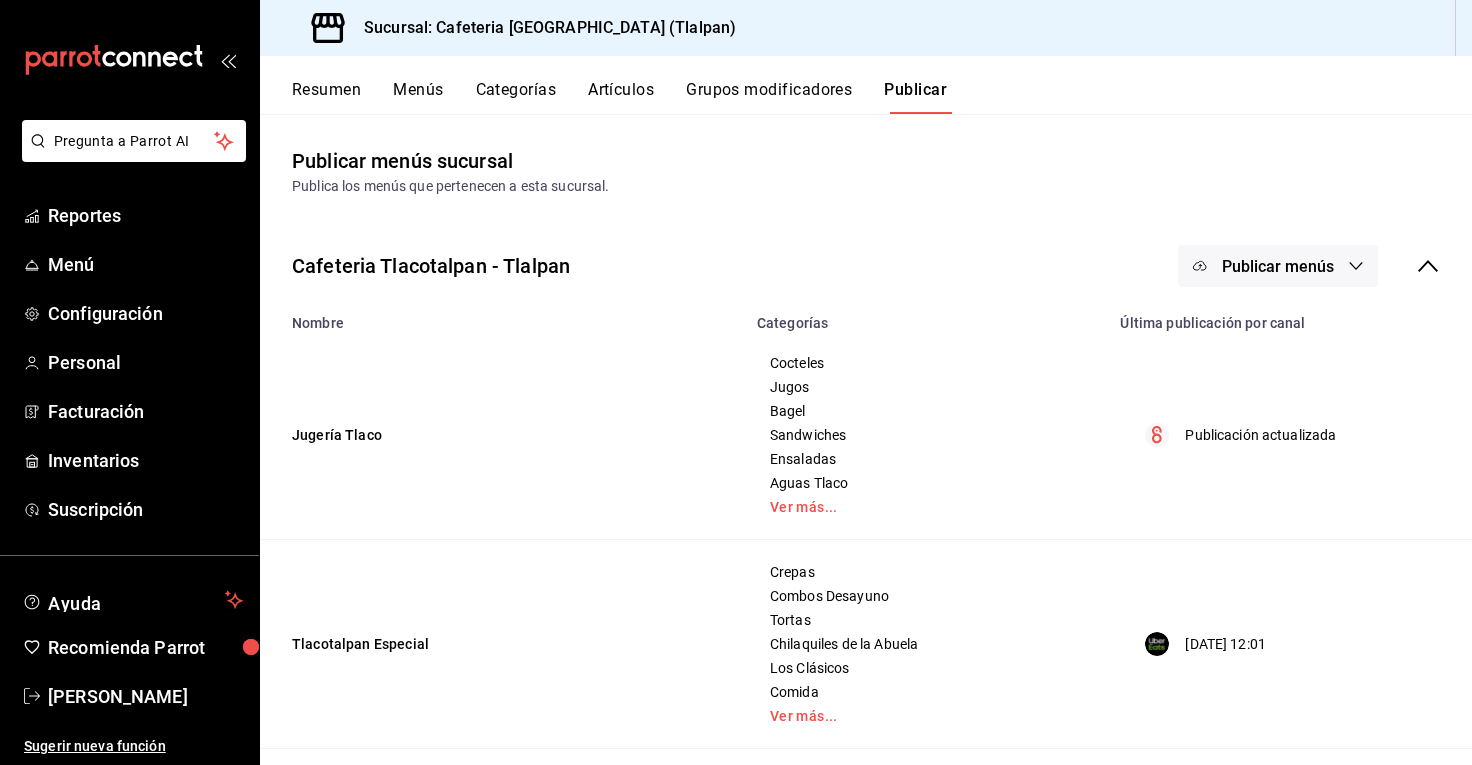 click on "Publicar menús" at bounding box center [1278, 266] 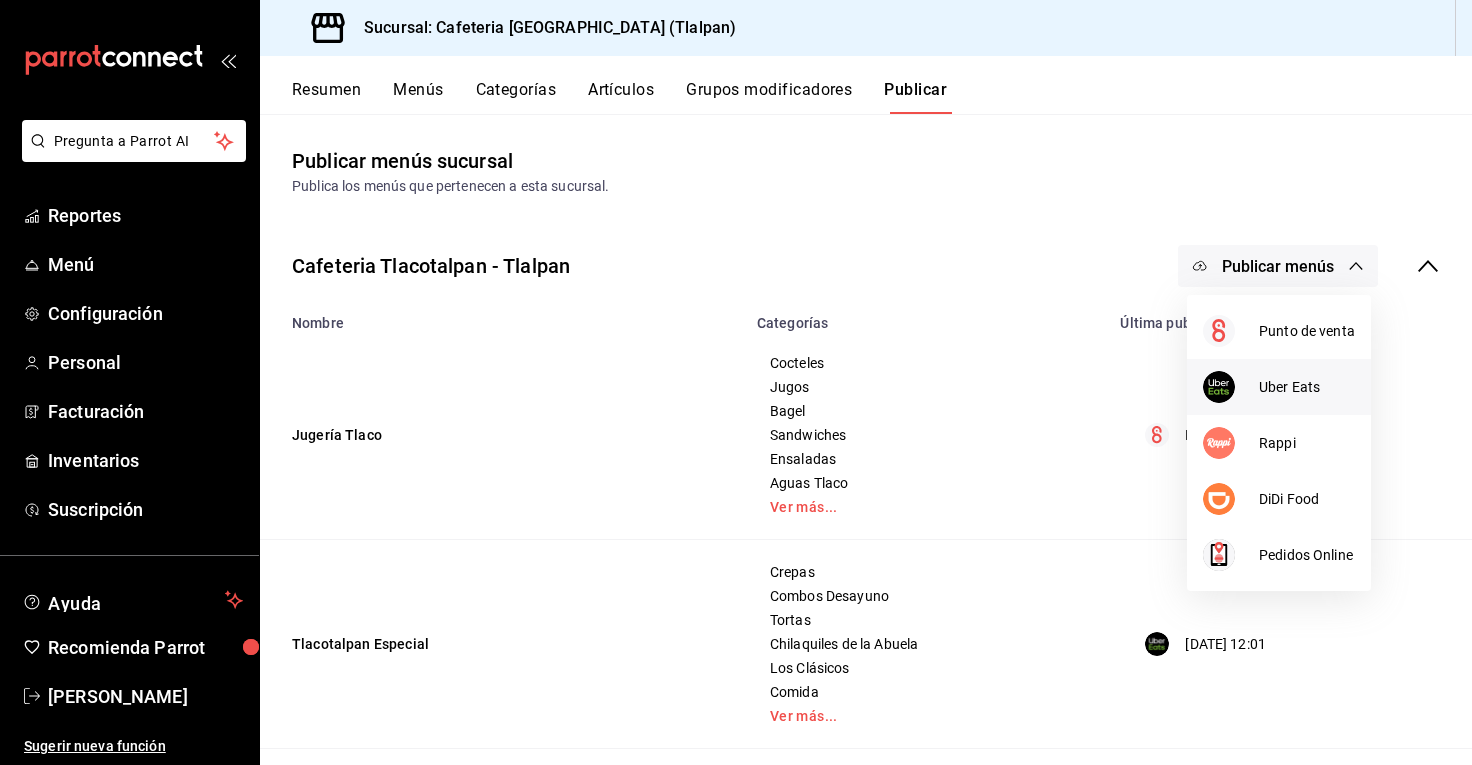 click on "Uber Eats" at bounding box center (1307, 387) 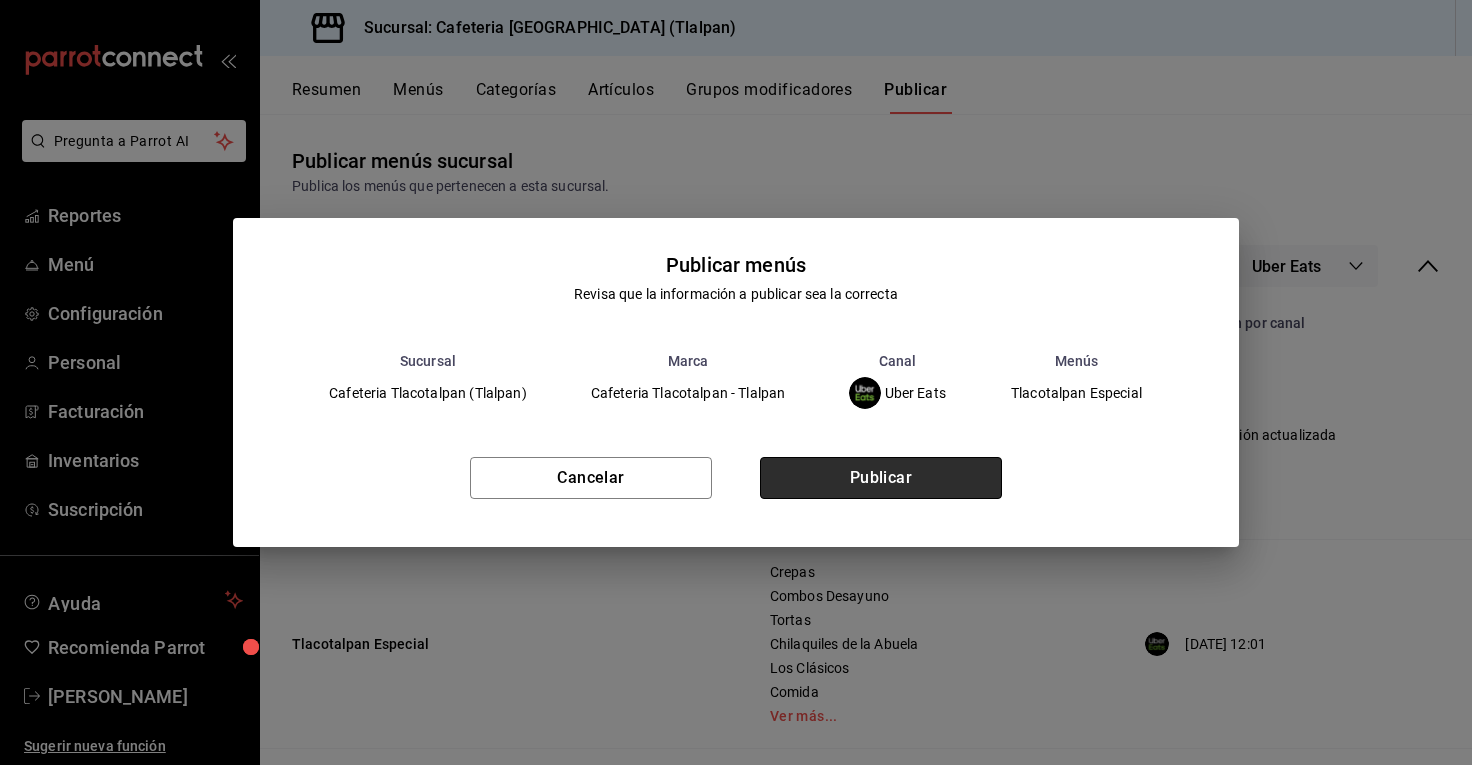 click on "Publicar" at bounding box center (881, 478) 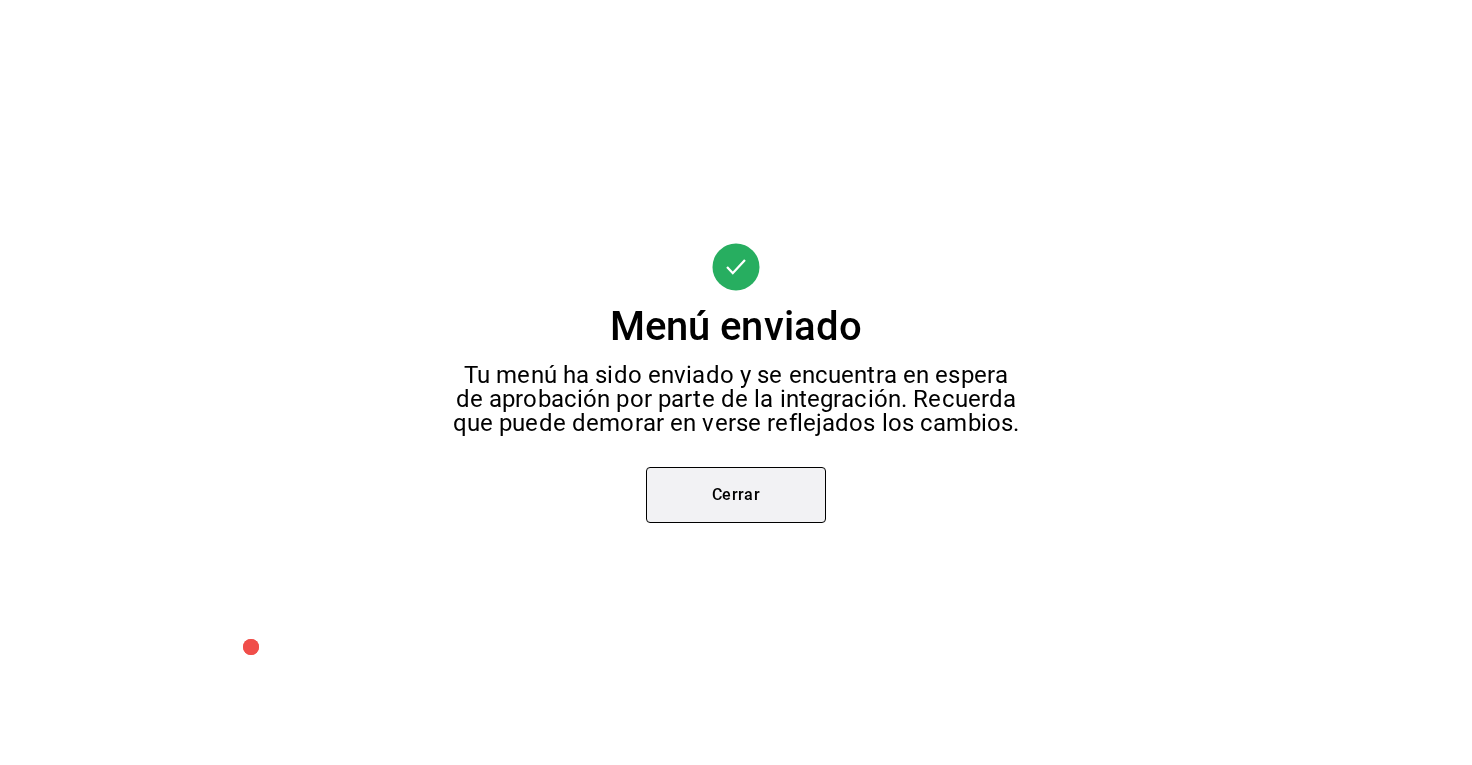 click on "Cerrar" at bounding box center (736, 495) 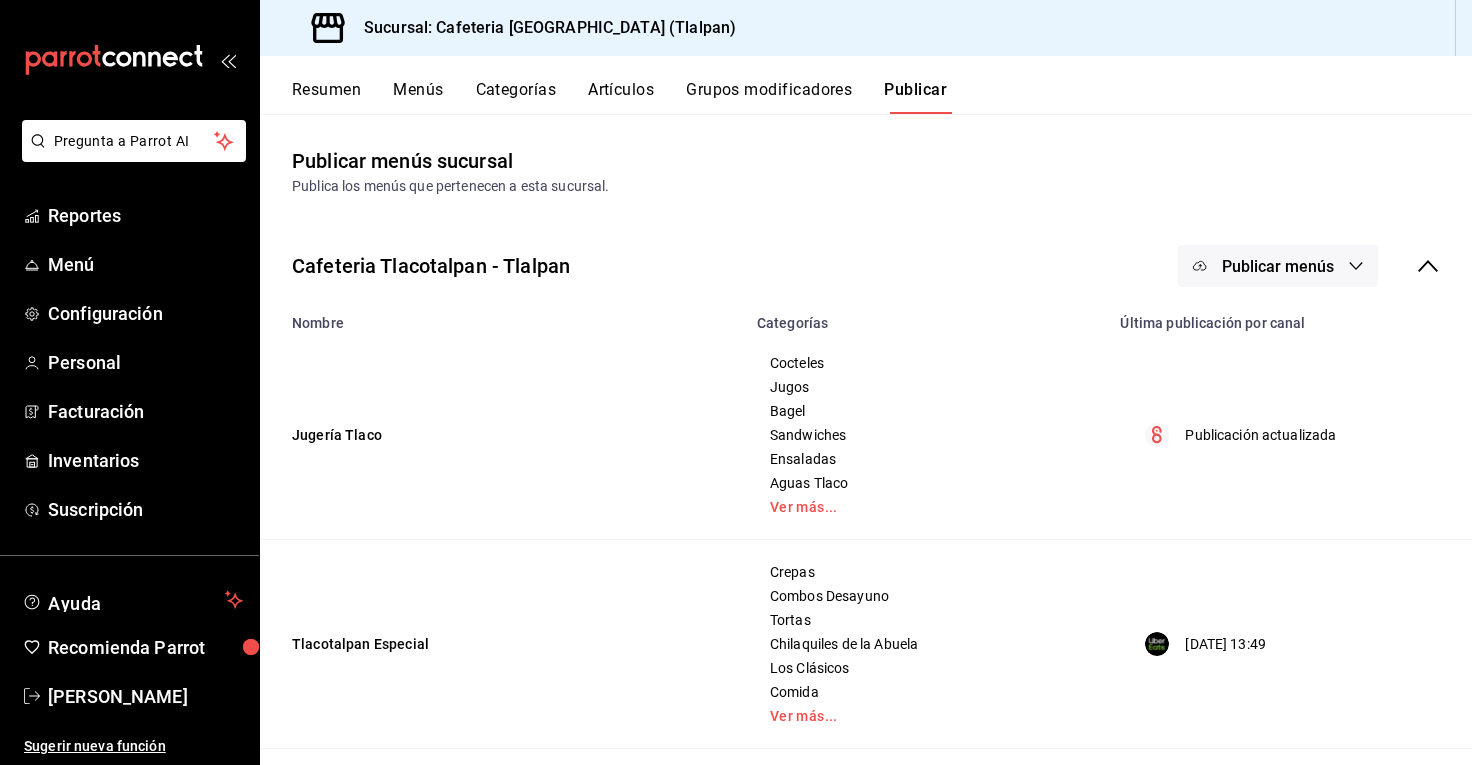 click on "Publicar menús" at bounding box center (1278, 266) 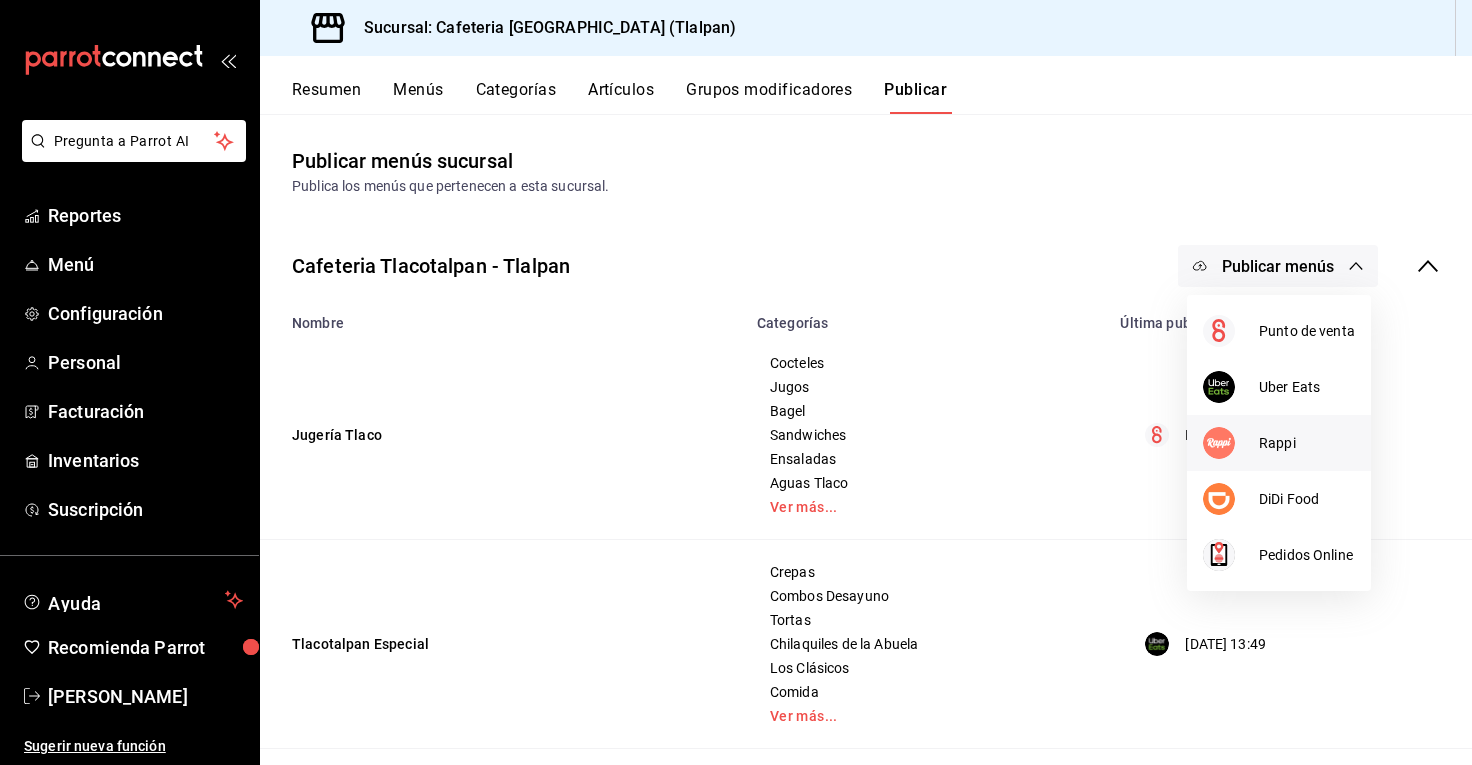click at bounding box center [1231, 443] 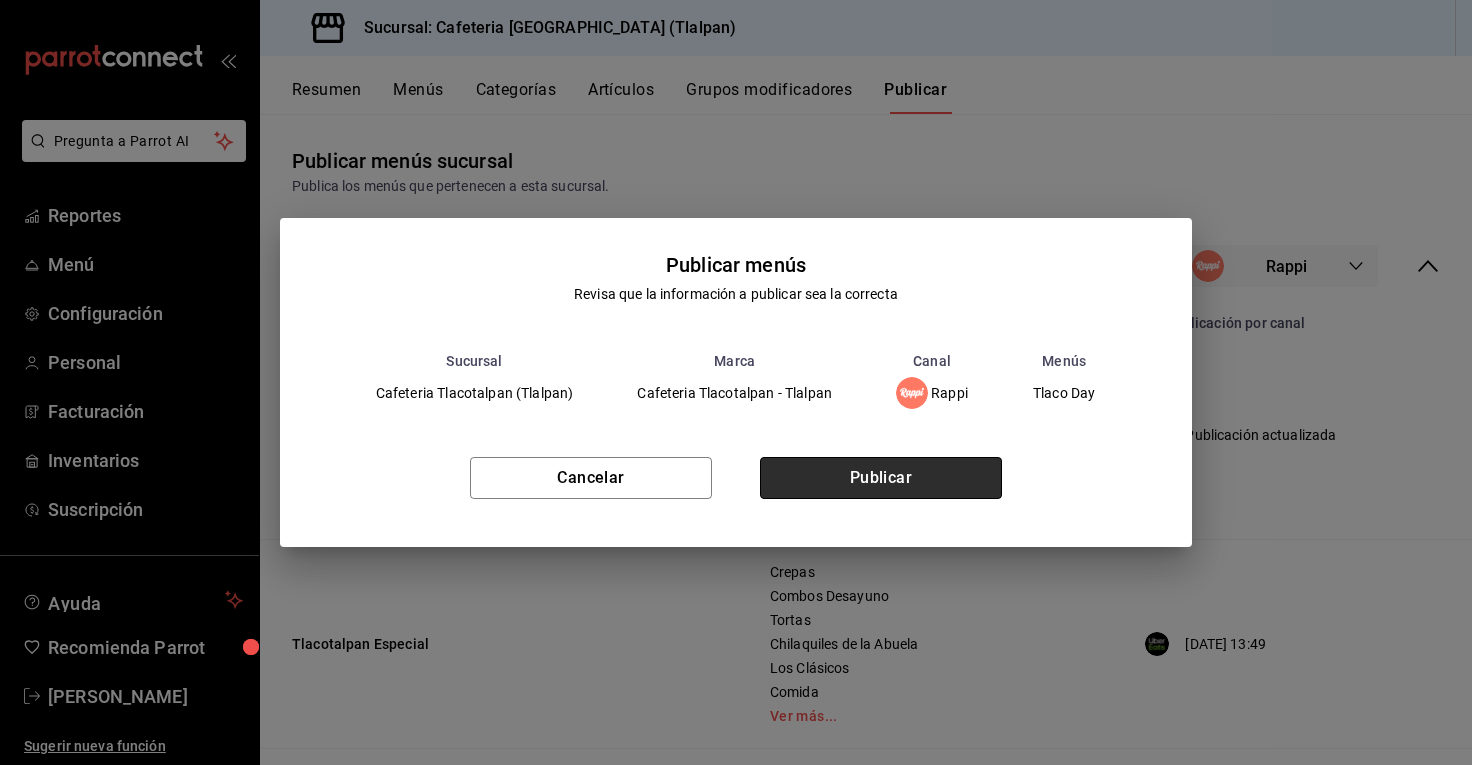 click on "Publicar" at bounding box center (881, 478) 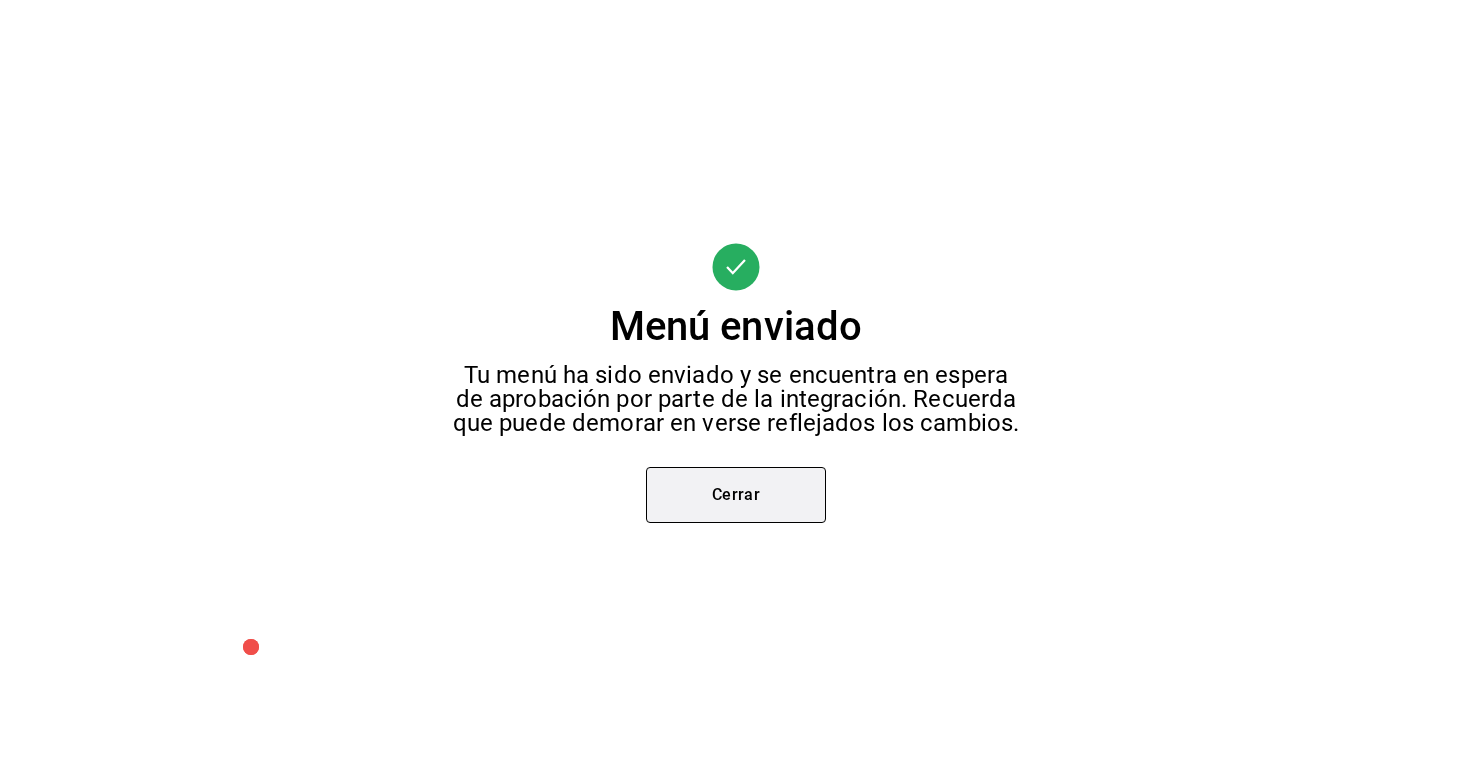 click on "Cerrar" at bounding box center (736, 495) 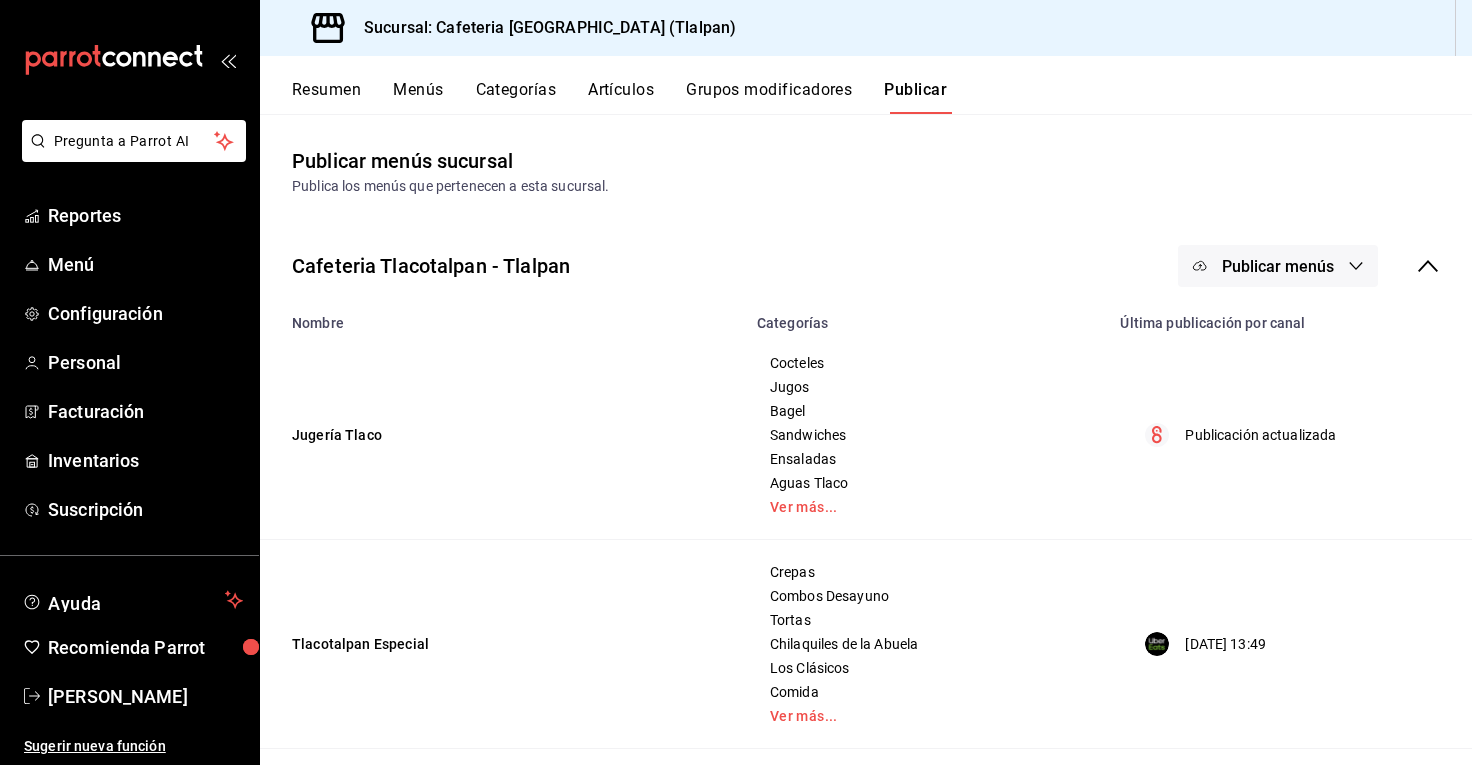 click on "Publicar menús" at bounding box center (1278, 266) 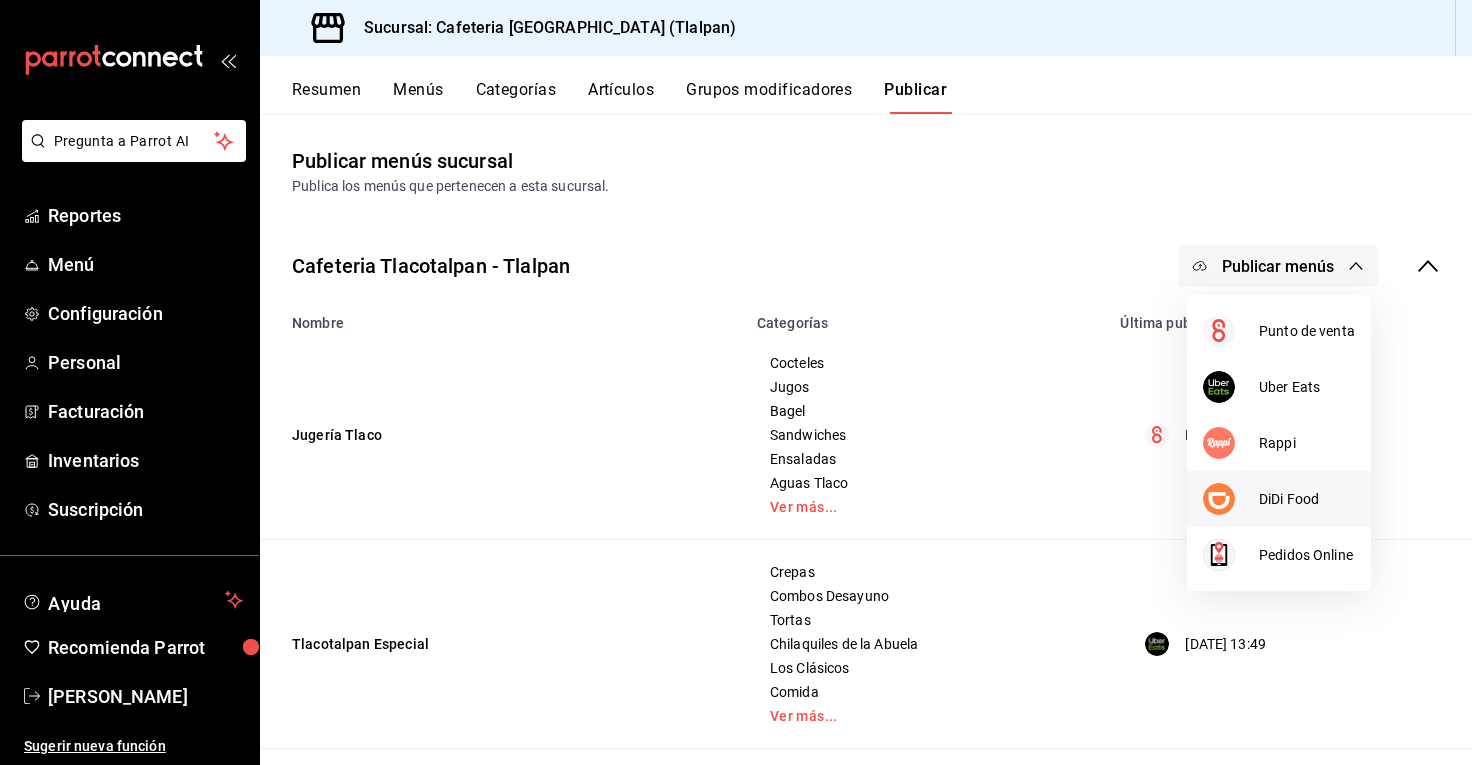 click at bounding box center [1231, 499] 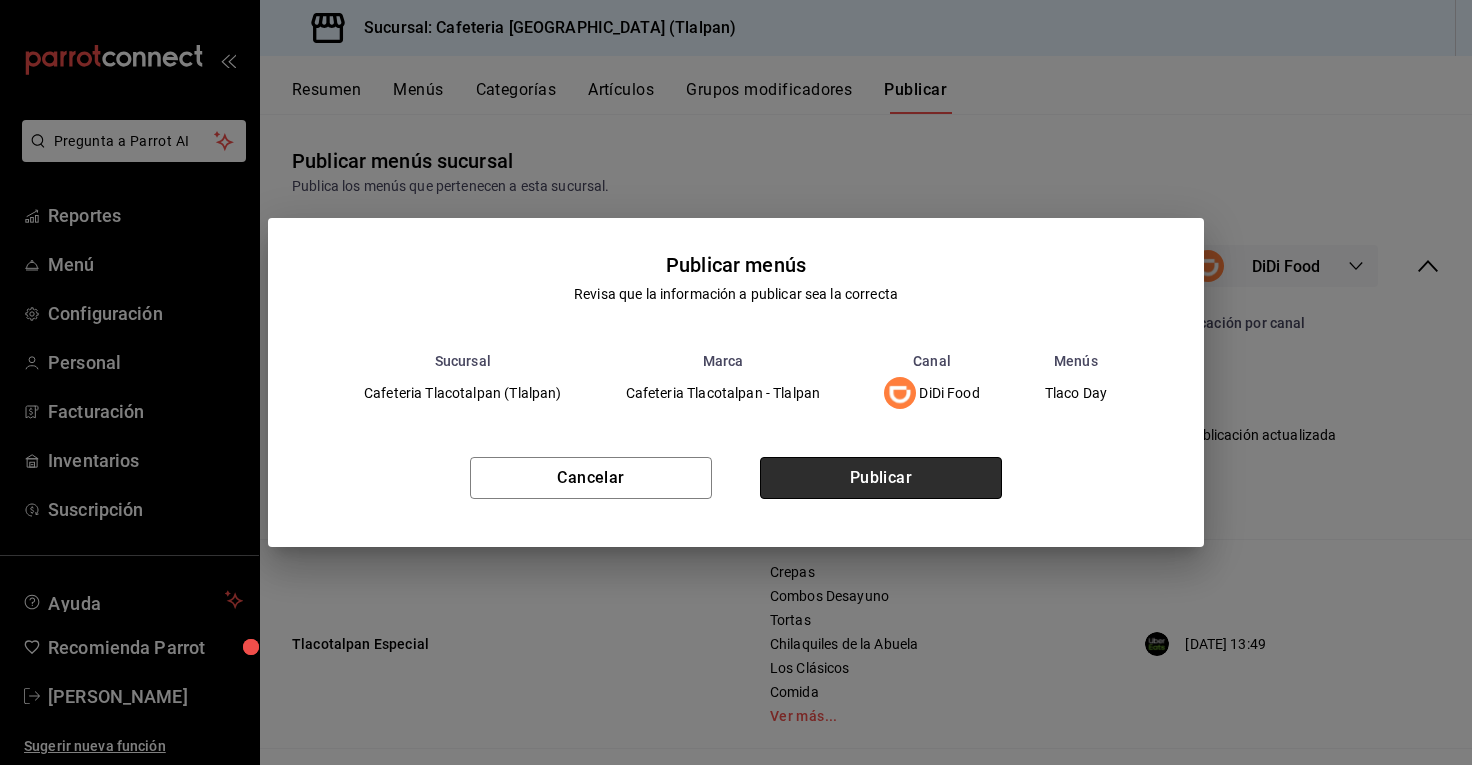 click on "Publicar" at bounding box center [881, 478] 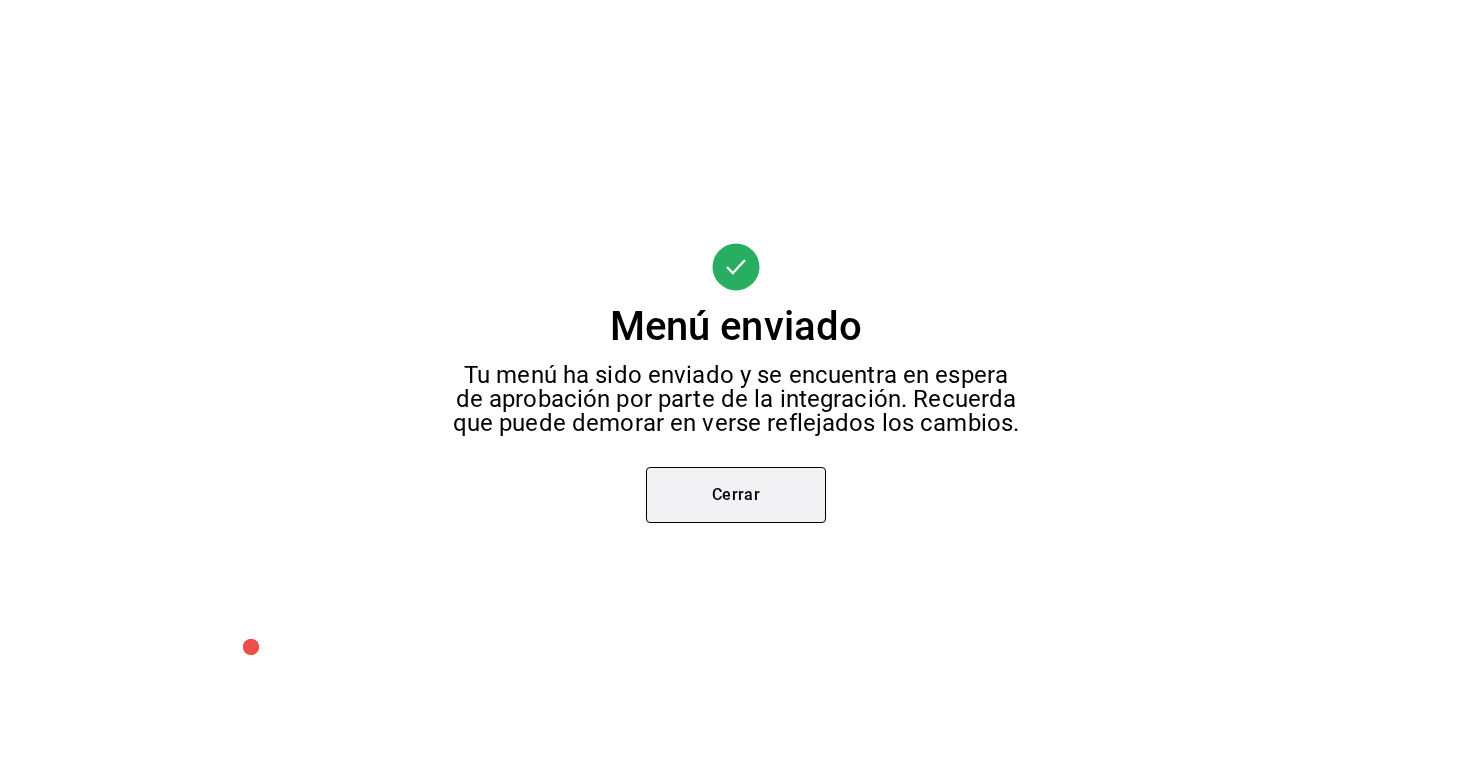click on "Cerrar" at bounding box center [736, 495] 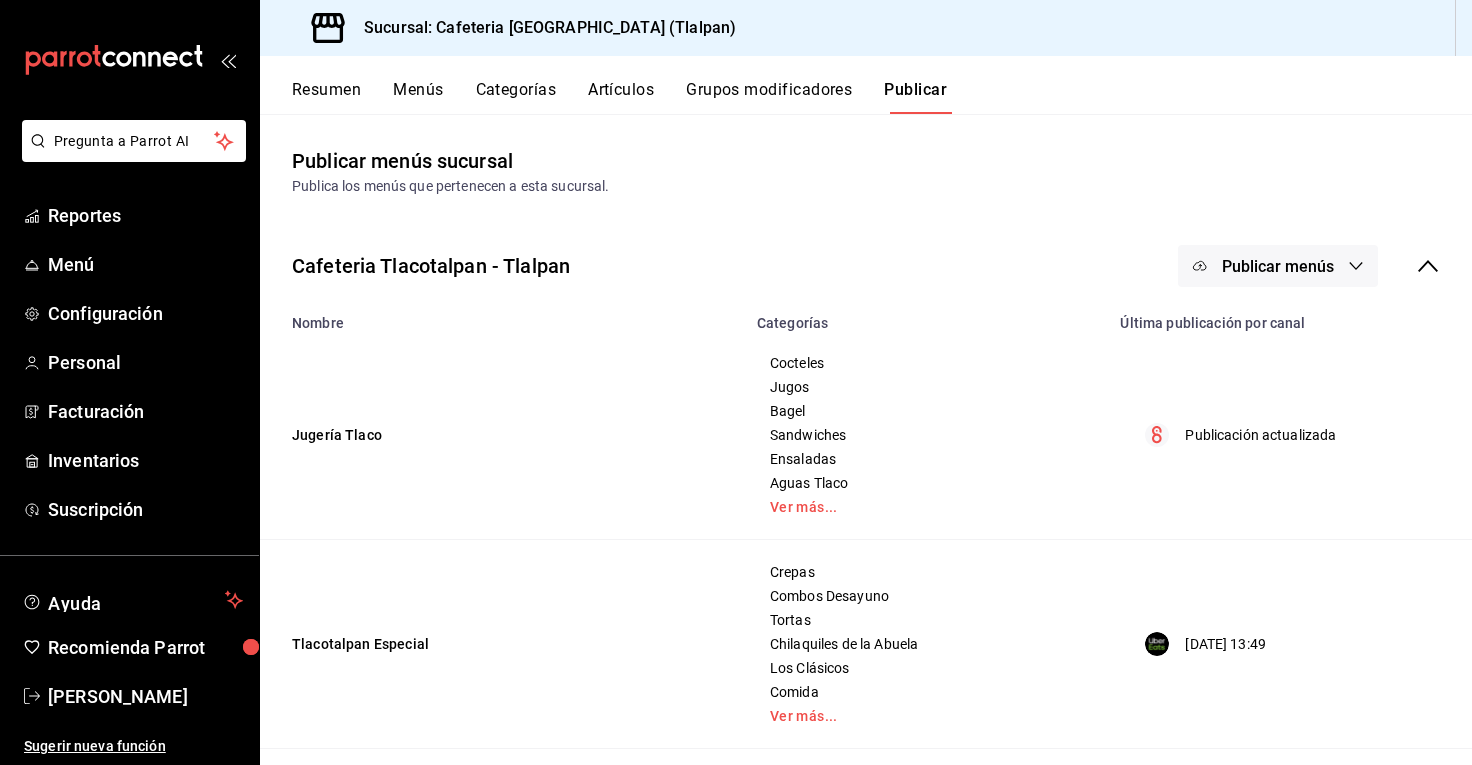 click on "Menús" at bounding box center (418, 97) 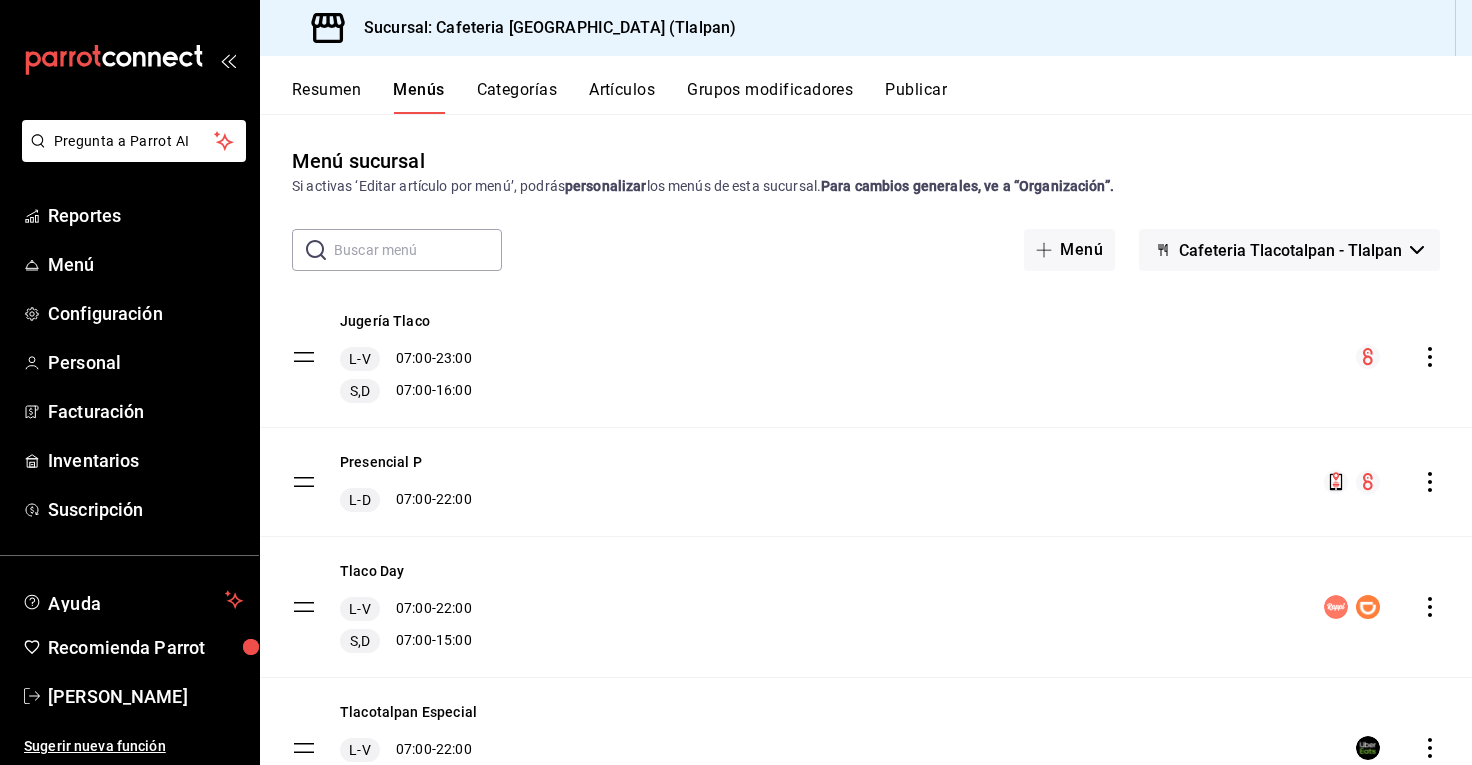 click 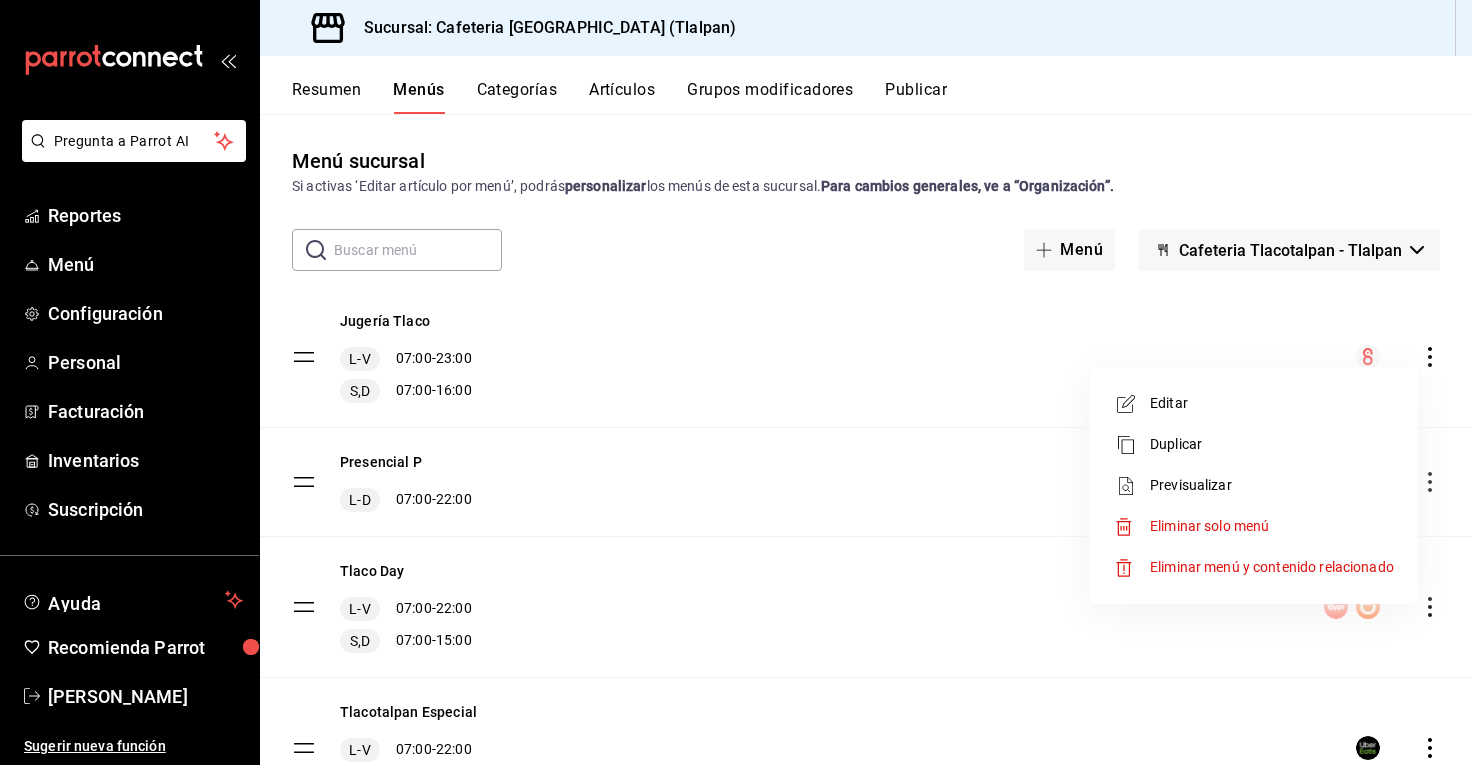 click on "Editar" at bounding box center (1254, 403) 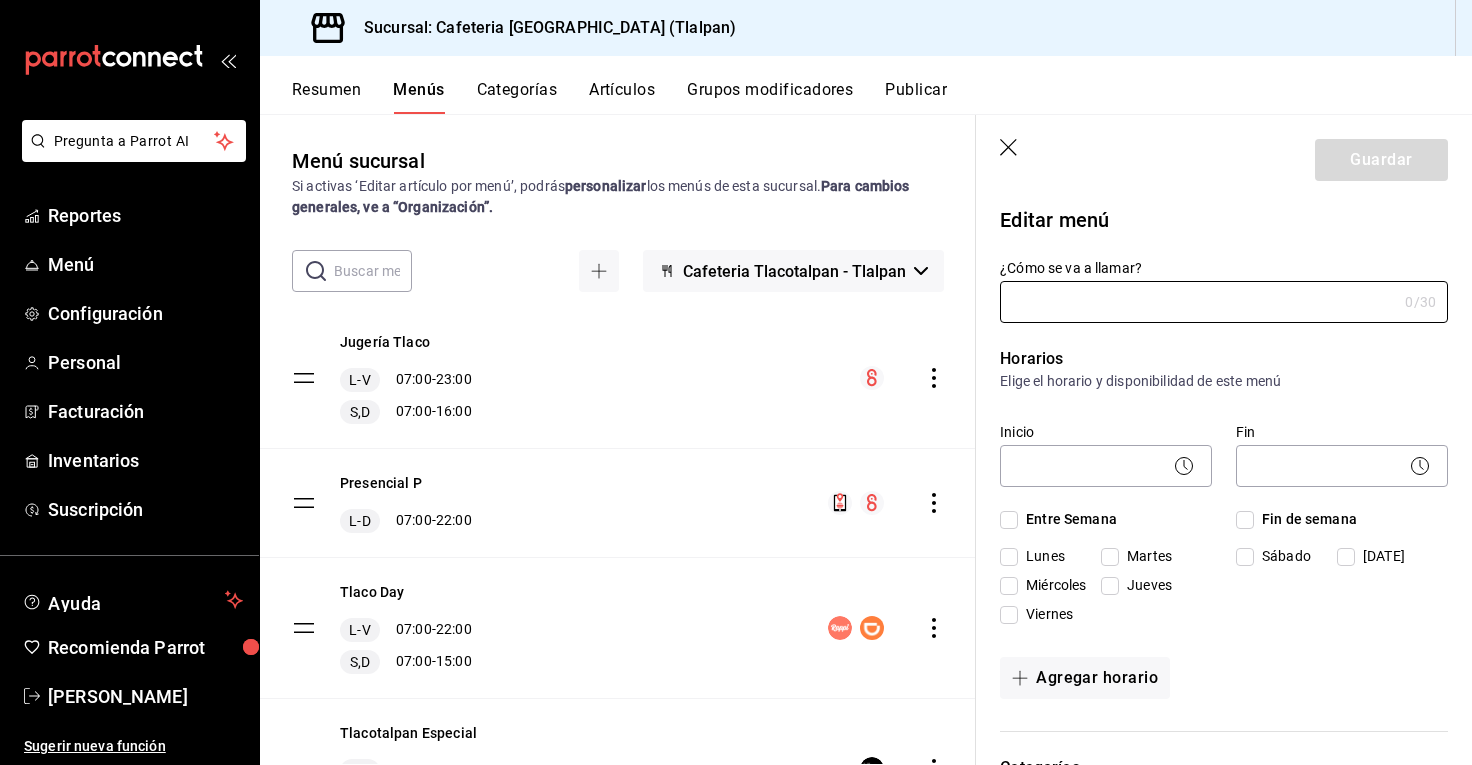 type on "Jugería Tlaco" 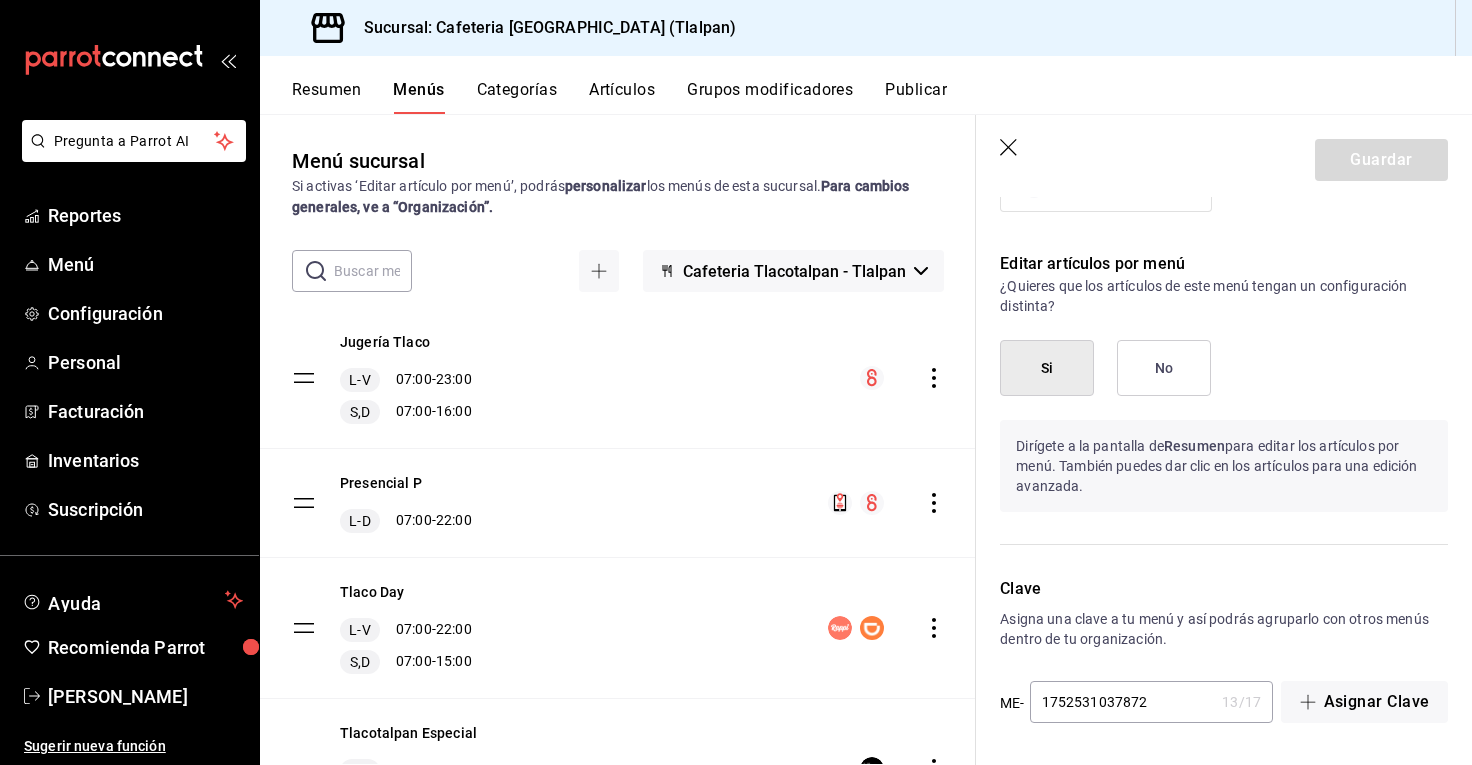 scroll, scrollTop: 1685, scrollLeft: 0, axis: vertical 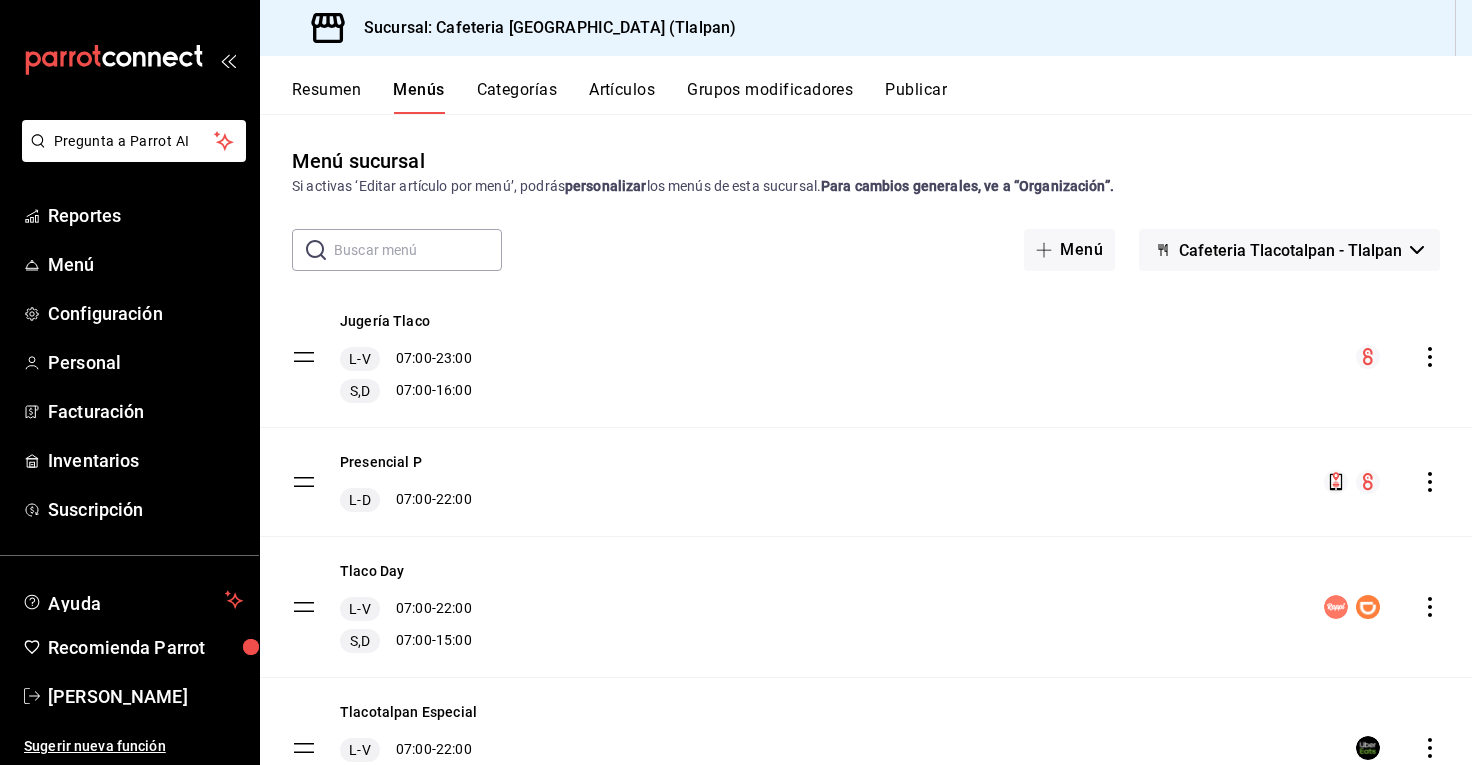 click on "Categorías" at bounding box center (517, 97) 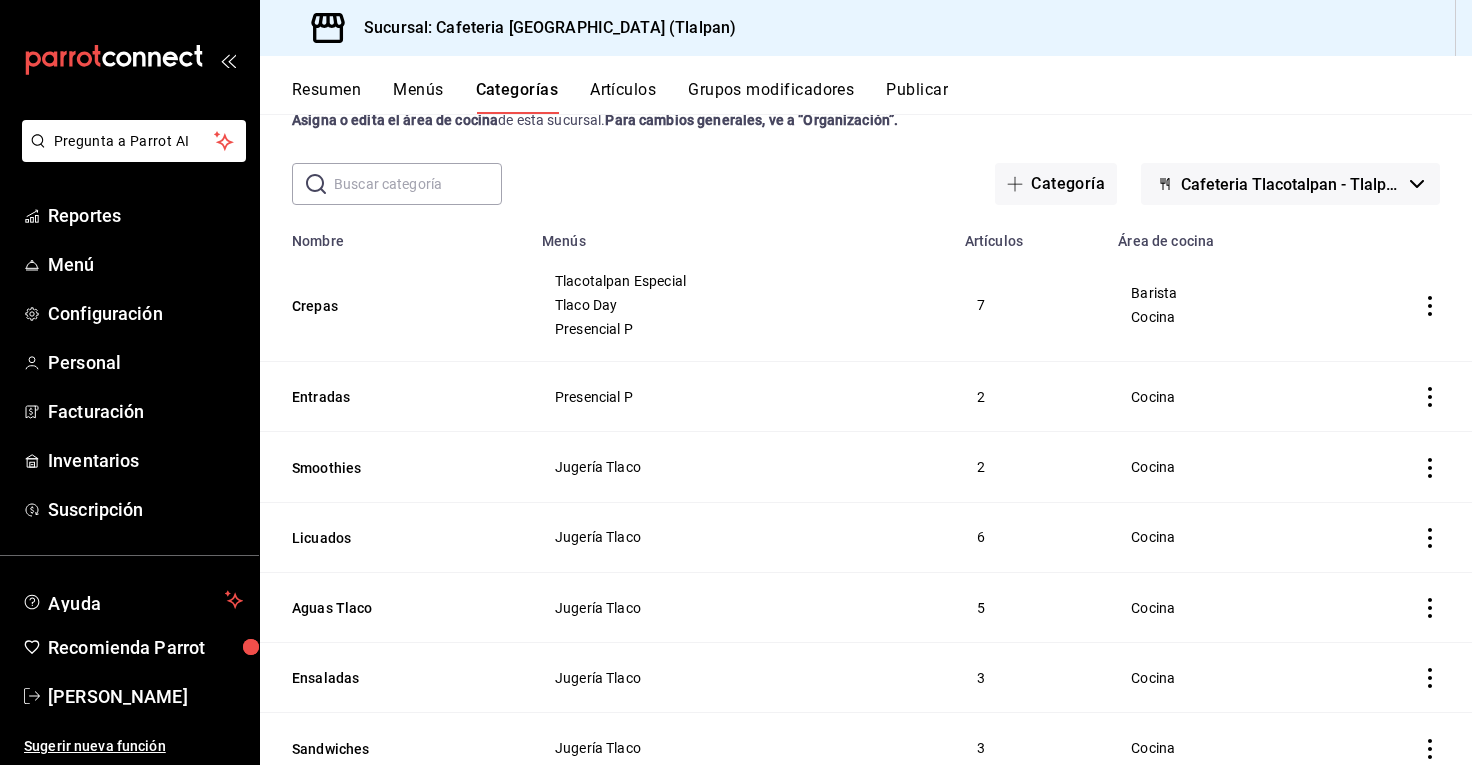 scroll, scrollTop: 74, scrollLeft: 0, axis: vertical 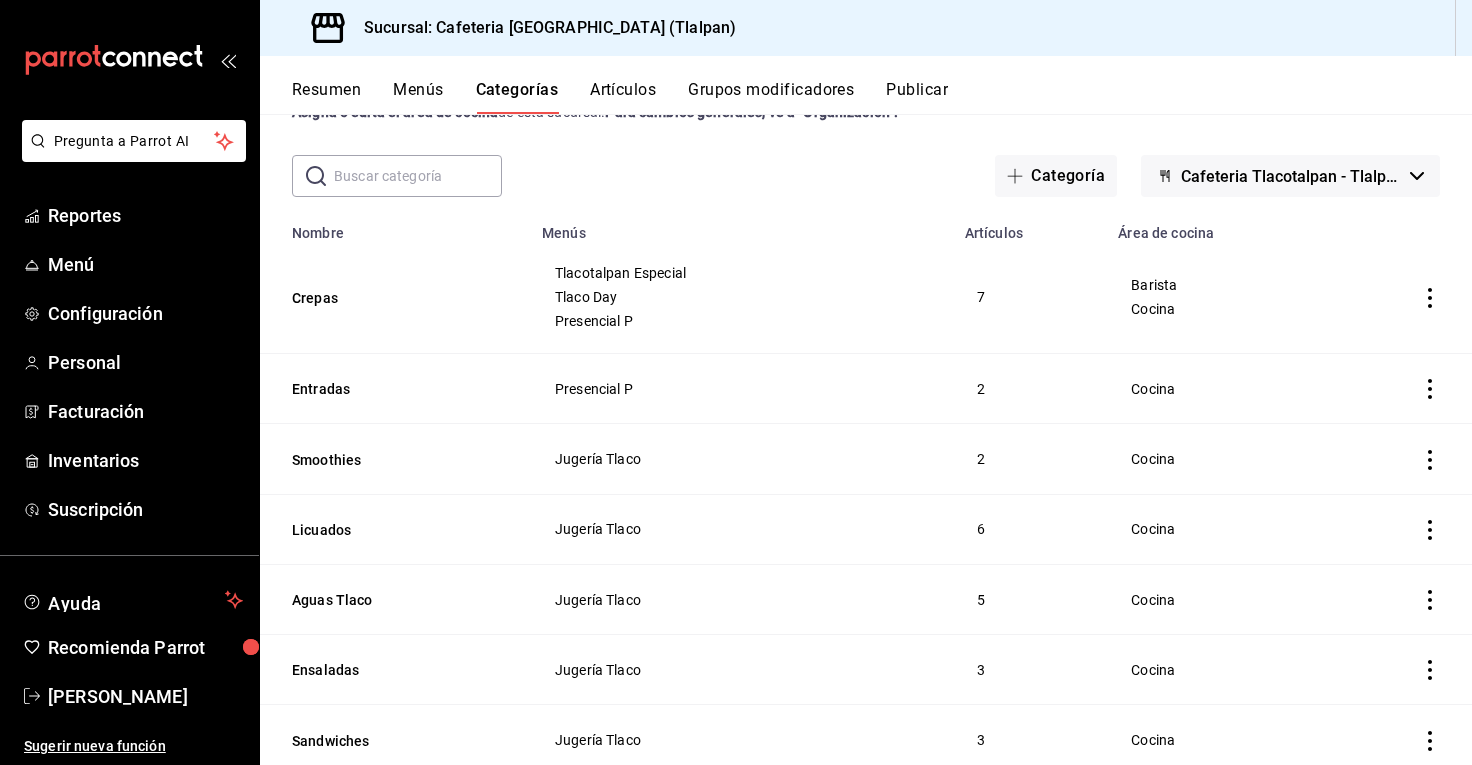 click on "Cocina" at bounding box center [1218, 459] 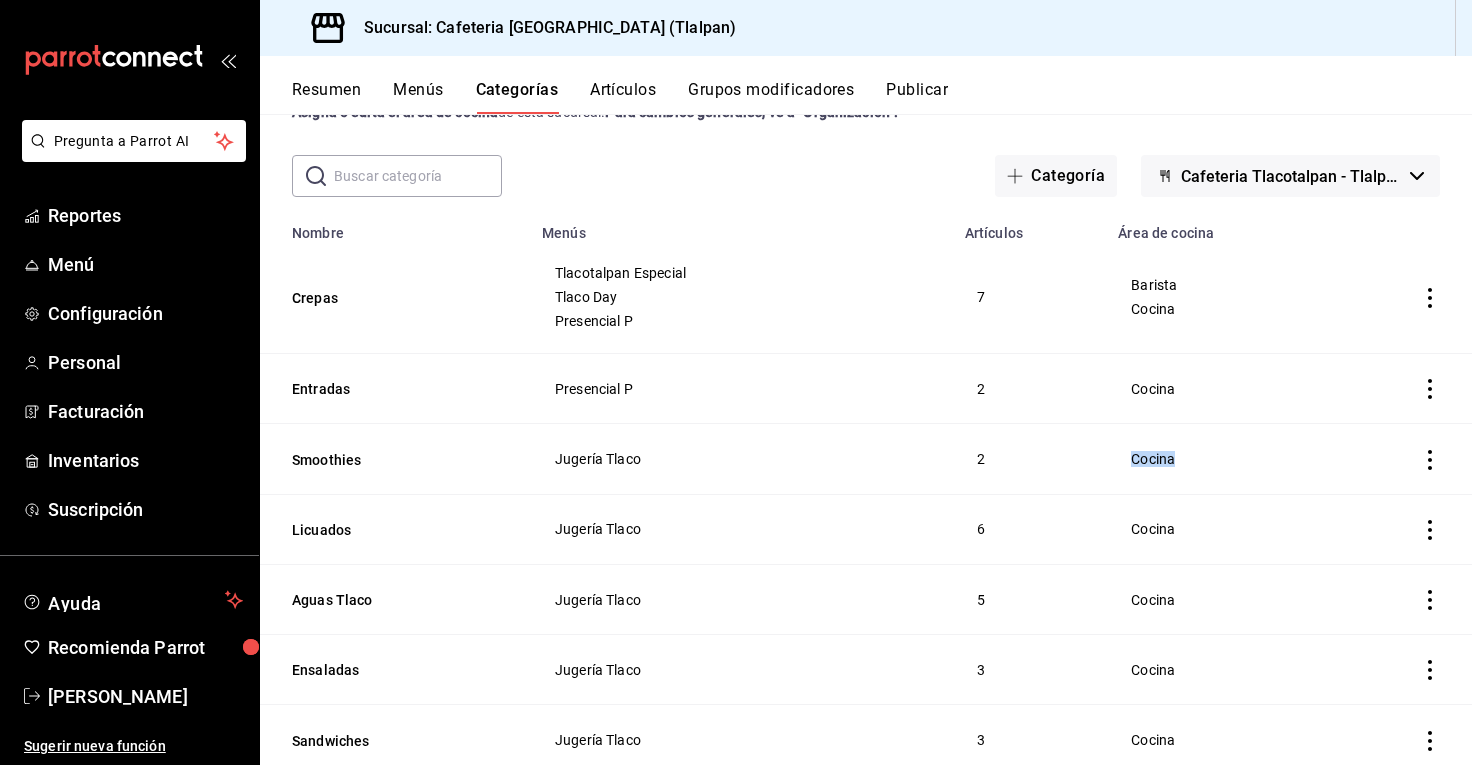 click on "Cocina" at bounding box center (1218, 459) 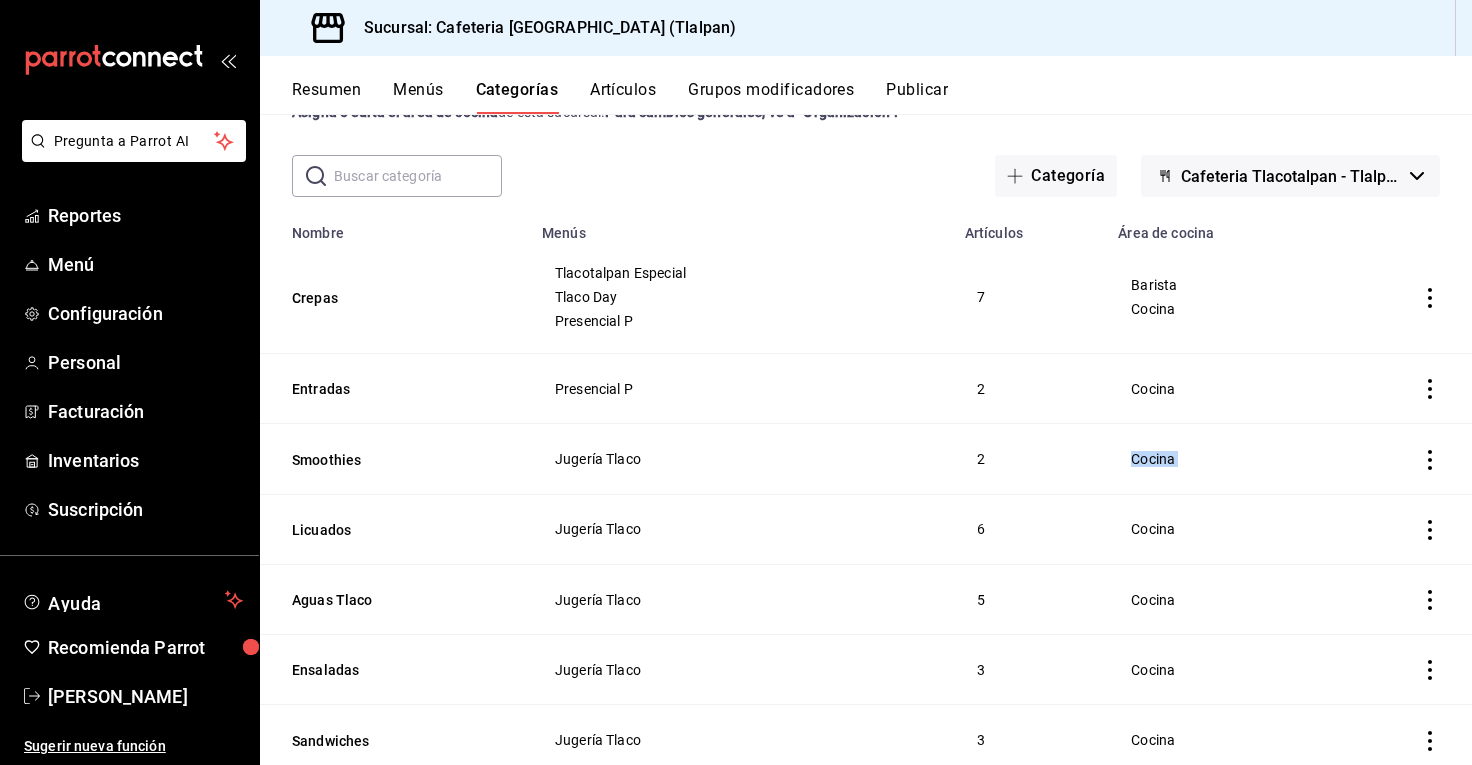 click on "Cocina" at bounding box center [1218, 459] 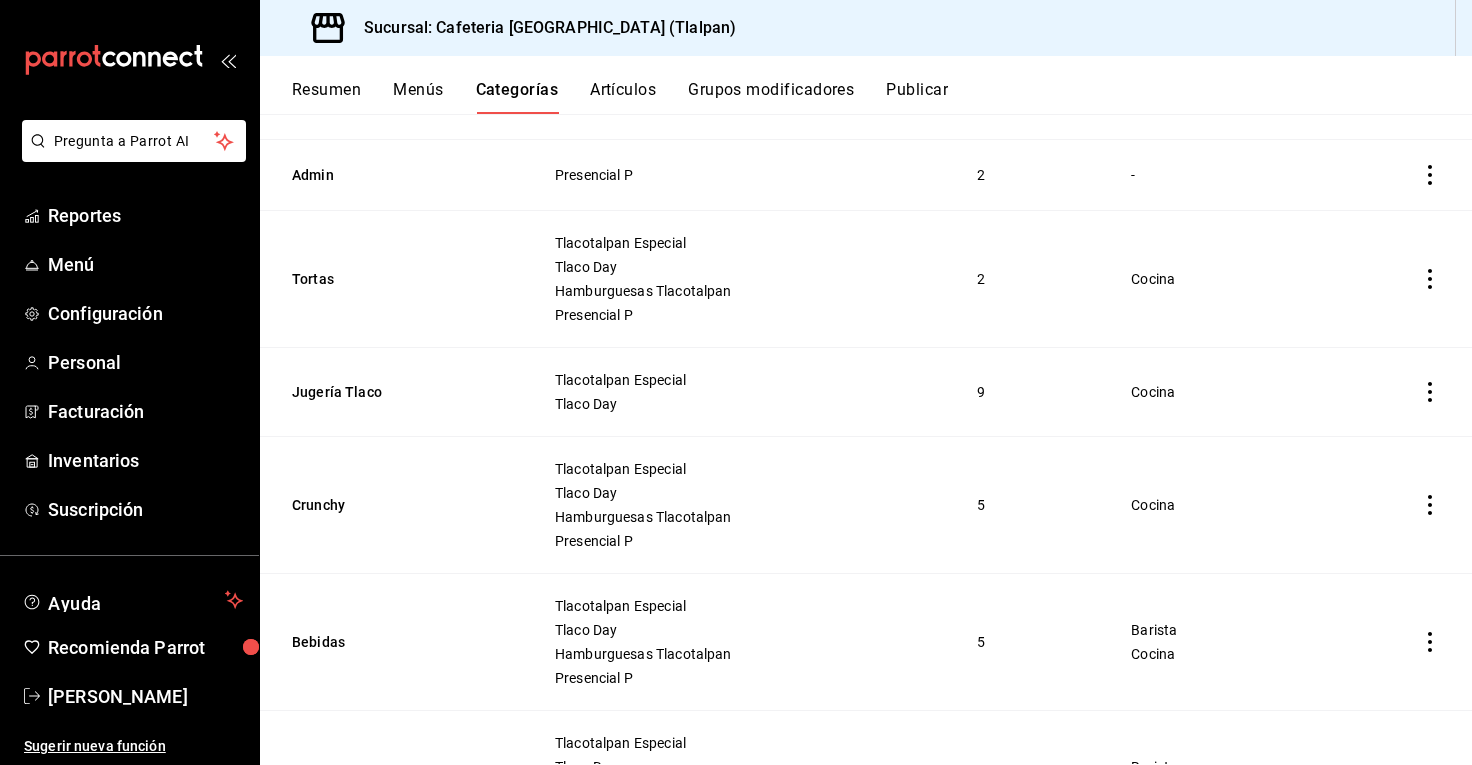scroll, scrollTop: 1008, scrollLeft: 0, axis: vertical 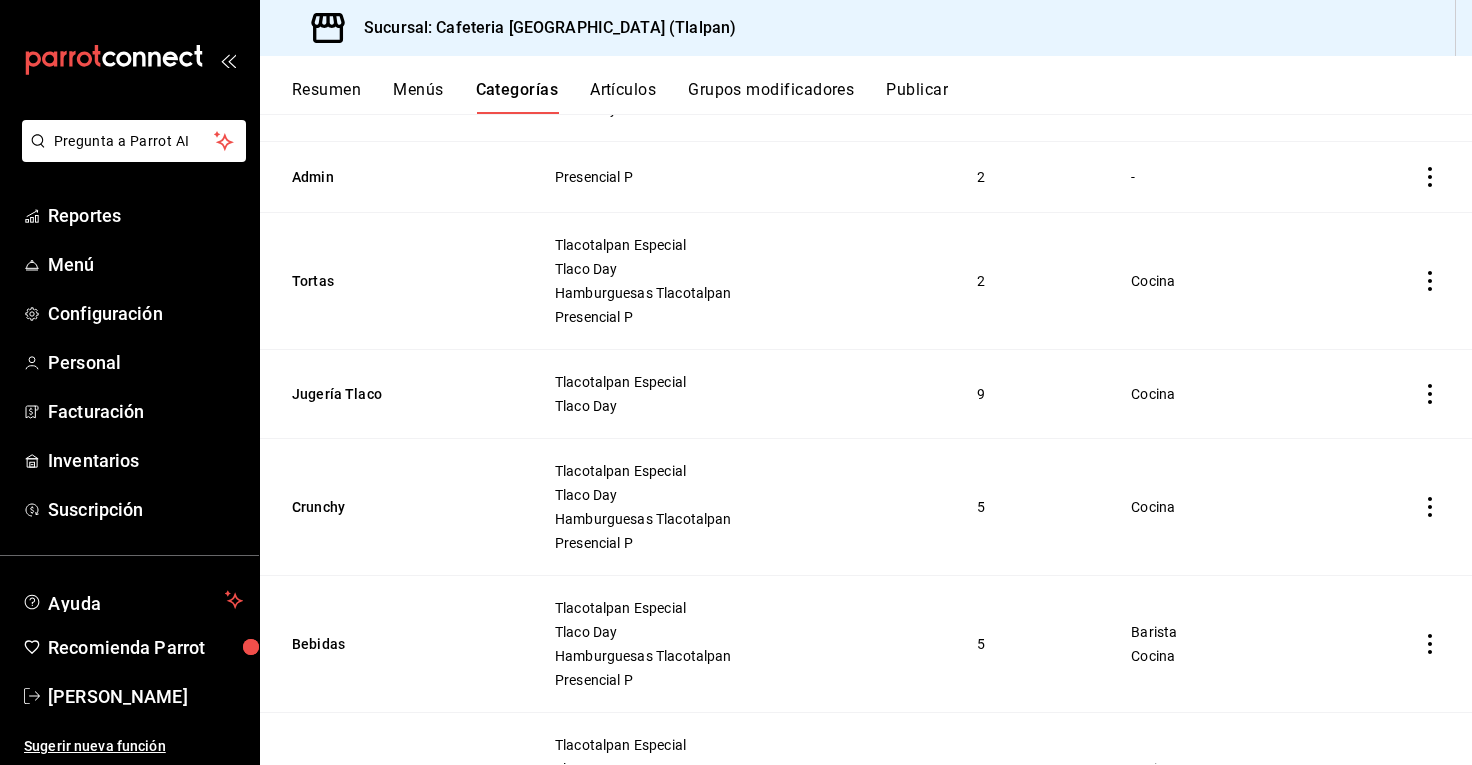 click 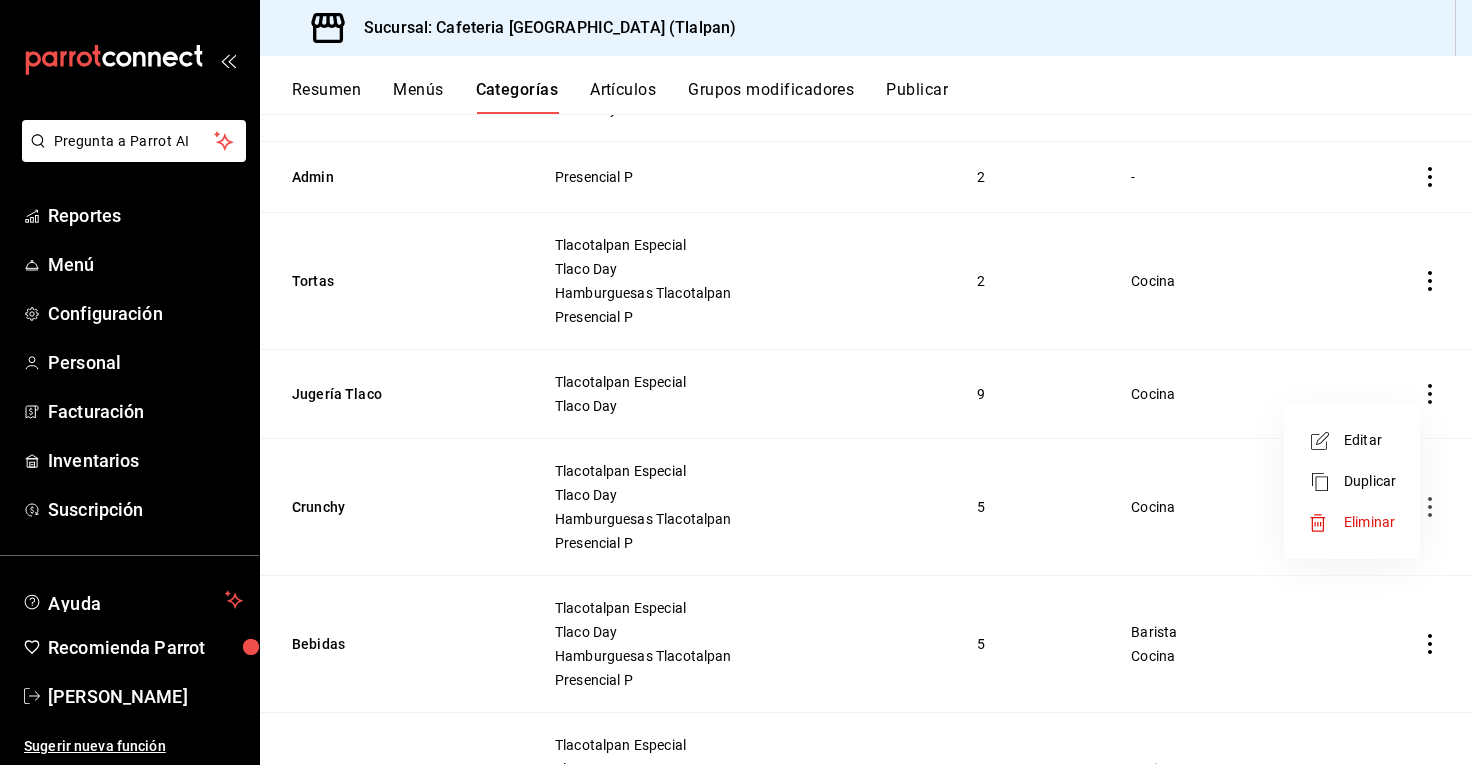 click on "Editar" at bounding box center (1370, 440) 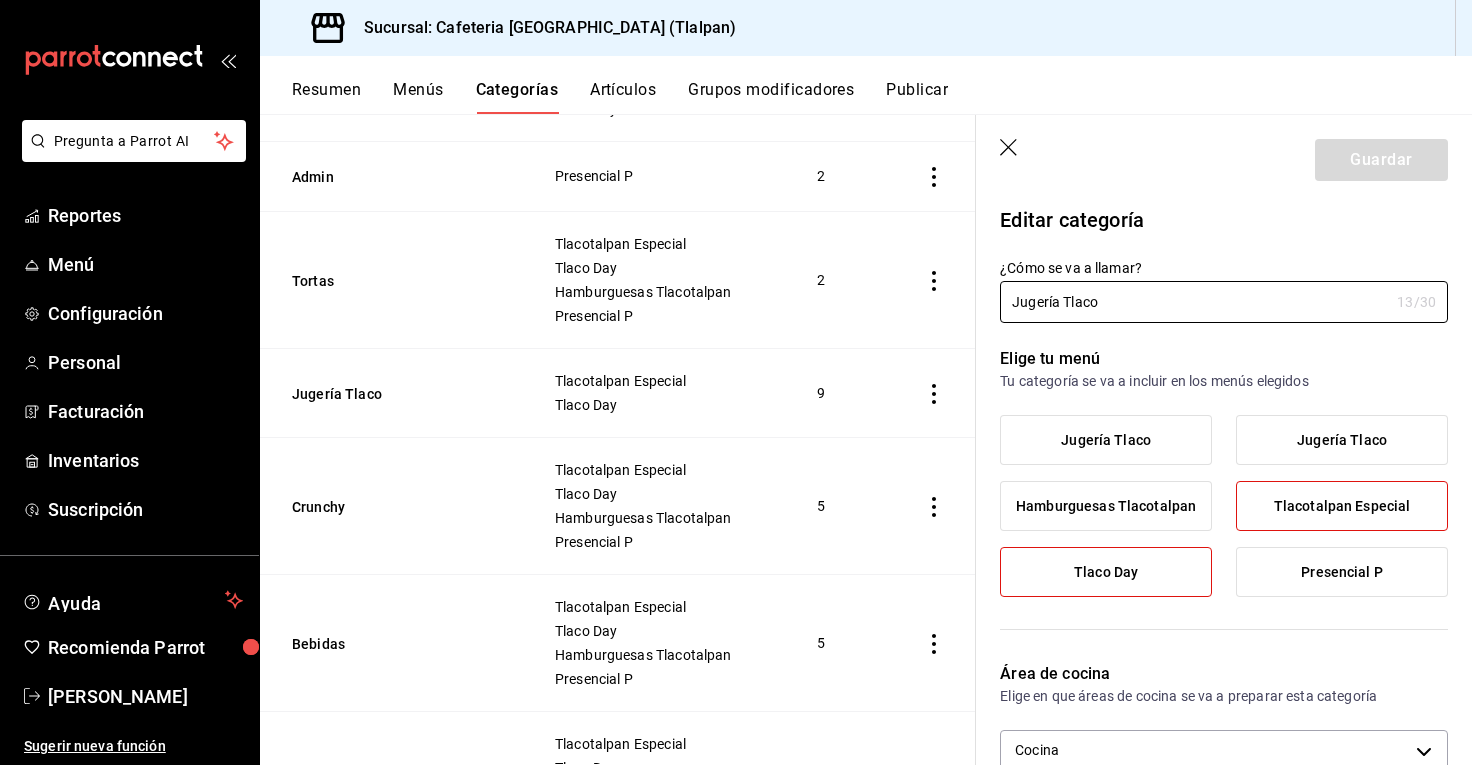 scroll, scrollTop: 0, scrollLeft: 0, axis: both 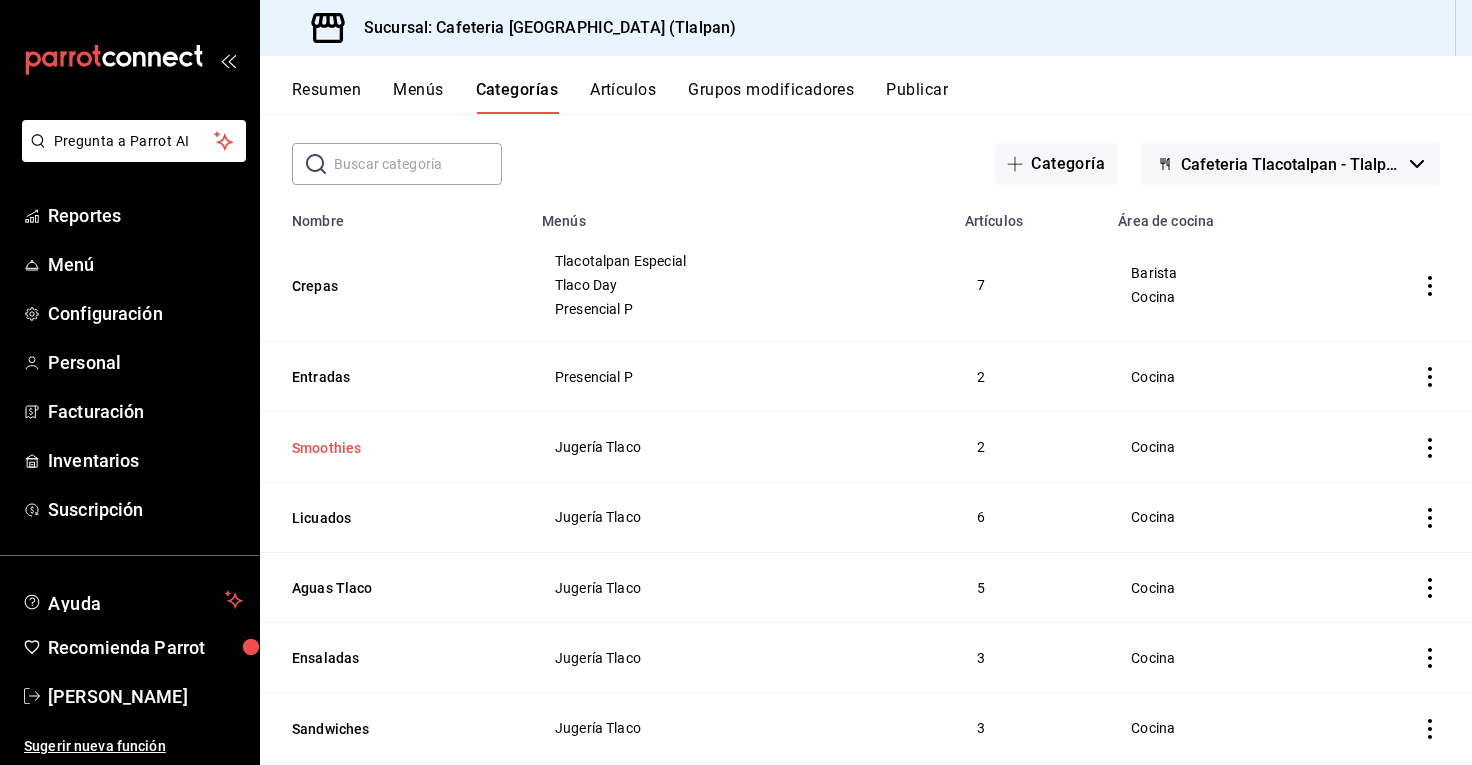 click on "Smoothies" at bounding box center (392, 448) 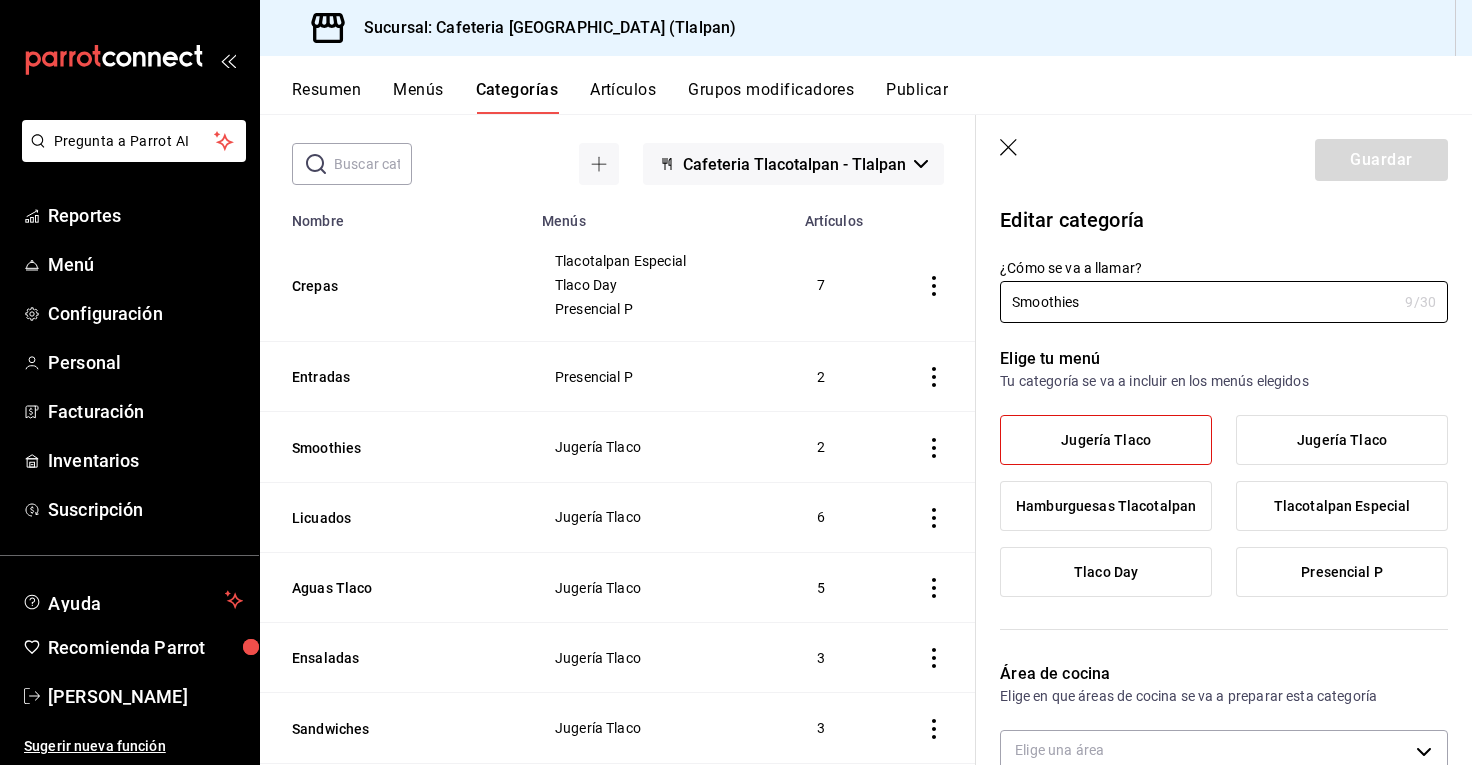 type on "efc4027d-3a27-4182-a276-48fcdbe64a2f" 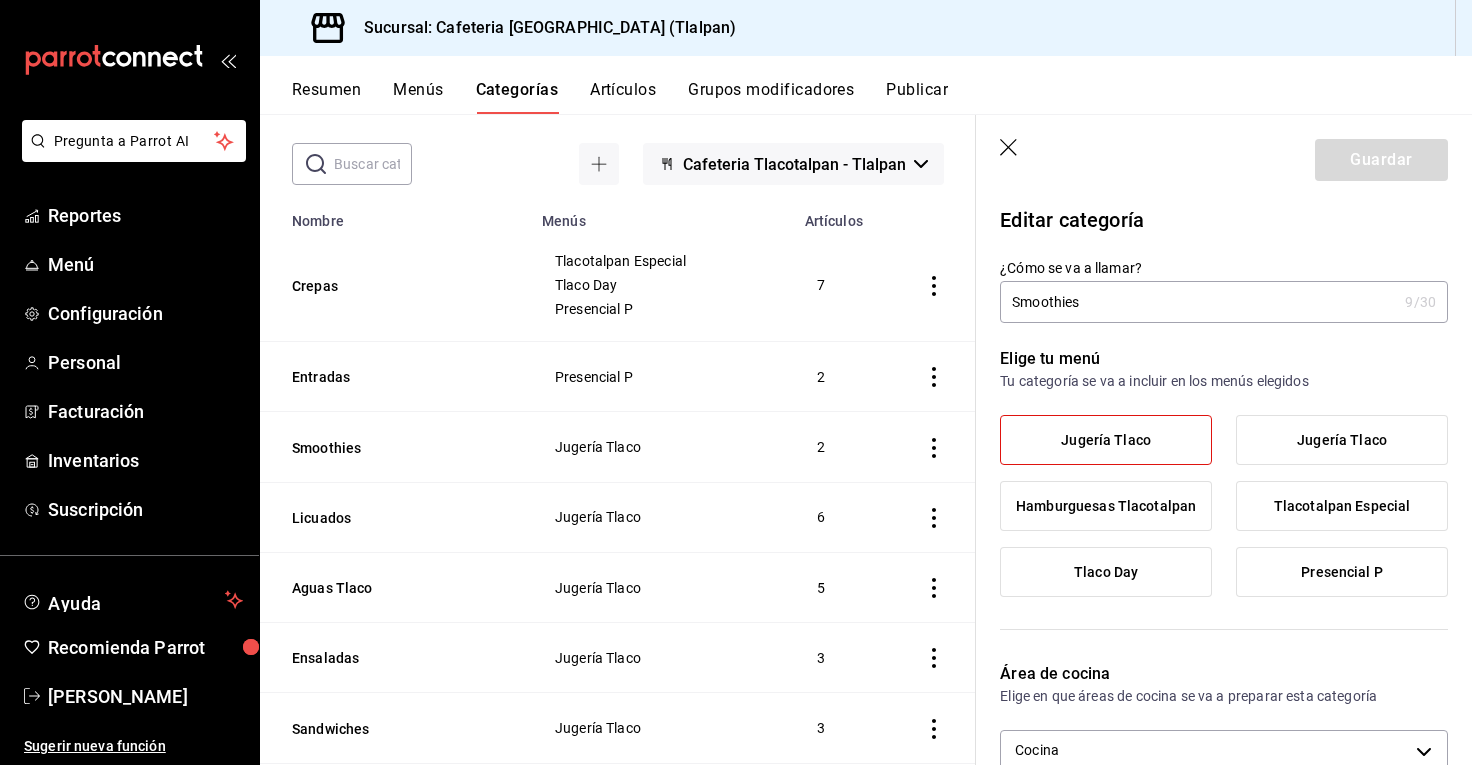click 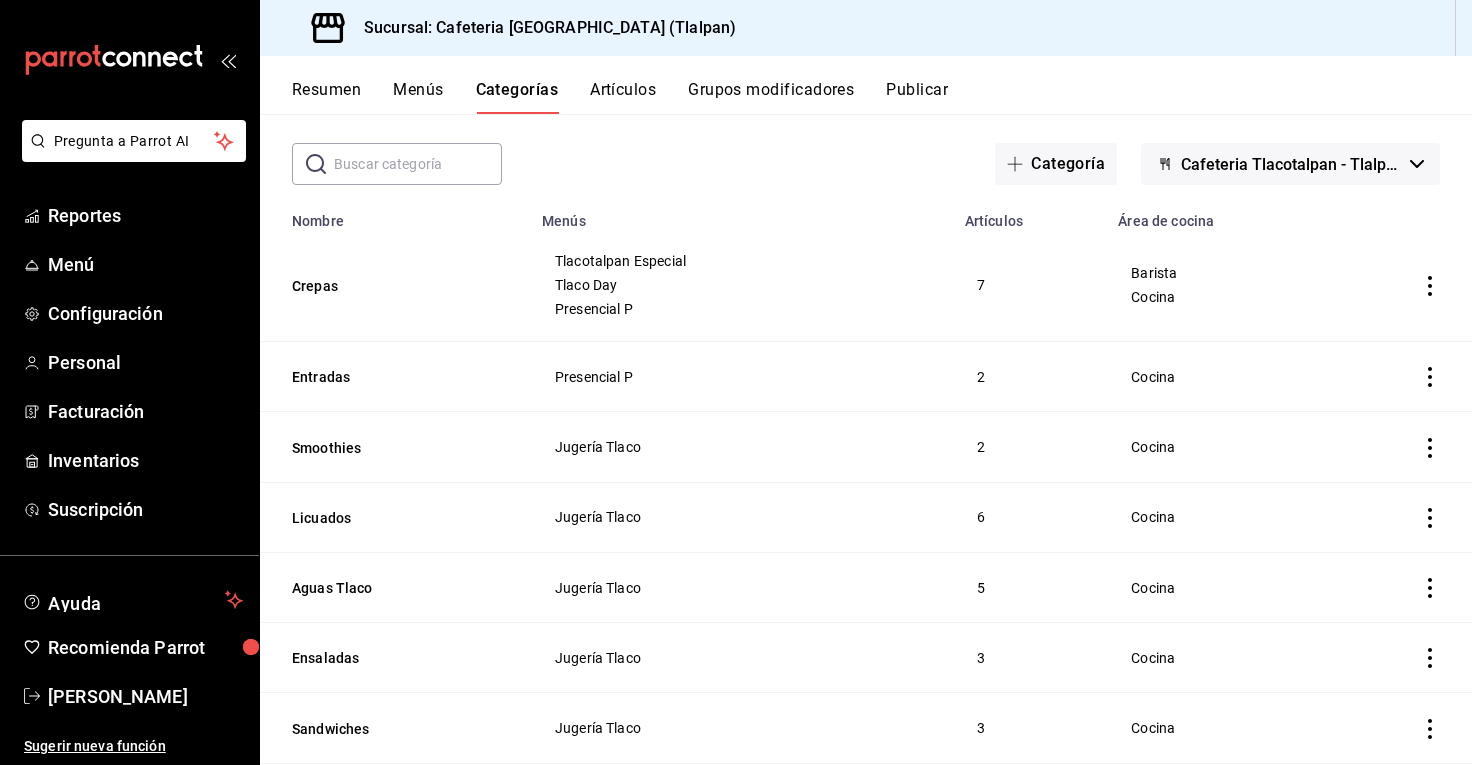 click 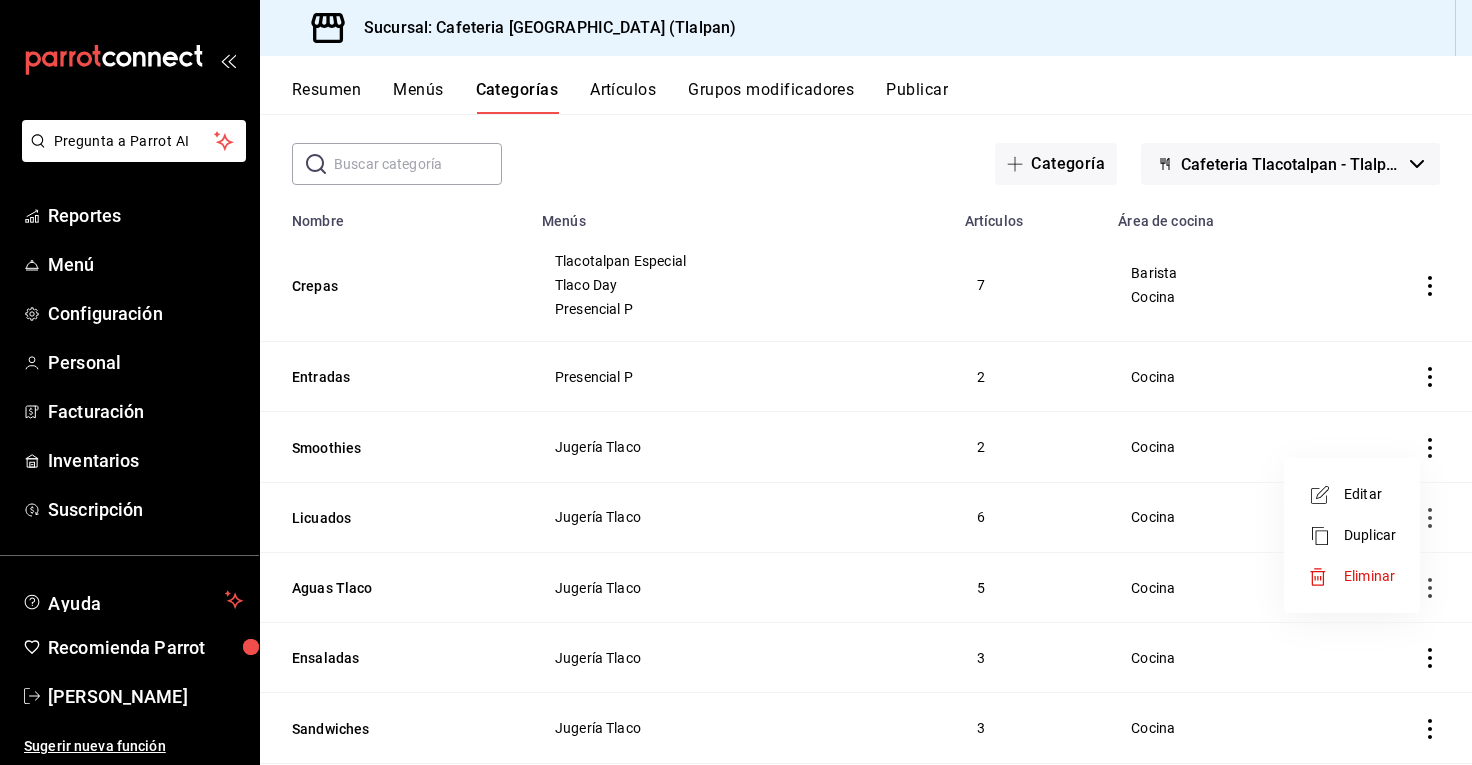 click on "Editar" at bounding box center [1370, 494] 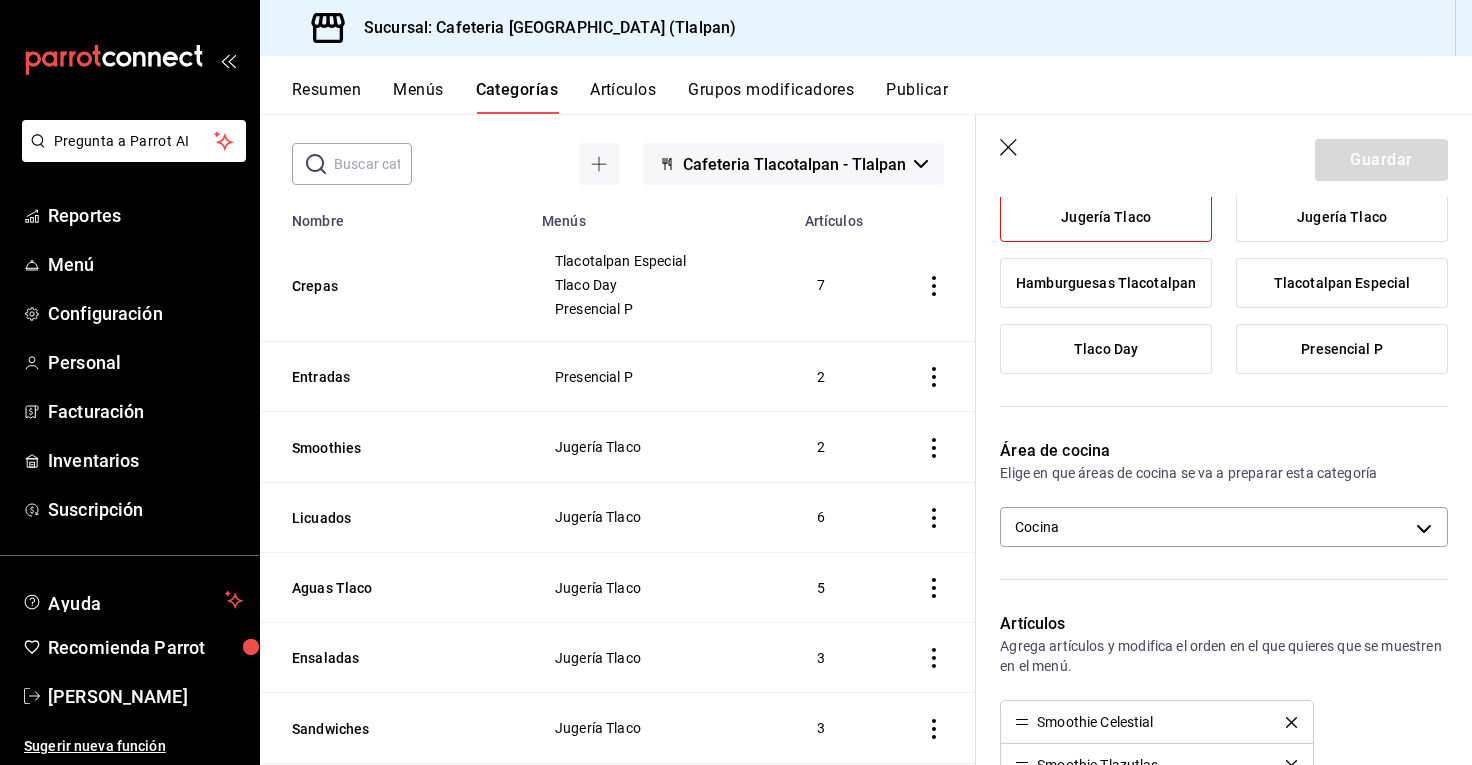 scroll, scrollTop: 228, scrollLeft: 0, axis: vertical 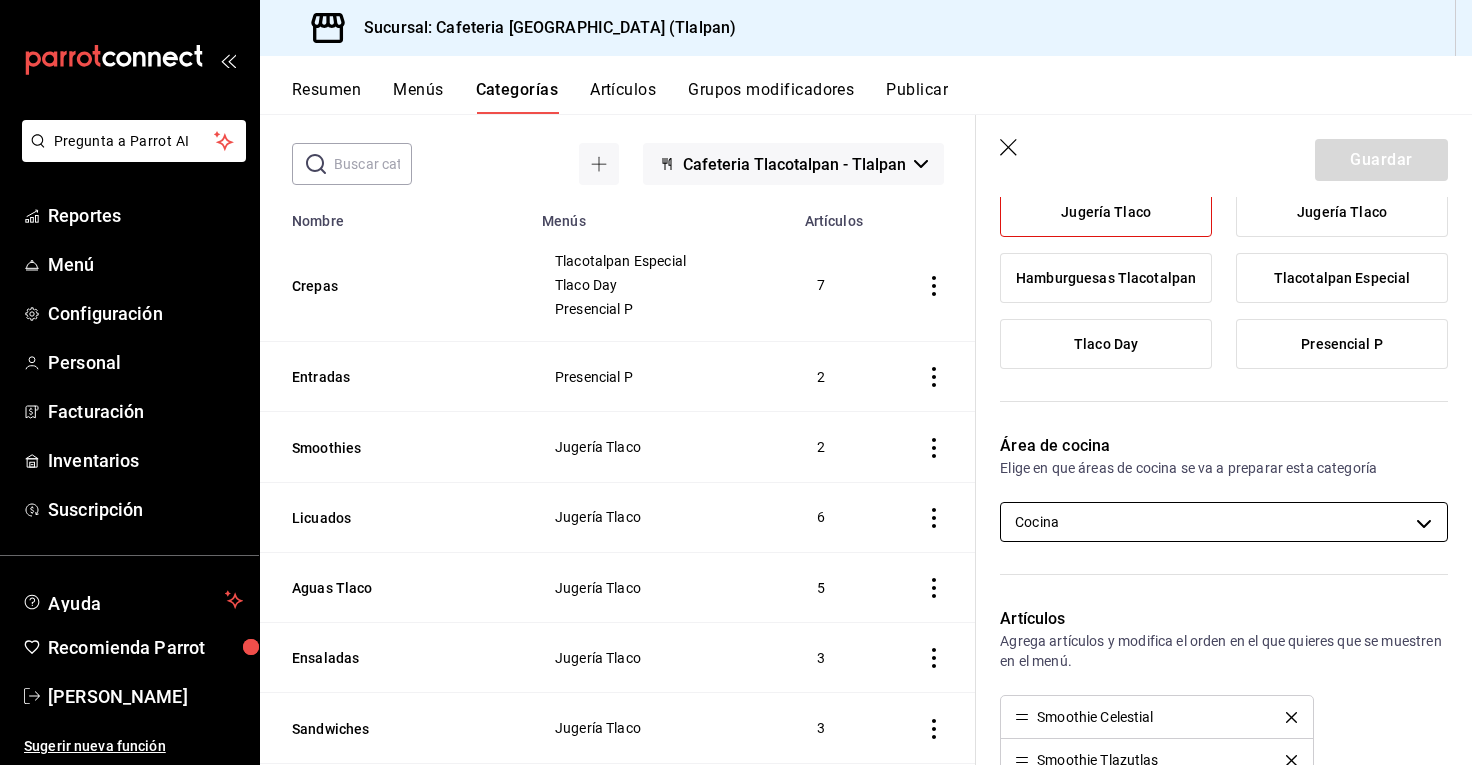 click on "Pregunta a Parrot AI Reportes   Menú   Configuración   Personal   Facturación   Inventarios   Suscripción   Ayuda Recomienda Parrot   Rodolfo Zedillo   Sugerir nueva función   Sucursal: Cafeteria Tlacotalpan (Tlalpan) Resumen Menús Categorías Artículos Grupos modificadores Publicar Categoría sucursal Asigna o edita el área de cocina  de esta sucursal.  Para cambios generales, ve a “Organización”. ​ ​ Cafeteria Tlacotalpan - Tlalpan Nombre Menús Artículos Crepas Tlacotalpan Especial Tlaco Day Presencial P 7 Entradas Presencial P 2 Smoothies Jugería Tlaco 2 Licuados Jugería Tlaco 6 Aguas Tlaco Jugería Tlaco 5 Ensaladas Jugería Tlaco 3 Sandwiches Jugería Tlaco 3 Bagel Jugería Tlaco 2 Jugos Jugería Tlaco 10 Cocteles Jugería Tlaco 2 Combos Desayuno Tlacotalpan Especial Tlaco Day 5 Admin Presencial P 2 Tortas Tlacotalpan Especial Tlaco Day Hamburguesas Tlacotalpan Presencial P 2 Jugería Tlaco Tlacotalpan Especial Tlaco Day 9 Crunchy Tlacotalpan Especial Tlaco Day Presencial P 5 Bebidas" at bounding box center [736, 382] 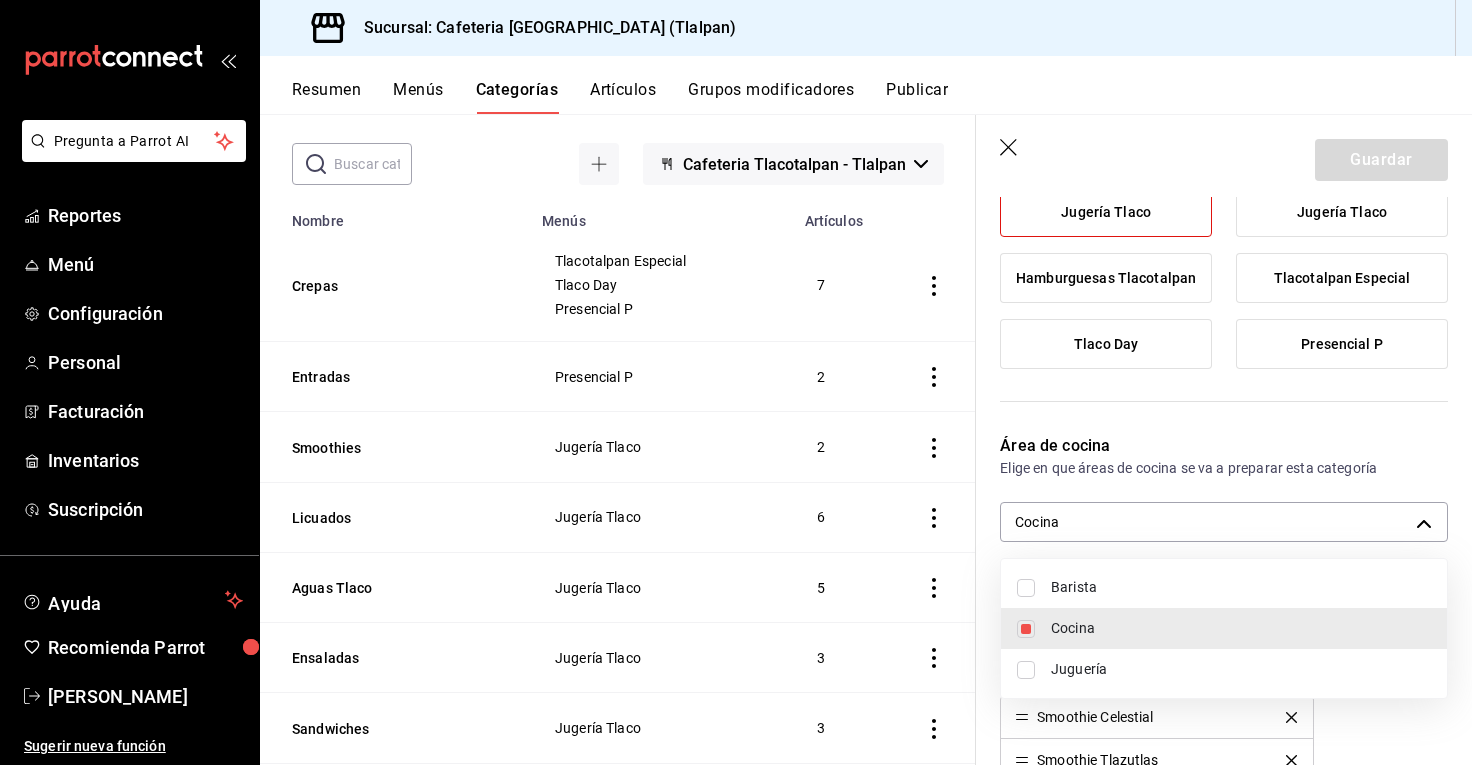 click on "Juguería" at bounding box center [1241, 669] 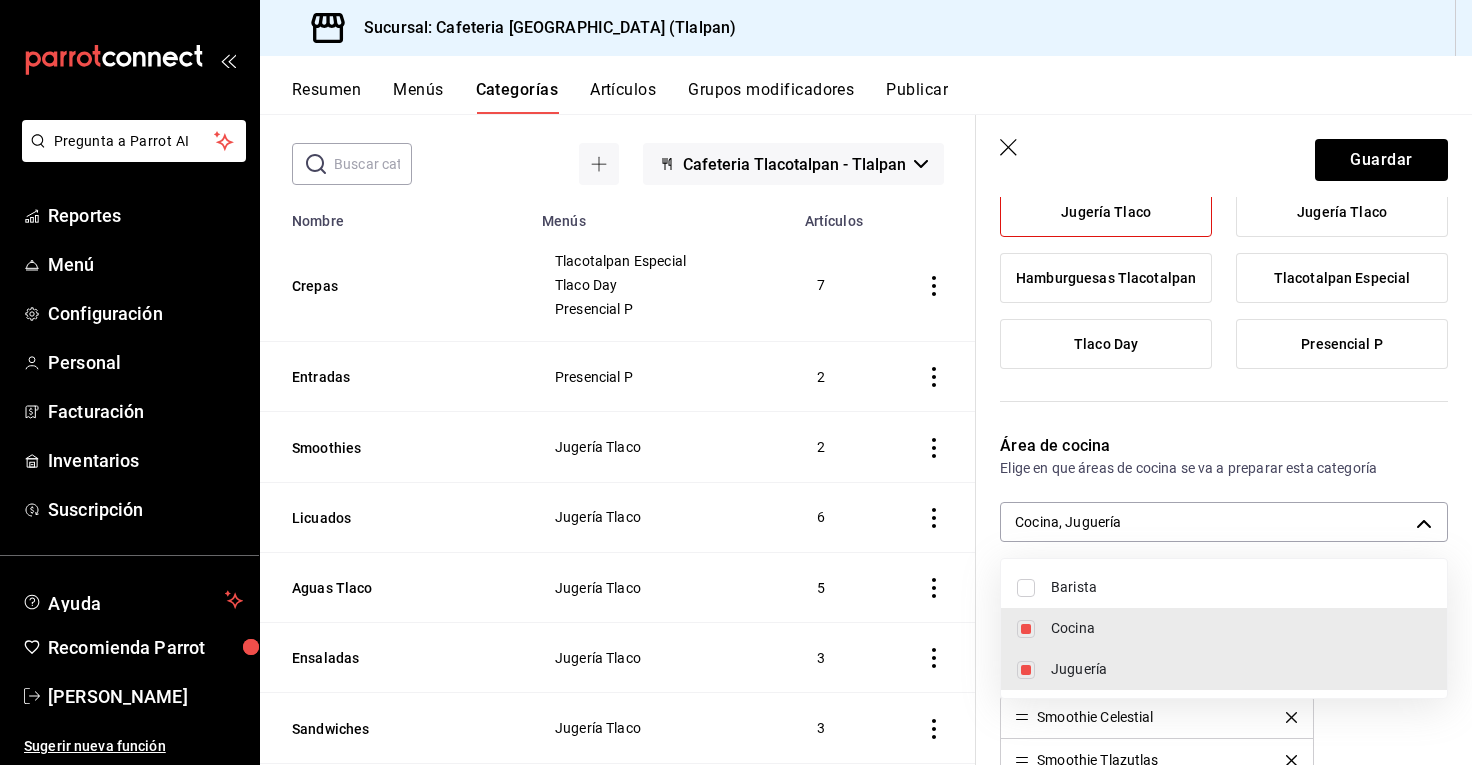 click at bounding box center (736, 382) 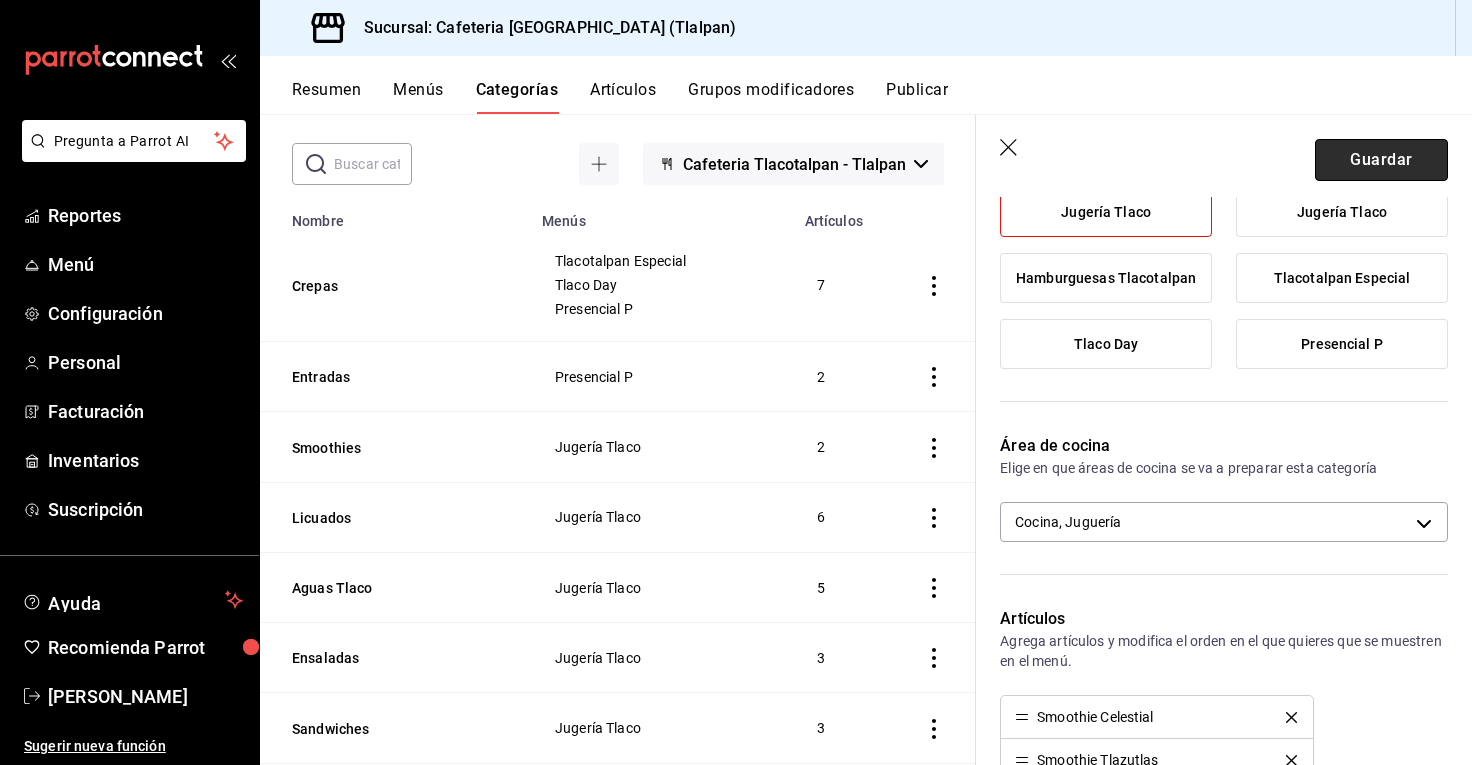 click on "Guardar" at bounding box center (1381, 160) 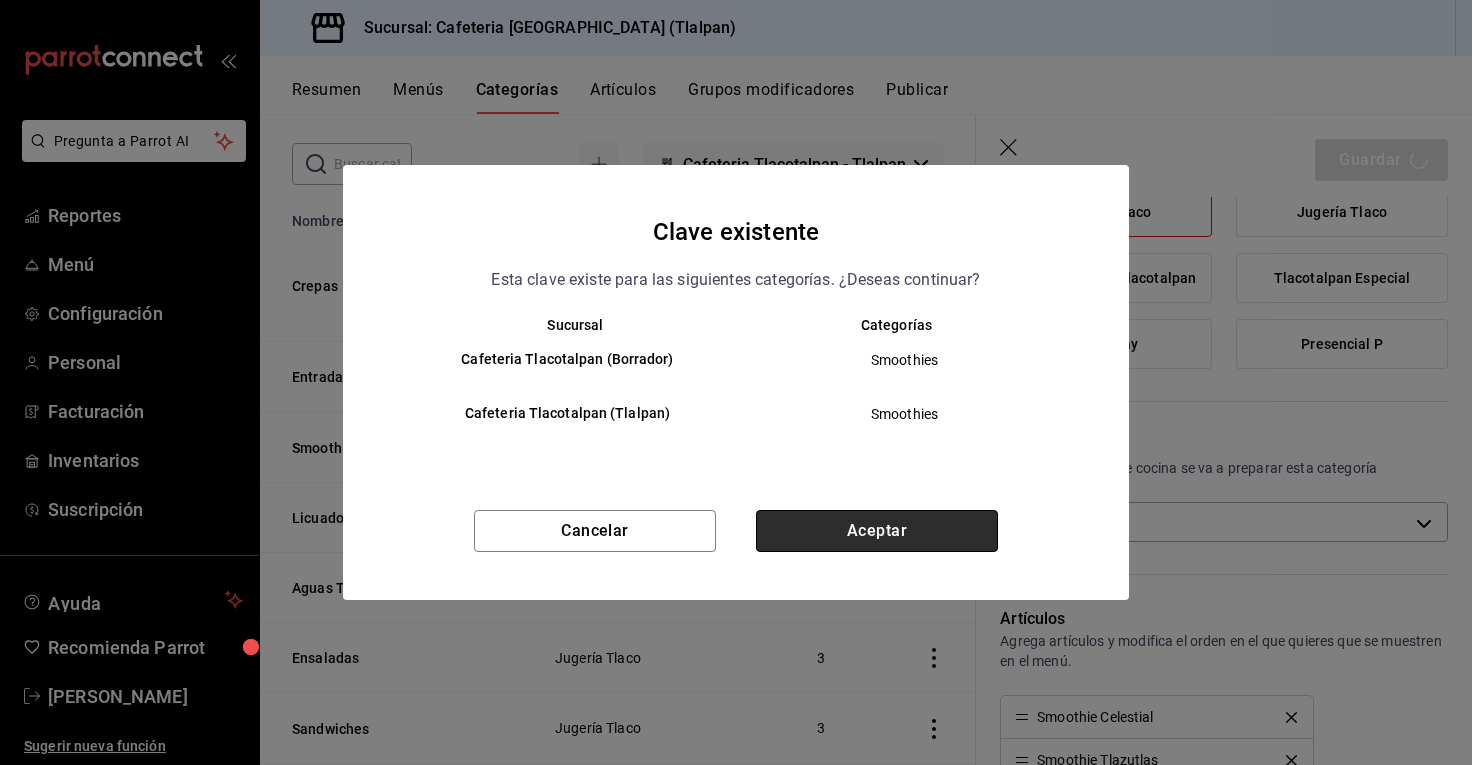click on "Aceptar" at bounding box center (877, 531) 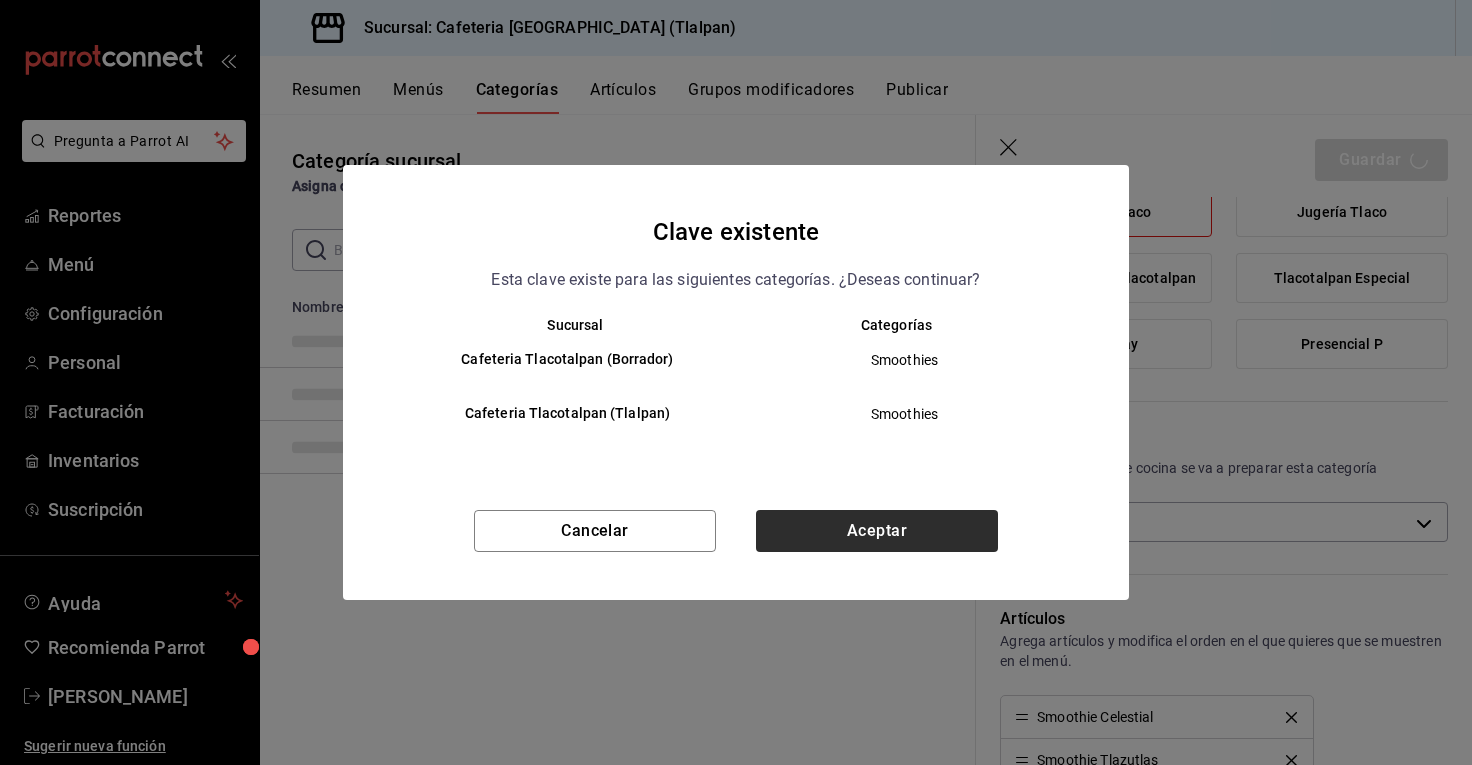 scroll, scrollTop: 0, scrollLeft: 0, axis: both 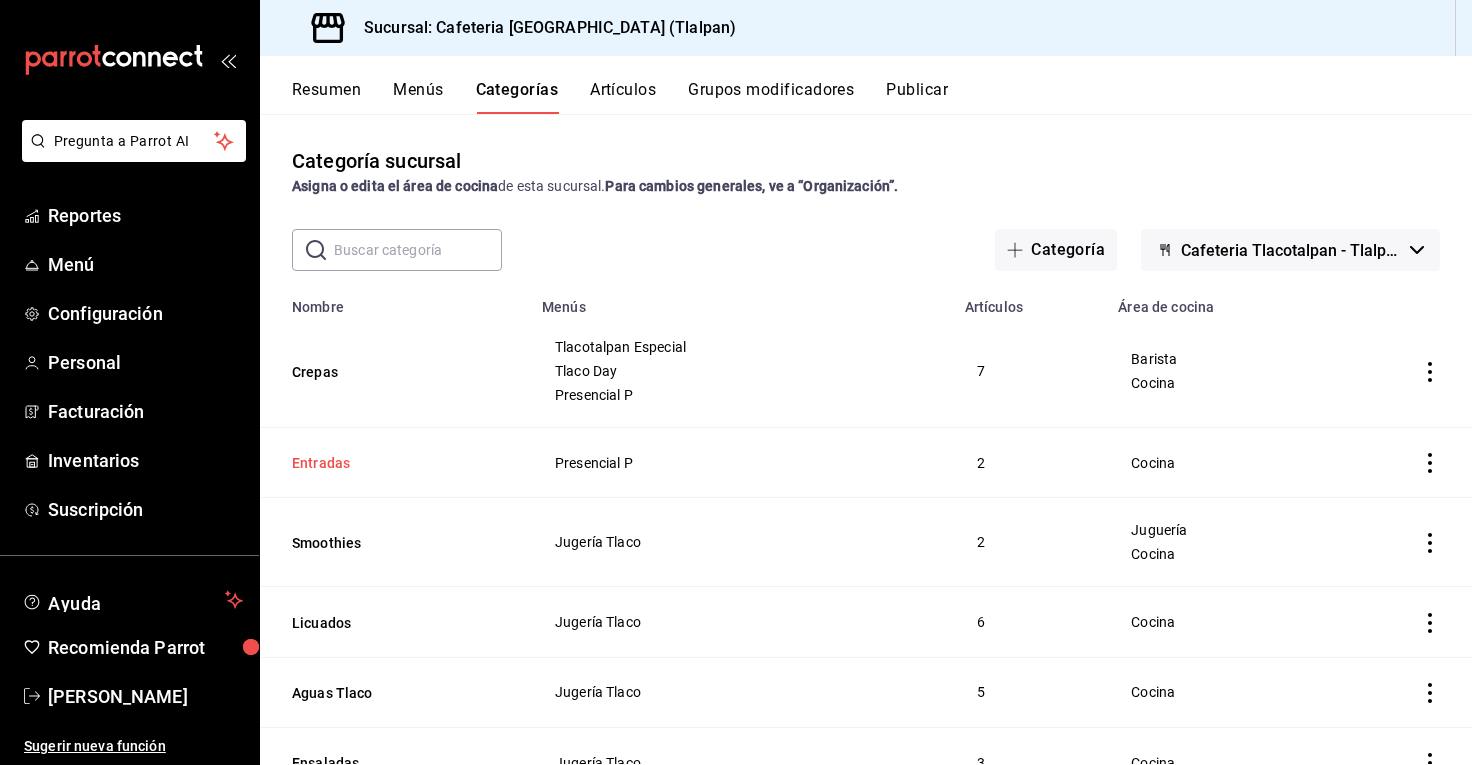 click on "Entradas" at bounding box center [392, 463] 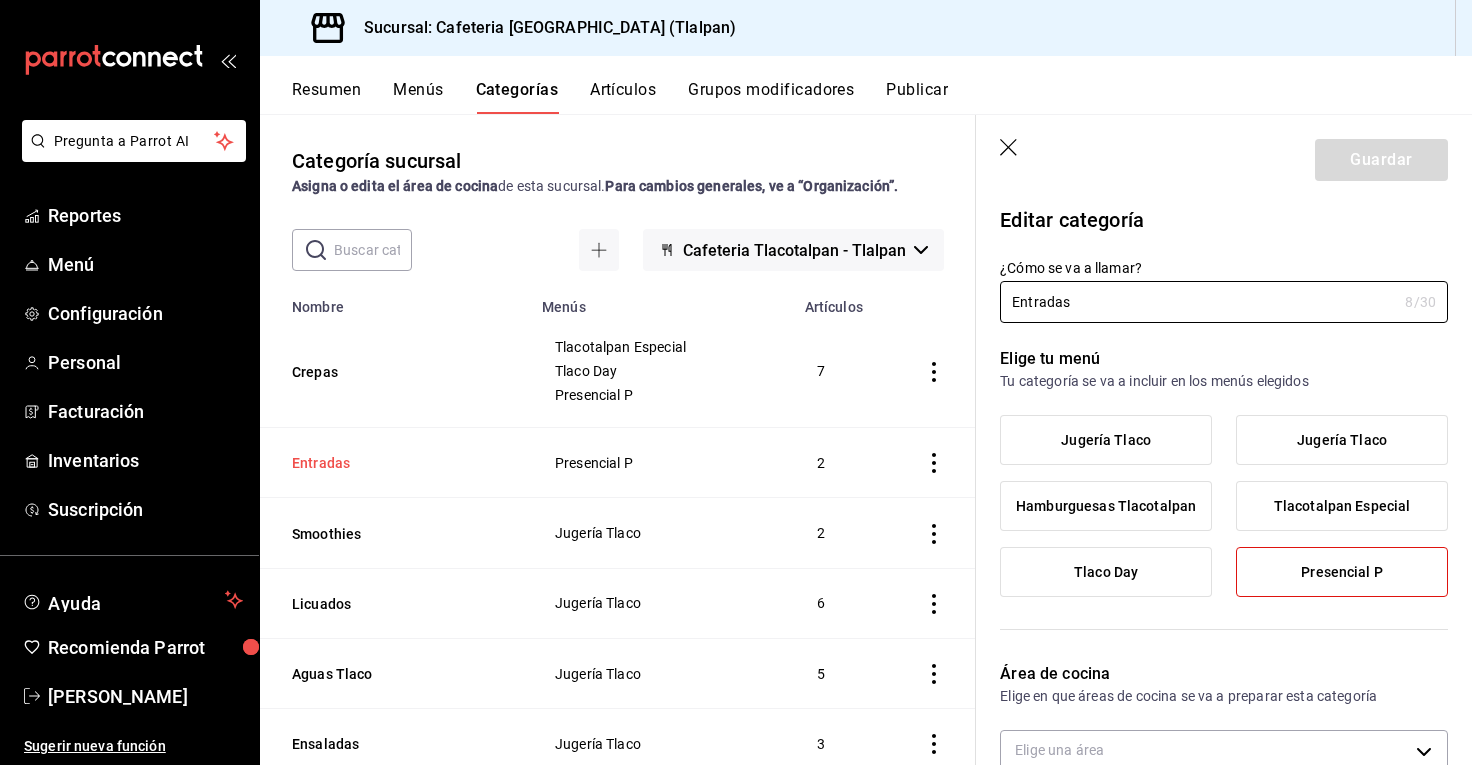 type on "efc4027d-3a27-4182-a276-48fcdbe64a2f" 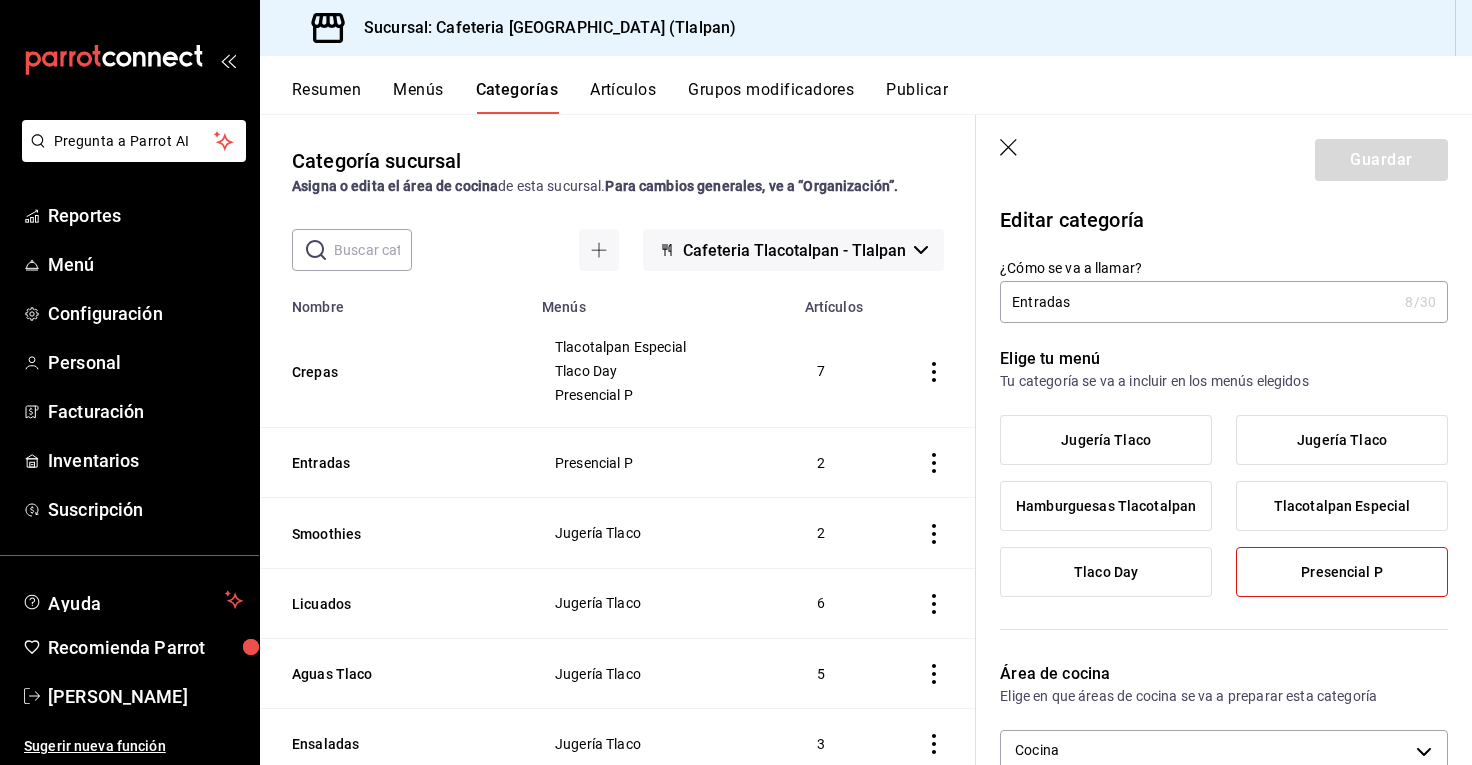 click 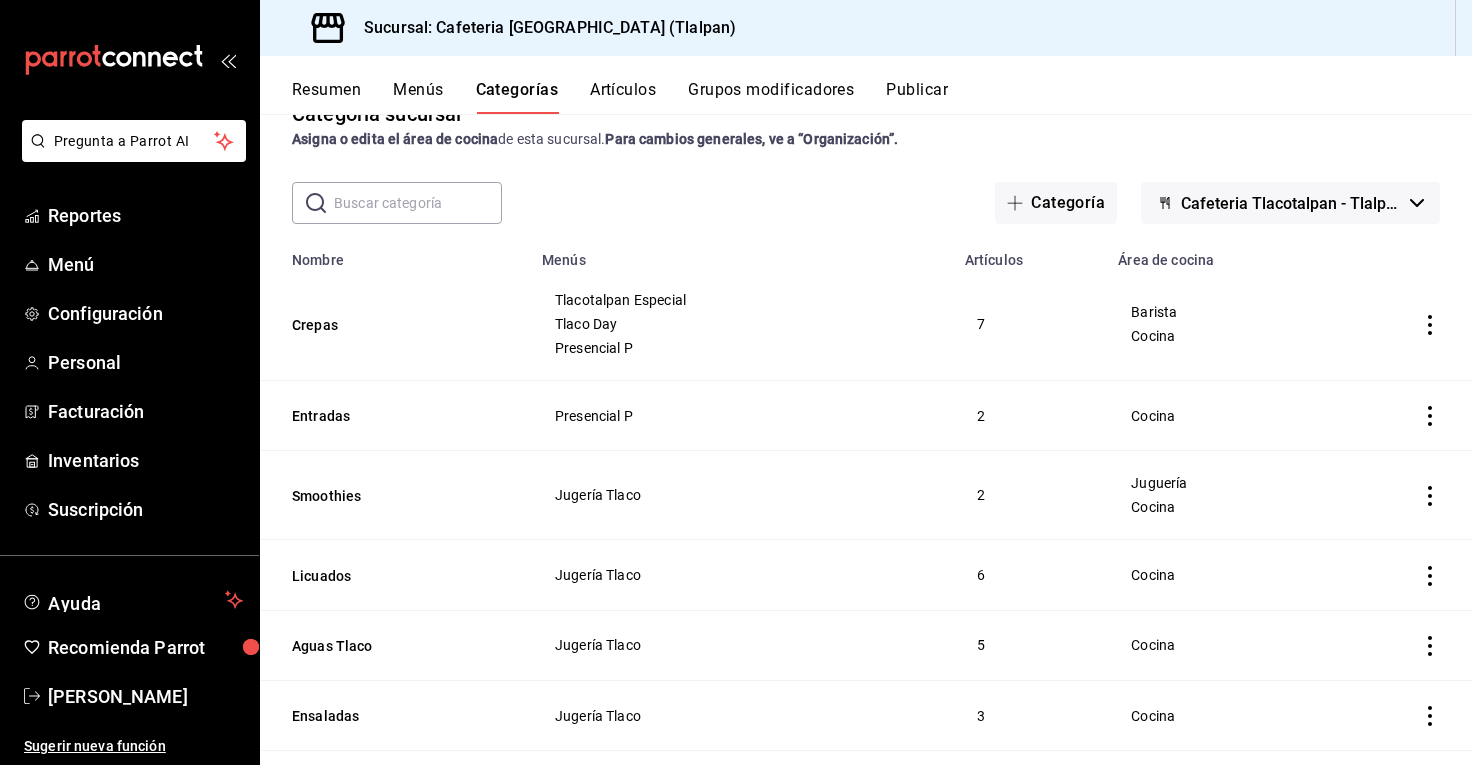scroll, scrollTop: 66, scrollLeft: 0, axis: vertical 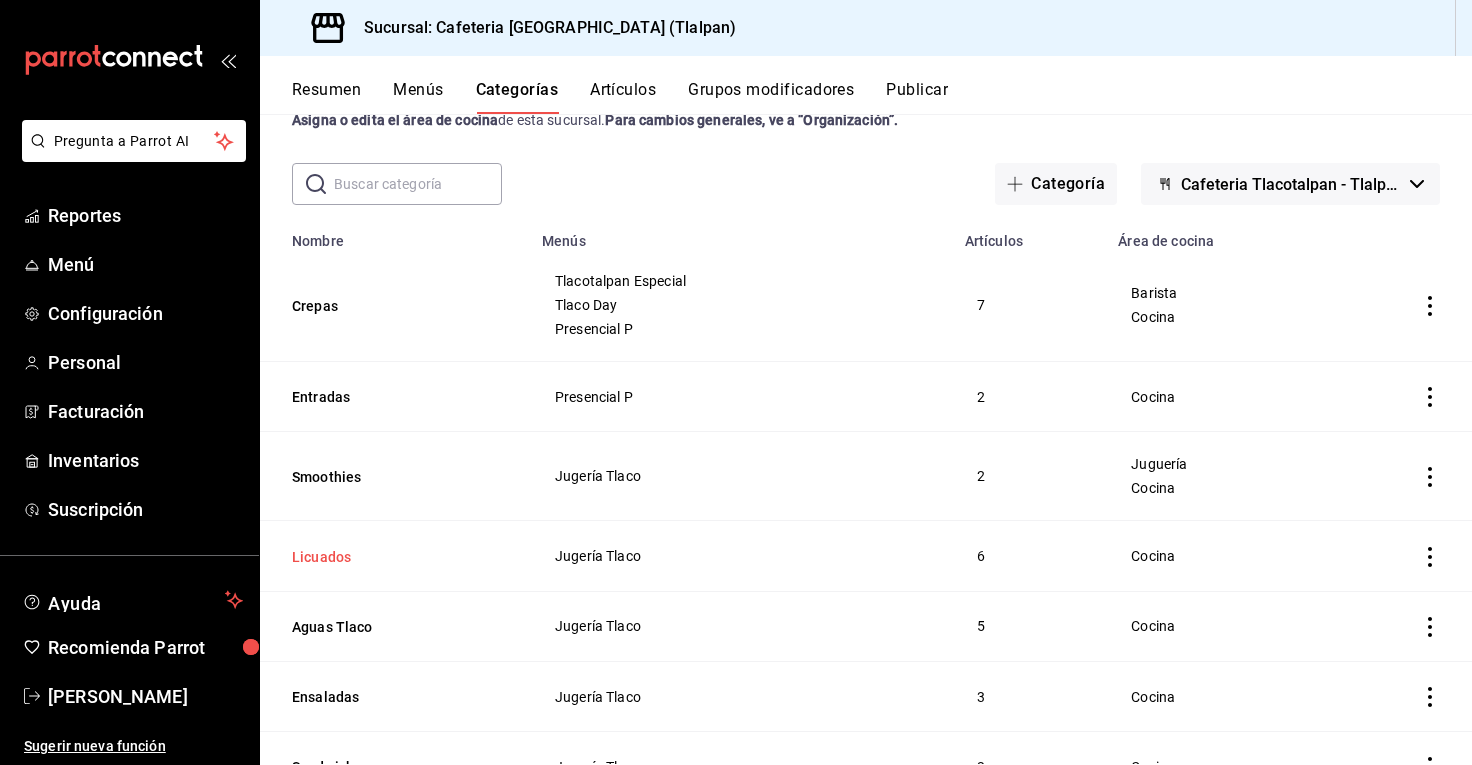 click on "Licuados" at bounding box center (392, 557) 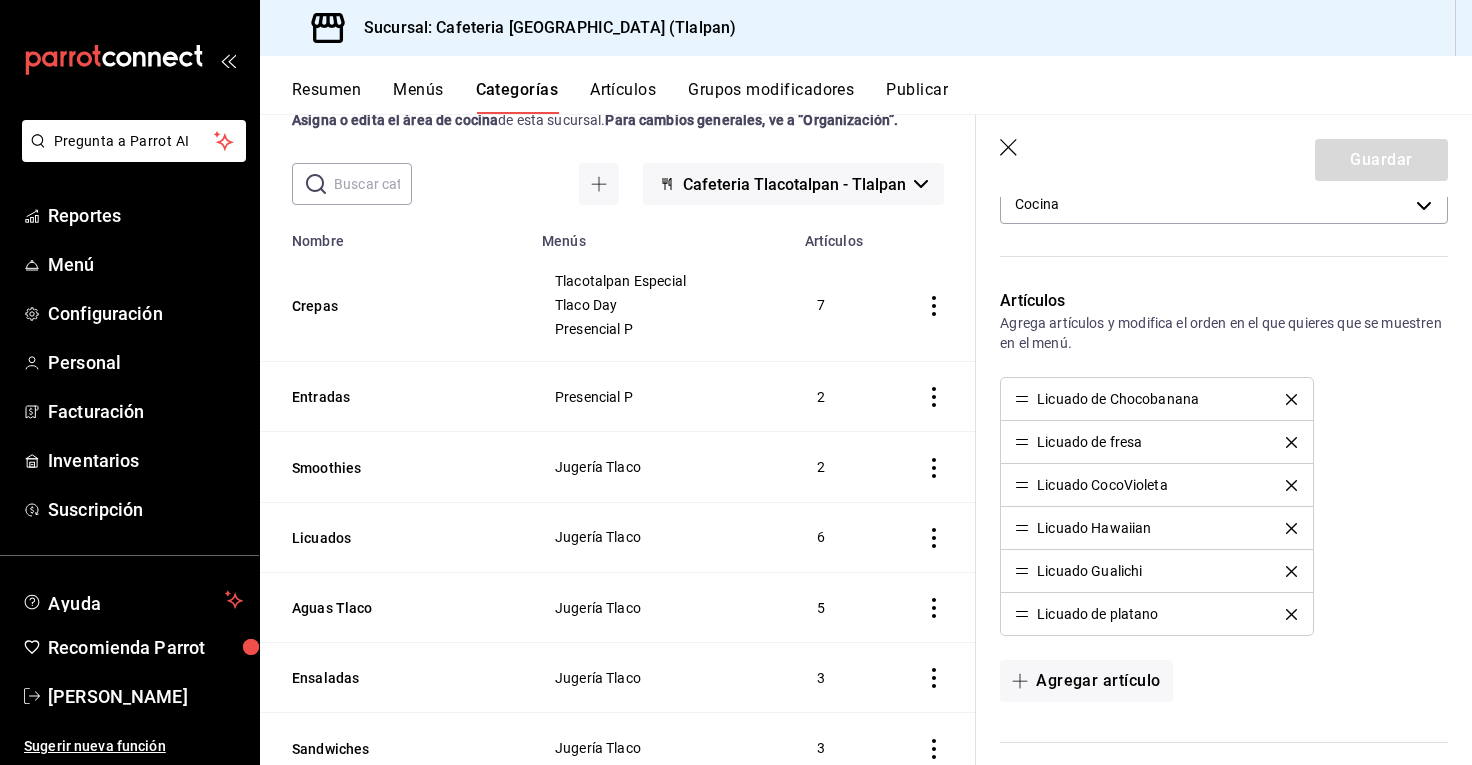 scroll, scrollTop: 495, scrollLeft: 0, axis: vertical 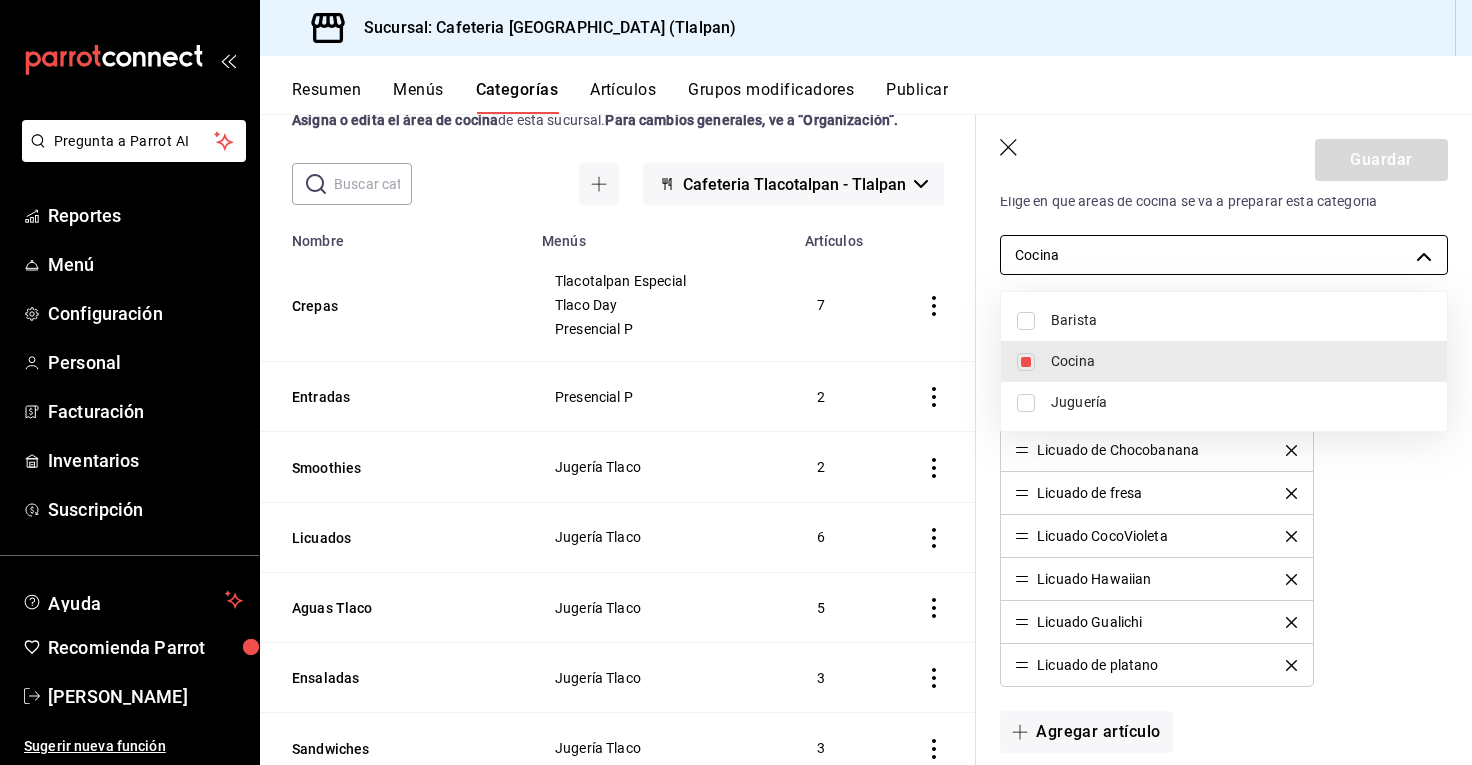 click on "Pregunta a Parrot AI Reportes   Menú   Configuración   Personal   Facturación   Inventarios   Suscripción   Ayuda Recomienda Parrot   Rodolfo Zedillo   Sugerir nueva función   Sucursal: Cafeteria Tlacotalpan (Tlalpan) Resumen Menús Categorías Artículos Grupos modificadores Publicar Categoría sucursal Asigna o edita el área de cocina  de esta sucursal.  Para cambios generales, ve a “Organización”. ​ ​ Cafeteria Tlacotalpan - Tlalpan Nombre Menús Artículos Crepas Tlacotalpan Especial Tlaco Day Presencial P 7 Entradas Presencial P 2 Smoothies Jugería Tlaco 2 Licuados Jugería Tlaco 6 Aguas Tlaco Jugería Tlaco 5 Ensaladas Jugería Tlaco 3 Sandwiches Jugería Tlaco 3 Bagel Jugería Tlaco 2 Jugos Jugería Tlaco 10 Cocteles Jugería Tlaco 2 Combos Desayuno Tlacotalpan Especial Tlaco Day 5 Admin Presencial P 2 Tortas Tlacotalpan Especial Tlaco Day Hamburguesas Tlacotalpan Presencial P 2 Jugería Tlaco Tlacotalpan Especial Tlaco Day 9 Crunchy Tlacotalpan Especial Tlaco Day Presencial P 5 Bebidas" at bounding box center [736, 382] 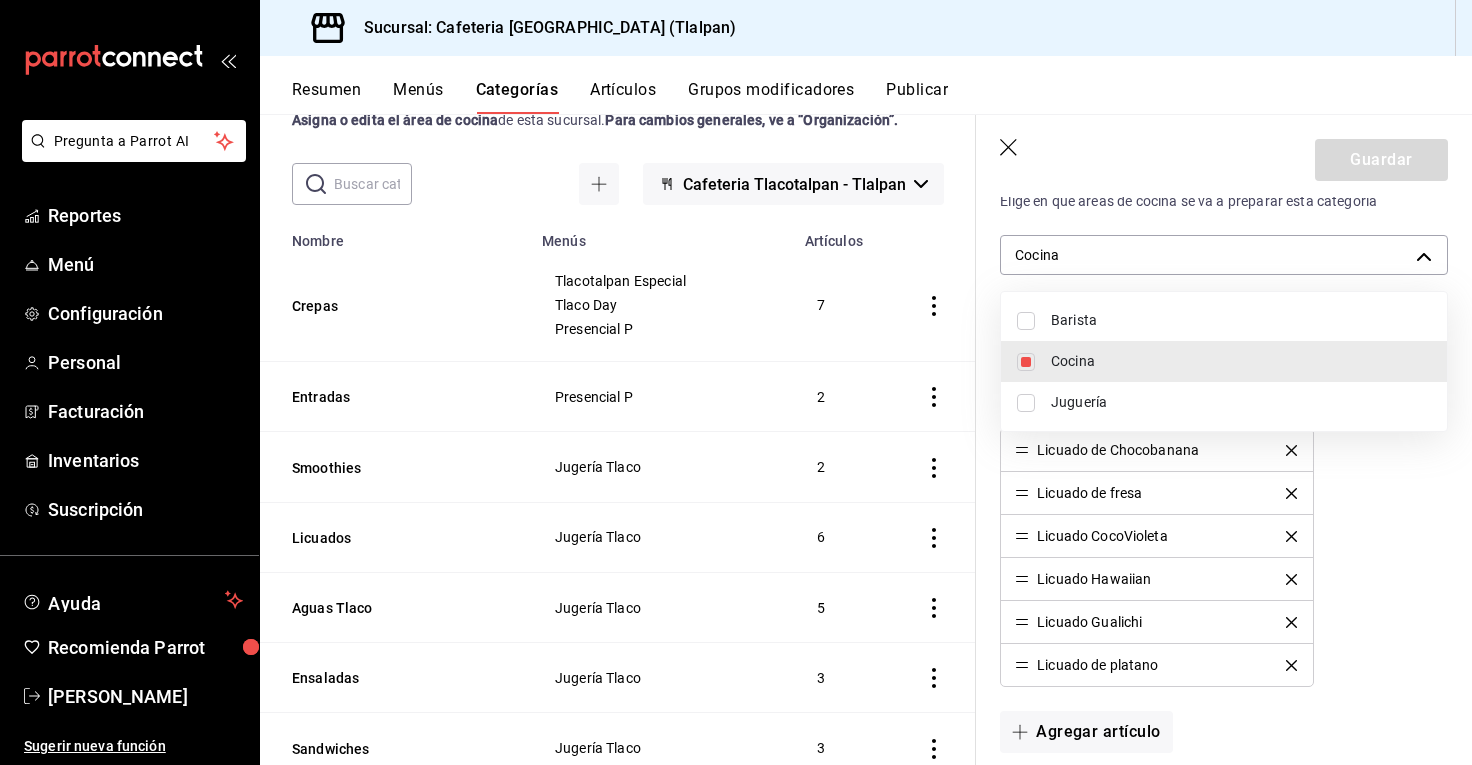 click on "Juguería" at bounding box center [1241, 402] 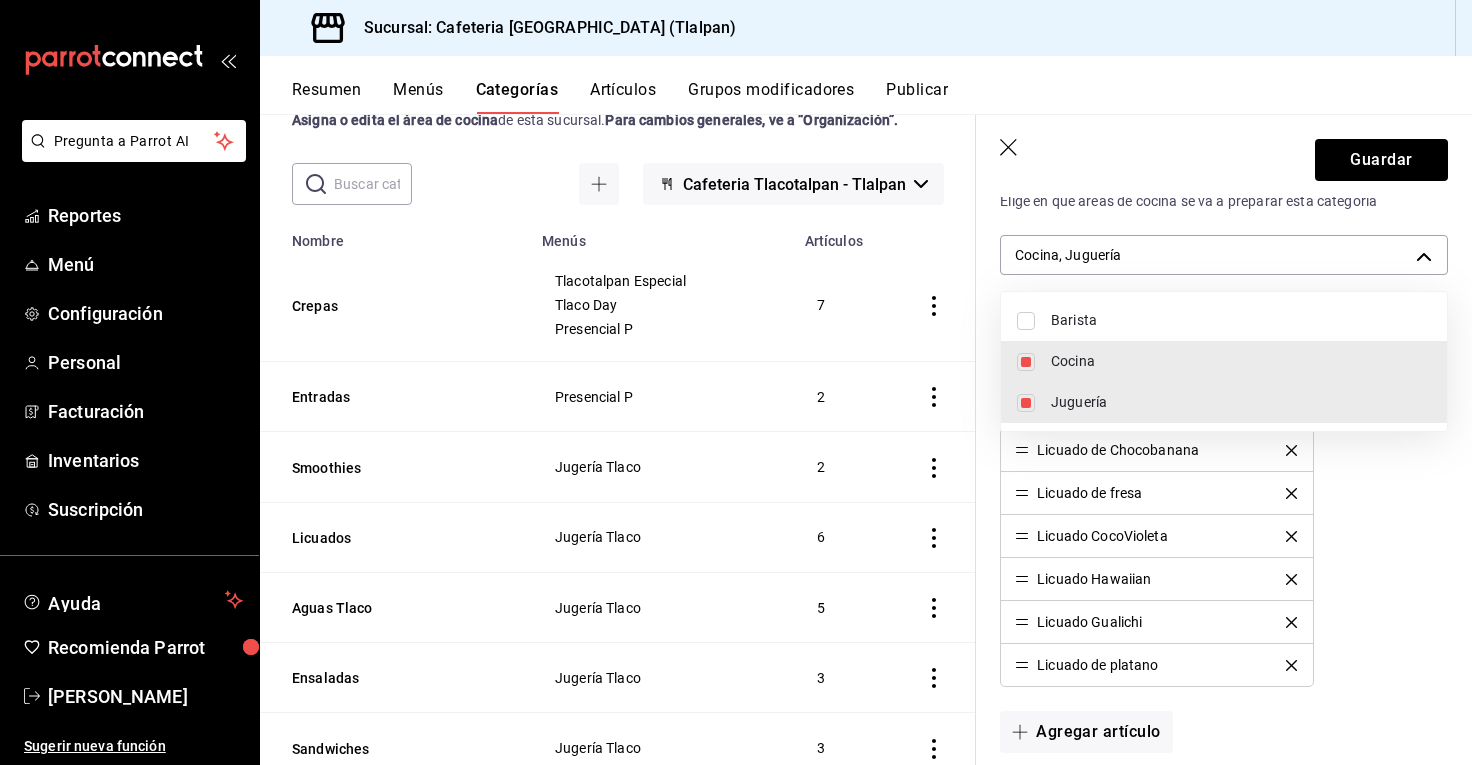 click at bounding box center [736, 382] 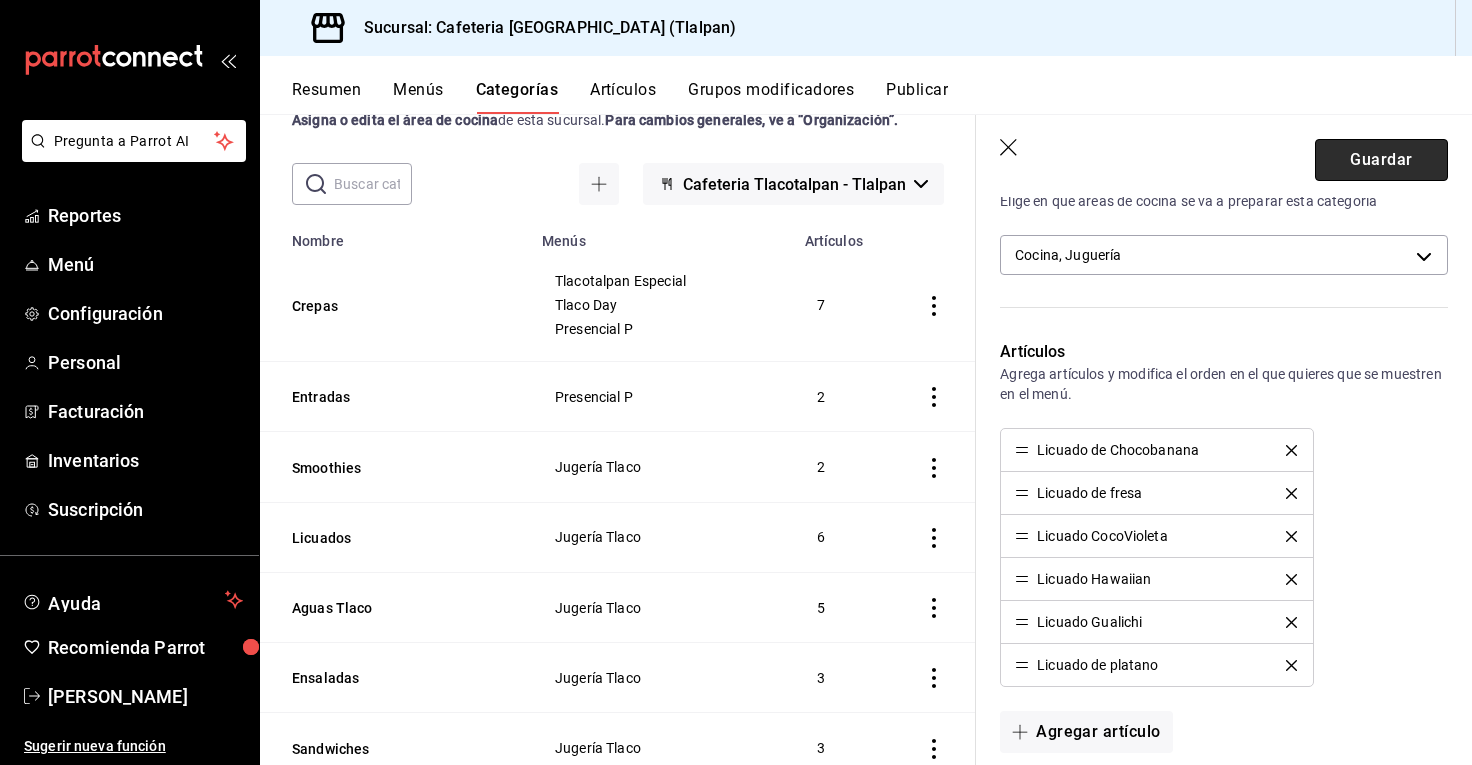 click on "Guardar" at bounding box center [1381, 160] 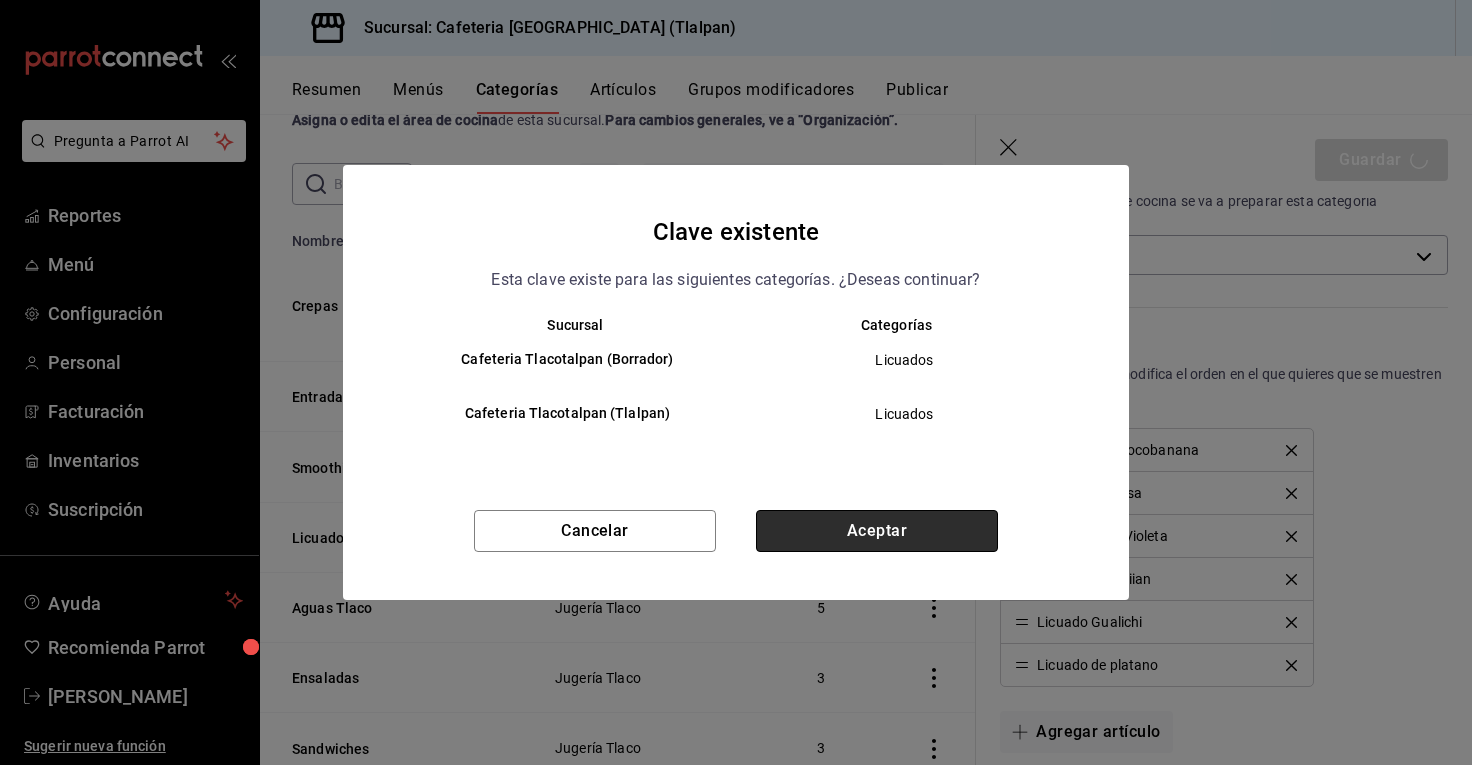 click on "Aceptar" at bounding box center [877, 531] 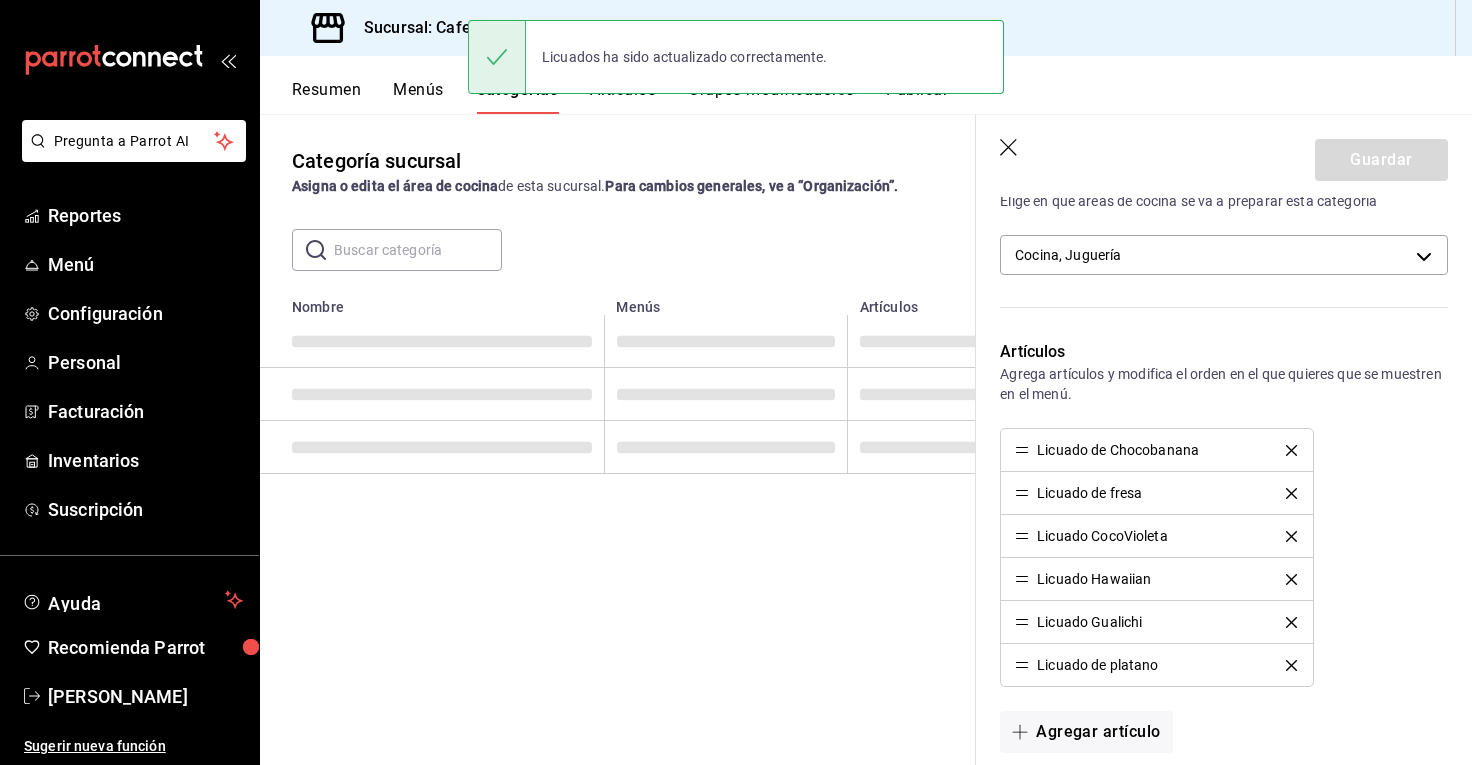 scroll, scrollTop: 0, scrollLeft: 0, axis: both 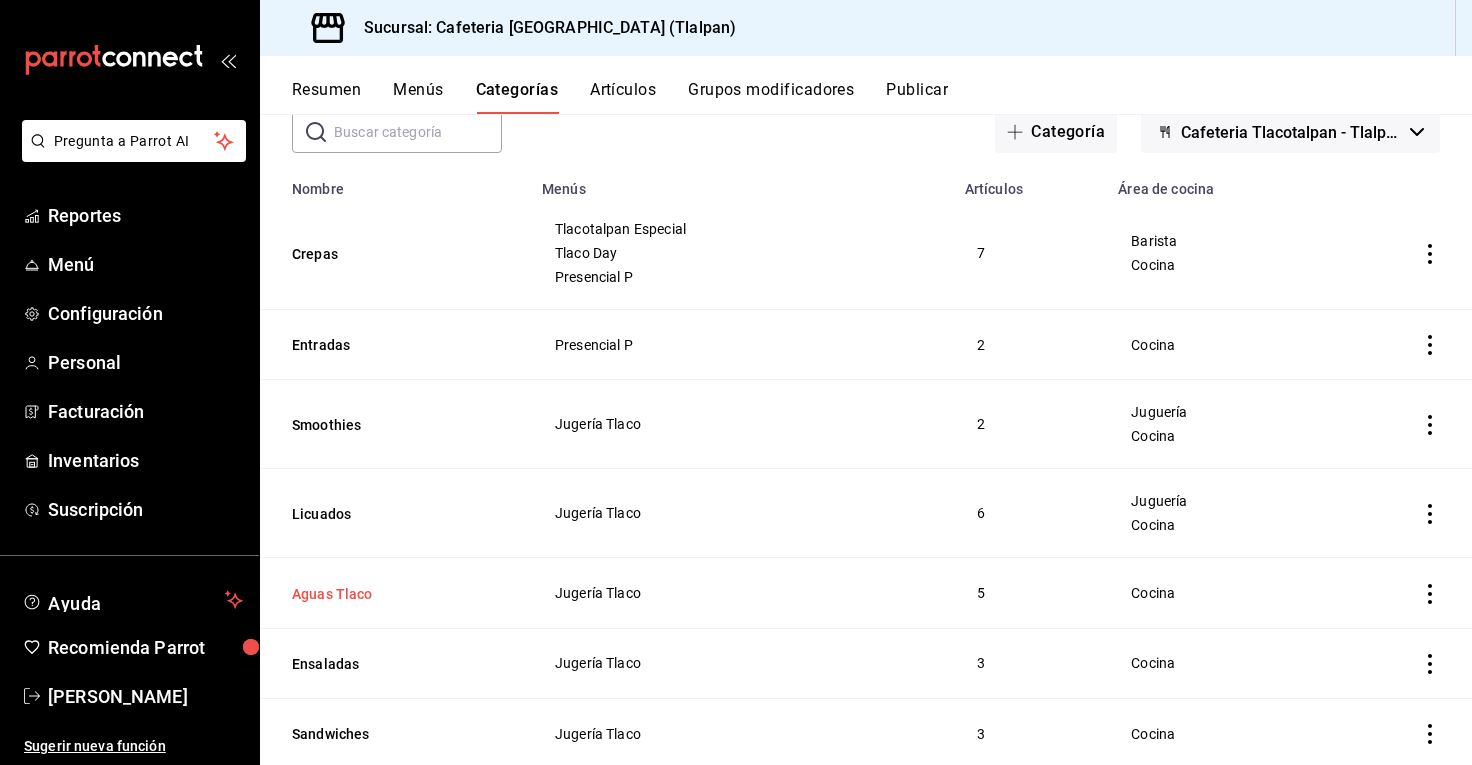 click on "Aguas Tlaco" at bounding box center [392, 594] 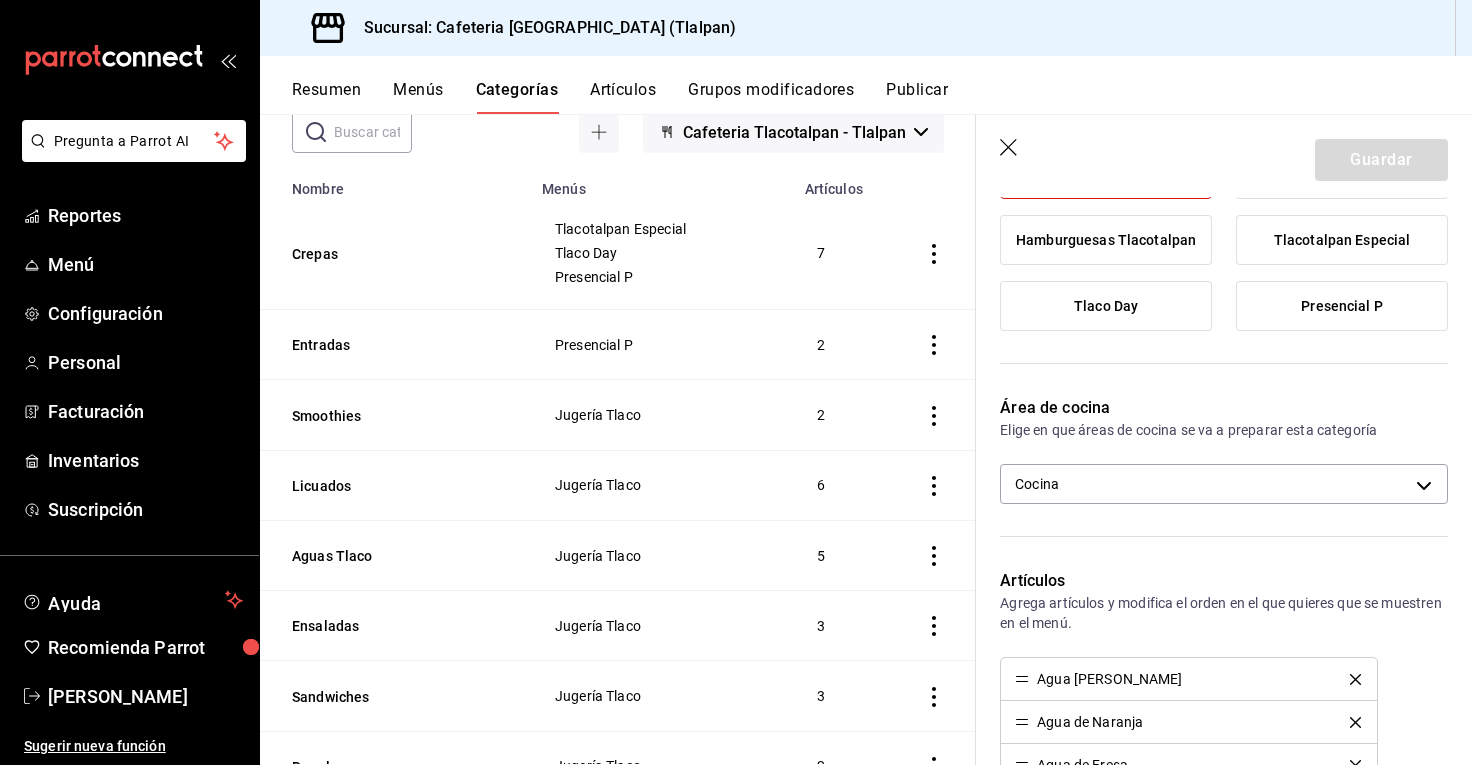 scroll, scrollTop: 340, scrollLeft: 0, axis: vertical 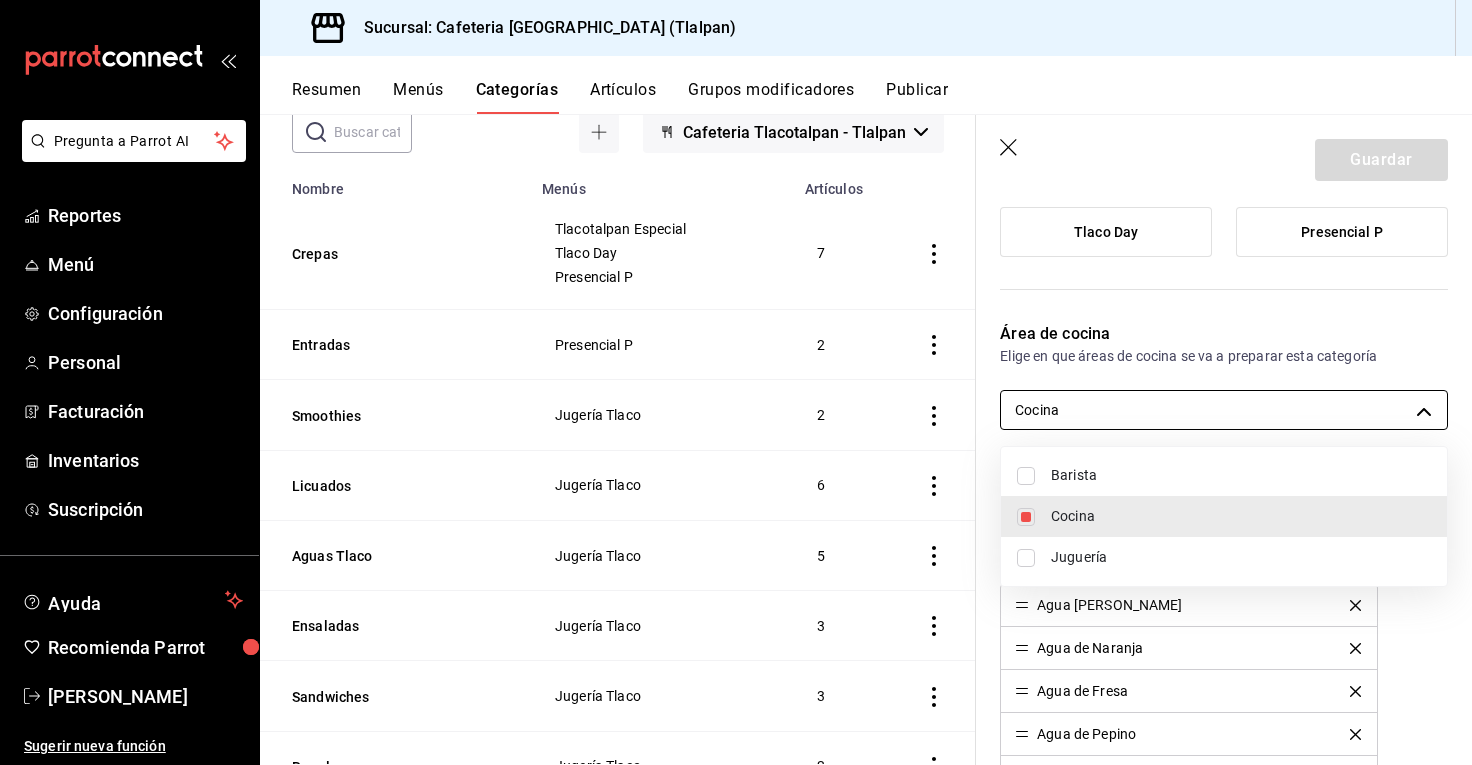 click on "Pregunta a Parrot AI Reportes   Menú   Configuración   Personal   Facturación   Inventarios   Suscripción   Ayuda Recomienda Parrot   Rodolfo Zedillo   Sugerir nueva función   Sucursal: Cafeteria Tlacotalpan (Tlalpan) Resumen Menús Categorías Artículos Grupos modificadores Publicar Categoría sucursal Asigna o edita el área de cocina  de esta sucursal.  Para cambios generales, ve a “Organización”. ​ ​ Cafeteria Tlacotalpan - Tlalpan Nombre Menús Artículos Crepas Tlacotalpan Especial Tlaco Day Presencial P 7 Entradas Presencial P 2 Smoothies Jugería Tlaco 2 Licuados Jugería Tlaco 6 Aguas Tlaco Jugería Tlaco 5 Ensaladas Jugería Tlaco 3 Sandwiches Jugería Tlaco 3 Bagel Jugería Tlaco 2 Jugos Jugería Tlaco 10 Cocteles Jugería Tlaco 2 Combos Desayuno Tlacotalpan Especial Tlaco Day 5 Admin Presencial P 2 Tortas Tlacotalpan Especial Tlaco Day Hamburguesas Tlacotalpan Presencial P 2 Jugería Tlaco Tlacotalpan Especial Tlaco Day 9 Crunchy Tlacotalpan Especial Tlaco Day Presencial P 5 Bebidas" at bounding box center (736, 382) 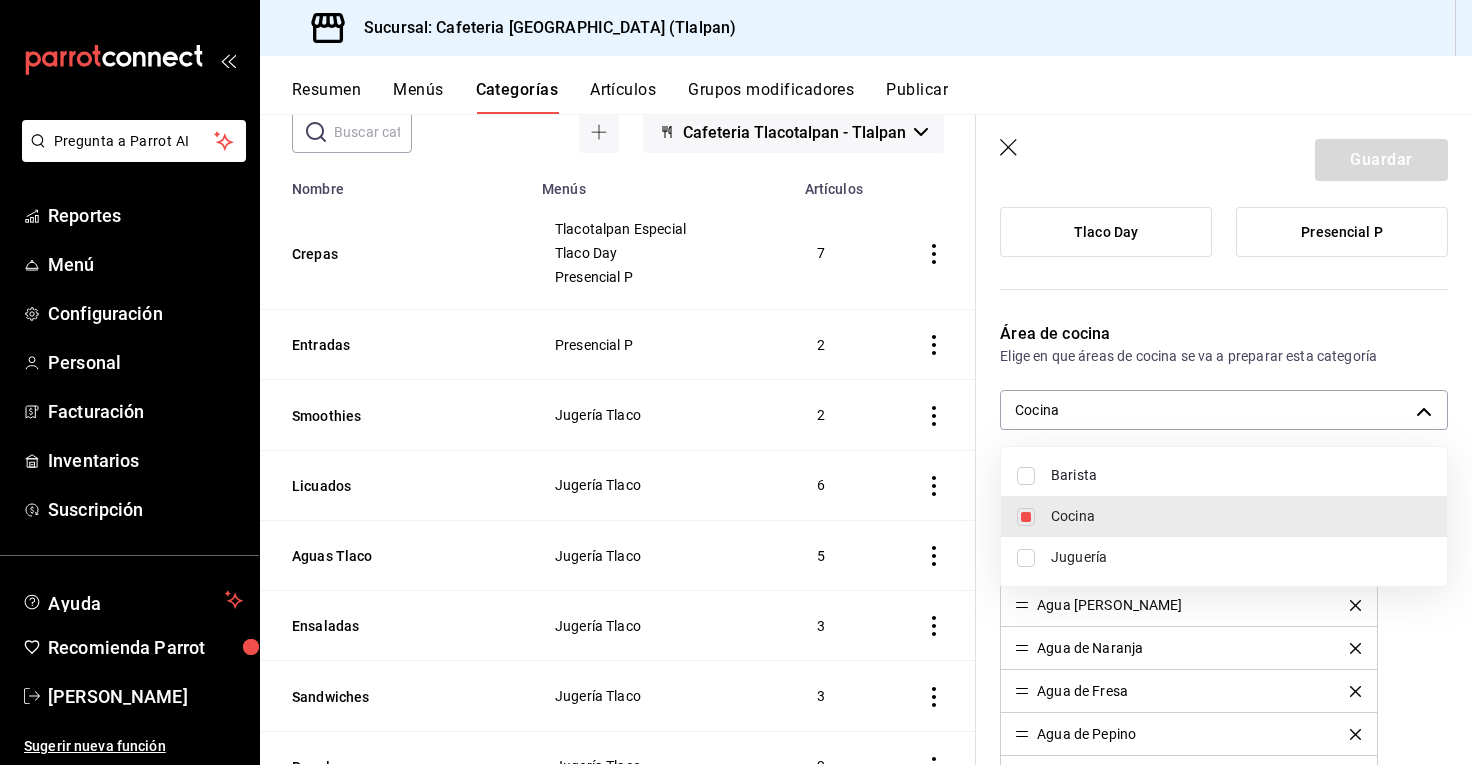 click on "Juguería" at bounding box center [1241, 557] 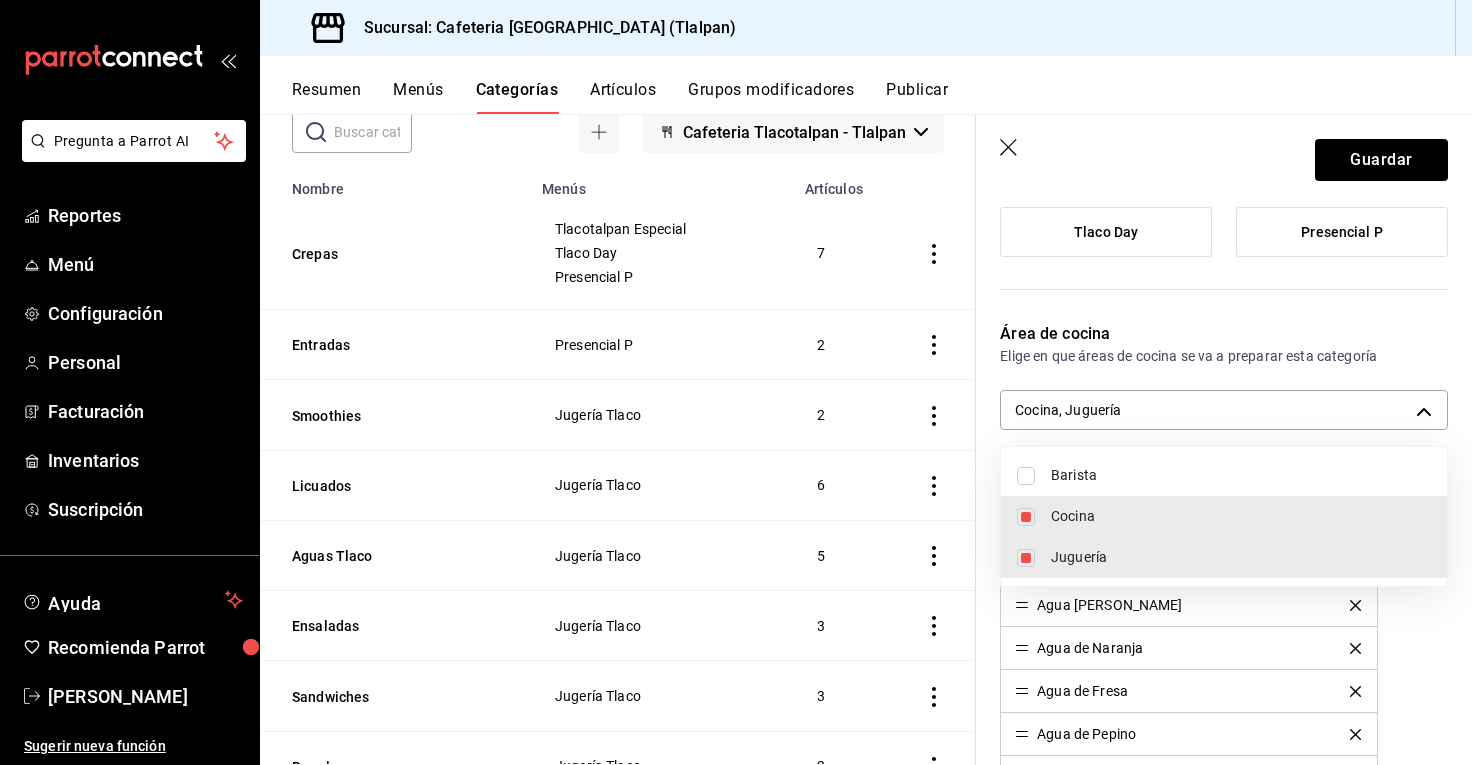 click at bounding box center [736, 382] 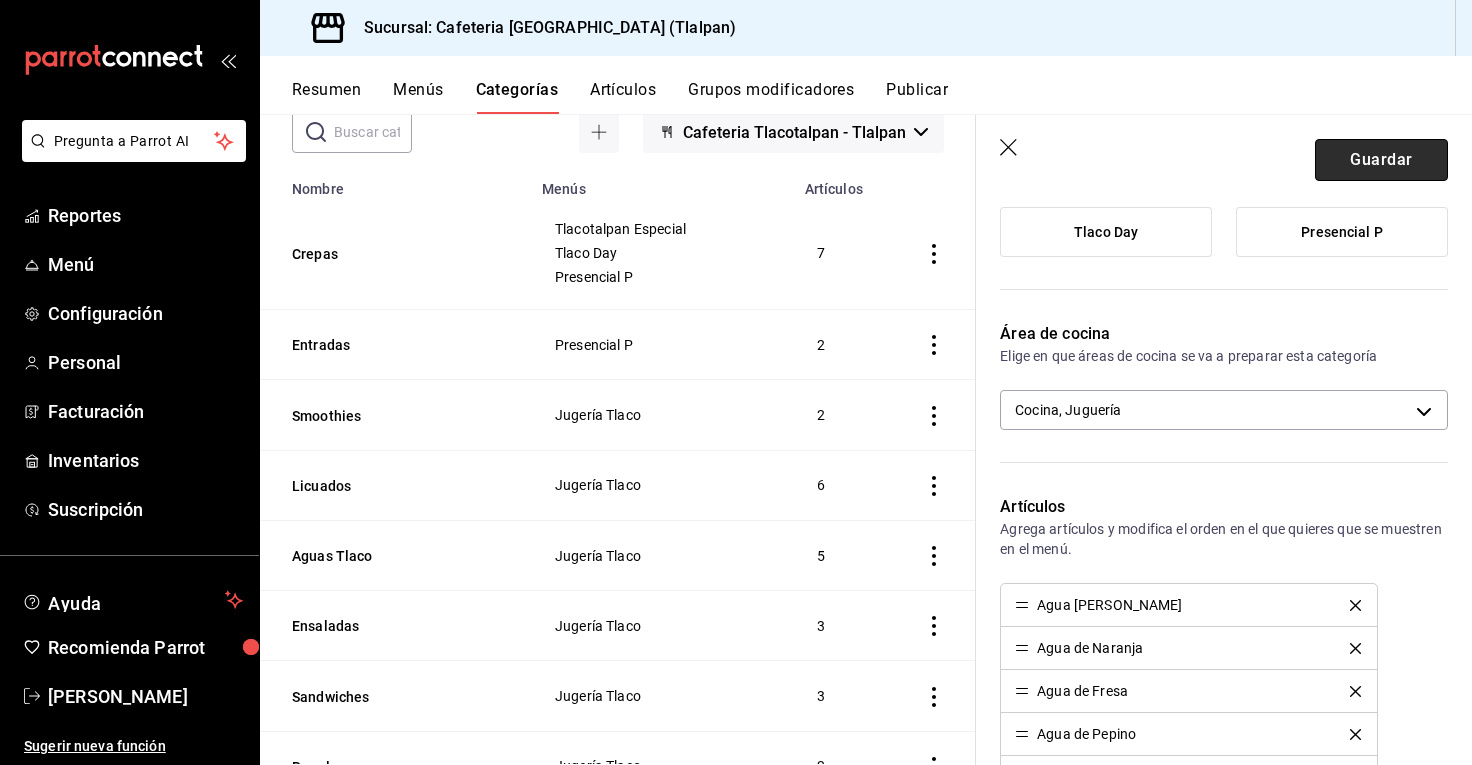 click on "Guardar" at bounding box center [1381, 160] 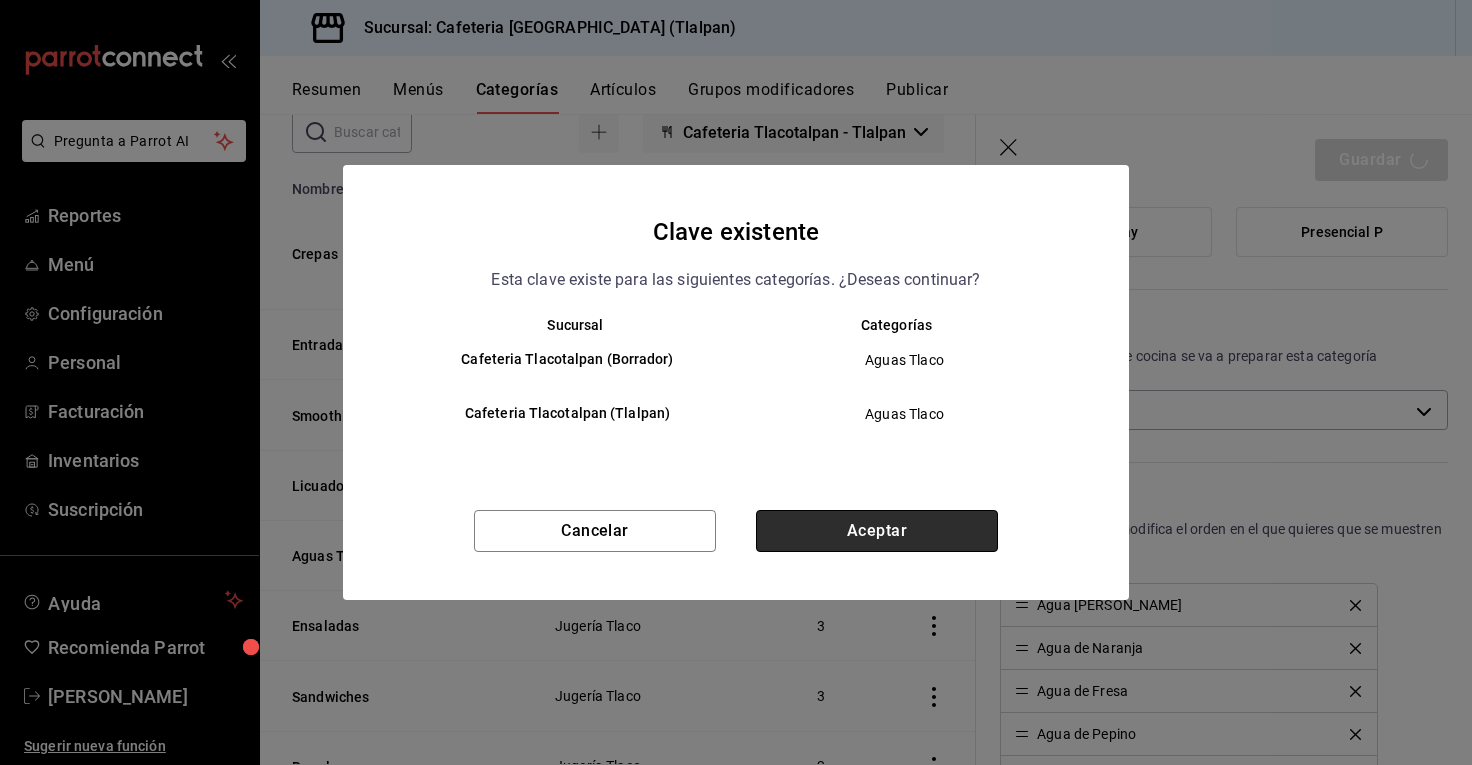 click on "Aceptar" at bounding box center (877, 531) 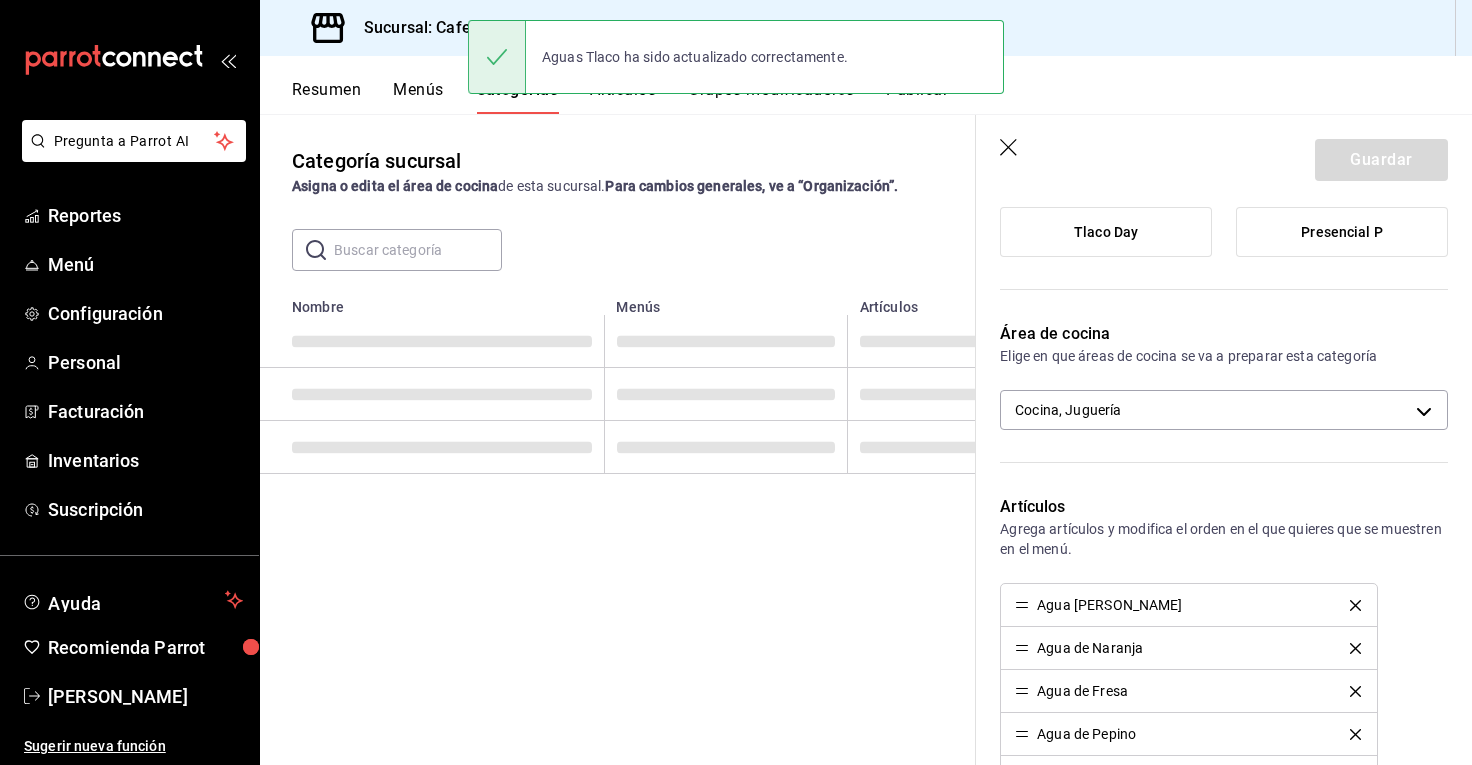 scroll, scrollTop: 0, scrollLeft: 0, axis: both 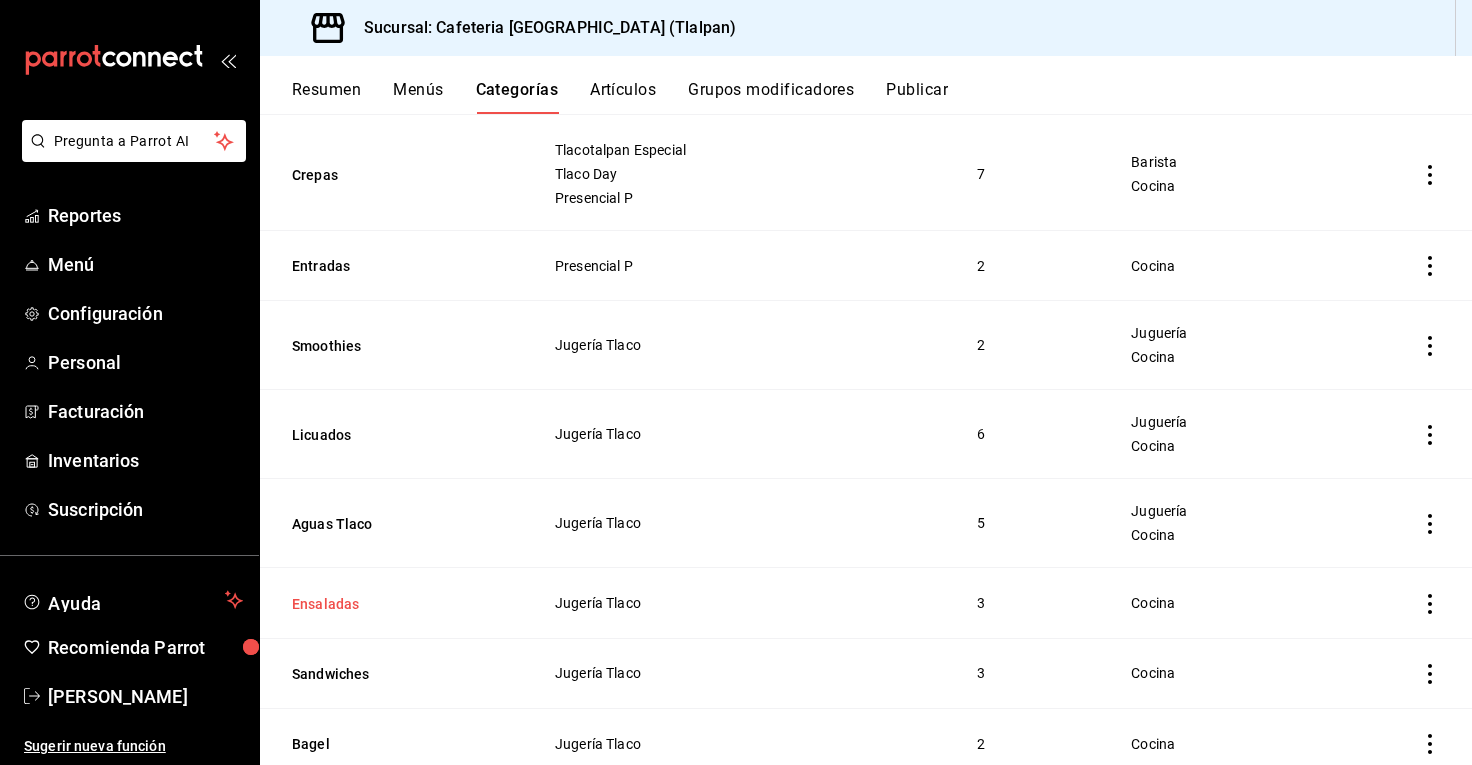 click on "Ensaladas" at bounding box center [392, 604] 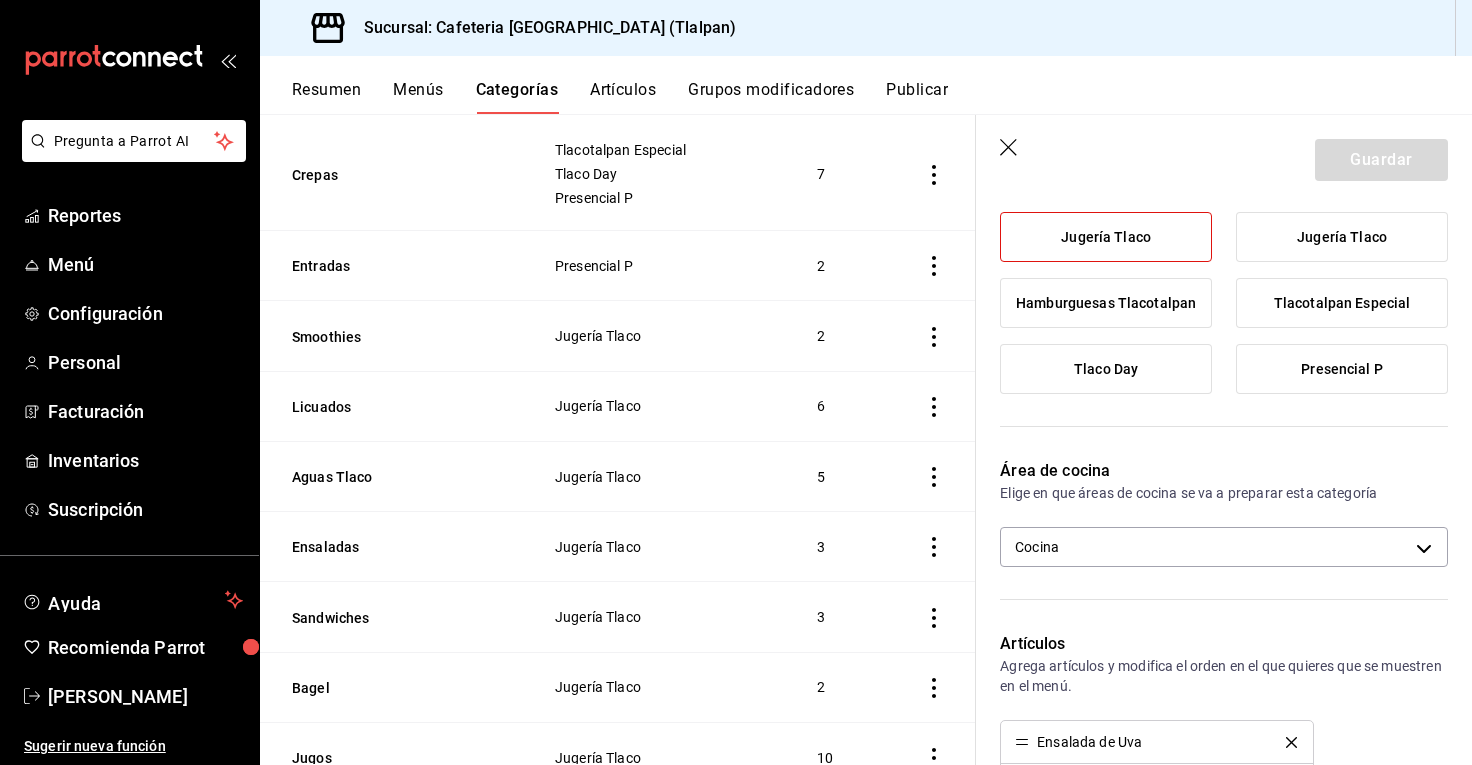 scroll, scrollTop: 238, scrollLeft: 0, axis: vertical 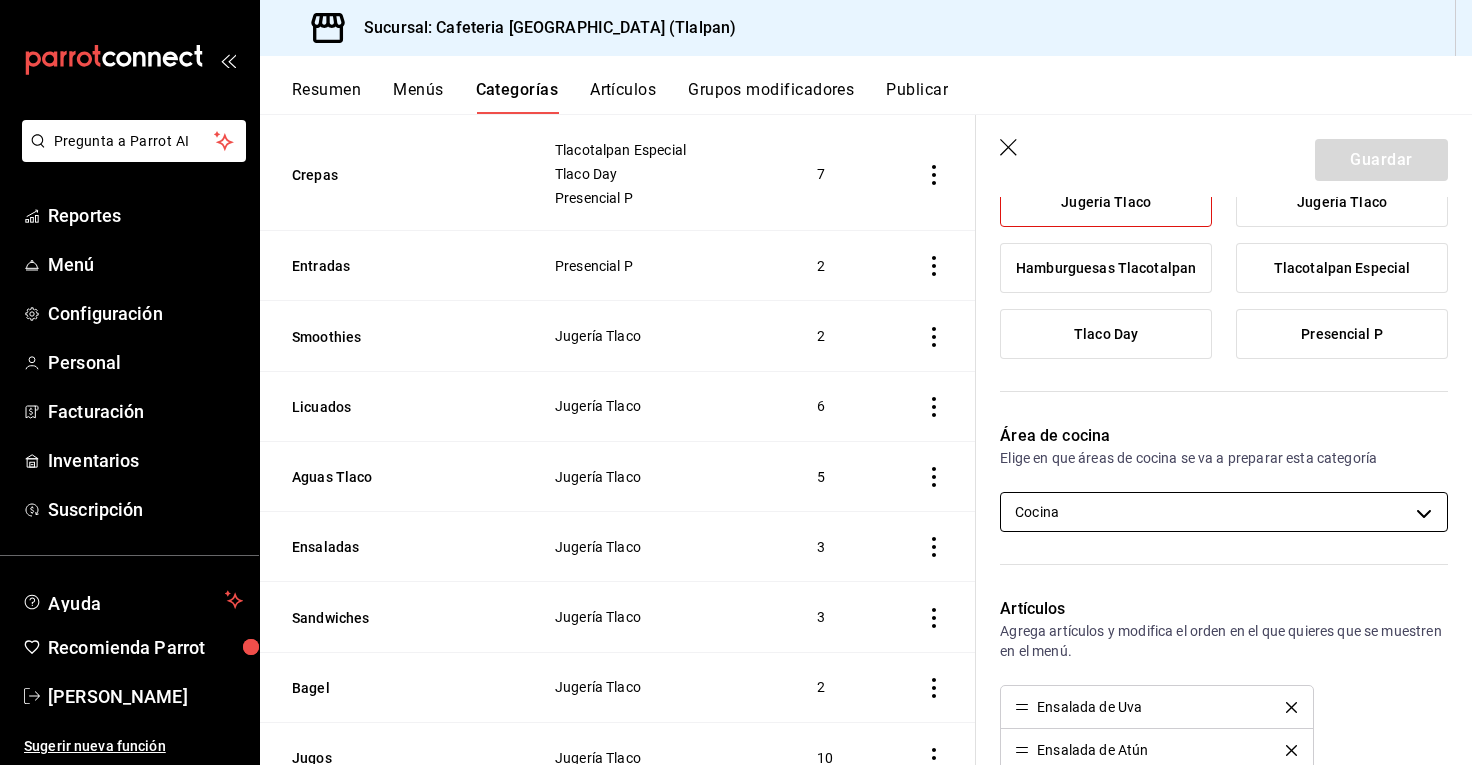 click on "Pregunta a Parrot AI Reportes   Menú   Configuración   Personal   Facturación   Inventarios   Suscripción   Ayuda Recomienda Parrot   Rodolfo Zedillo   Sugerir nueva función   Sucursal: Cafeteria Tlacotalpan (Tlalpan) Resumen Menús Categorías Artículos Grupos modificadores Publicar Categoría sucursal Asigna o edita el área de cocina  de esta sucursal.  Para cambios generales, ve a “Organización”. ​ ​ Cafeteria Tlacotalpan - Tlalpan Nombre Menús Artículos Crepas Tlacotalpan Especial Tlaco Day Presencial P 7 Entradas Presencial P 2 Smoothies Jugería Tlaco 2 Licuados Jugería Tlaco 6 Aguas Tlaco Jugería Tlaco 5 Ensaladas Jugería Tlaco 3 Sandwiches Jugería Tlaco 3 Bagel Jugería Tlaco 2 Jugos Jugería Tlaco 10 Cocteles Jugería Tlaco 2 Combos Desayuno Tlacotalpan Especial Tlaco Day 5 Admin Presencial P 2 Tortas Tlacotalpan Especial Tlaco Day Hamburguesas Tlacotalpan Presencial P 2 Jugería Tlaco Tlacotalpan Especial Tlaco Day 9 Crunchy Tlacotalpan Especial Tlaco Day Presencial P 5 Bebidas" at bounding box center (736, 382) 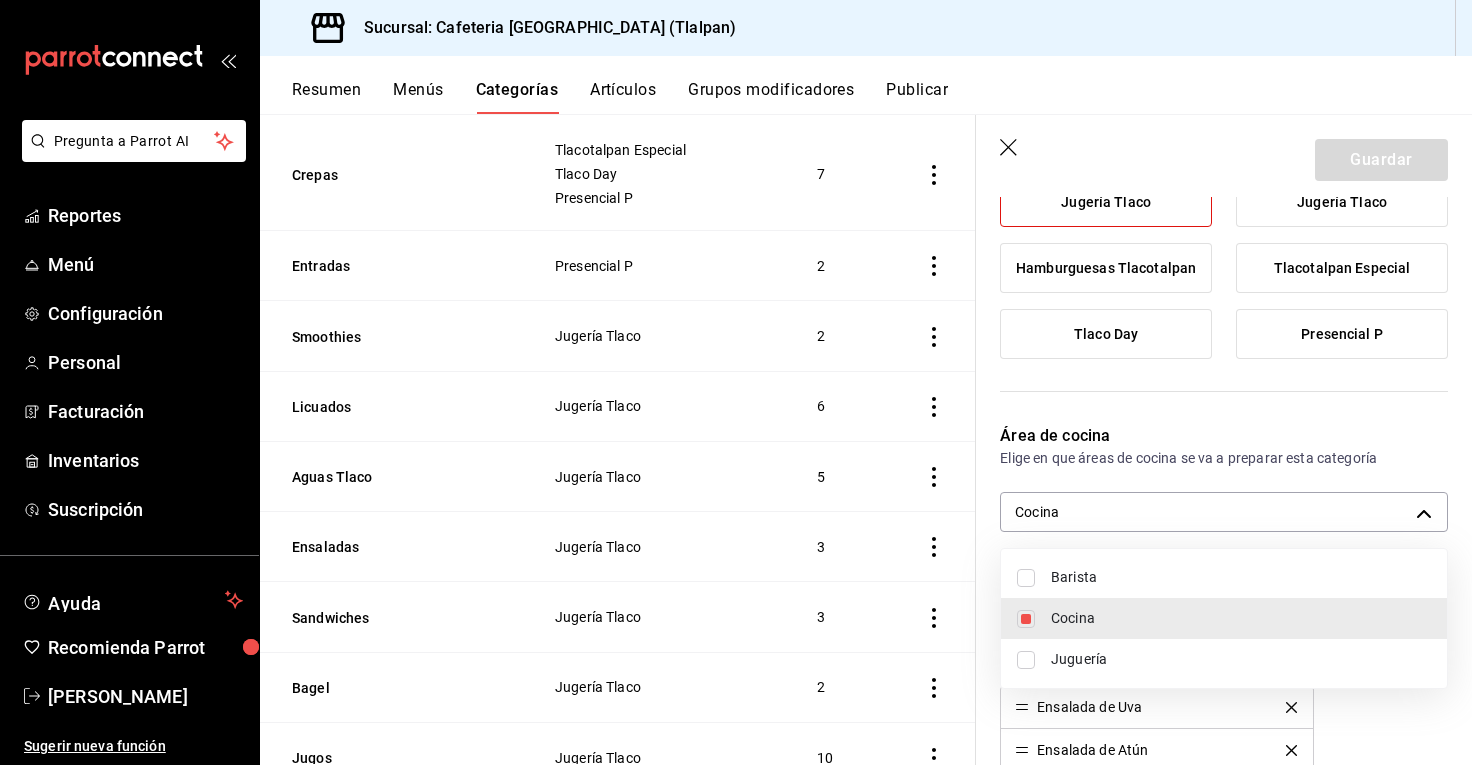 click on "Juguería" at bounding box center [1241, 659] 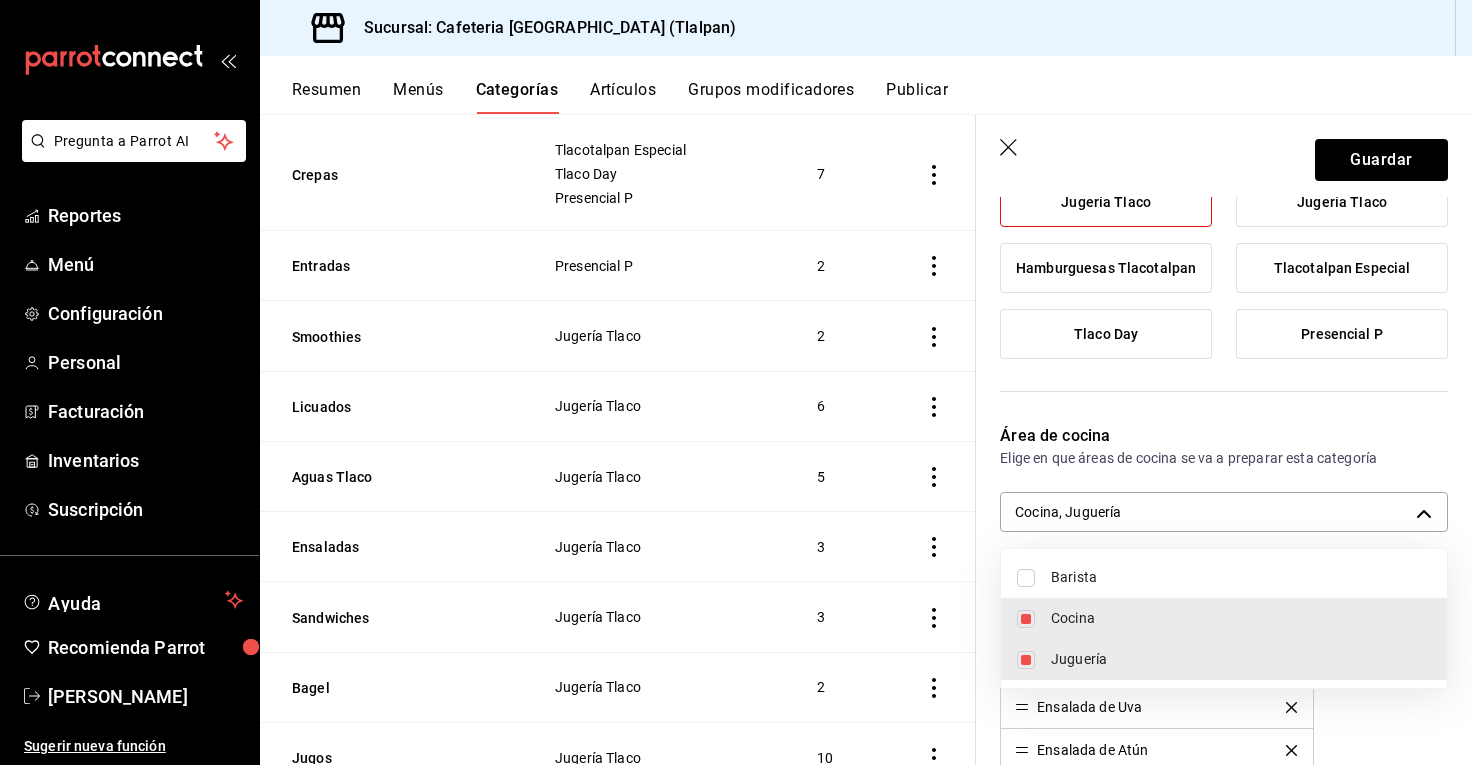 click at bounding box center (736, 382) 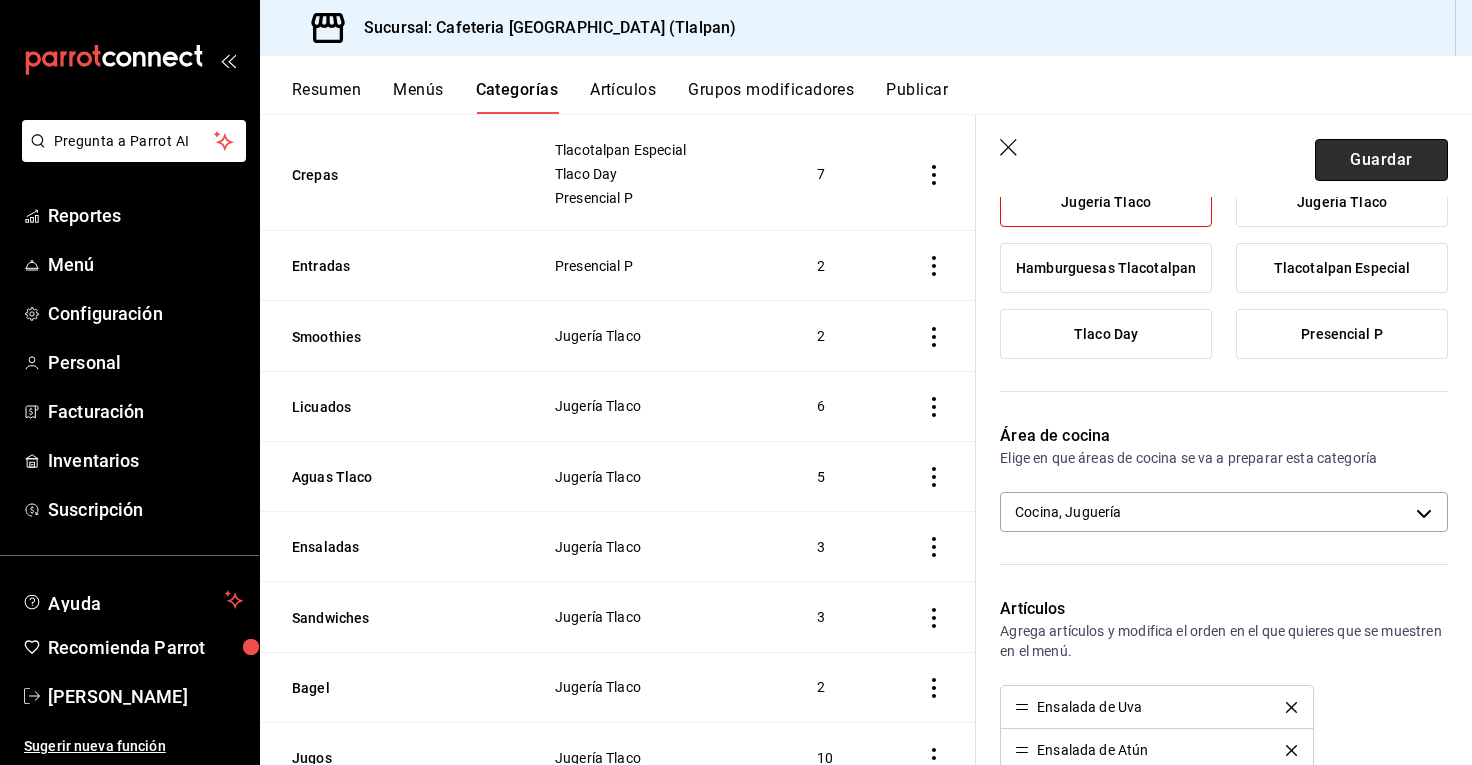 click on "Guardar" at bounding box center (1381, 160) 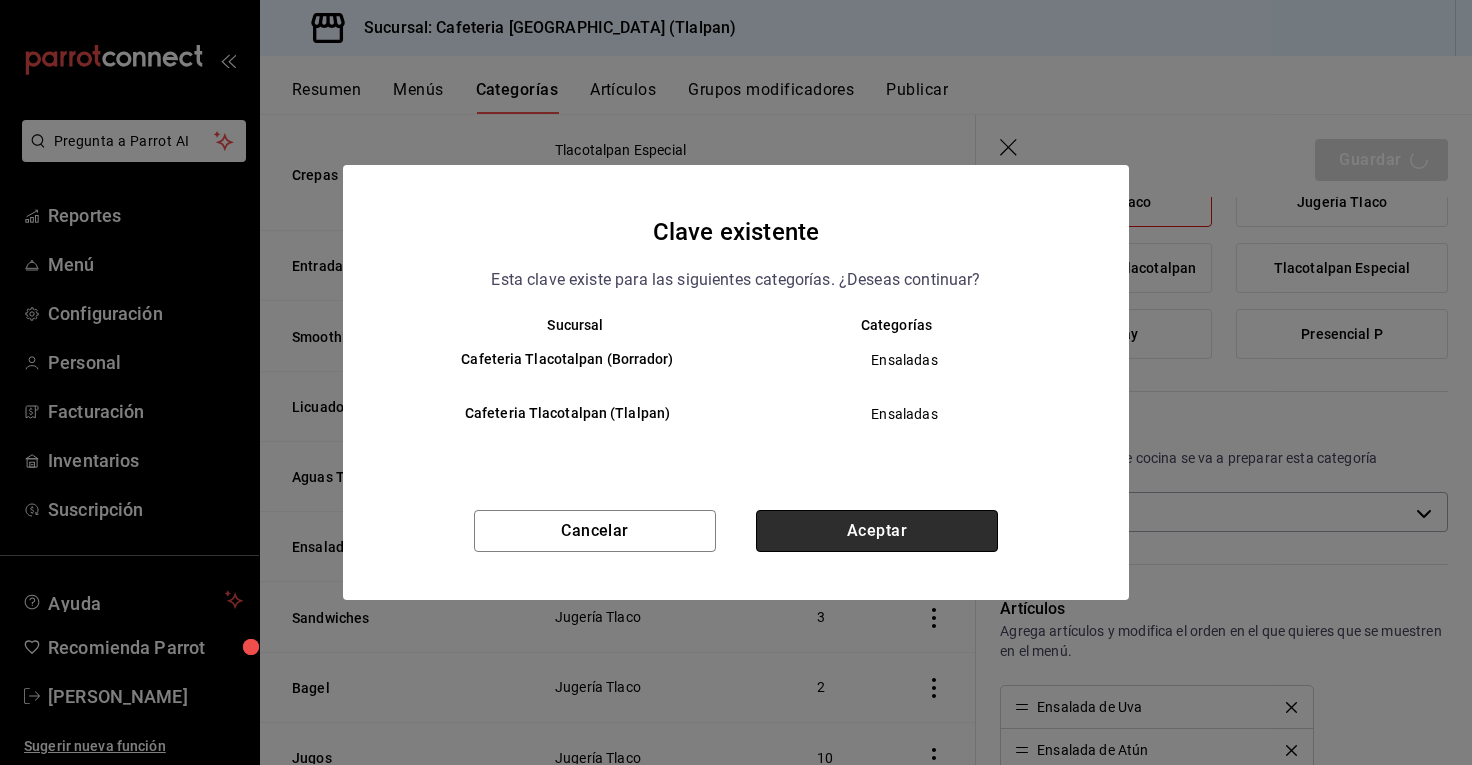 click on "Aceptar" at bounding box center (877, 531) 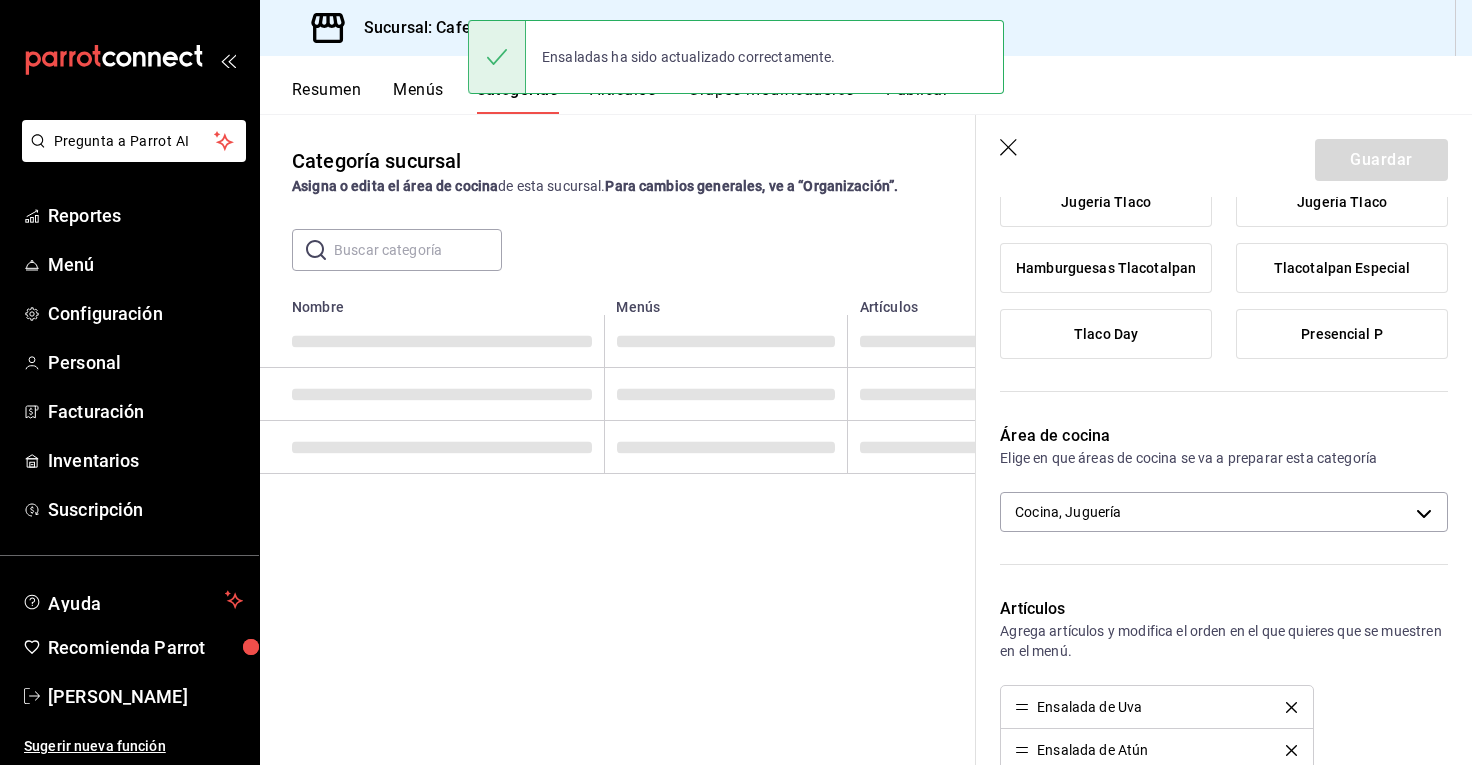 scroll, scrollTop: 0, scrollLeft: 0, axis: both 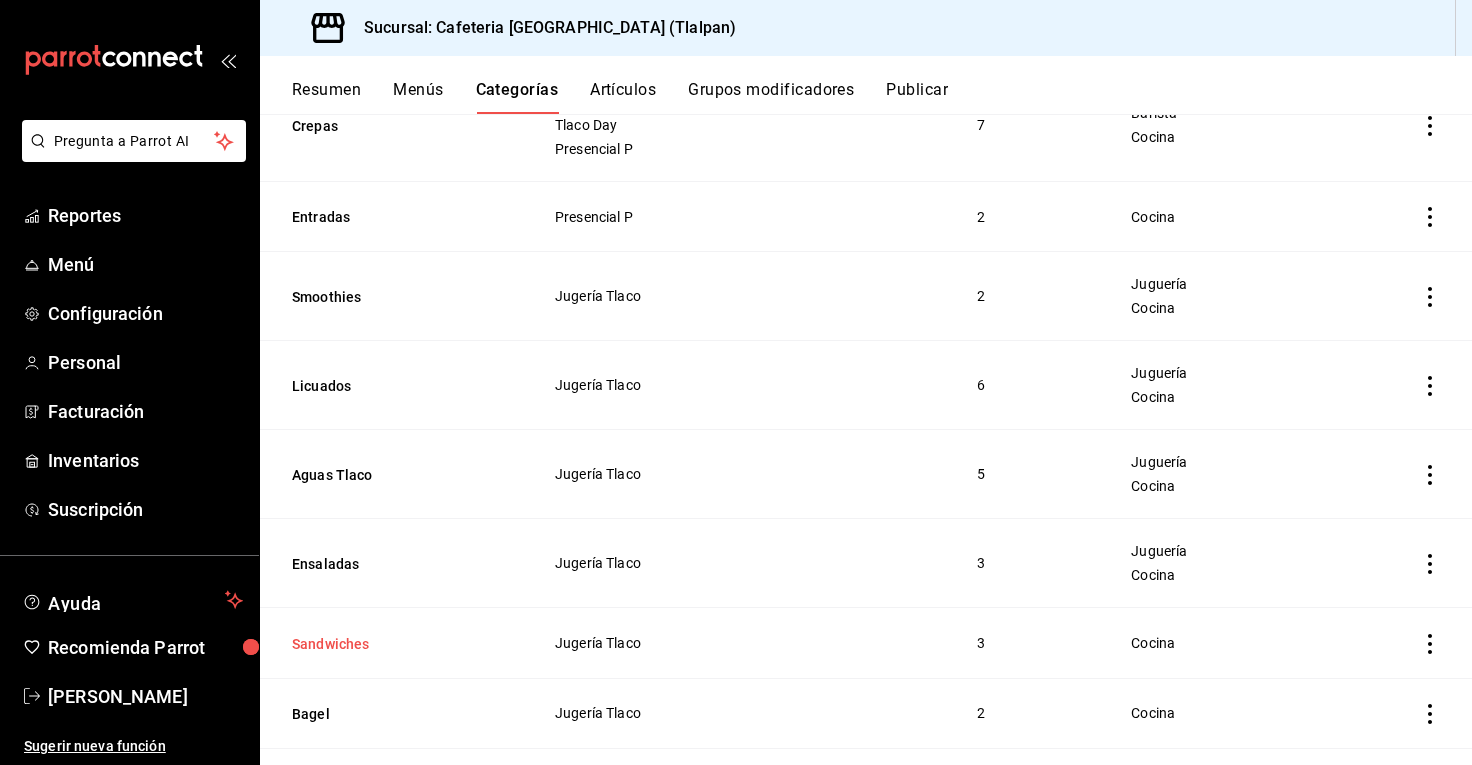 click on "Sandwiches" at bounding box center (392, 644) 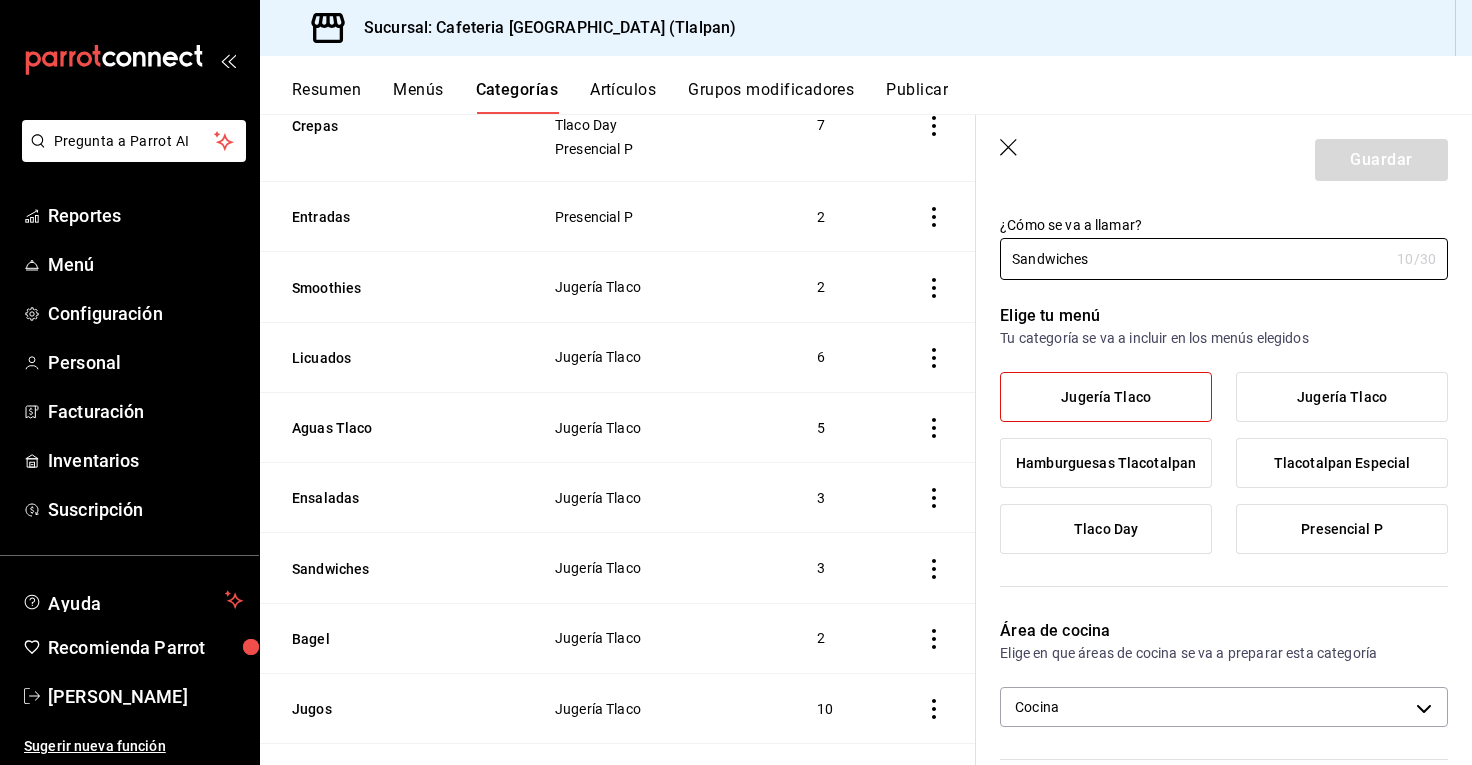 scroll, scrollTop: 51, scrollLeft: 0, axis: vertical 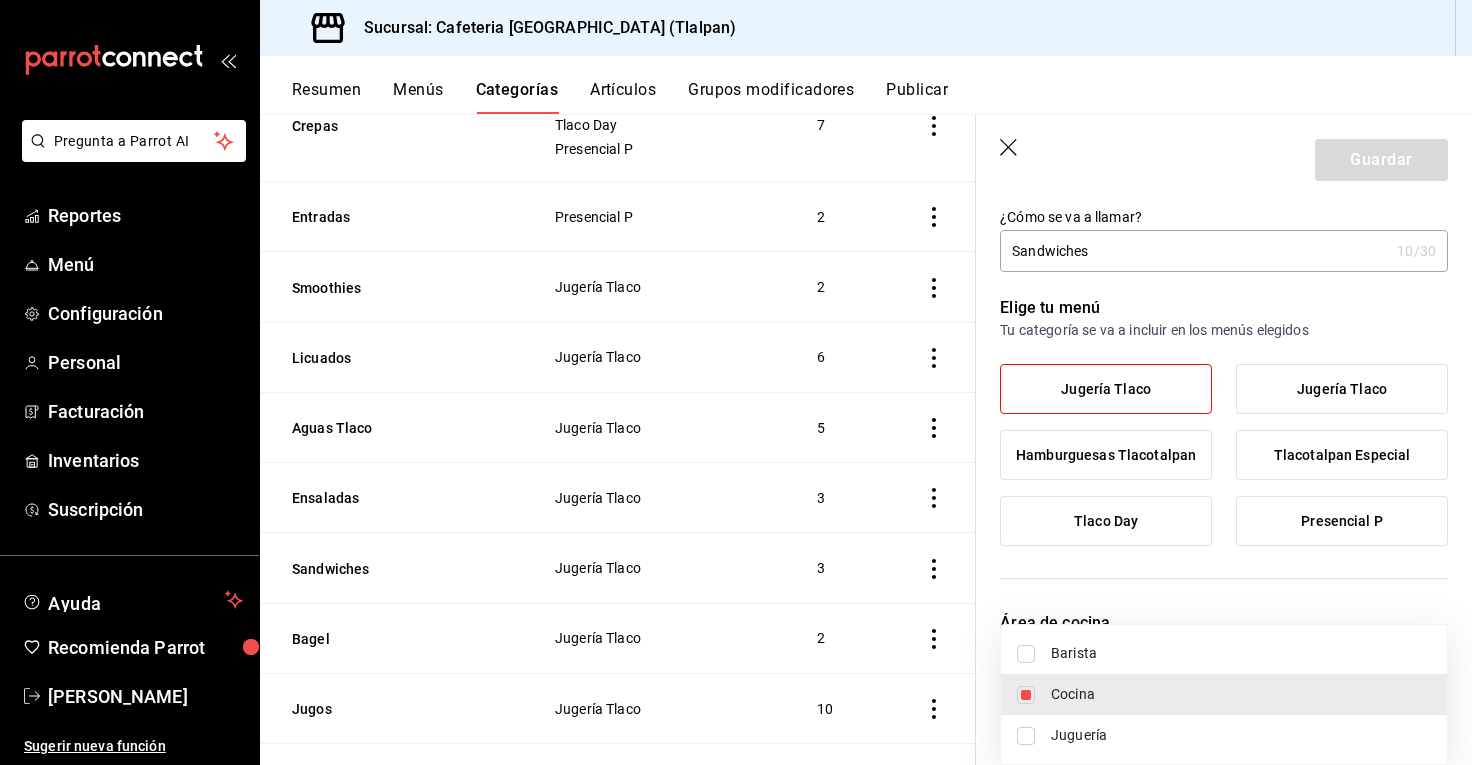click on "Pregunta a Parrot AI Reportes   Menú   Configuración   Personal   Facturación   Inventarios   Suscripción   Ayuda Recomienda Parrot   Rodolfo Zedillo   Sugerir nueva función   Sucursal: Cafeteria Tlacotalpan (Tlalpan) Resumen Menús Categorías Artículos Grupos modificadores Publicar Categoría sucursal Asigna o edita el área de cocina  de esta sucursal.  Para cambios generales, ve a “Organización”. ​ ​ Cafeteria Tlacotalpan - Tlalpan Nombre Menús Artículos Crepas Tlacotalpan Especial Tlaco Day Presencial P 7 Entradas Presencial P 2 Smoothies Jugería Tlaco 2 Licuados Jugería Tlaco 6 Aguas Tlaco Jugería Tlaco 5 Ensaladas Jugería Tlaco 3 Sandwiches Jugería Tlaco 3 Bagel Jugería Tlaco 2 Jugos Jugería Tlaco 10 Cocteles Jugería Tlaco 2 Combos Desayuno Tlacotalpan Especial Tlaco Day 5 Admin Presencial P 2 Tortas Tlacotalpan Especial Tlaco Day Hamburguesas Tlacotalpan Presencial P 2 Jugería Tlaco Tlacotalpan Especial Tlaco Day 9 Crunchy Tlacotalpan Especial Tlaco Day Presencial P 5 Bebidas" at bounding box center (736, 382) 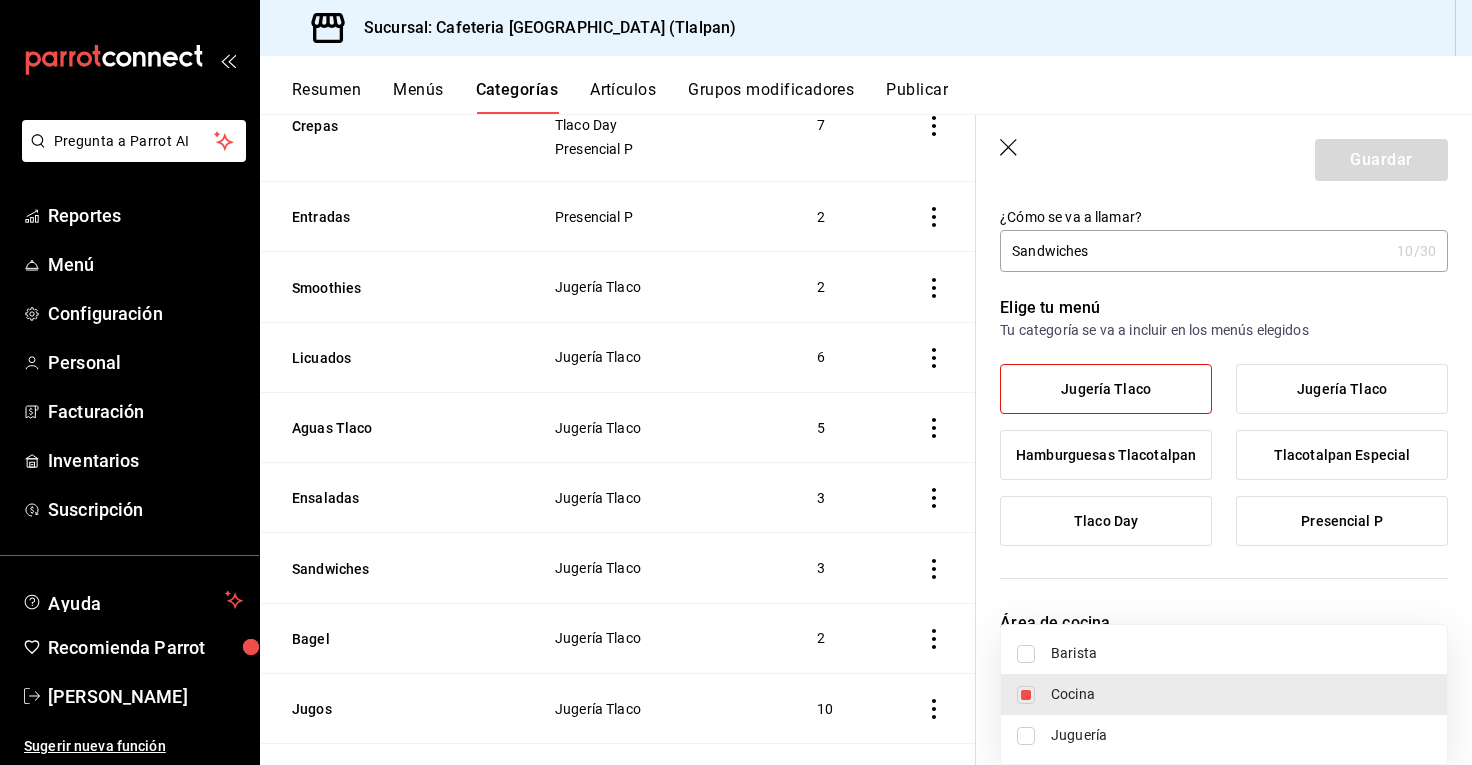 click on "Juguería" at bounding box center (1241, 735) 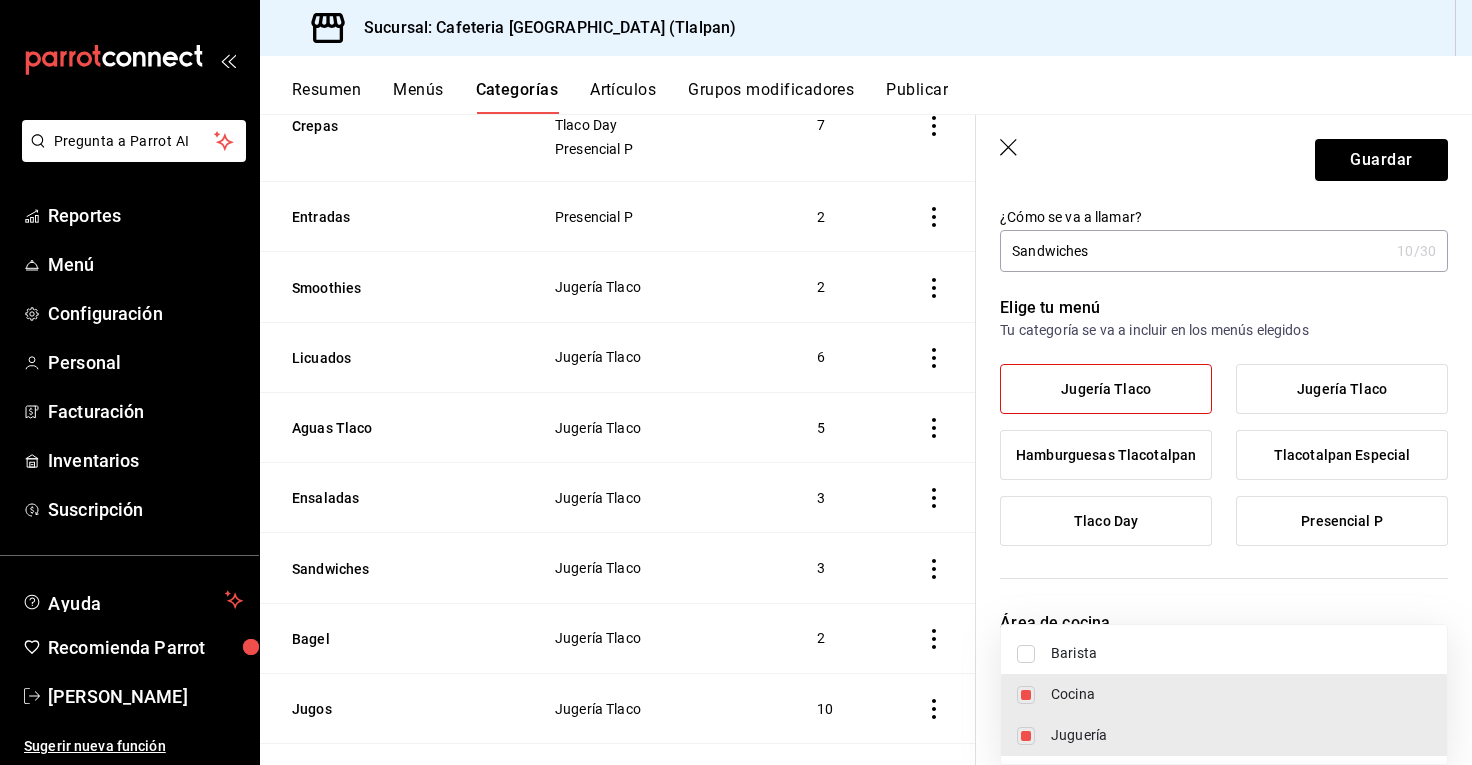 click at bounding box center (736, 382) 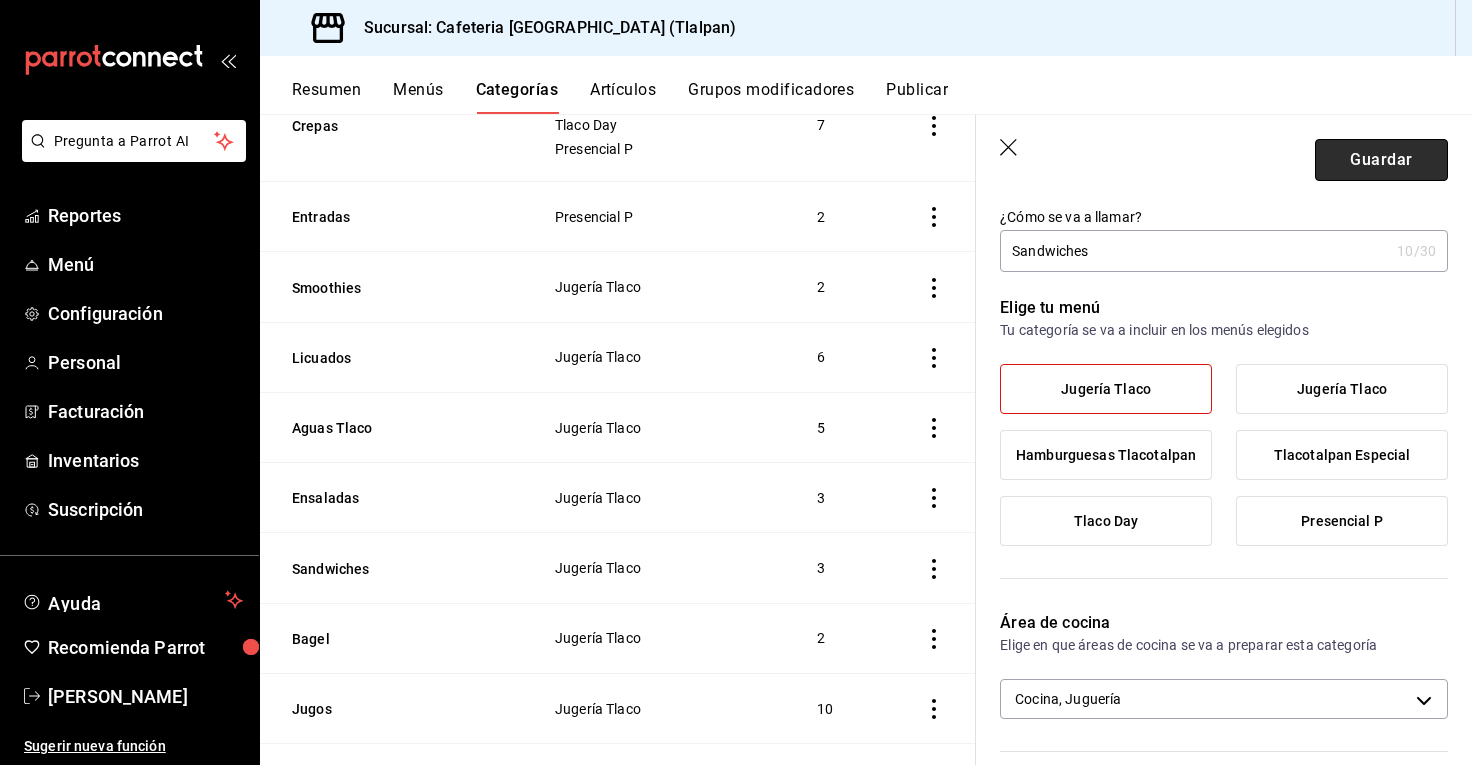 click on "Guardar" at bounding box center (1381, 160) 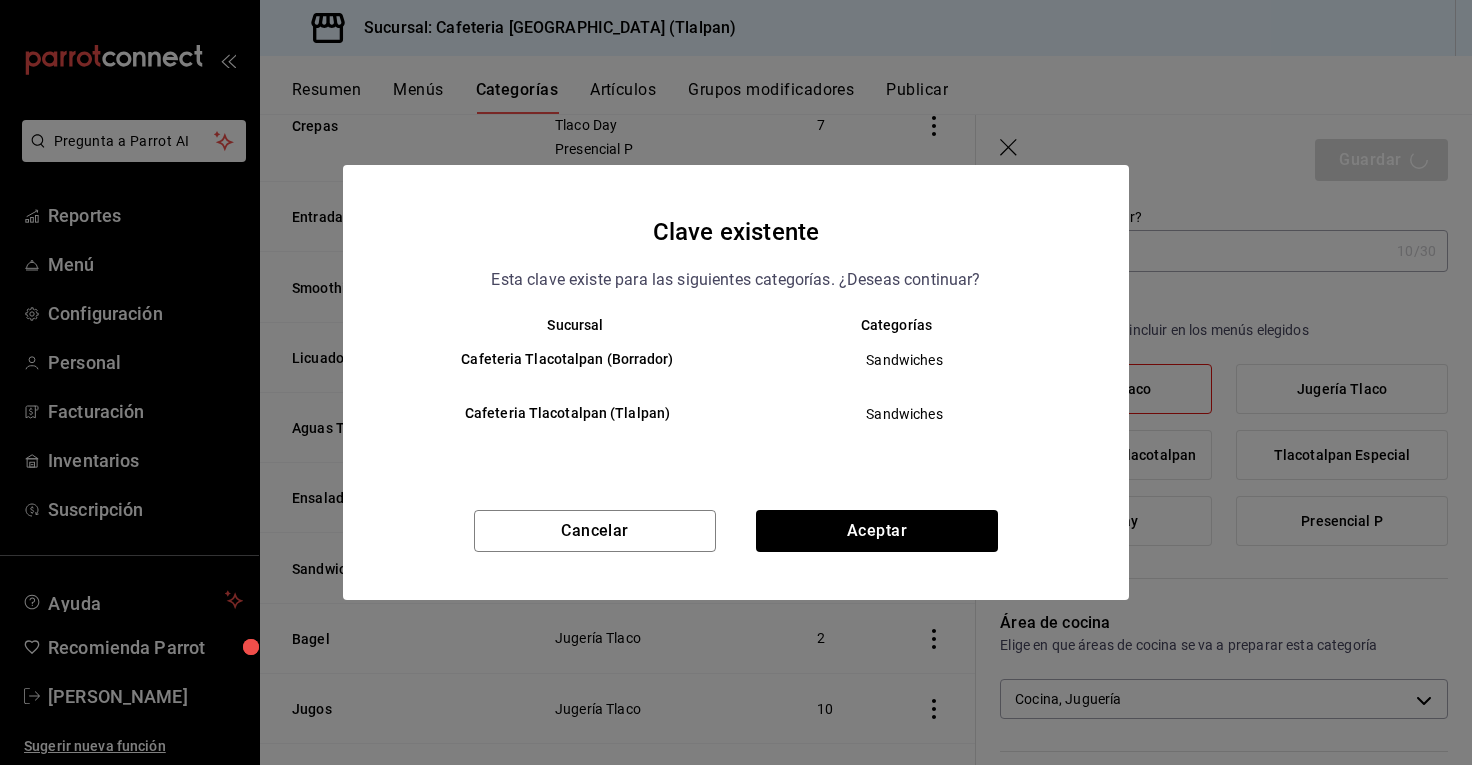 click on "Clave existente Esta clave existe para las siguientes categorías. ¿Deseas continuar? Sucursal Categorías Cafeteria Tlacotalpan (Borrador) Sandwiches Cafeteria Tlacotalpan (Tlalpan) Sandwiches Cancelar Aceptar" at bounding box center [736, 382] 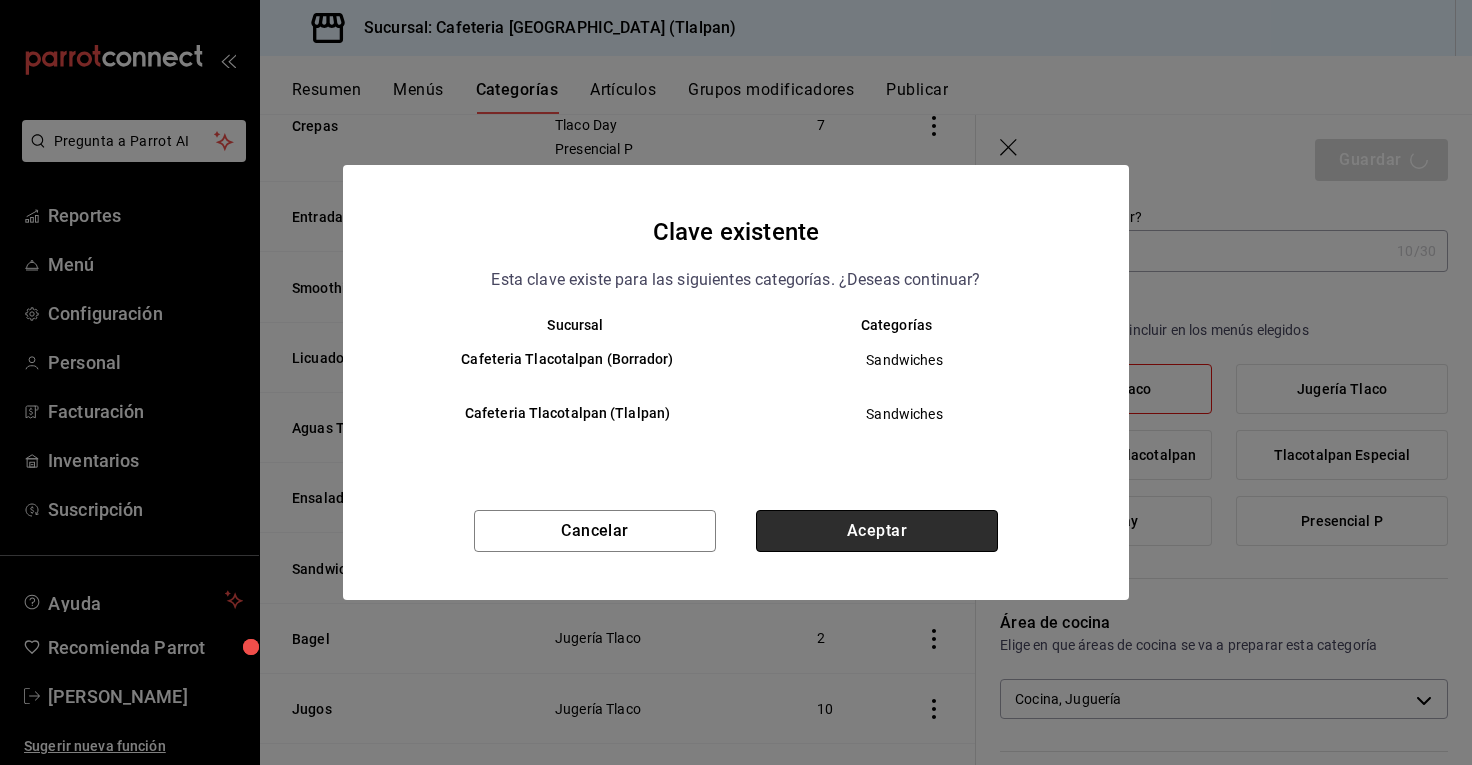 click on "Aceptar" at bounding box center (877, 531) 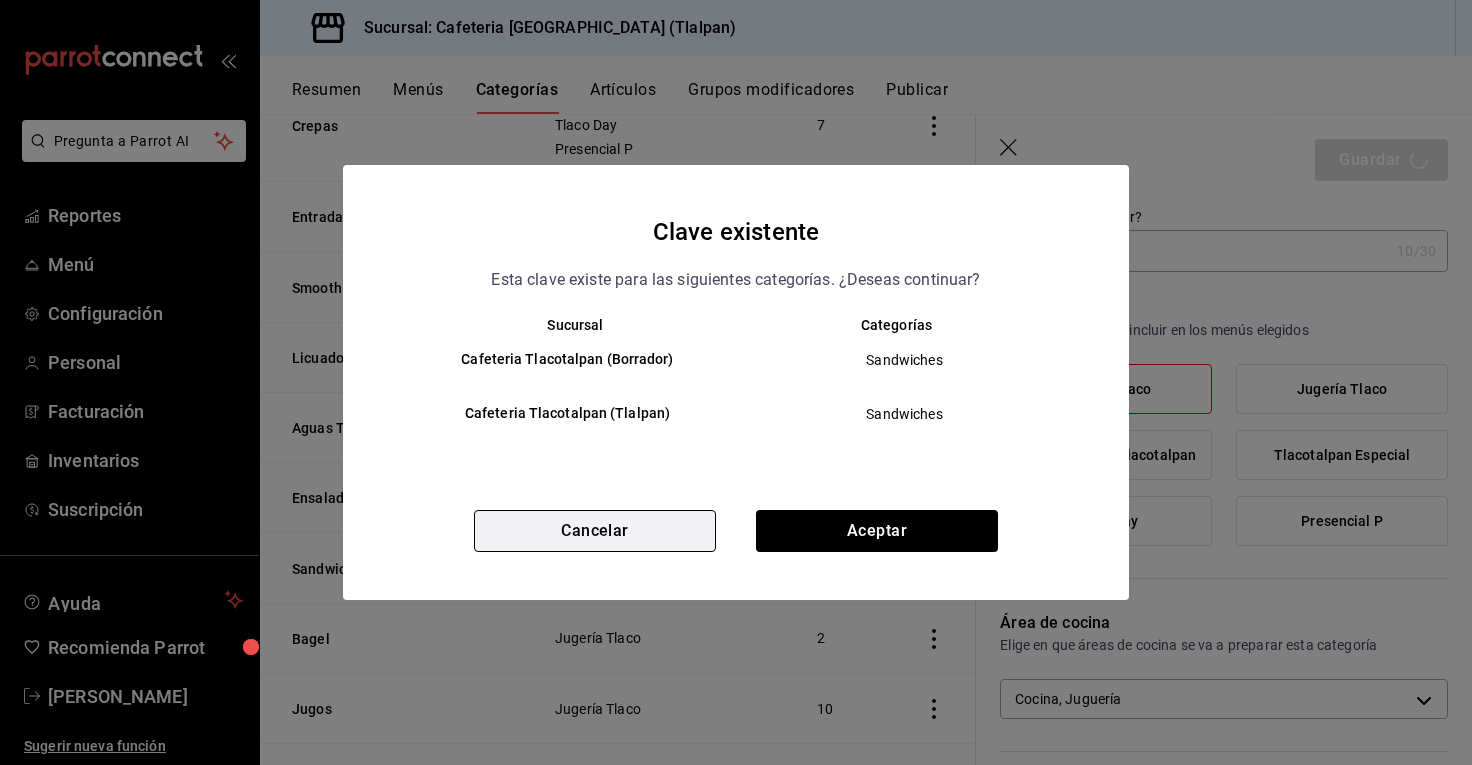 click on "Cancelar" at bounding box center [595, 531] 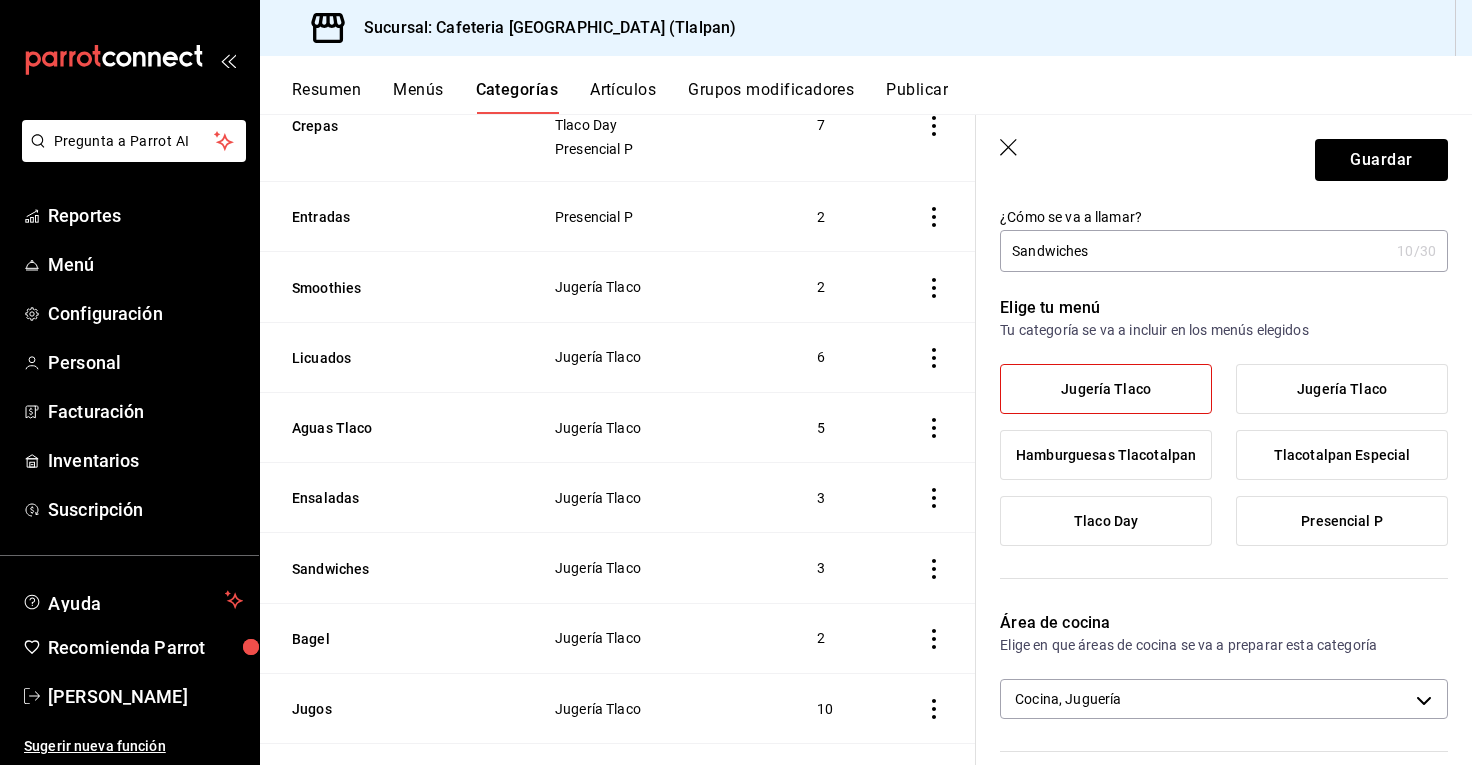 click 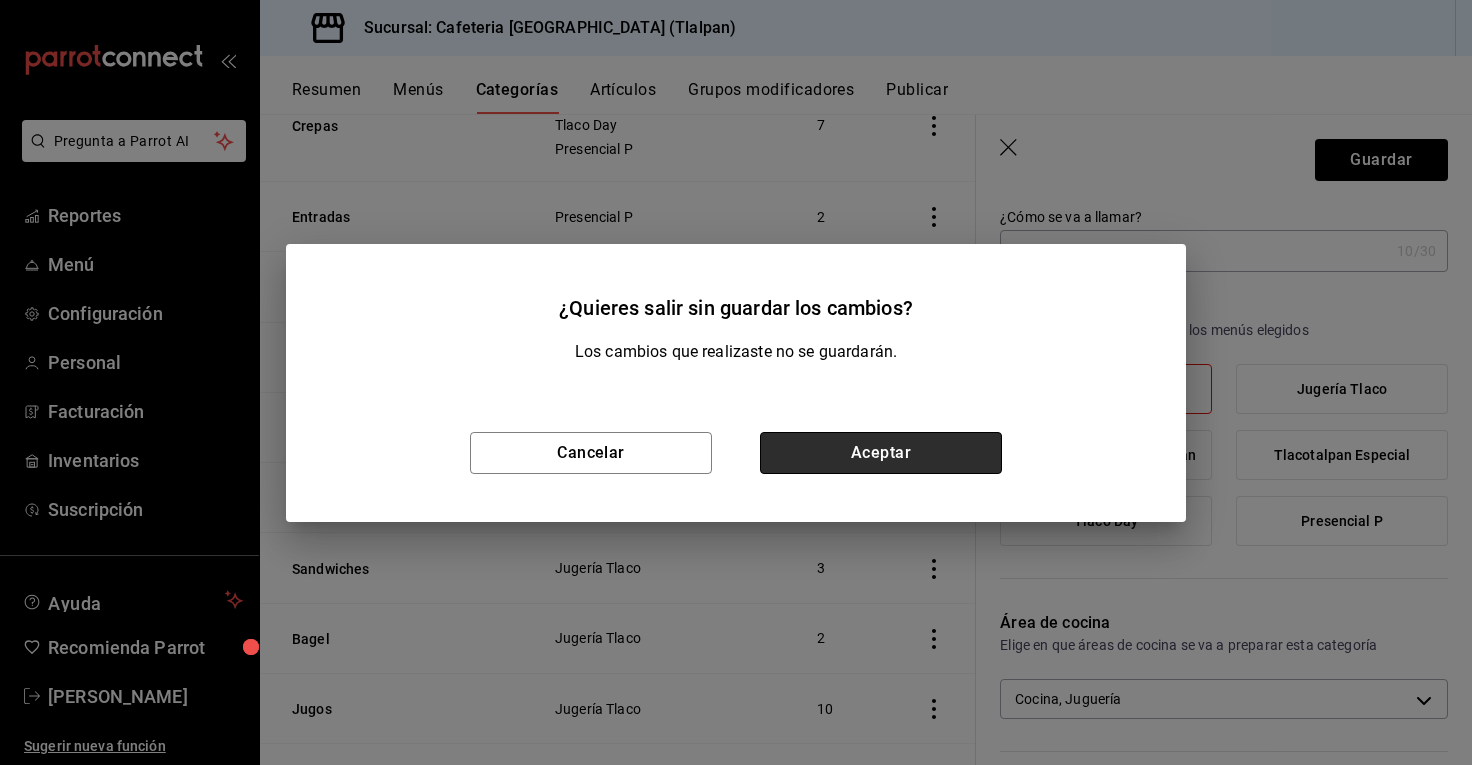 click on "Aceptar" at bounding box center (881, 453) 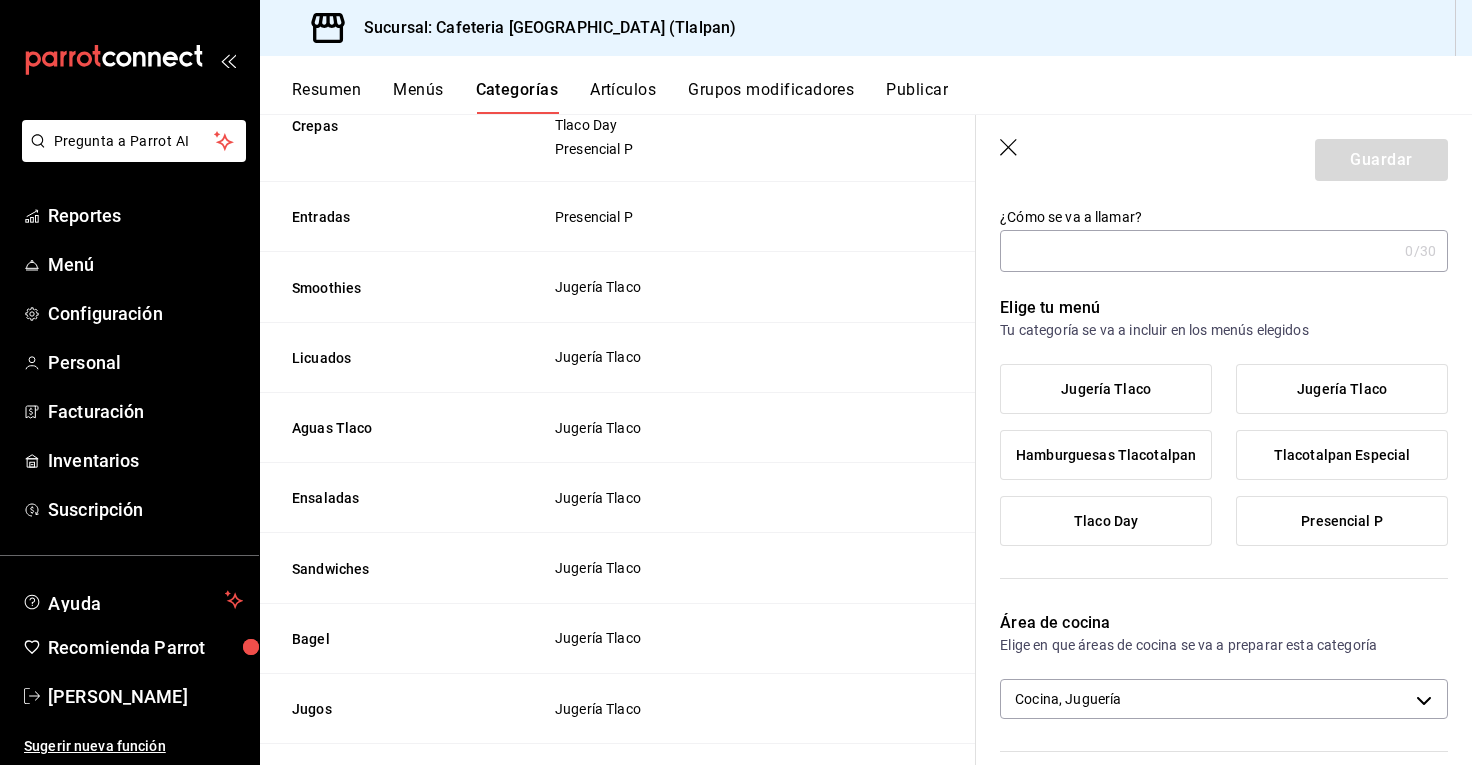 scroll, scrollTop: 0, scrollLeft: 0, axis: both 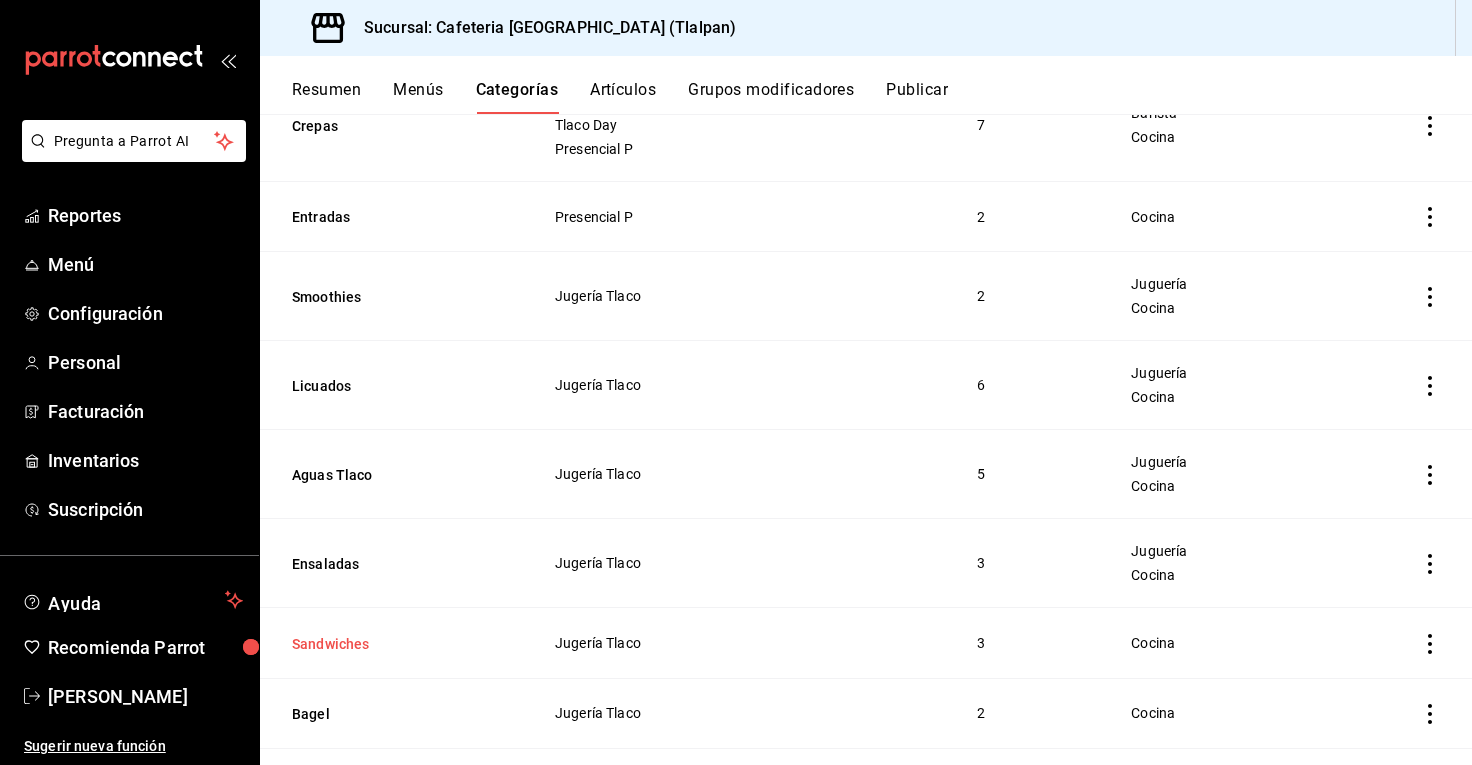 click on "Sandwiches" at bounding box center [392, 644] 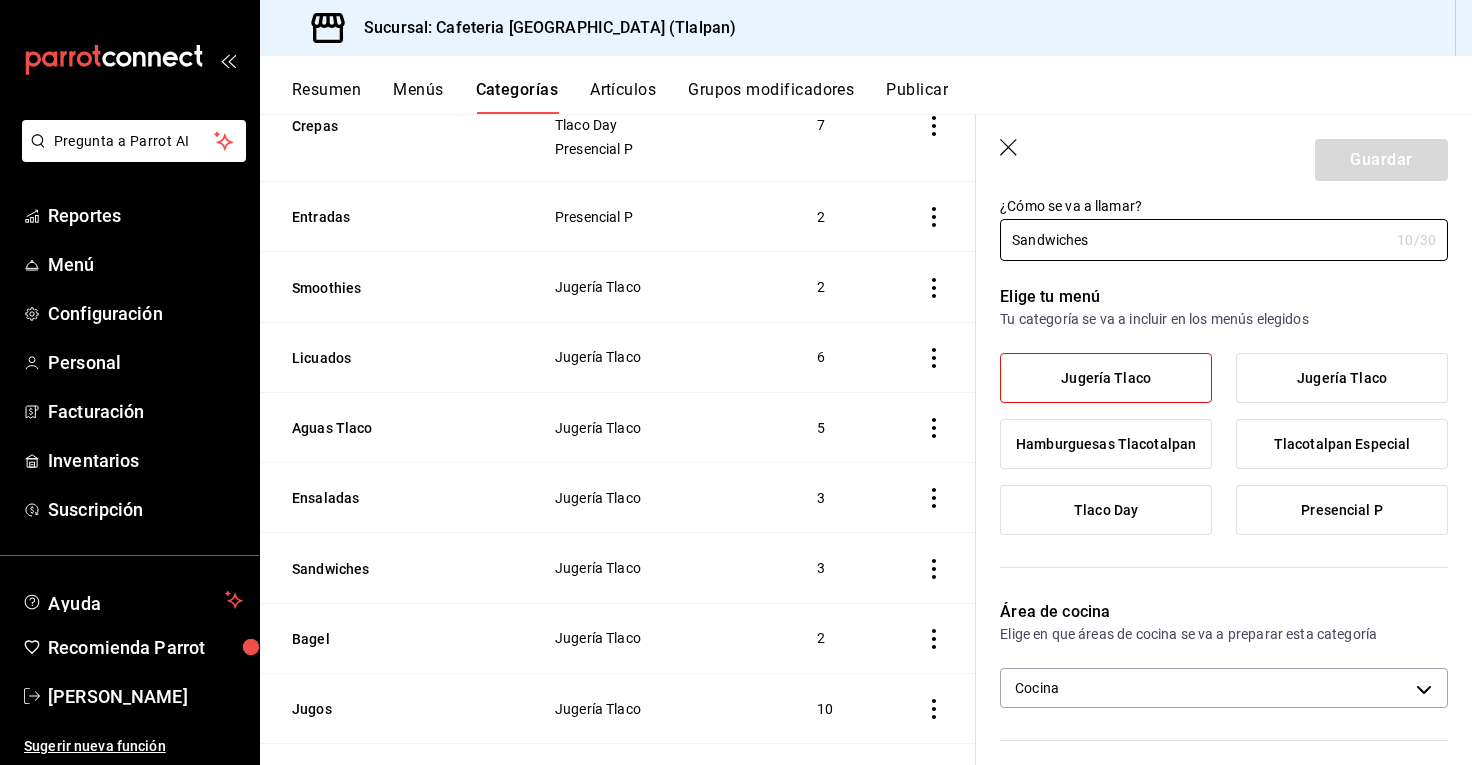 scroll, scrollTop: 68, scrollLeft: 0, axis: vertical 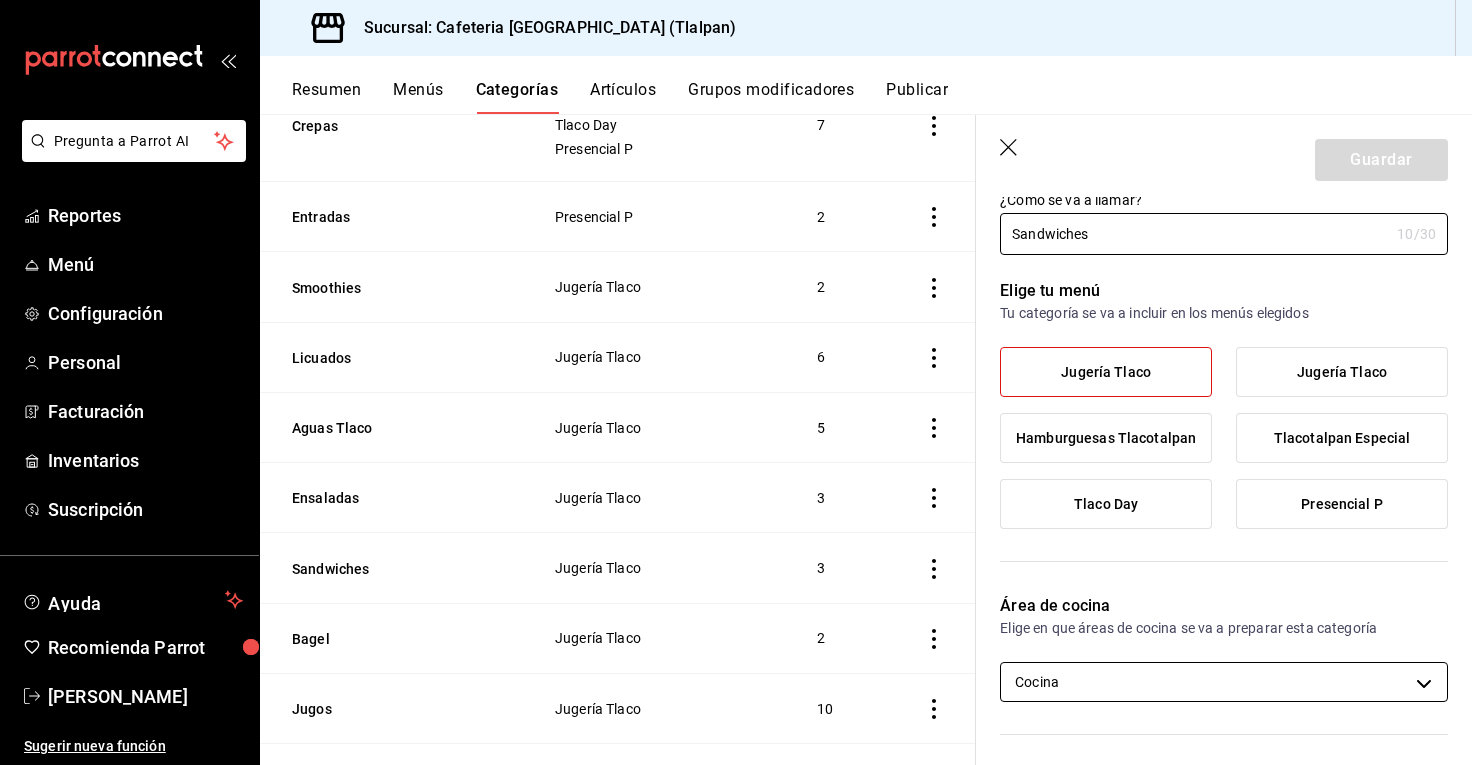 click on "Pregunta a Parrot AI Reportes   Menú   Configuración   Personal   Facturación   Inventarios   Suscripción   Ayuda Recomienda Parrot   Rodolfo Zedillo   Sugerir nueva función   Sucursal: Cafeteria Tlacotalpan (Tlalpan) Resumen Menús Categorías Artículos Grupos modificadores Publicar Categoría sucursal Asigna o edita el área de cocina  de esta sucursal.  Para cambios generales, ve a “Organización”. ​ ​ Cafeteria Tlacotalpan - Tlalpan Nombre Menús Artículos Crepas Tlacotalpan Especial Tlaco Day Presencial P 7 Entradas Presencial P 2 Smoothies Jugería Tlaco 2 Licuados Jugería Tlaco 6 Aguas Tlaco Jugería Tlaco 5 Ensaladas Jugería Tlaco 3 Sandwiches Jugería Tlaco 3 Bagel Jugería Tlaco 2 Jugos Jugería Tlaco 10 Cocteles Jugería Tlaco 2 Combos Desayuno Tlacotalpan Especial Tlaco Day 5 Admin Presencial P 2 Tortas Tlacotalpan Especial Tlaco Day Hamburguesas Tlacotalpan Presencial P 2 Jugería Tlaco Tlacotalpan Especial Tlaco Day 9 Crunchy Tlacotalpan Especial Tlaco Day Presencial P 5 Bebidas" at bounding box center [736, 382] 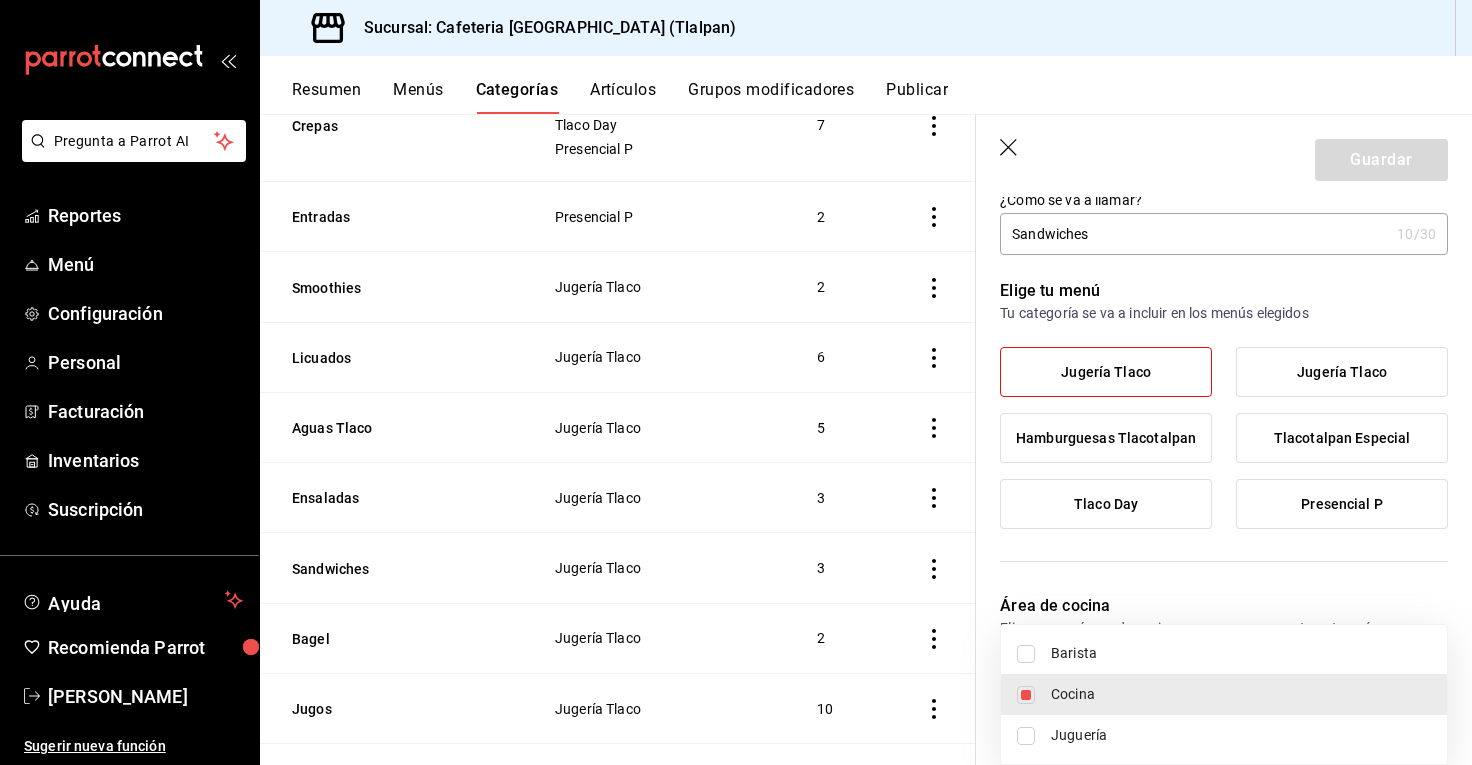 click on "Juguería" at bounding box center [1241, 735] 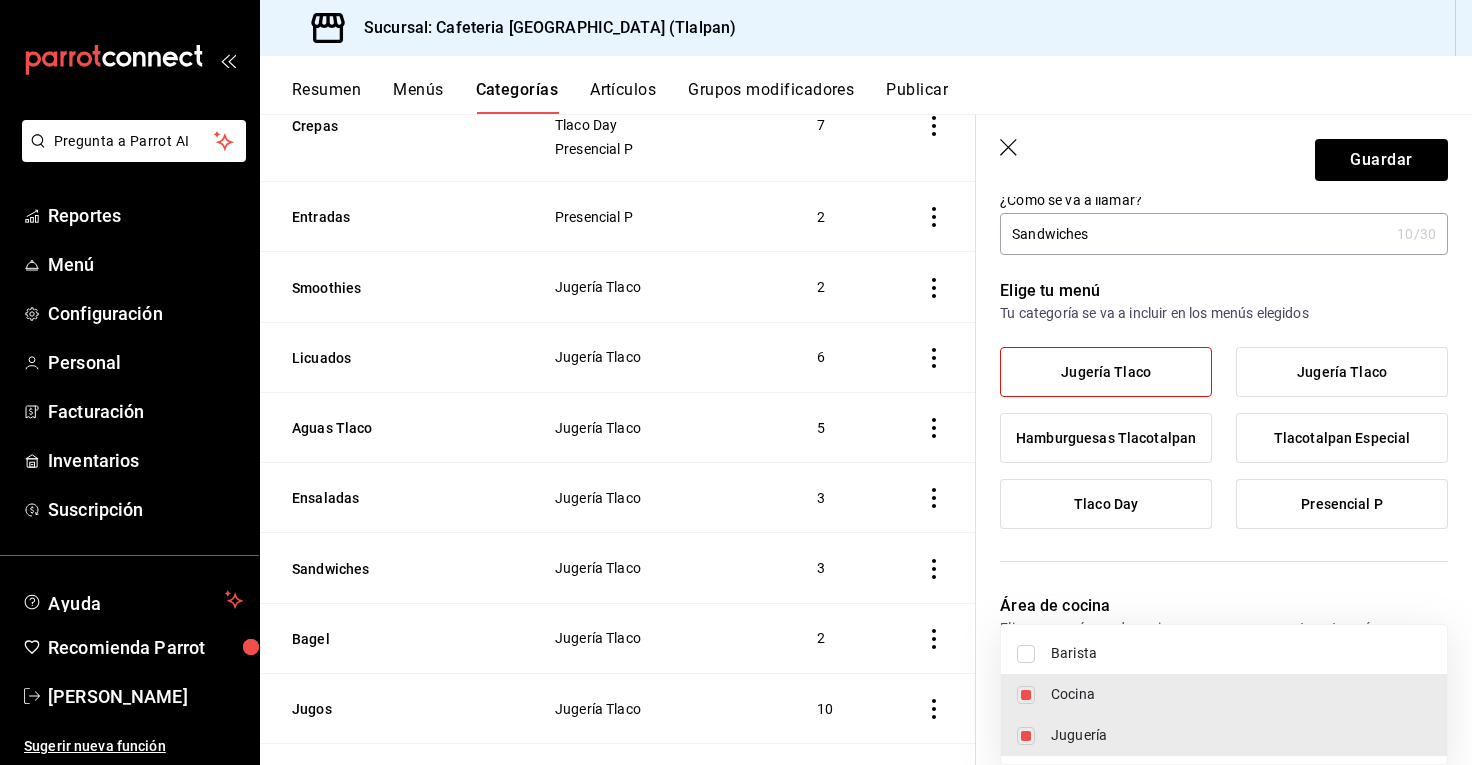 click at bounding box center [736, 382] 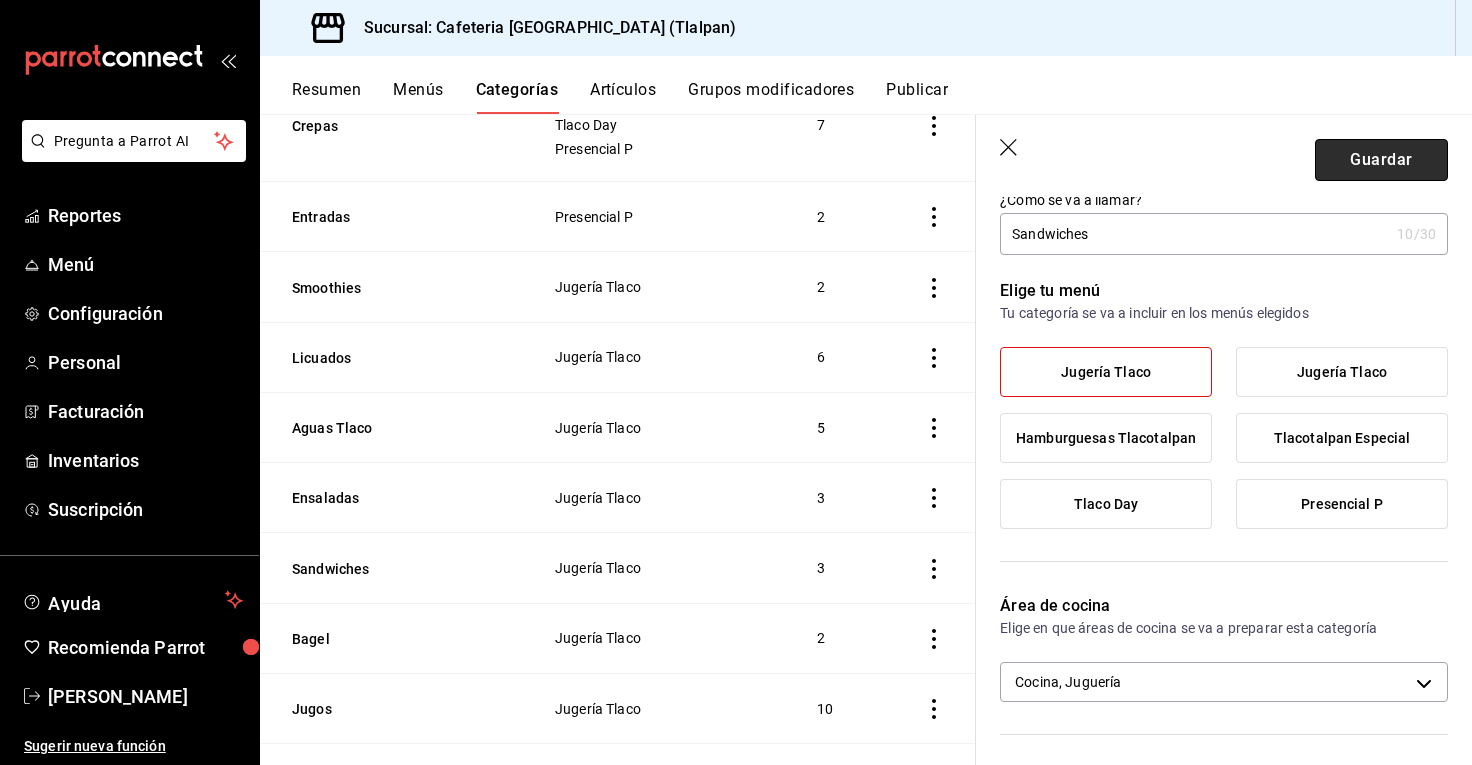 click on "Guardar" at bounding box center [1381, 160] 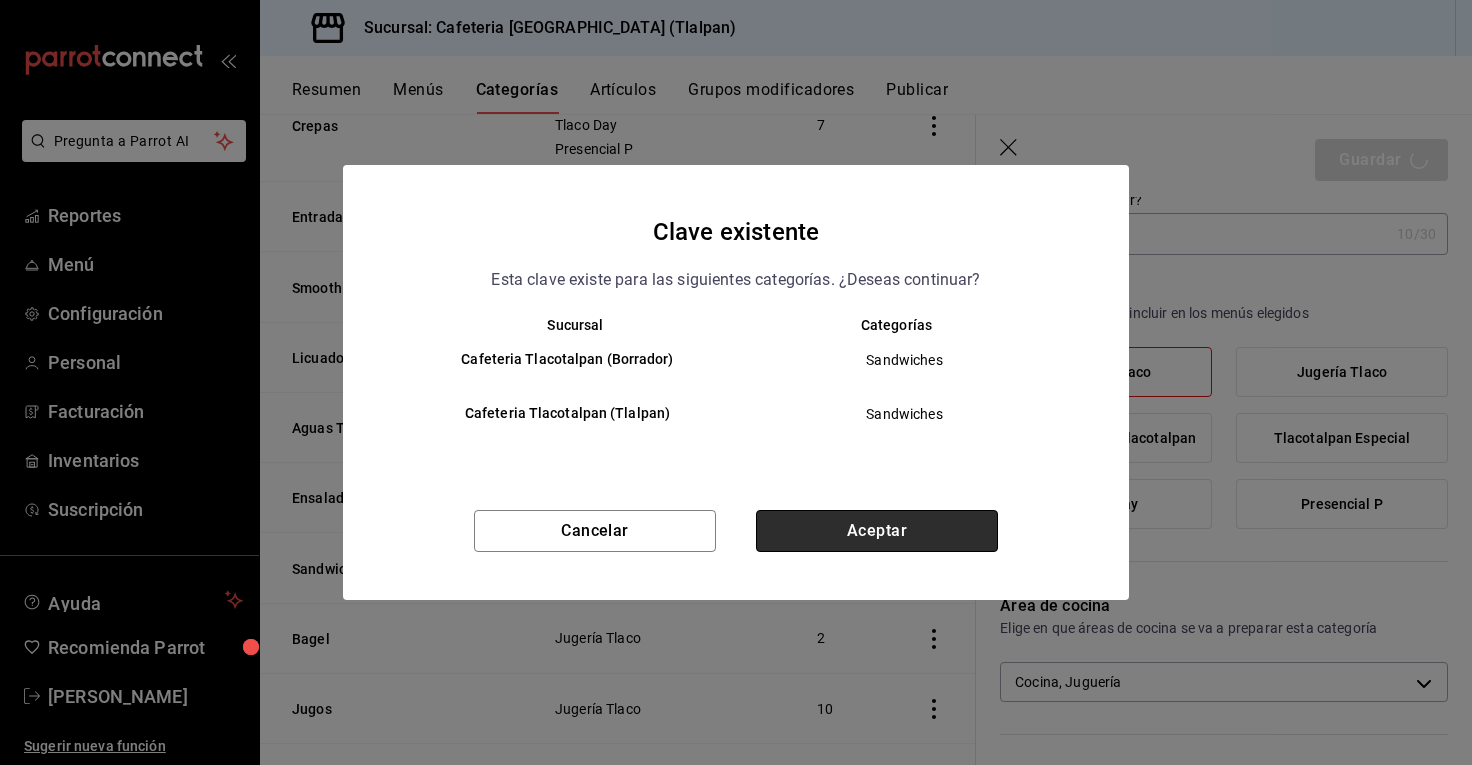 click on "Aceptar" at bounding box center [877, 531] 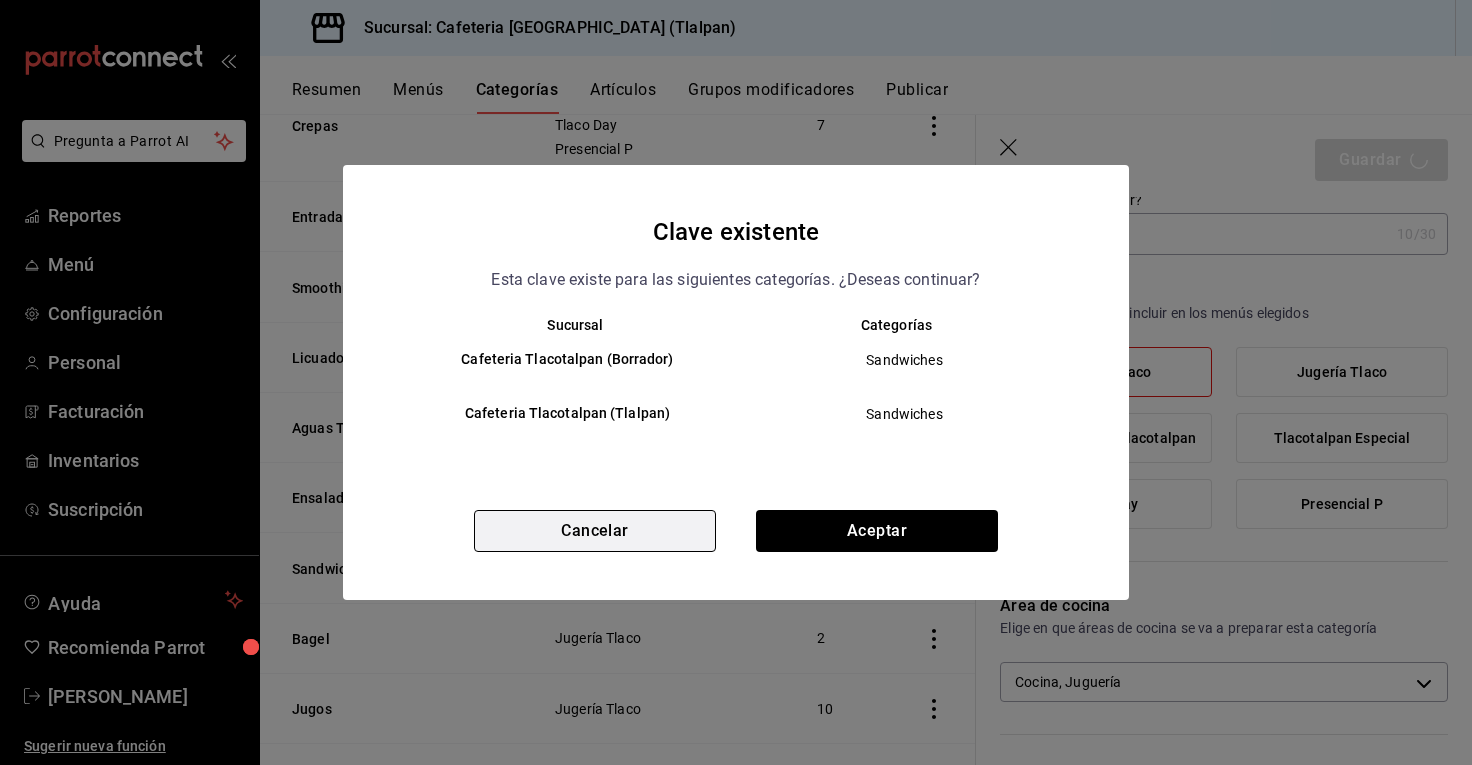 click on "Cancelar" at bounding box center (595, 531) 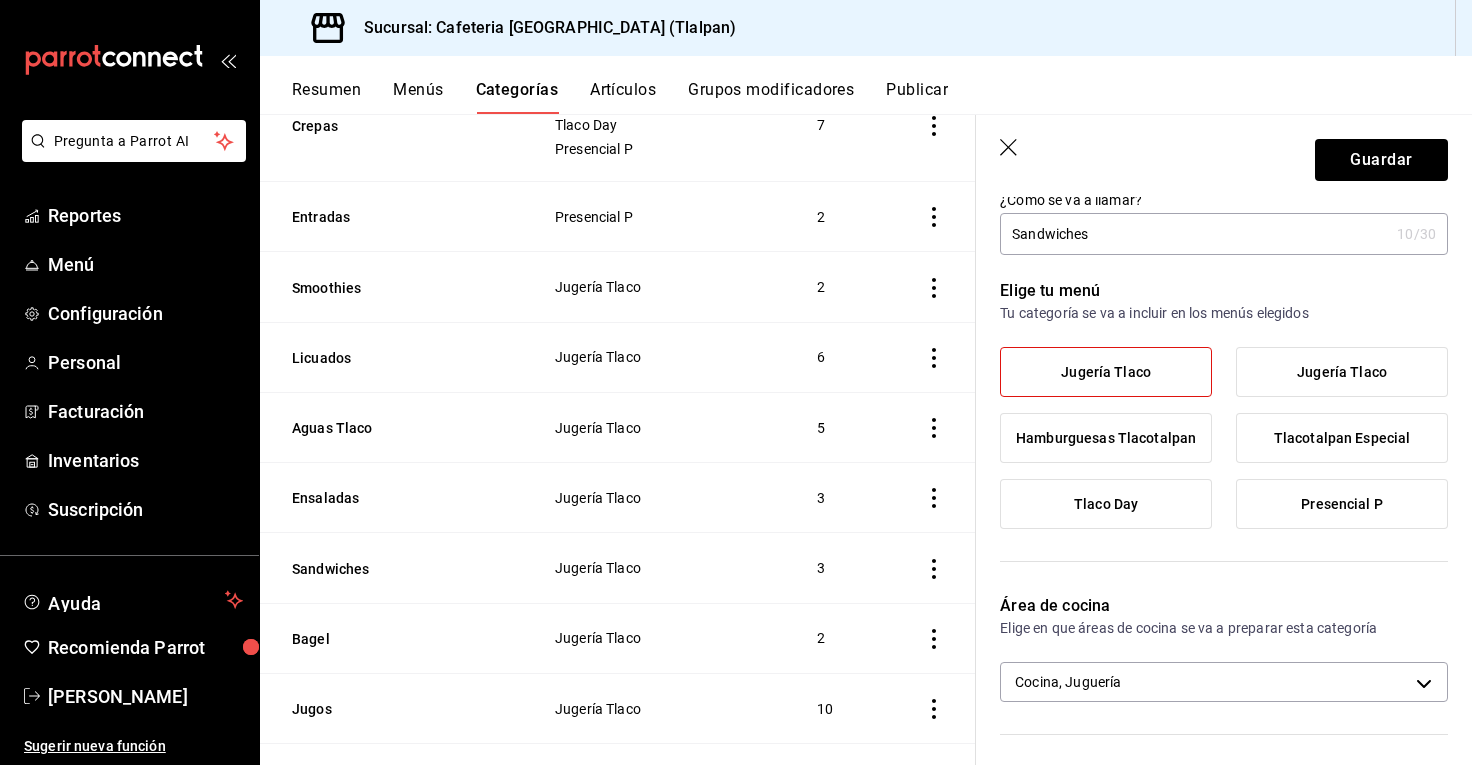 scroll, scrollTop: 50, scrollLeft: 0, axis: vertical 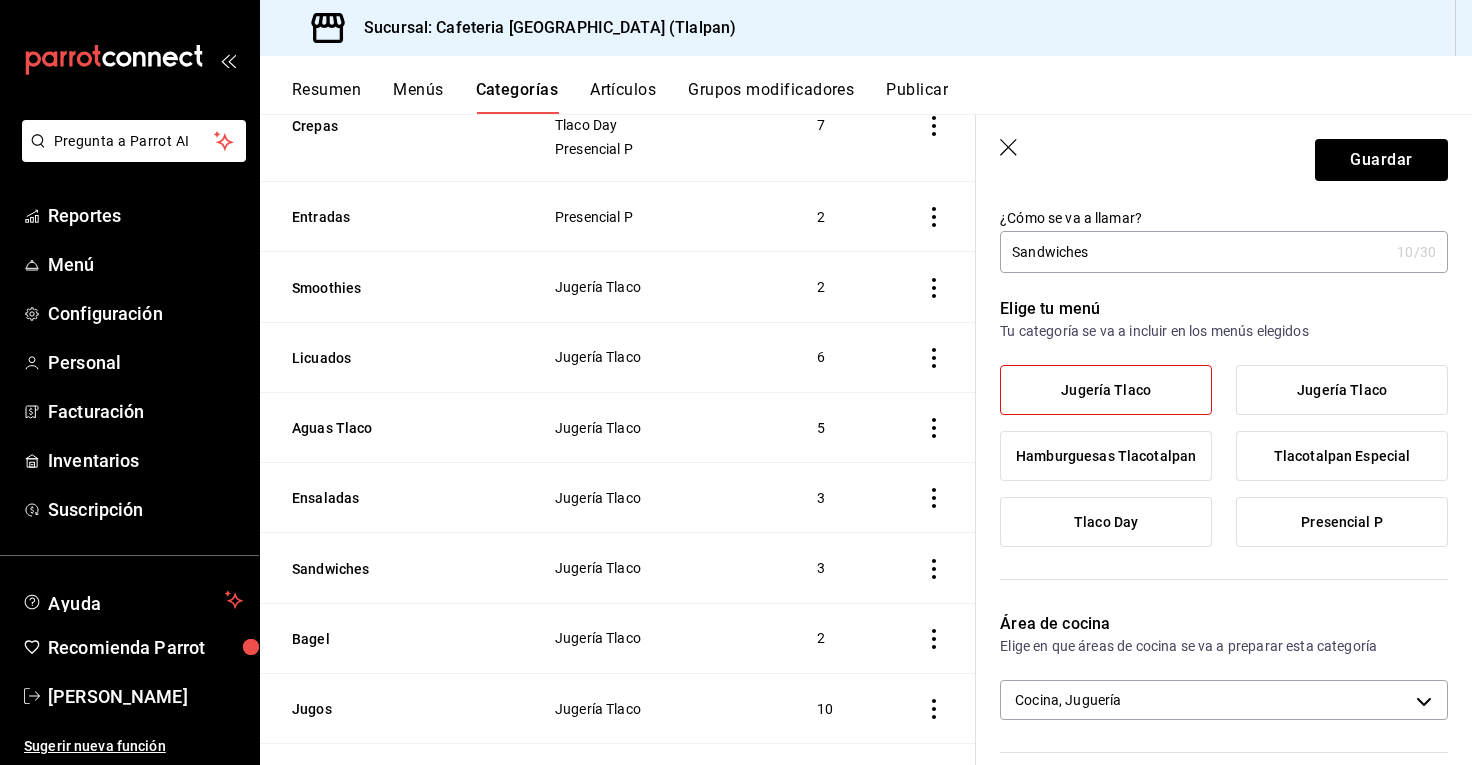 click on "Sandwiches" at bounding box center (1194, 252) 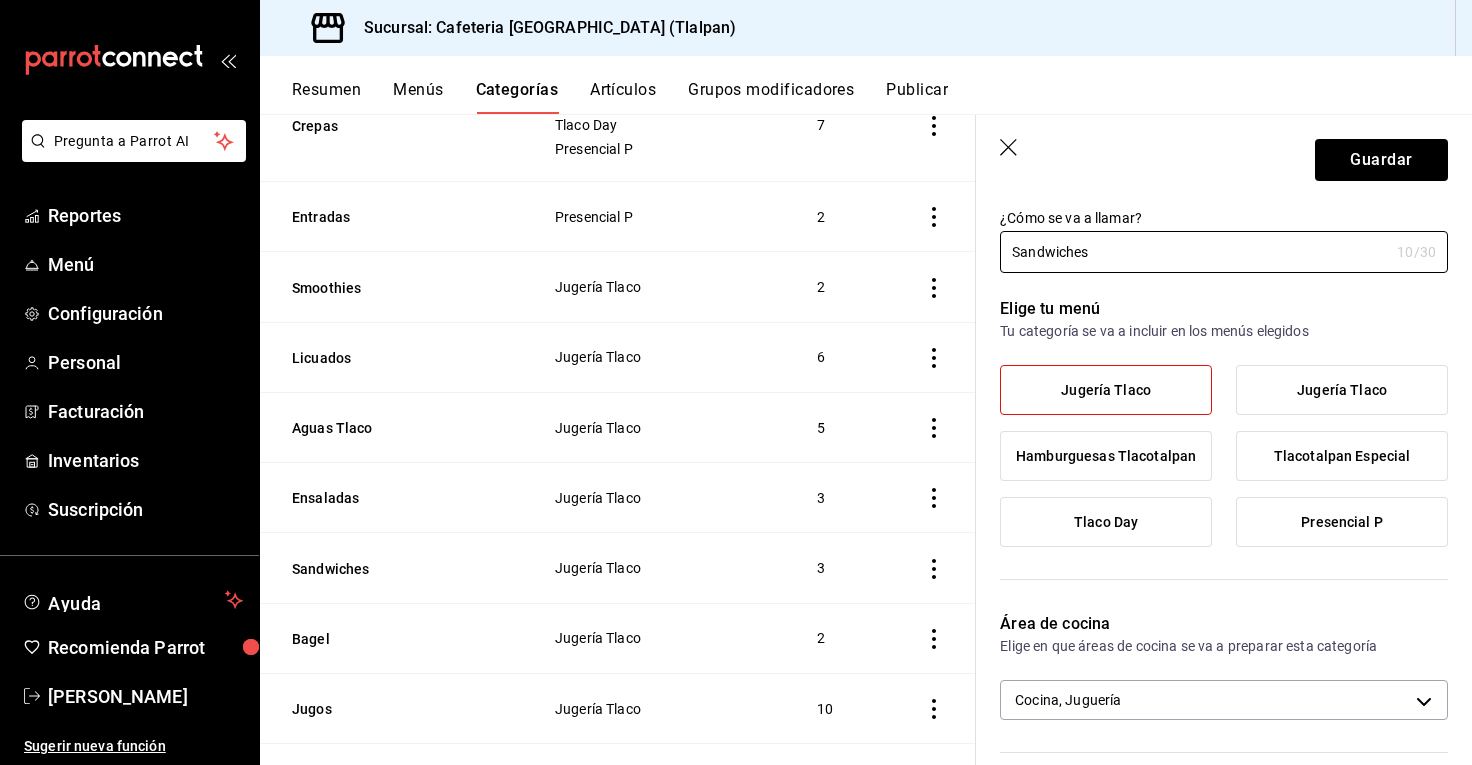 click 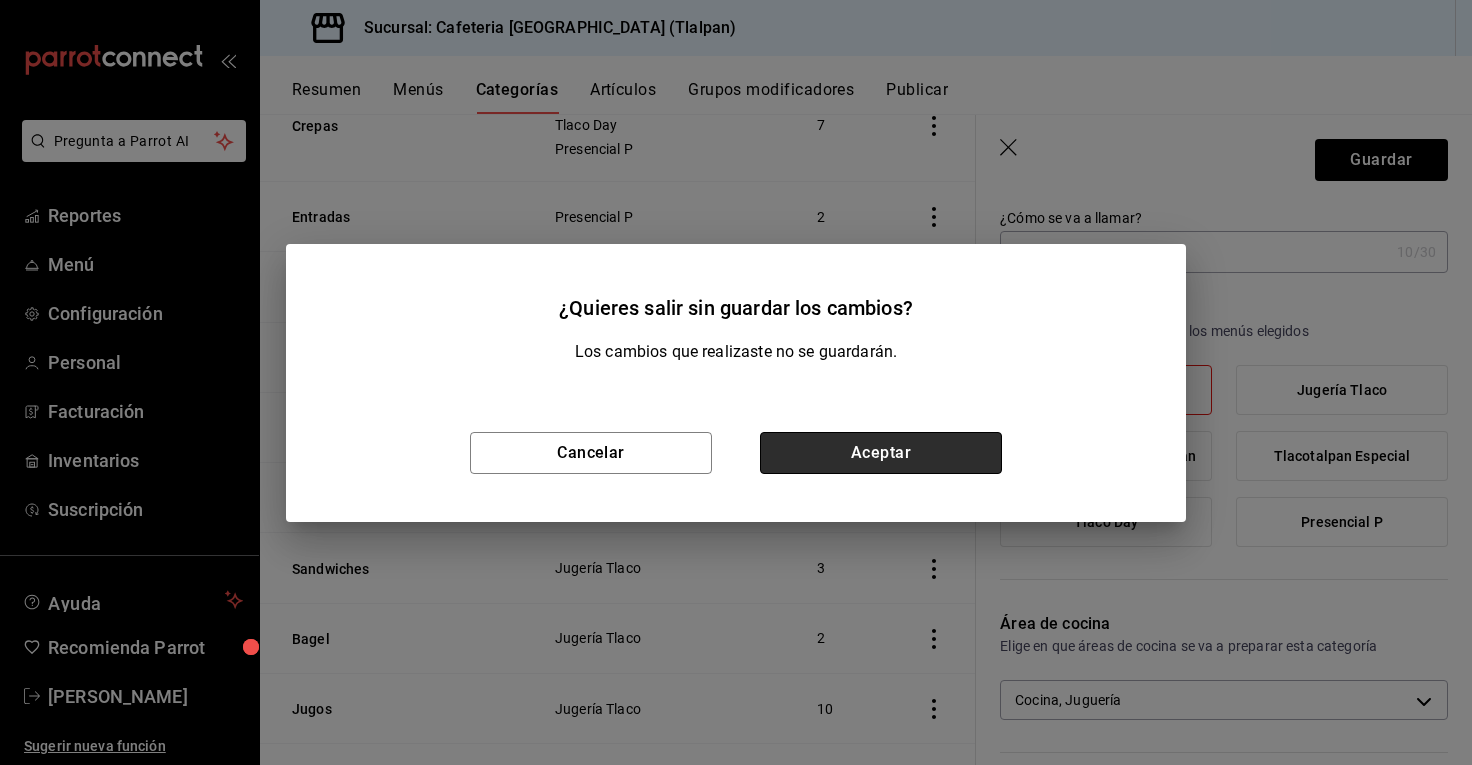 click on "Aceptar" at bounding box center [881, 453] 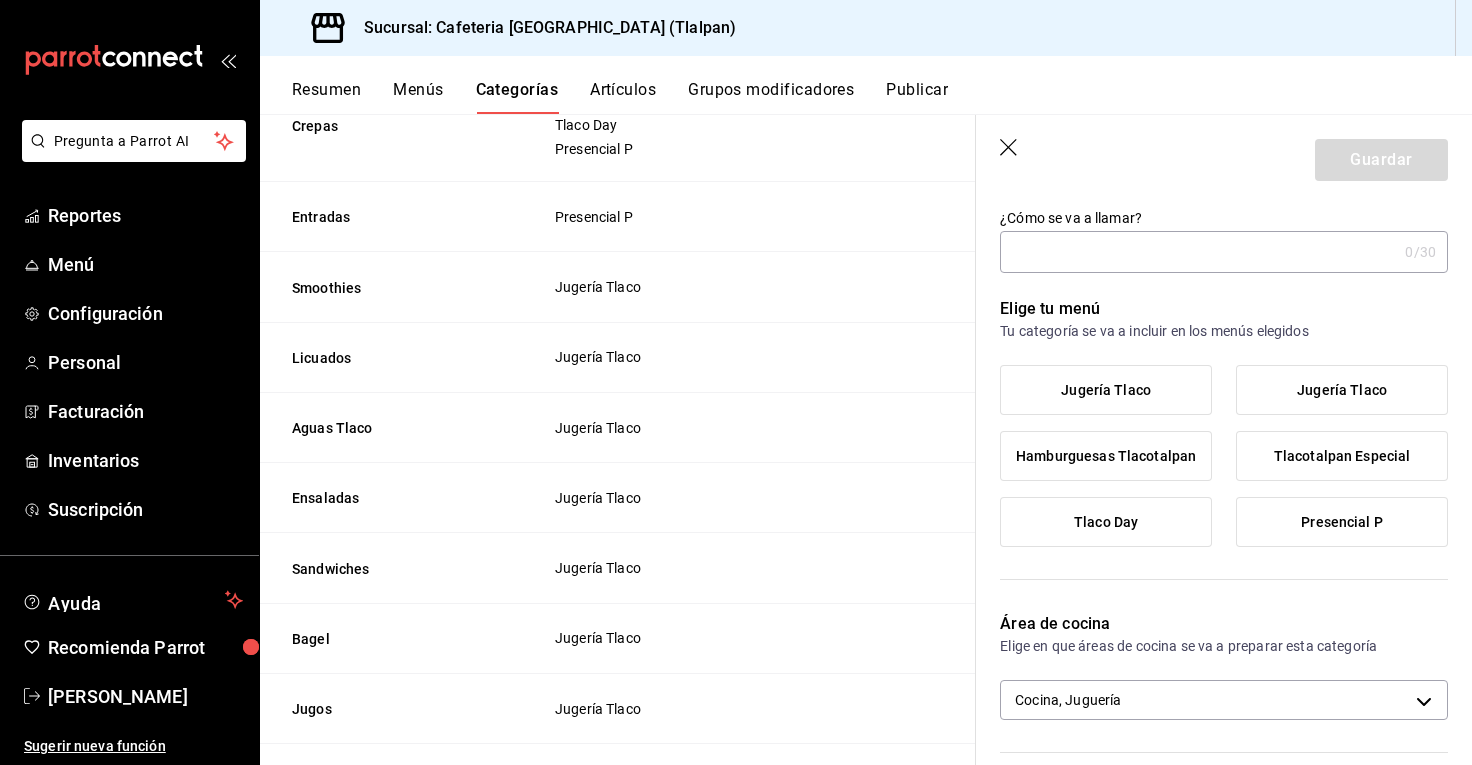 scroll, scrollTop: 0, scrollLeft: 0, axis: both 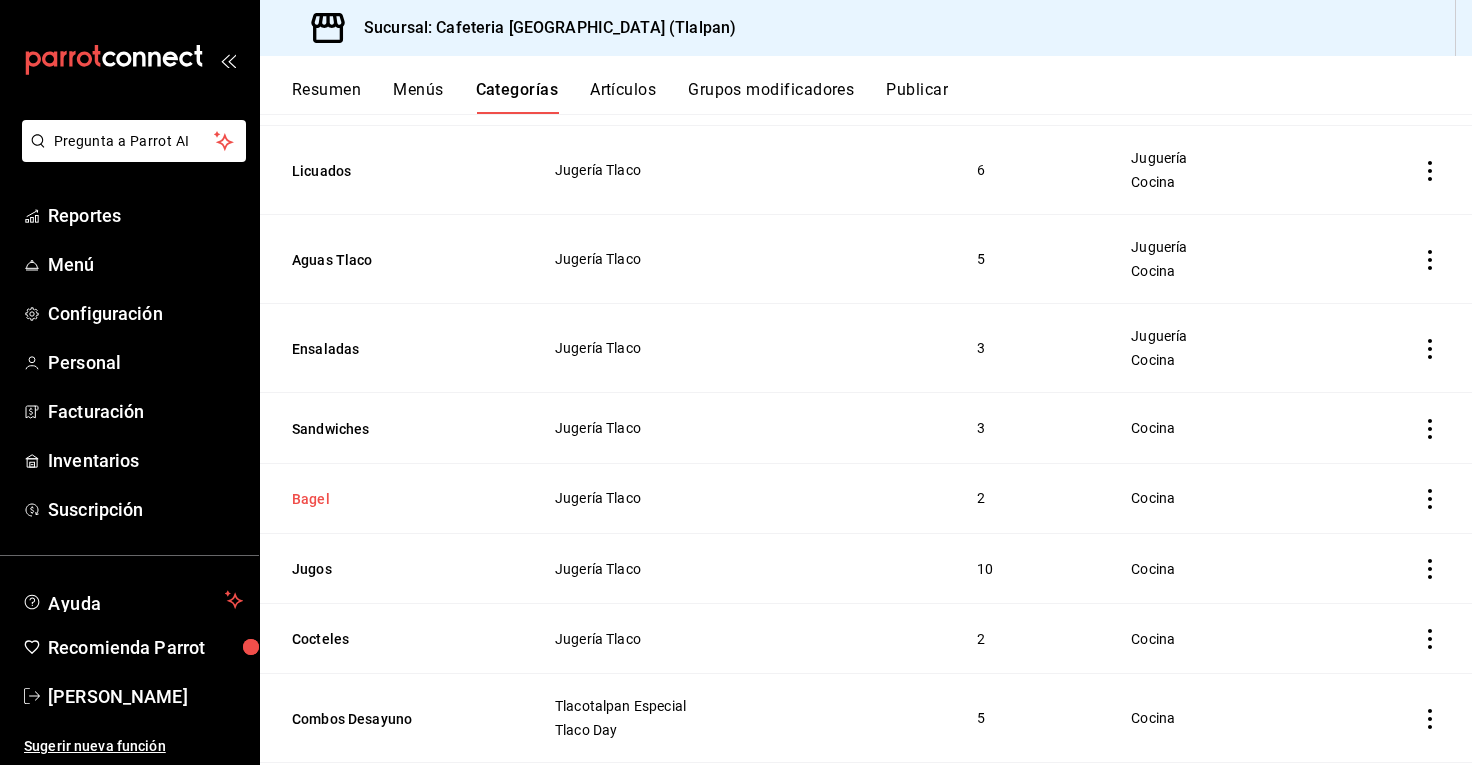 click on "Bagel" at bounding box center [392, 499] 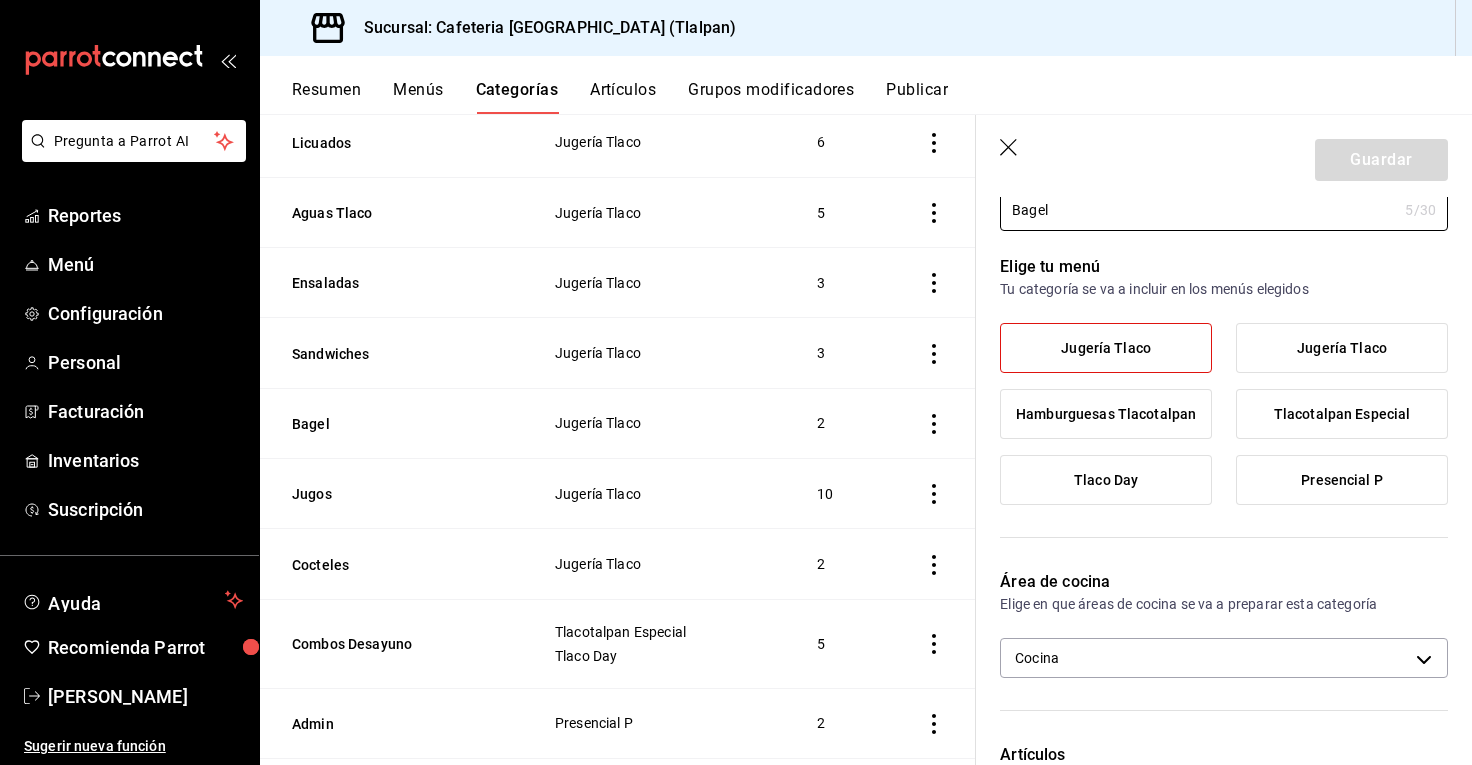 scroll, scrollTop: 129, scrollLeft: 0, axis: vertical 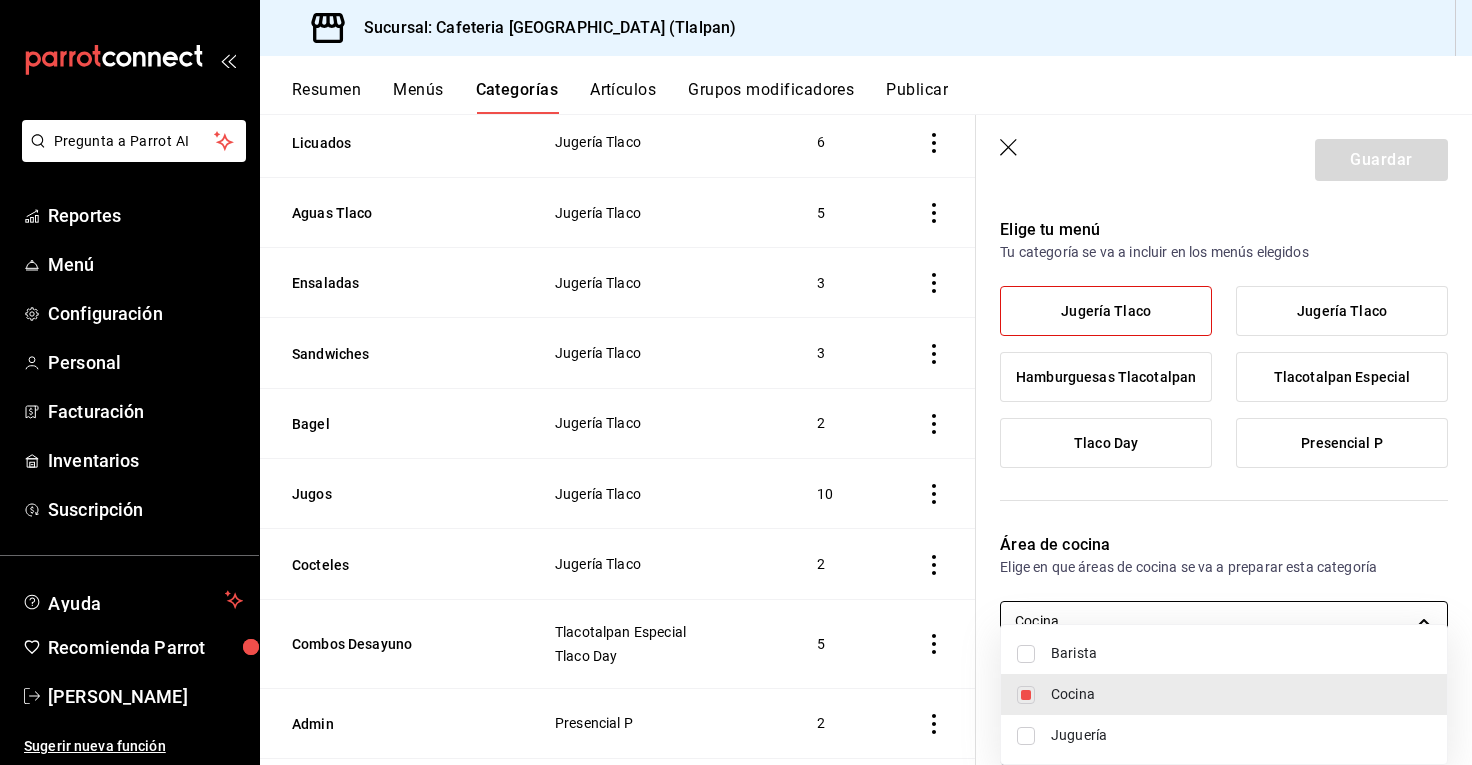 click on "Pregunta a Parrot AI Reportes   Menú   Configuración   Personal   Facturación   Inventarios   Suscripción   Ayuda Recomienda Parrot   Rodolfo Zedillo   Sugerir nueva función   Sucursal: Cafeteria Tlacotalpan (Tlalpan) Resumen Menús Categorías Artículos Grupos modificadores Publicar Categoría sucursal Asigna o edita el área de cocina  de esta sucursal.  Para cambios generales, ve a “Organización”. ​ ​ Cafeteria Tlacotalpan - Tlalpan Nombre Menús Artículos Crepas Tlacotalpan Especial Tlaco Day Presencial P 7 Entradas Presencial P 2 Smoothies Jugería Tlaco 2 Licuados Jugería Tlaco 6 Aguas Tlaco Jugería Tlaco 5 Ensaladas Jugería Tlaco 3 Sandwiches Jugería Tlaco 3 Bagel Jugería Tlaco 2 Jugos Jugería Tlaco 10 Cocteles Jugería Tlaco 2 Combos Desayuno Tlacotalpan Especial Tlaco Day 5 Admin Presencial P 2 Tortas Tlacotalpan Especial Tlaco Day Hamburguesas Tlacotalpan Presencial P 2 Jugería Tlaco Tlacotalpan Especial Tlaco Day 9 Crunchy Tlacotalpan Especial Tlaco Day Presencial P 5 Bebidas" at bounding box center [736, 382] 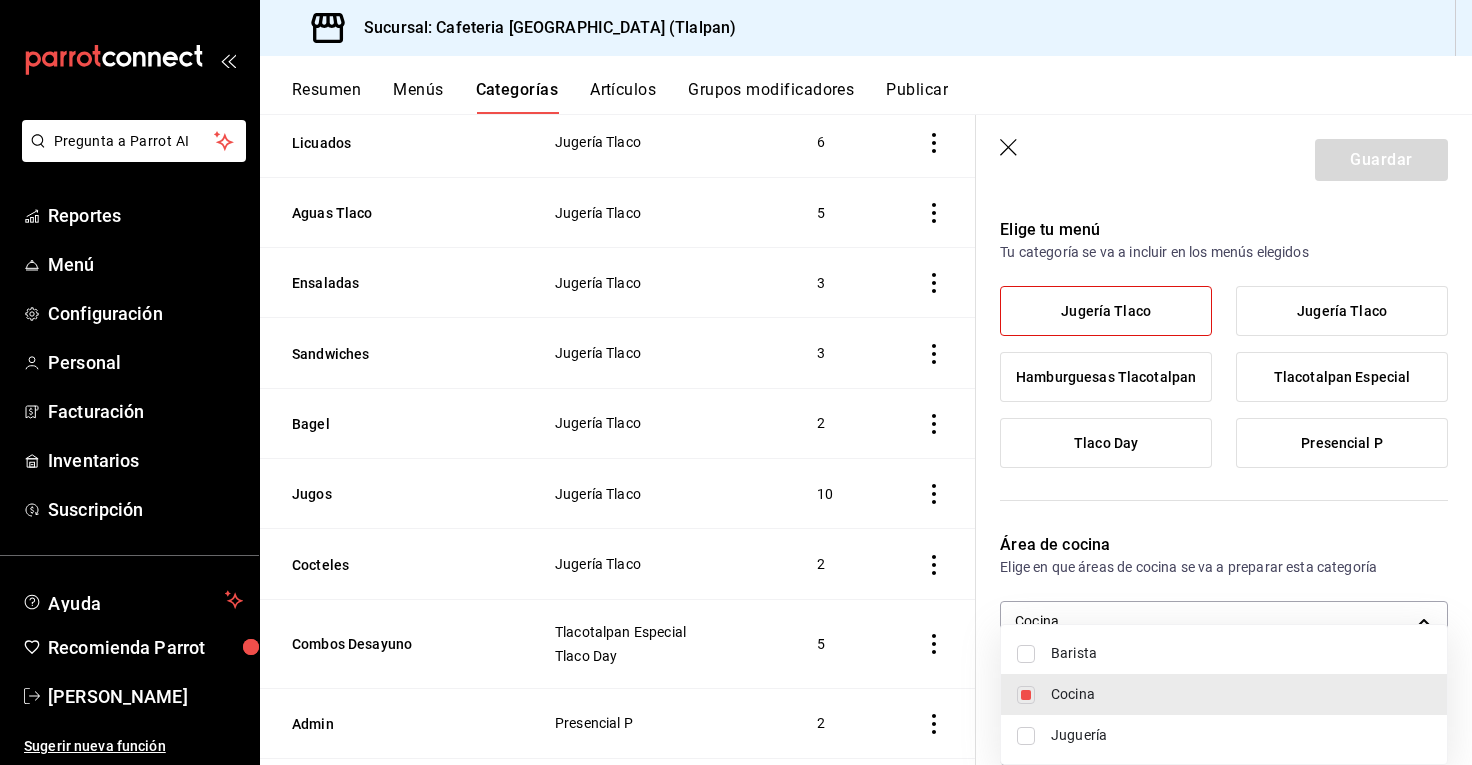 click on "Juguería" at bounding box center (1241, 735) 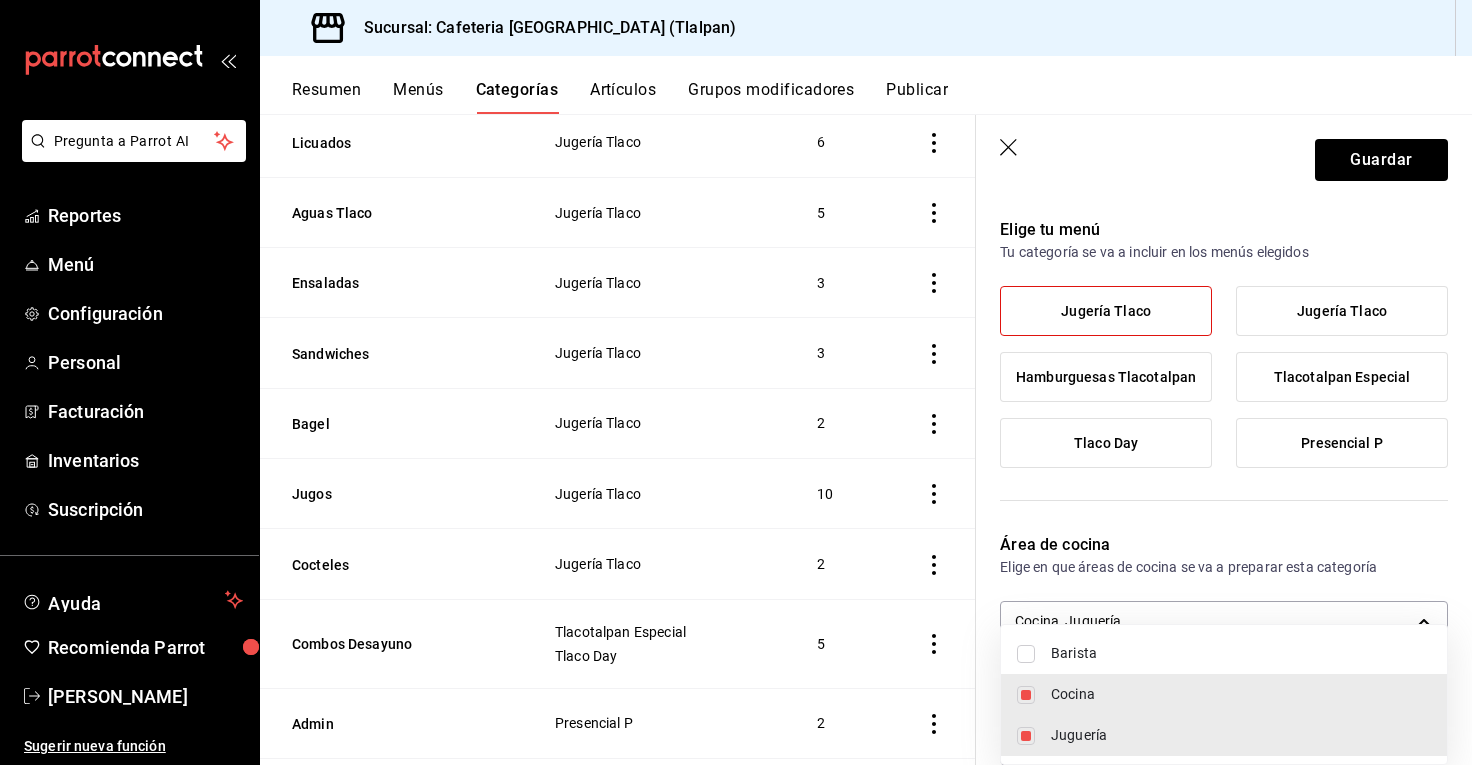 click at bounding box center [736, 382] 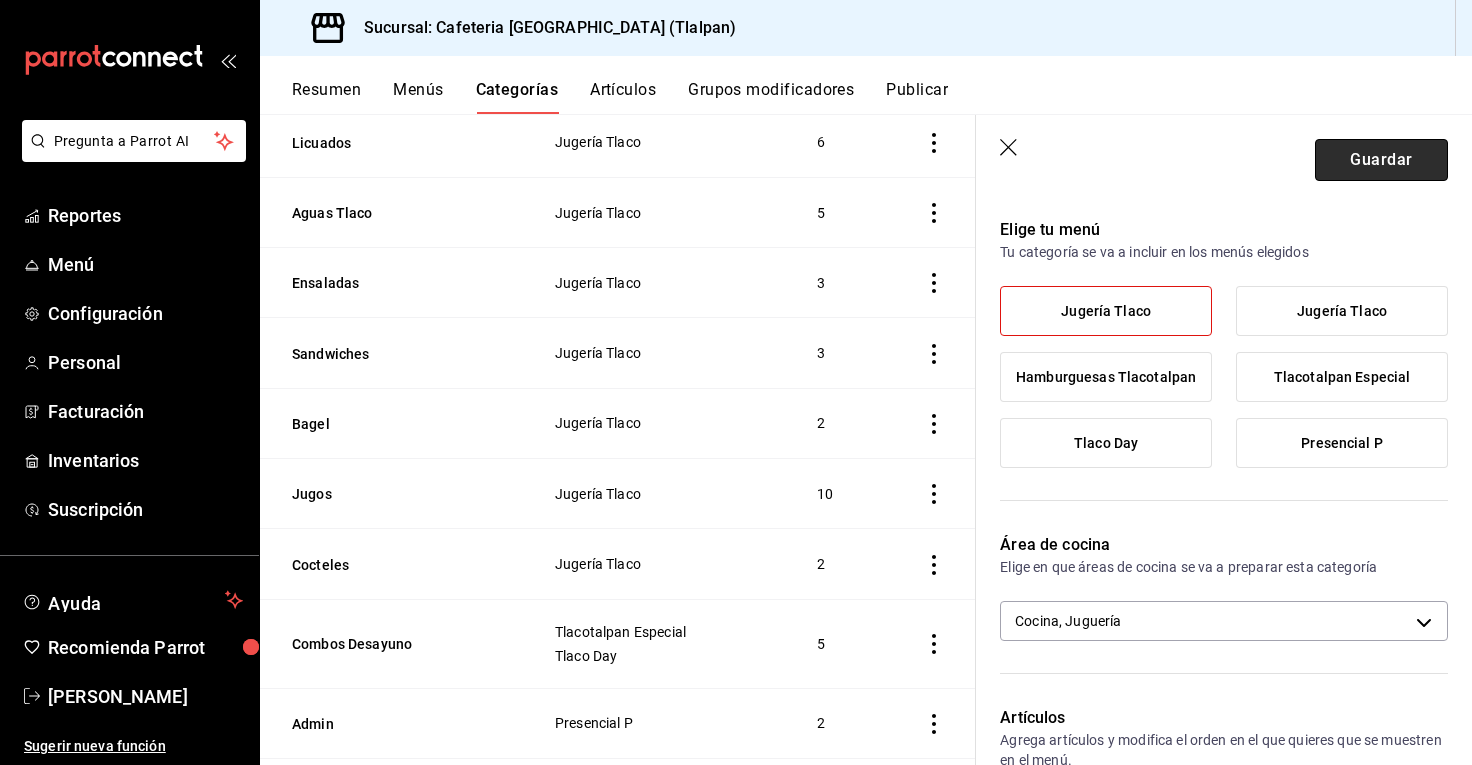 click on "Guardar" at bounding box center [1381, 160] 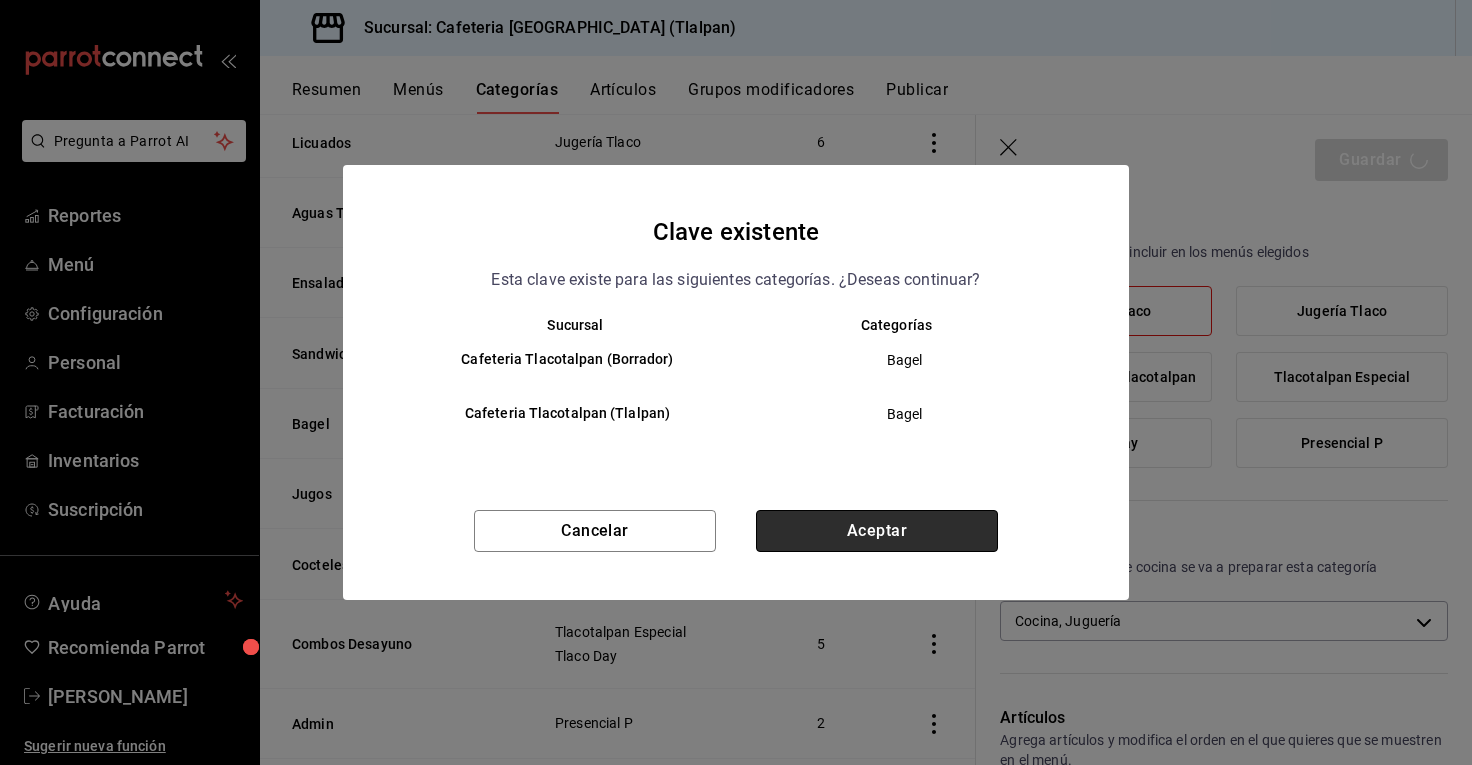 click on "Aceptar" at bounding box center (877, 531) 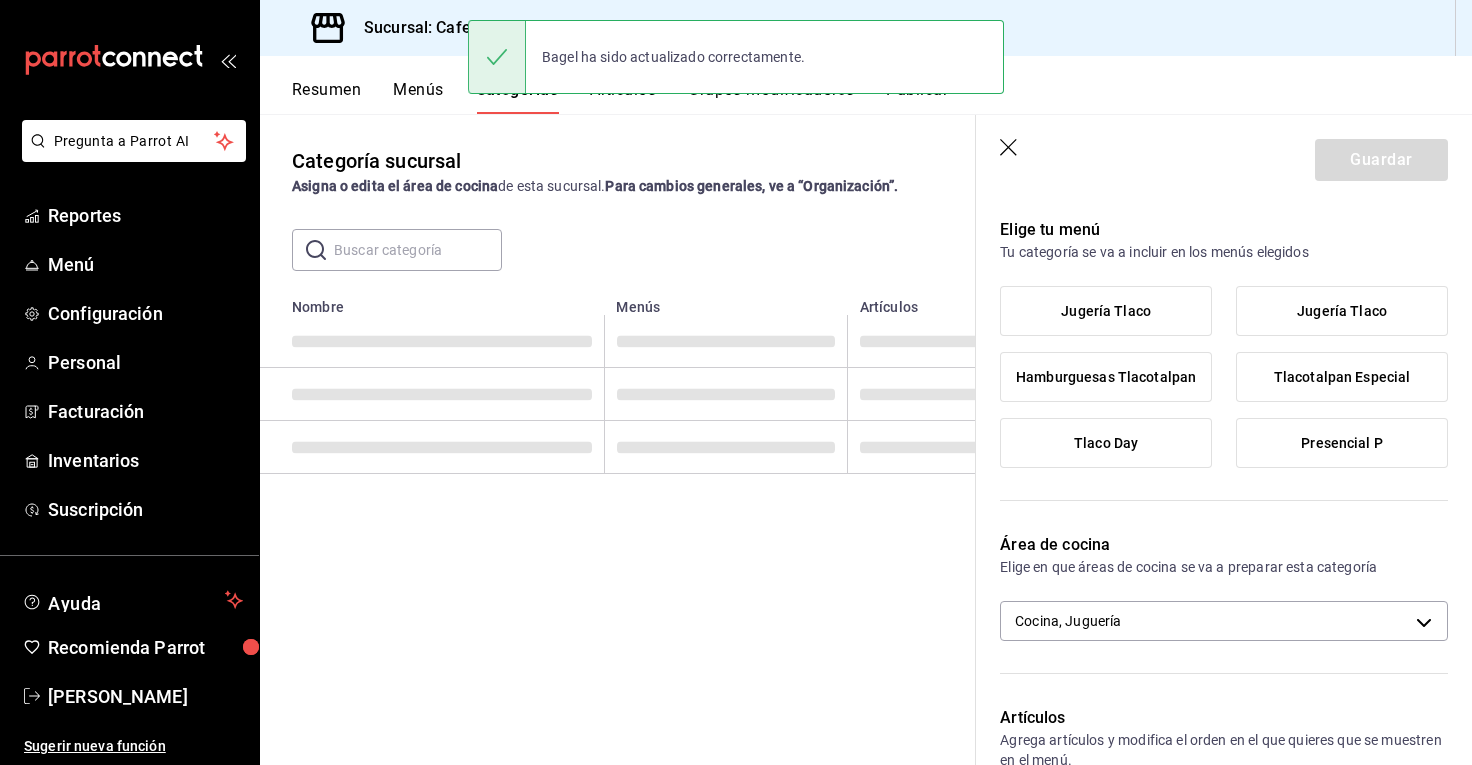 scroll, scrollTop: 0, scrollLeft: 0, axis: both 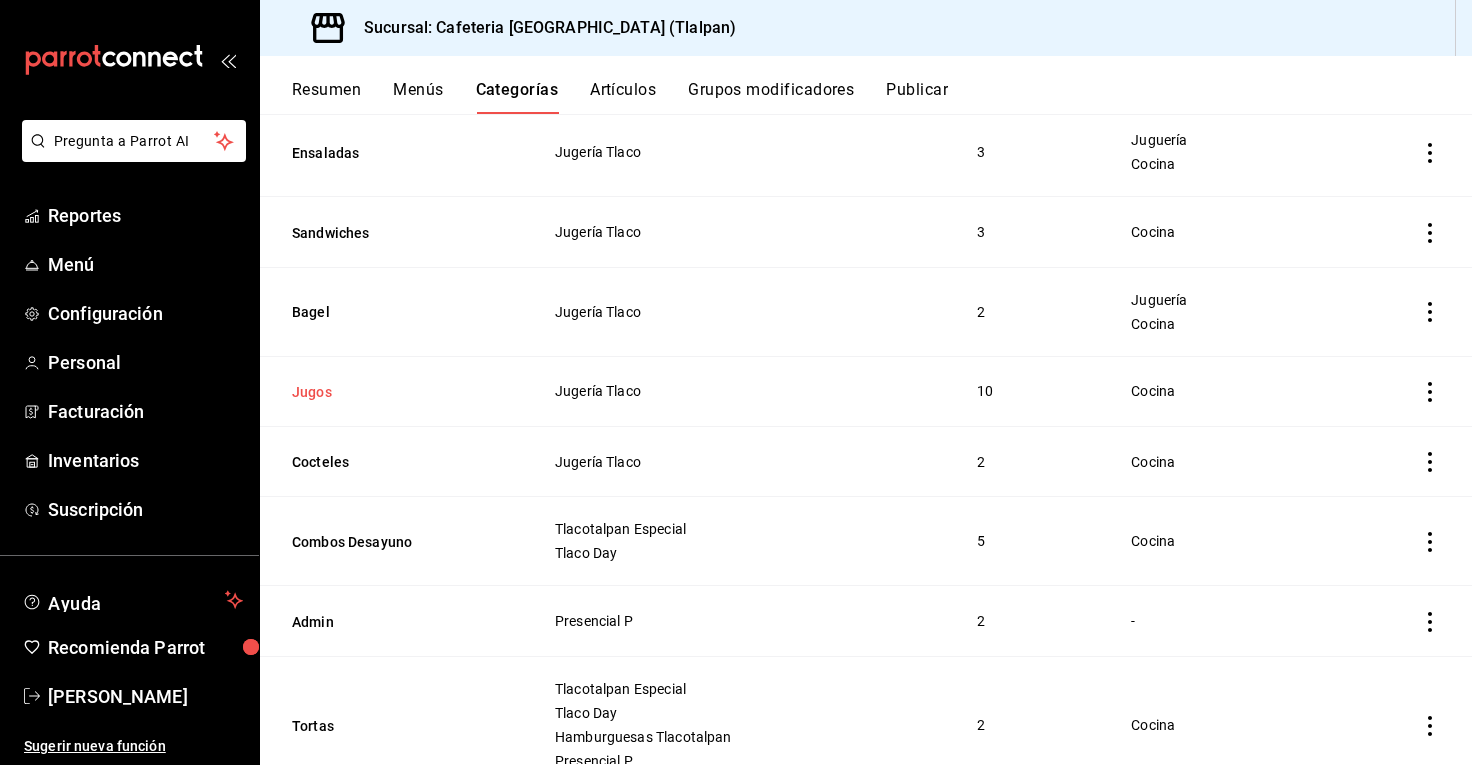 click on "Jugos" at bounding box center (392, 392) 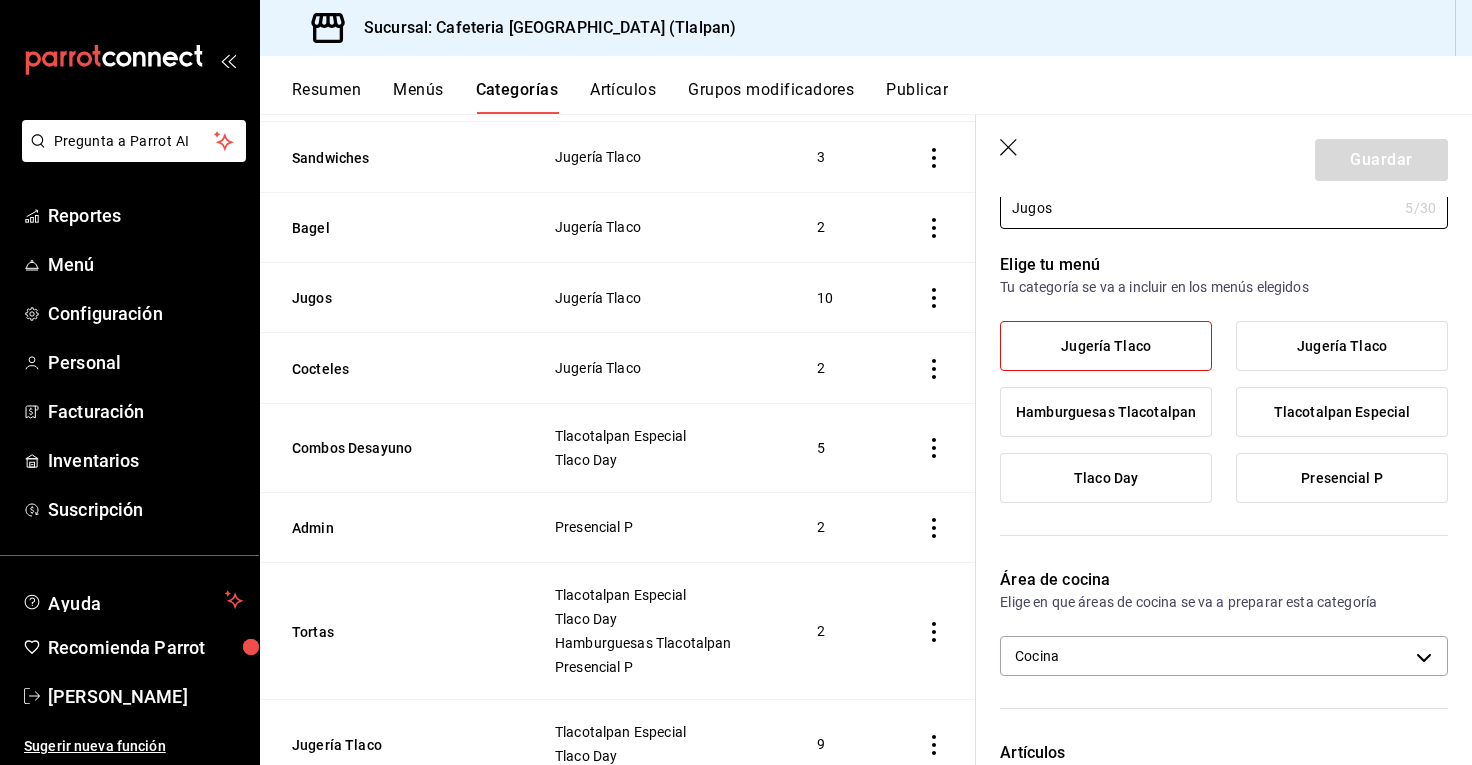 scroll, scrollTop: 137, scrollLeft: 0, axis: vertical 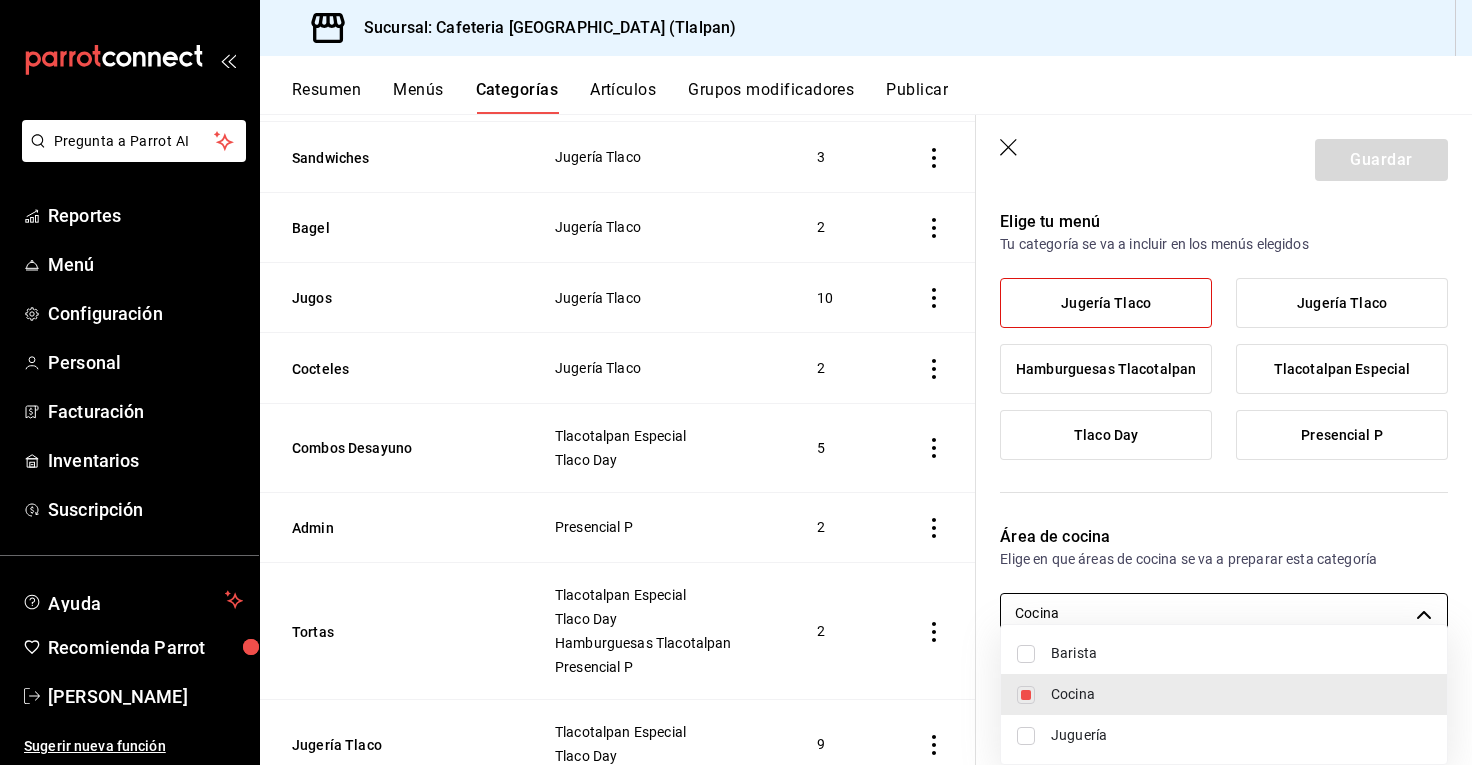 click on "Pregunta a Parrot AI Reportes   Menú   Configuración   Personal   Facturación   Inventarios   Suscripción   Ayuda Recomienda Parrot   Rodolfo Zedillo   Sugerir nueva función   Sucursal: Cafeteria Tlacotalpan (Tlalpan) Resumen Menús Categorías Artículos Grupos modificadores Publicar Categoría sucursal Asigna o edita el área de cocina  de esta sucursal.  Para cambios generales, ve a “Organización”. ​ ​ Cafeteria Tlacotalpan - Tlalpan Nombre Menús Artículos Crepas Tlacotalpan Especial Tlaco Day Presencial P 7 Entradas Presencial P 2 Smoothies Jugería Tlaco 2 Licuados Jugería Tlaco 6 Aguas Tlaco Jugería Tlaco 5 Ensaladas Jugería Tlaco 3 Sandwiches Jugería Tlaco 3 Bagel Jugería Tlaco 2 Jugos Jugería Tlaco 10 Cocteles Jugería Tlaco 2 Combos Desayuno Tlacotalpan Especial Tlaco Day 5 Admin Presencial P 2 Tortas Tlacotalpan Especial Tlaco Day Hamburguesas Tlacotalpan Presencial P 2 Jugería Tlaco Tlacotalpan Especial Tlaco Day 9 Crunchy Tlacotalpan Especial Tlaco Day Presencial P 5 Bebidas" at bounding box center [736, 382] 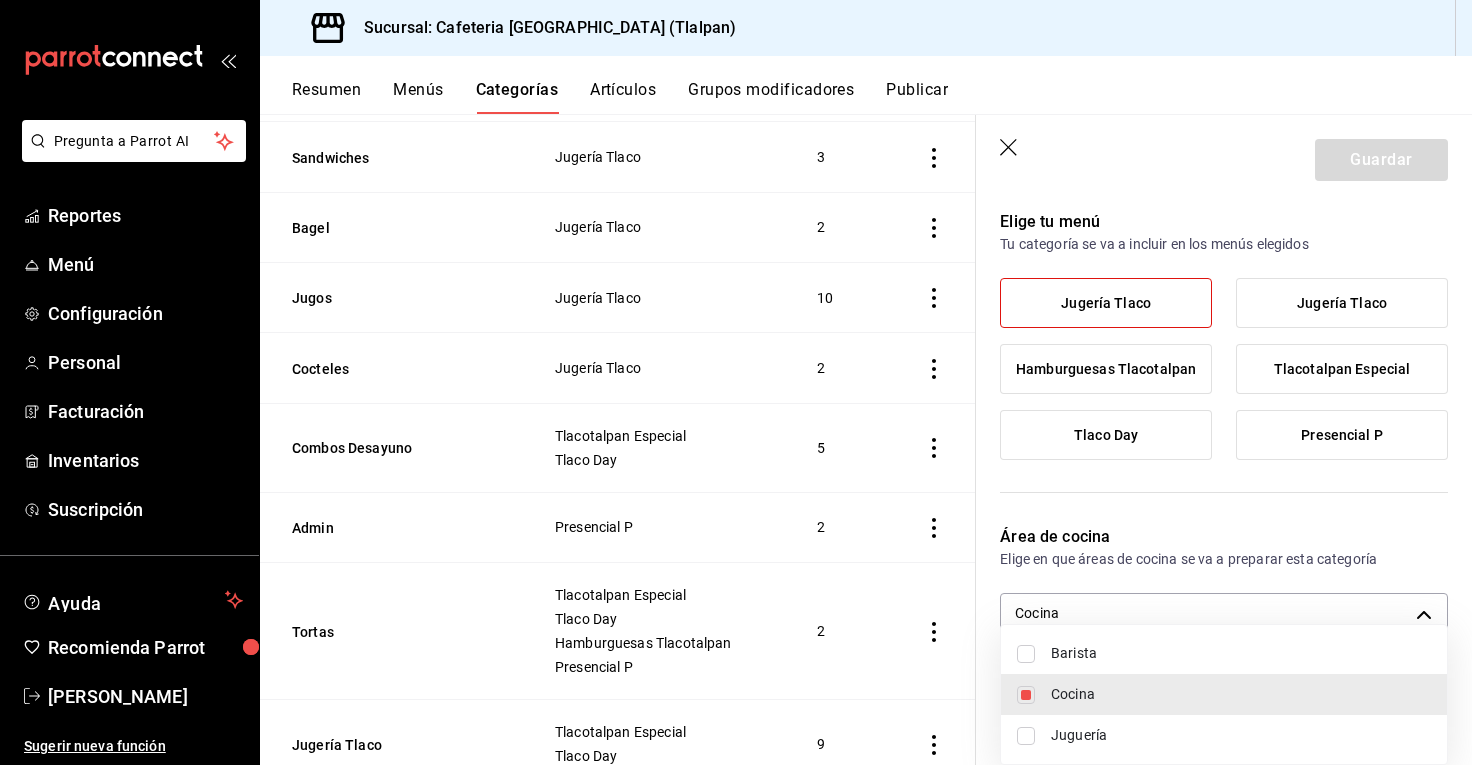click on "Juguería" at bounding box center (1241, 735) 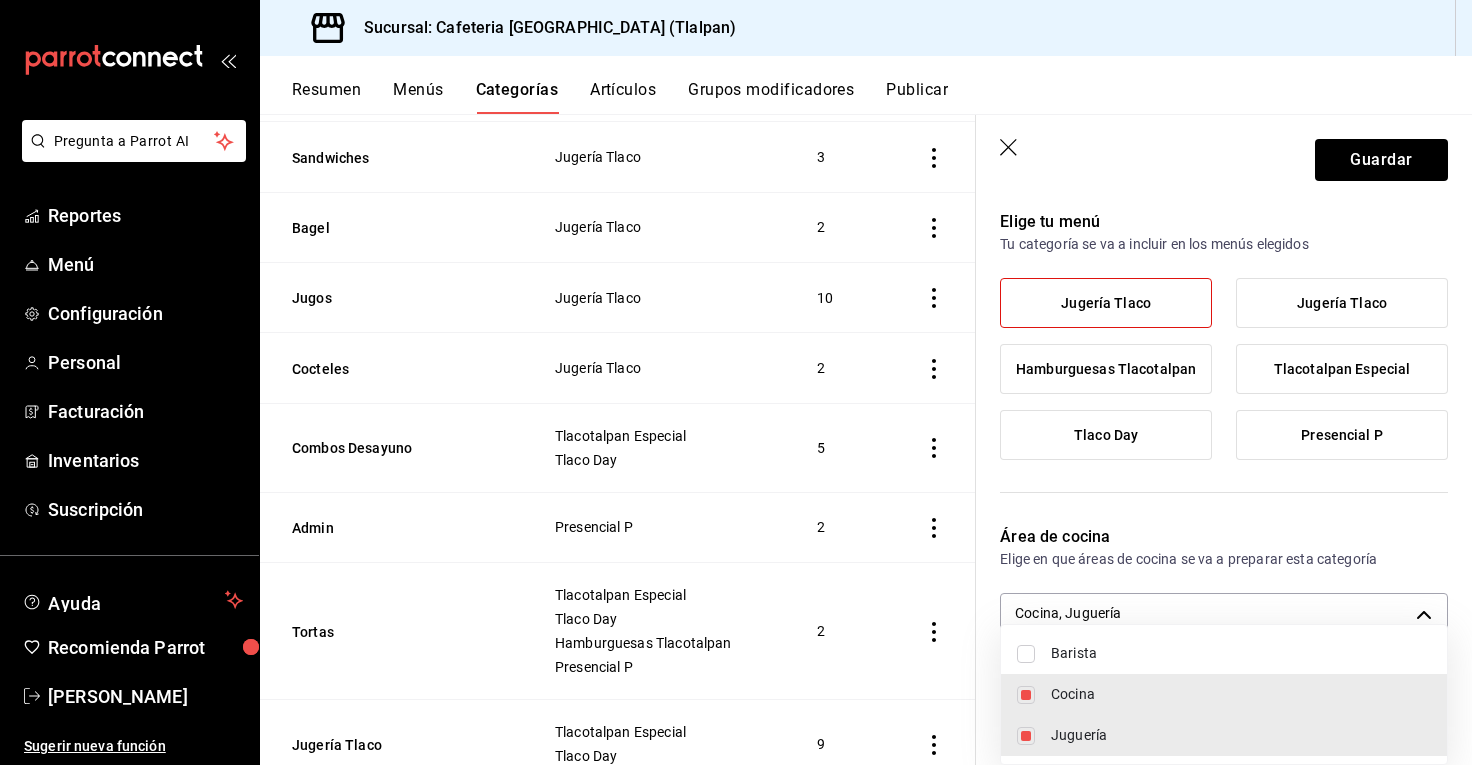click at bounding box center [736, 382] 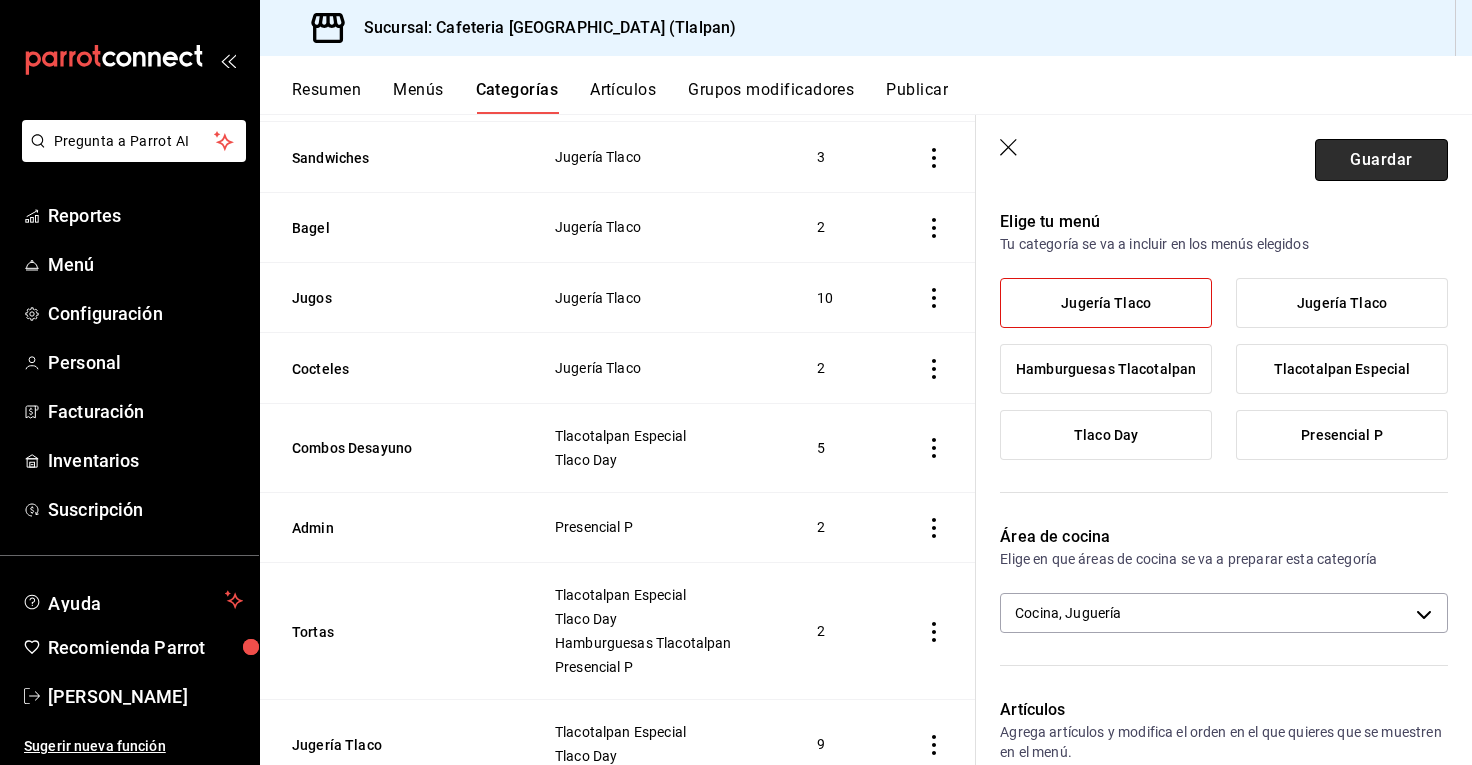 click on "Guardar" at bounding box center (1381, 160) 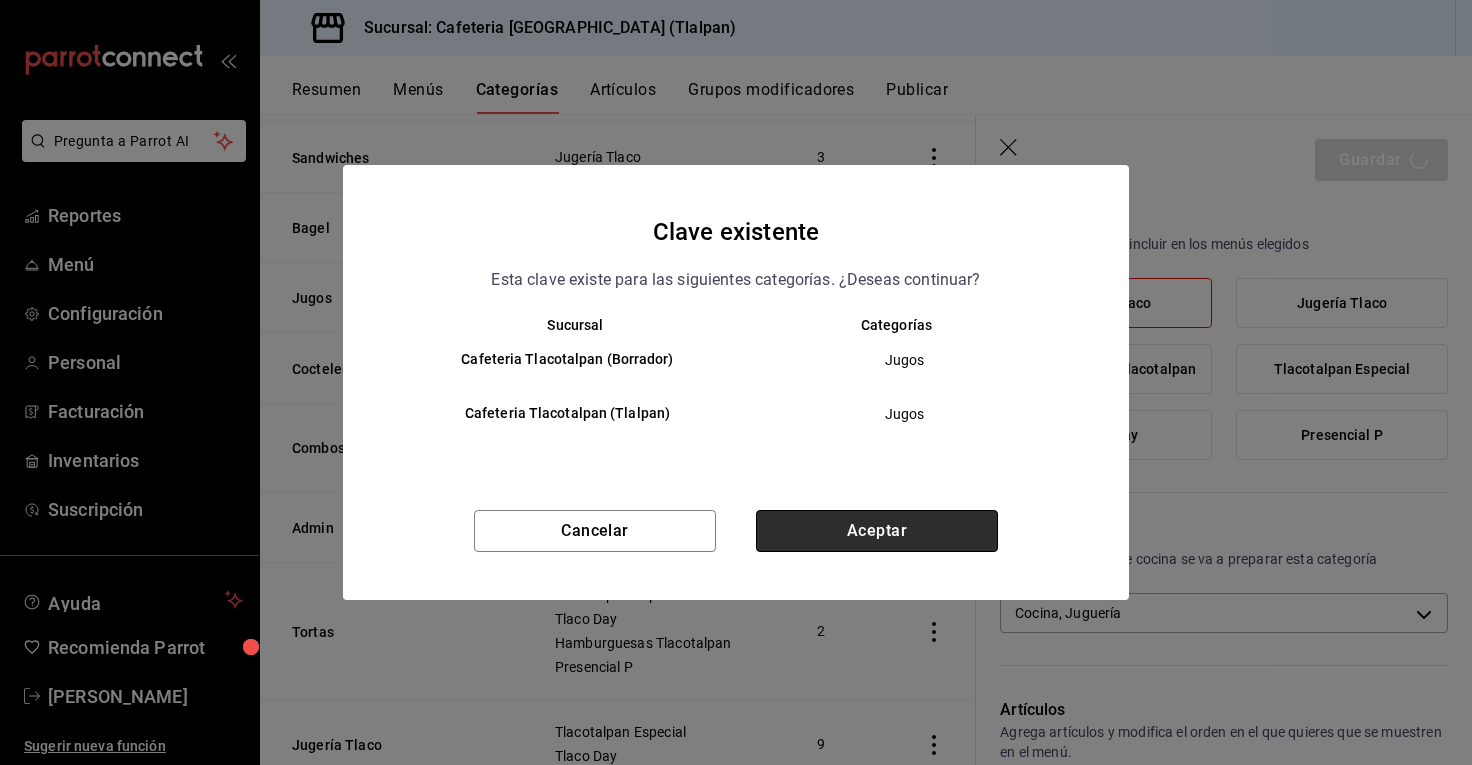 click on "Aceptar" at bounding box center (877, 531) 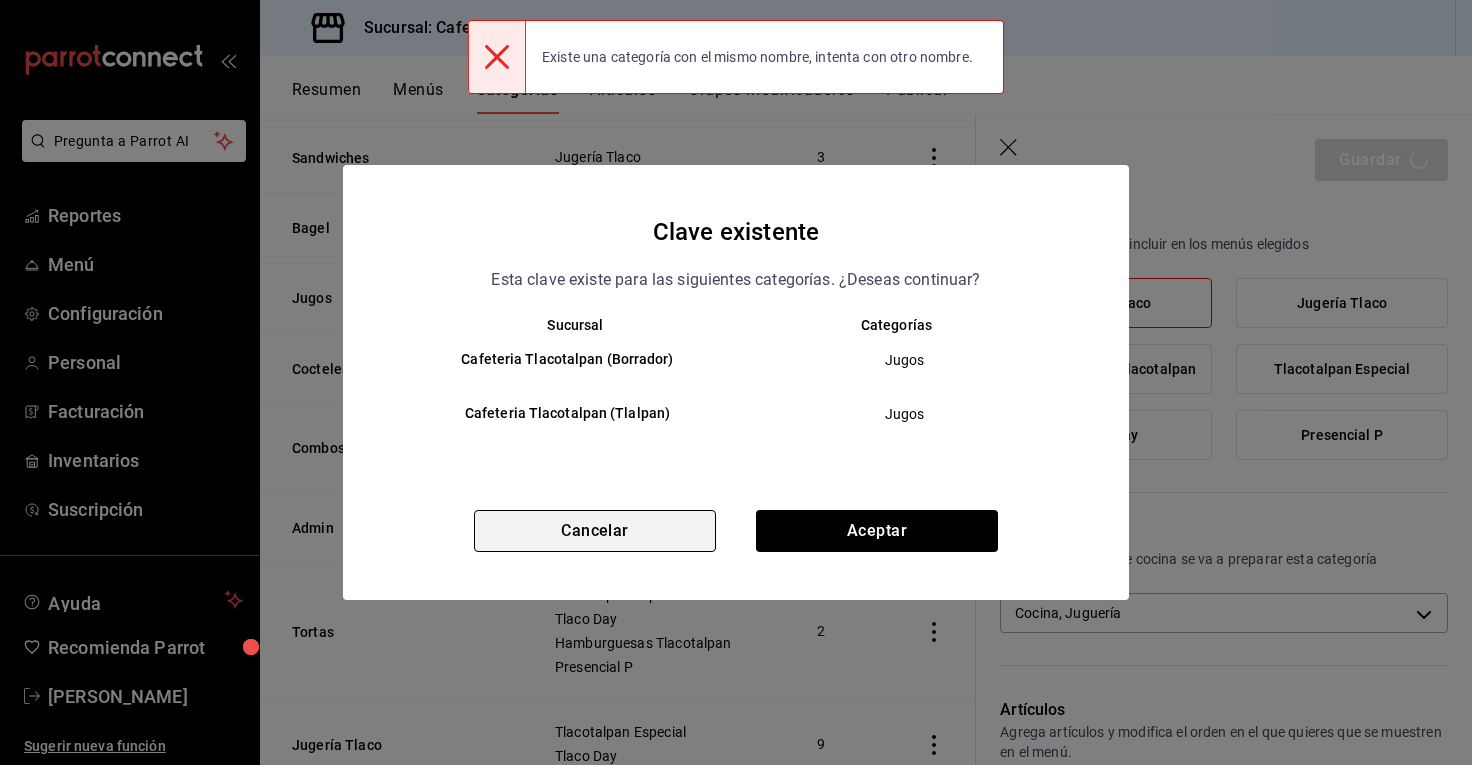 click on "Cancelar" at bounding box center [595, 531] 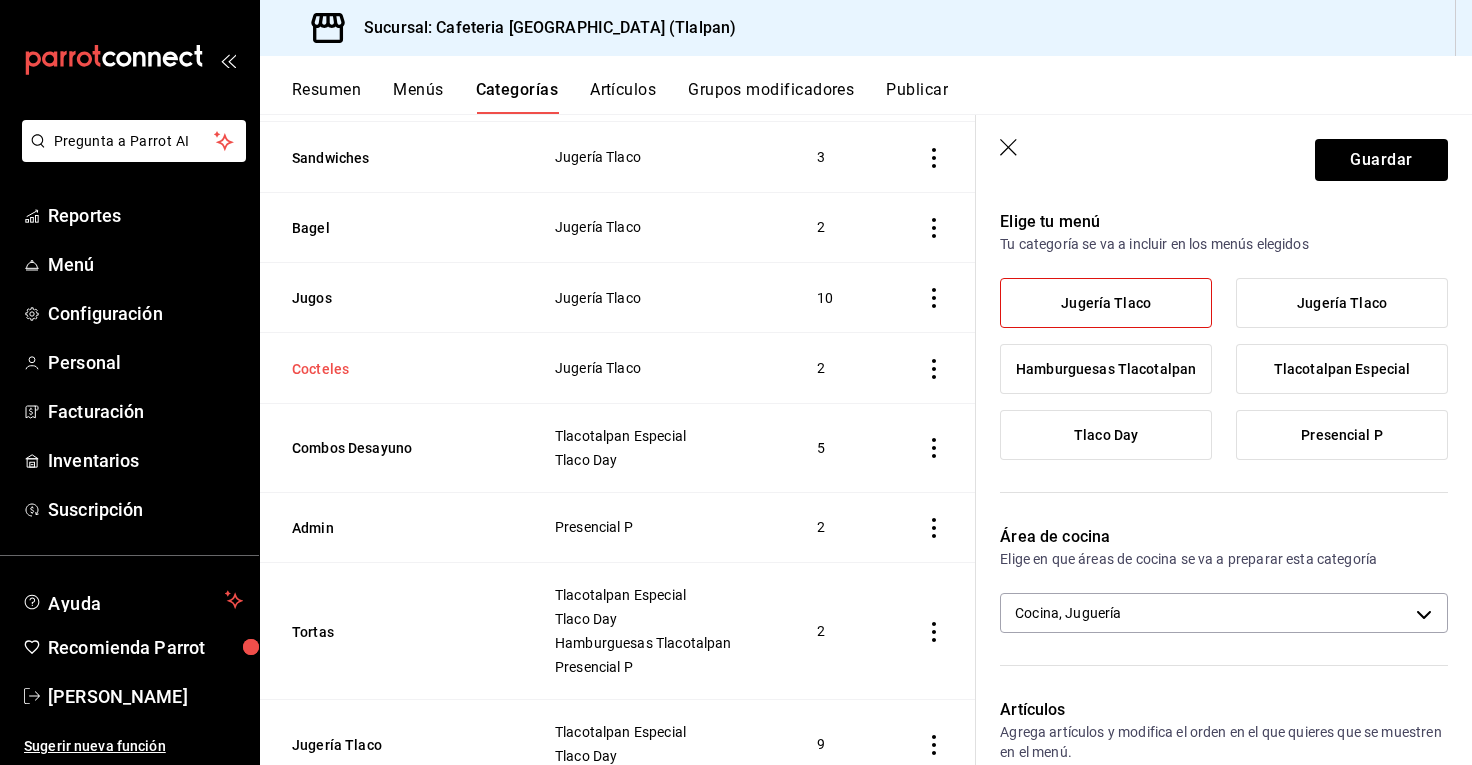 click on "Cocteles" at bounding box center [392, 369] 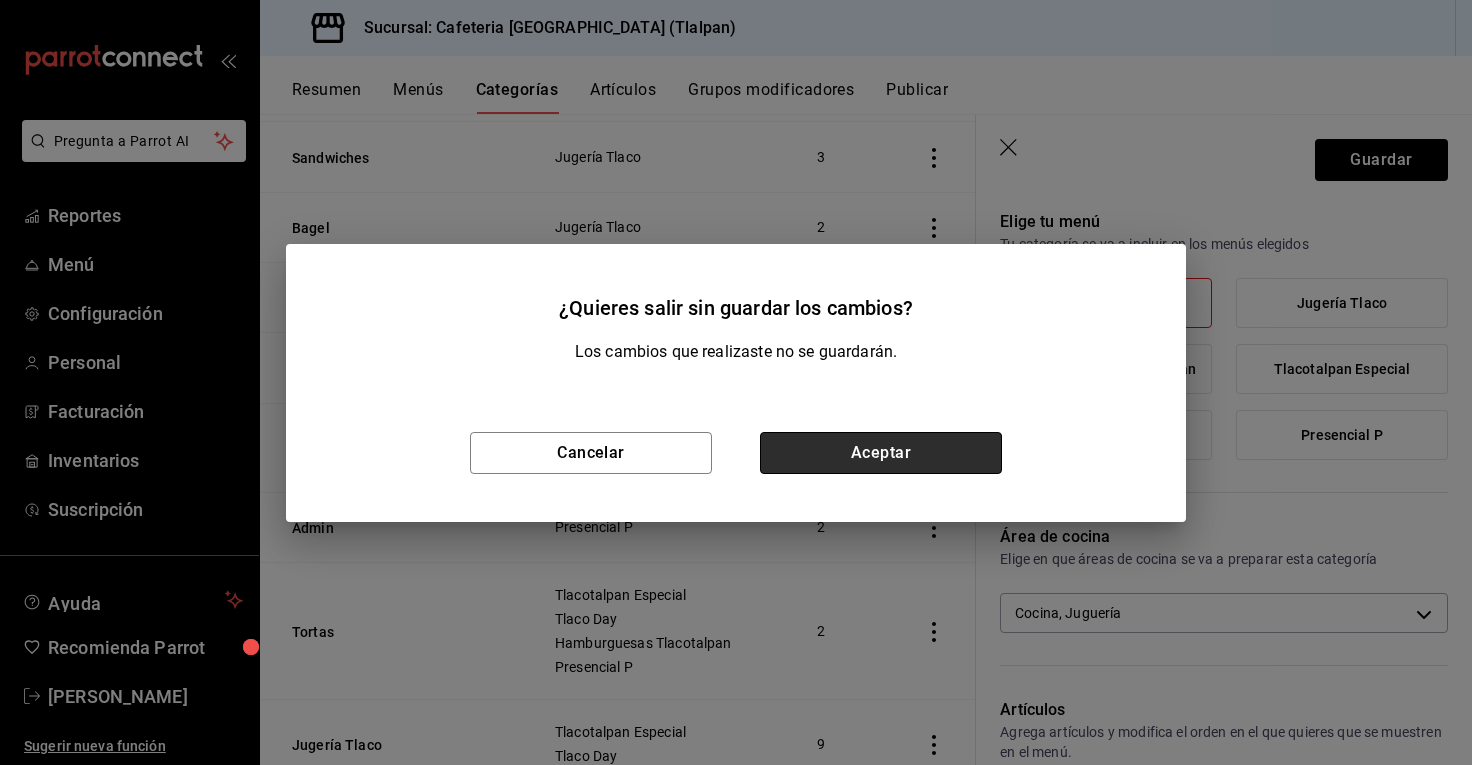 click on "Aceptar" at bounding box center (881, 453) 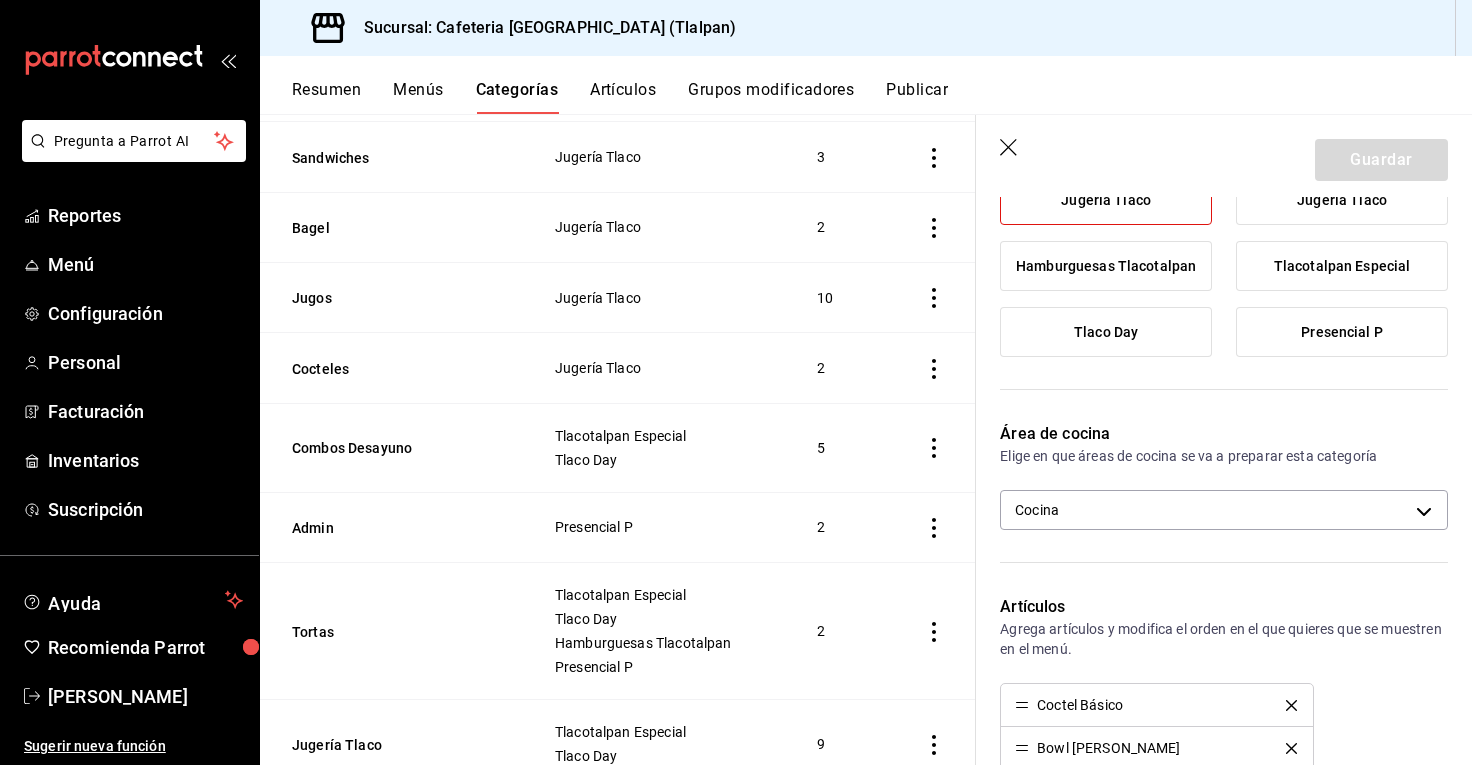 scroll, scrollTop: 270, scrollLeft: 0, axis: vertical 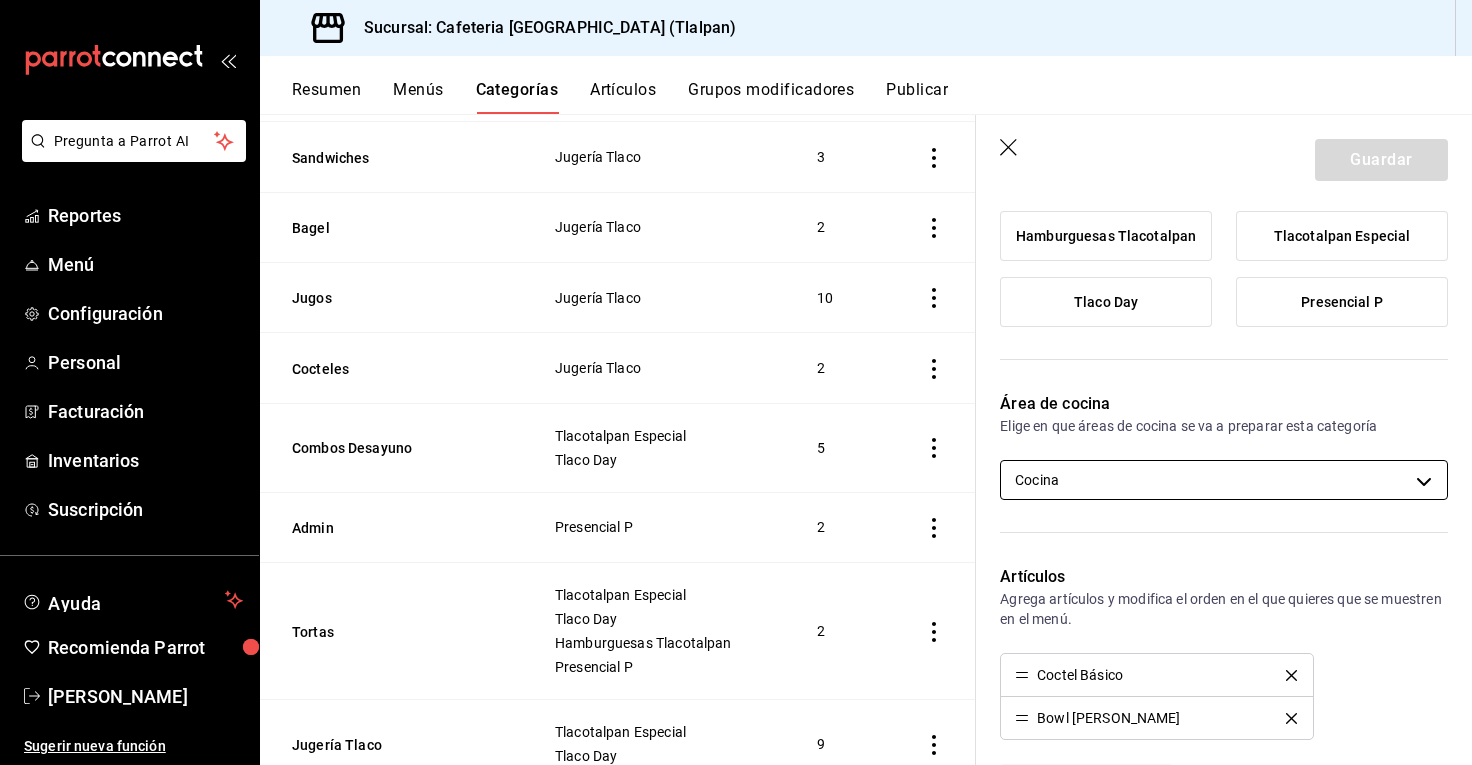 click on "Pregunta a Parrot AI Reportes   Menú   Configuración   Personal   Facturación   Inventarios   Suscripción   Ayuda Recomienda Parrot   Rodolfo Zedillo   Sugerir nueva función   Sucursal: Cafeteria Tlacotalpan (Tlalpan) Resumen Menús Categorías Artículos Grupos modificadores Publicar Categoría sucursal Asigna o edita el área de cocina  de esta sucursal.  Para cambios generales, ve a “Organización”. ​ ​ Cafeteria Tlacotalpan - Tlalpan Nombre Menús Artículos Crepas Tlacotalpan Especial Tlaco Day Presencial P 7 Entradas Presencial P 2 Smoothies Jugería Tlaco 2 Licuados Jugería Tlaco 6 Aguas Tlaco Jugería Tlaco 5 Ensaladas Jugería Tlaco 3 Sandwiches Jugería Tlaco 3 Bagel Jugería Tlaco 2 Jugos Jugería Tlaco 10 Cocteles Jugería Tlaco 2 Combos Desayuno Tlacotalpan Especial Tlaco Day 5 Admin Presencial P 2 Tortas Tlacotalpan Especial Tlaco Day Hamburguesas Tlacotalpan Presencial P 2 Jugería Tlaco Tlacotalpan Especial Tlaco Day 9 Crunchy Tlacotalpan Especial Tlaco Day Presencial P 5 Bebidas" at bounding box center (736, 382) 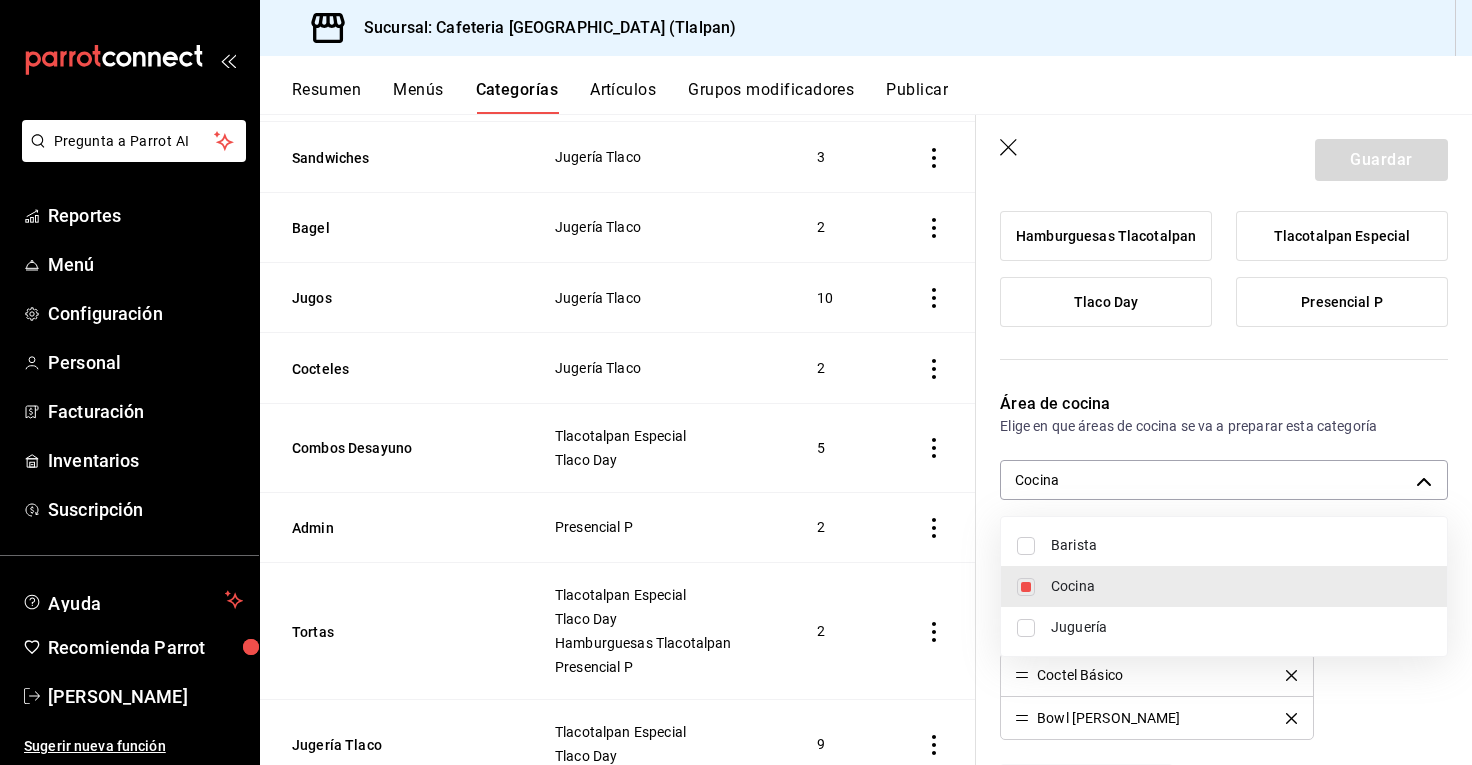 click on "Juguería" at bounding box center (1241, 627) 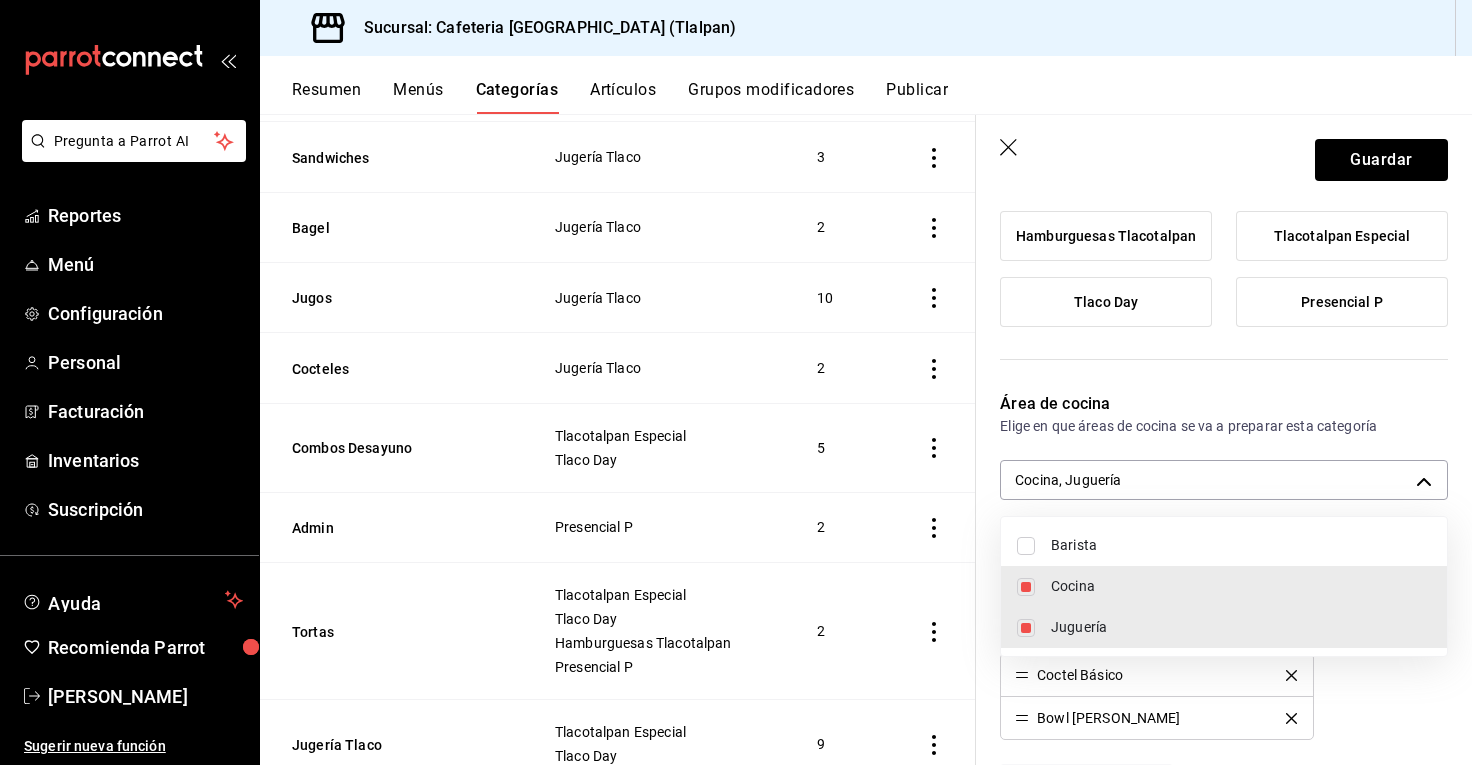 click at bounding box center (736, 382) 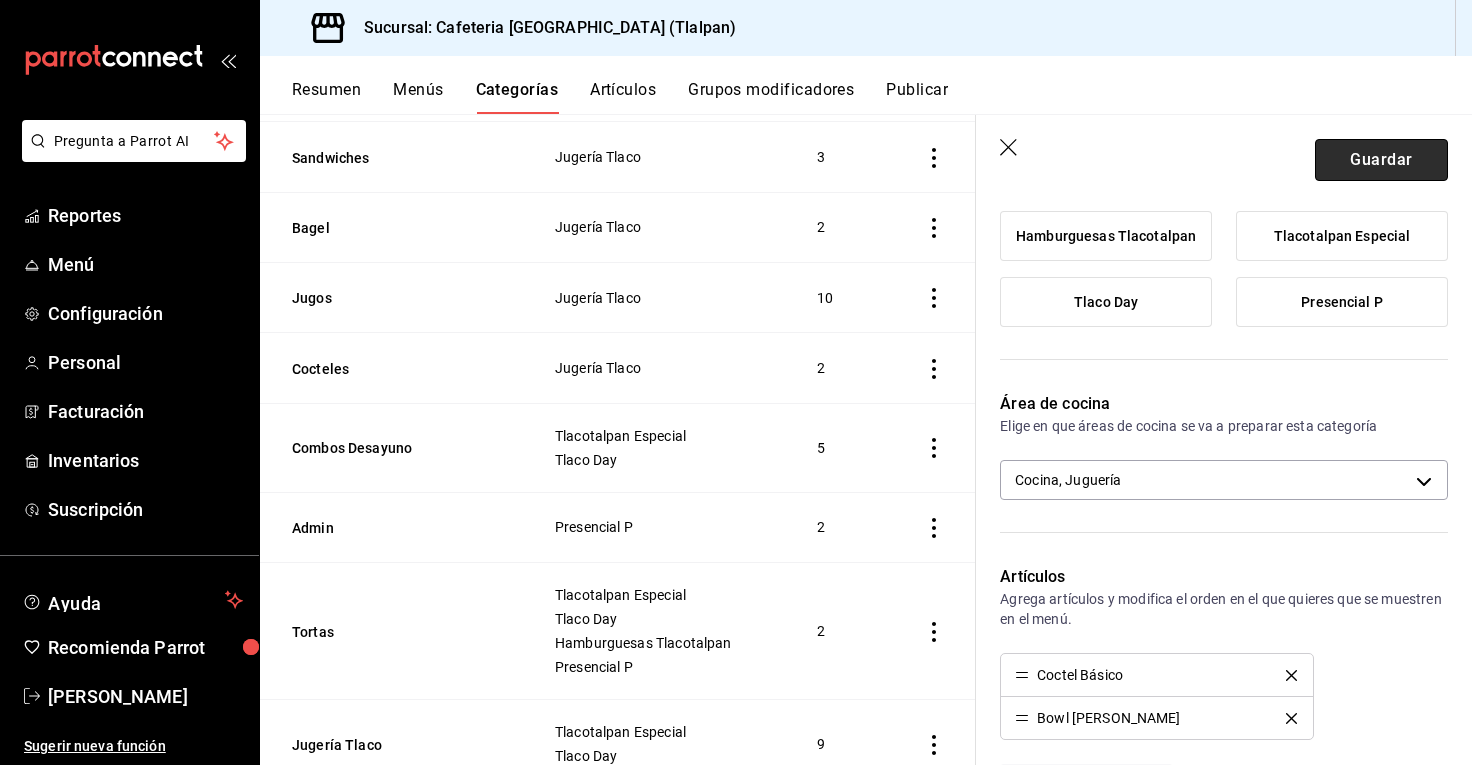 click on "Guardar" at bounding box center [1381, 160] 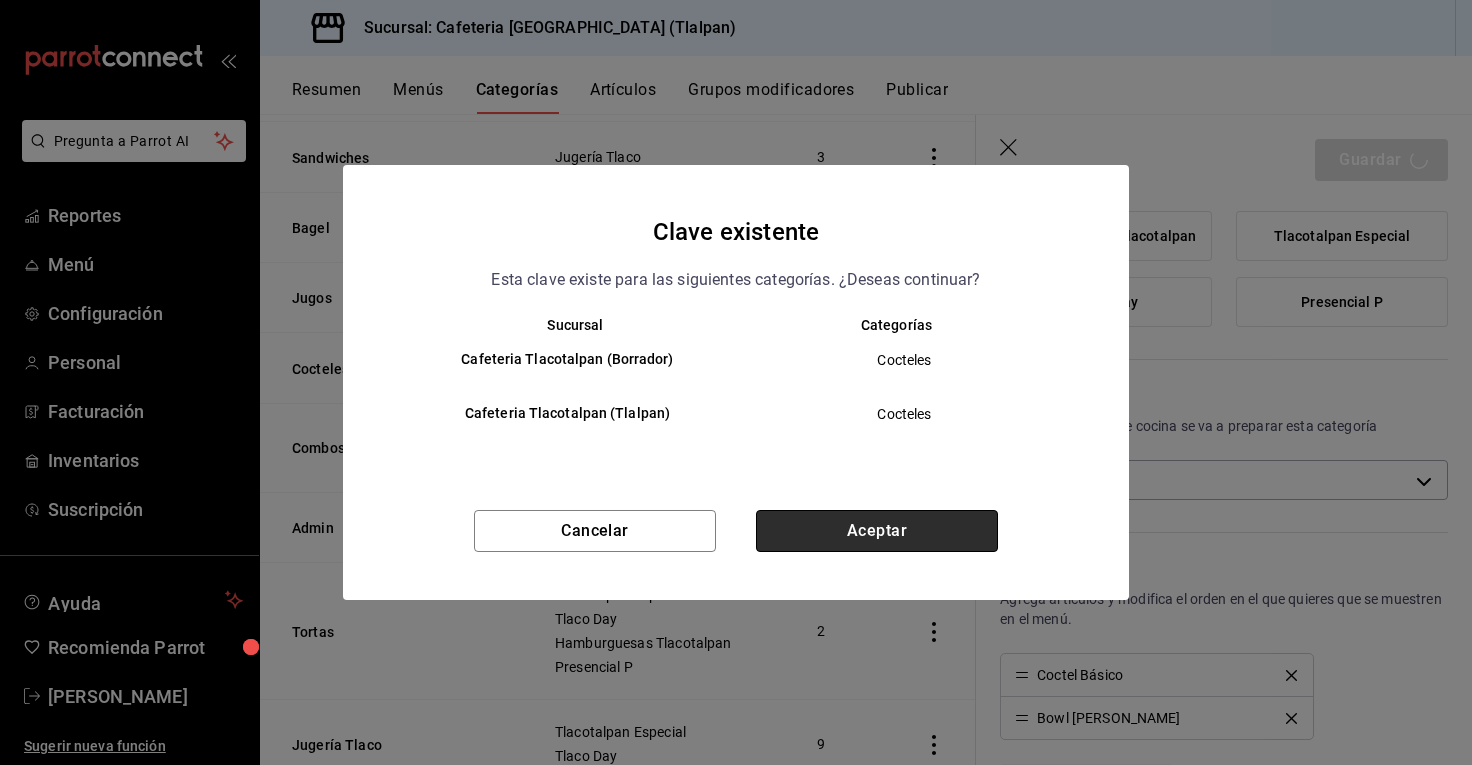 click on "Aceptar" at bounding box center [877, 531] 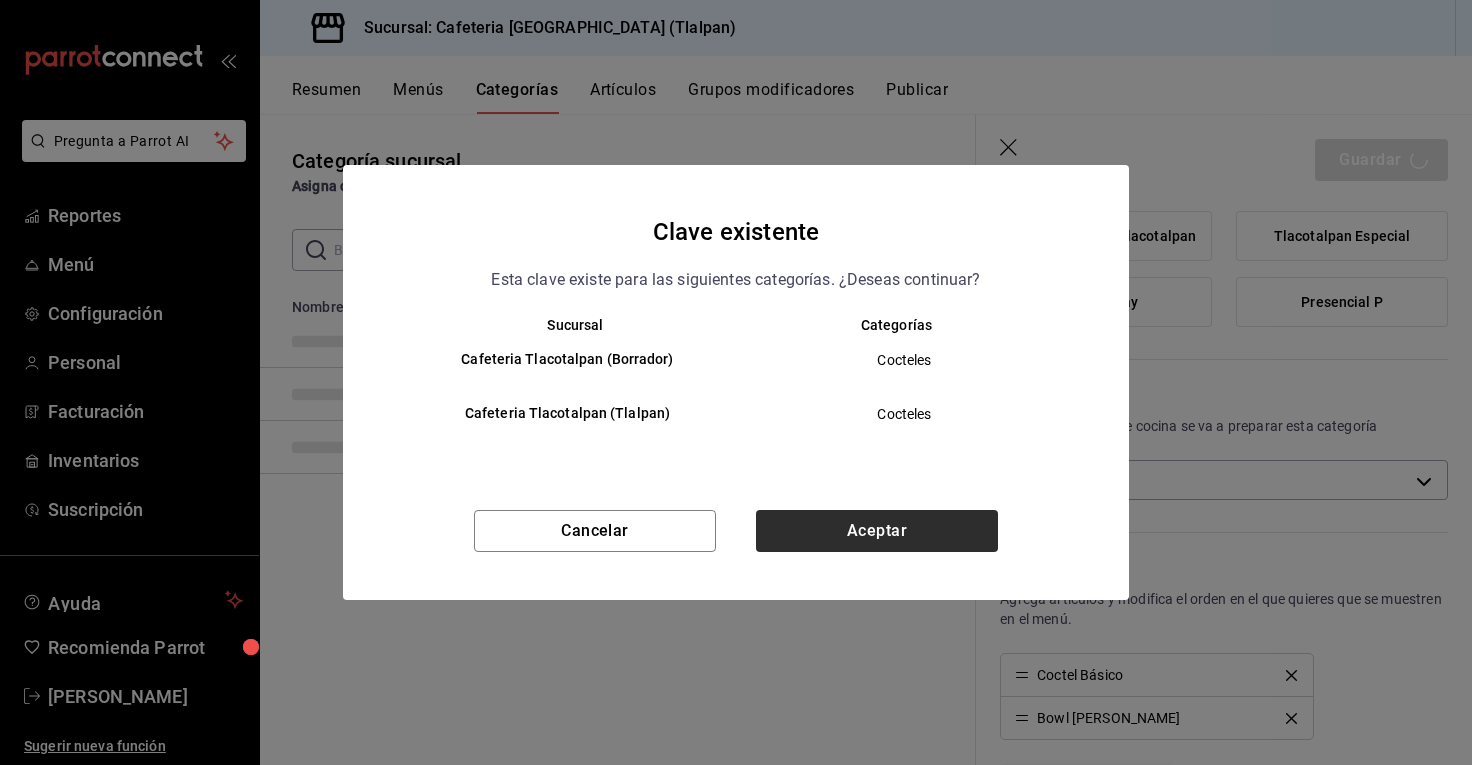 scroll, scrollTop: 0, scrollLeft: 0, axis: both 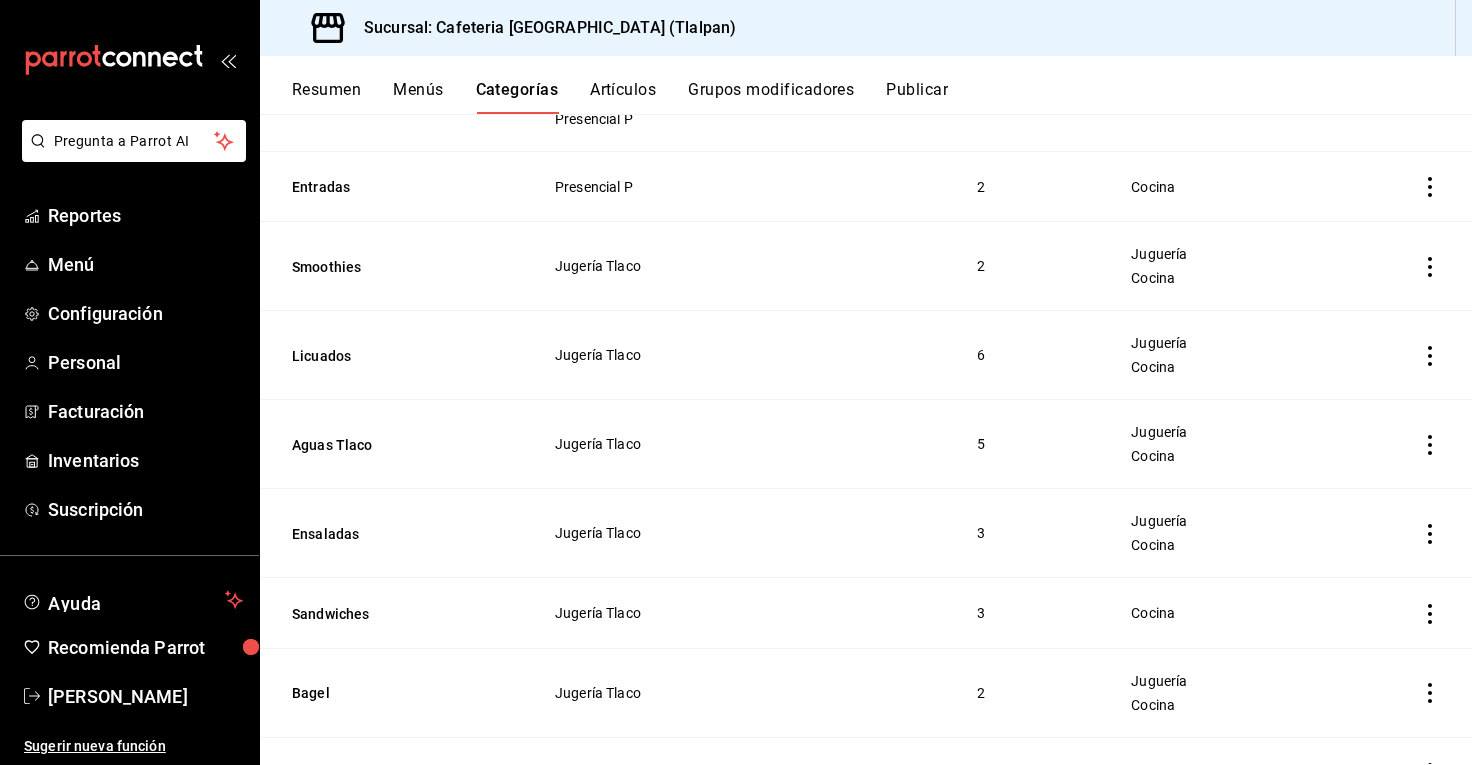 click 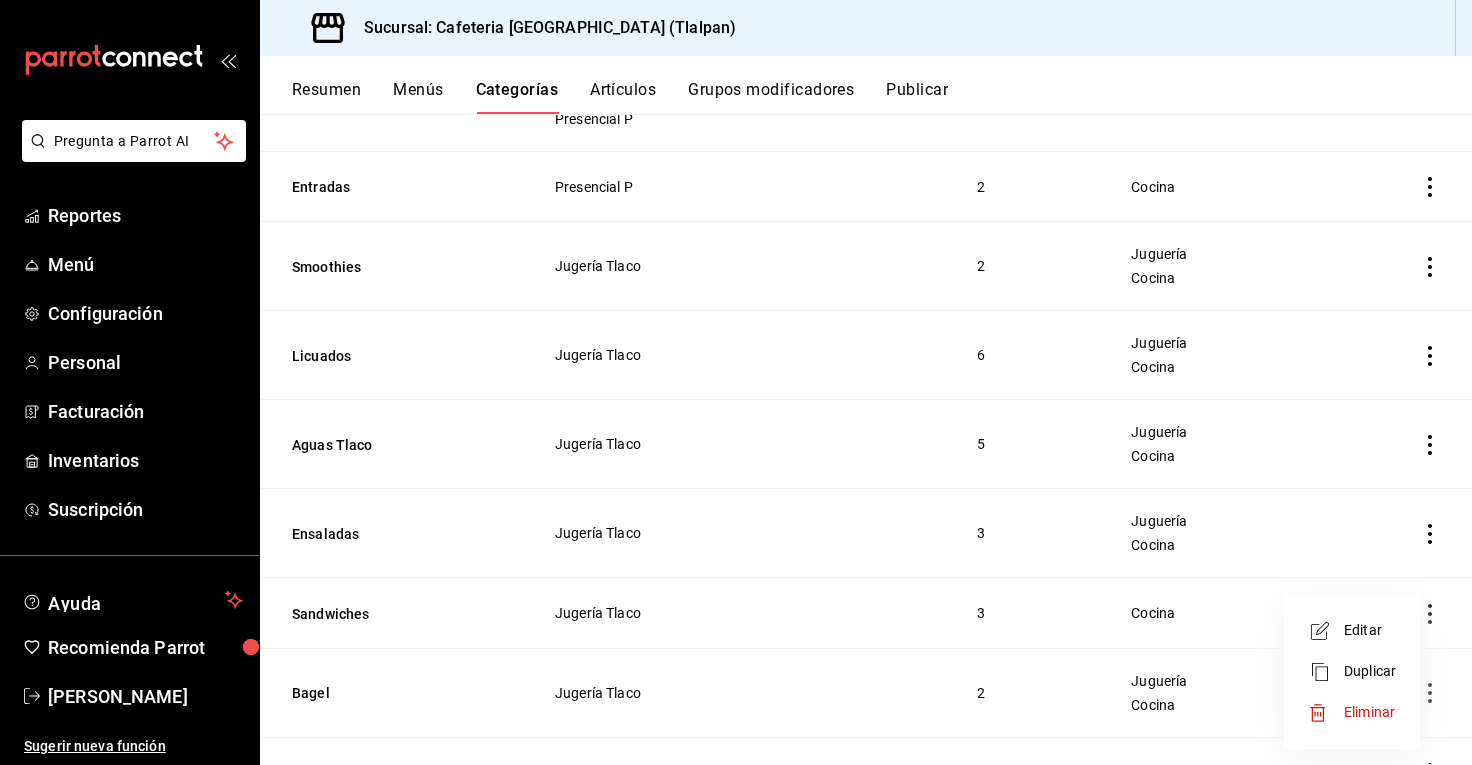 click on "Editar" at bounding box center (1352, 630) 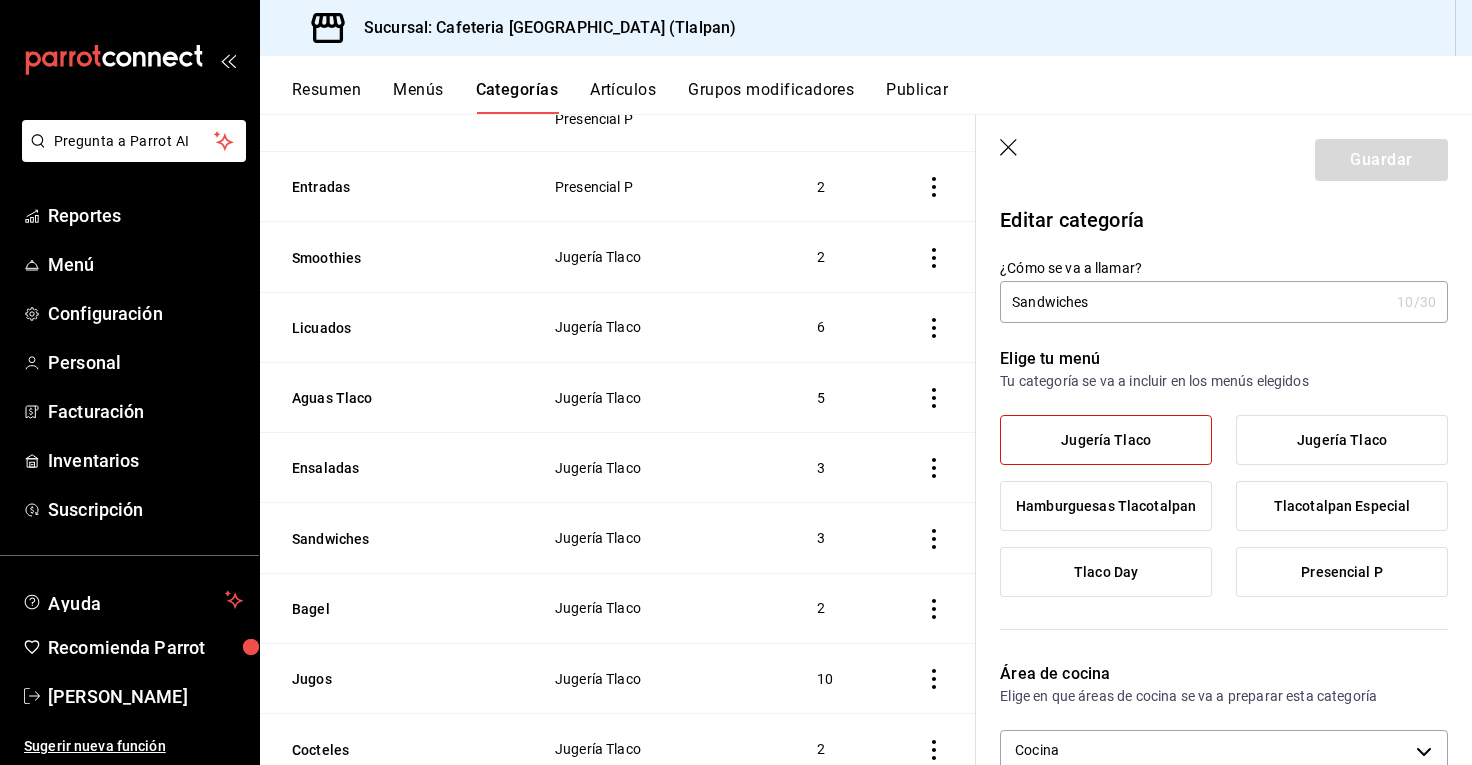 click on "Sandwiches" at bounding box center [1194, 302] 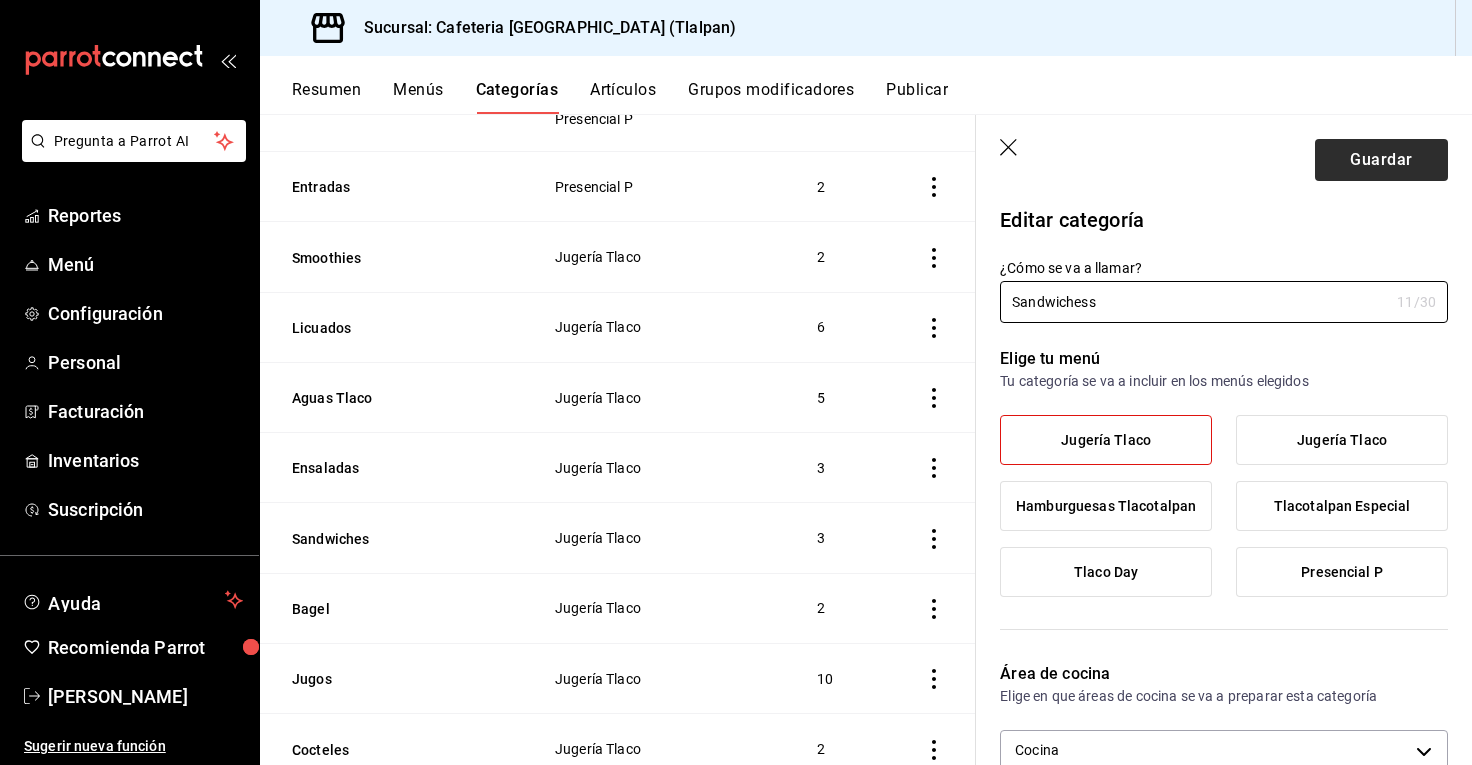 type on "Sandwichess" 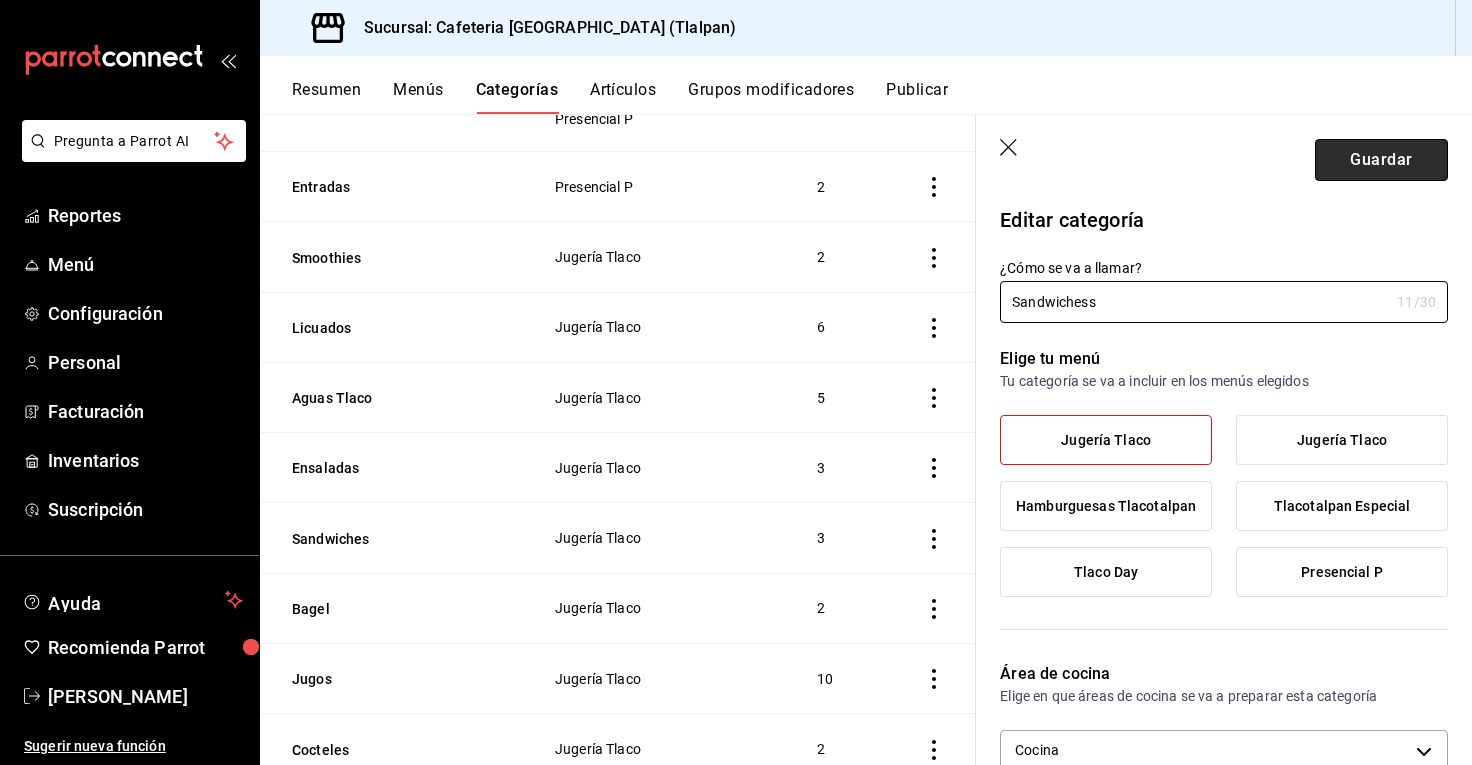 click on "Guardar" at bounding box center [1381, 160] 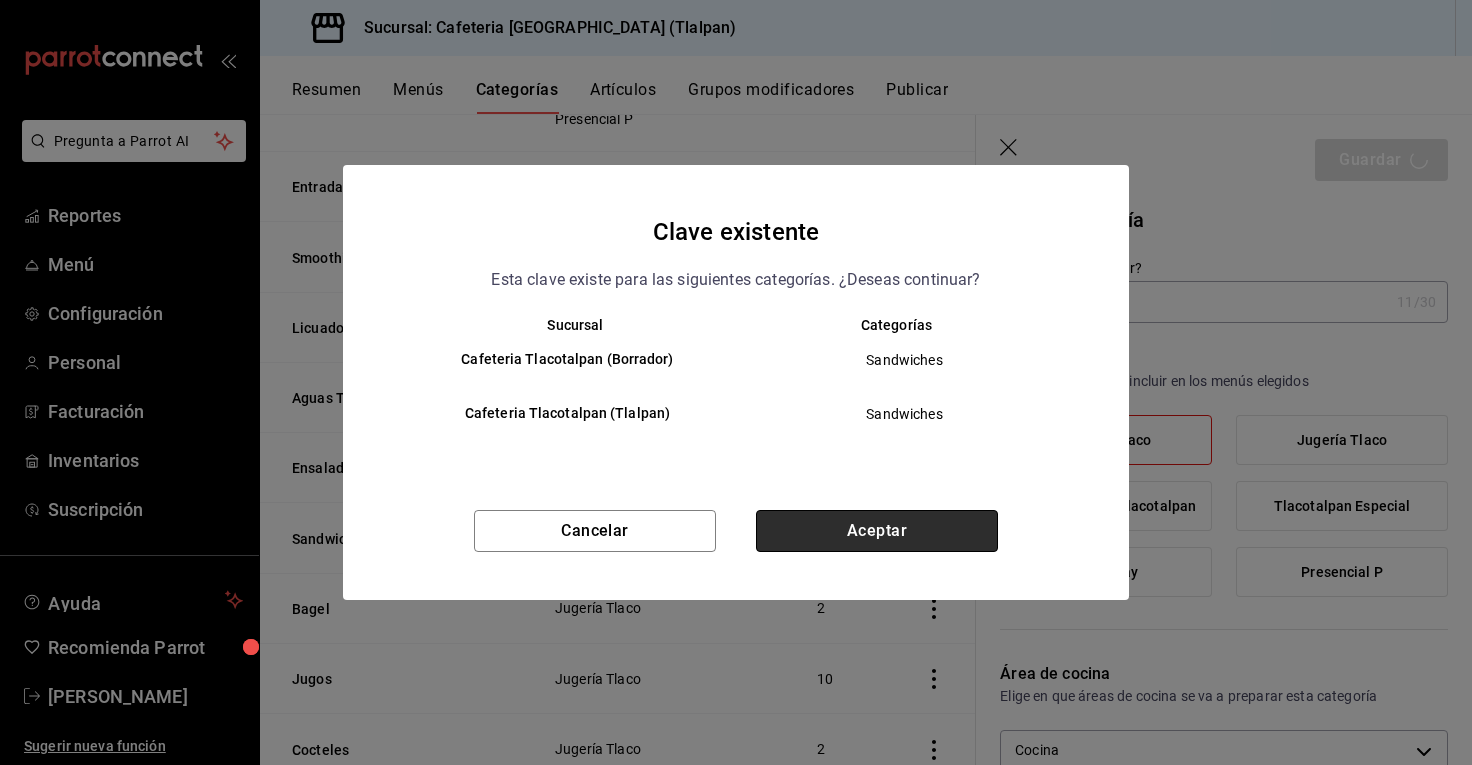 click on "Aceptar" at bounding box center [877, 531] 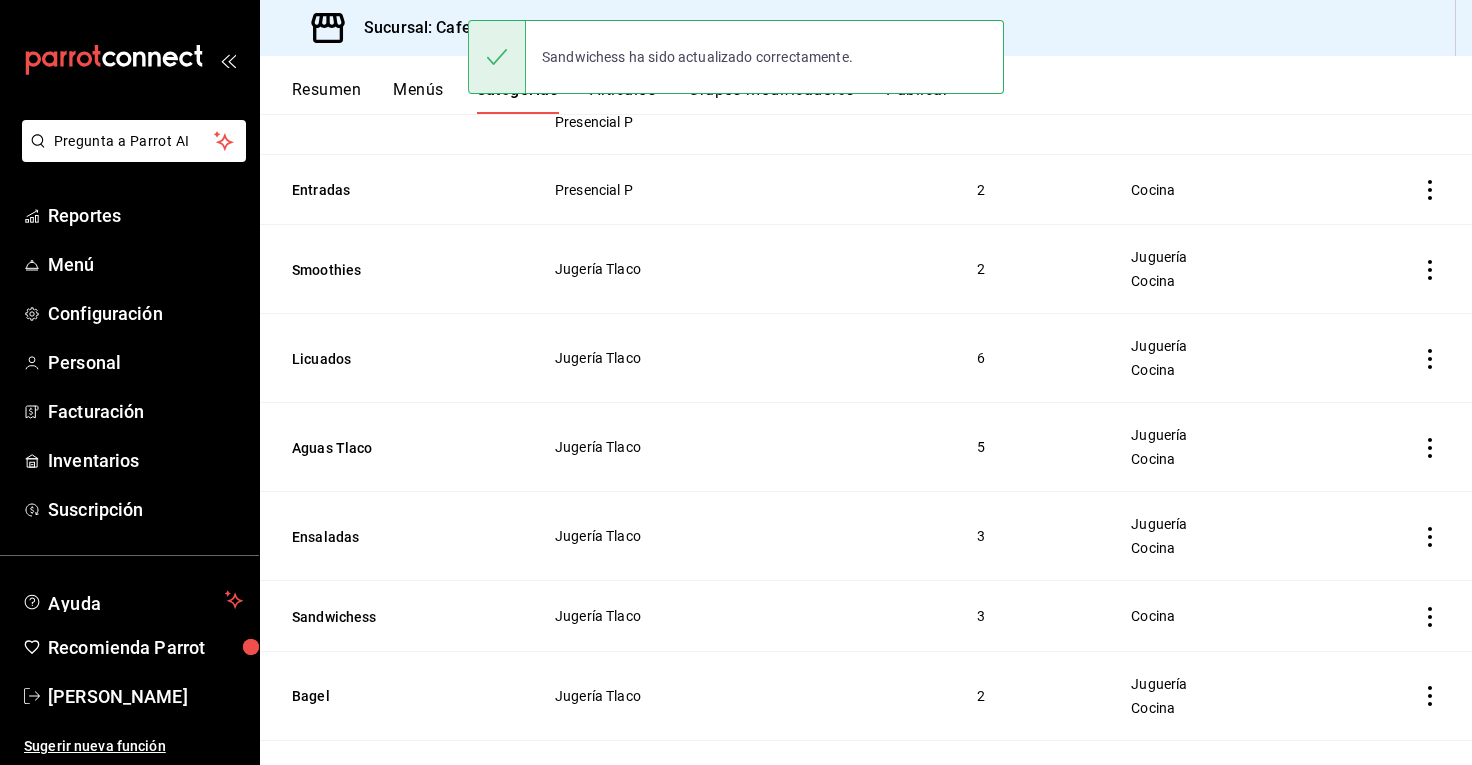 scroll, scrollTop: 297, scrollLeft: 0, axis: vertical 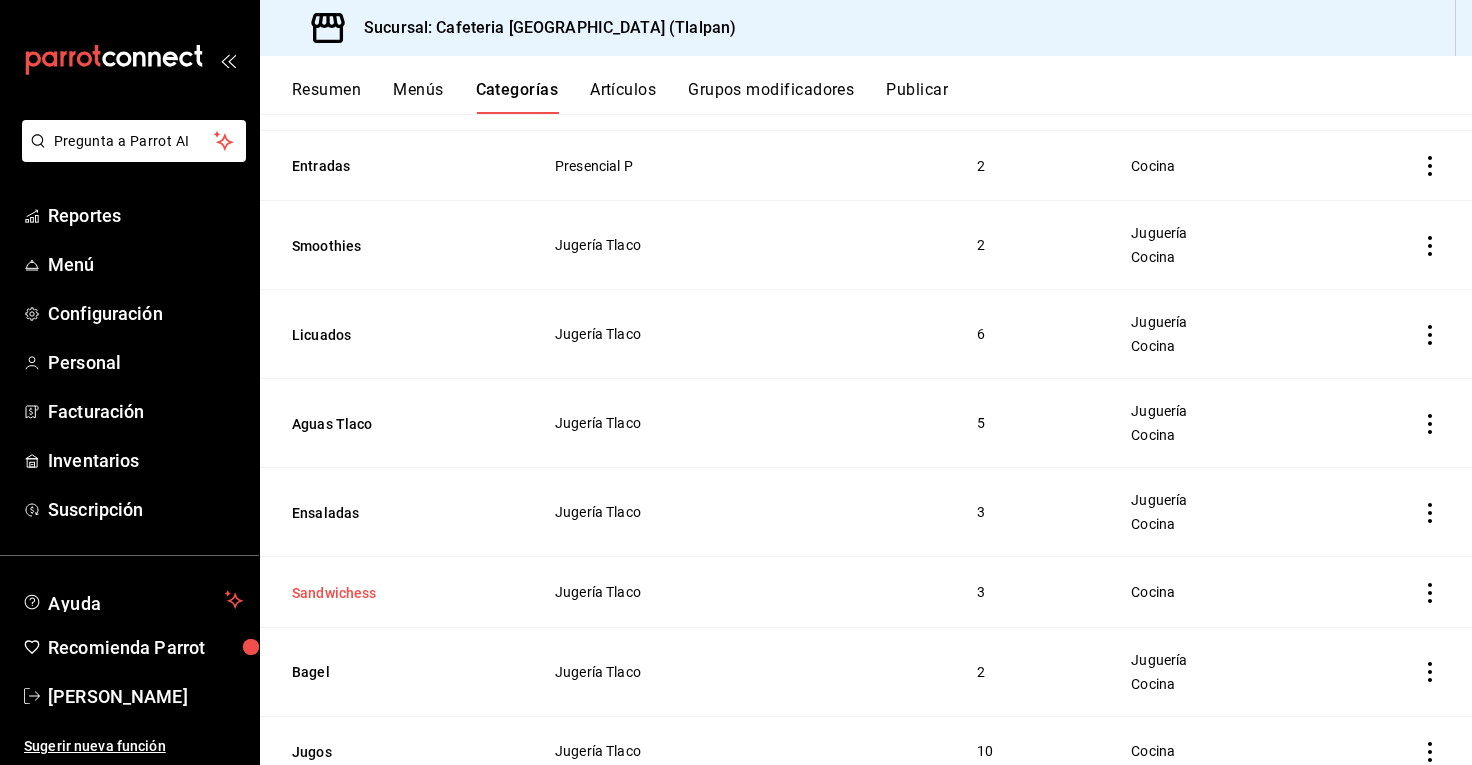 click on "Sandwichess" at bounding box center (392, 593) 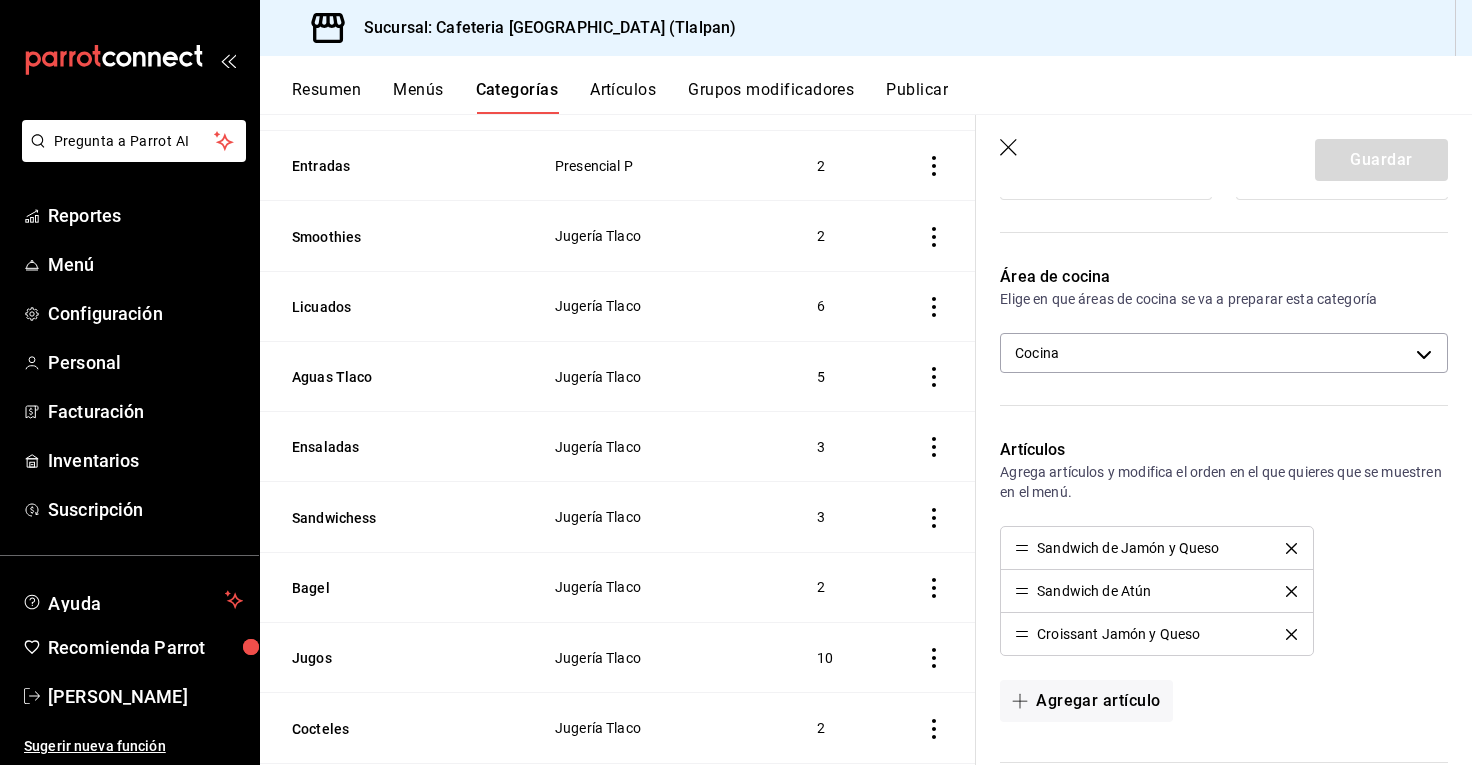 scroll, scrollTop: 410, scrollLeft: 0, axis: vertical 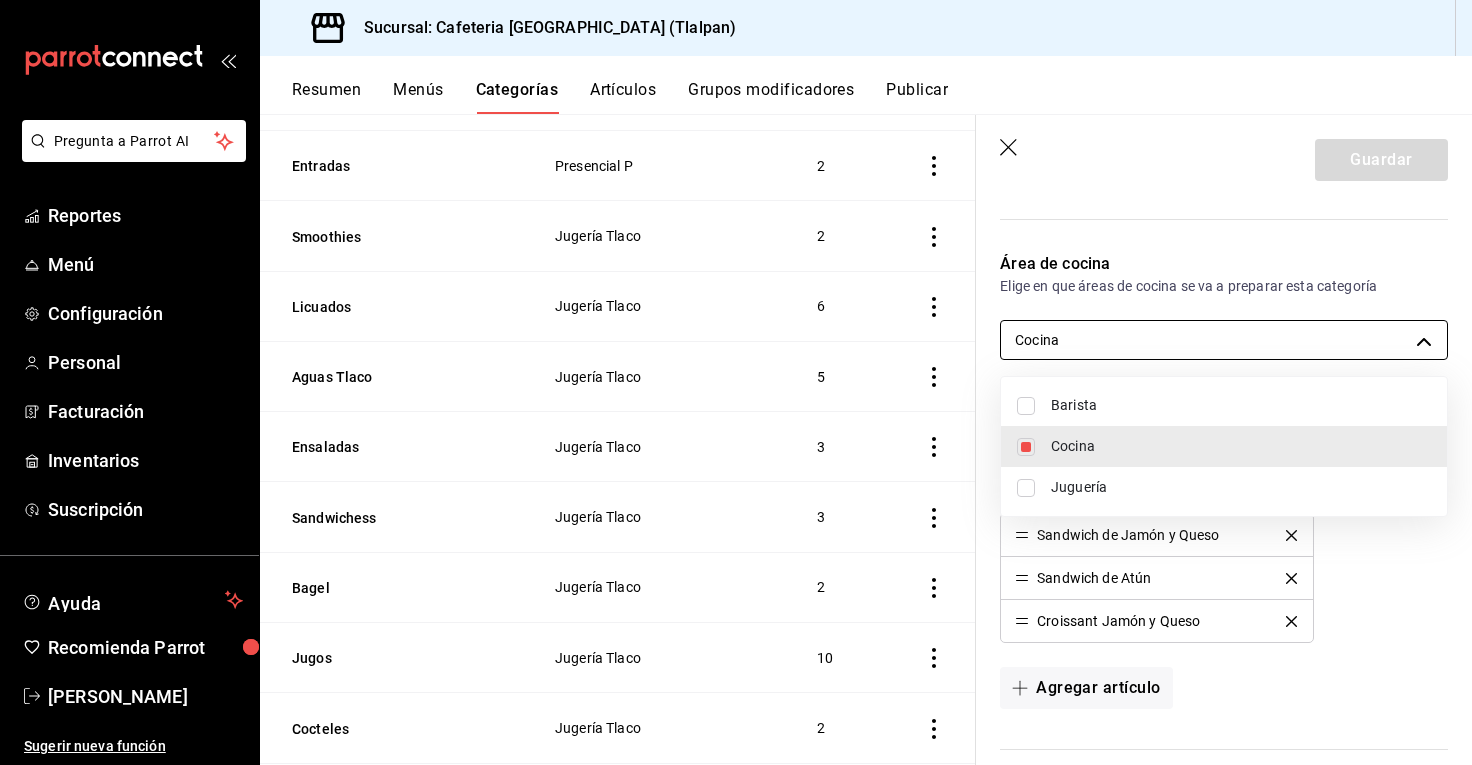 click on "Pregunta a Parrot AI Reportes   Menú   Configuración   Personal   Facturación   Inventarios   Suscripción   Ayuda Recomienda Parrot   Rodolfo Zedillo   Sugerir nueva función   Sucursal: Cafeteria Tlacotalpan (Tlalpan) Resumen Menús Categorías Artículos Grupos modificadores Publicar Categoría sucursal Asigna o edita el área de cocina  de esta sucursal.  Para cambios generales, ve a “Organización”. ​ ​ Cafeteria Tlacotalpan - Tlalpan Nombre Menús Artículos Crepas Tlacotalpan Especial Tlaco Day Presencial P 7 Entradas Presencial P 2 Smoothies Jugería Tlaco 2 Licuados Jugería Tlaco 6 Aguas Tlaco Jugería Tlaco 5 Ensaladas Jugería Tlaco 3 Sandwichess Jugería Tlaco 3 Bagel Jugería Tlaco 2 Jugos Jugería Tlaco 10 Cocteles Jugería Tlaco 2 Combos Desayuno Tlacotalpan Especial Tlaco Day 5 Admin Presencial P 2 Tortas Tlacotalpan Especial Tlaco Day Hamburguesas Tlacotalpan Presencial P 2 Jugería Tlaco Tlacotalpan Especial Tlaco Day 9 Crunchy Tlacotalpan Especial Tlaco Day Presencial P 5 5 6 9" at bounding box center (736, 382) 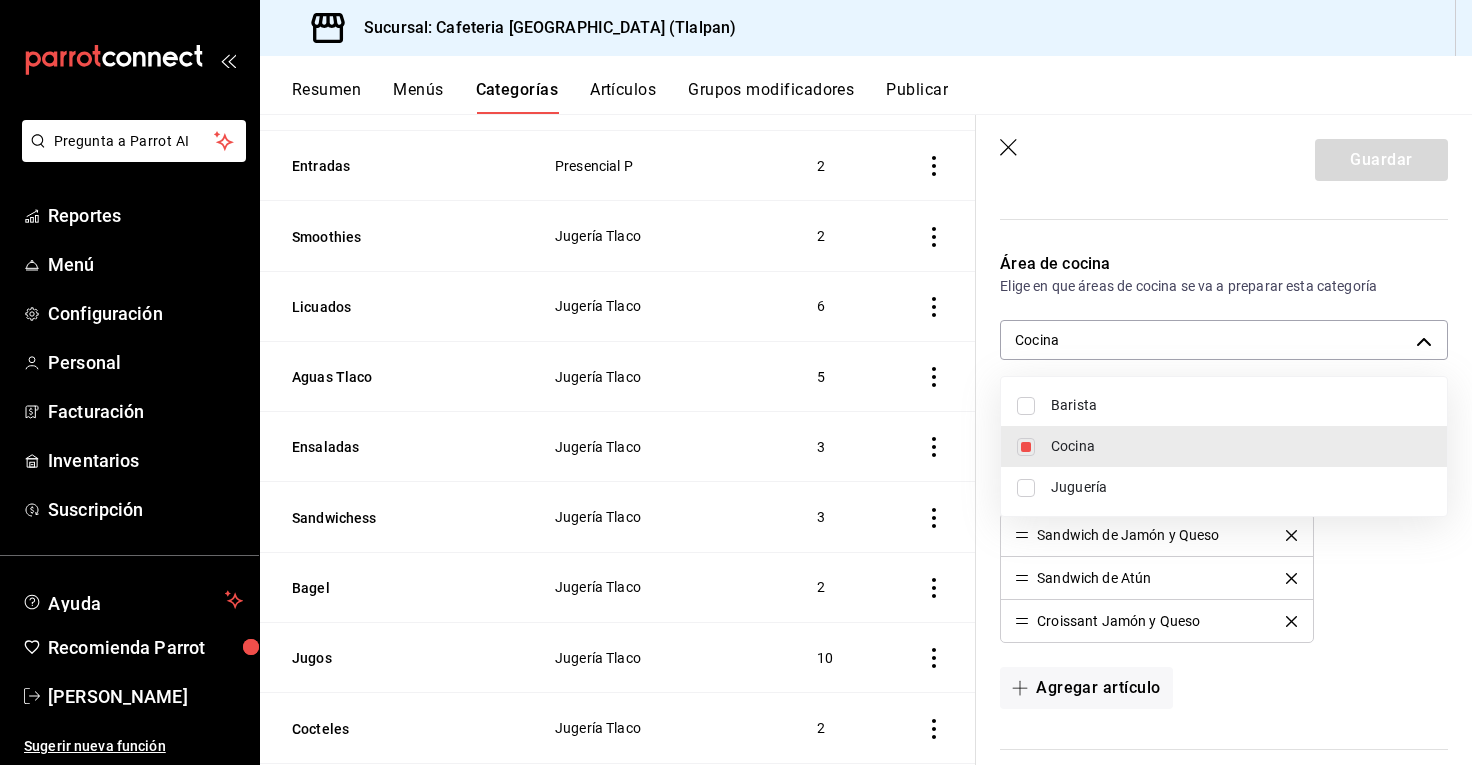 click on "Juguería" at bounding box center (1224, 487) 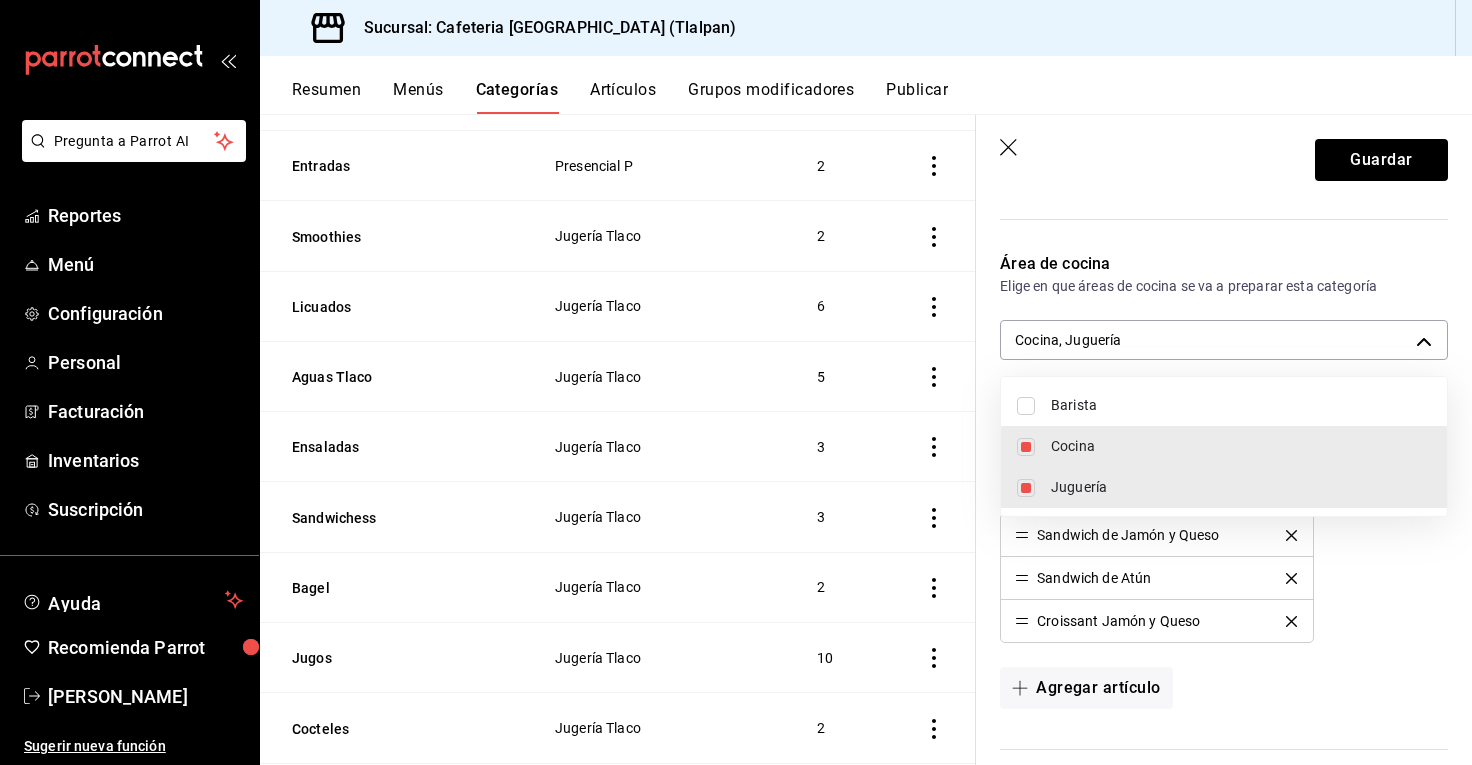 click at bounding box center [736, 382] 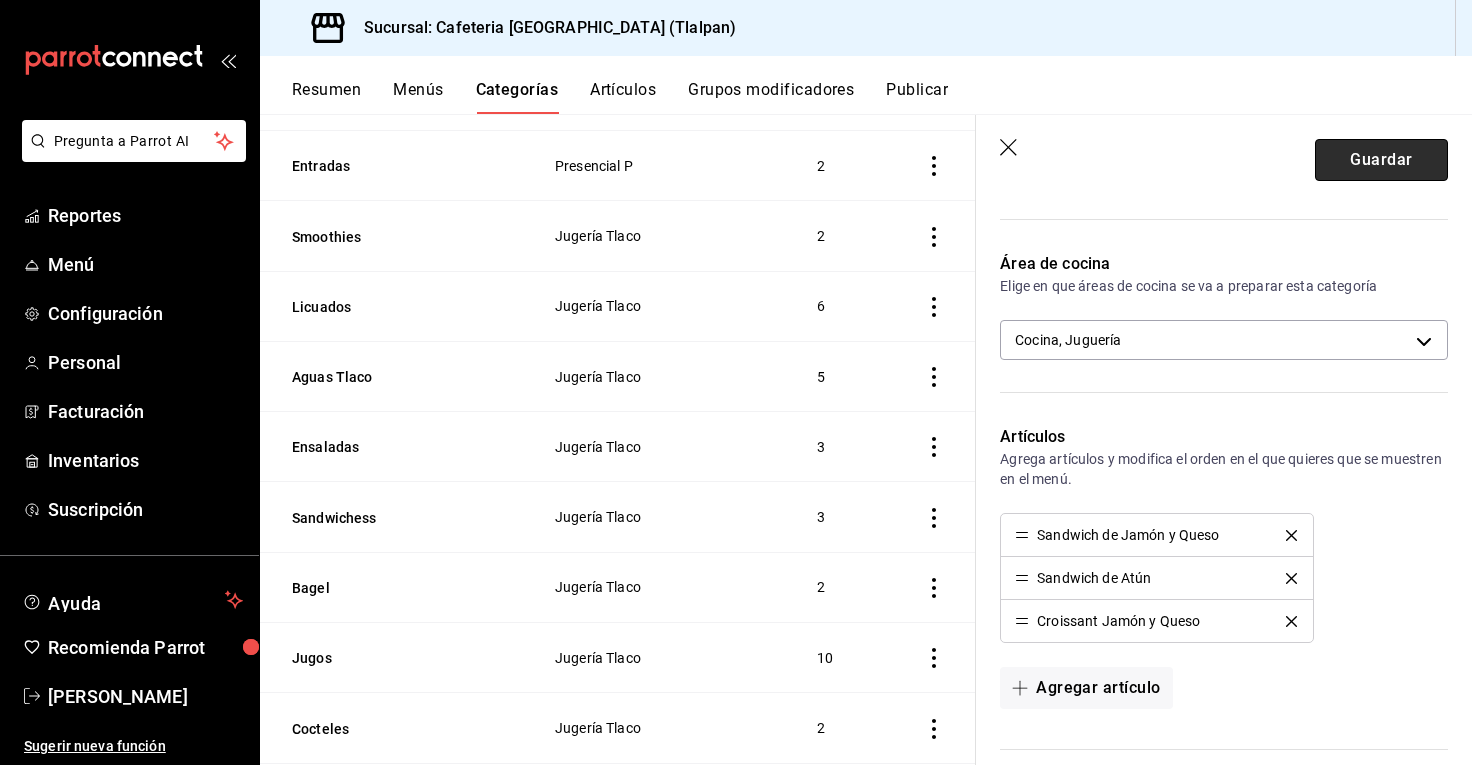 click on "Guardar" at bounding box center [1381, 160] 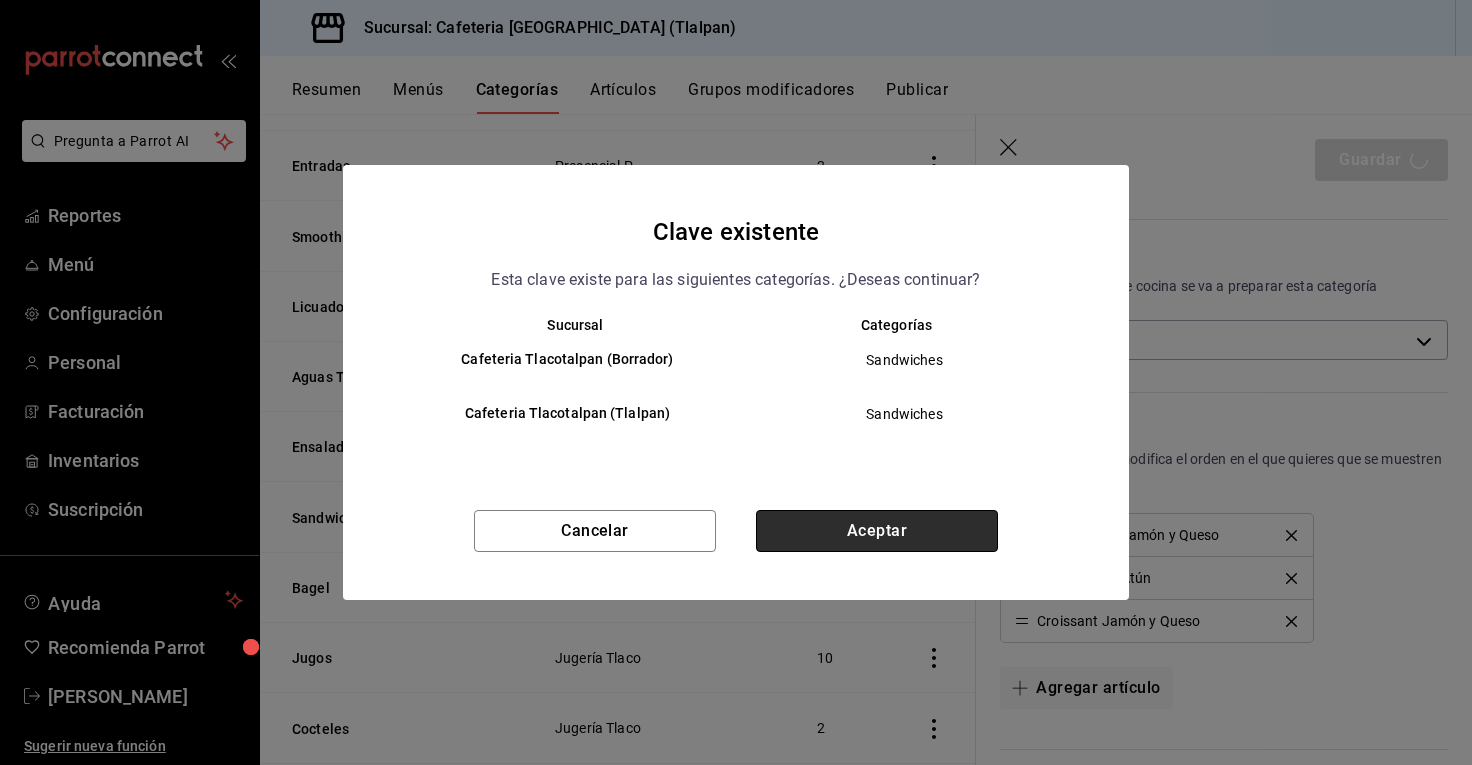 click on "Aceptar" at bounding box center [877, 531] 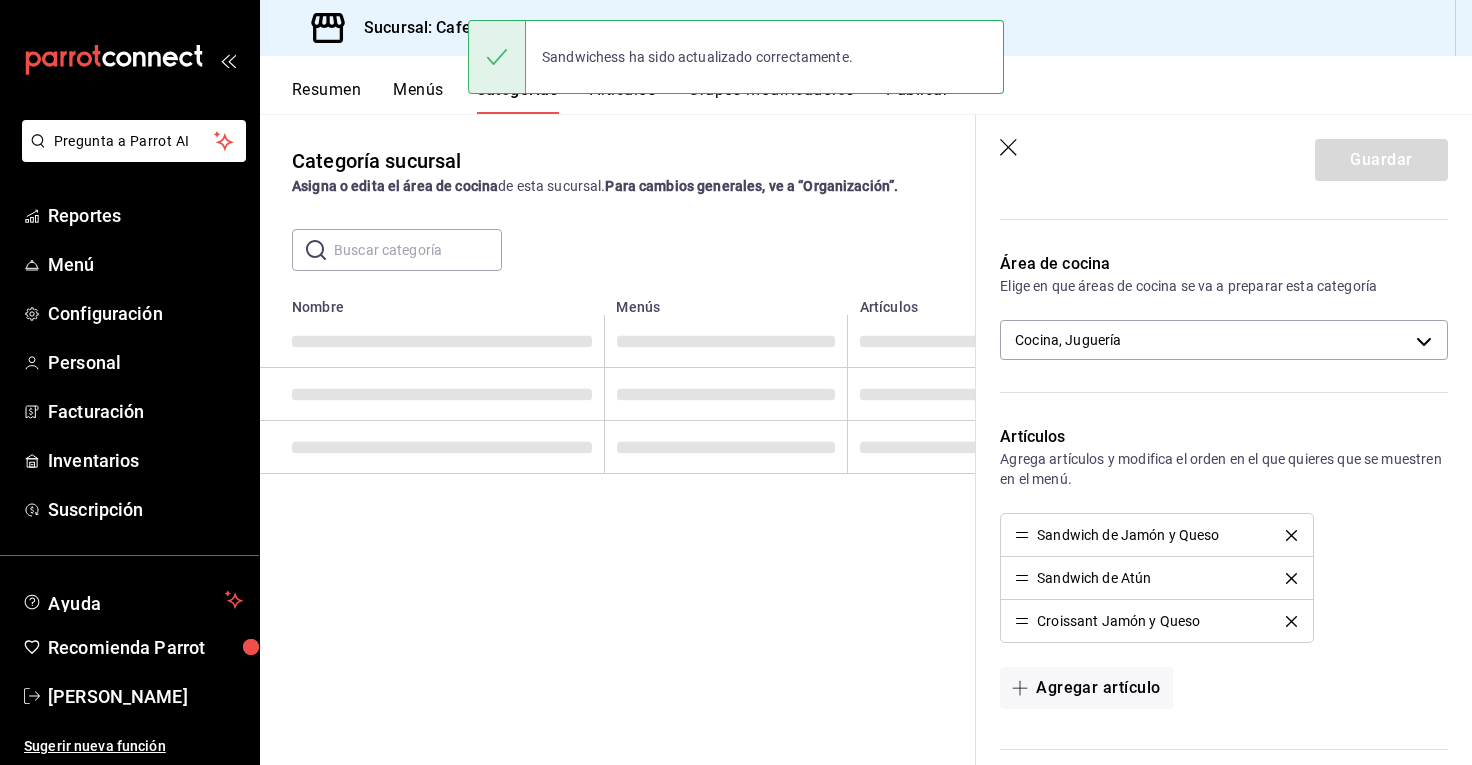 scroll, scrollTop: 0, scrollLeft: 0, axis: both 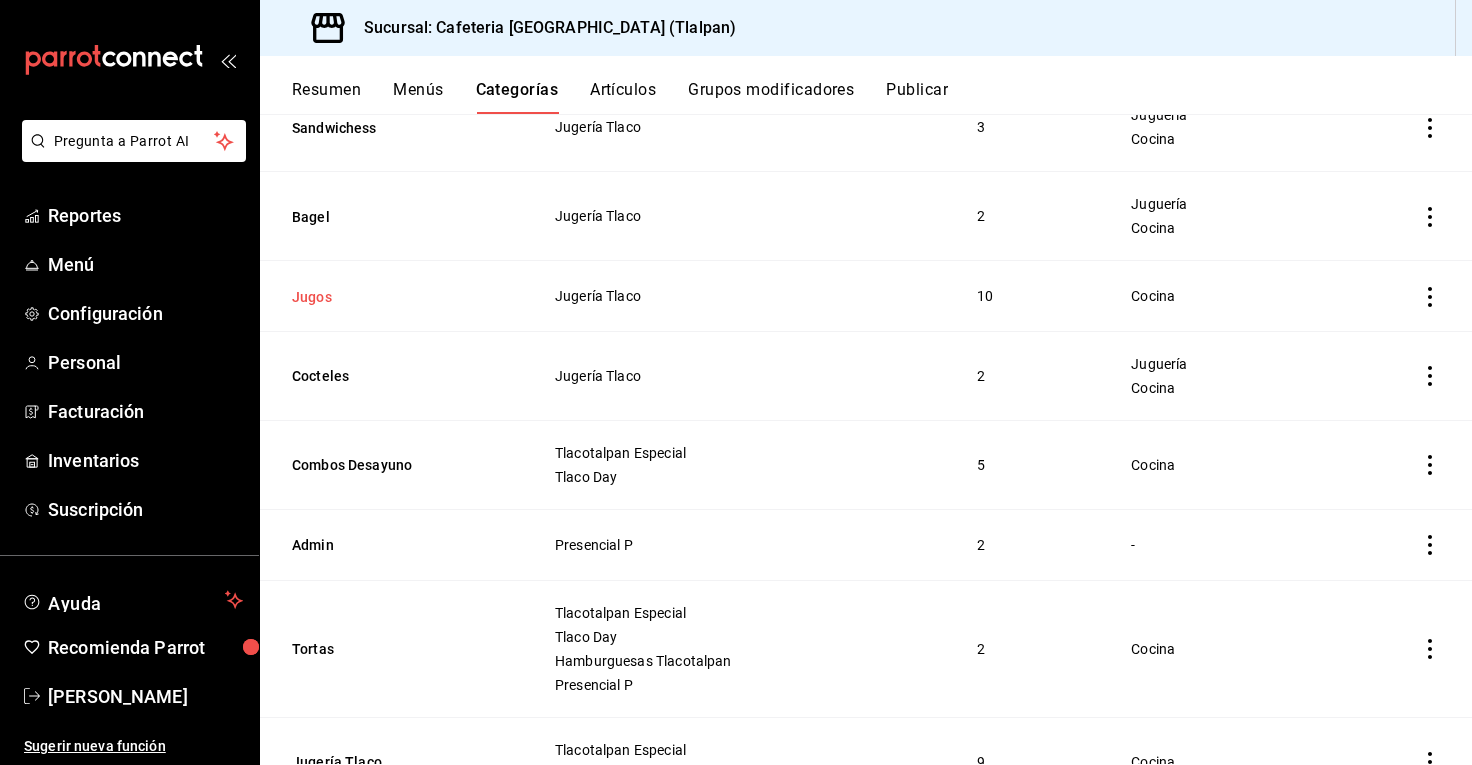 click on "Jugos" at bounding box center [392, 297] 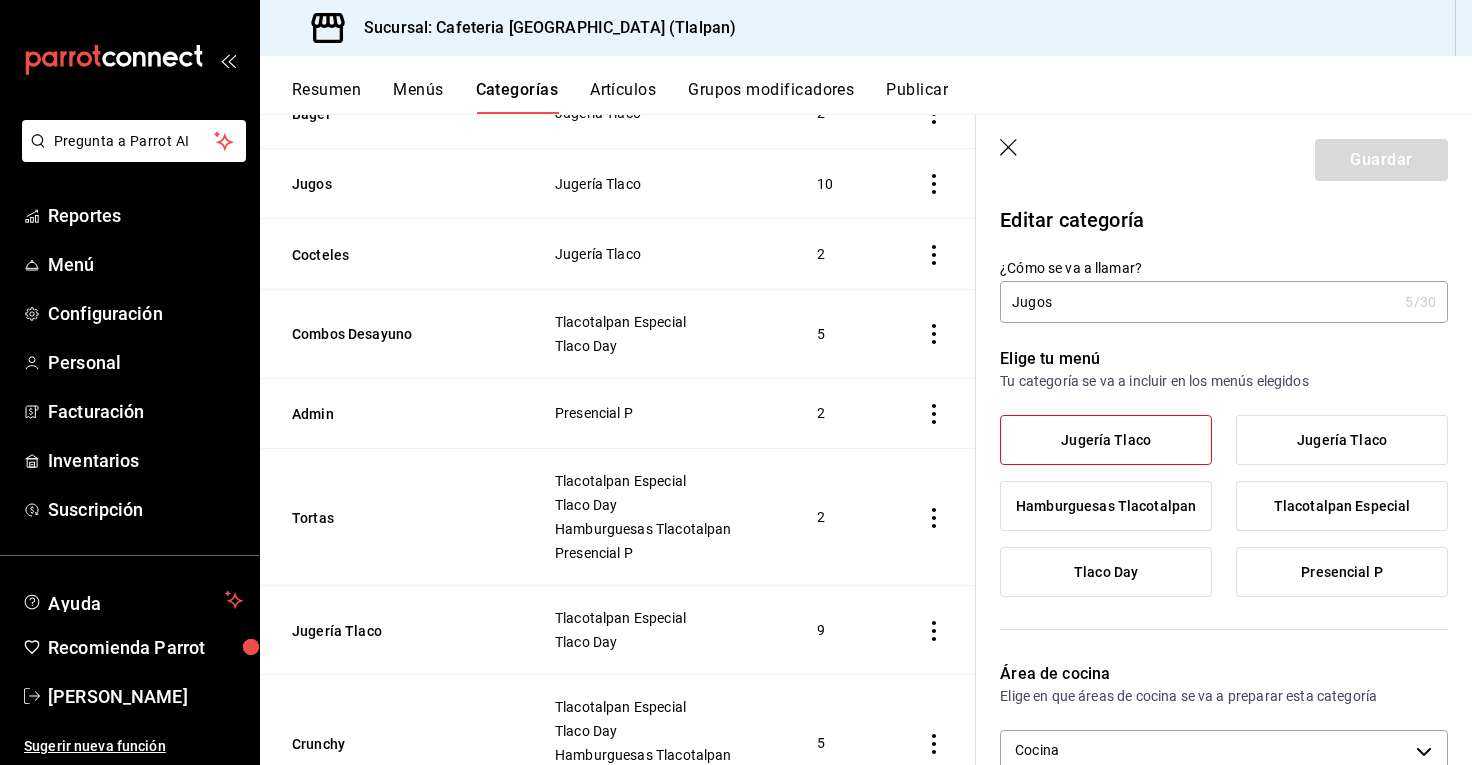 click on "Jugos" at bounding box center [1198, 302] 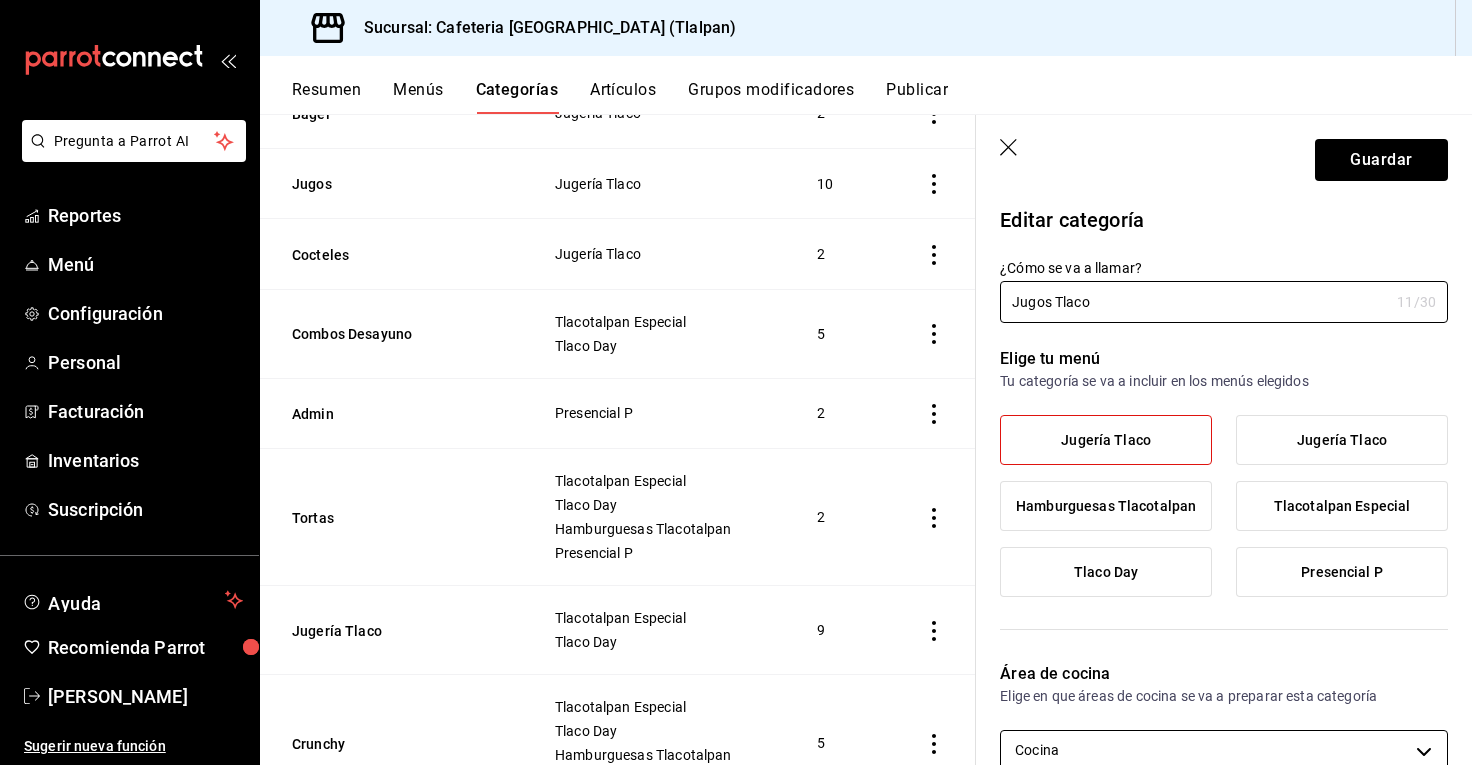 type on "Jugos Tlaco" 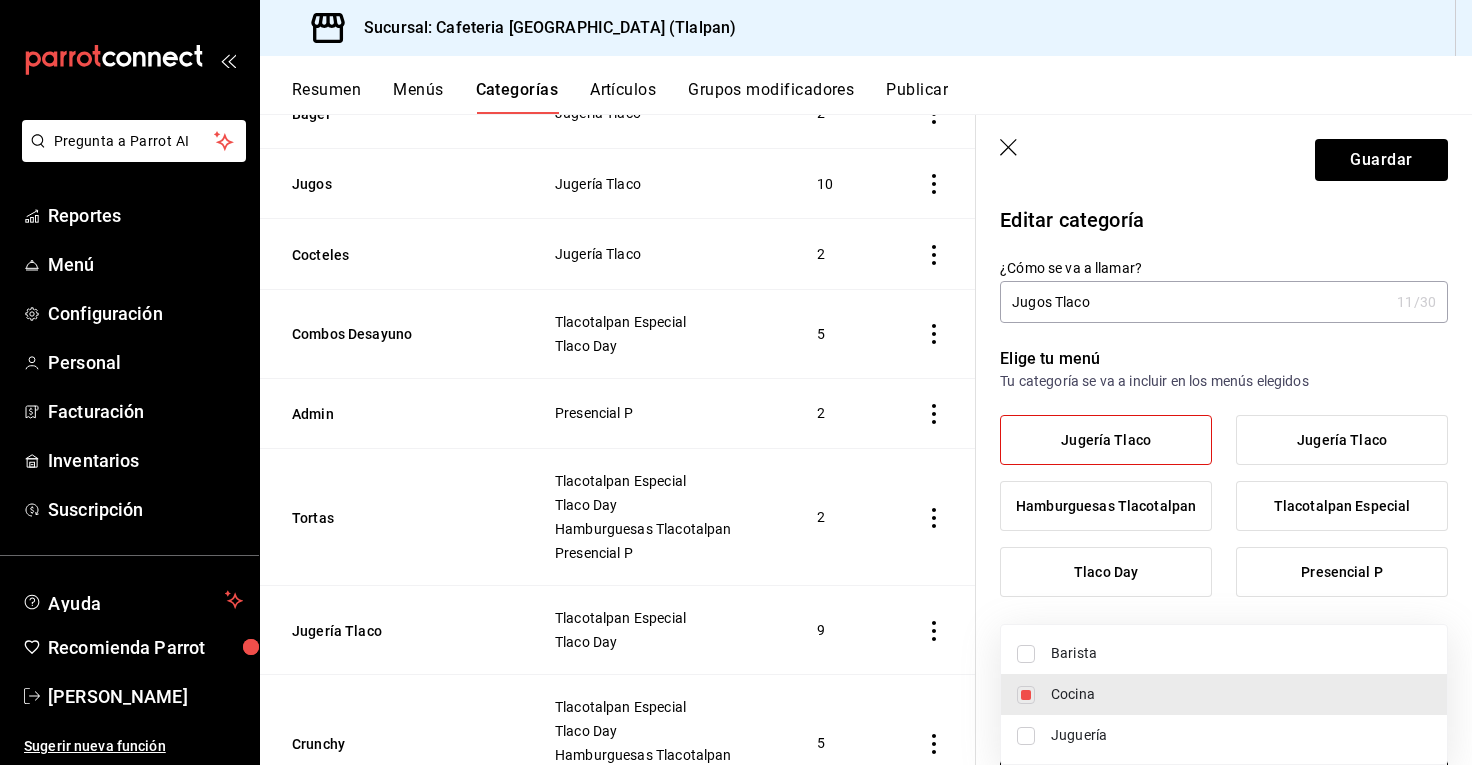 click on "Pregunta a Parrot AI Reportes   Menú   Configuración   Personal   Facturación   Inventarios   Suscripción   Ayuda Recomienda Parrot   Rodolfo Zedillo   Sugerir nueva función   Sucursal: Cafeteria Tlacotalpan (Tlalpan) Resumen Menús Categorías Artículos Grupos modificadores Publicar Categoría sucursal Asigna o edita el área de cocina  de esta sucursal.  Para cambios generales, ve a “Organización”. ​ ​ Cafeteria Tlacotalpan - Tlalpan Nombre Menús Artículos Crepas Tlacotalpan Especial Tlaco Day Presencial P 7 Entradas Presencial P 2 Smoothies Jugería Tlaco 2 Licuados Jugería Tlaco 6 Aguas Tlaco Jugería Tlaco 5 Ensaladas Jugería Tlaco 3 Sandwichess Jugería Tlaco 3 Bagel Jugería Tlaco 2 Jugos Jugería Tlaco 10 Cocteles Jugería Tlaco 2 Combos Desayuno Tlacotalpan Especial Tlaco Day 5 Admin Presencial P 2 Tortas Tlacotalpan Especial Tlaco Day Hamburguesas Tlacotalpan Presencial P 2 Jugería Tlaco Tlacotalpan Especial Tlaco Day 9 Crunchy Tlacotalpan Especial Tlaco Day Presencial P 5 5 6 9" at bounding box center (736, 382) 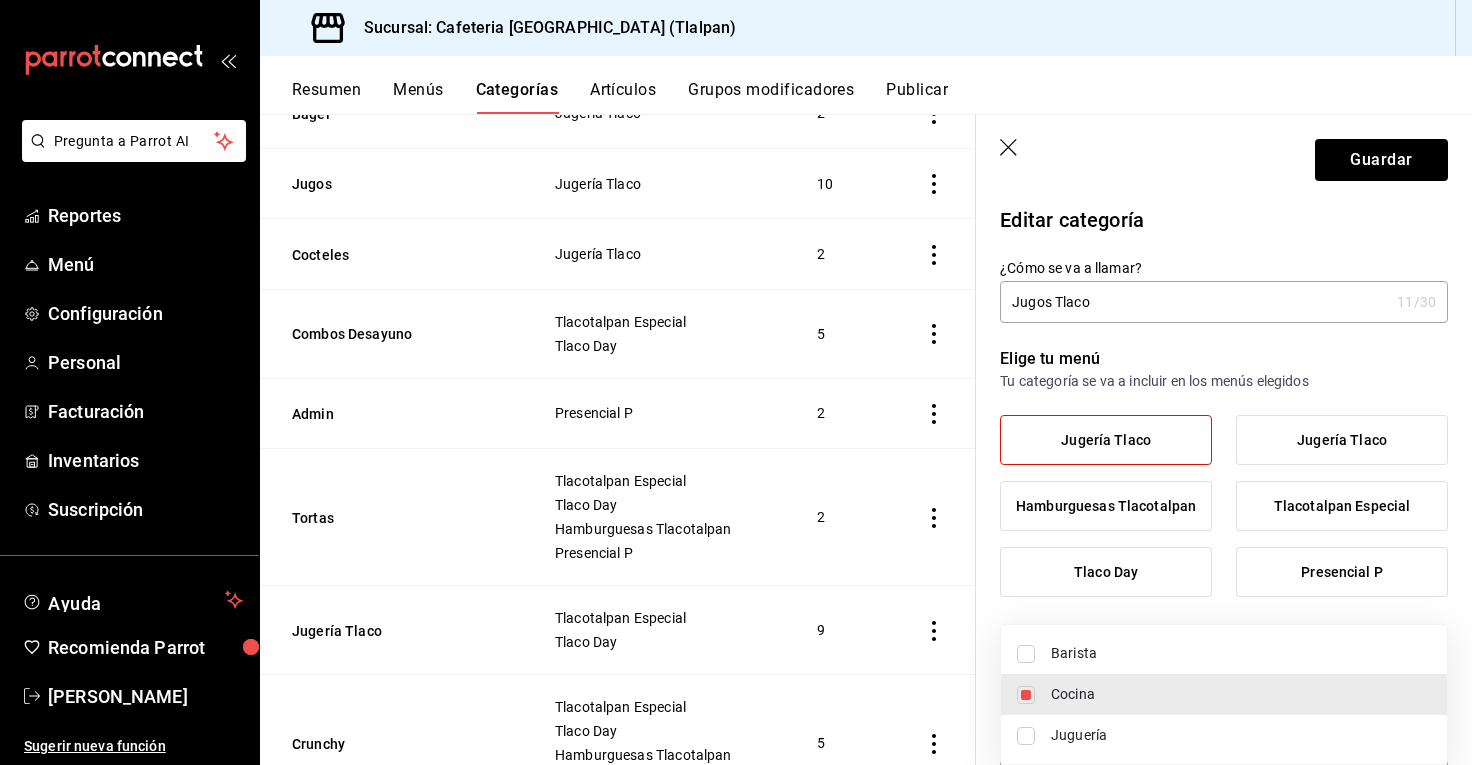 click on "Juguería" at bounding box center [1241, 735] 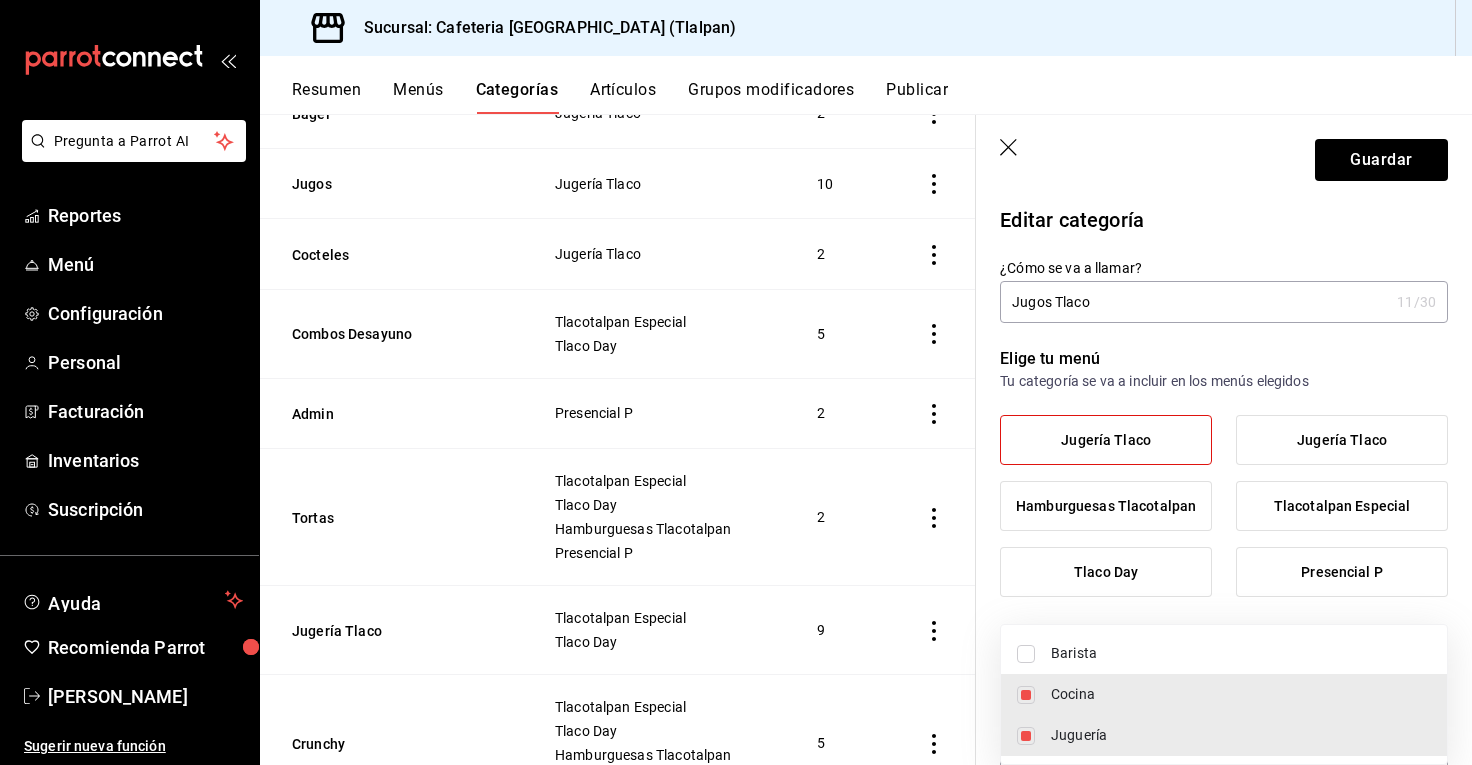 click at bounding box center (736, 382) 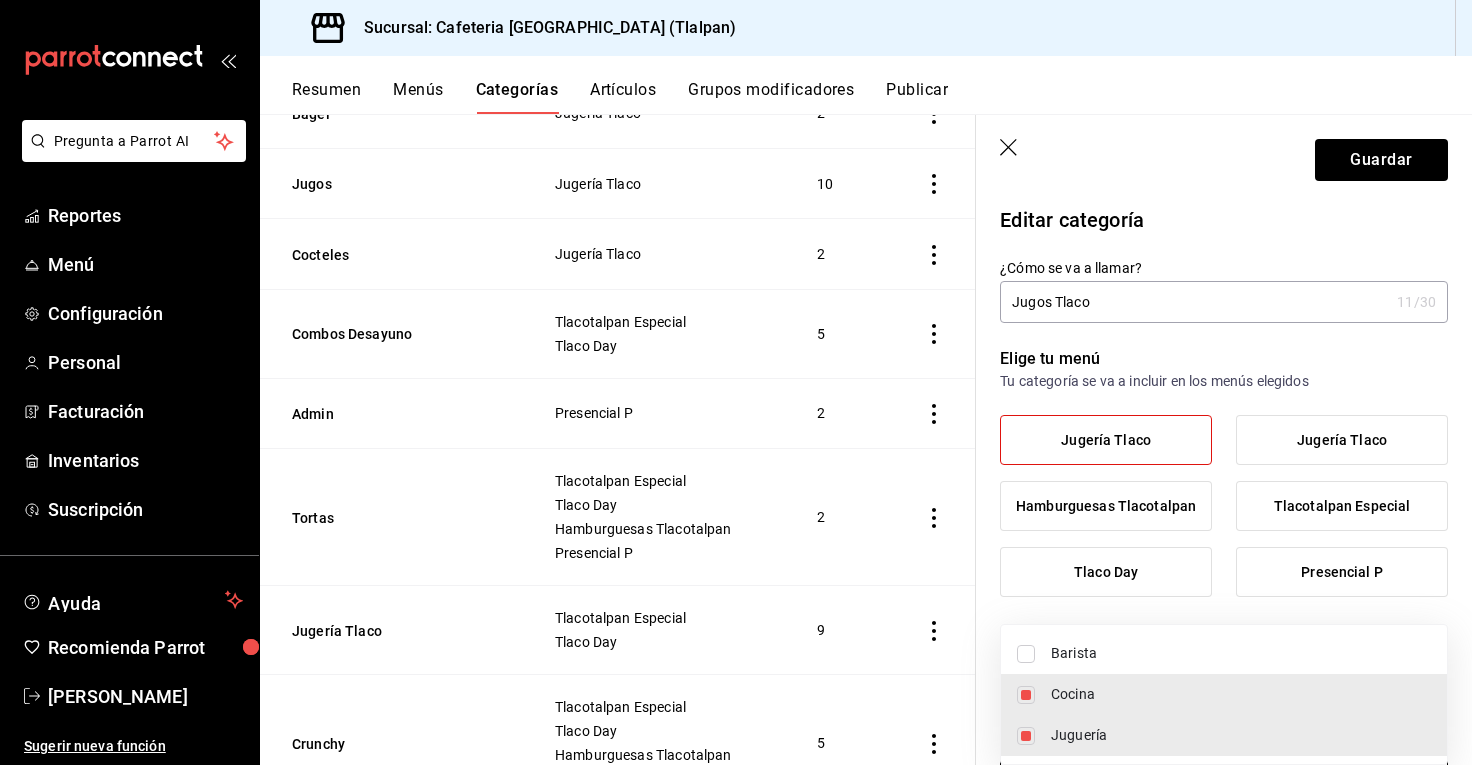 scroll, scrollTop: 5, scrollLeft: 0, axis: vertical 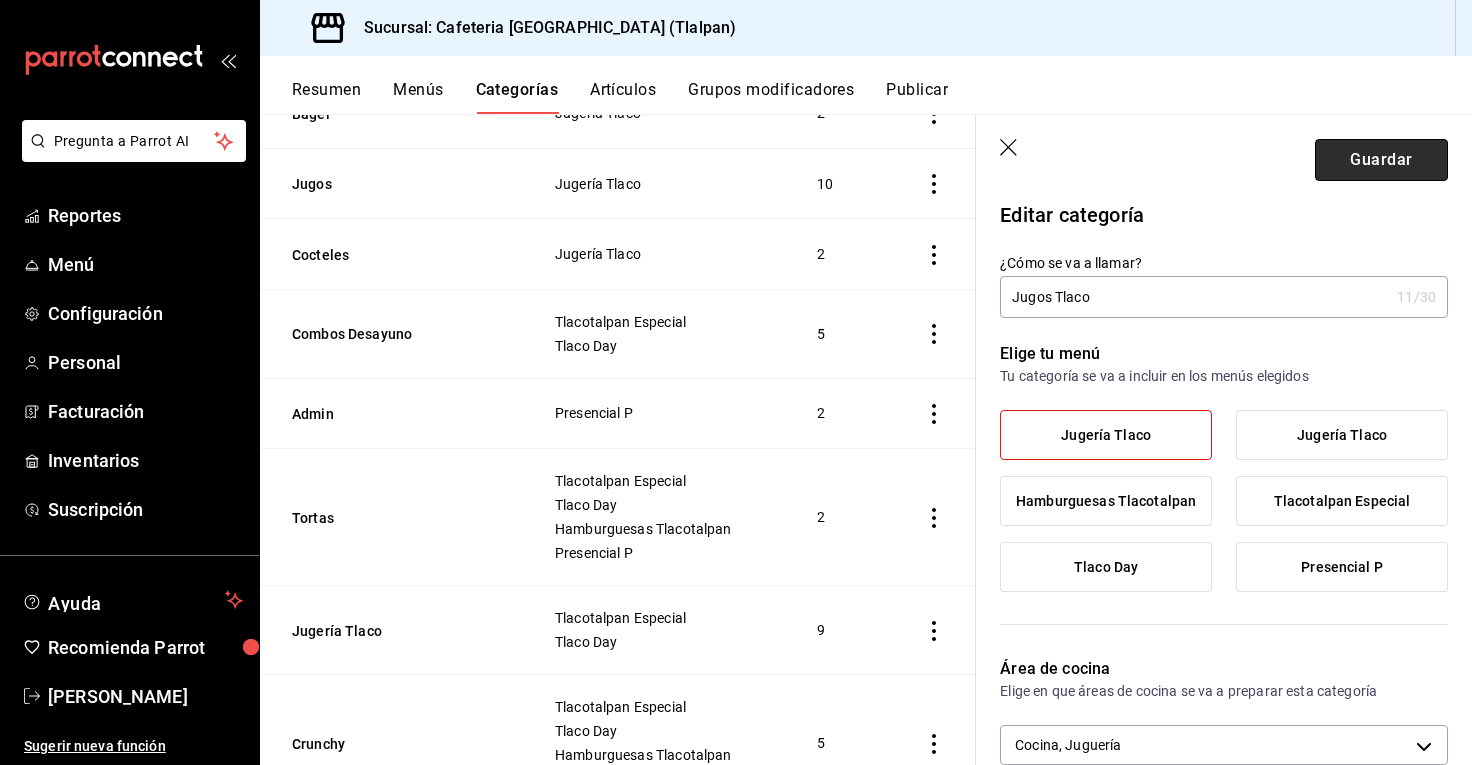 click on "Guardar" at bounding box center (1381, 160) 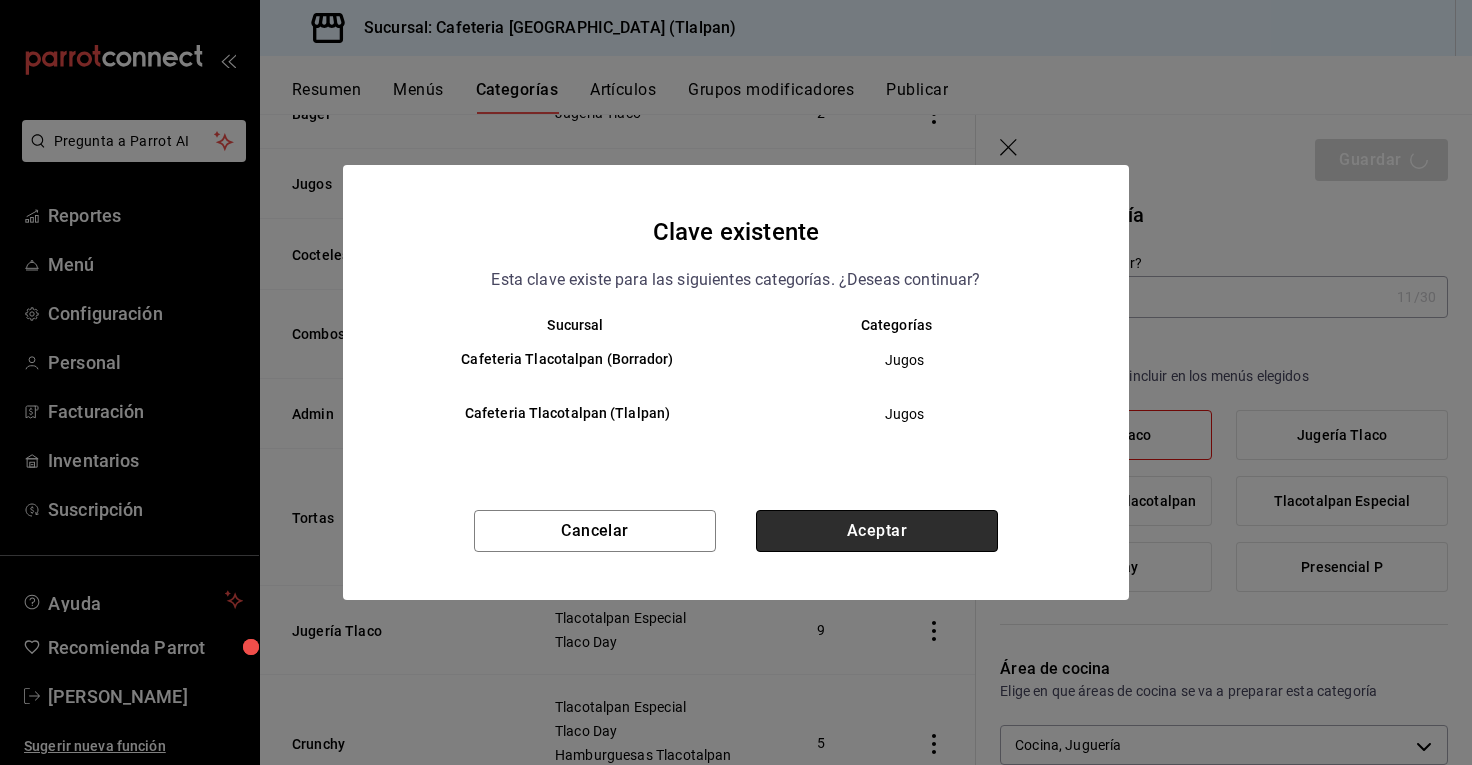 click on "Aceptar" at bounding box center [877, 531] 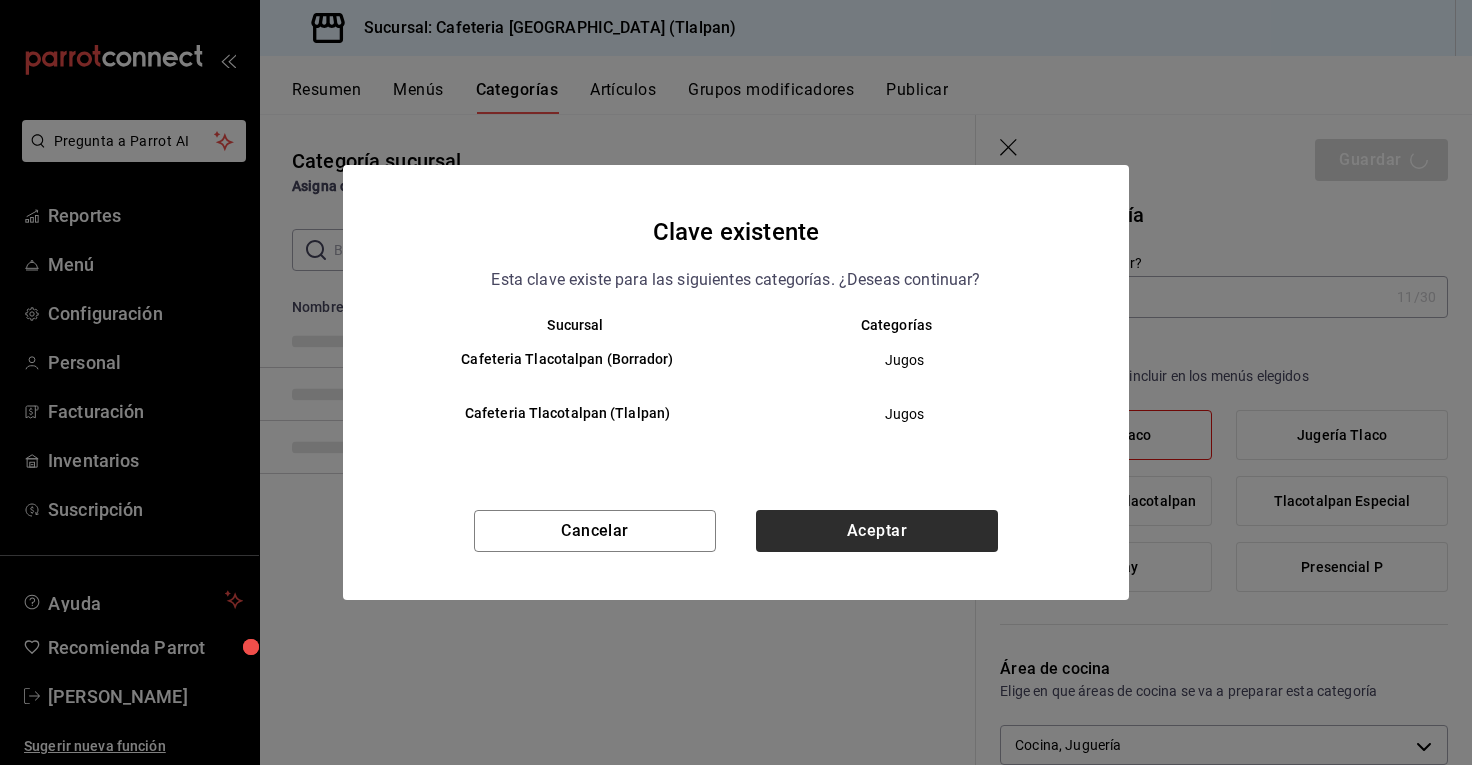 scroll, scrollTop: 0, scrollLeft: 0, axis: both 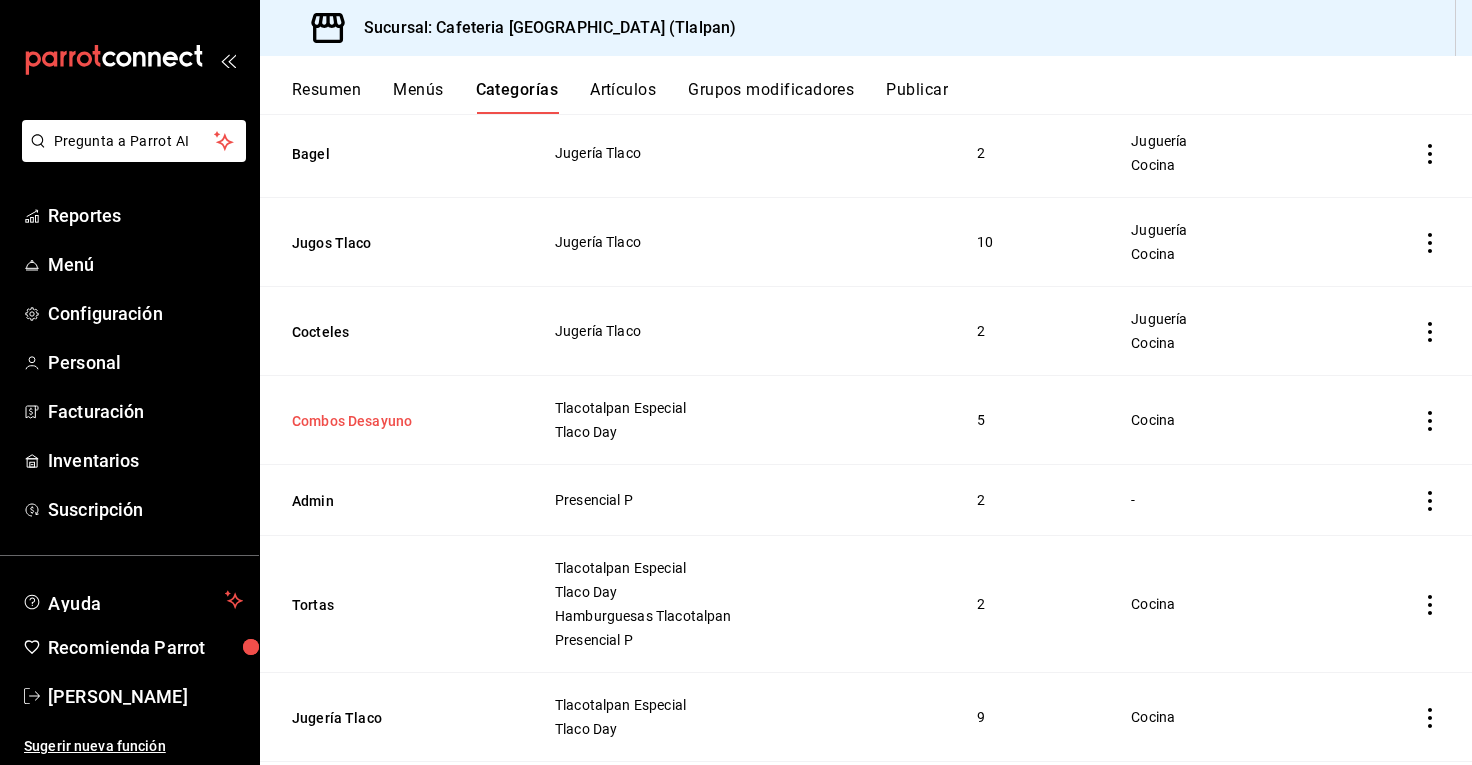 click on "Combos Desayuno" at bounding box center [392, 421] 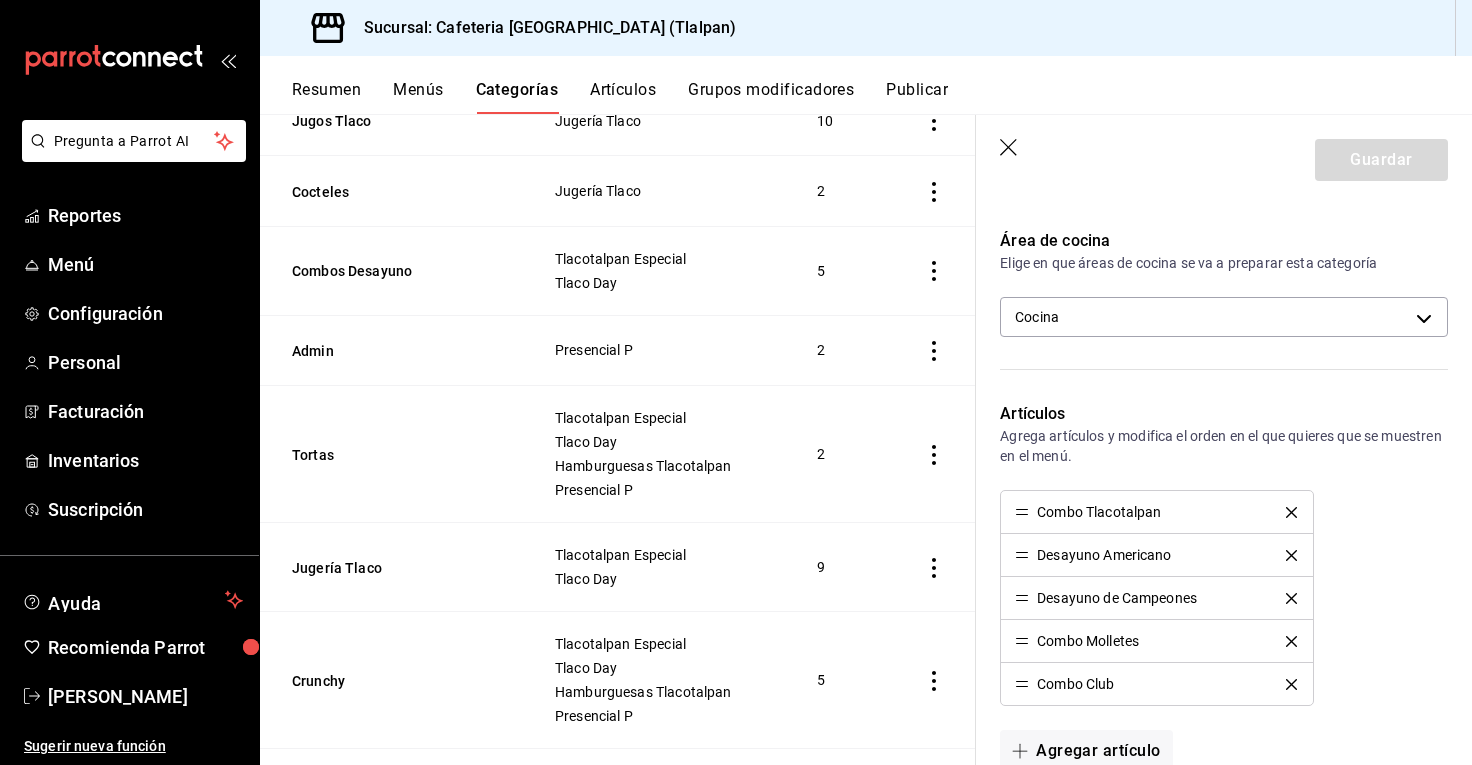 scroll, scrollTop: 455, scrollLeft: 0, axis: vertical 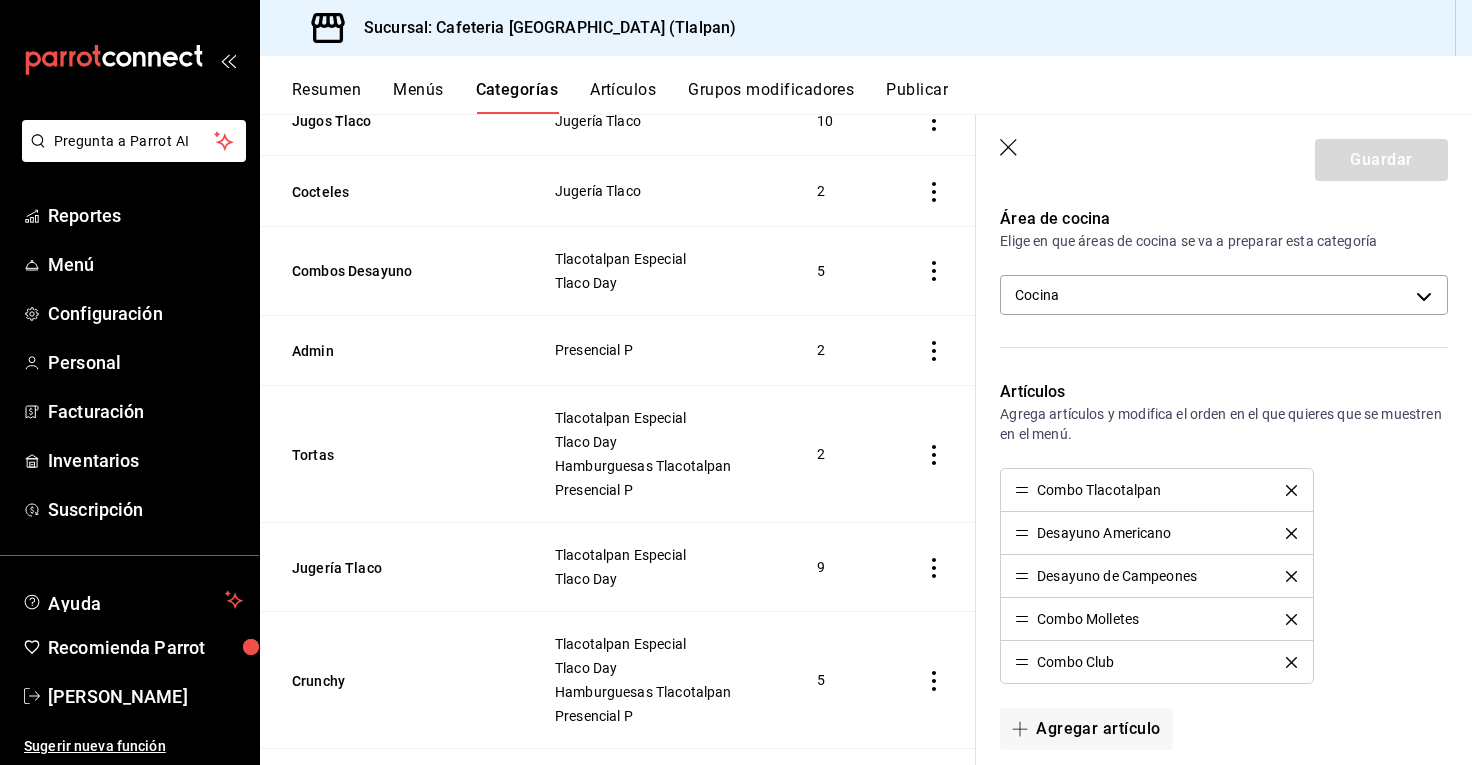click 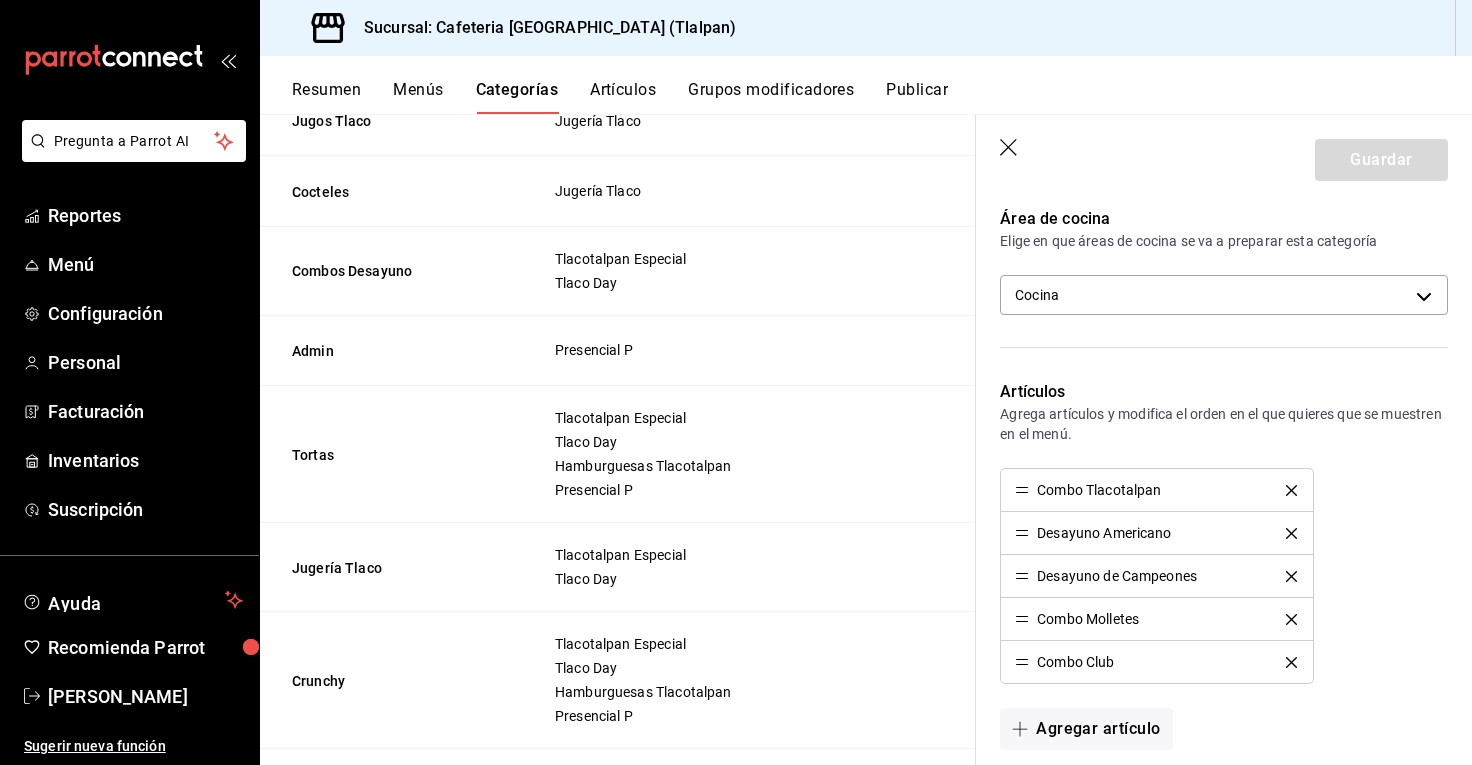 scroll, scrollTop: 0, scrollLeft: 0, axis: both 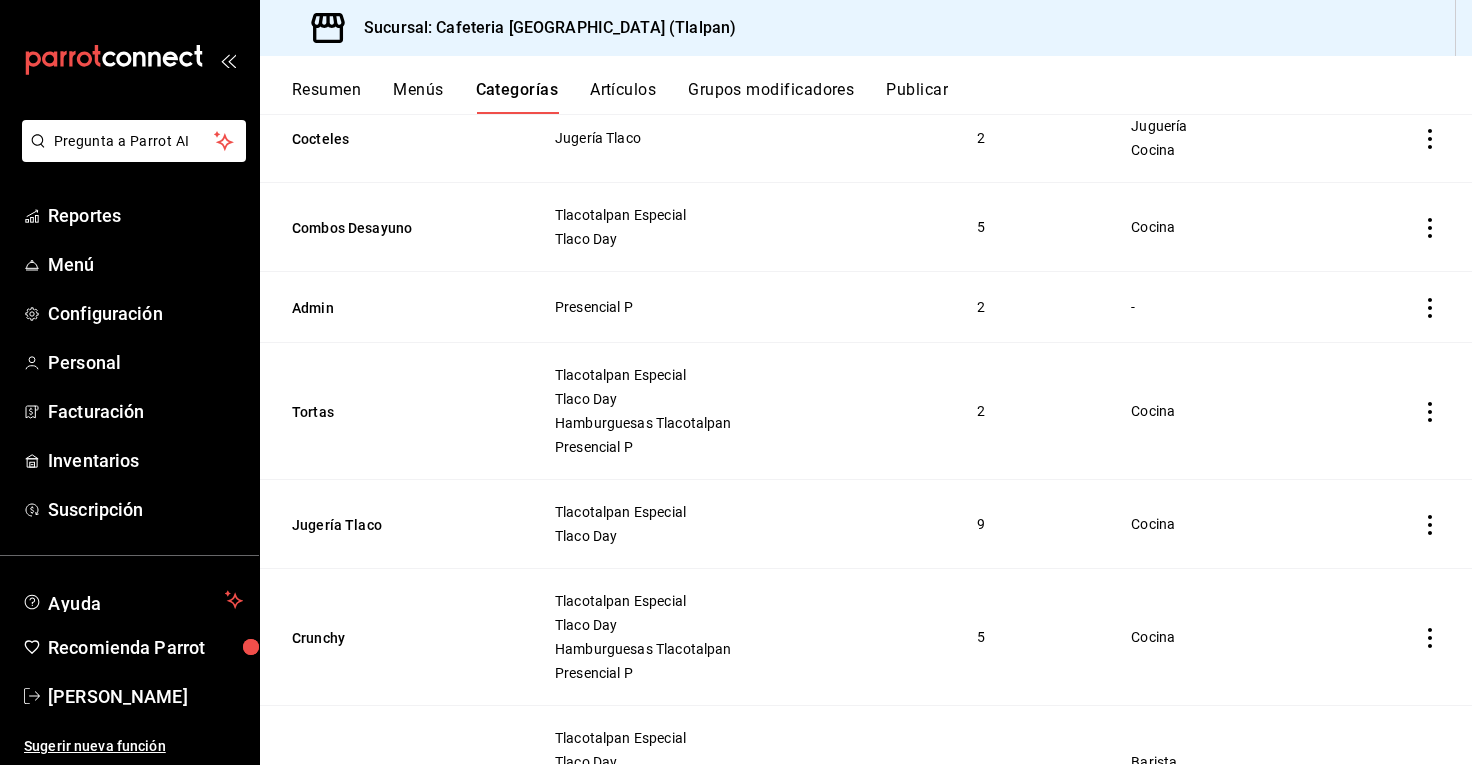 click 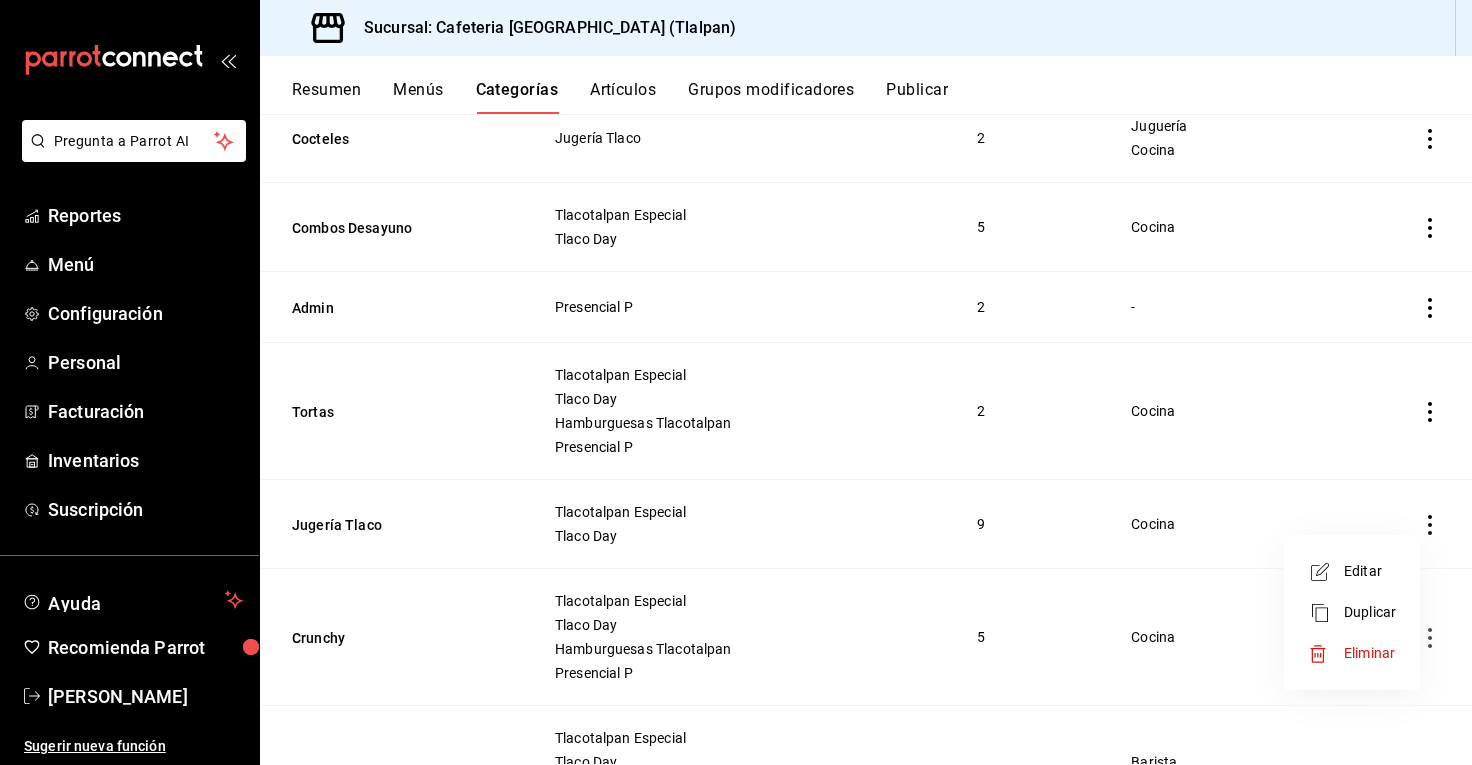 click on "Editar" at bounding box center (1370, 571) 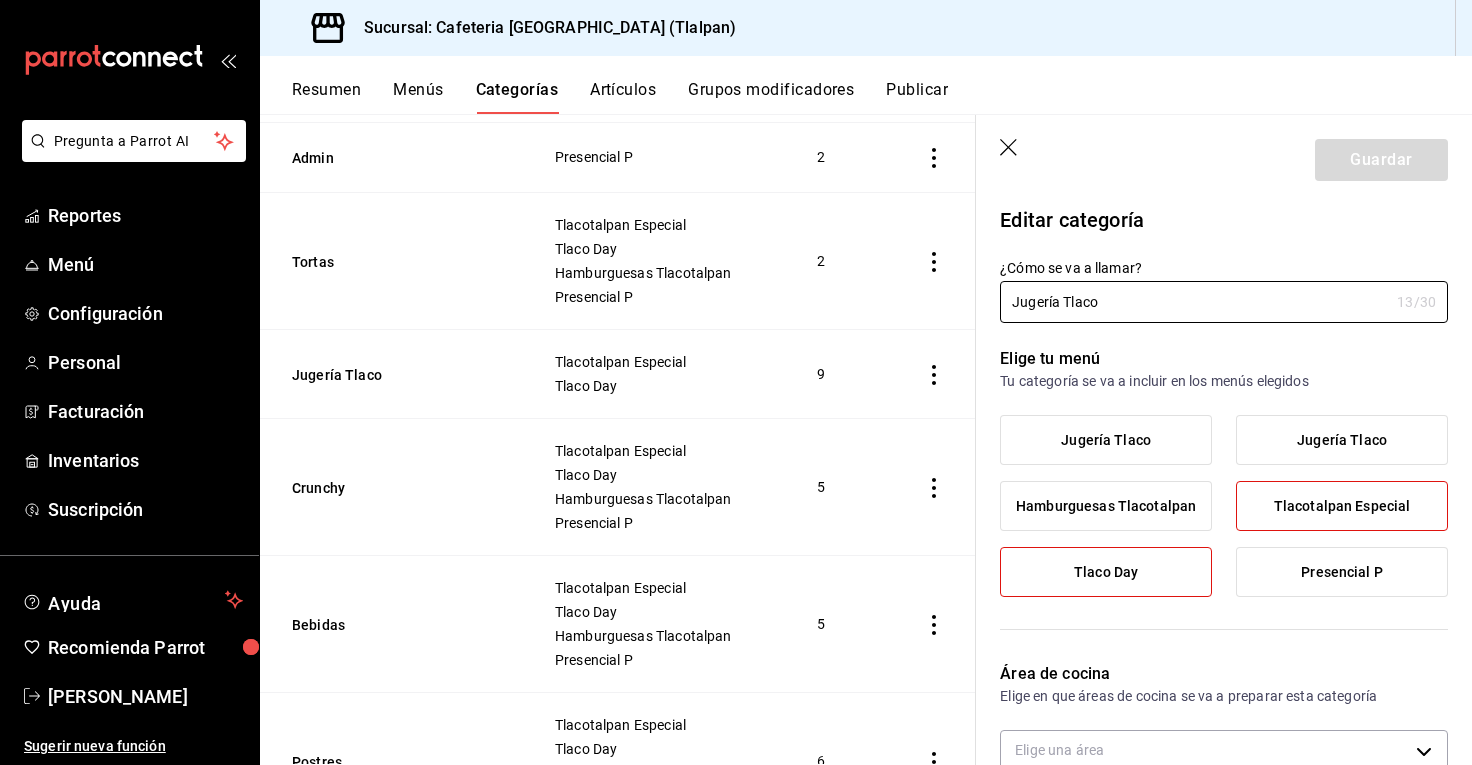 type on "efc4027d-3a27-4182-a276-48fcdbe64a2f" 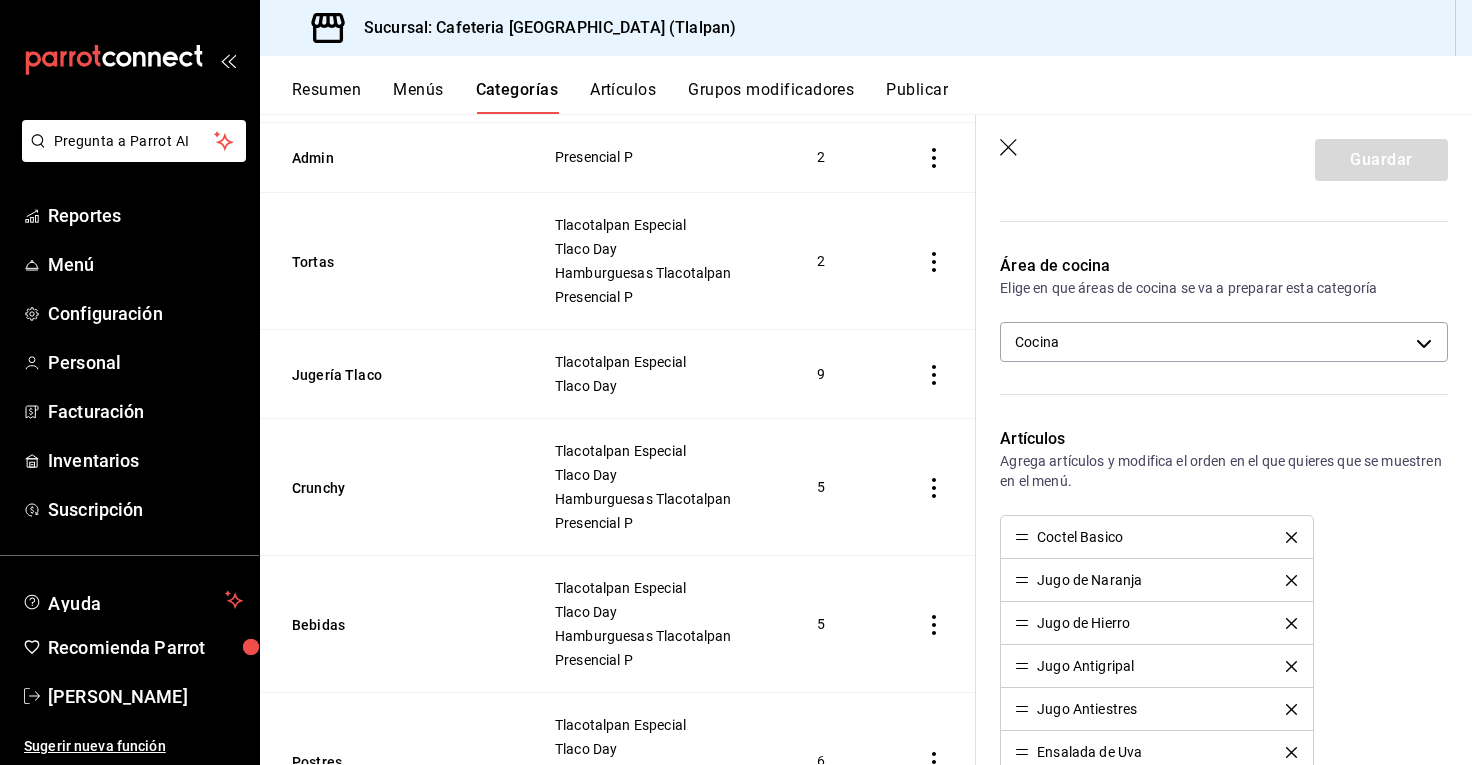scroll, scrollTop: 445, scrollLeft: 0, axis: vertical 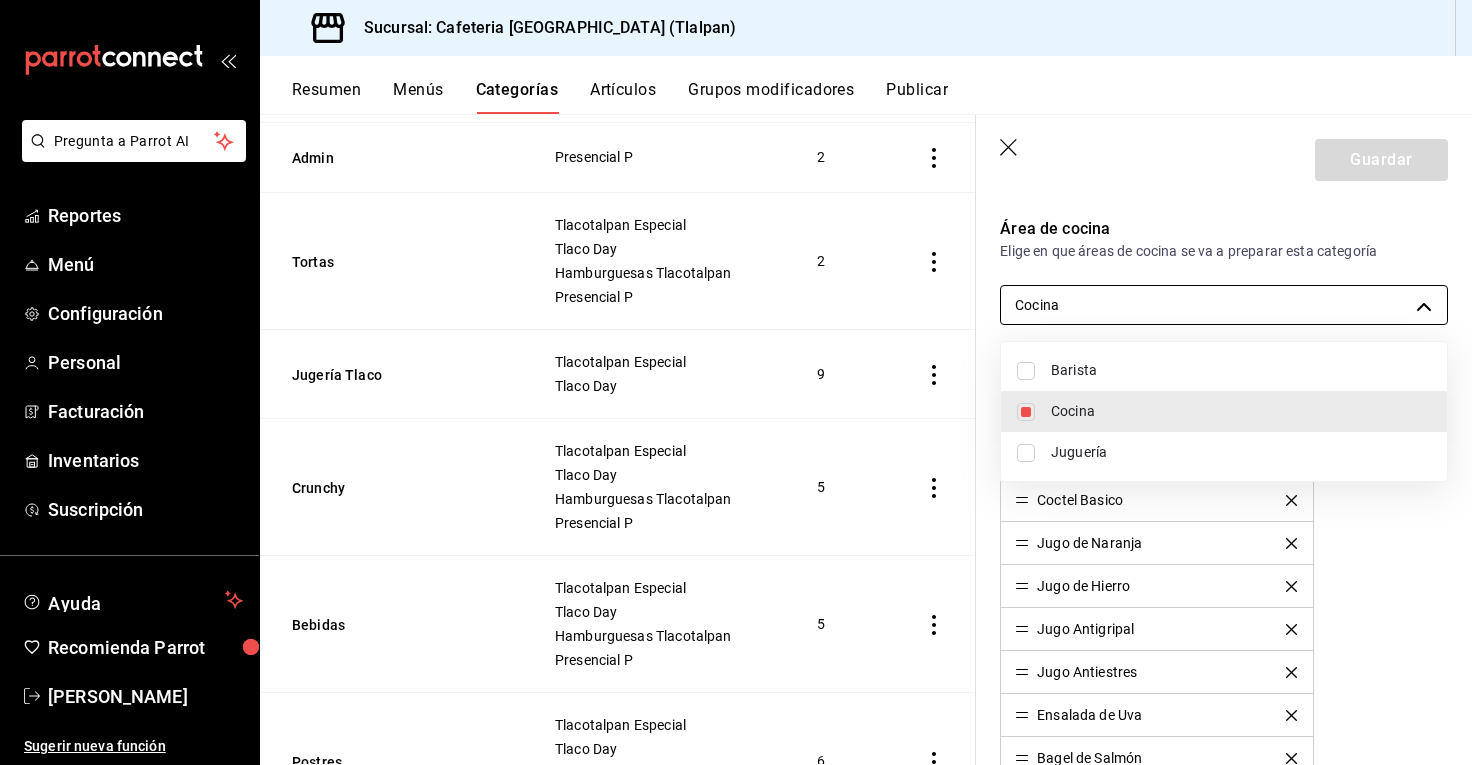 click on "Pregunta a Parrot AI Reportes   Menú   Configuración   Personal   Facturación   Inventarios   Suscripción   Ayuda Recomienda Parrot   Rodolfo Zedillo   Sugerir nueva función   Sucursal: Cafeteria Tlacotalpan (Tlalpan) Resumen Menús Categorías Artículos Grupos modificadores Publicar Categoría sucursal Asigna o edita el área de cocina  de esta sucursal.  Para cambios generales, ve a “Organización”. ​ ​ Cafeteria Tlacotalpan - Tlalpan Nombre Menús Artículos Crepas Tlacotalpan Especial Tlaco Day Presencial P 7 Entradas Presencial P 2 Smoothies Jugería Tlaco 2 Licuados Jugería Tlaco 6 Aguas Tlaco Jugería Tlaco 5 Ensaladas Jugería Tlaco 3 Sandwichess Jugería Tlaco 3 Bagel Jugería Tlaco 2 Jugos Tlaco Jugería Tlaco 10 Cocteles Jugería Tlaco 2 Combos Desayuno Tlacotalpan Especial Tlaco Day 5 Admin Presencial P 2 Tortas Tlacotalpan Especial Tlaco Day Hamburguesas Tlacotalpan Presencial P 2 Jugería Tlaco Tlacotalpan Especial Tlaco Day 9 Crunchy Tlacotalpan Especial Tlaco Day Presencial P 5" at bounding box center [736, 382] 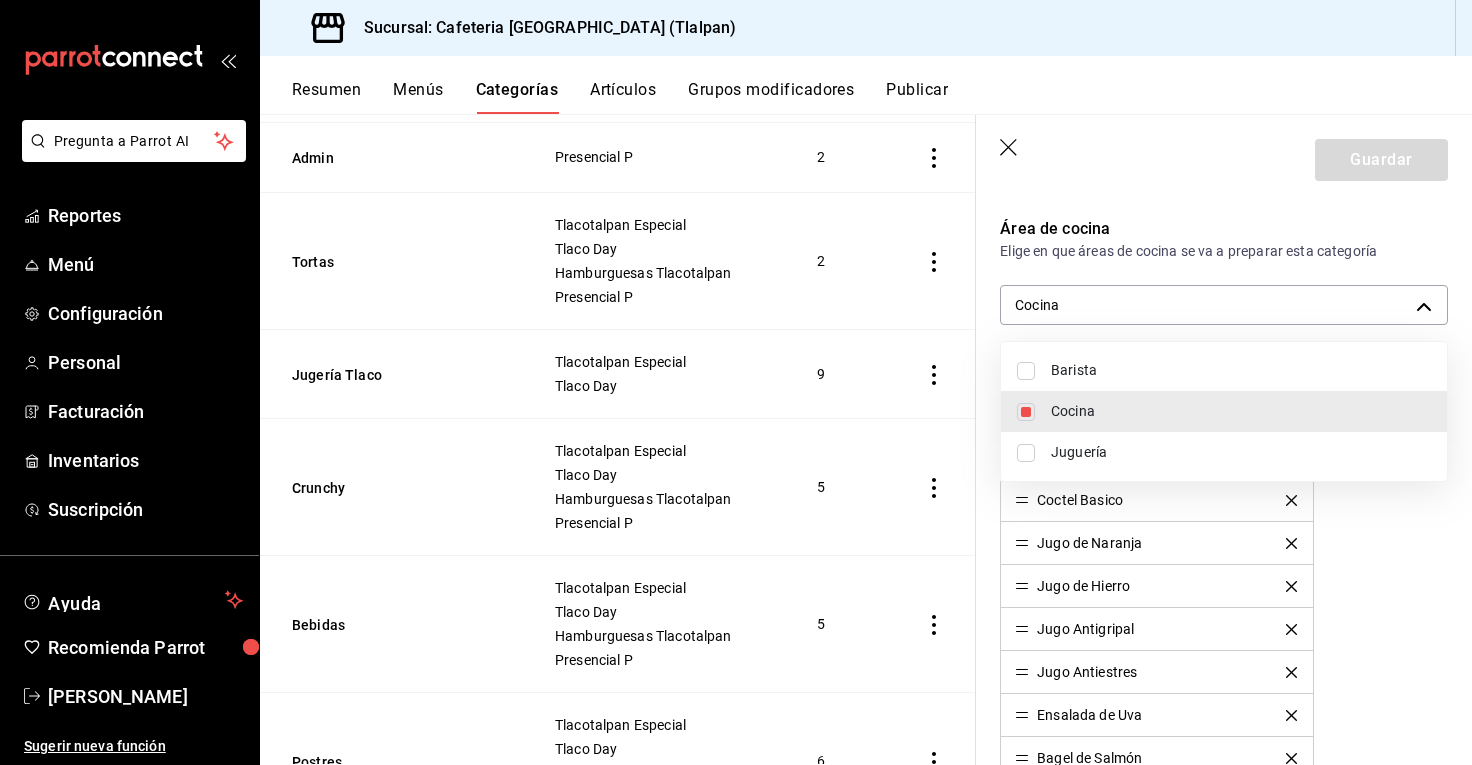 click on "Juguería" at bounding box center (1224, 452) 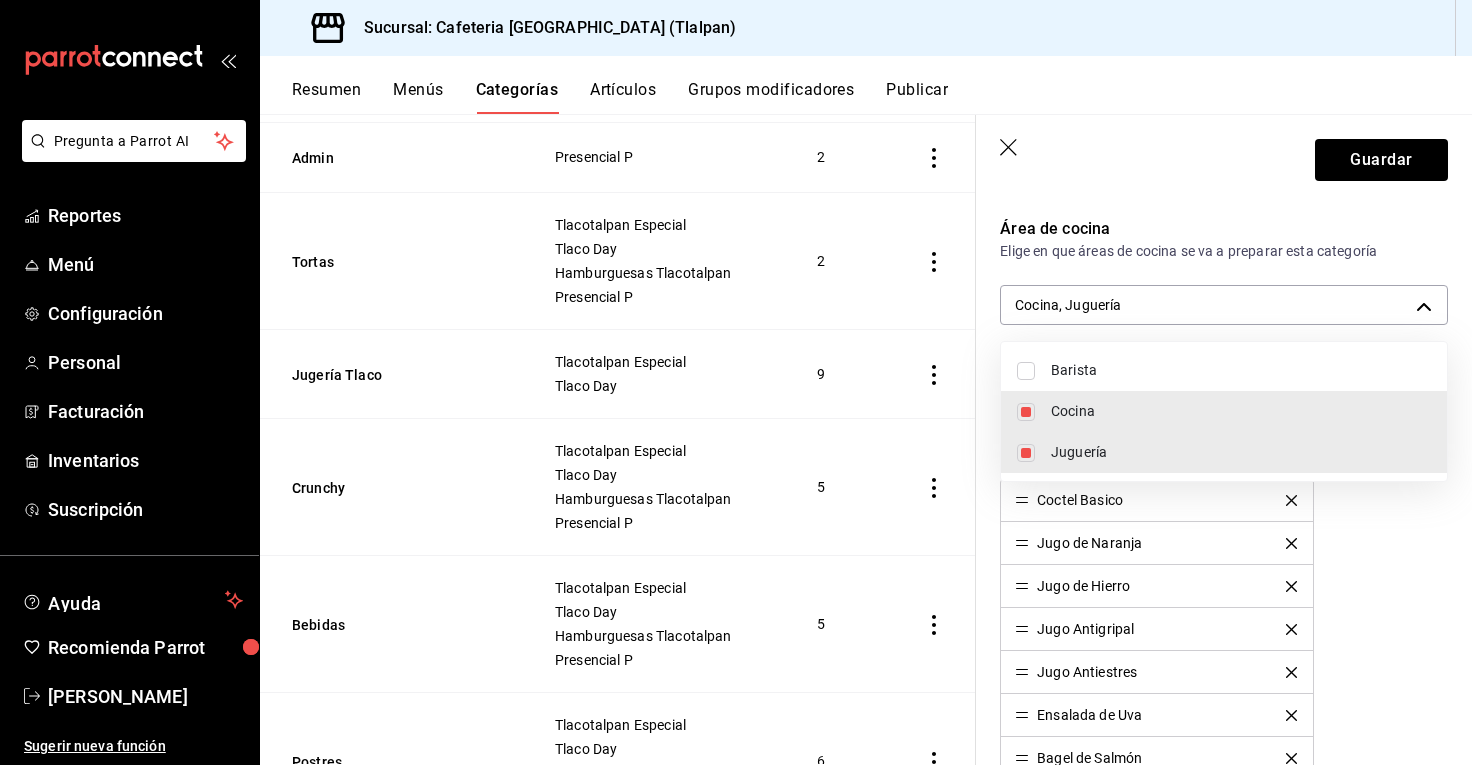 click at bounding box center (736, 382) 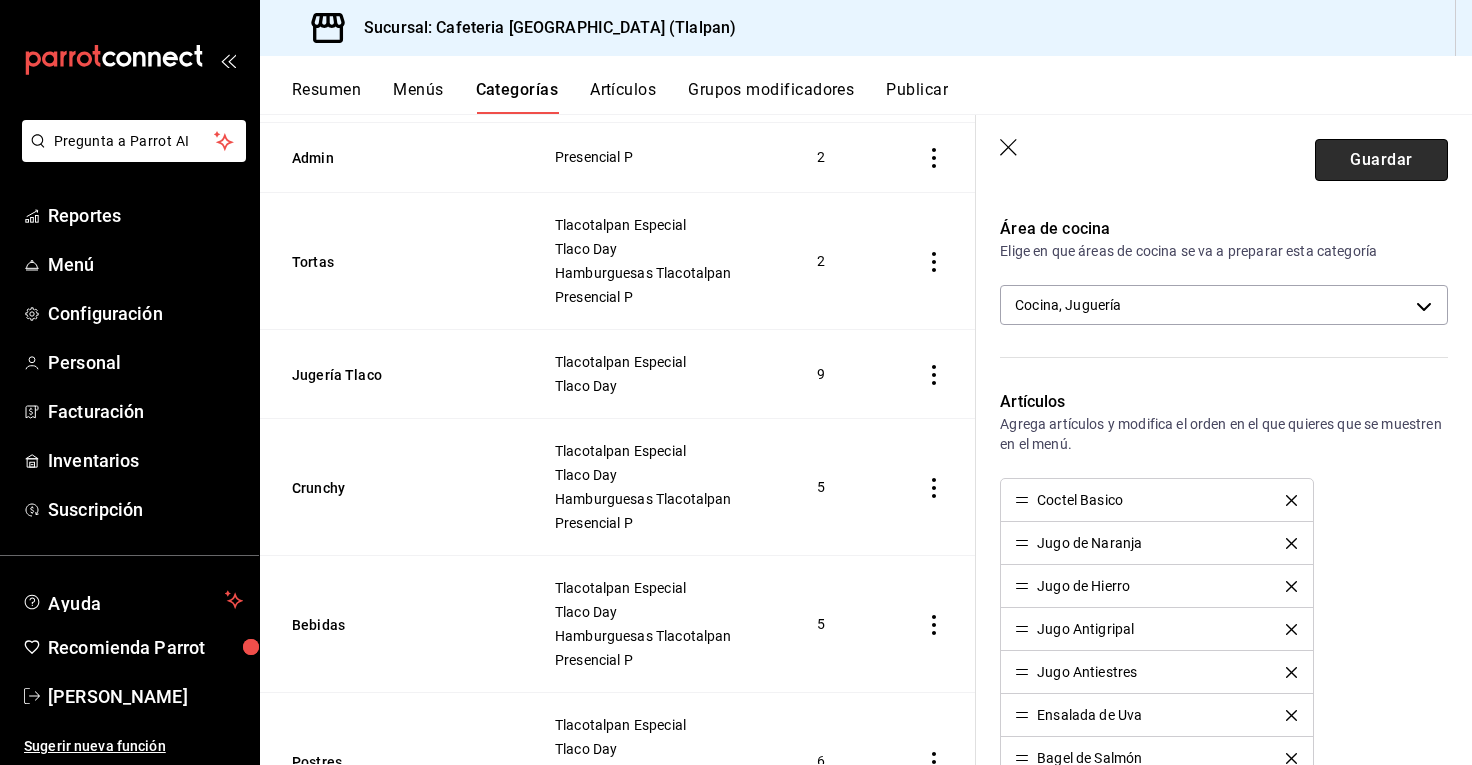 click on "Guardar" at bounding box center (1381, 160) 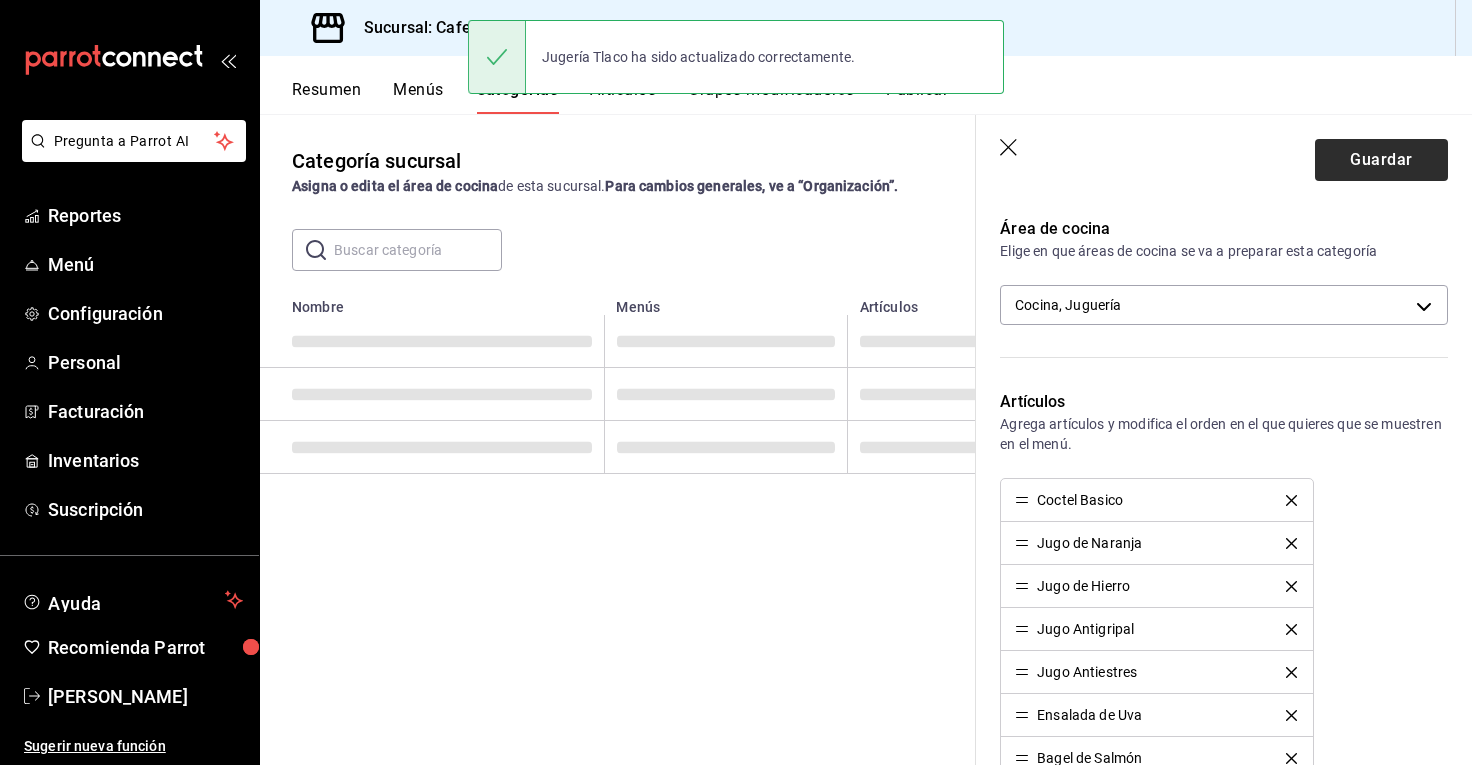 scroll, scrollTop: 0, scrollLeft: 0, axis: both 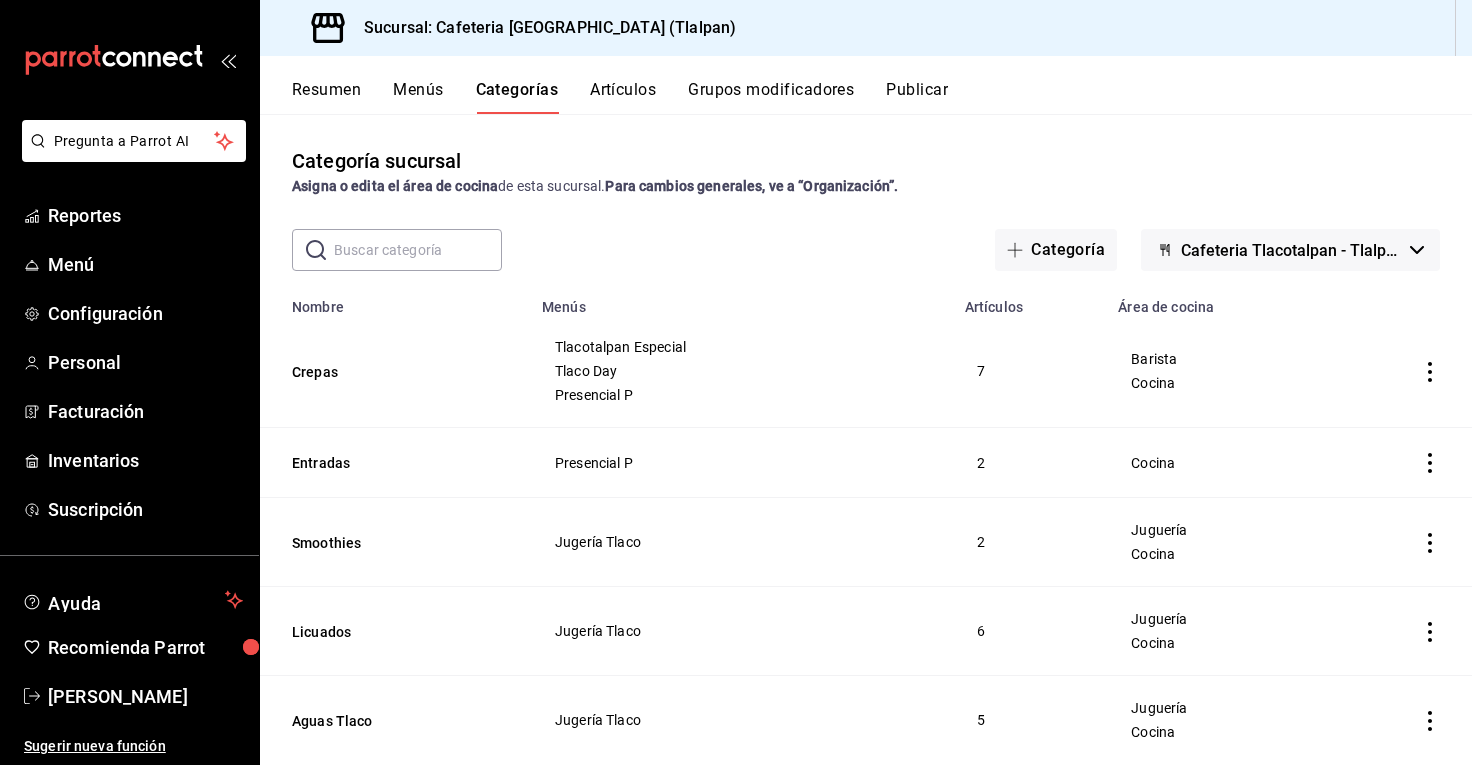 click on "Artículos" at bounding box center (623, 97) 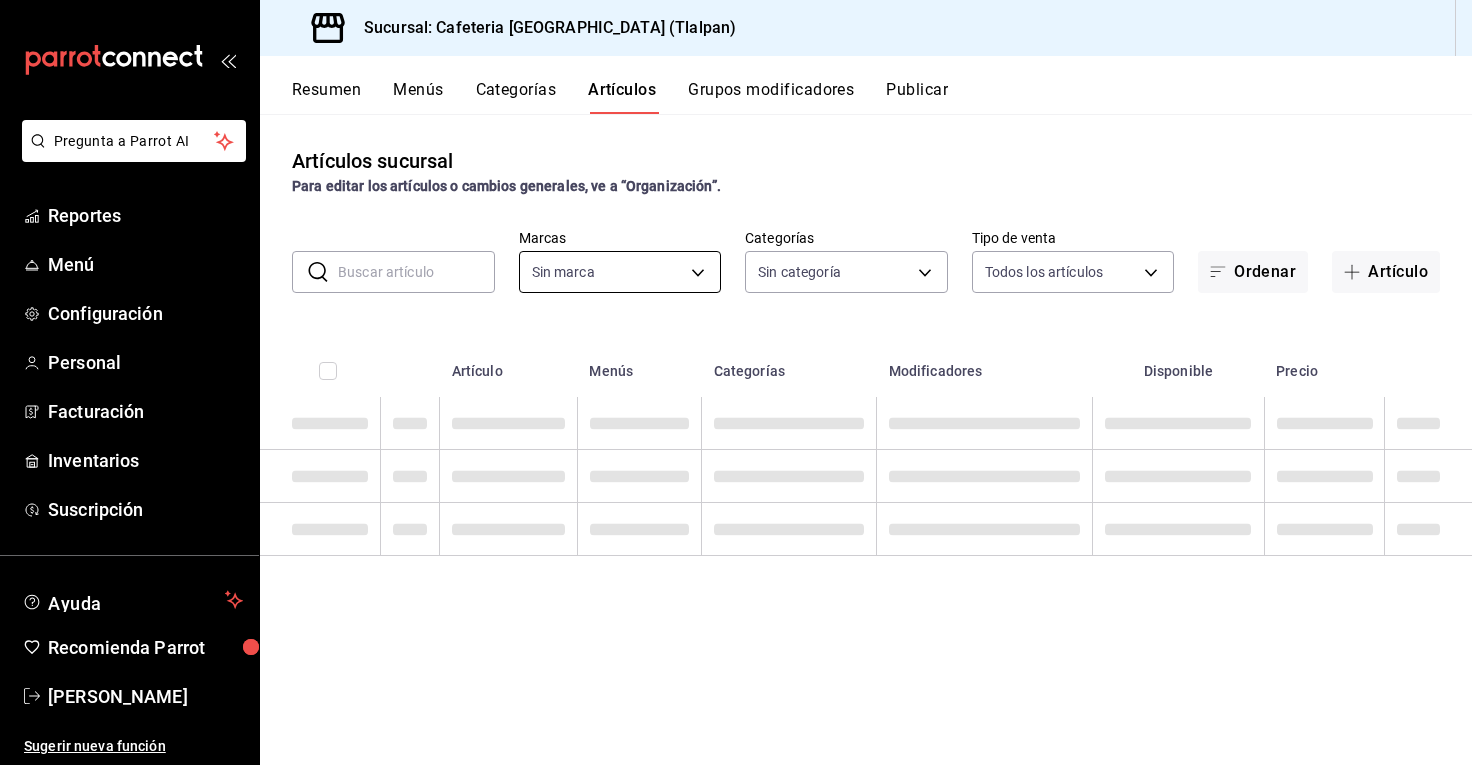 type on "ec576109-29d1-42df-b2ca-5becddbd2efe,3dfd9669-9911-4f47-a36d-8fb2dcc6eb36,e5a576e0-1280-44fc-956b-c23003dbc8e2" 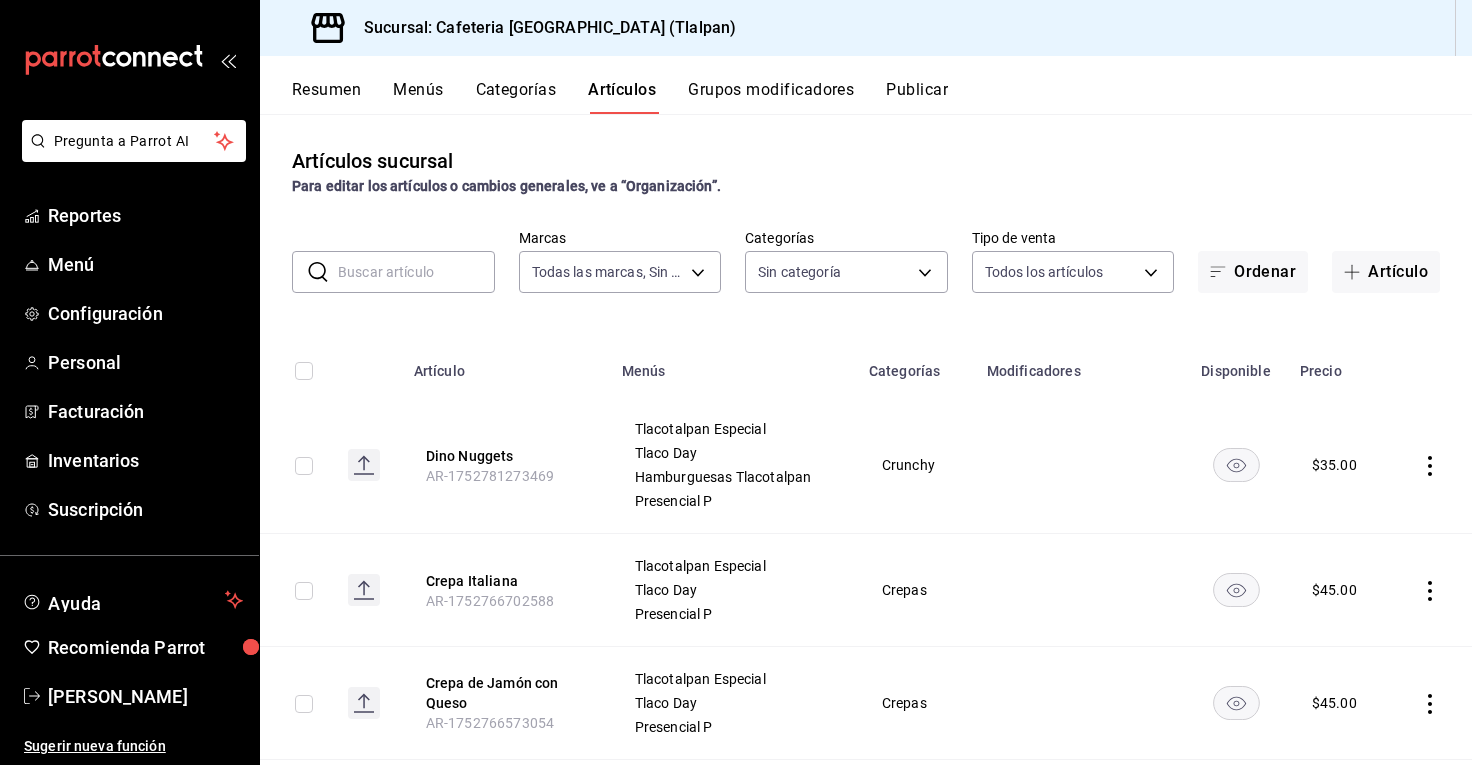 type on "2df64931-09e0-4952-9b1e-a15b872a294e,3f7d600b-b245-4d6f-aa15-3497b0d54797,69515607-b601-457c-bbdd-3bb4e6c9157d,24f75497-1449-4194-b61b-0283aa63657c,5553a0b4-602e-4cb2-ab2b-ff73a8274882,4811b16f-3865-41a0-a6c3-fab519ca8a70,9a77a650-4ff2-46d1-9fc6-b039b86b1503,591cd491-ed2f-45dd-bf3c-fa93a05a9a2a,6214f0a6-adc1-4406-be58-4c135fe015e3,0002beeb-63d8-41d7-9020-3adc6febc374,2df1c667-3cdc-40cb-b6cd-d15d721ae658,c3b2bad0-73dc-4016-8faf-0fe81669a36e,e7f30b2e-0f5f-46ab-81bc-856a967342da,e537c9cf-b1df-49b2-97aa-79c14c35329a,df8226eb-0387-4c3c-8bee-2ba85abc8acd,2c510f4c-2ae7-4ff8-a961-5da937848789,16c66cad-7941-4eeb-b3ab-5e556c7525b0,5d88865e-f9ab-47d6-bf15-d24fb3610f5a,36d1b806-7385-4c12-996b-e719420d6c0e,ed0cf95d-e247-4bee-ad45-fbe5a3c99d60,e011a2ea-179b-466c-ad98-64ca230c9594,c73c9db6-4bb0-4e06-8b5e-8e898099d52d,e9e68465-86e8-450d-9bb3-72899039c4d5,8043524e-7cf5-4b1a-a3fb-b664a9317c0f,f23bcbb9-25dd-45cc-81c8-2ed23b1189b1,eaf702ef-9399-49aa-89a5-7dc62cfe760a,4c613442-8b27-4ae7-9549-0986bf9cee0e,20647901-5613-4fad-af1..." 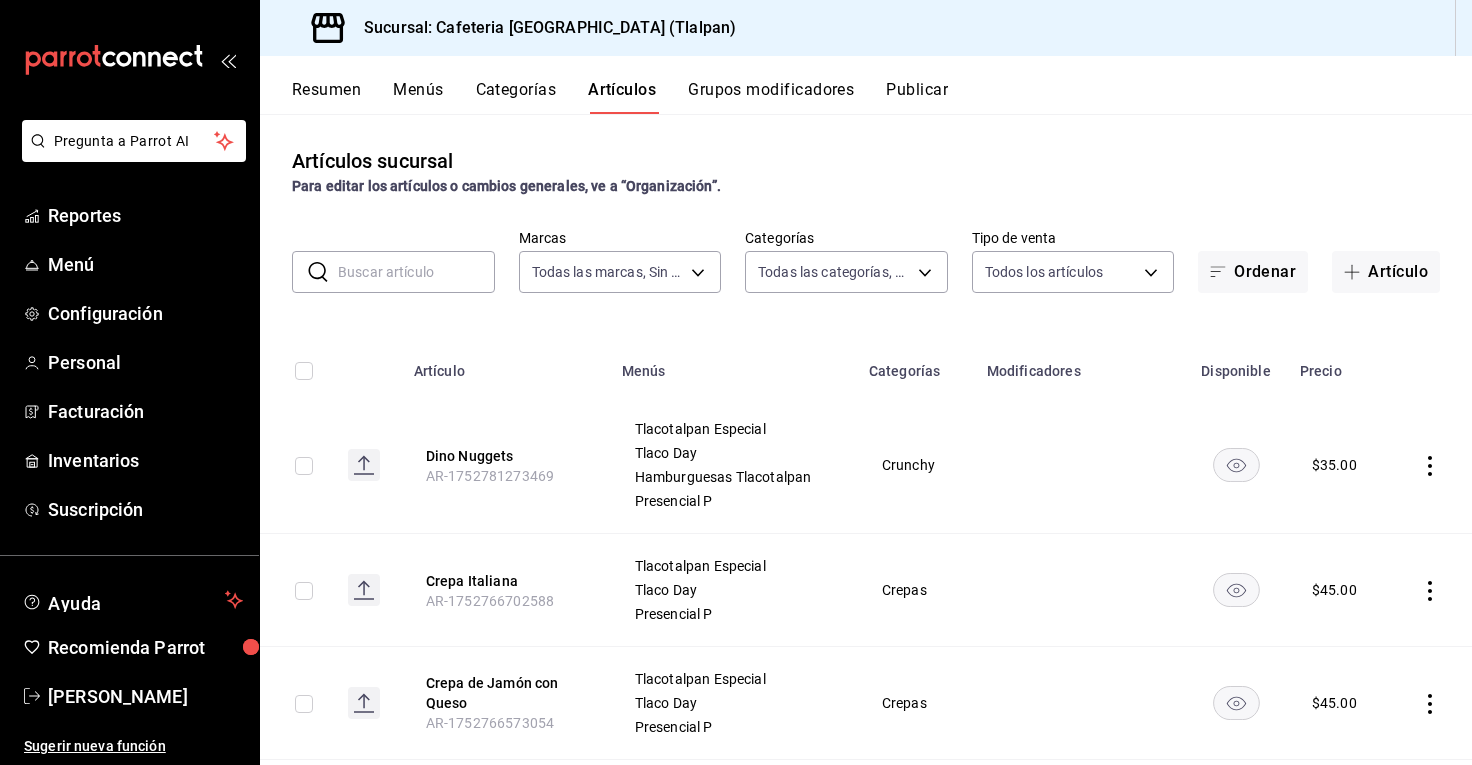 click at bounding box center [416, 272] 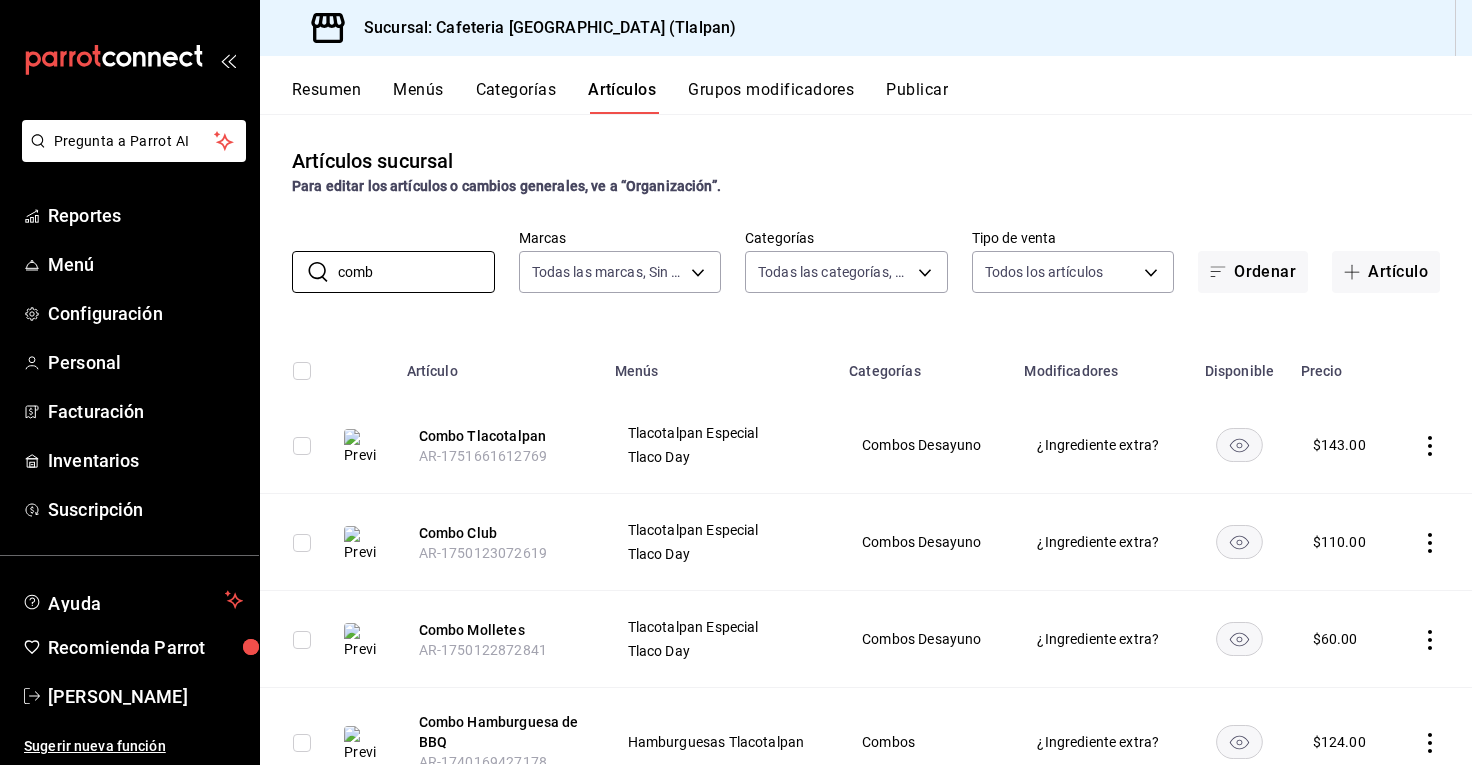 scroll, scrollTop: 0, scrollLeft: 0, axis: both 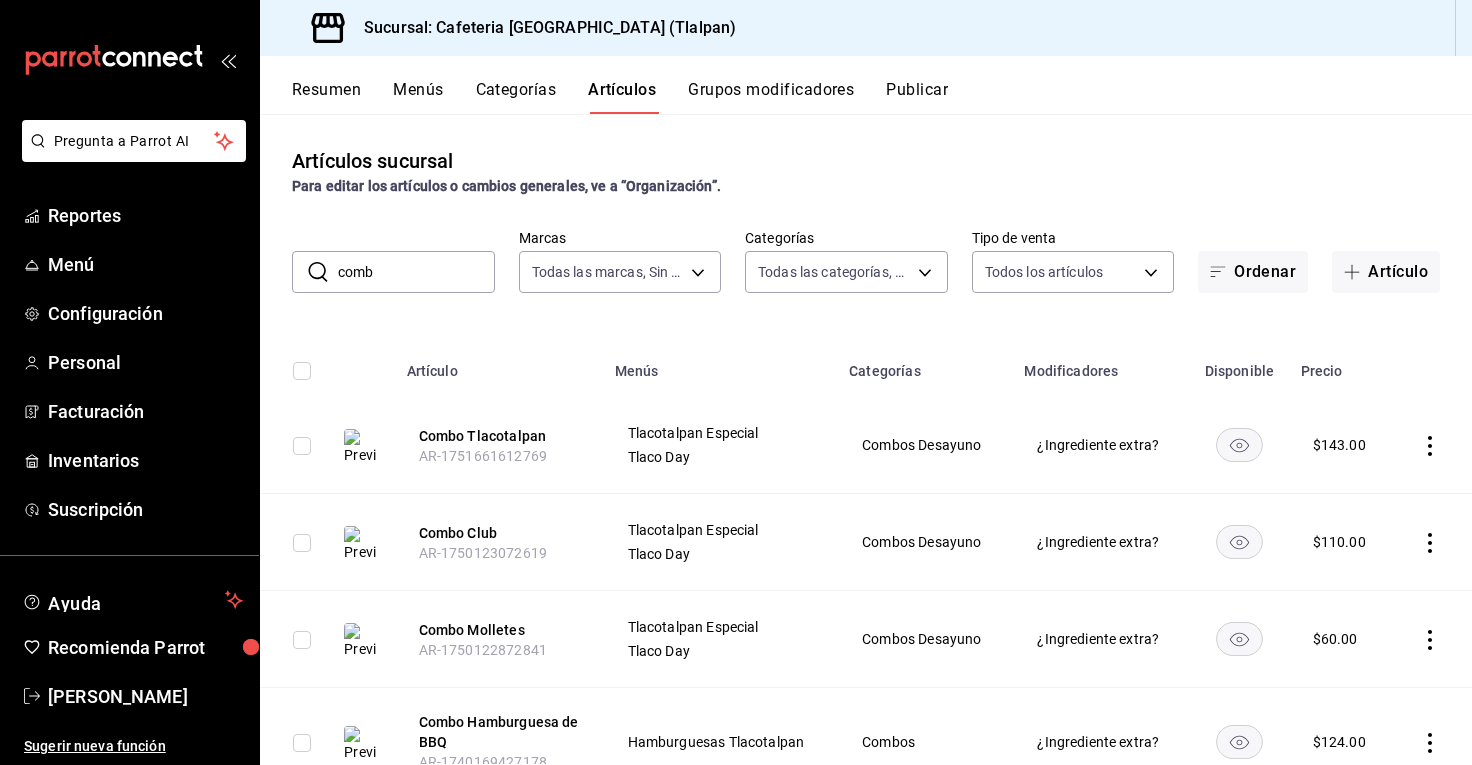 click on "comb" at bounding box center (416, 272) 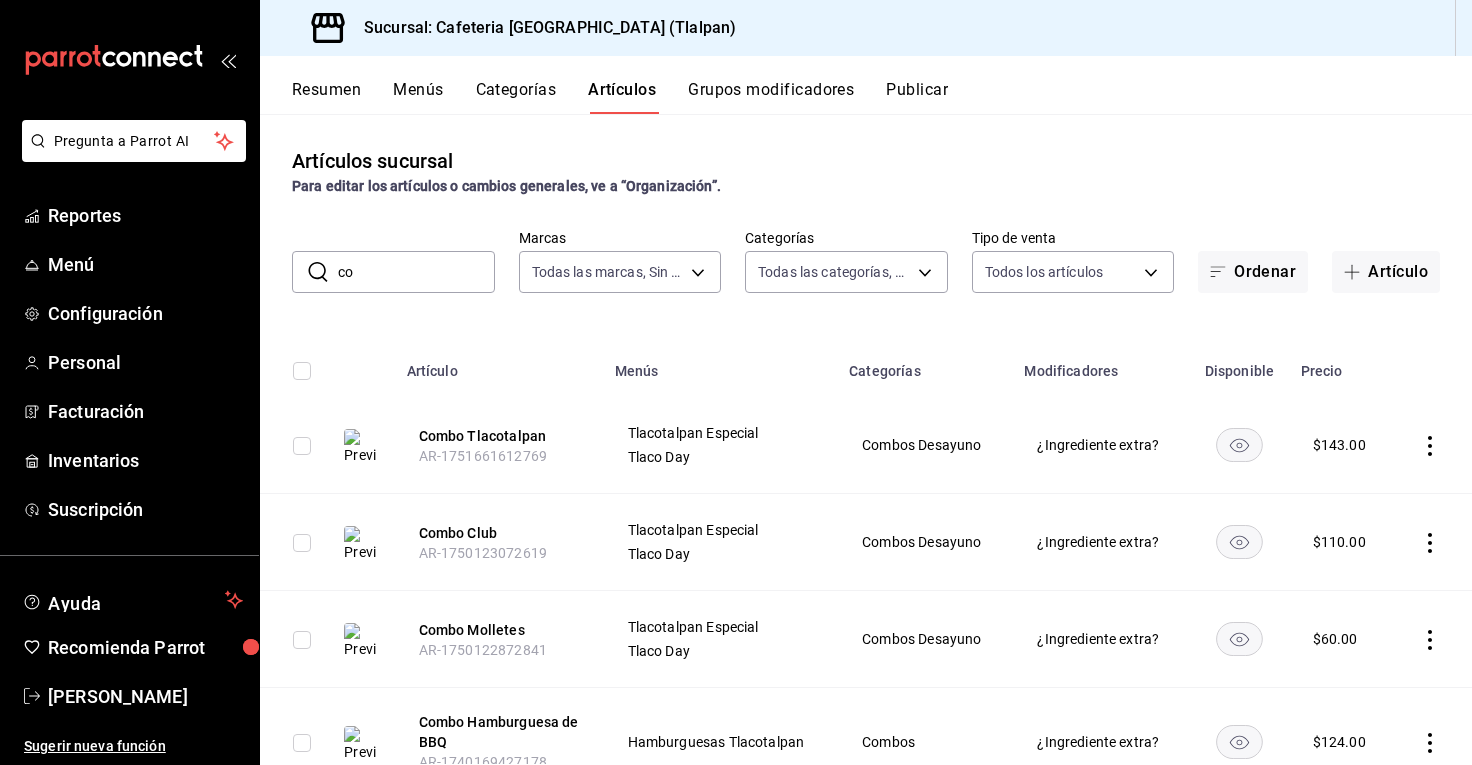 type on "c" 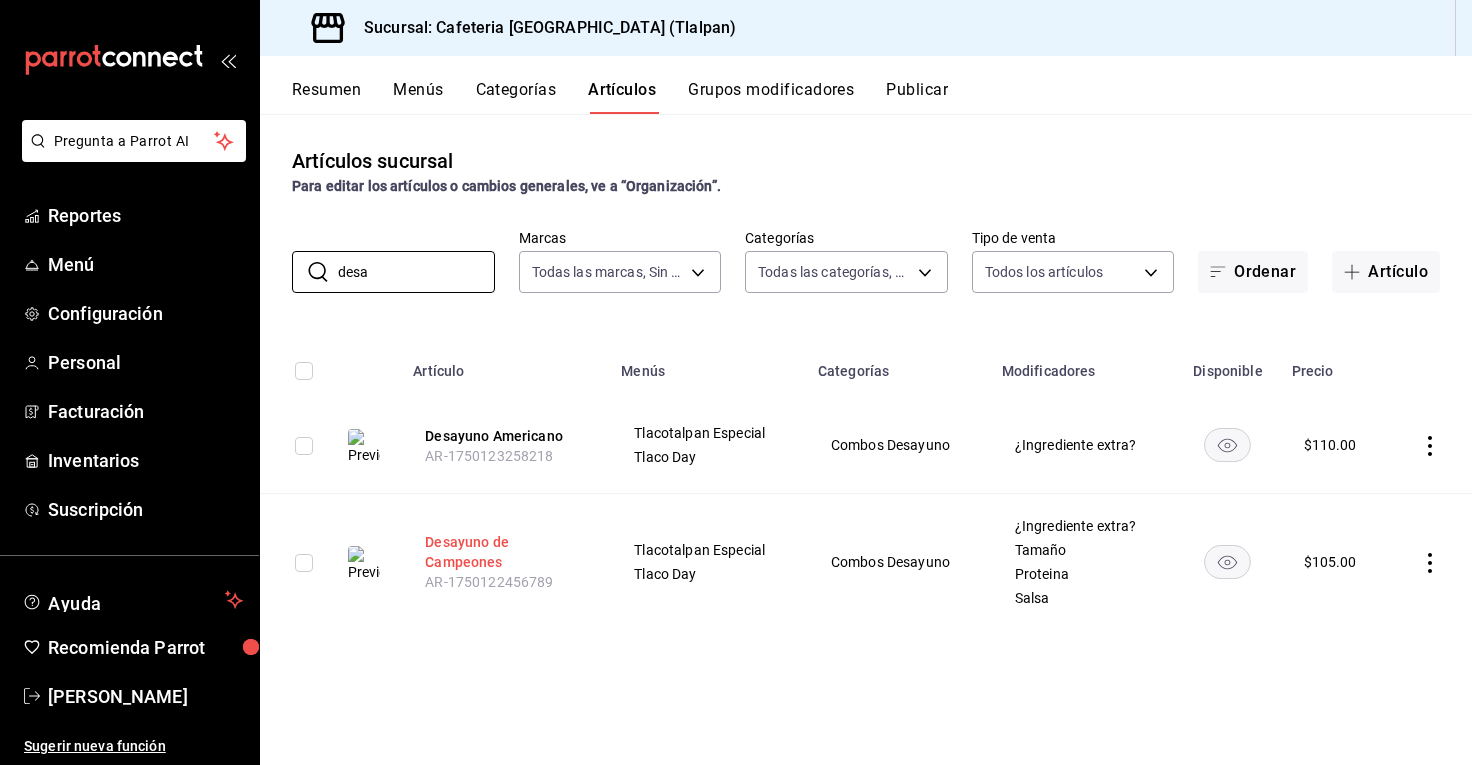 type on "desa" 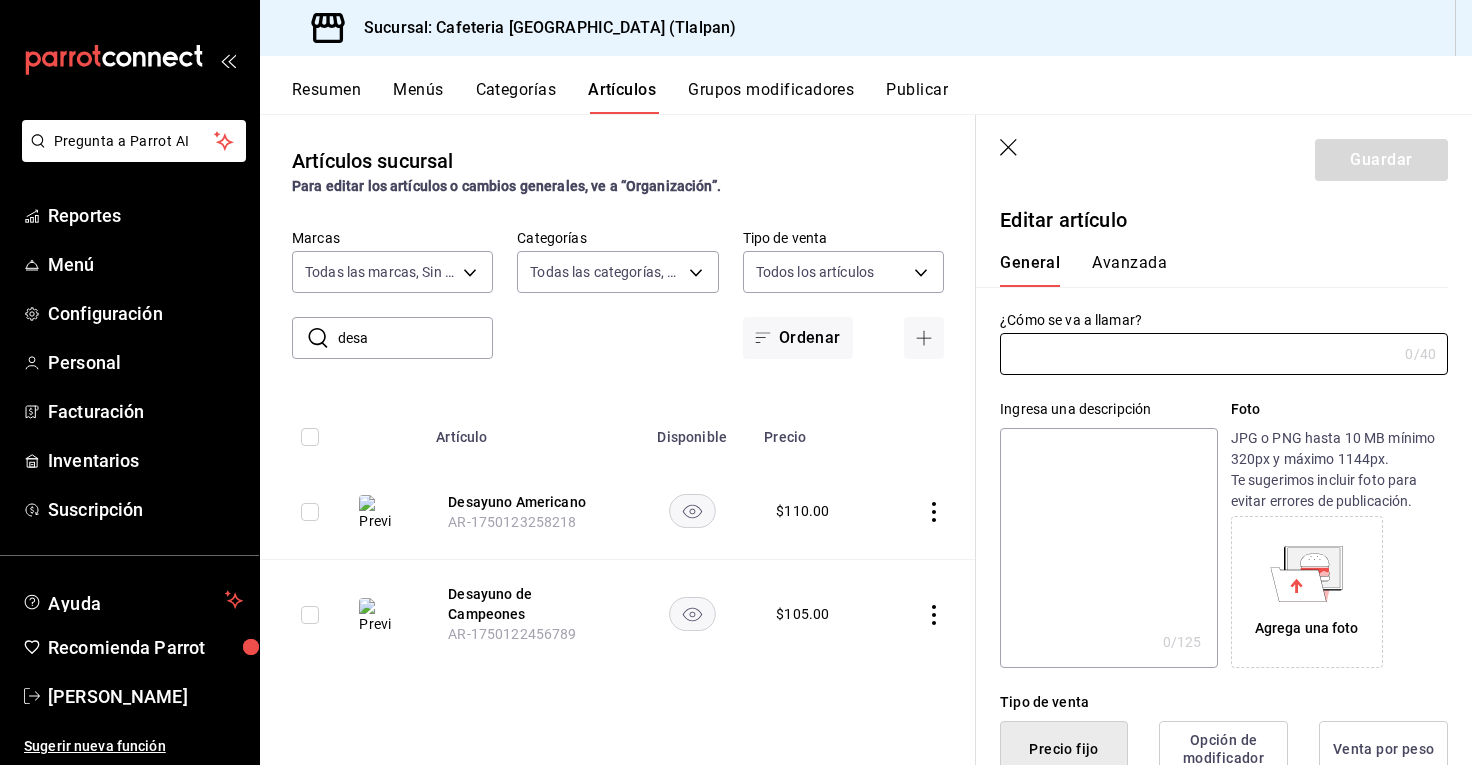 type 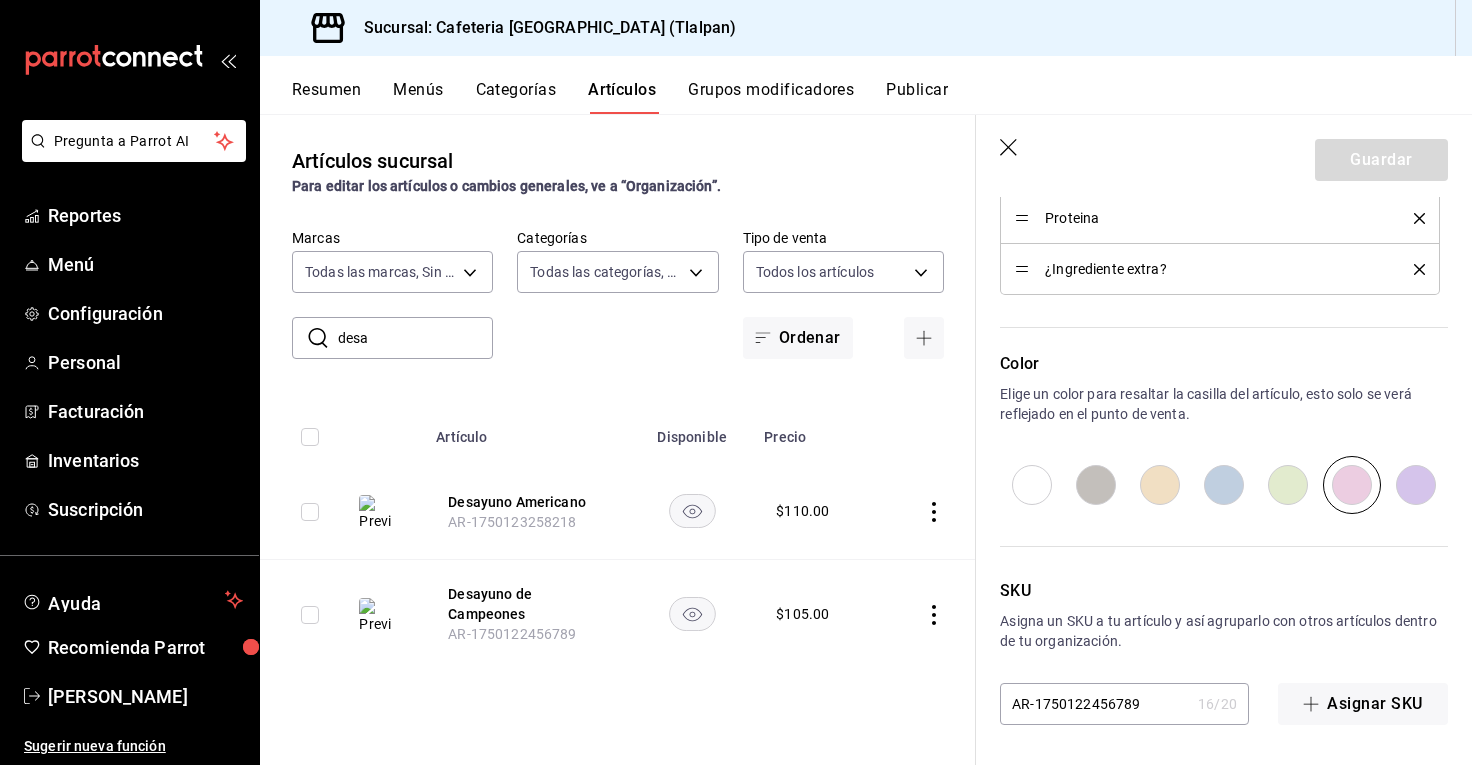 scroll, scrollTop: 1257, scrollLeft: 0, axis: vertical 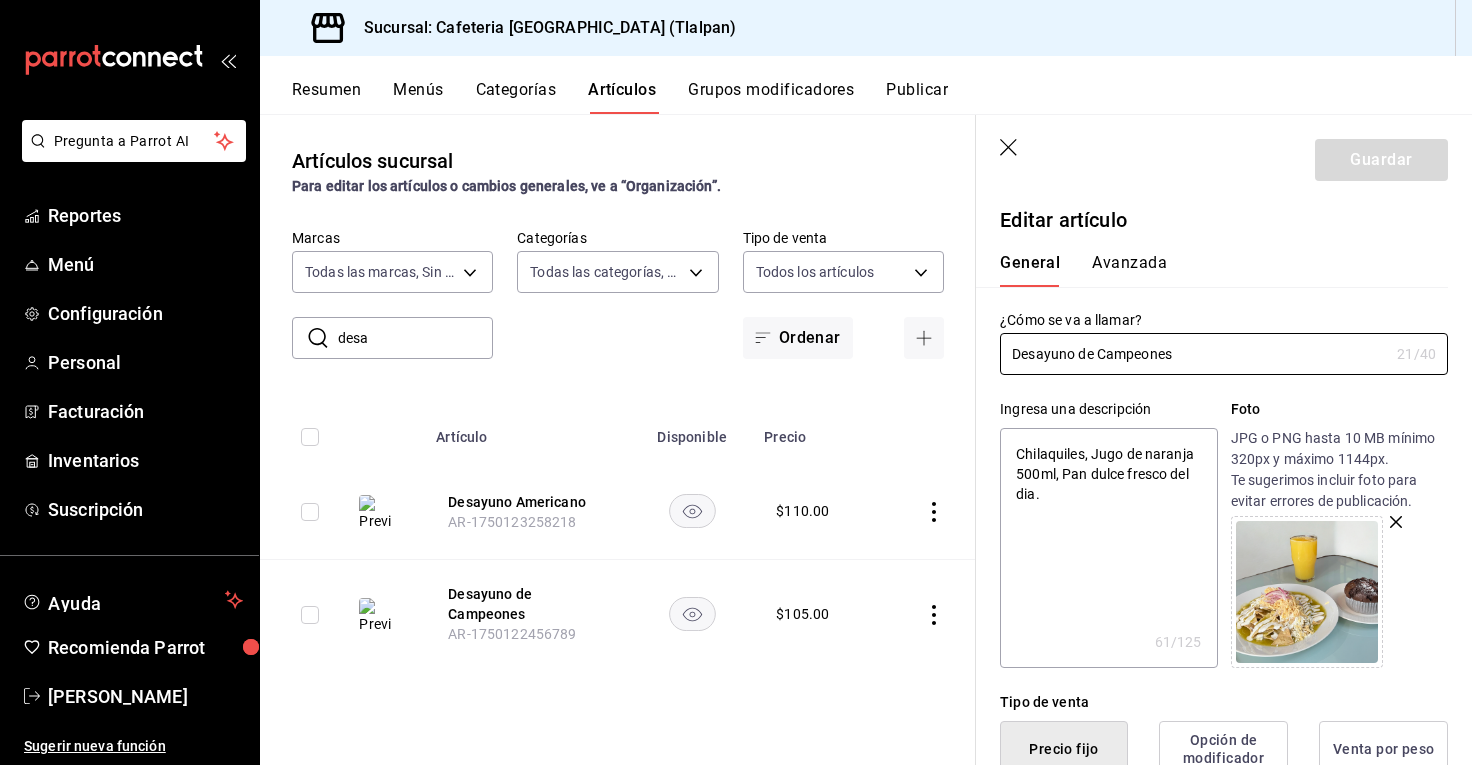 click on "Avanzada" at bounding box center [1129, 270] 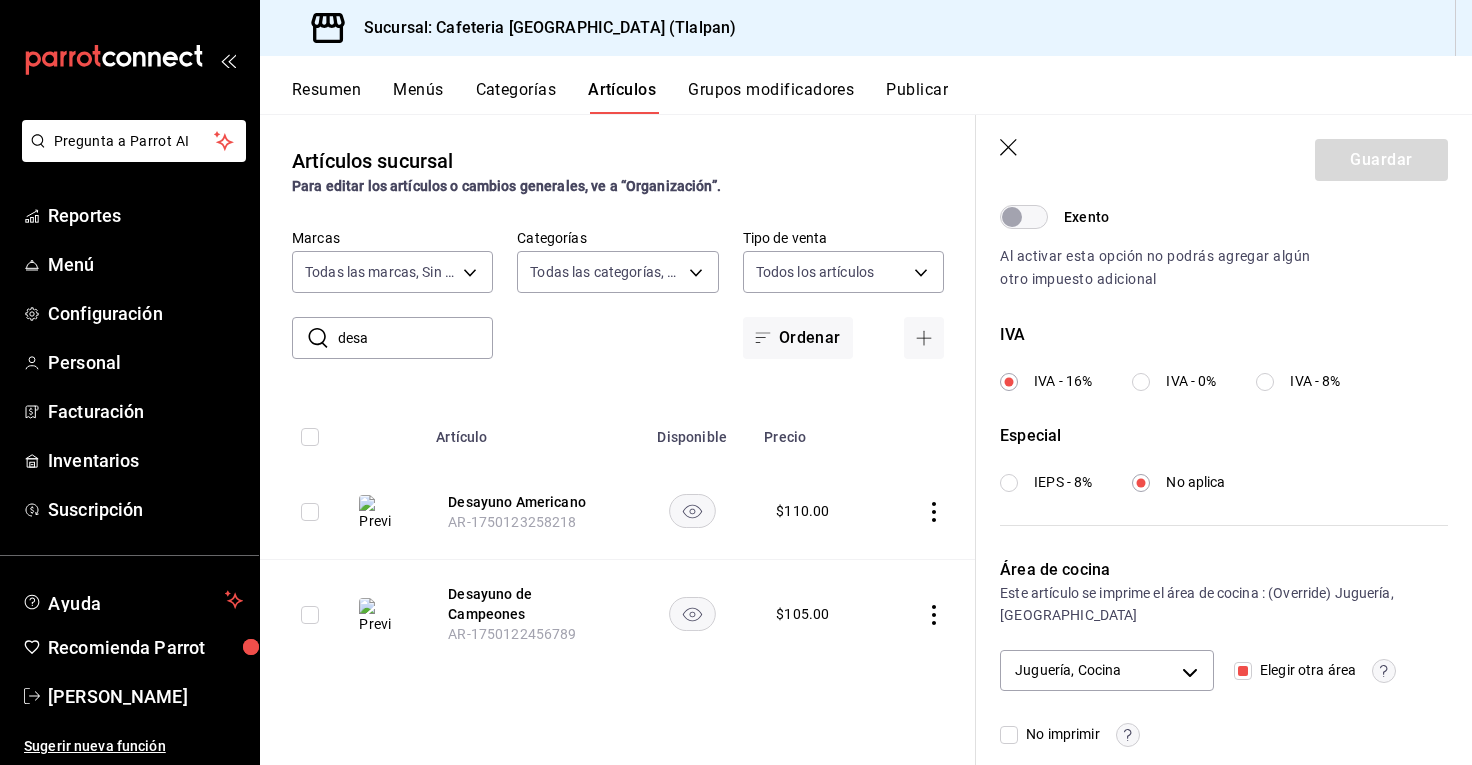 scroll, scrollTop: 647, scrollLeft: 0, axis: vertical 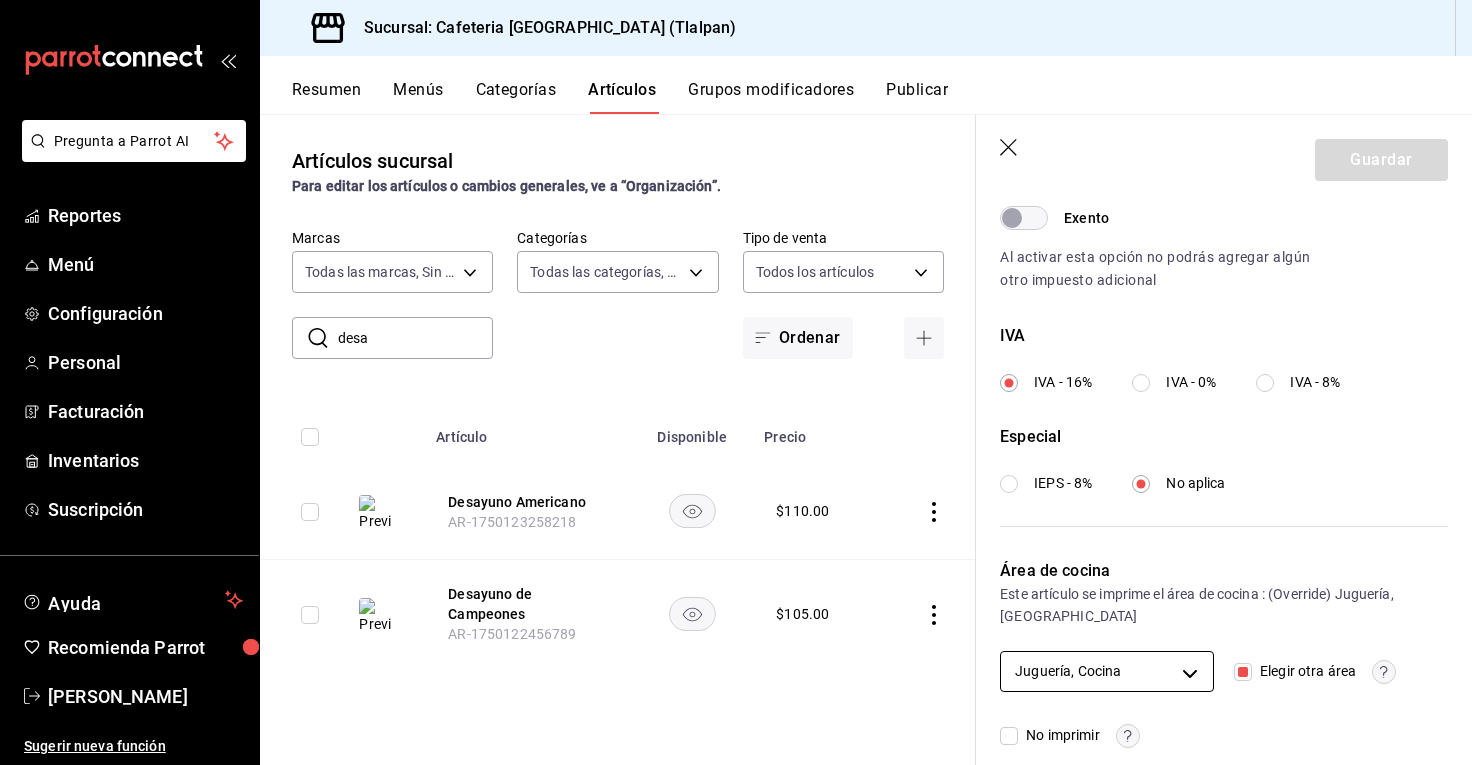 click on "Pregunta a Parrot AI Reportes   Menú   Configuración   Personal   Facturación   Inventarios   Suscripción   Ayuda Recomienda Parrot   Rodolfo Zedillo   Sugerir nueva función   Sucursal: Cafeteria Tlacotalpan (Tlalpan) Resumen Menús Categorías Artículos Grupos modificadores Publicar Artículos sucursal Para editar los artículos o cambios generales, ve a “Organización”. ​ desa ​ Marcas Todas las marcas, Sin marca ec576109-29d1-42df-b2ca-5becddbd2efe,3dfd9669-9911-4f47-a36d-8fb2dcc6eb36,e5a576e0-1280-44fc-956b-c23003dbc8e2 Categorías Todas las categorías, Sin categoría Tipo de venta Todos los artículos ALL Ordenar Artículo Disponible Precio Desayuno Americano AR-1750123258218 $ 110.00 Desayuno de Campeones AR-1750122456789 $ 105.00 Guardar Editar artículo General Avanzada ¿Cómo se va a llamar? Desayuno de Campeones 21 /40 ¿Cómo se va a llamar? Ingresa una descripción Chilaquiles, Jugo de naranja 500ml, Pan dulce fresco del dia. x 61 /125 ​ Foto Tipo de venta Precio fijo Precio SKU" at bounding box center (736, 382) 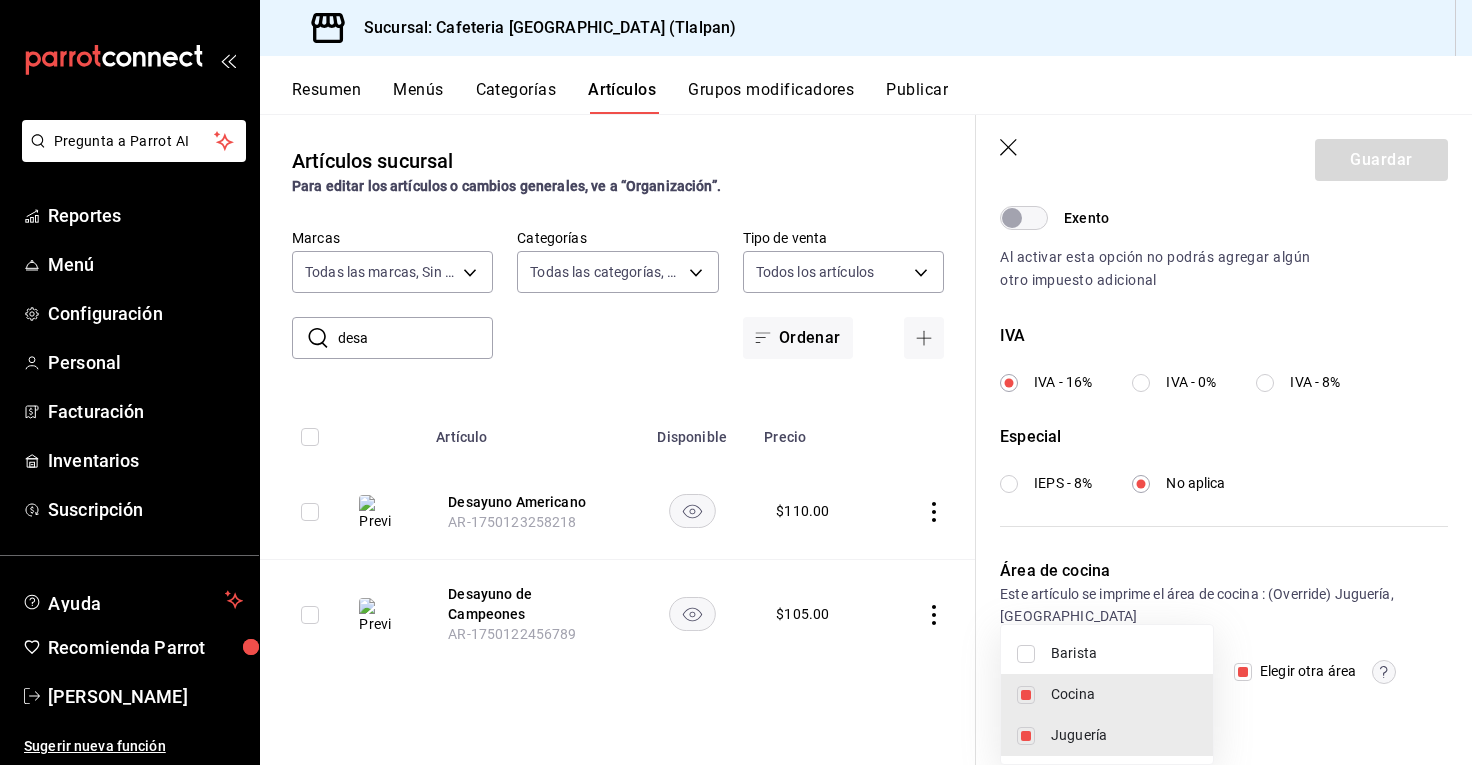 click on "Cocina" at bounding box center (1107, 694) 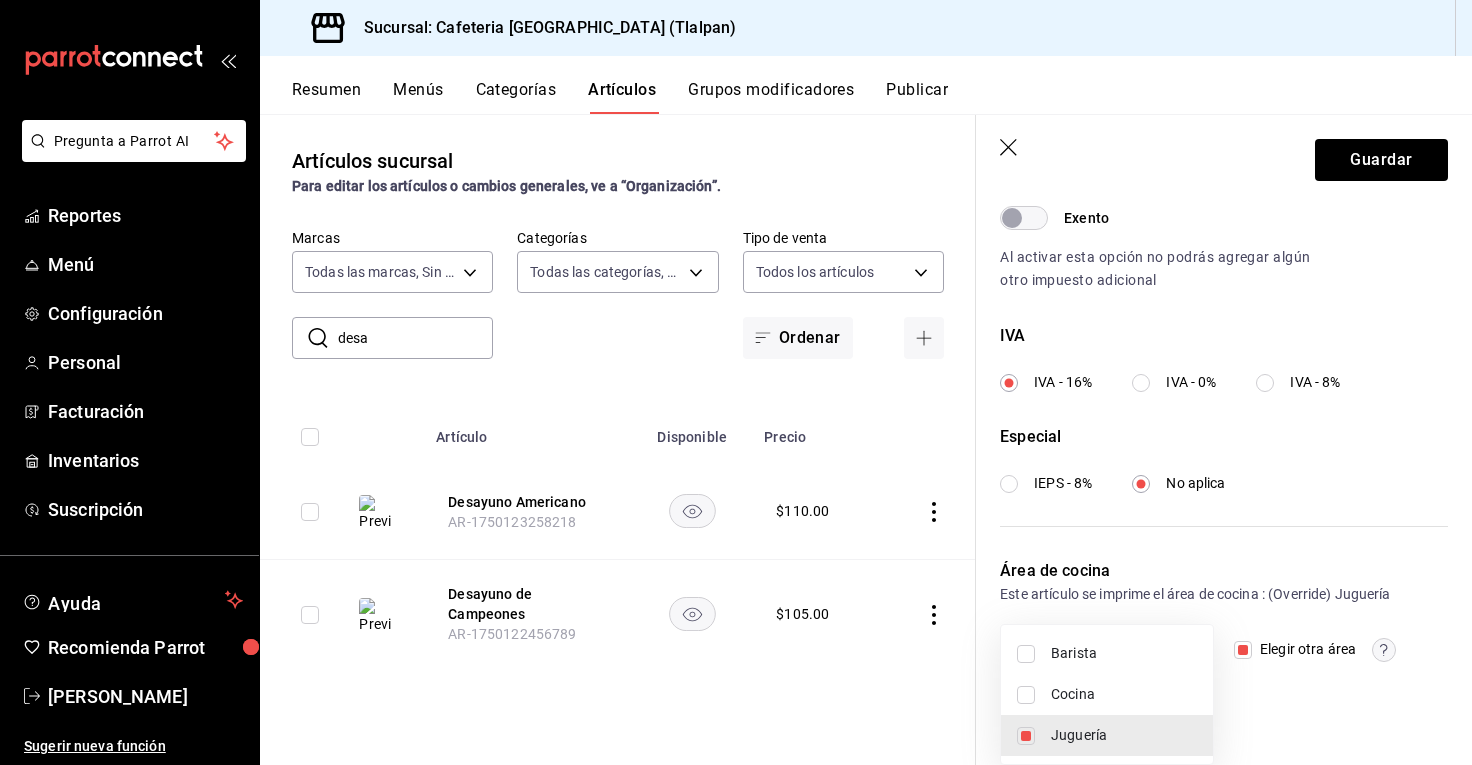 click on "Cocina" at bounding box center [1124, 694] 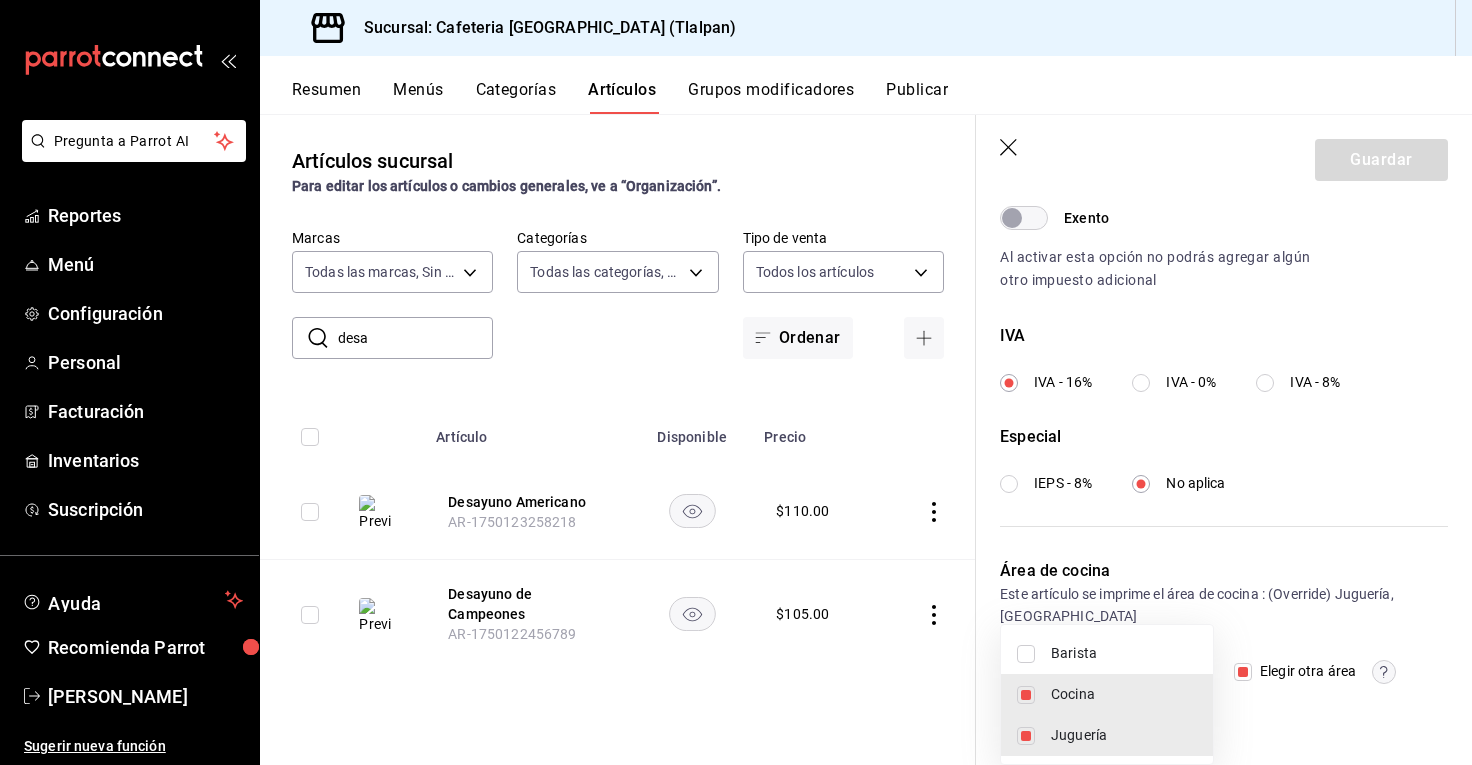 click at bounding box center (736, 382) 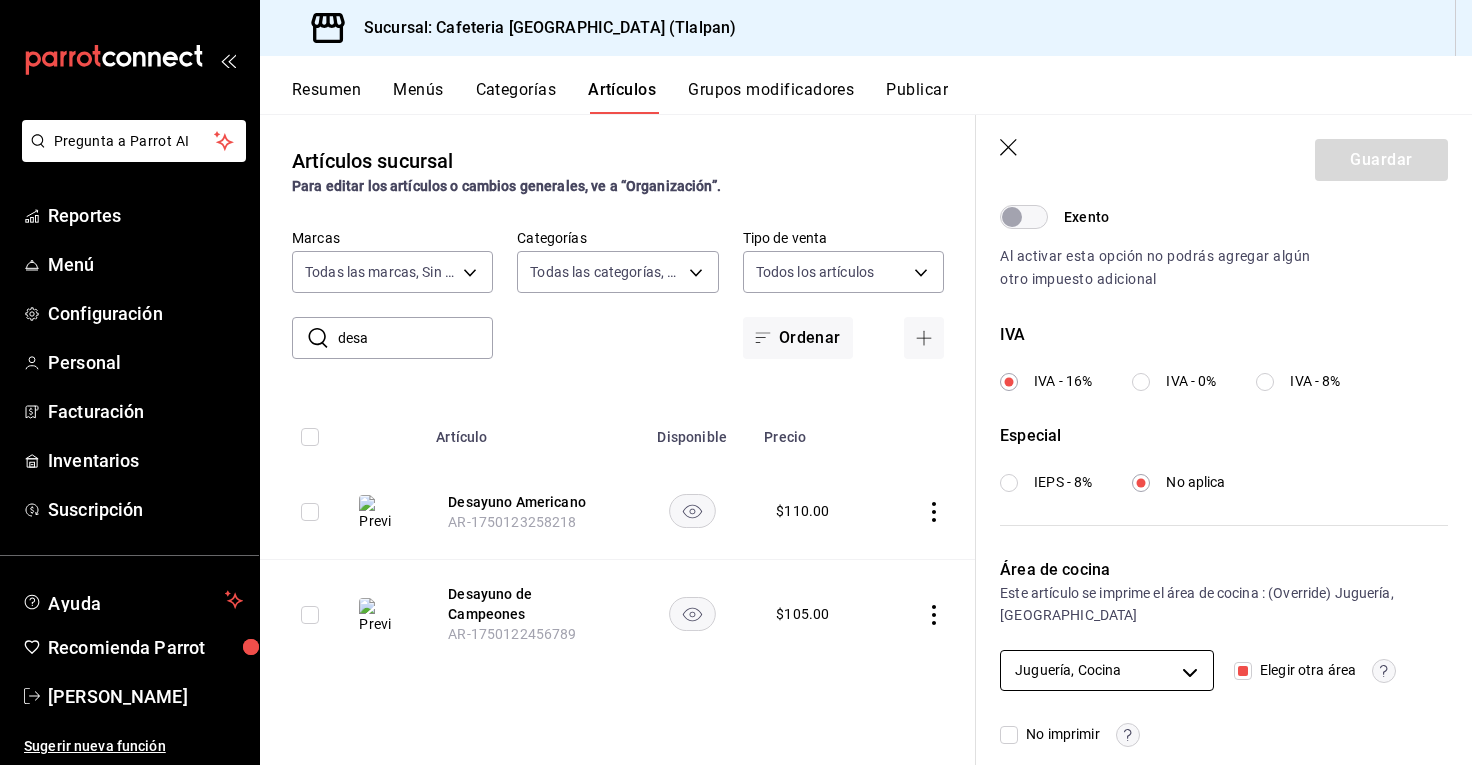 scroll, scrollTop: 647, scrollLeft: 0, axis: vertical 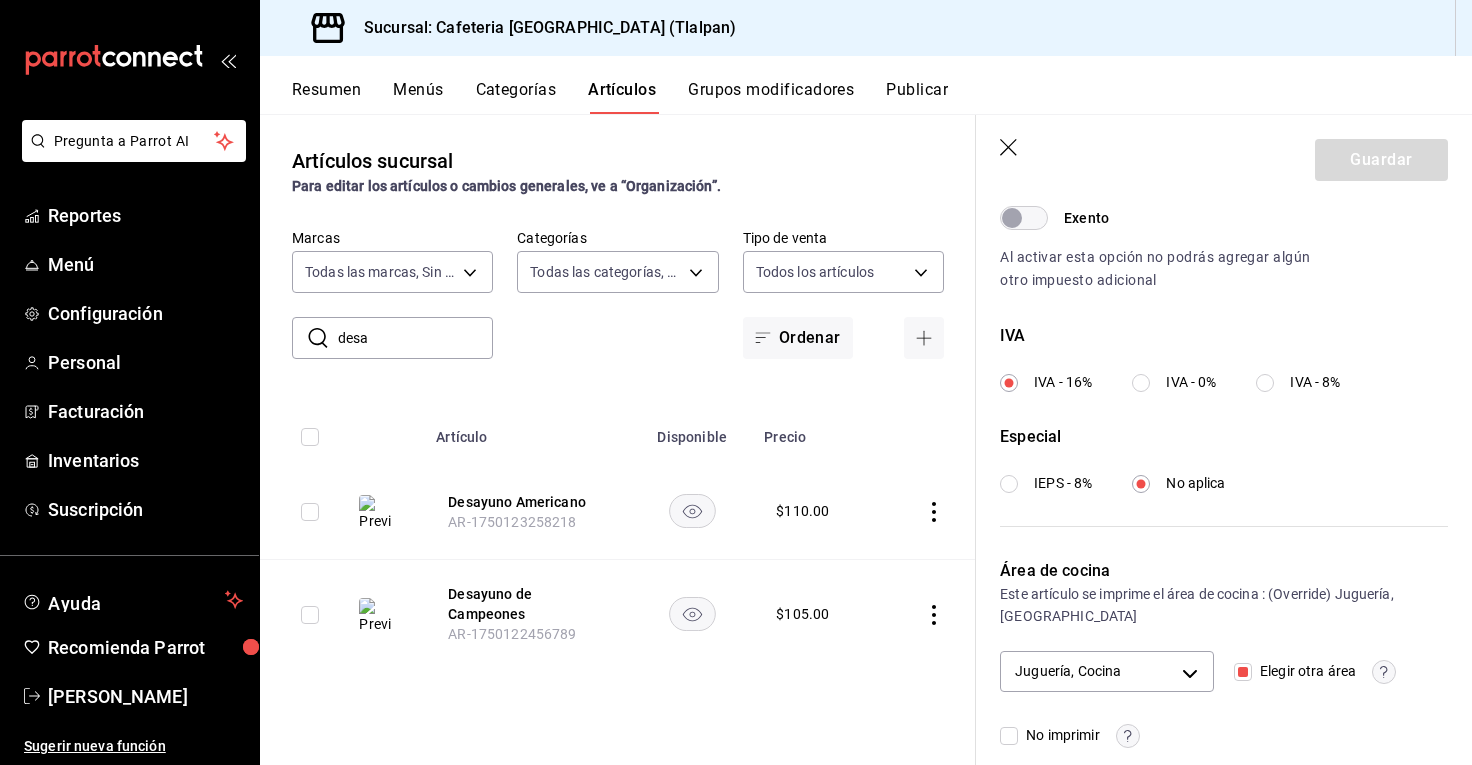 click 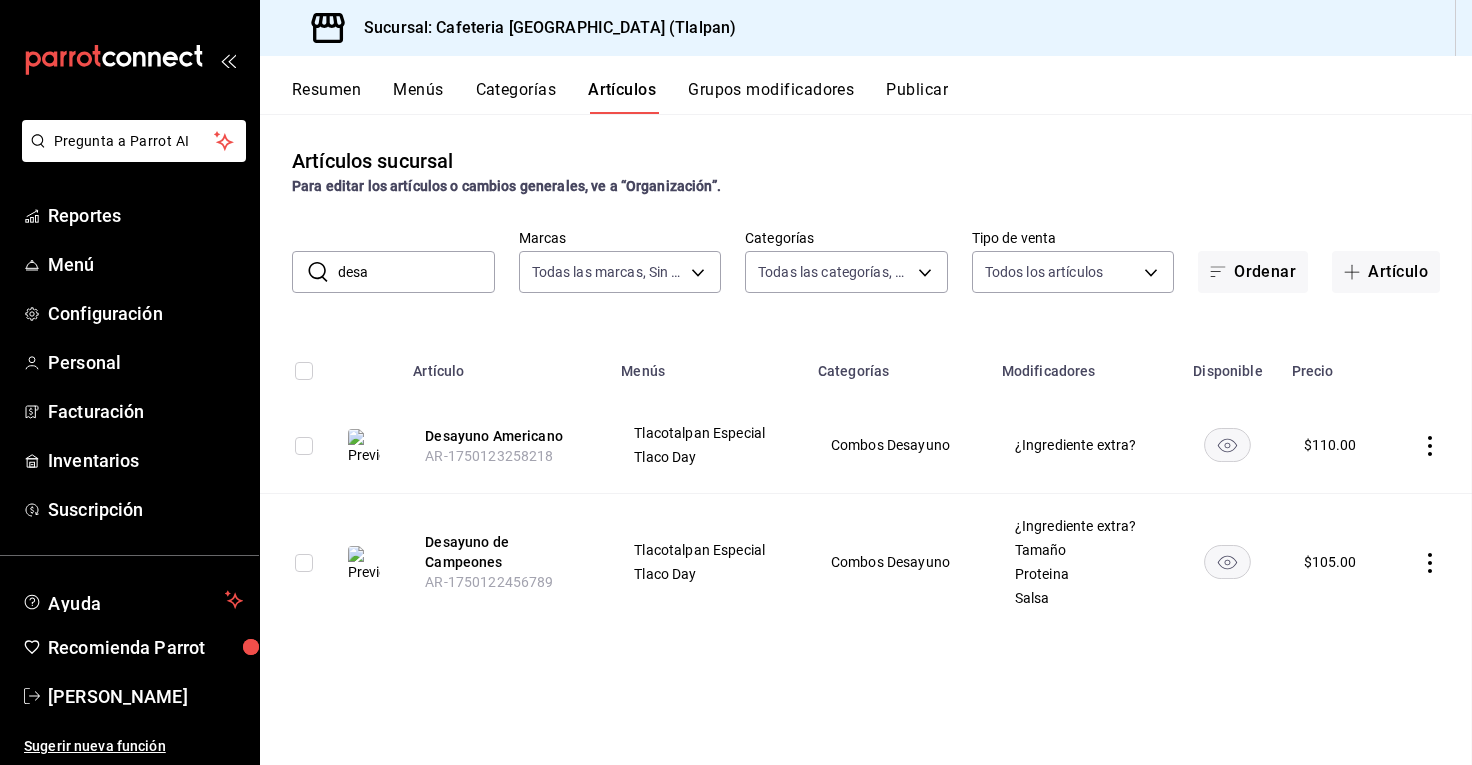 scroll, scrollTop: 0, scrollLeft: 0, axis: both 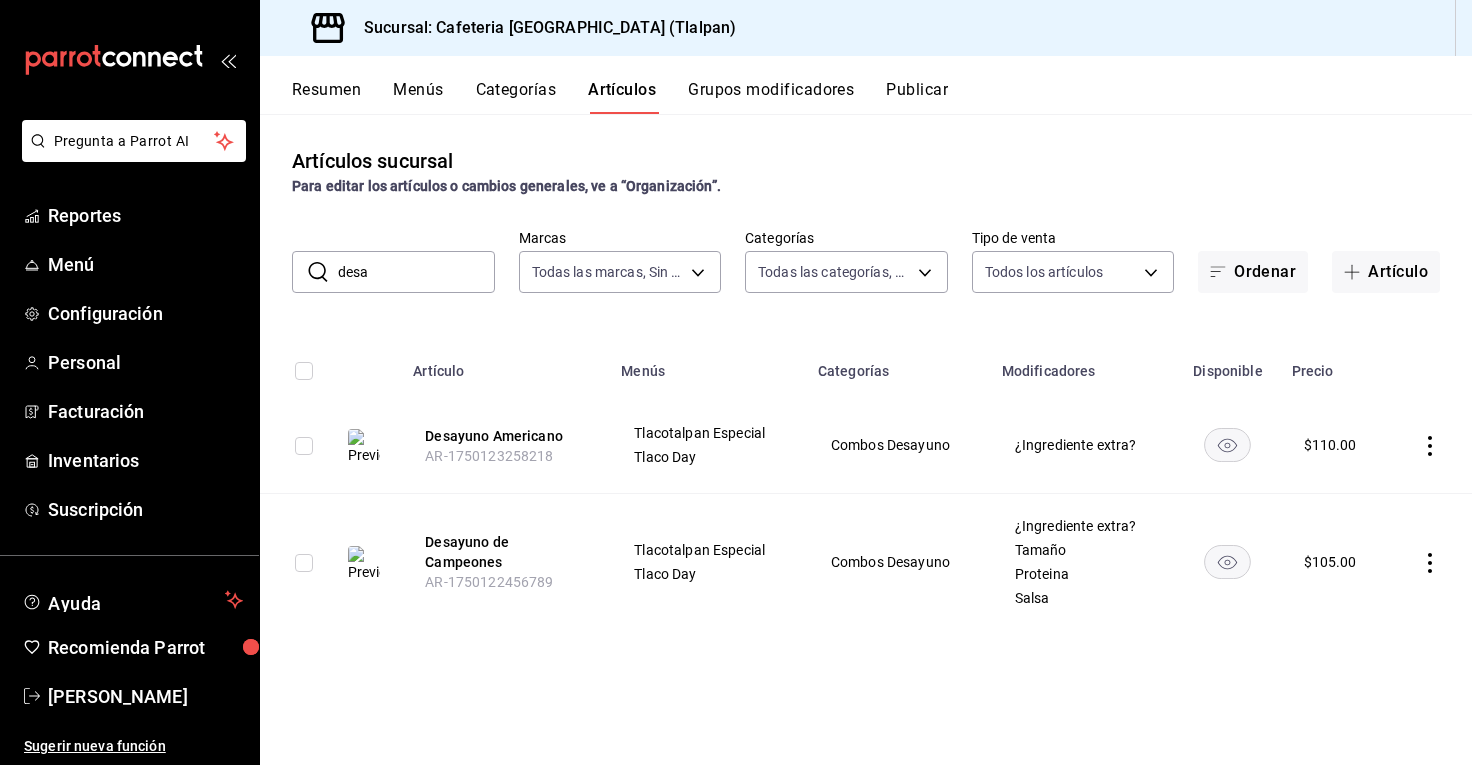 click on "desa" at bounding box center [416, 272] 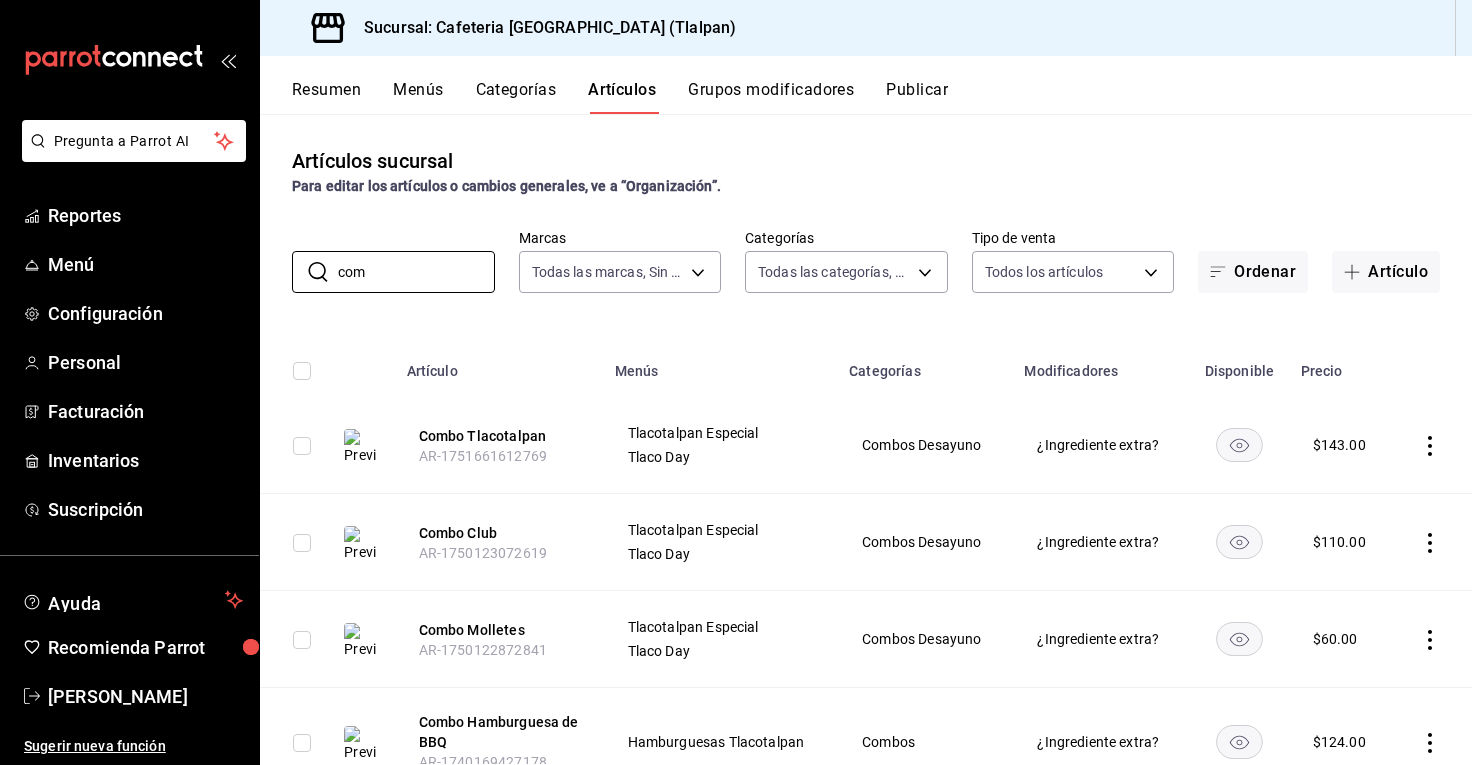 scroll, scrollTop: 0, scrollLeft: 0, axis: both 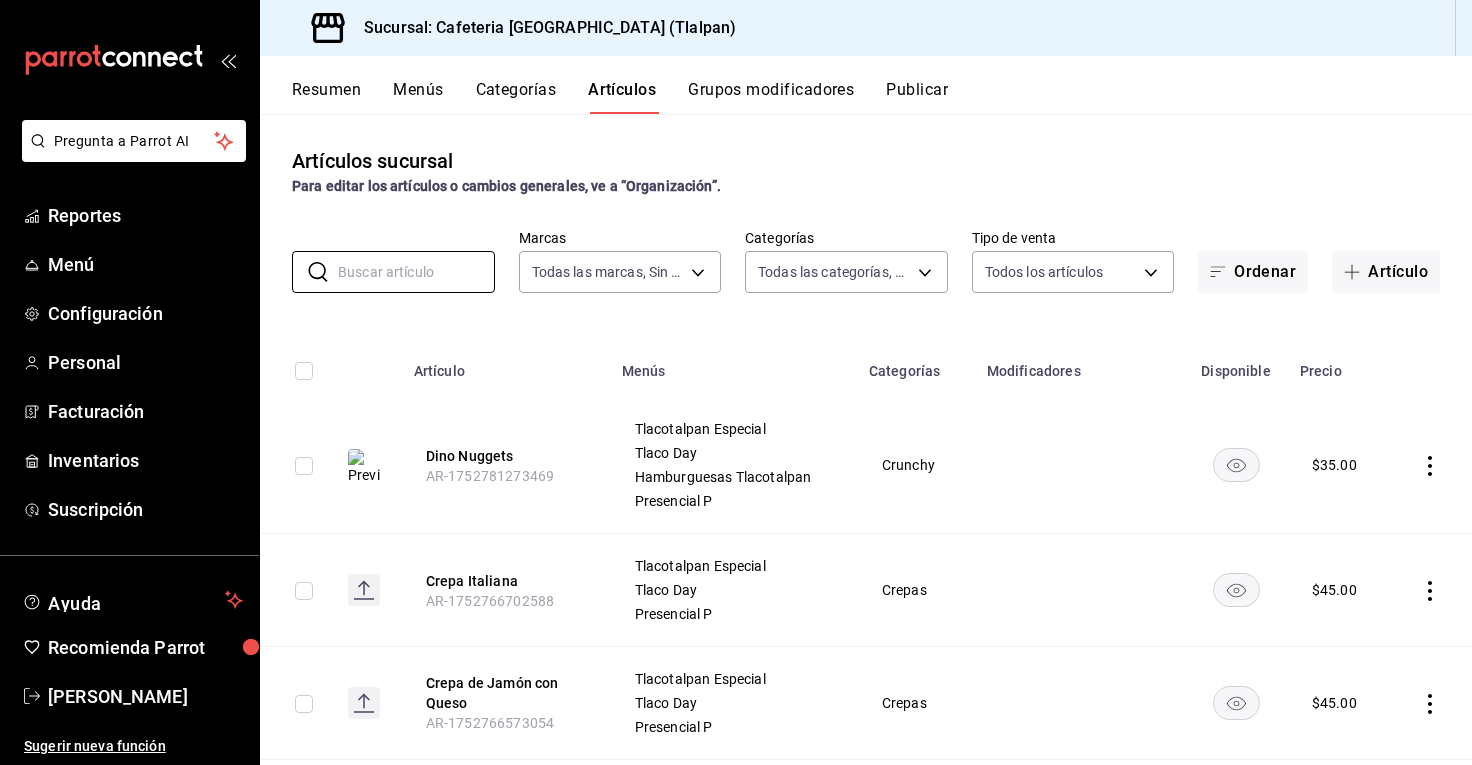 click on "Resumen" at bounding box center [326, 97] 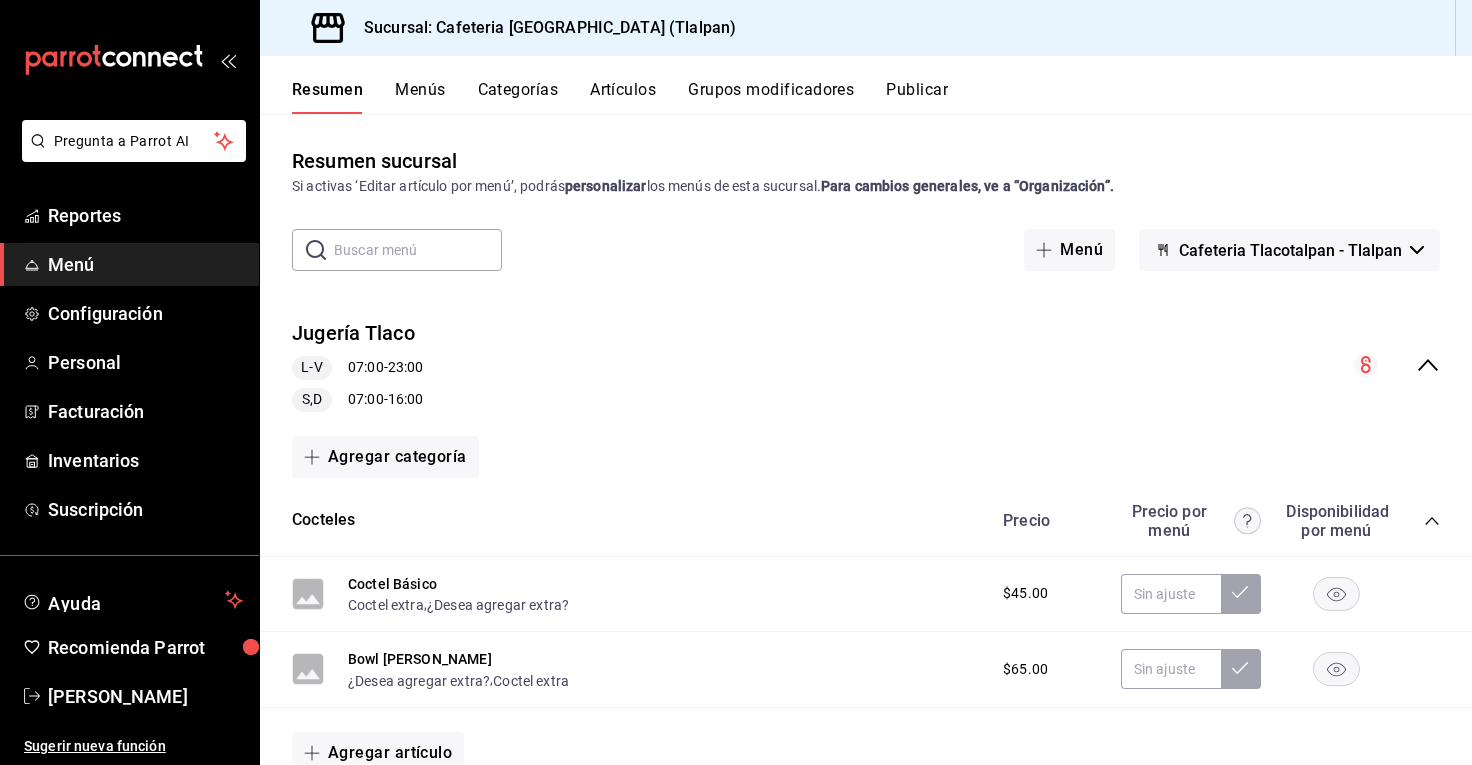 scroll, scrollTop: 0, scrollLeft: 0, axis: both 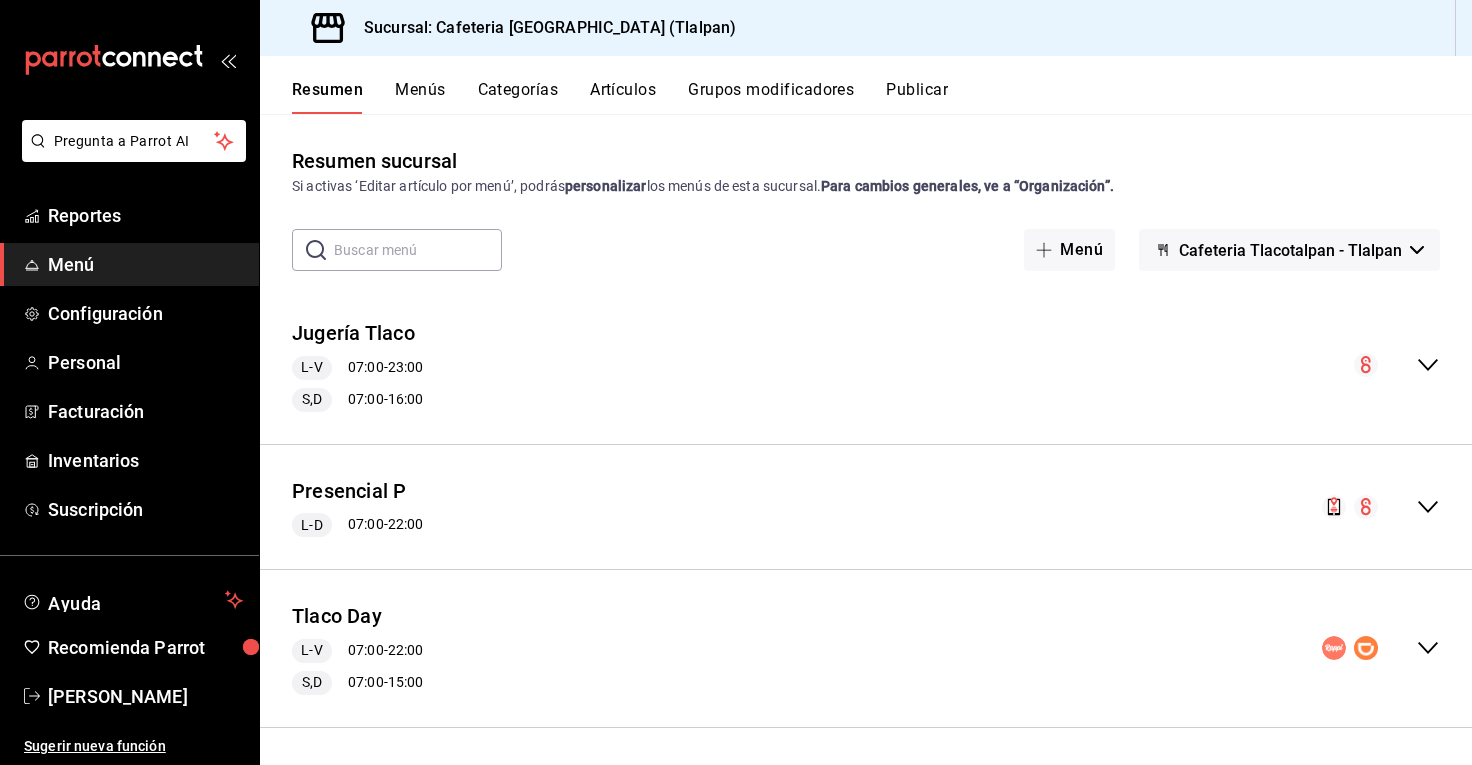 click on "Publicar" at bounding box center [917, 97] 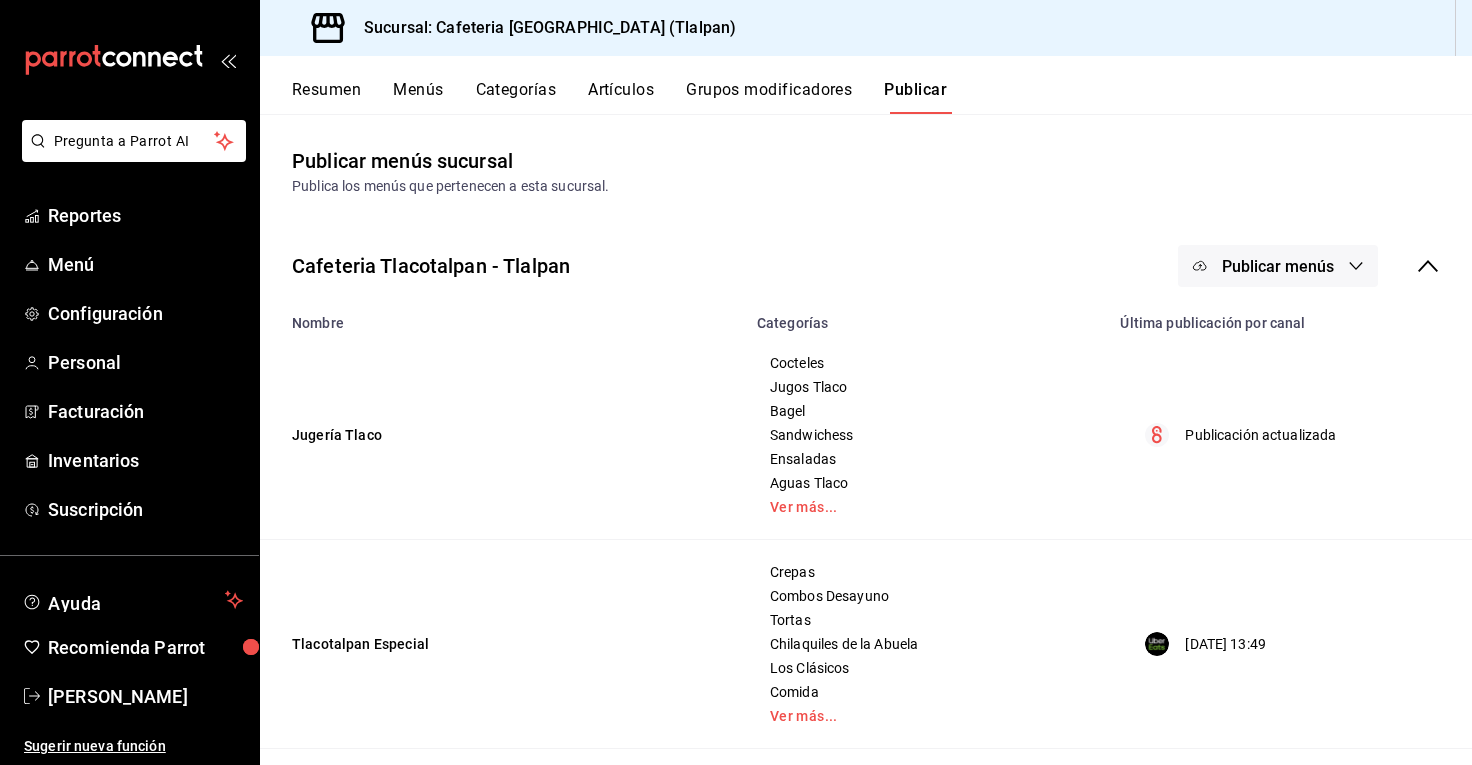 click on "Publicar menús" at bounding box center [1278, 266] 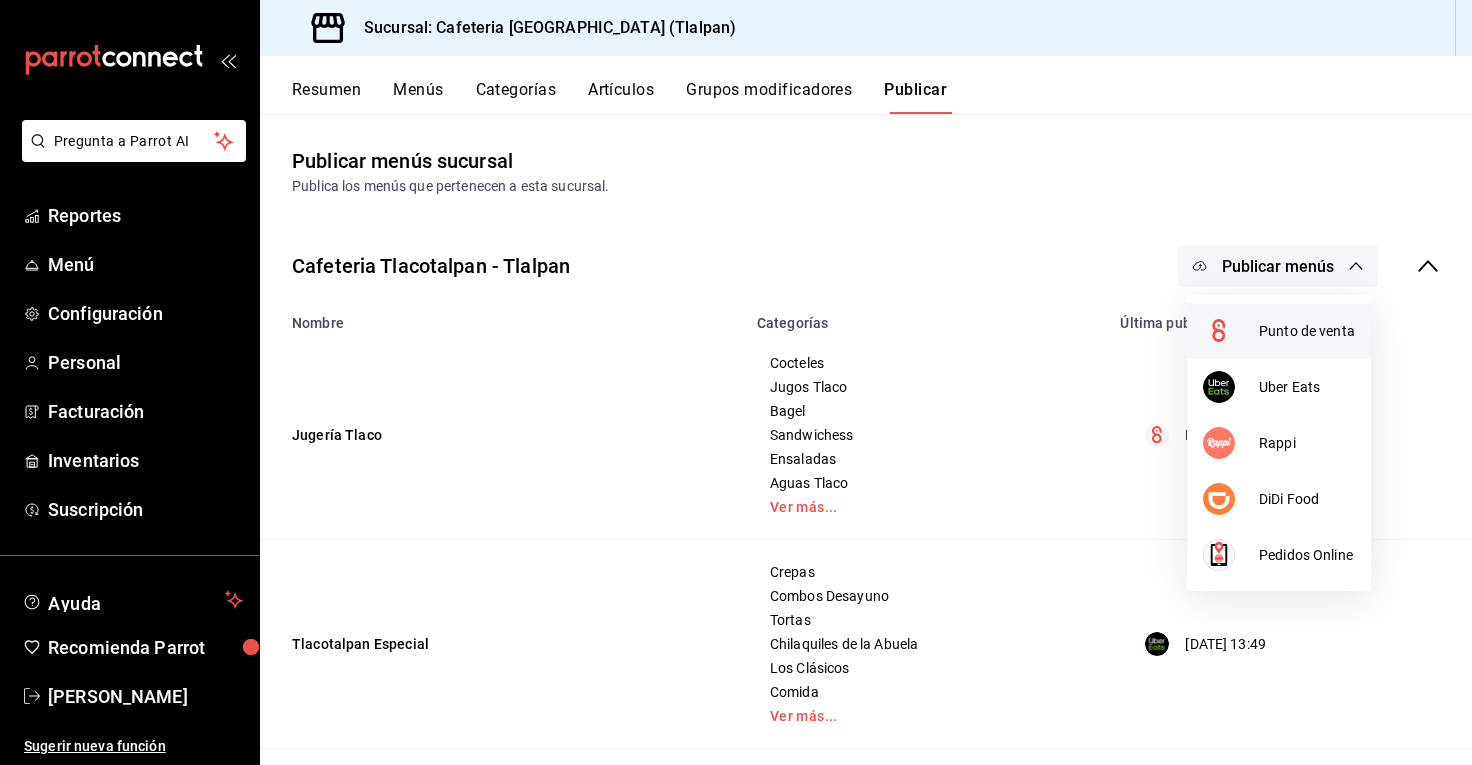 click on "Punto de venta" at bounding box center (1279, 331) 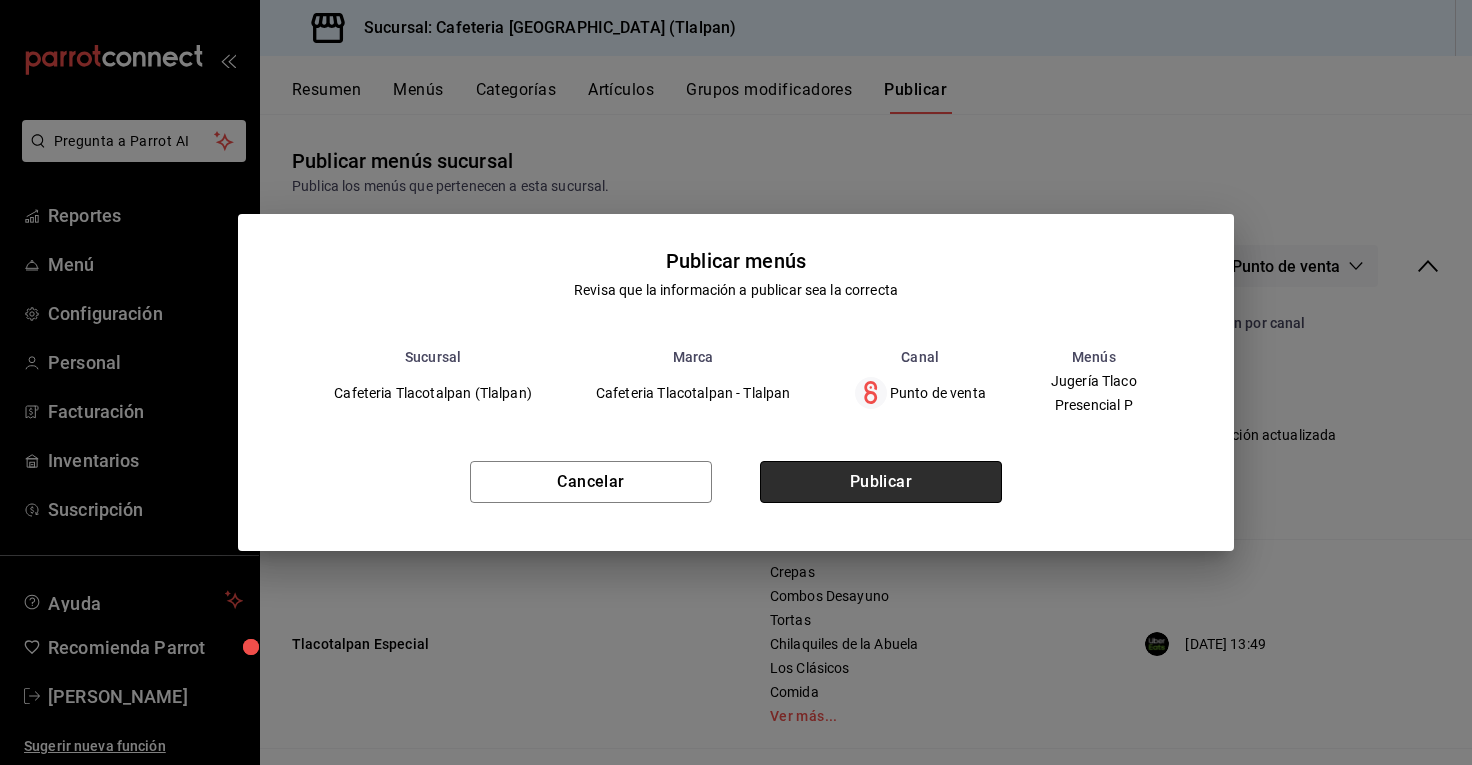 click on "Publicar" at bounding box center [881, 482] 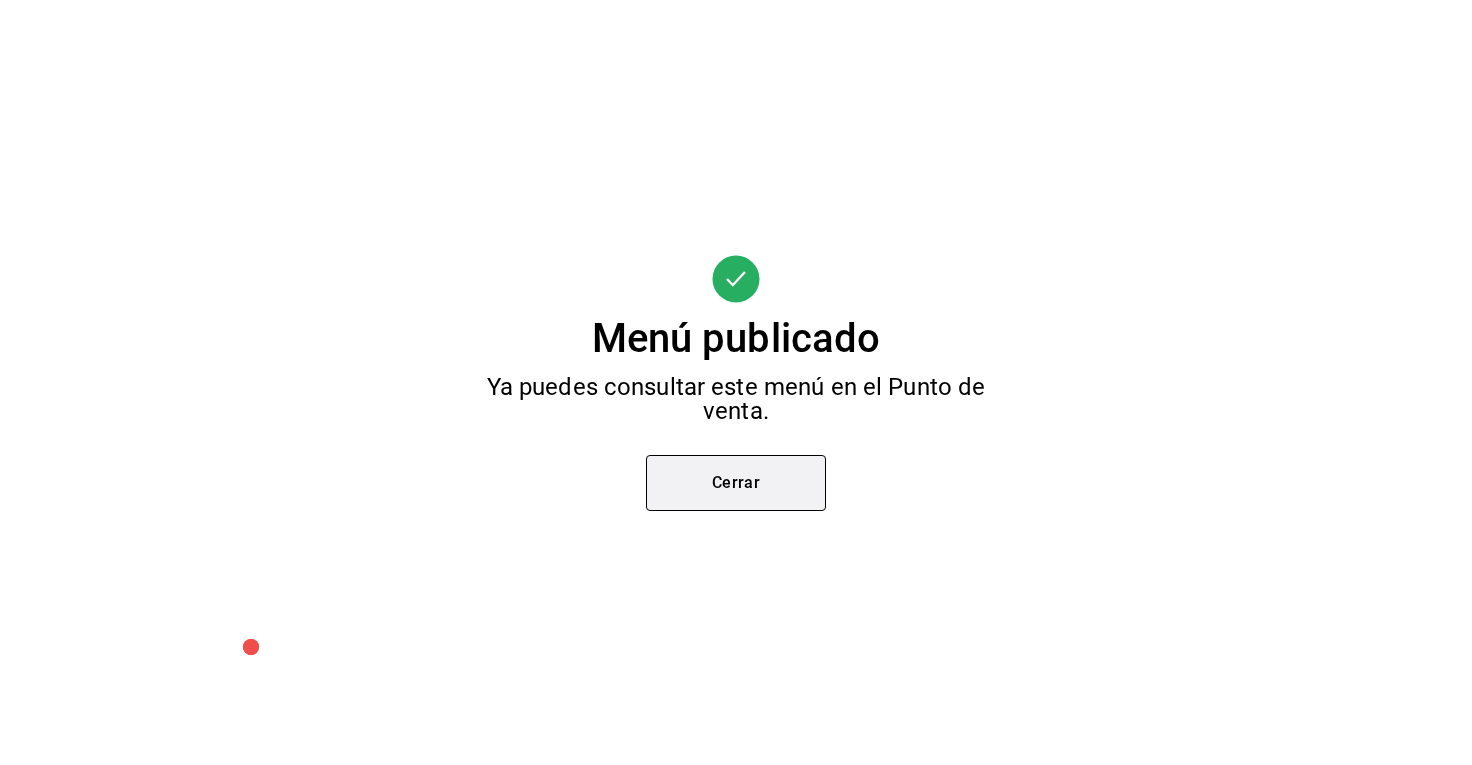 click on "Cerrar" at bounding box center [736, 483] 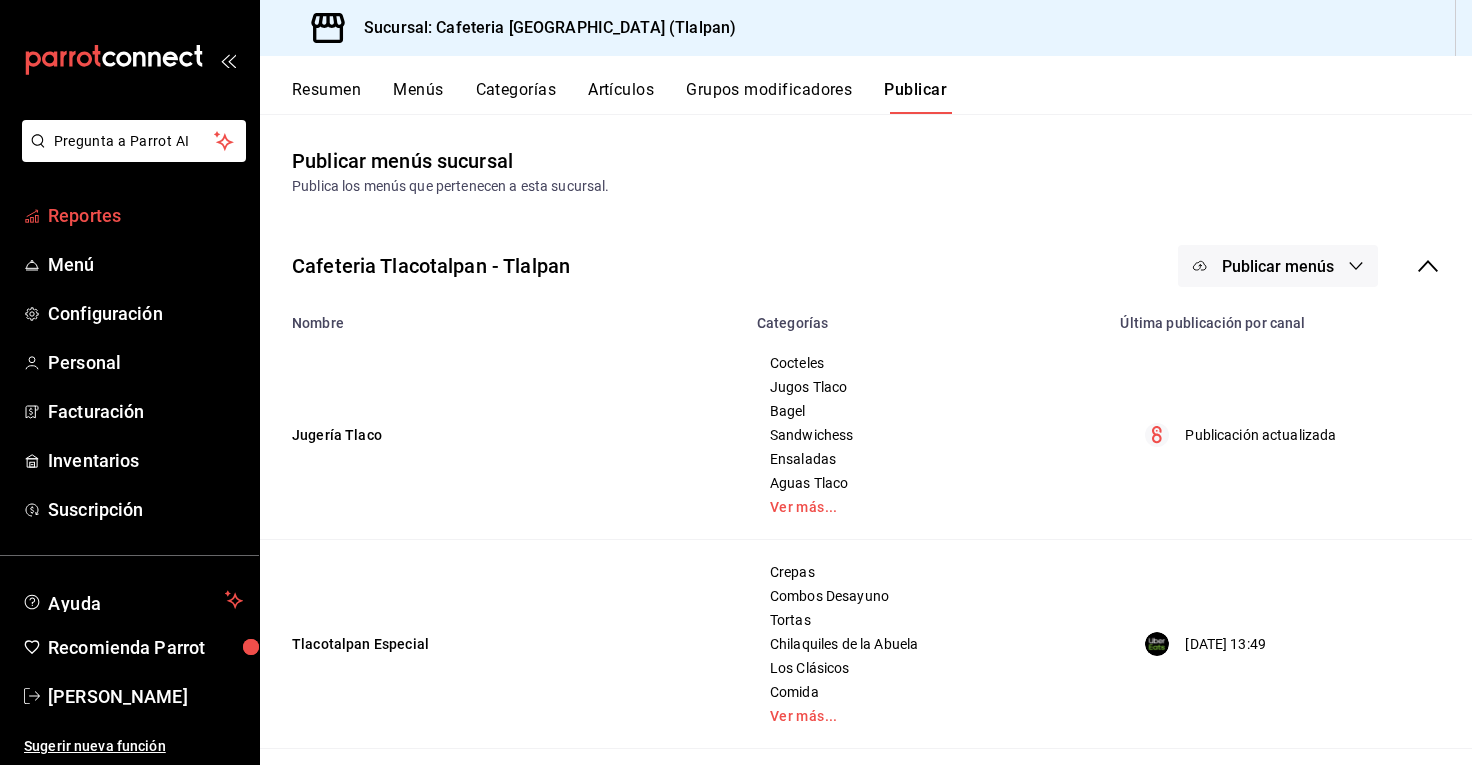 click on "Reportes" at bounding box center (145, 215) 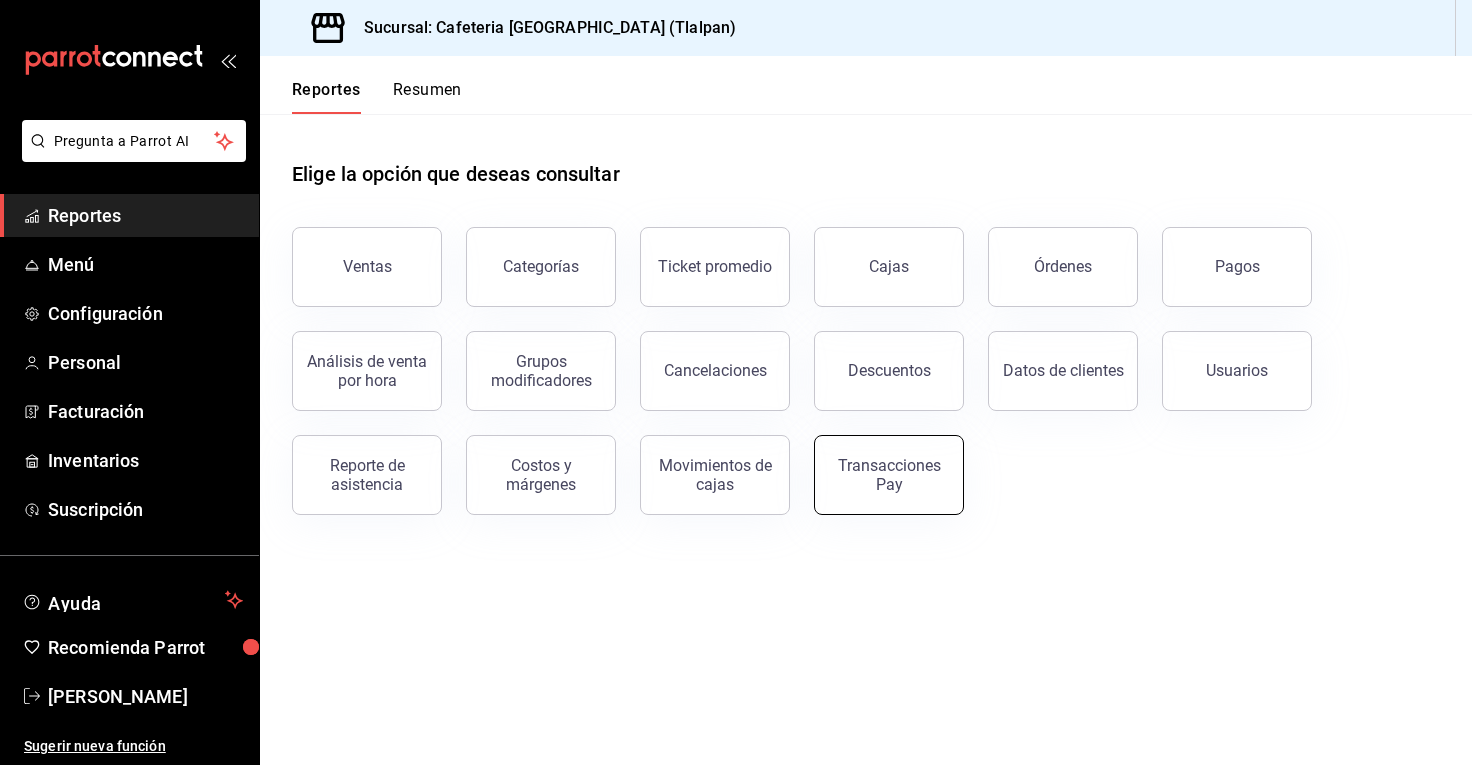 click on "Transacciones Pay" at bounding box center (889, 475) 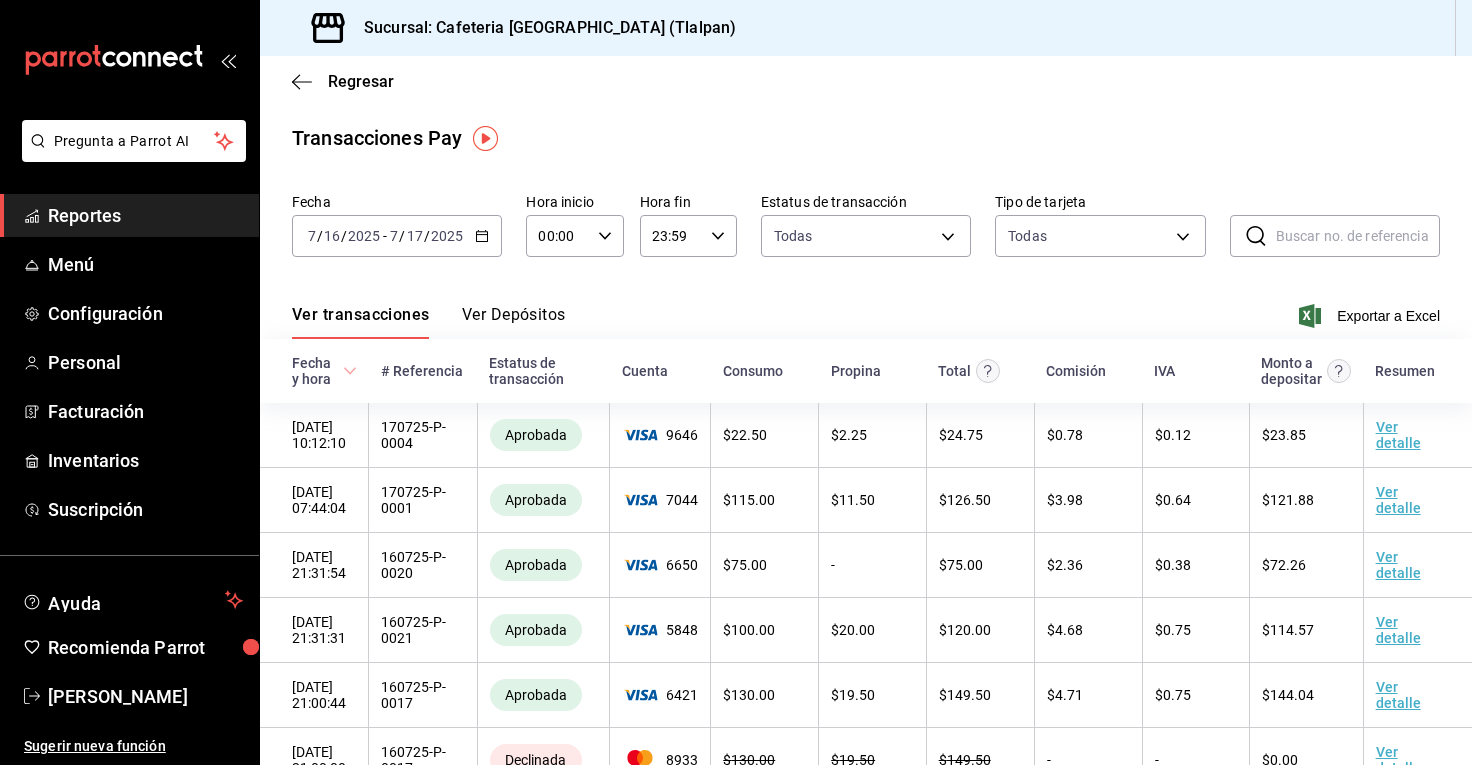 click on "Ver Depósitos" at bounding box center (514, 322) 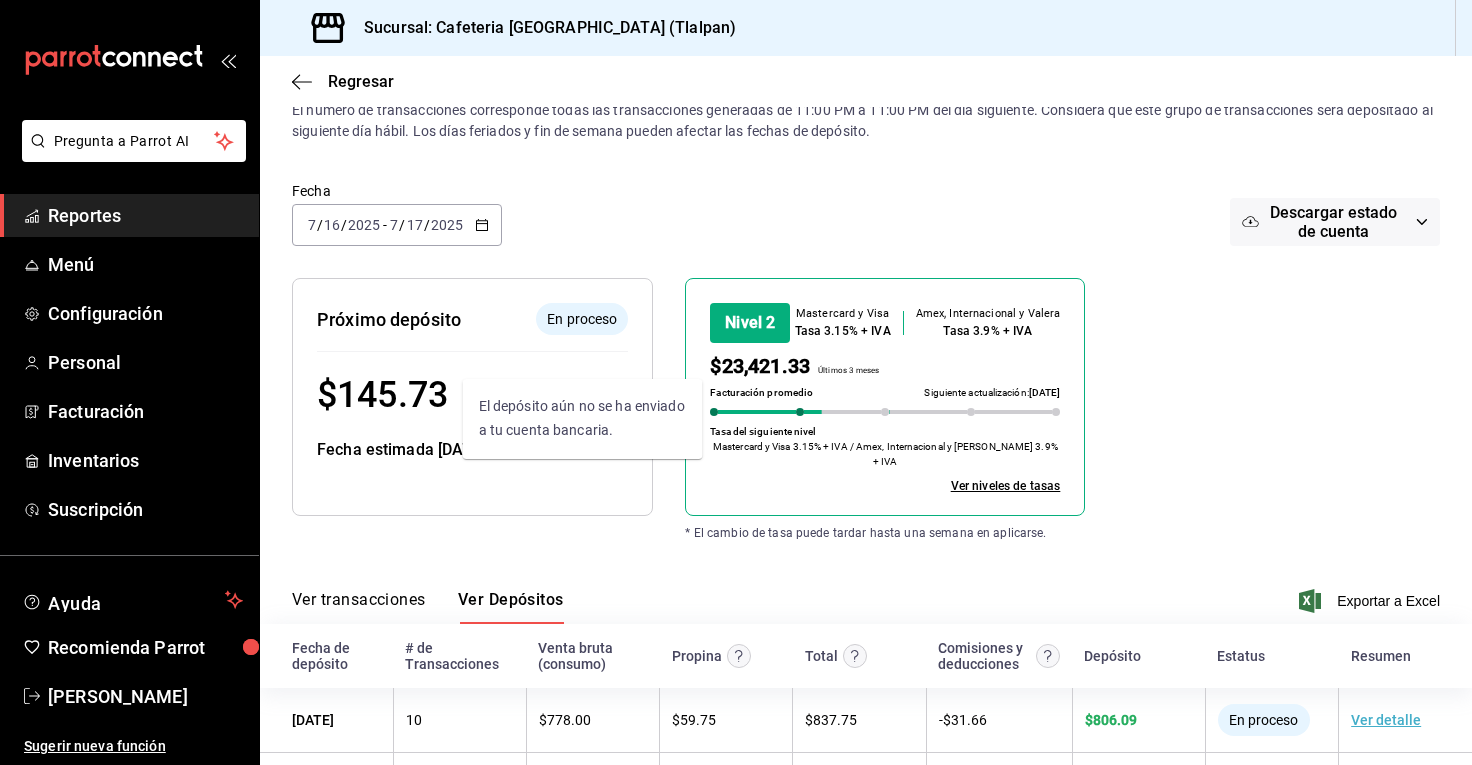 scroll, scrollTop: 56, scrollLeft: 0, axis: vertical 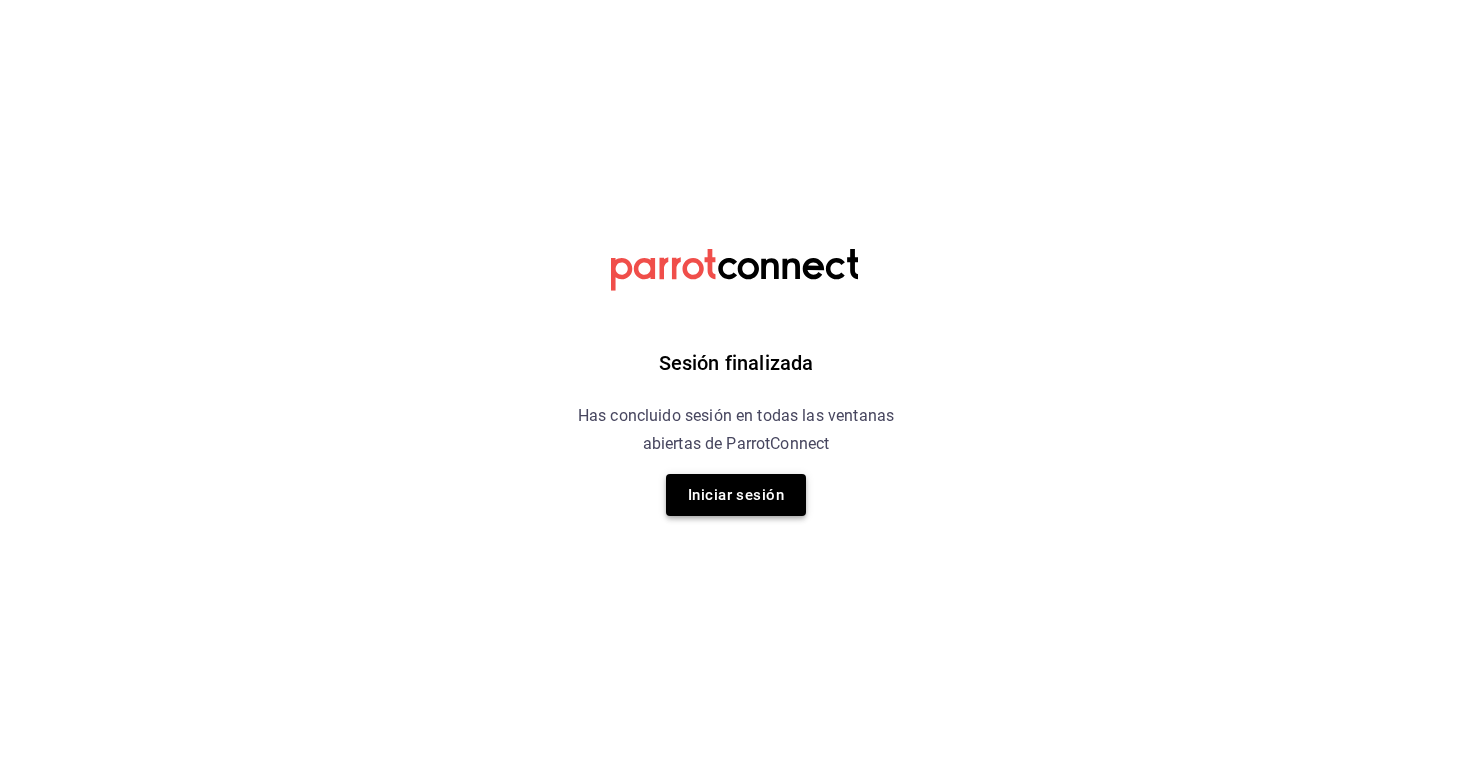 click on "Iniciar sesión" at bounding box center (736, 495) 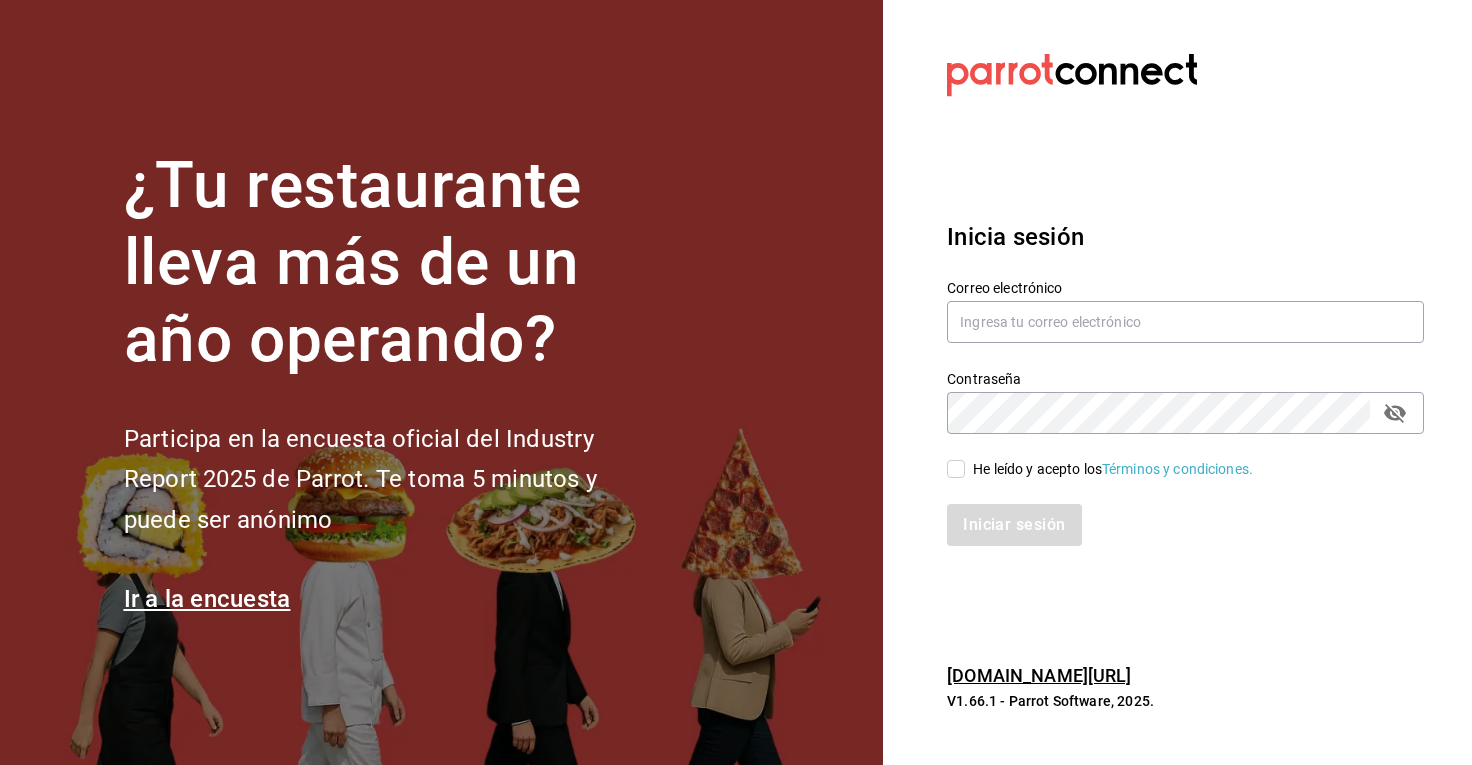 click on "Inicia sesión Correo electrónico Contraseña Contraseña He leído y acepto los  Términos y condiciones. Iniciar sesión" at bounding box center [1185, 382] 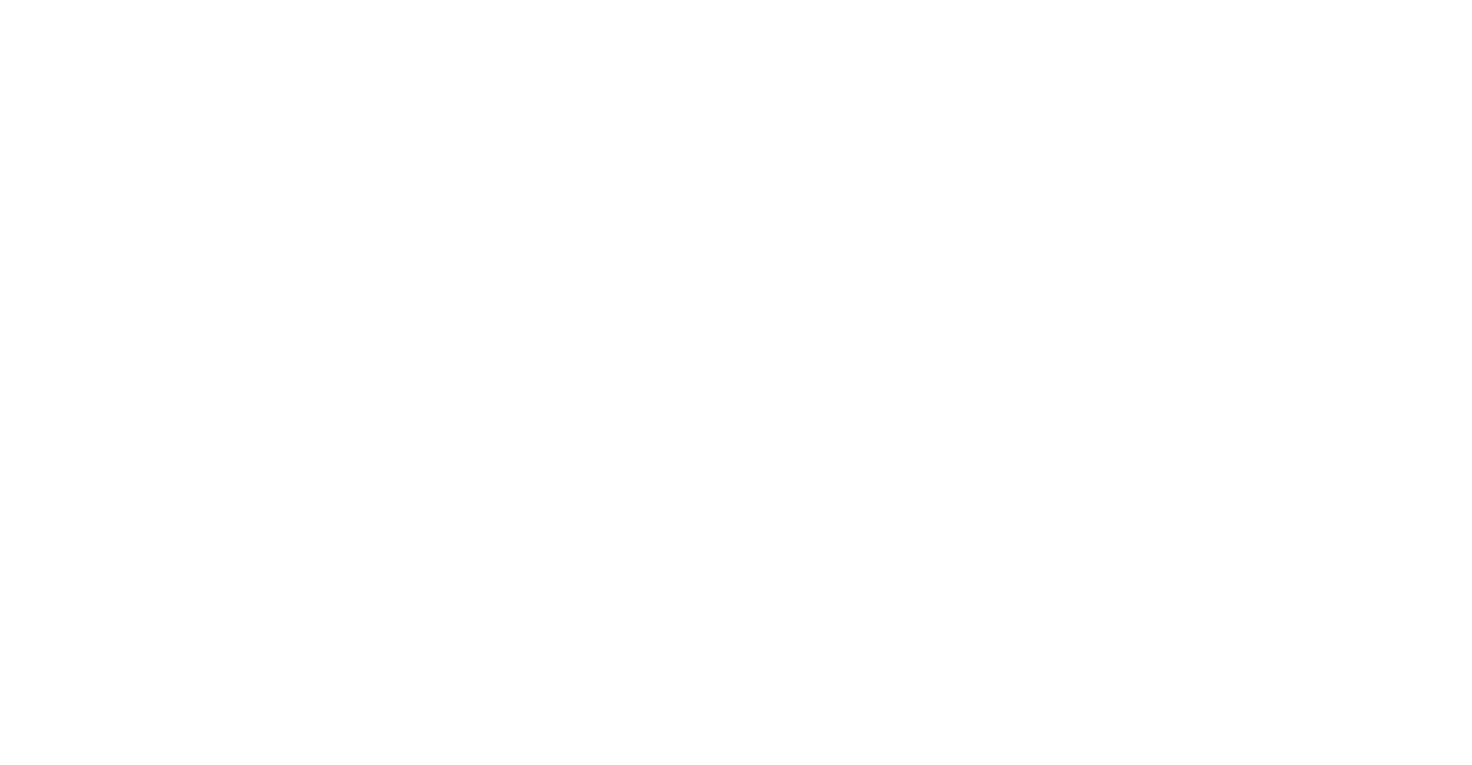 scroll, scrollTop: 0, scrollLeft: 0, axis: both 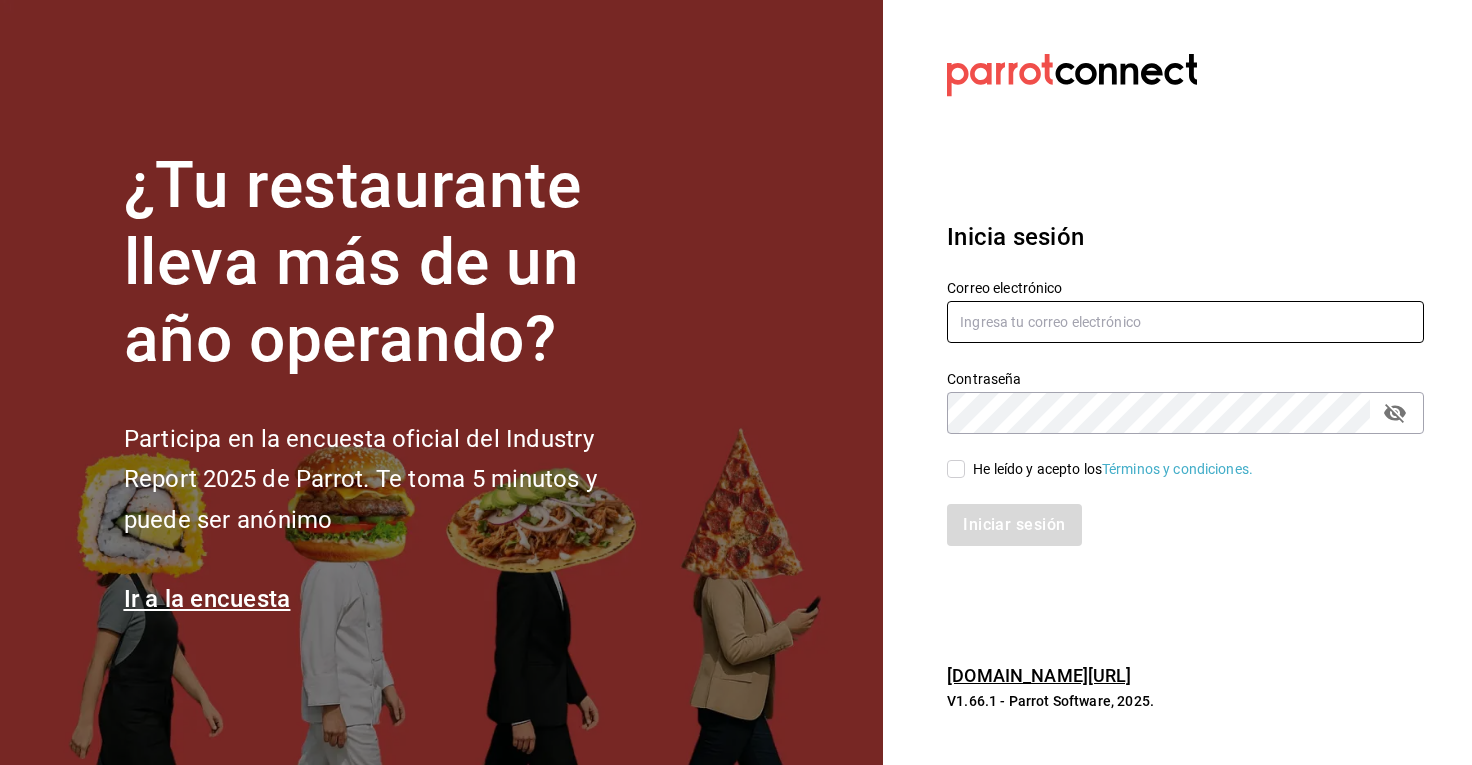 type on "[PERSON_NAME][EMAIL_ADDRESS][DOMAIN_NAME]" 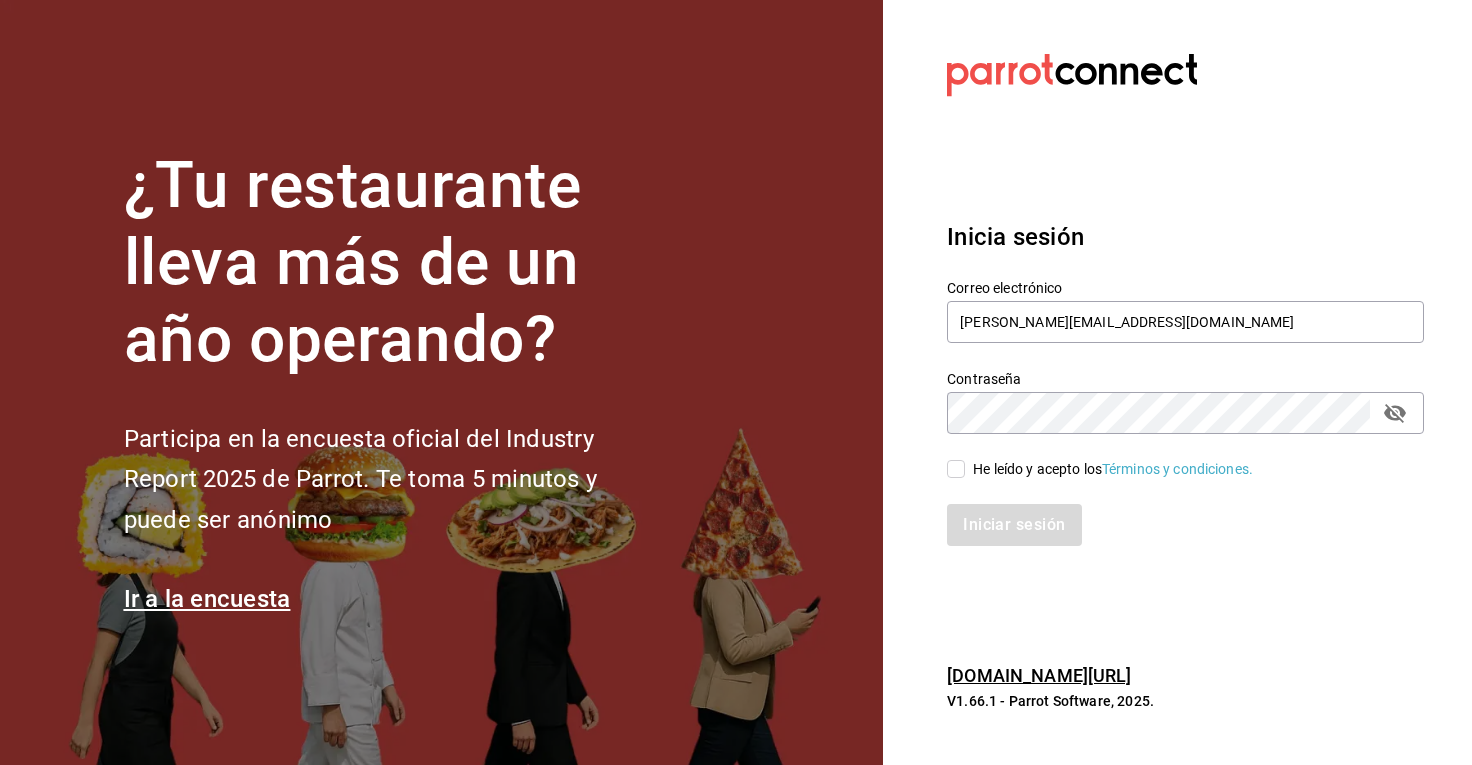 click on "He leído y acepto los  Términos y condiciones." at bounding box center [956, 469] 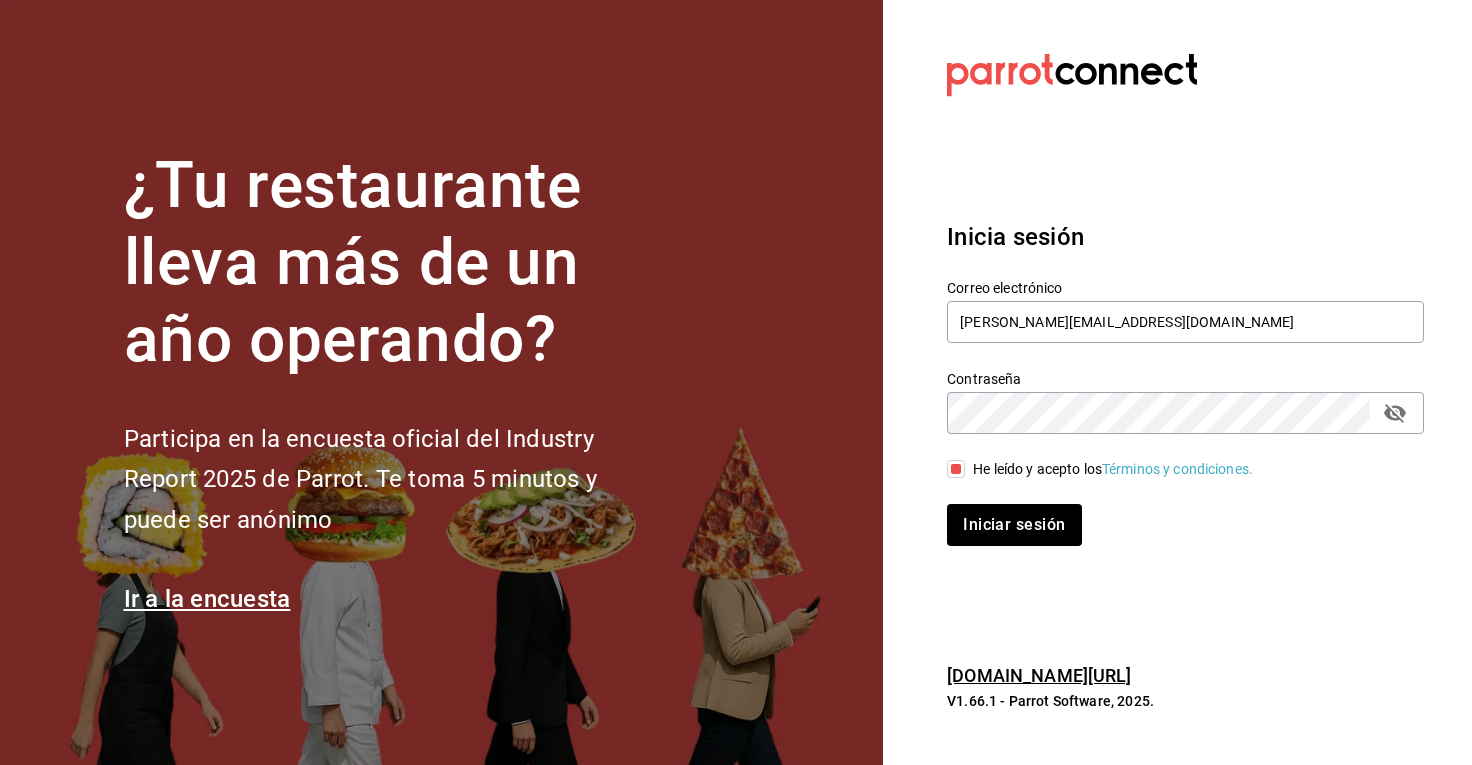 click 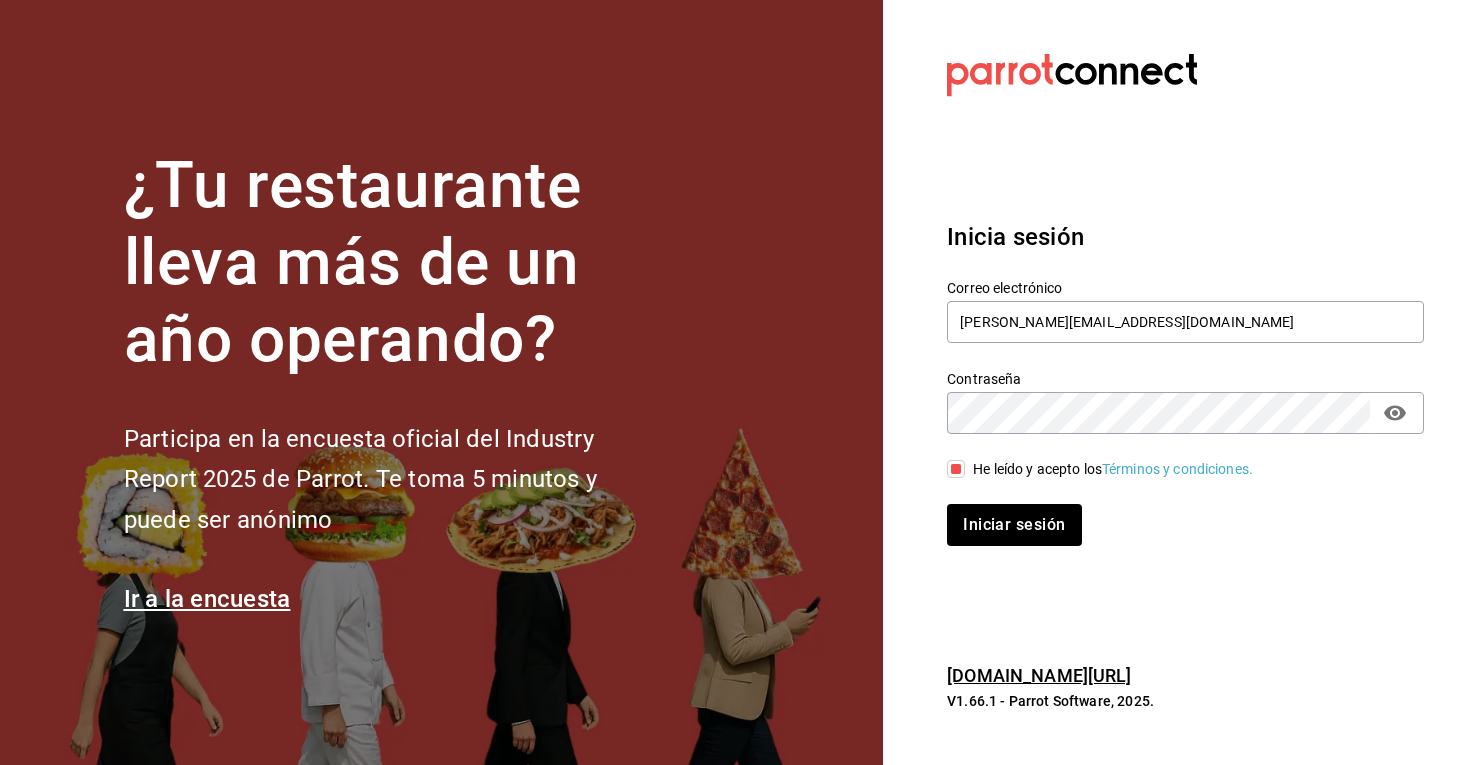 click 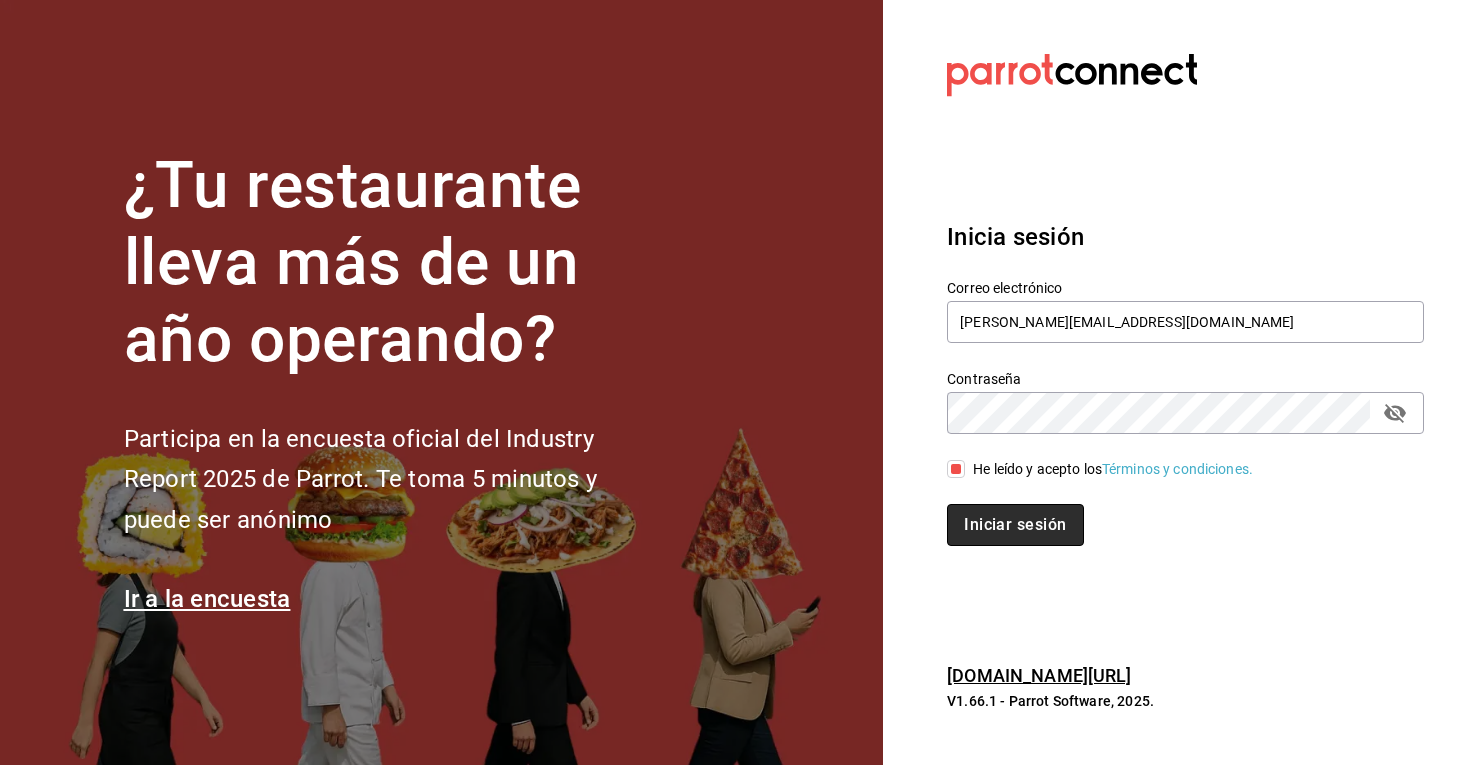 click on "Iniciar sesión" at bounding box center (1015, 525) 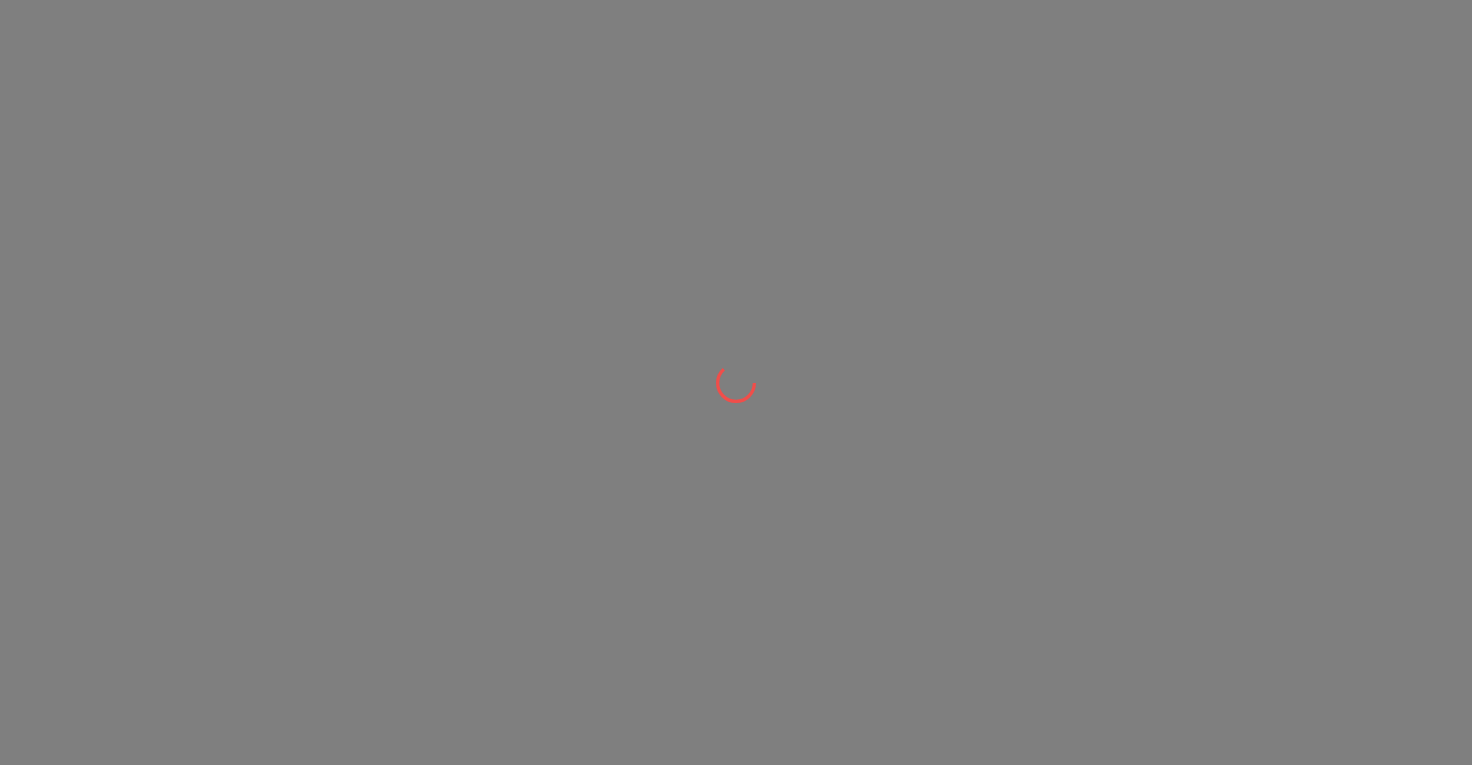 scroll, scrollTop: 0, scrollLeft: 0, axis: both 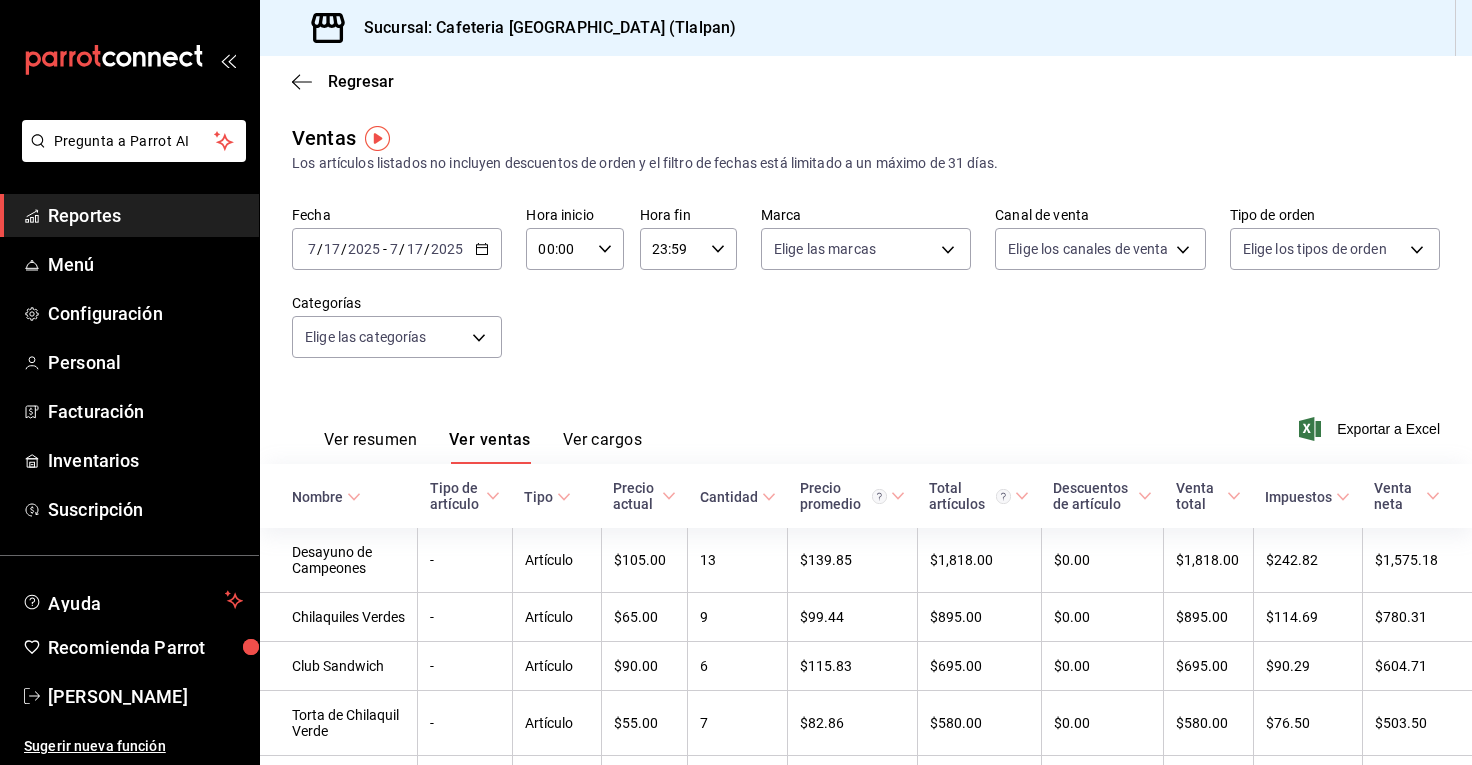 click on "Reportes" at bounding box center (129, 215) 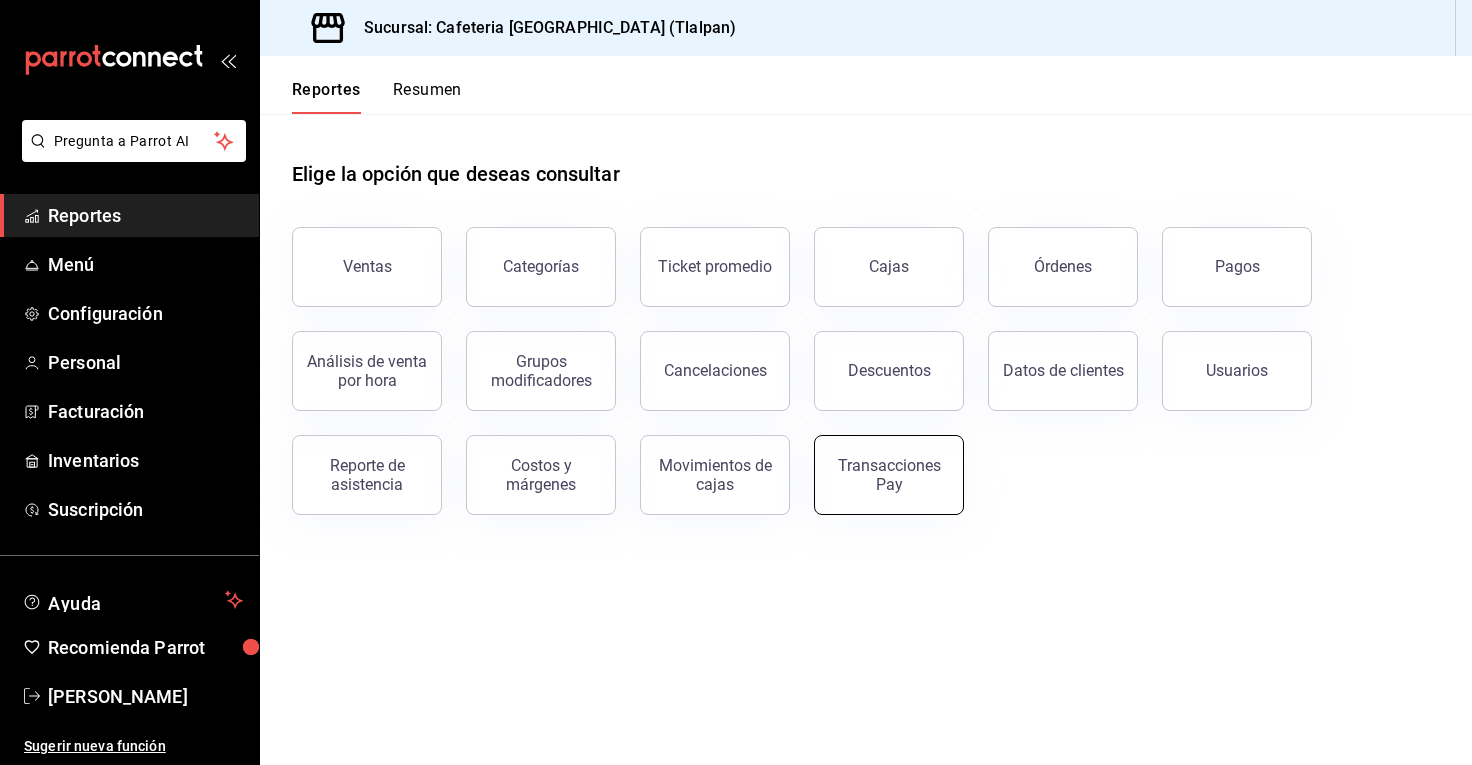 click on "Transacciones Pay" at bounding box center (889, 475) 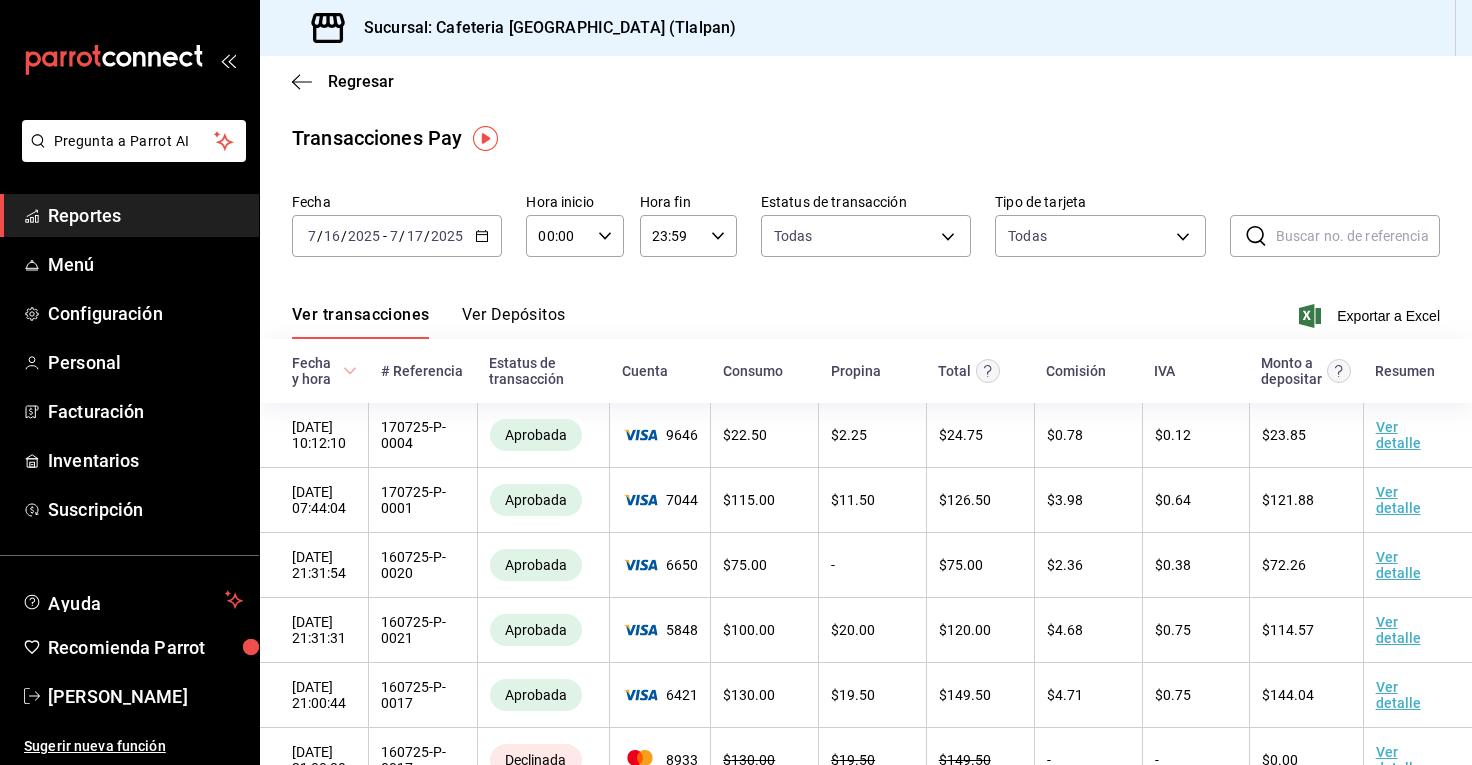 click on "Ver Depósitos" at bounding box center [514, 322] 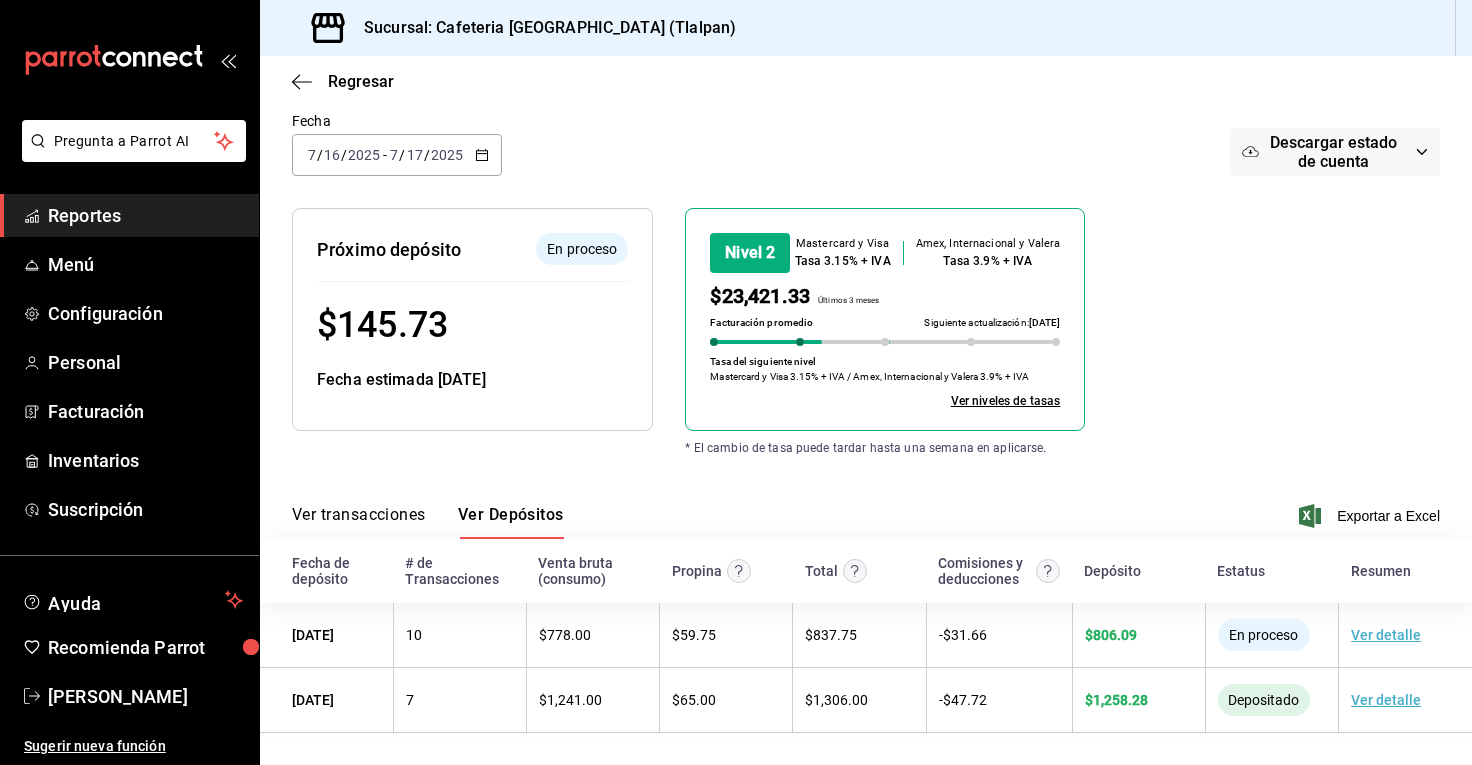 scroll, scrollTop: 123, scrollLeft: 0, axis: vertical 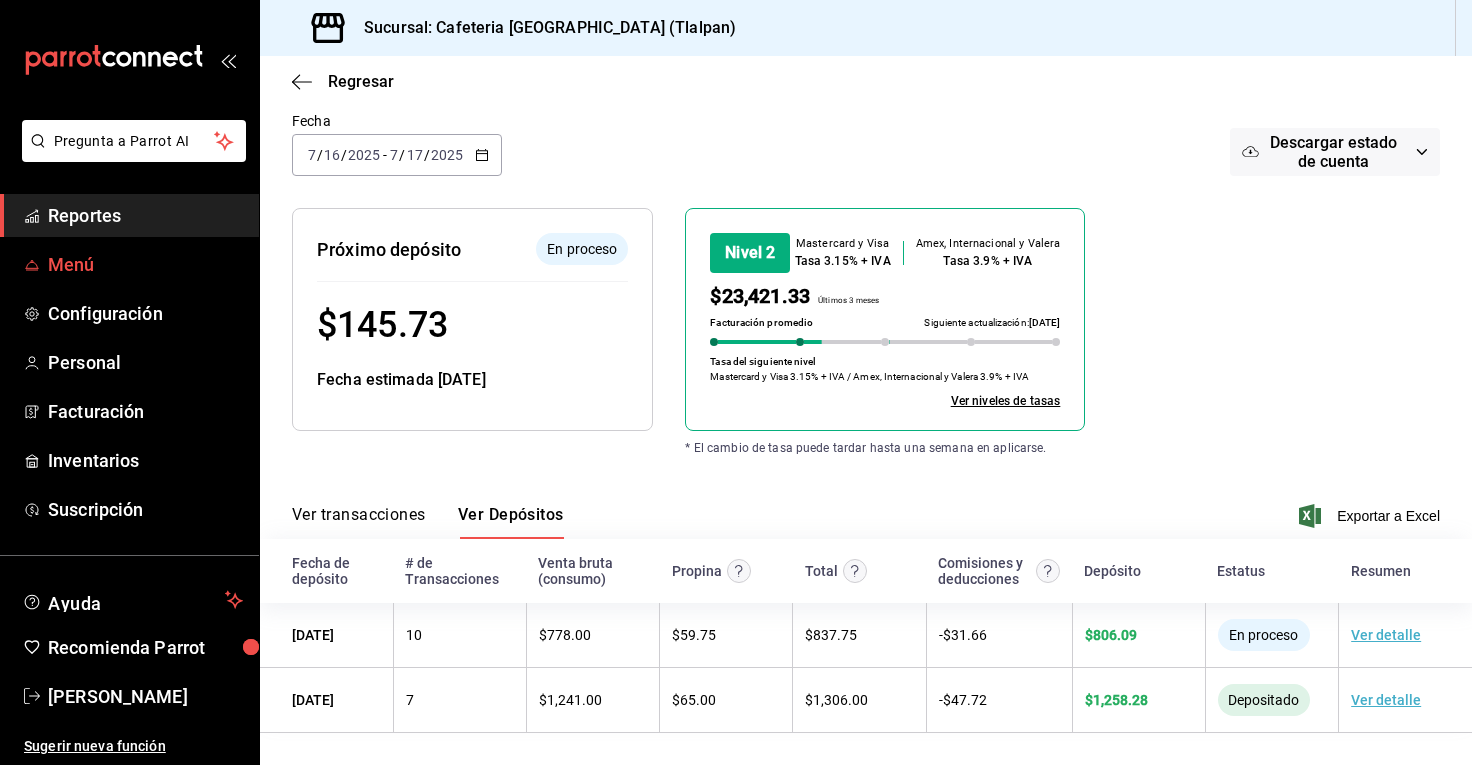 click on "Menú" at bounding box center [145, 264] 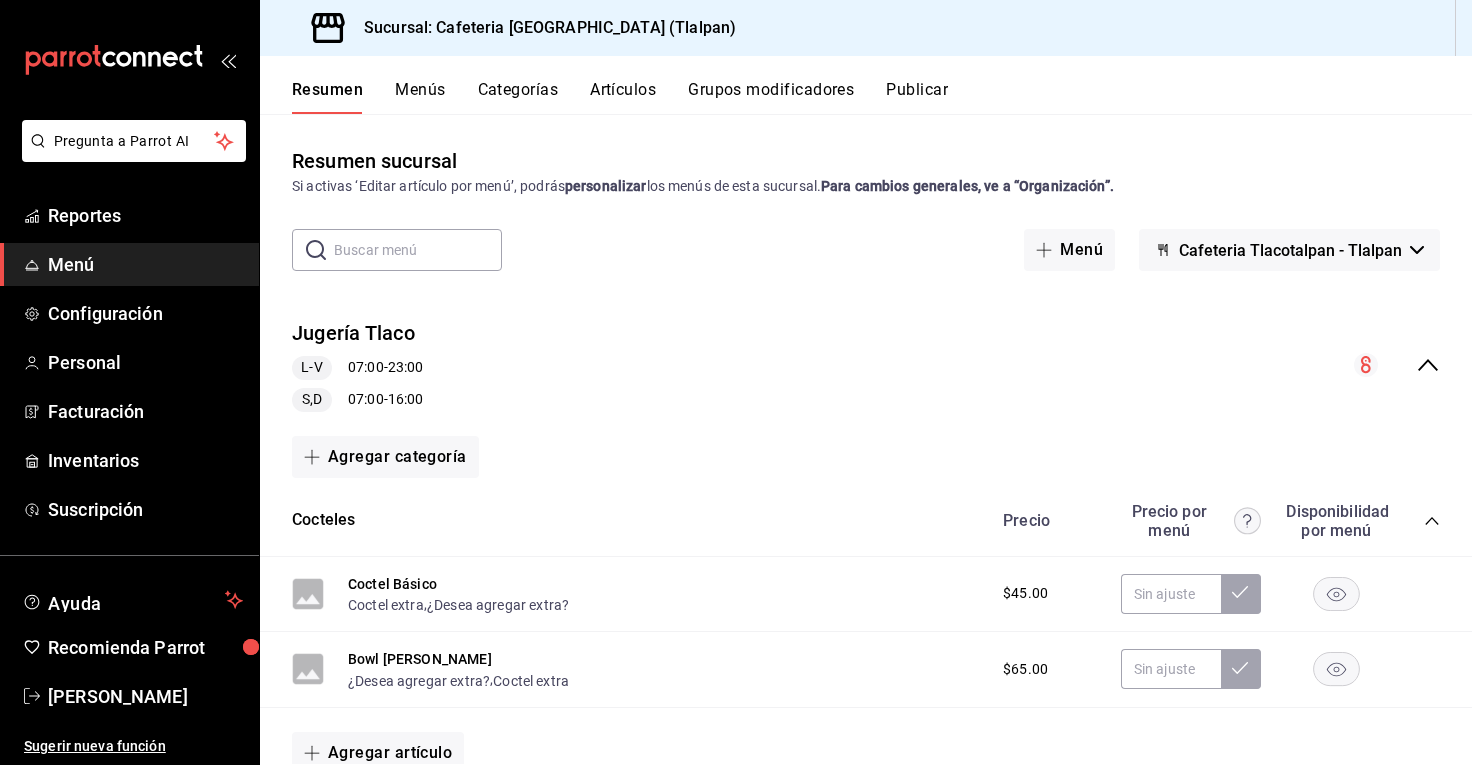 click on "Menús" at bounding box center [420, 97] 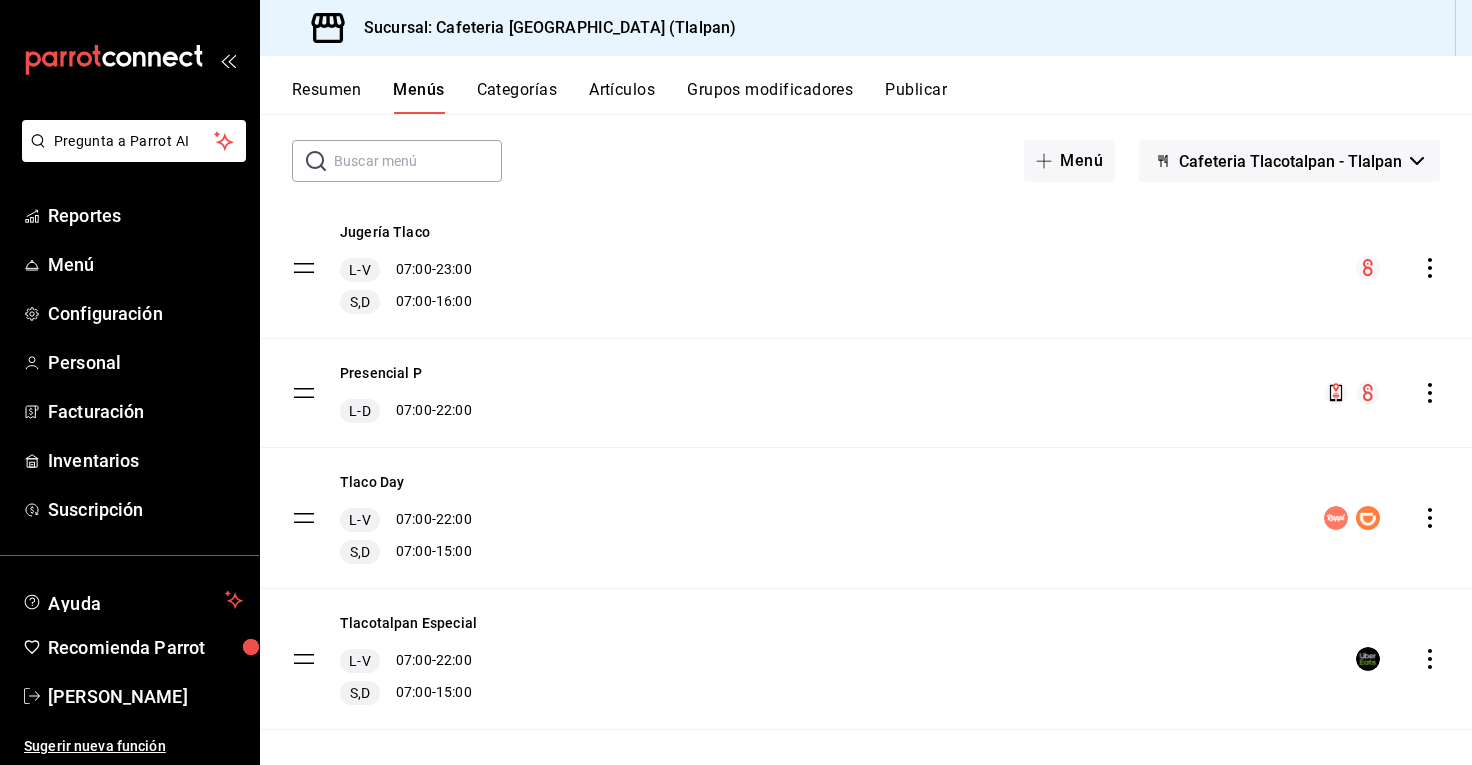 scroll, scrollTop: 99, scrollLeft: 0, axis: vertical 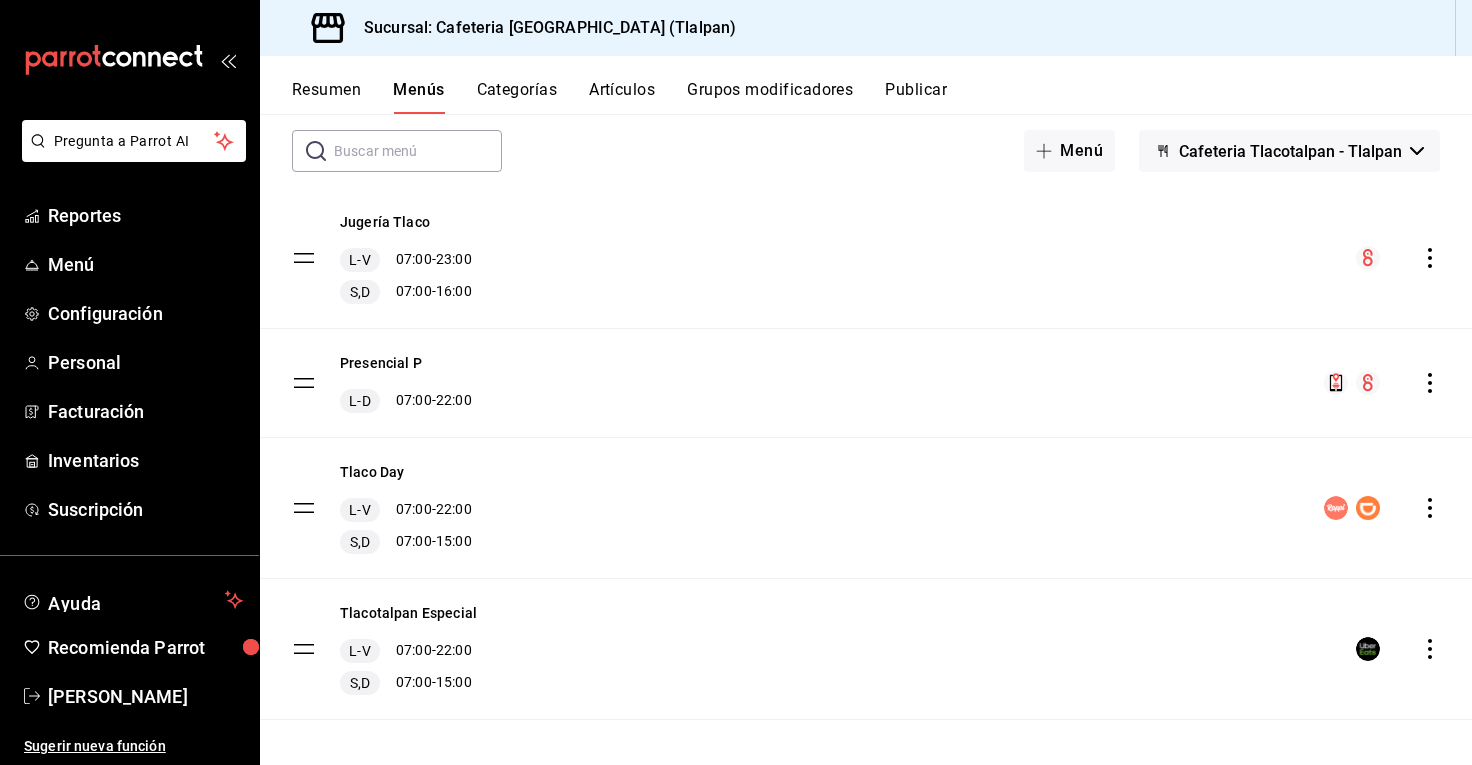 click 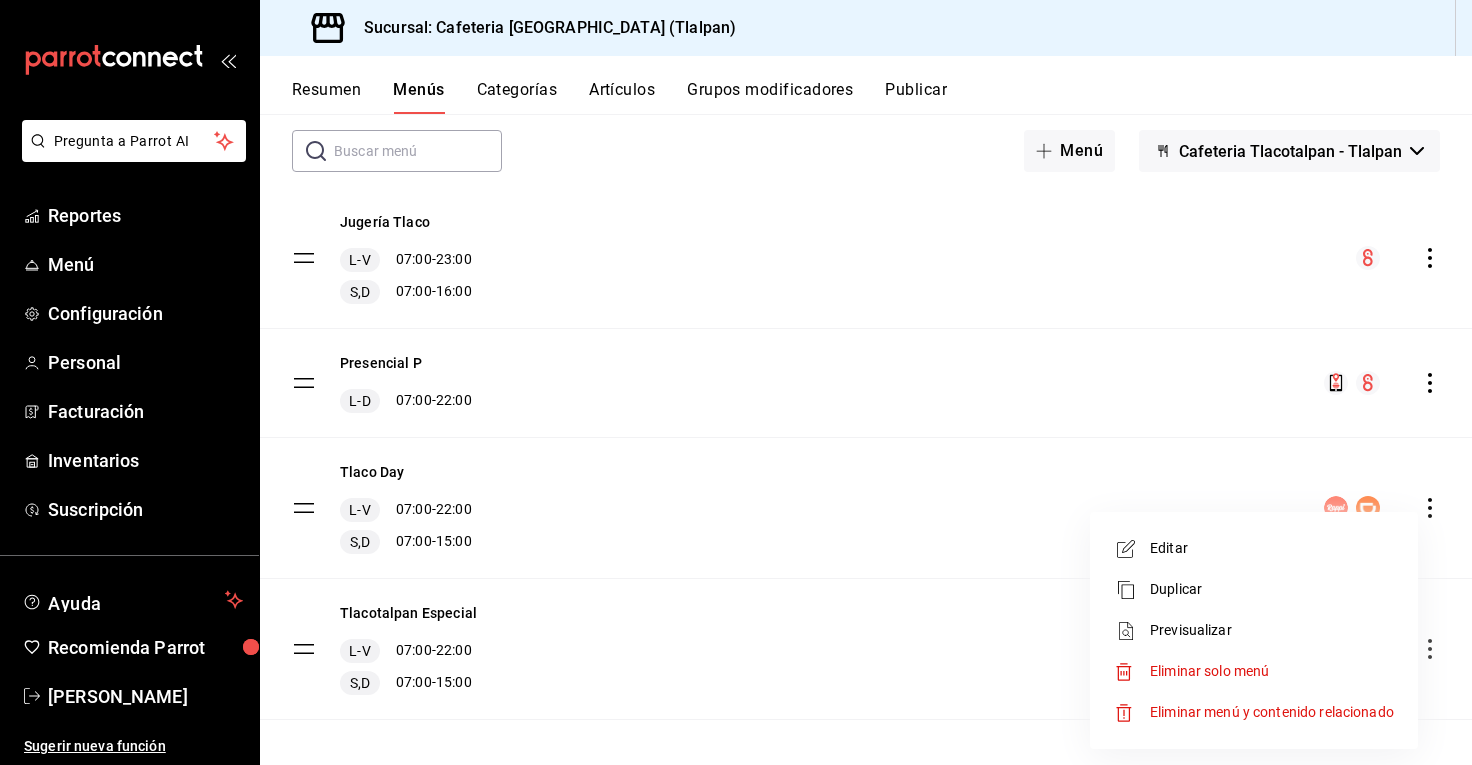 click on "Editar" at bounding box center [1254, 548] 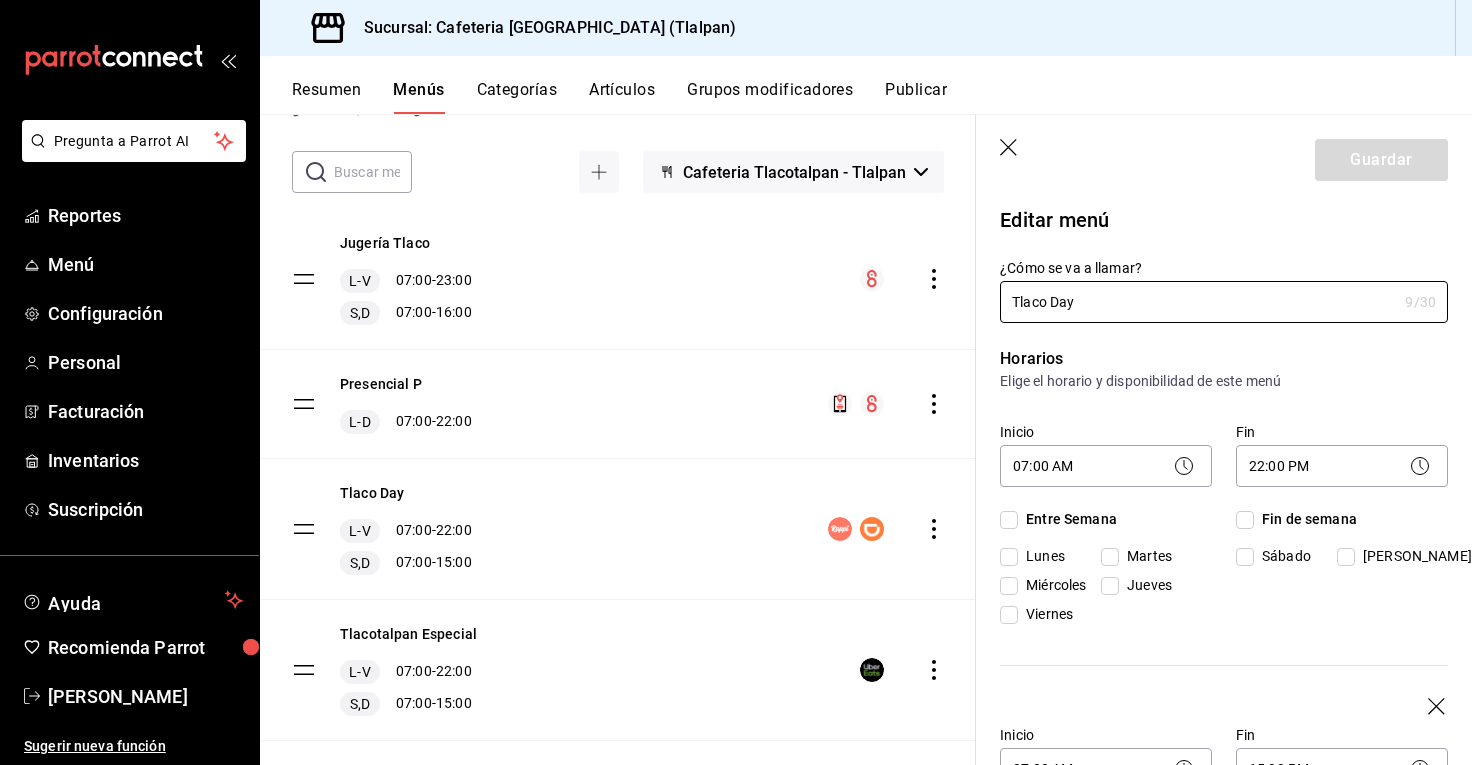 checkbox on "true" 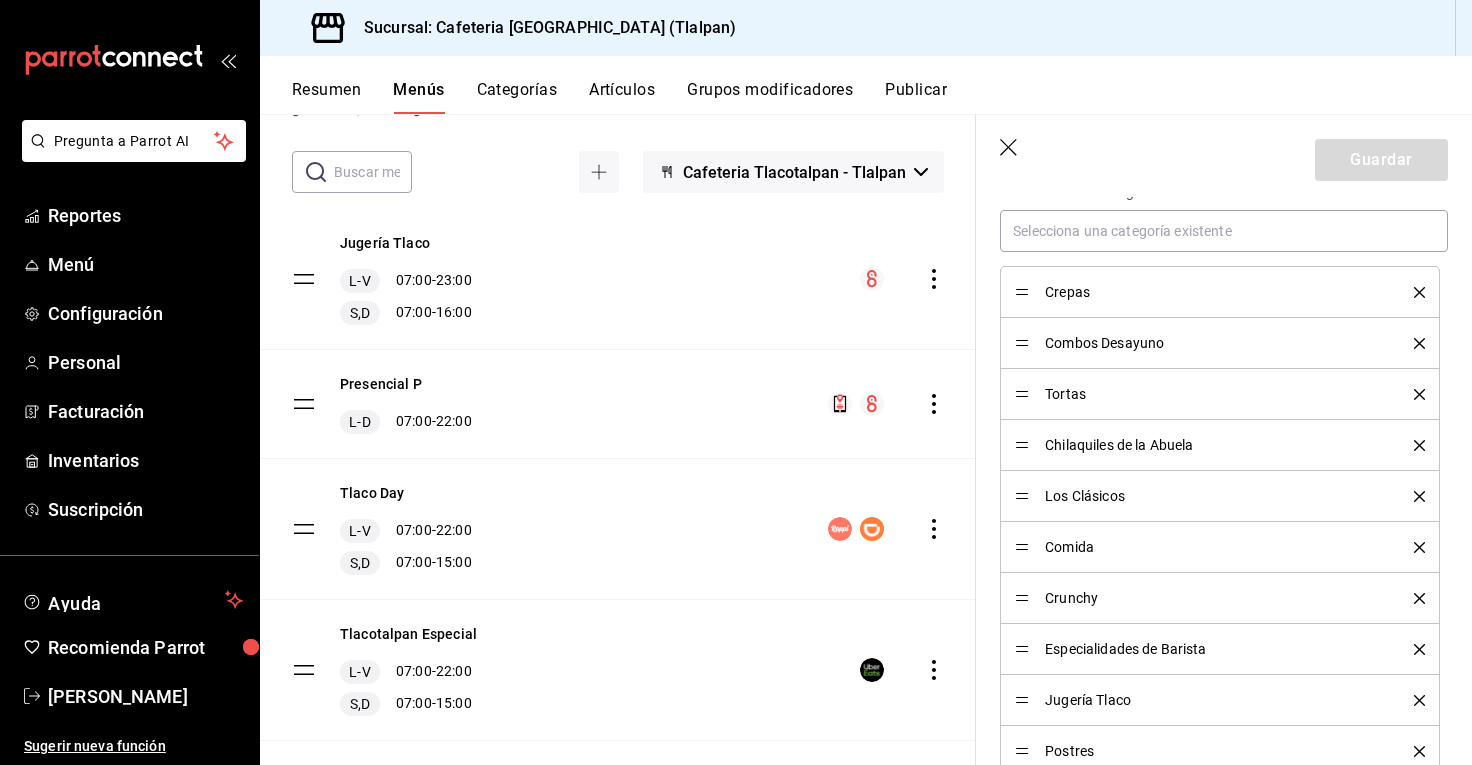 scroll, scrollTop: 914, scrollLeft: 0, axis: vertical 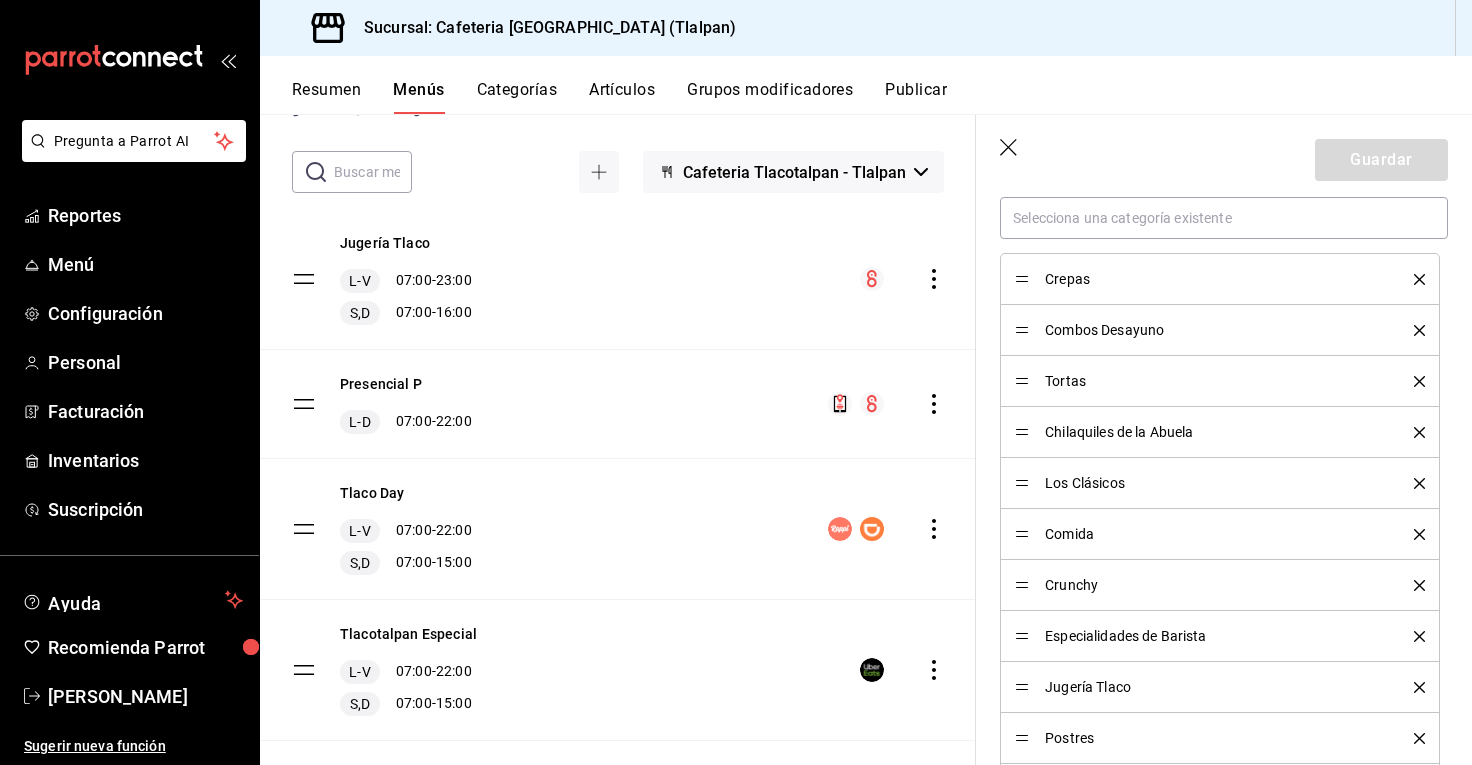 click on "Crepas" at bounding box center (1220, 279) 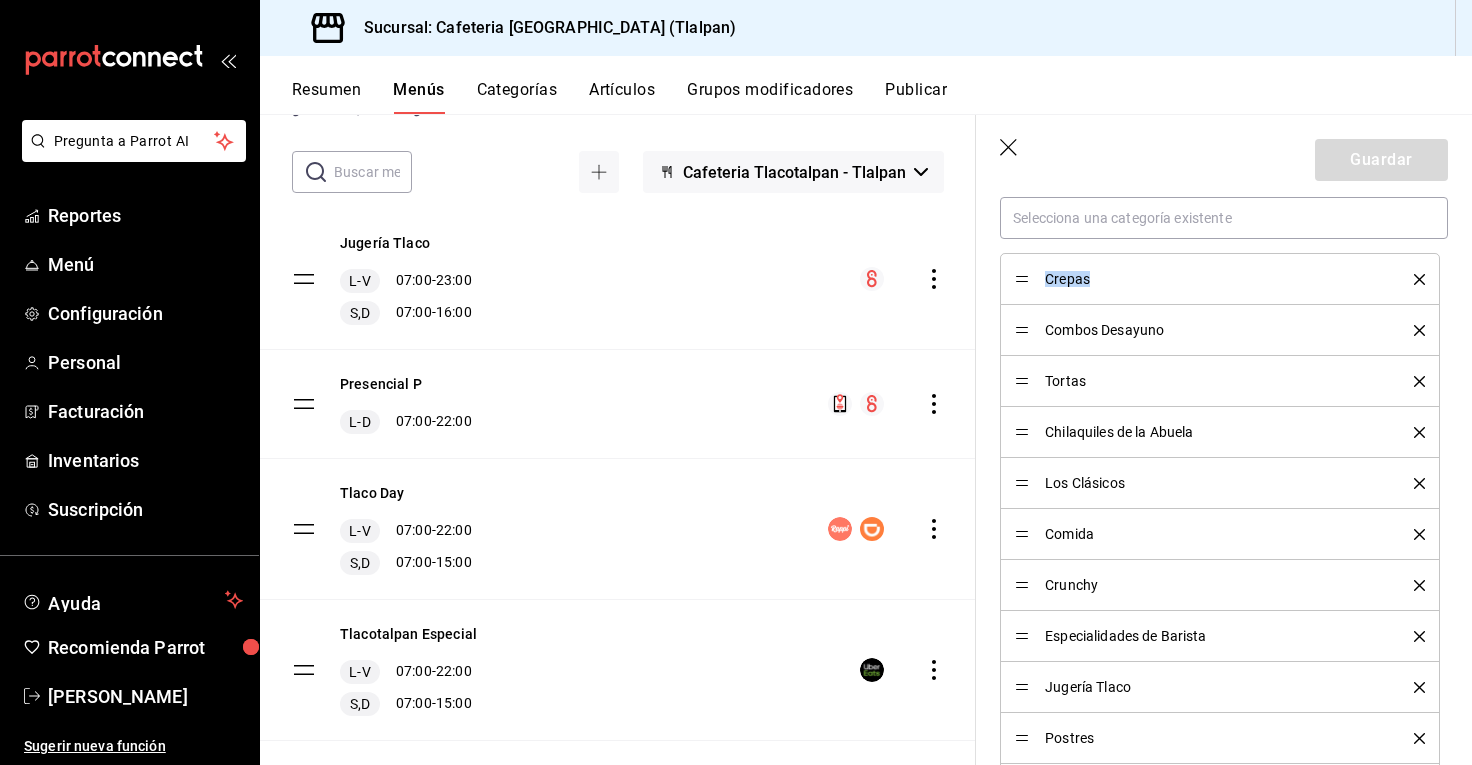 click on "Crepas" at bounding box center [1220, 279] 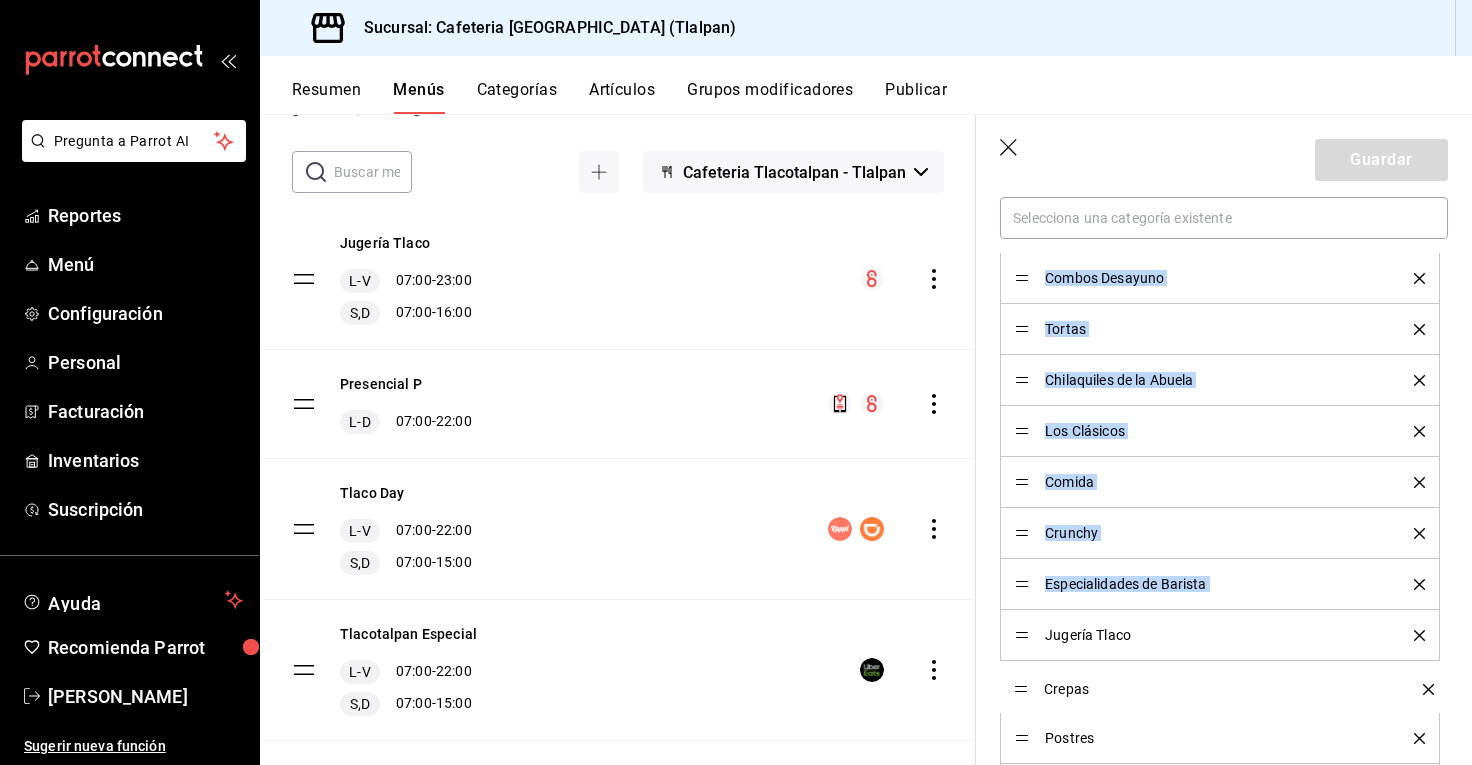 drag, startPoint x: 1018, startPoint y: 279, endPoint x: 1018, endPoint y: 688, distance: 409 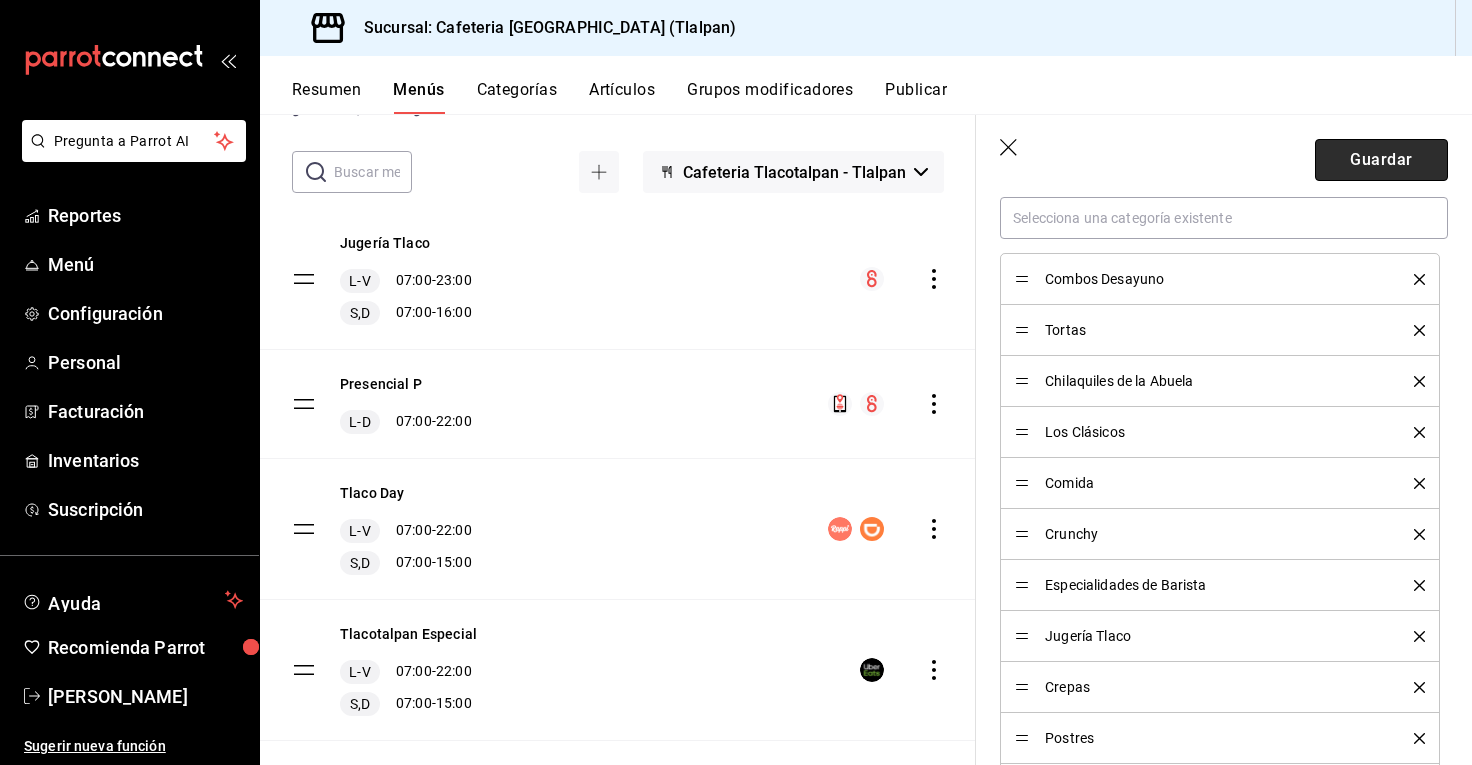 click on "Guardar" at bounding box center [1381, 160] 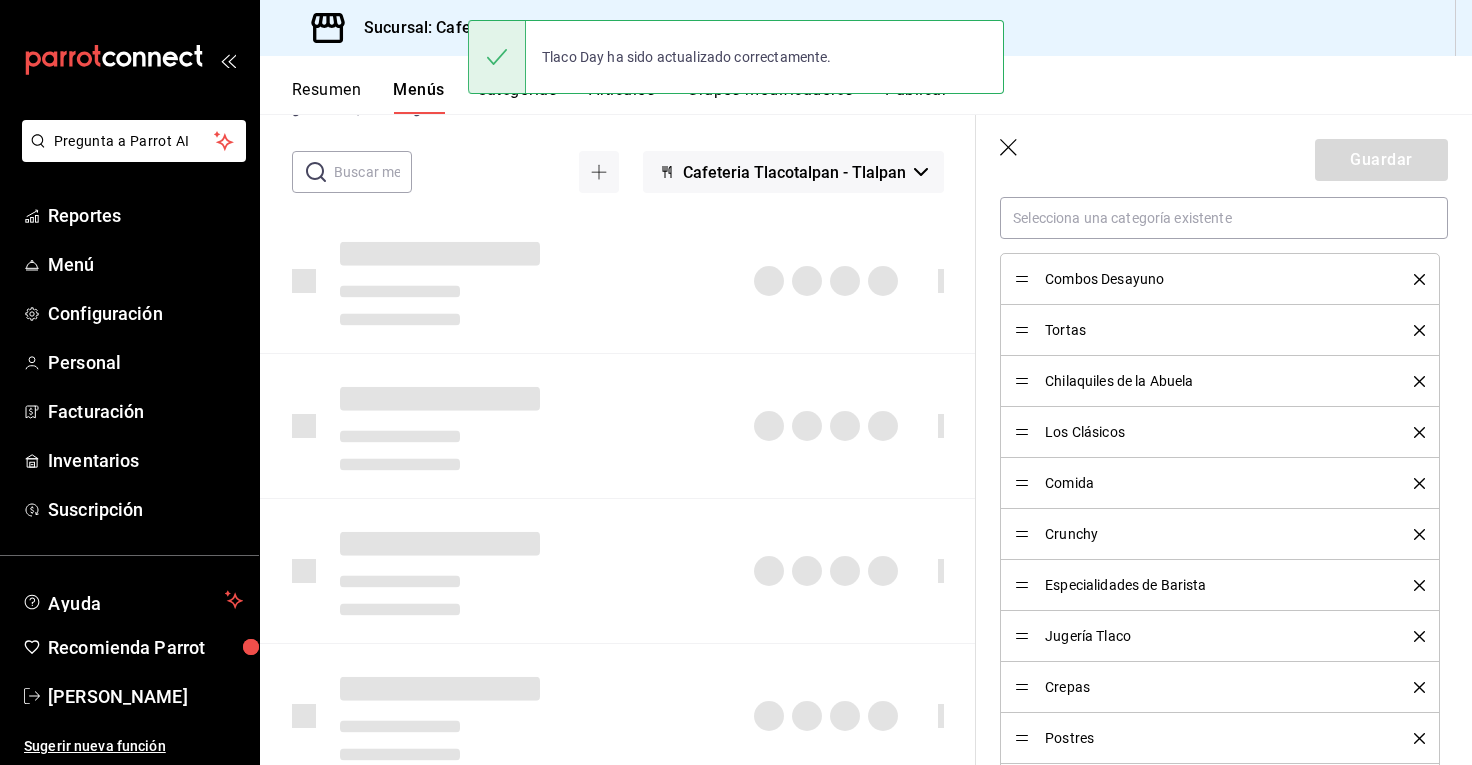 type 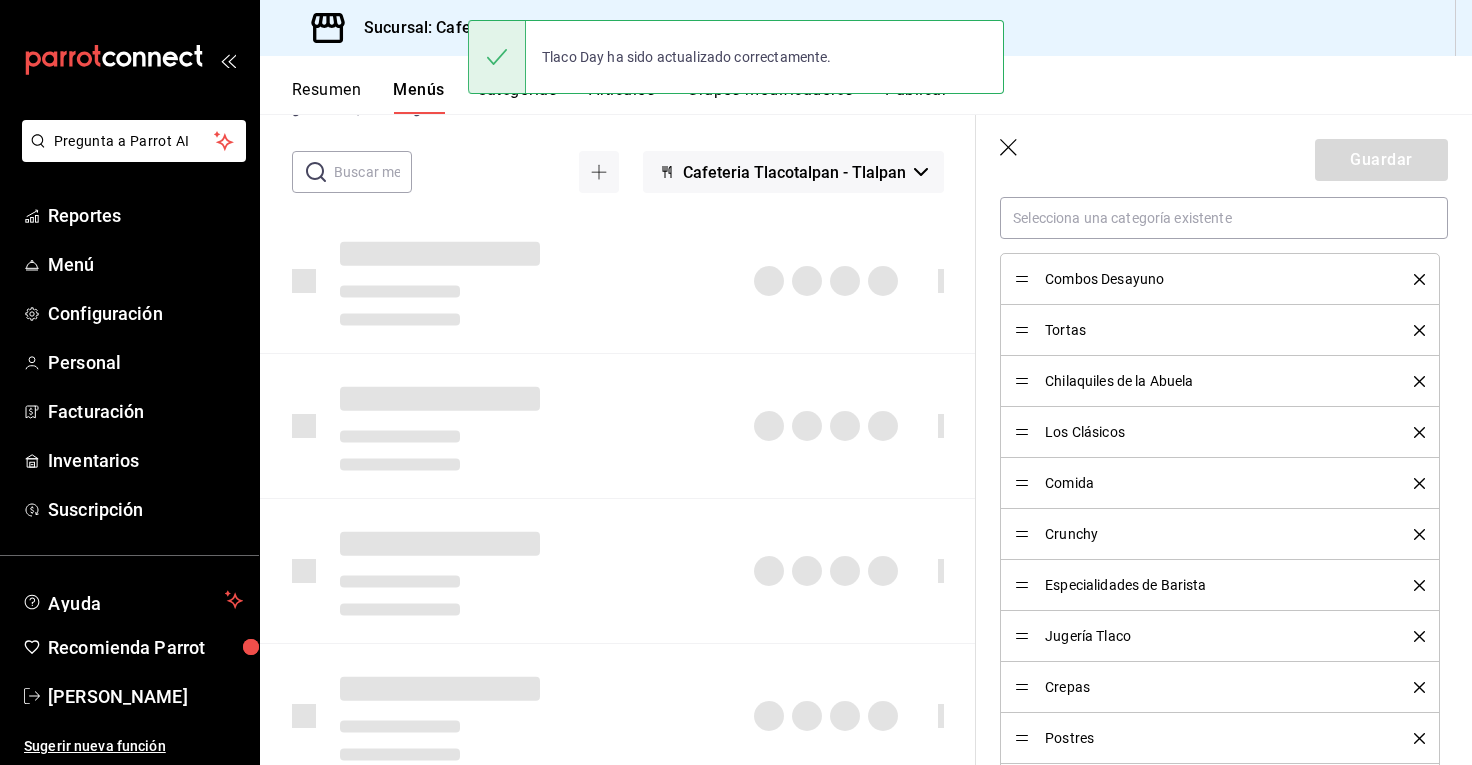 checkbox on "false" 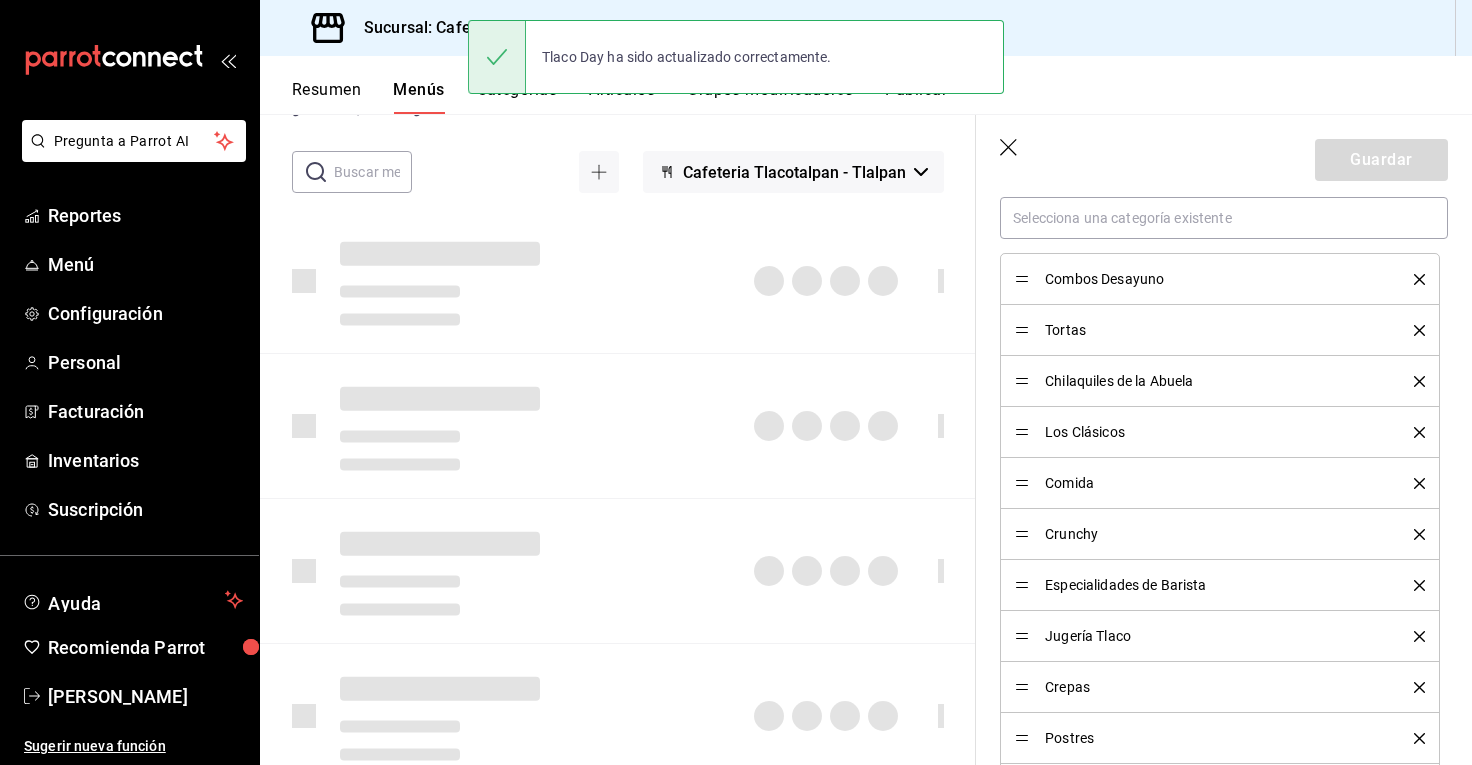 checkbox on "false" 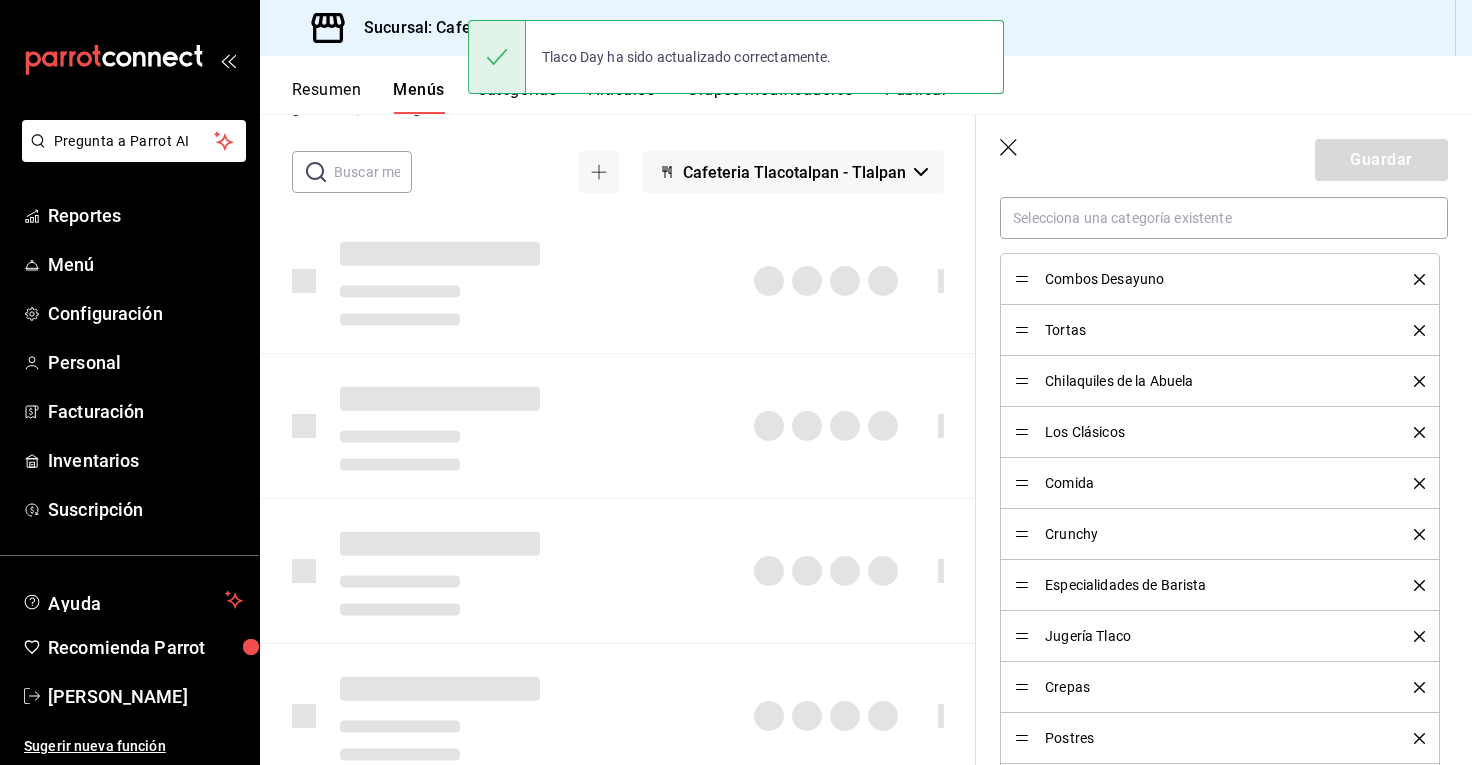 type on "1752784270808" 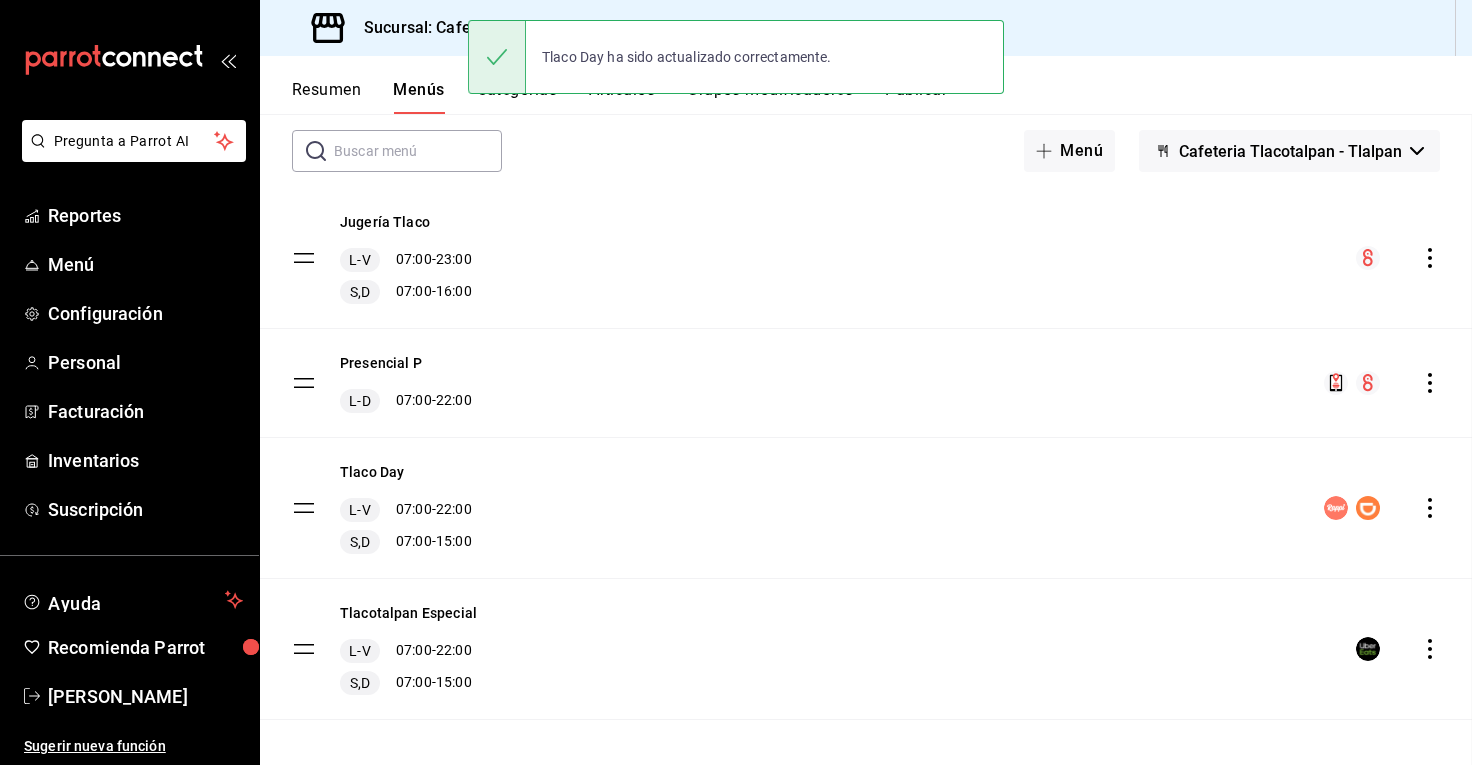 scroll, scrollTop: 0, scrollLeft: 0, axis: both 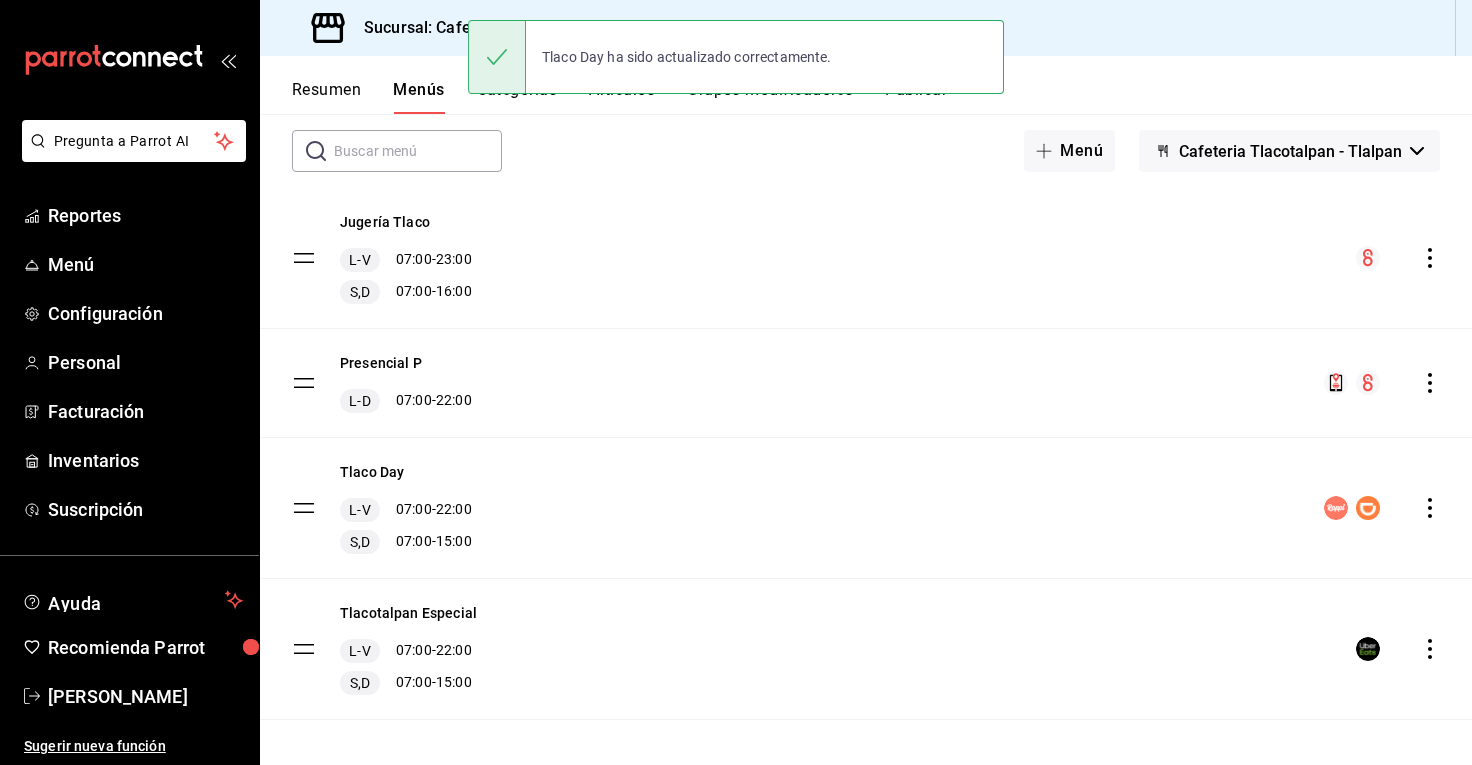 click at bounding box center (1398, 649) 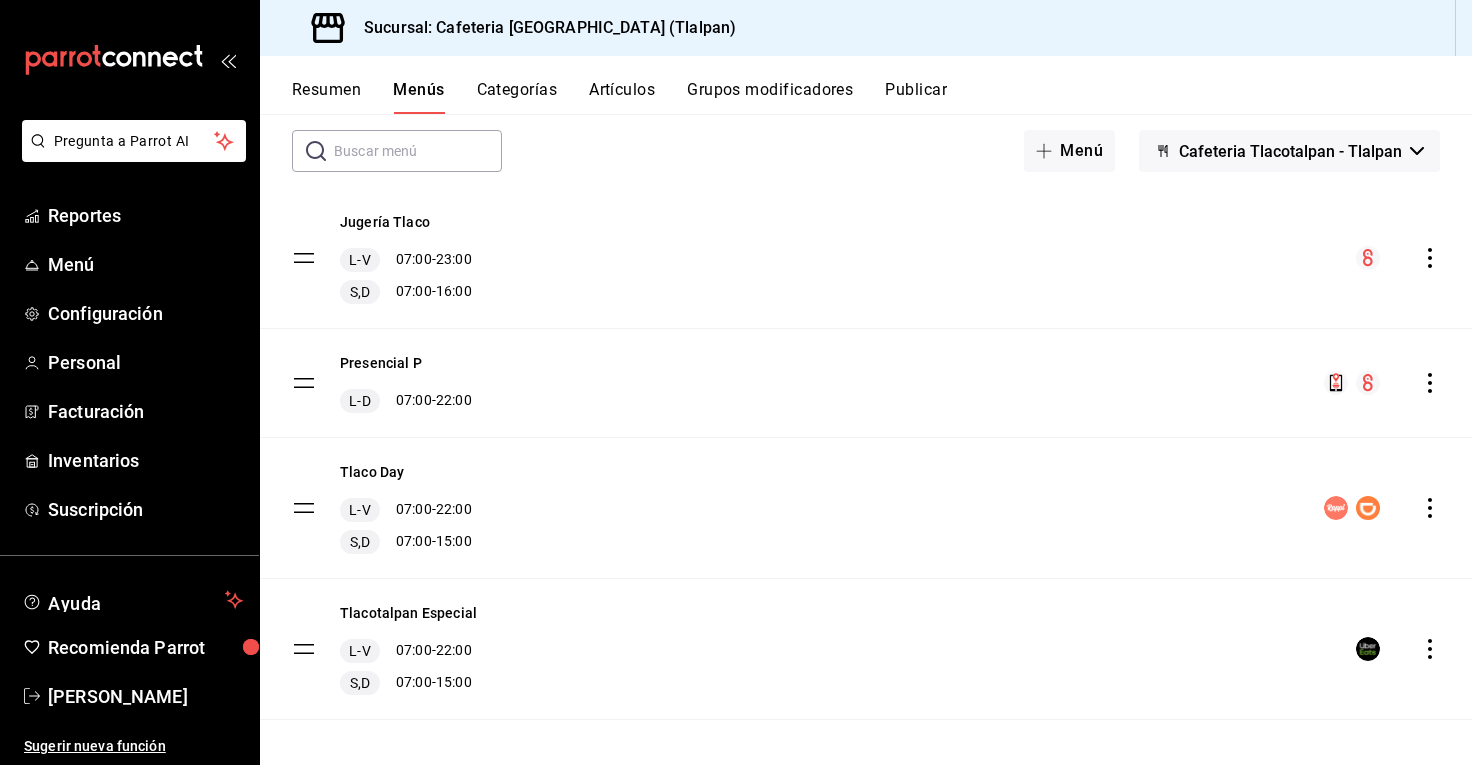 click 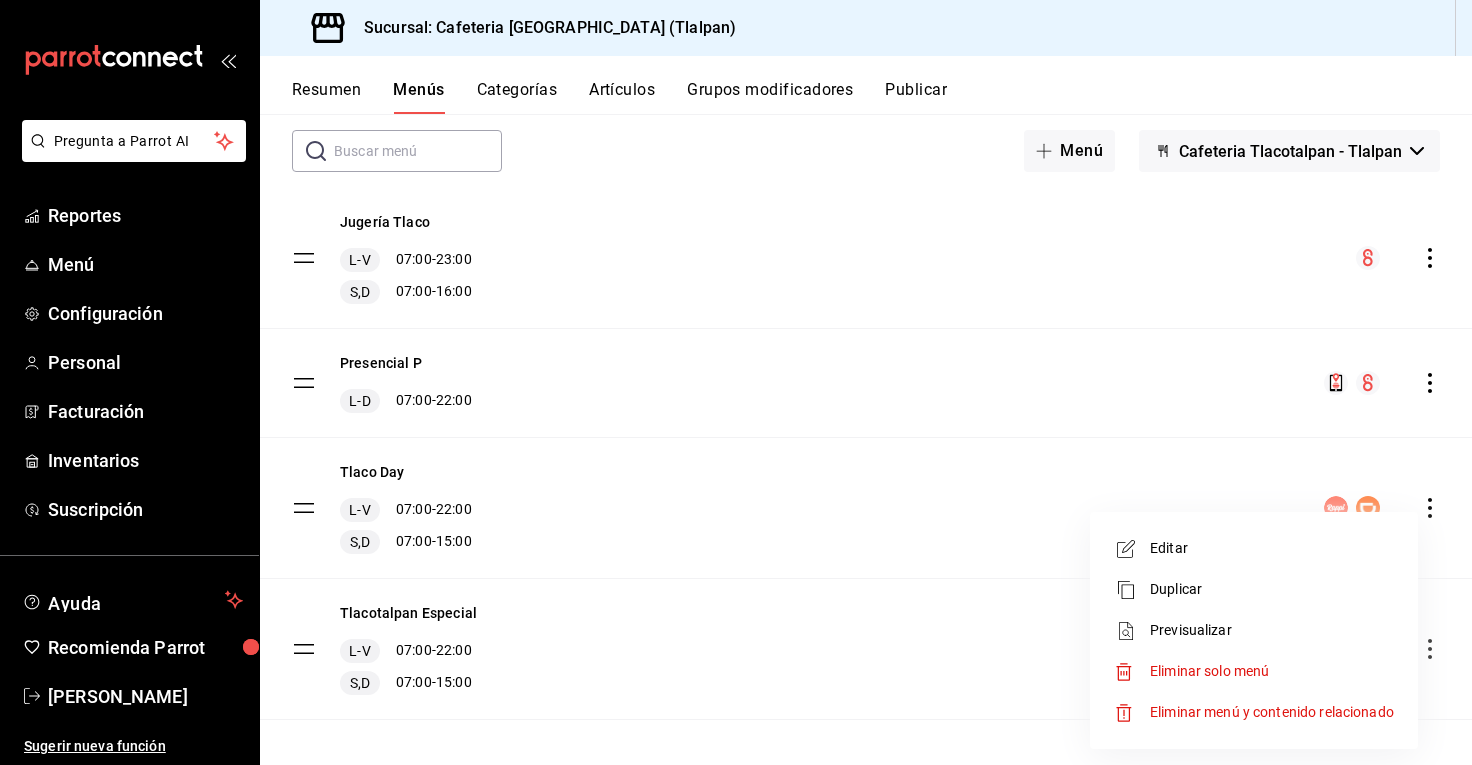 click on "Editar" at bounding box center [1272, 548] 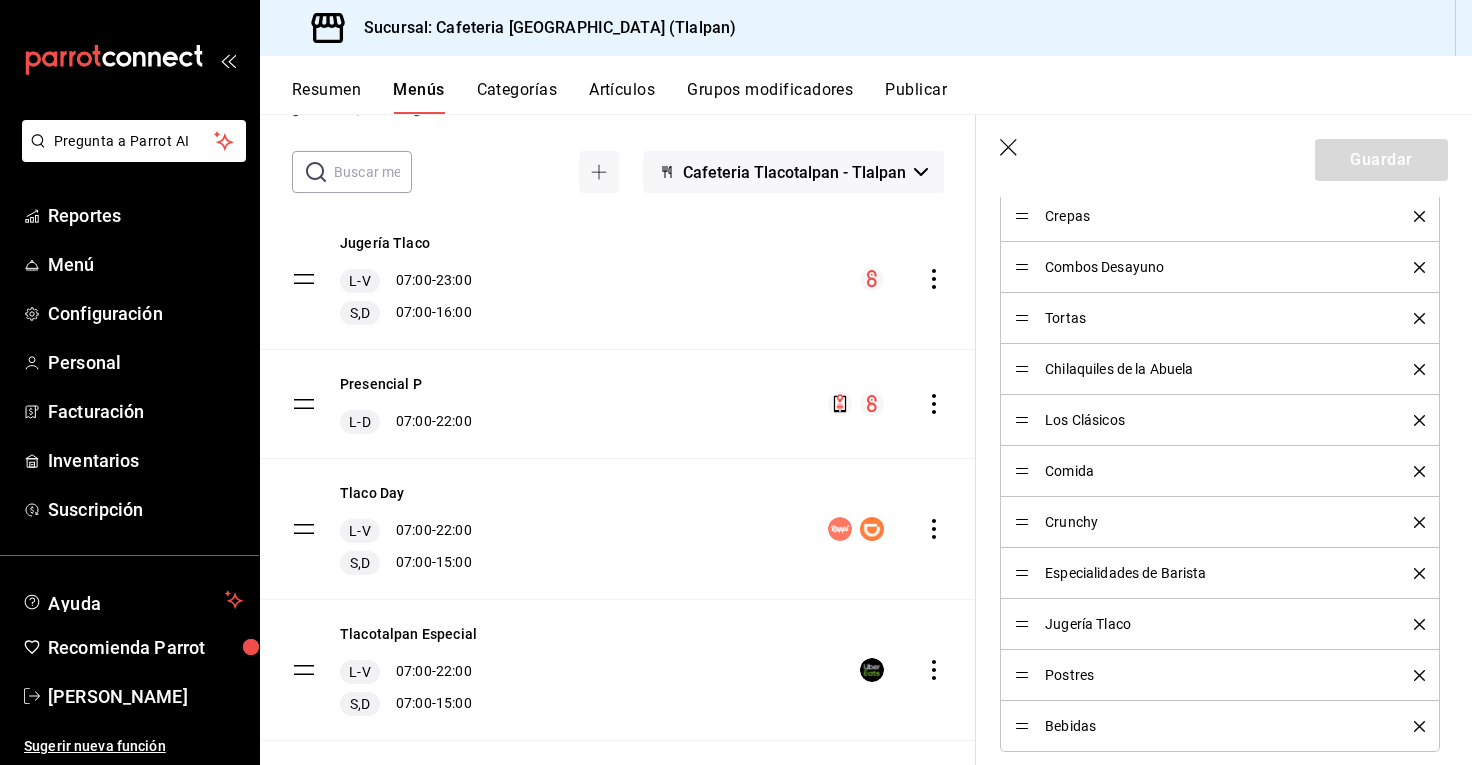 scroll, scrollTop: 971, scrollLeft: 0, axis: vertical 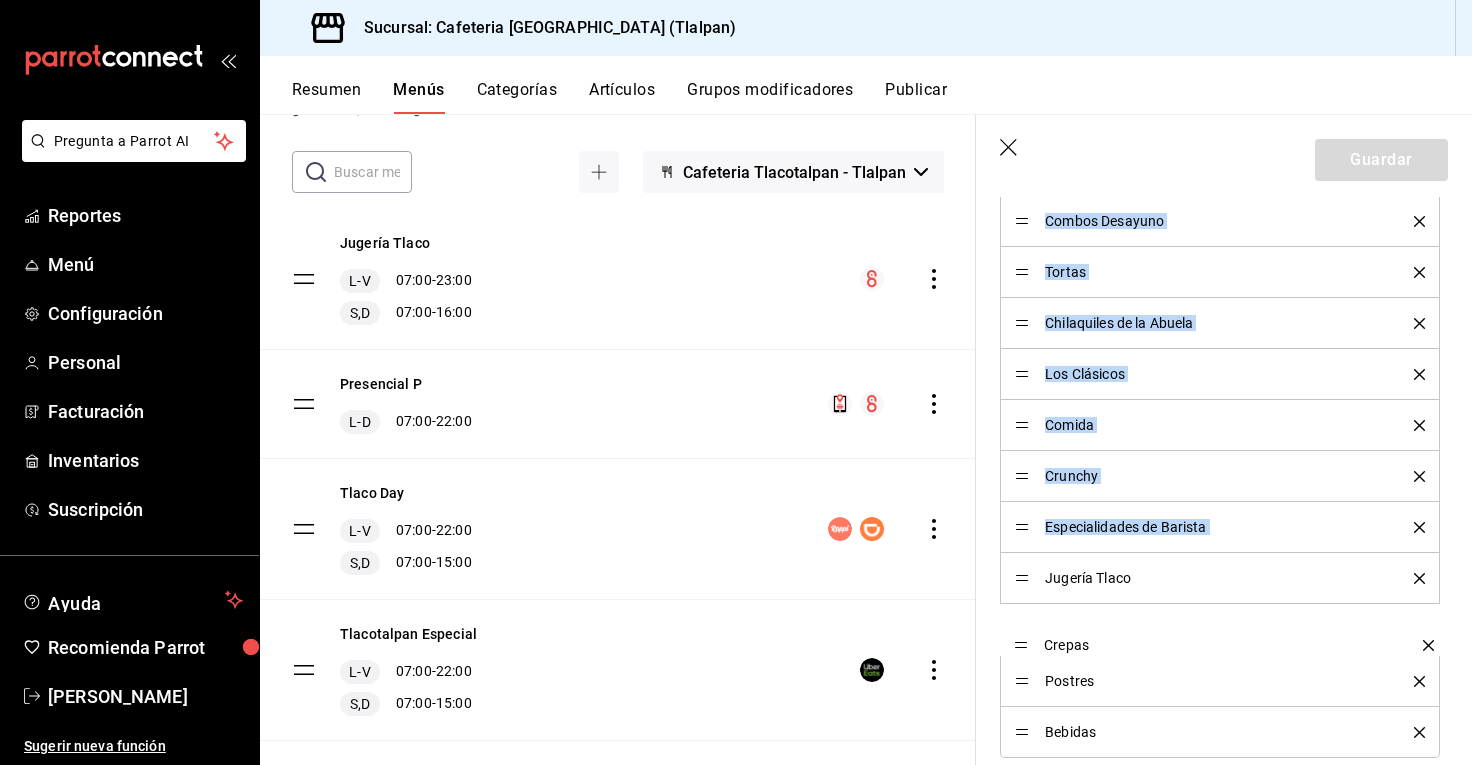 drag, startPoint x: 1027, startPoint y: 222, endPoint x: 998, endPoint y: 637, distance: 416.01202 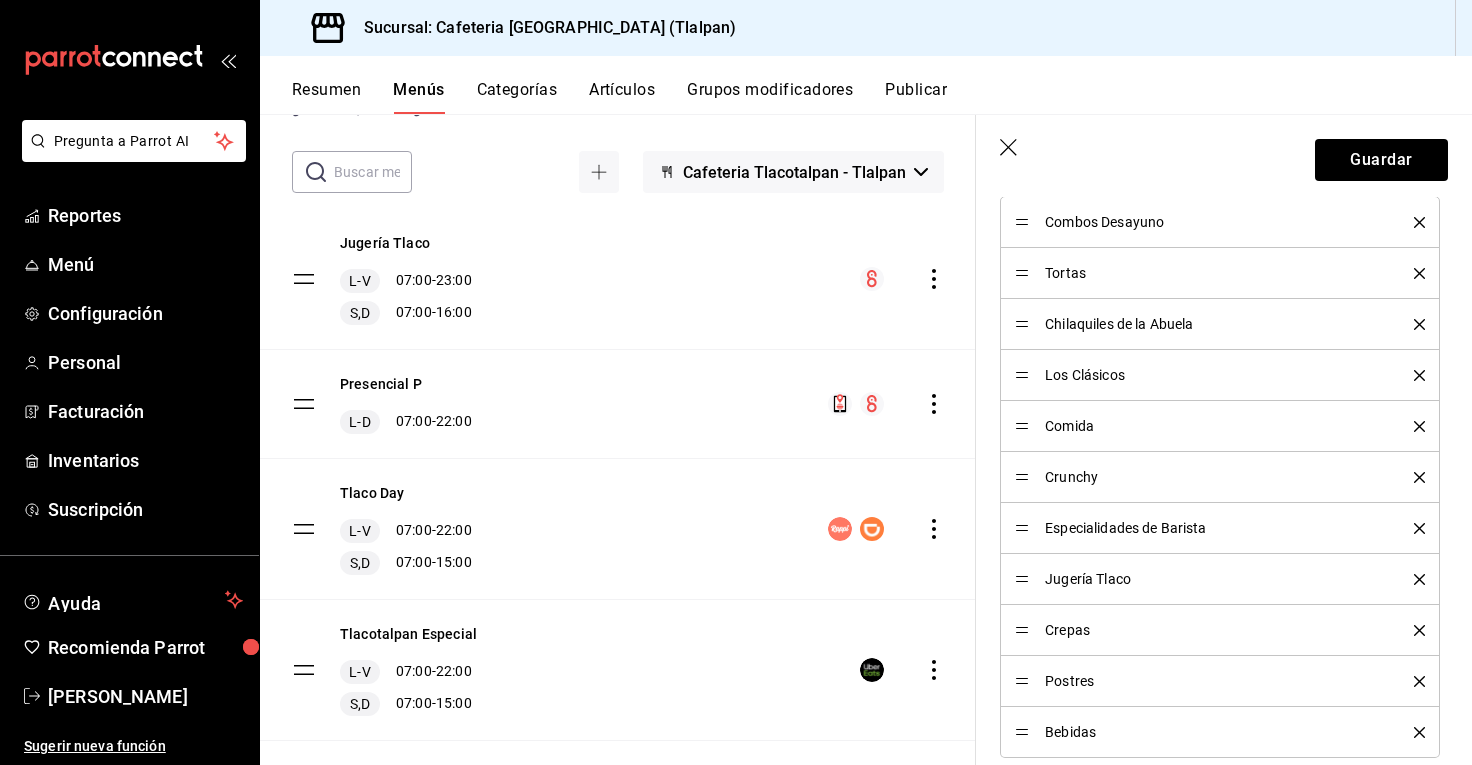 drag, startPoint x: 1025, startPoint y: 586, endPoint x: 1048, endPoint y: 544, distance: 47.88528 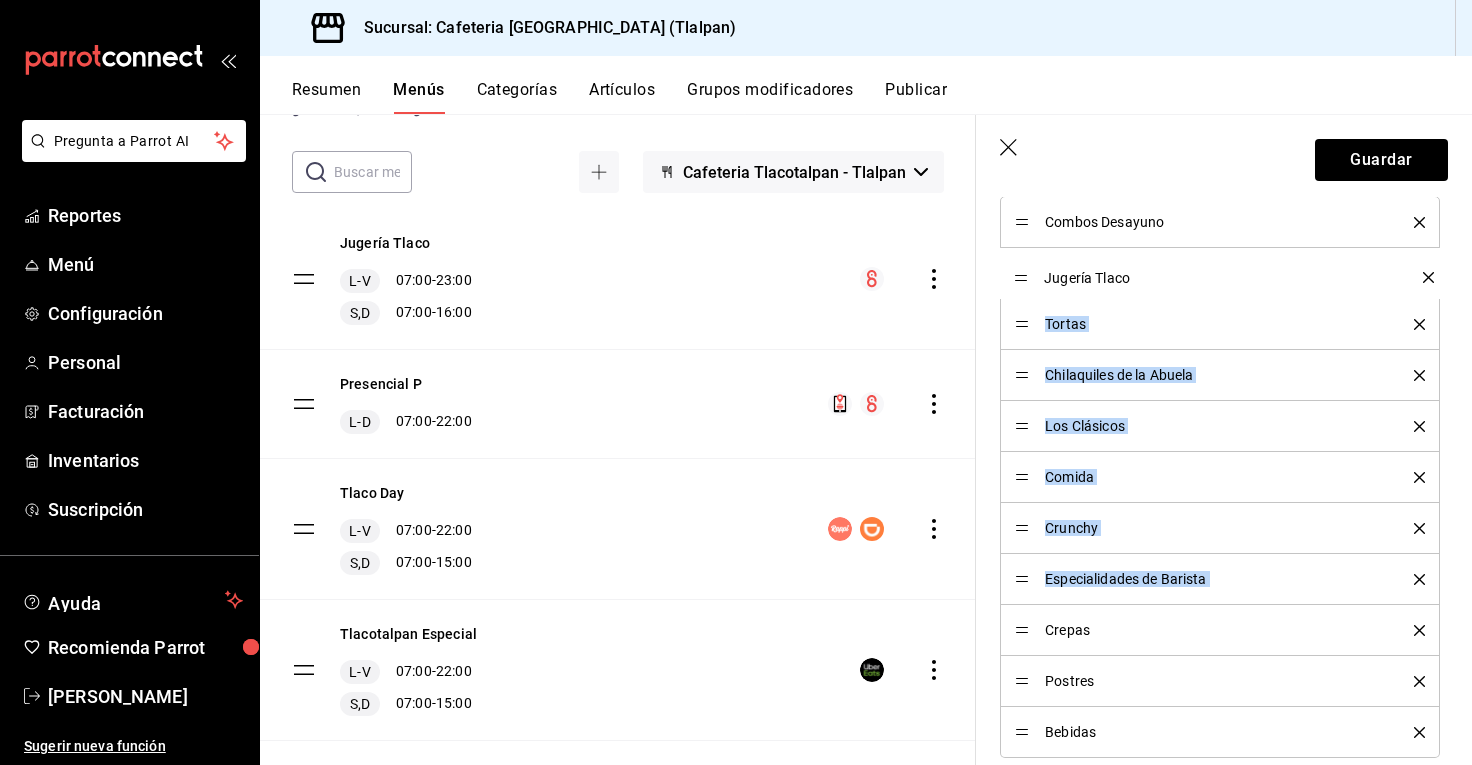 drag, startPoint x: 1023, startPoint y: 575, endPoint x: 1008, endPoint y: 273, distance: 302.37228 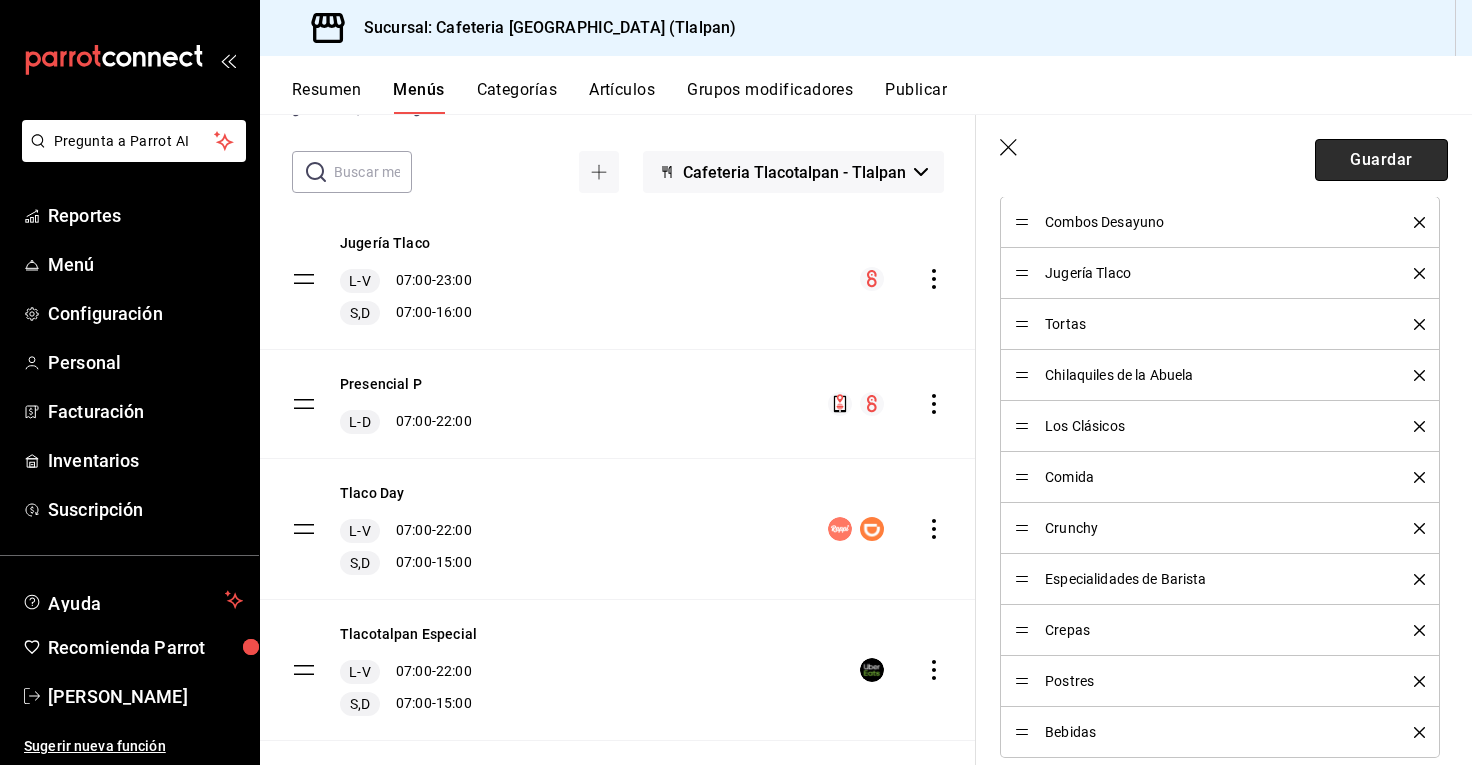 click on "Guardar" at bounding box center (1381, 160) 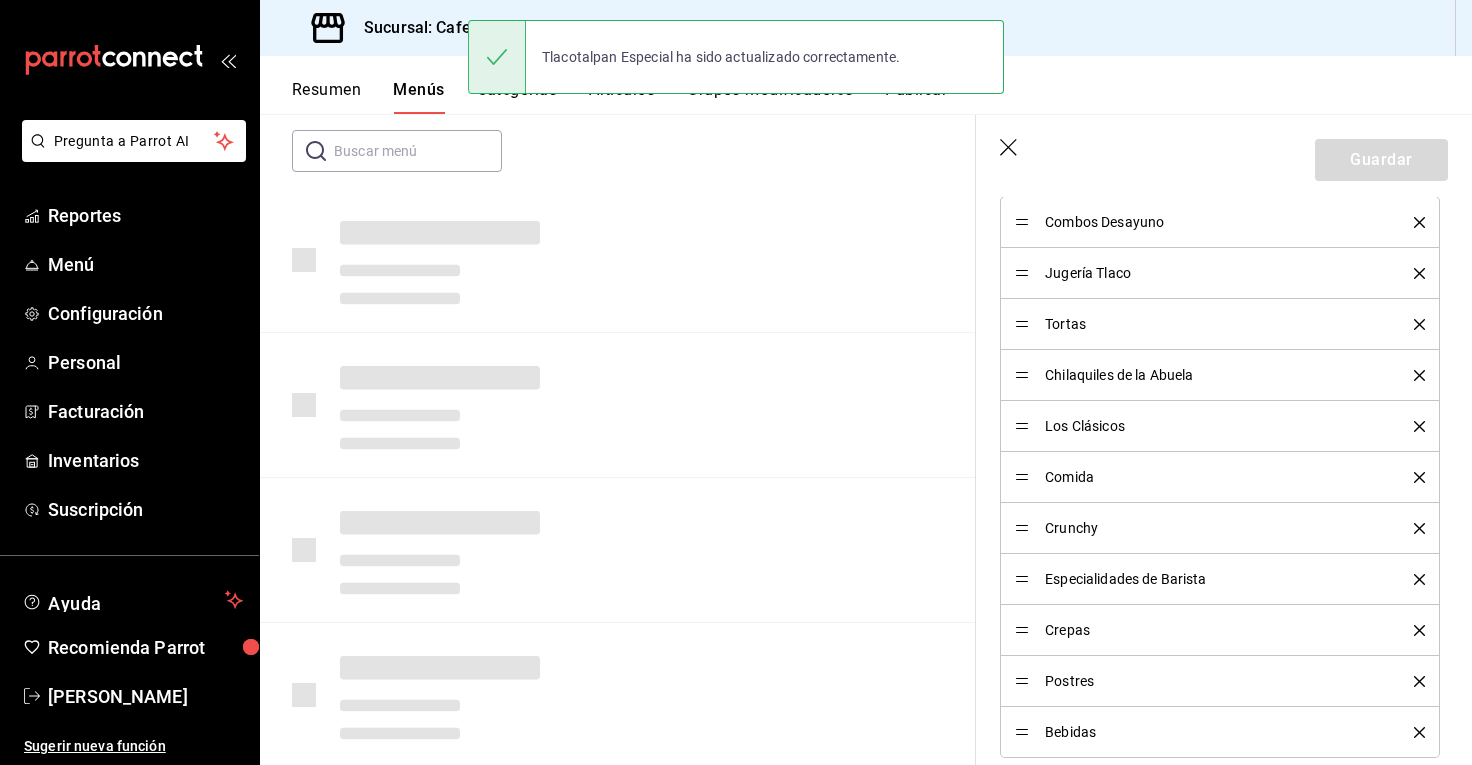 scroll, scrollTop: 0, scrollLeft: 0, axis: both 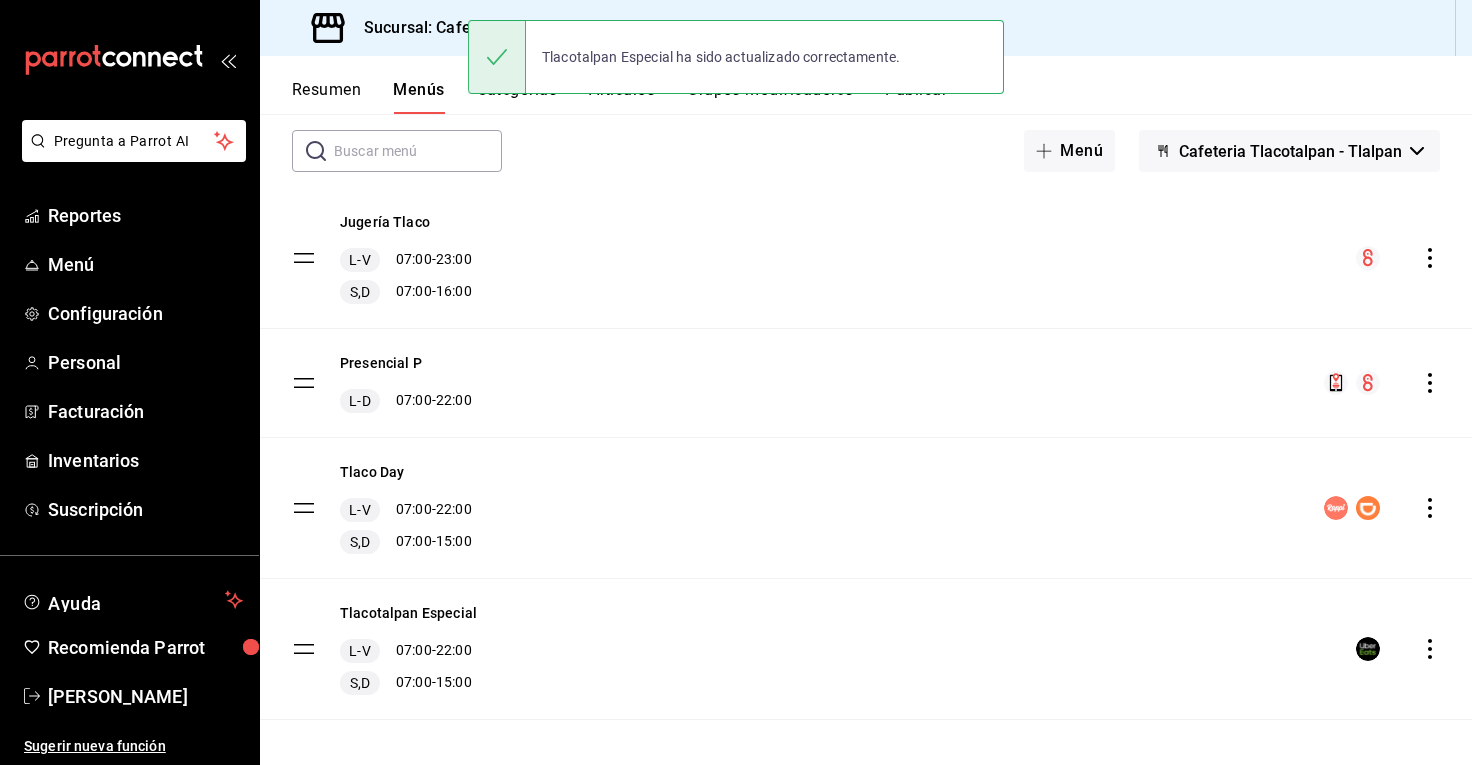 click 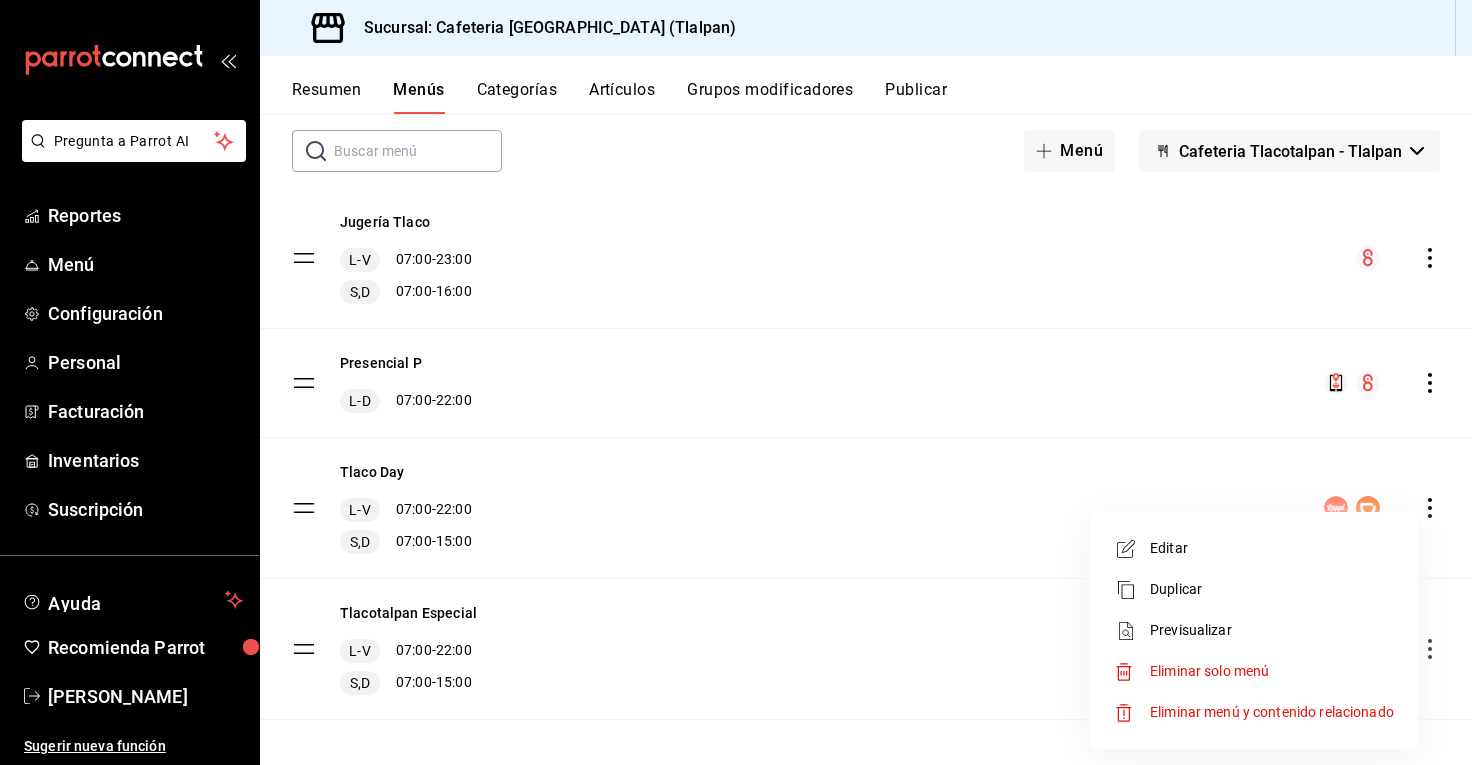 click on "Editar" at bounding box center [1272, 548] 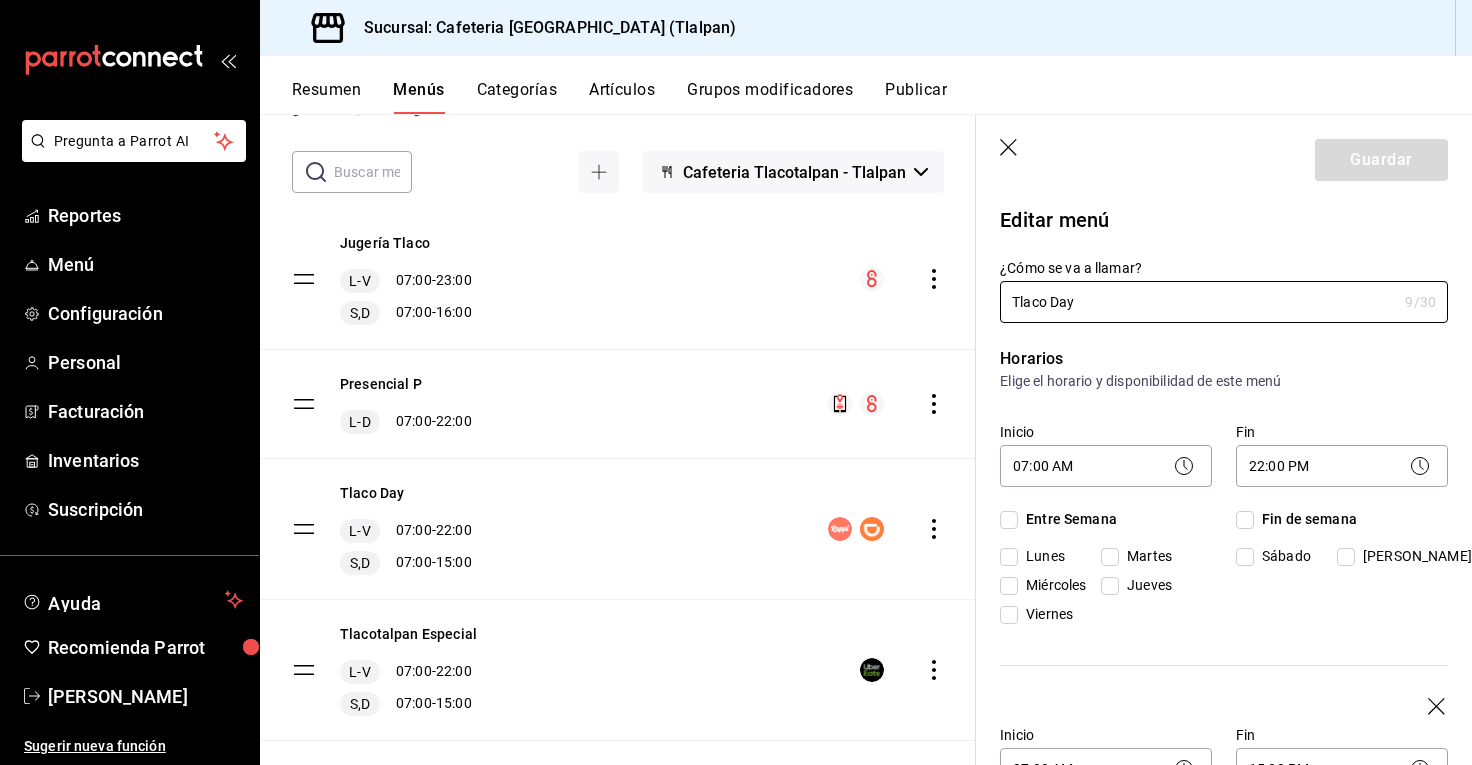 checkbox on "true" 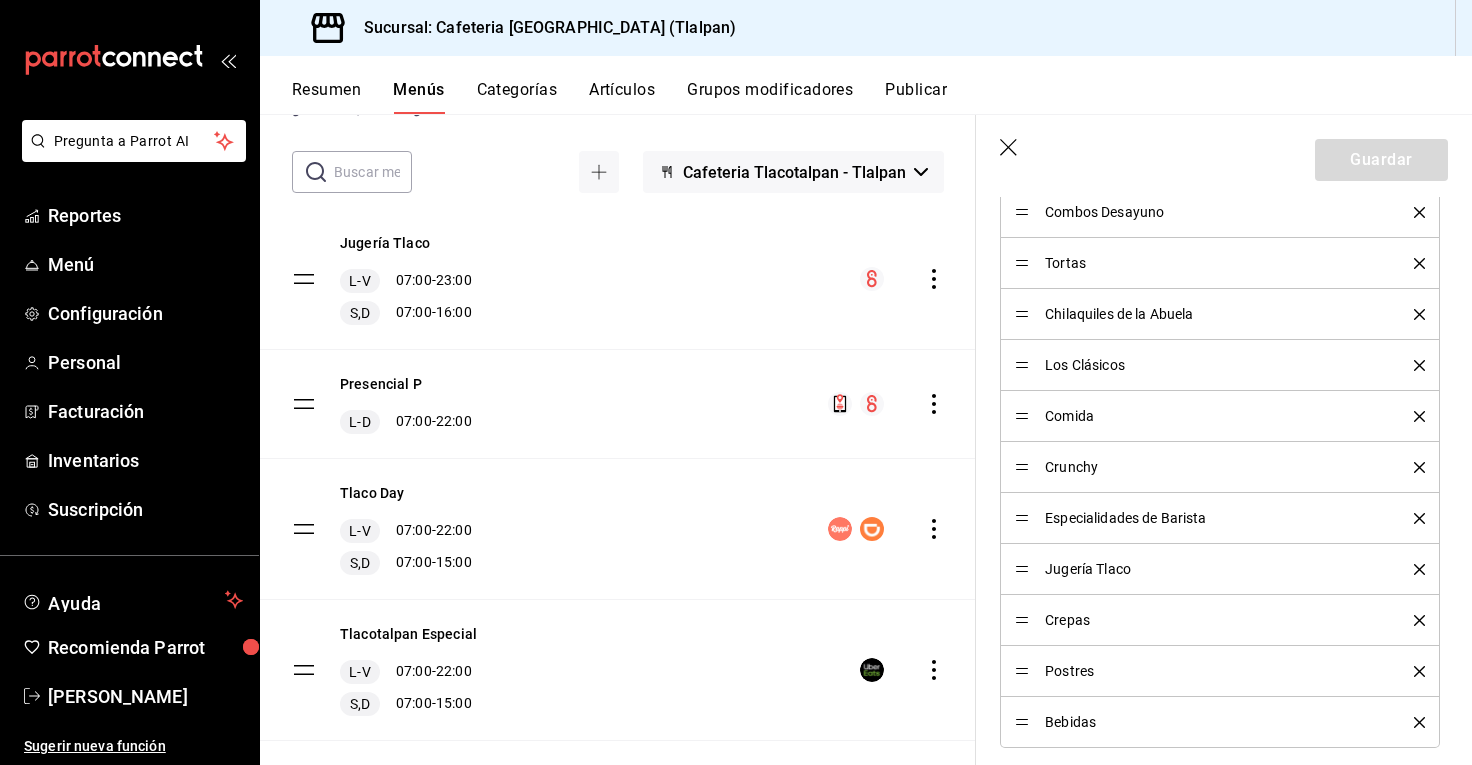 scroll, scrollTop: 985, scrollLeft: 0, axis: vertical 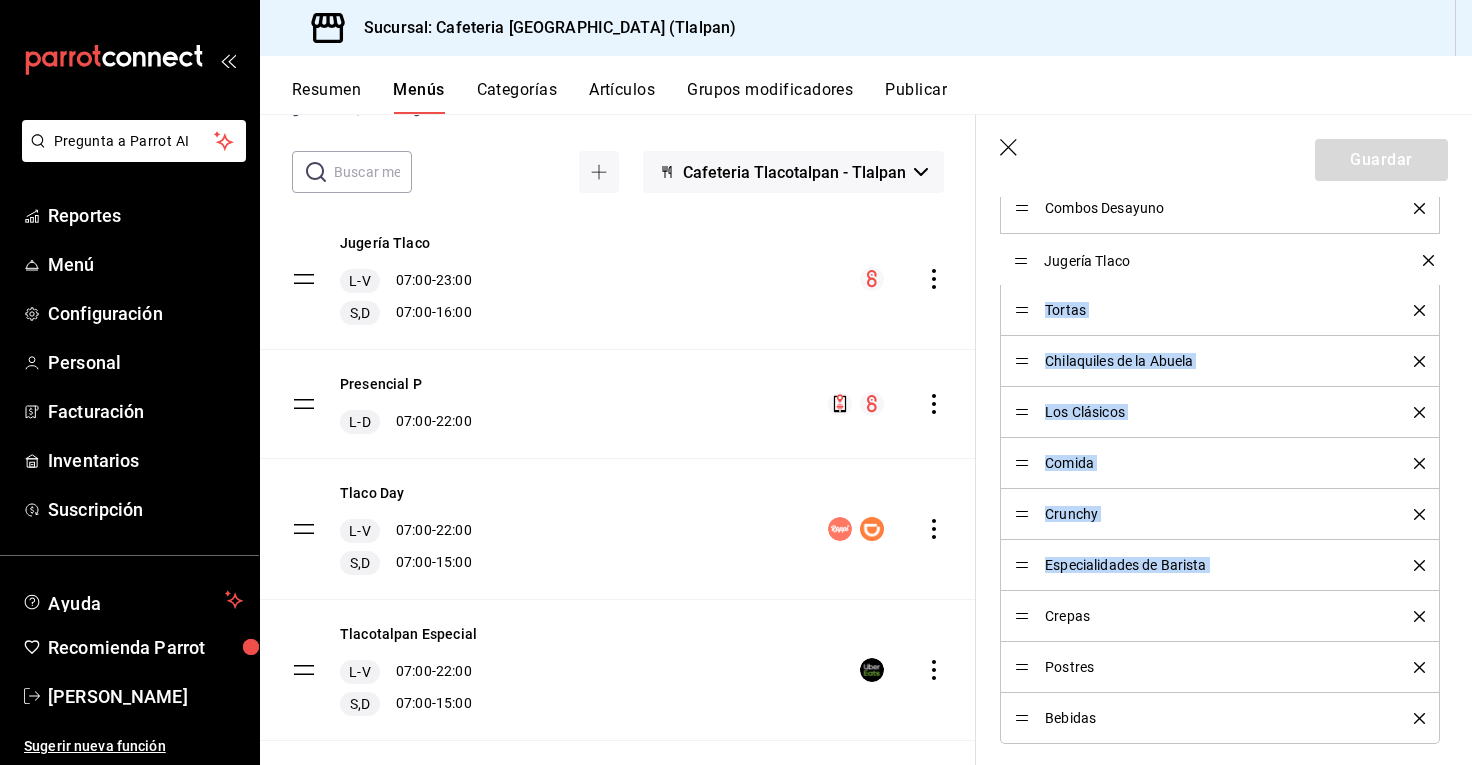 drag, startPoint x: 1021, startPoint y: 567, endPoint x: 1020, endPoint y: 262, distance: 305.00165 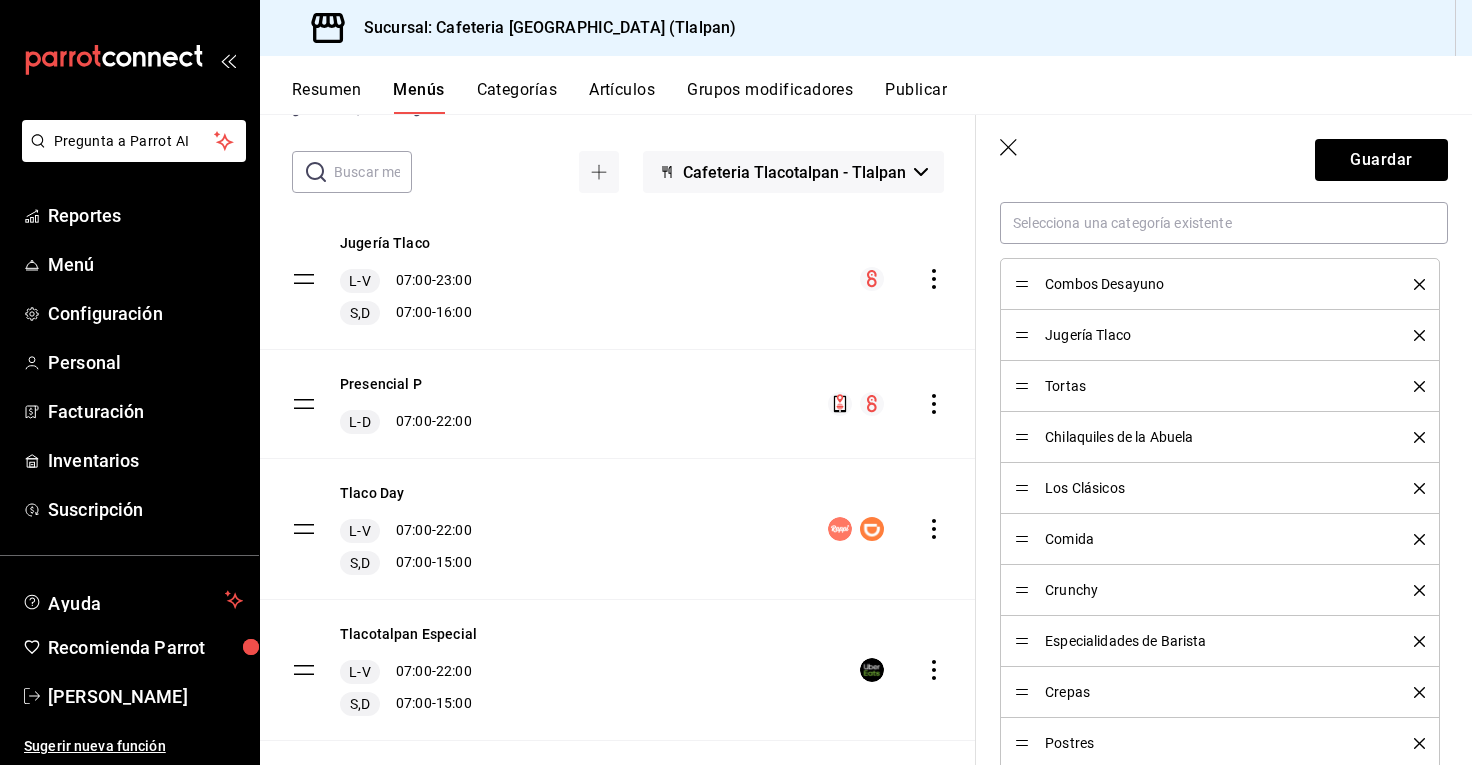 scroll, scrollTop: 890, scrollLeft: 0, axis: vertical 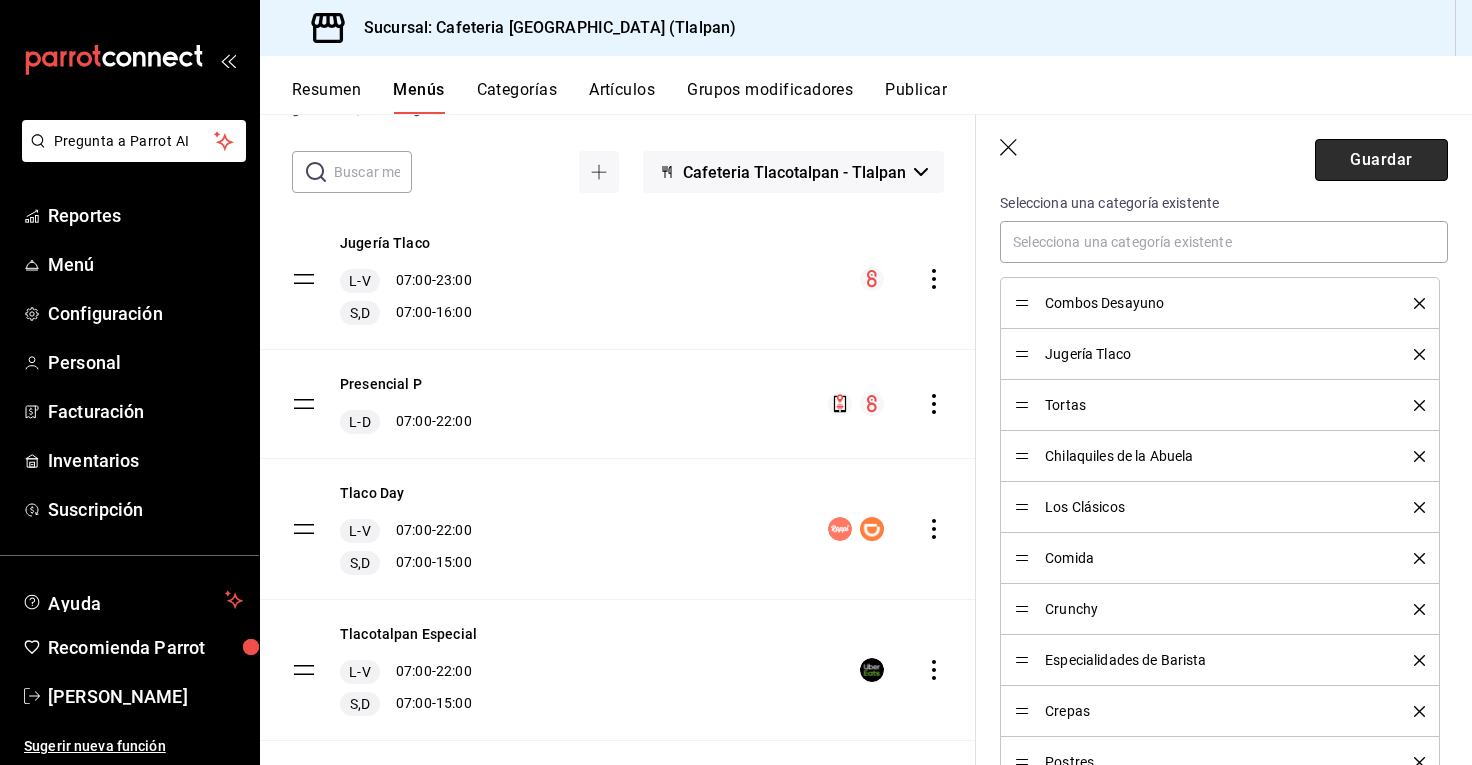 click on "Guardar" at bounding box center [1381, 160] 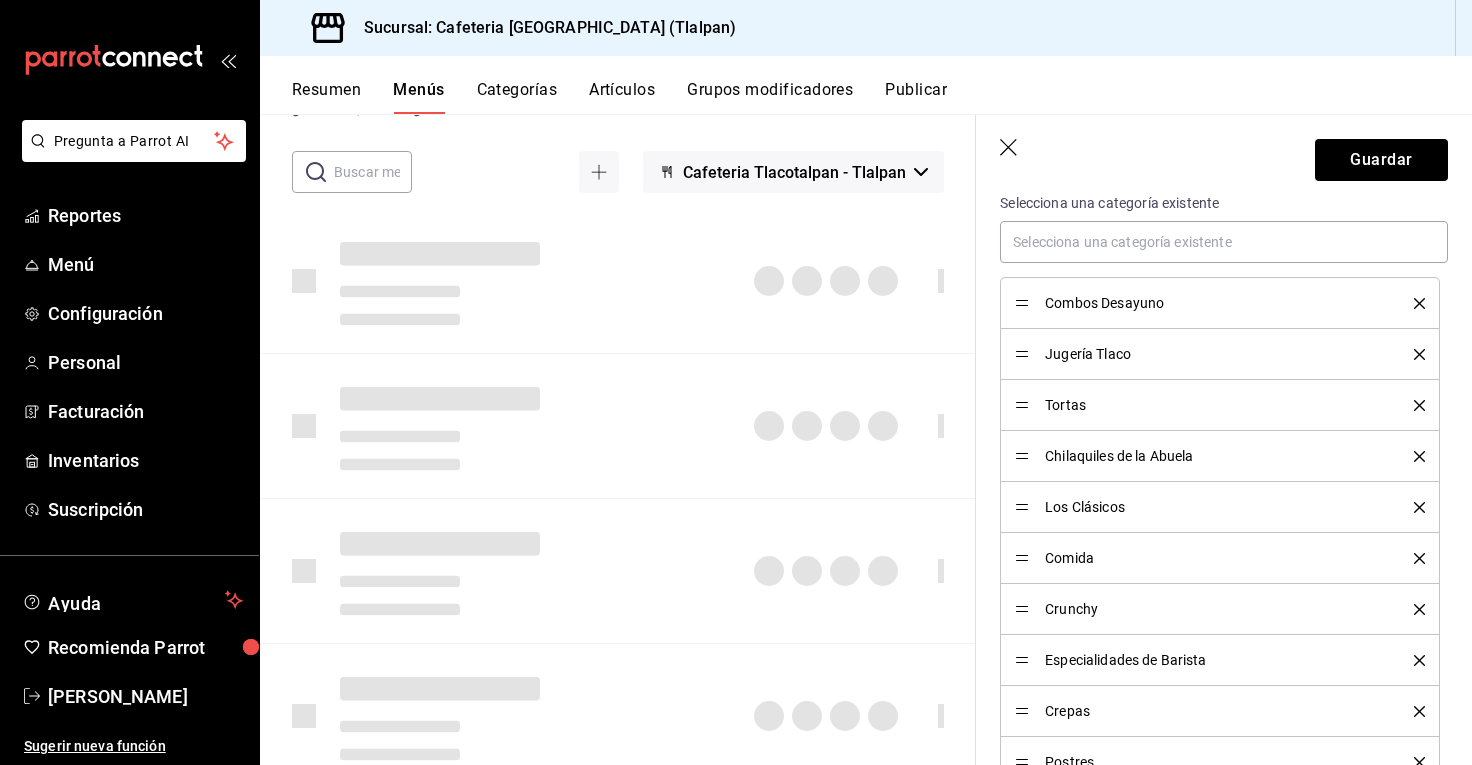 type 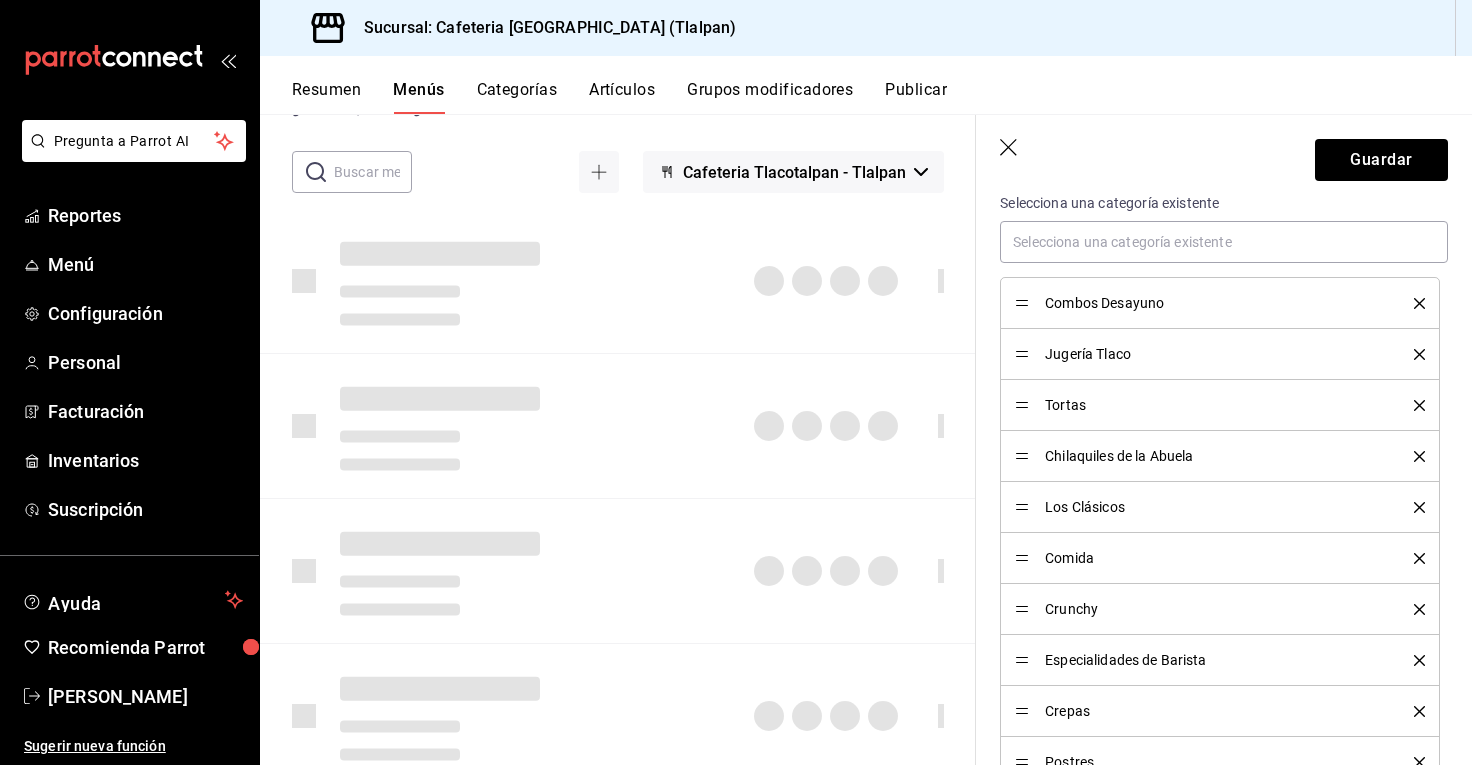 checkbox on "false" 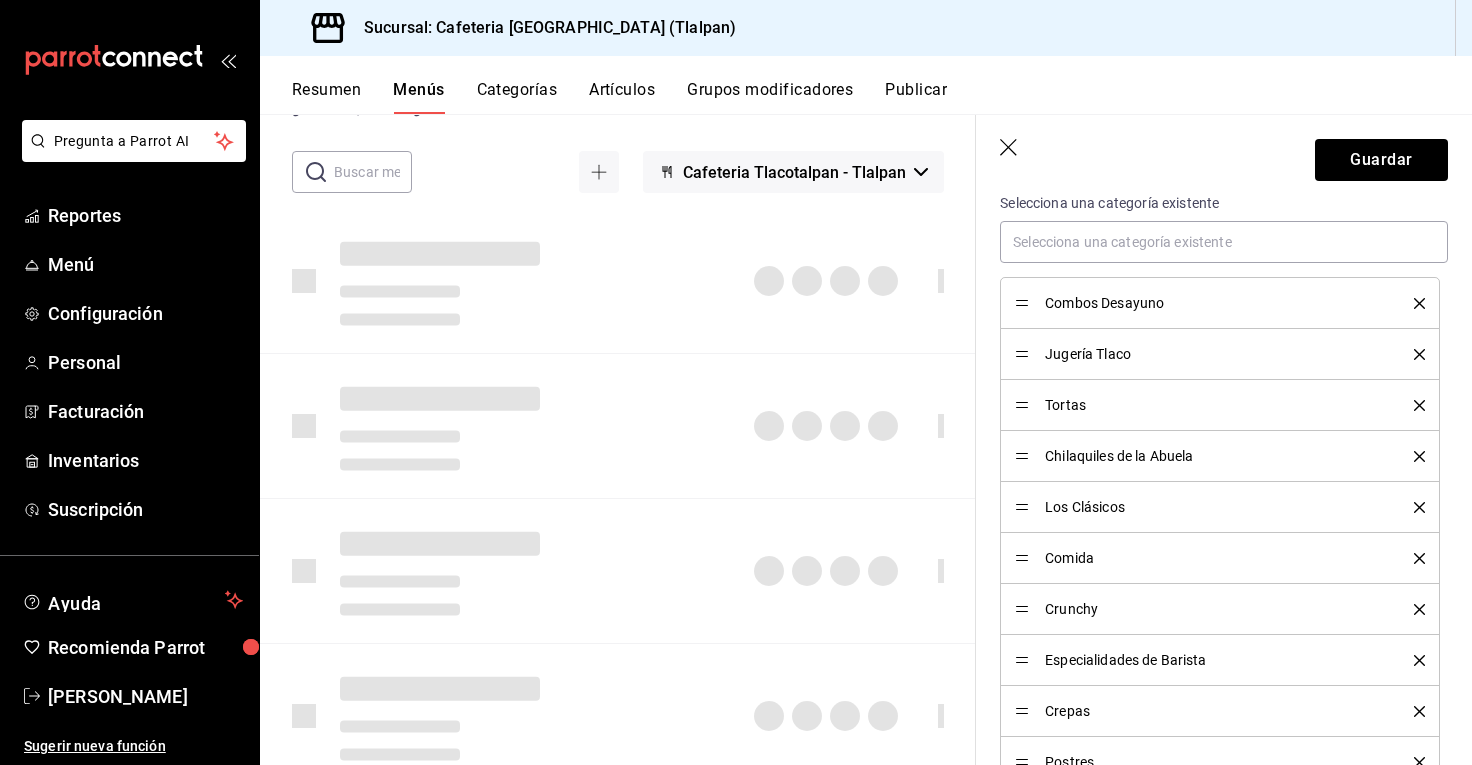 checkbox on "false" 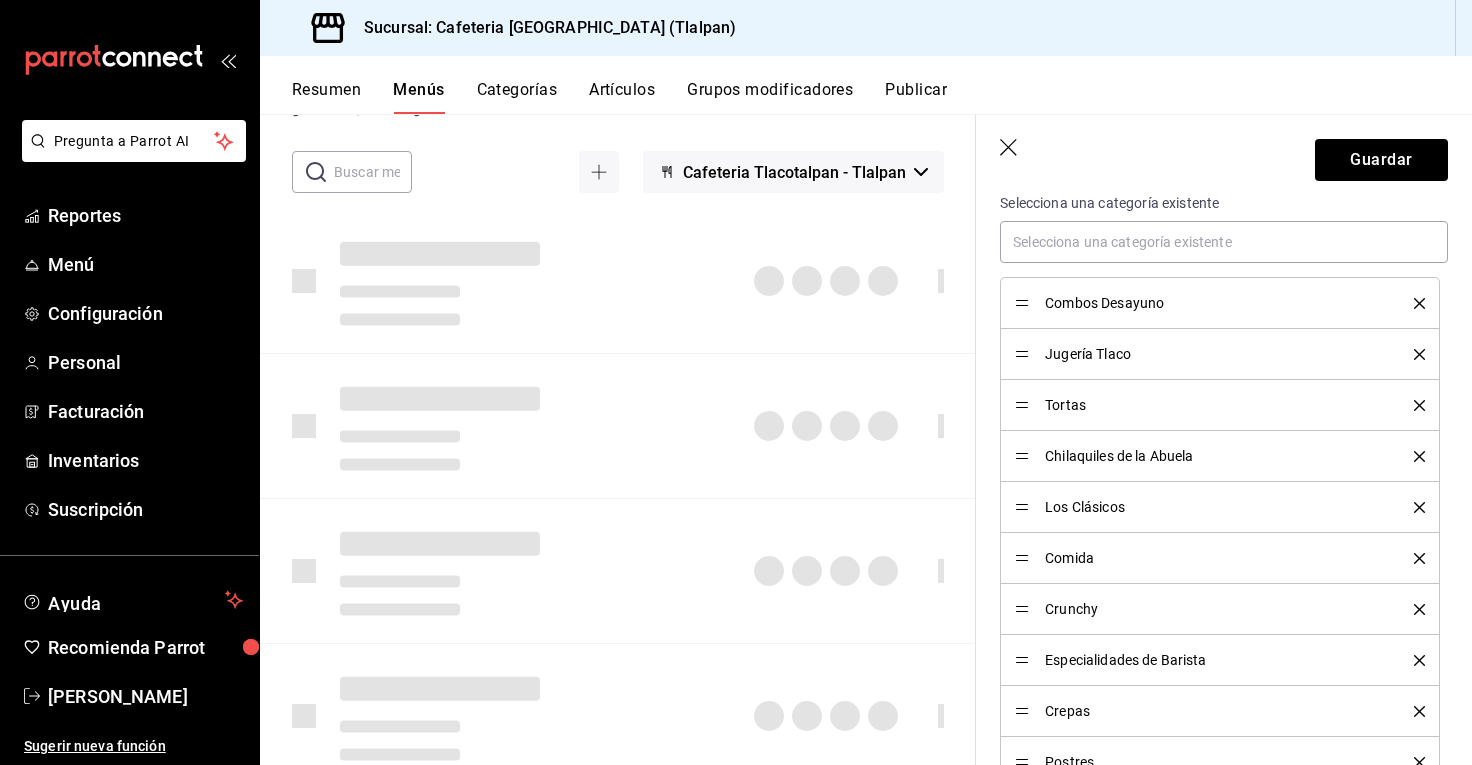 type on "1752784298999" 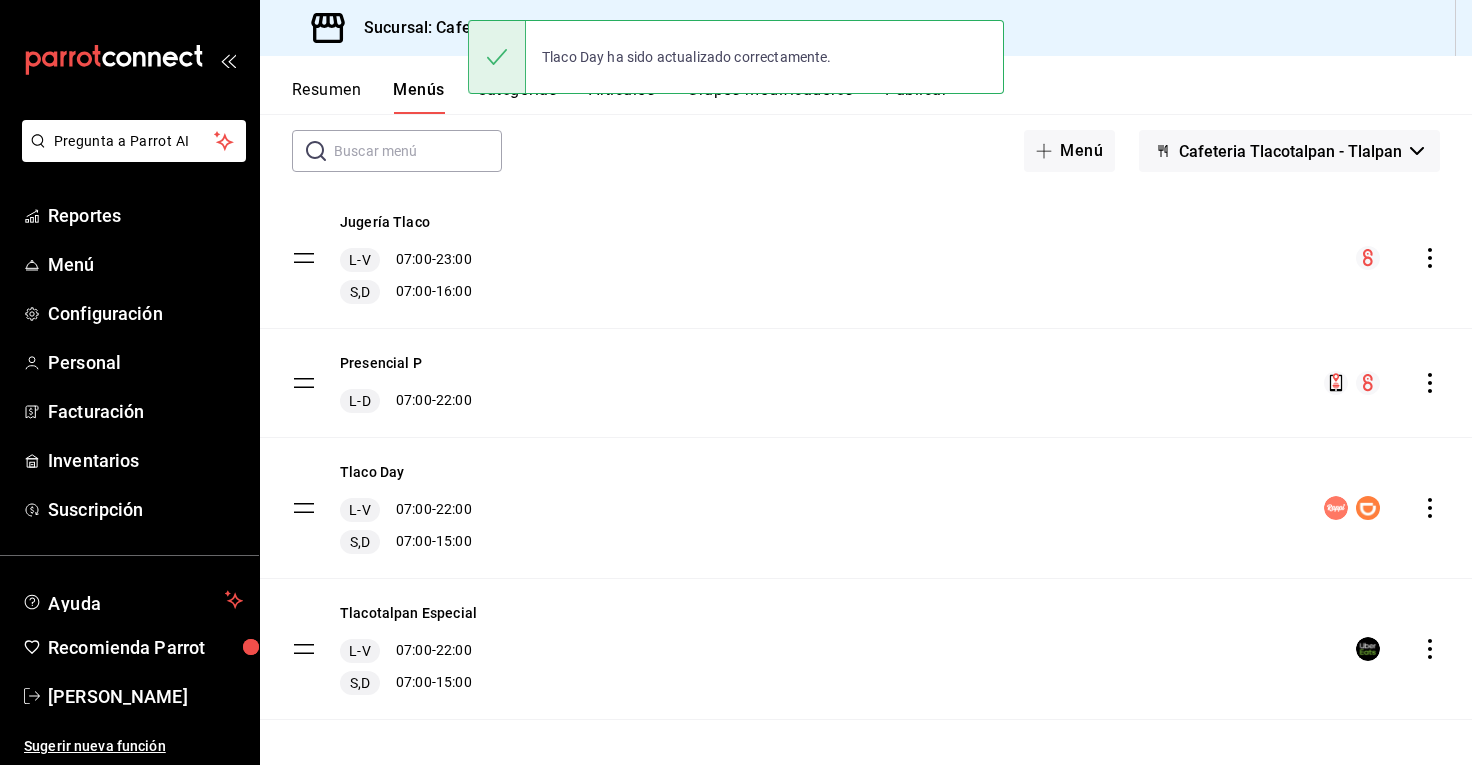 scroll, scrollTop: 0, scrollLeft: 0, axis: both 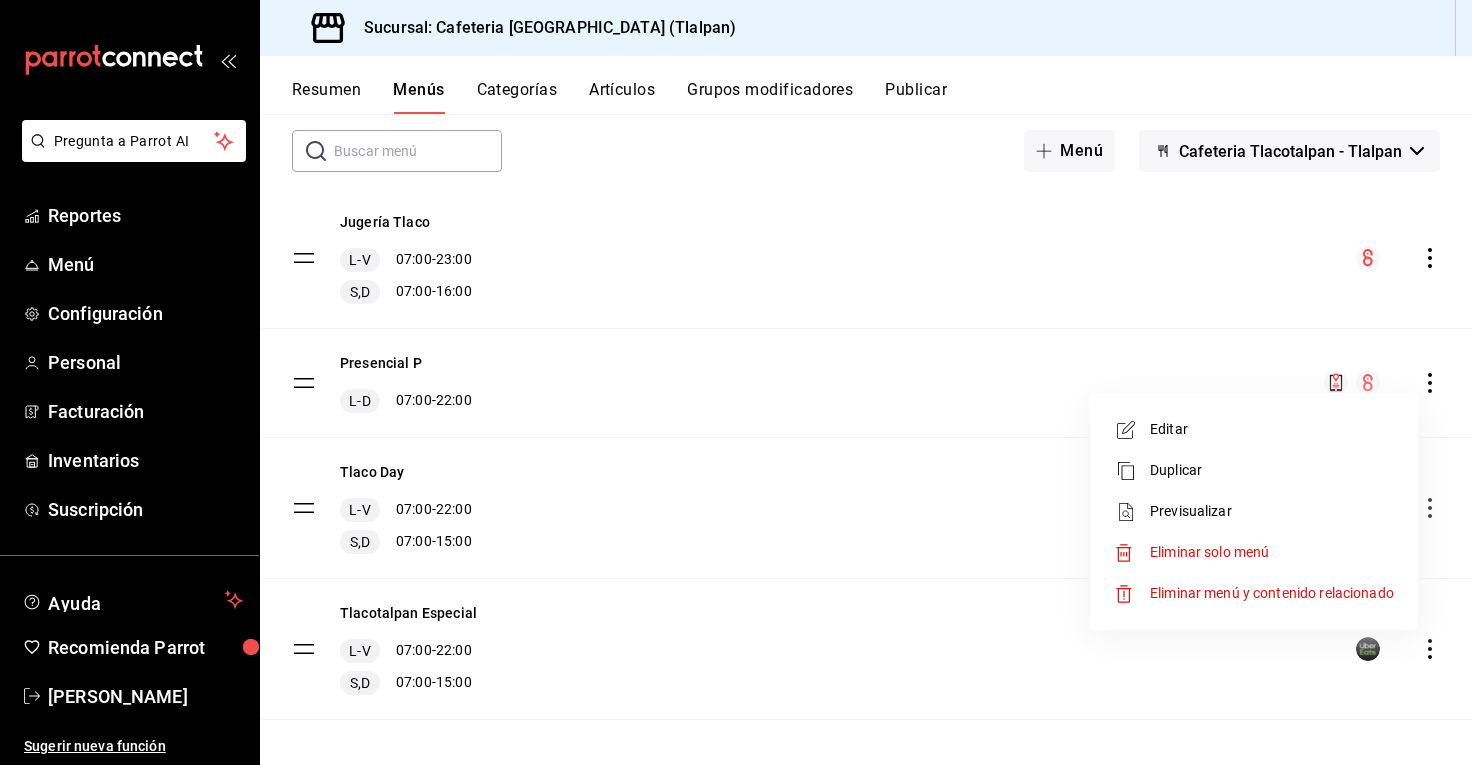 click on "Editar" at bounding box center [1272, 429] 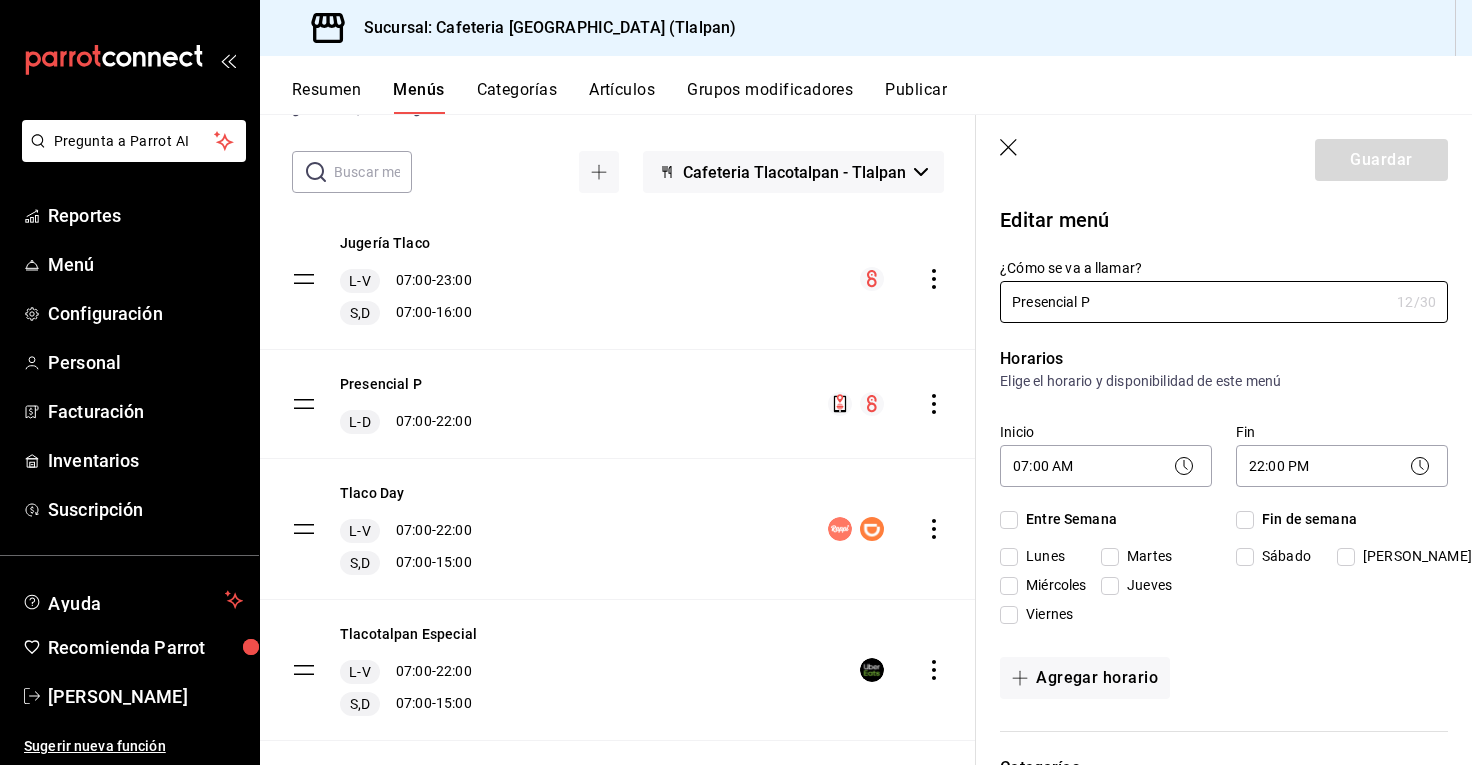 checkbox on "true" 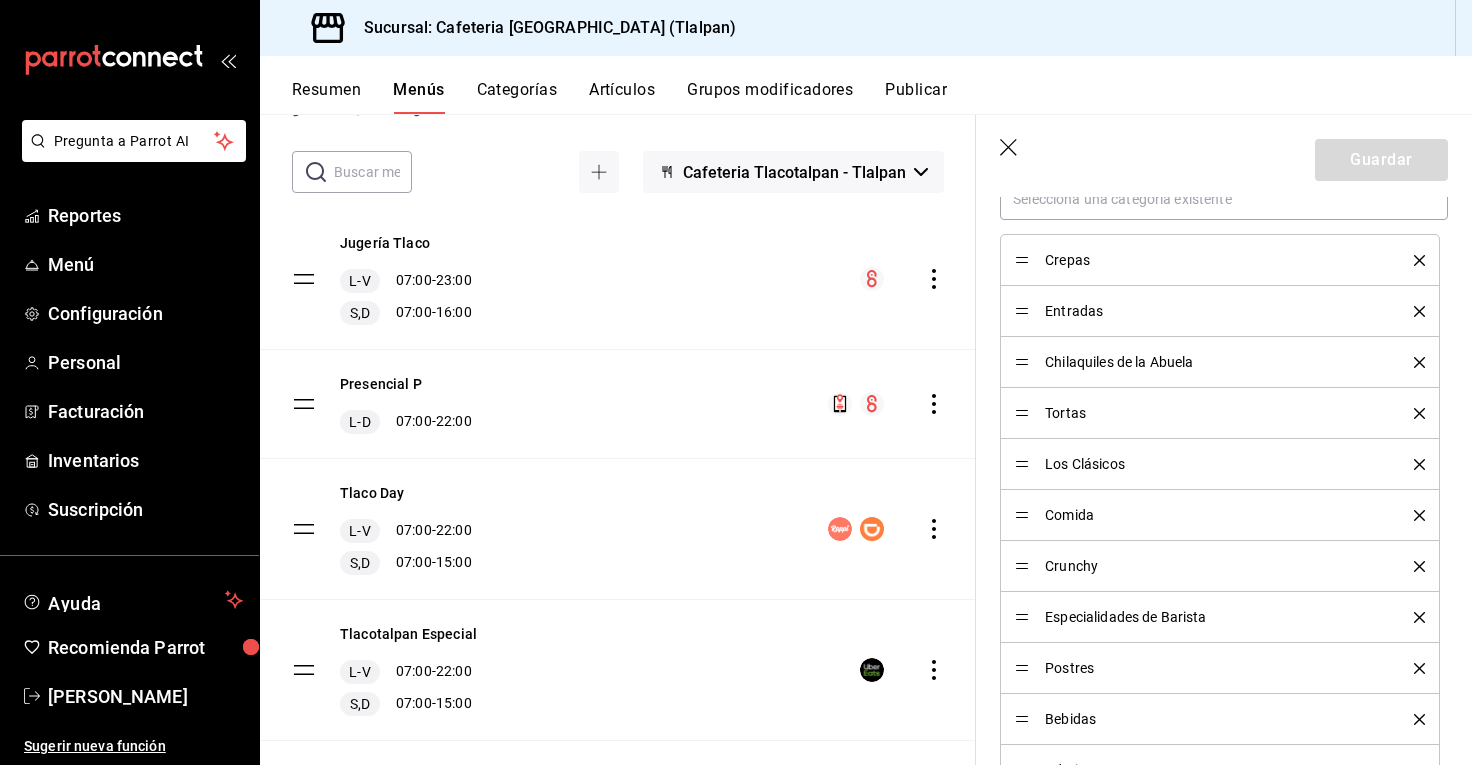 scroll, scrollTop: 631, scrollLeft: 0, axis: vertical 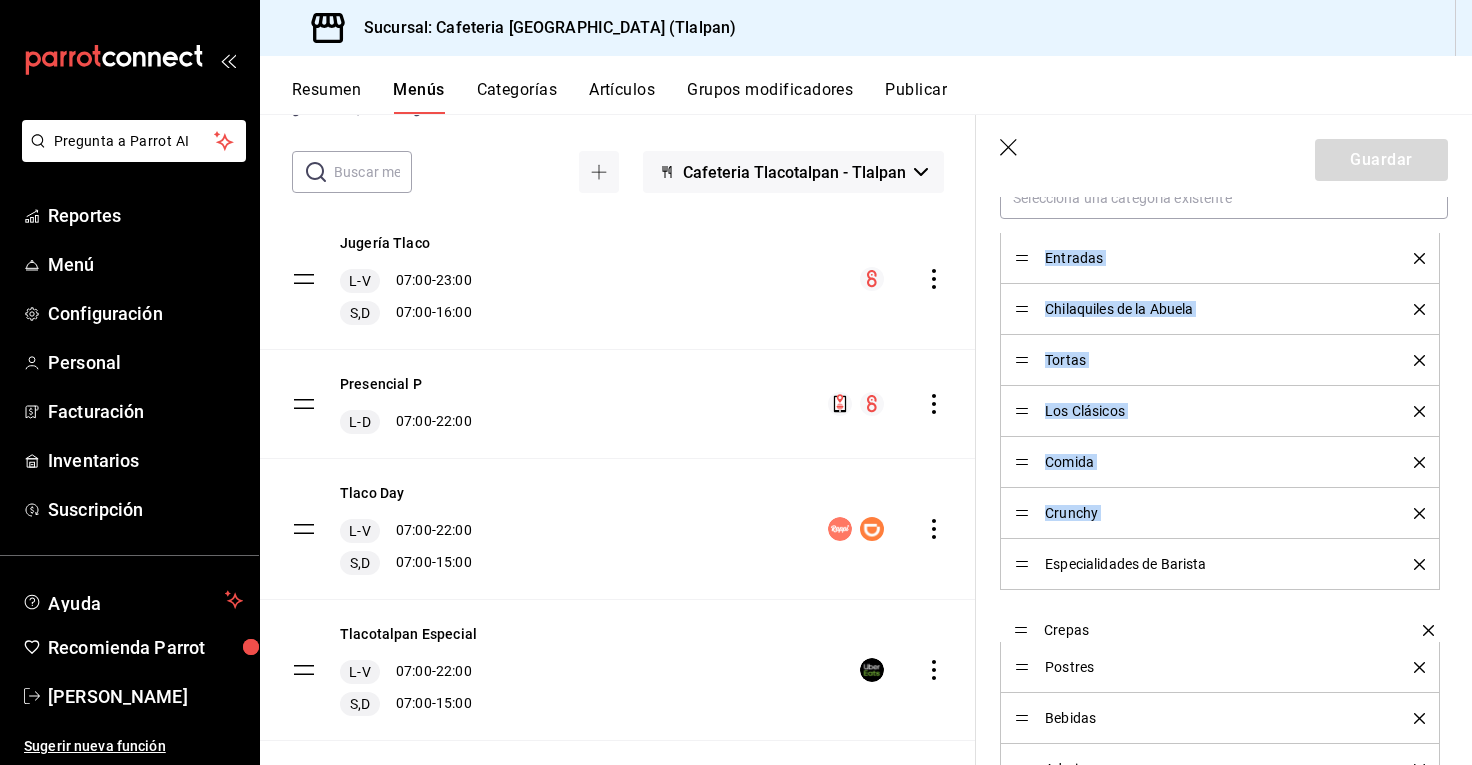 drag, startPoint x: 1025, startPoint y: 263, endPoint x: 1013, endPoint y: 635, distance: 372.1935 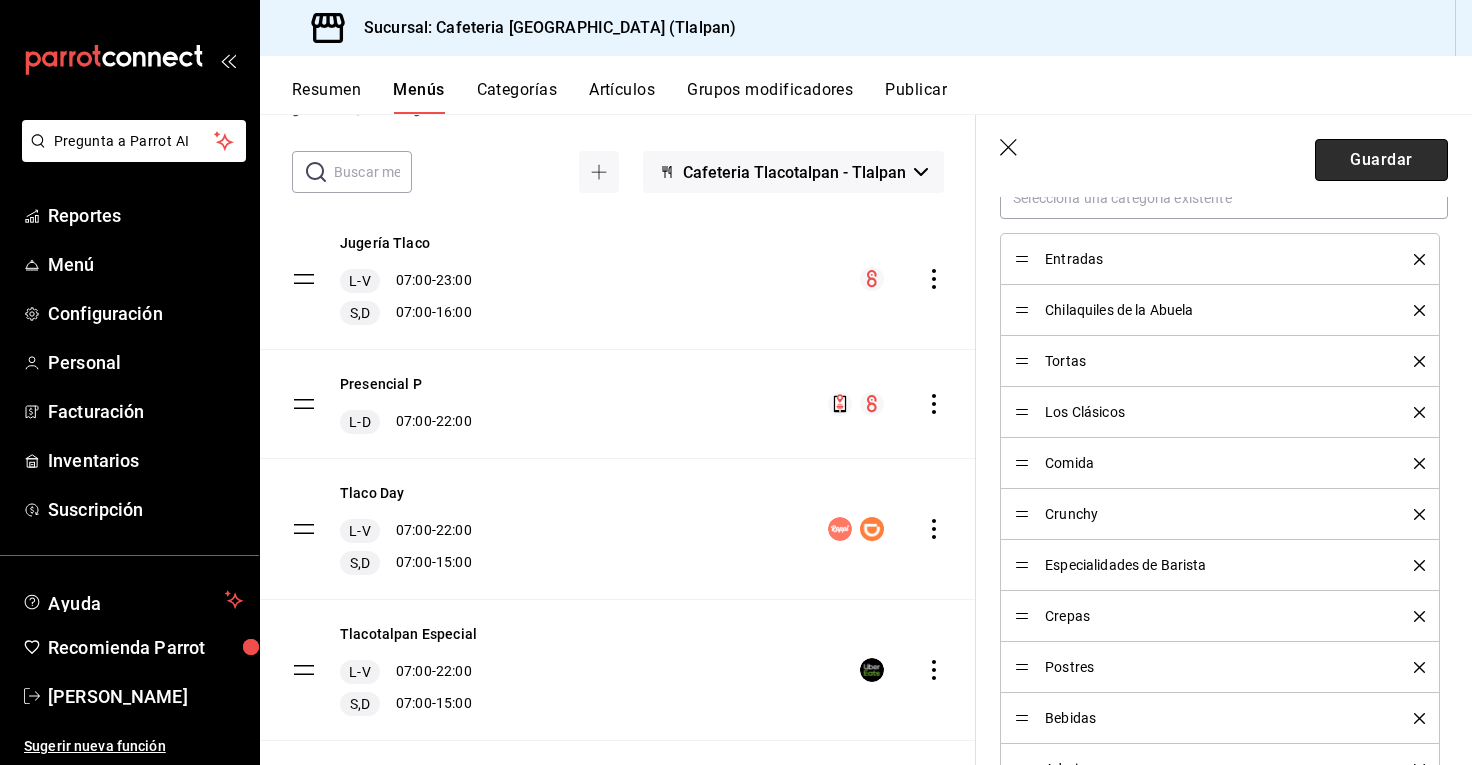 click on "Guardar" at bounding box center [1381, 160] 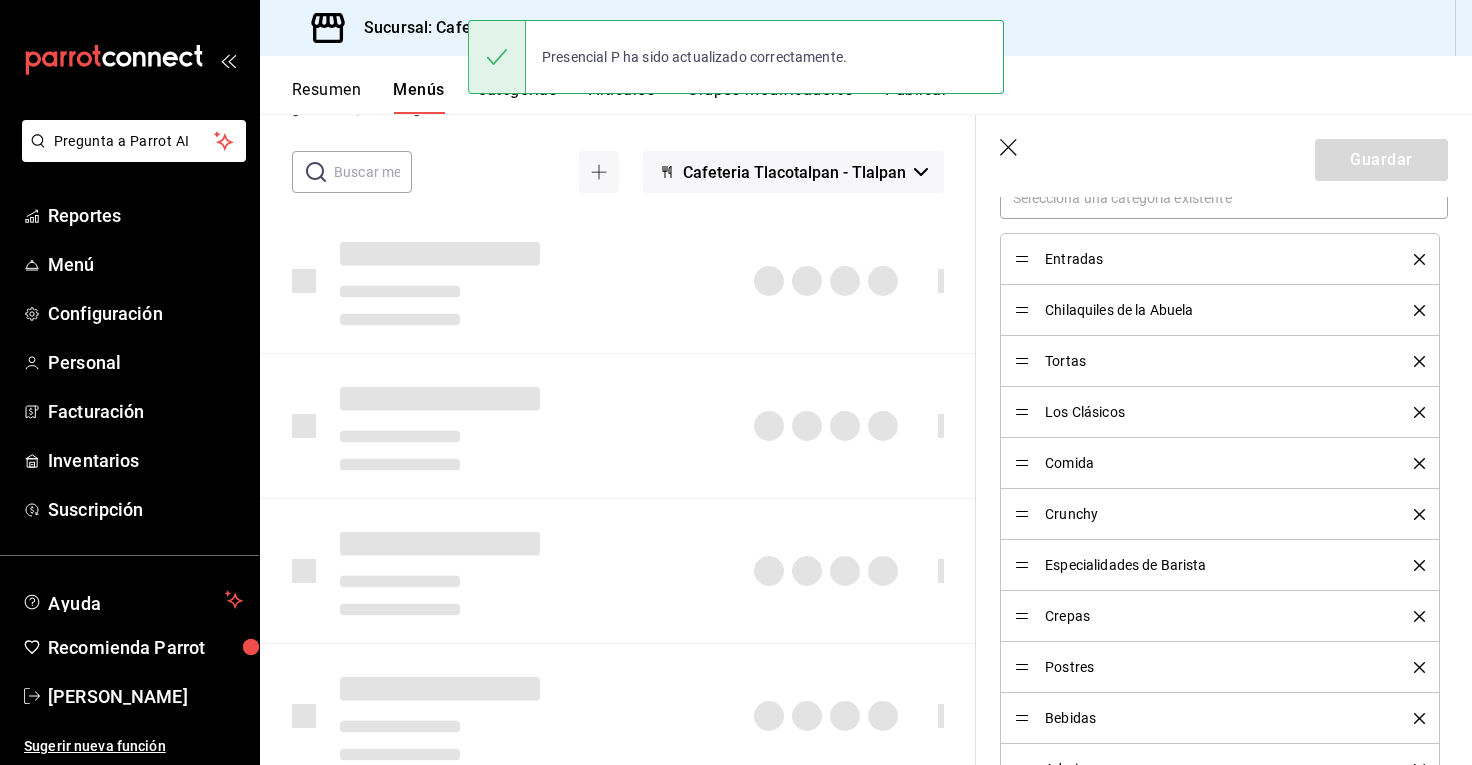 type 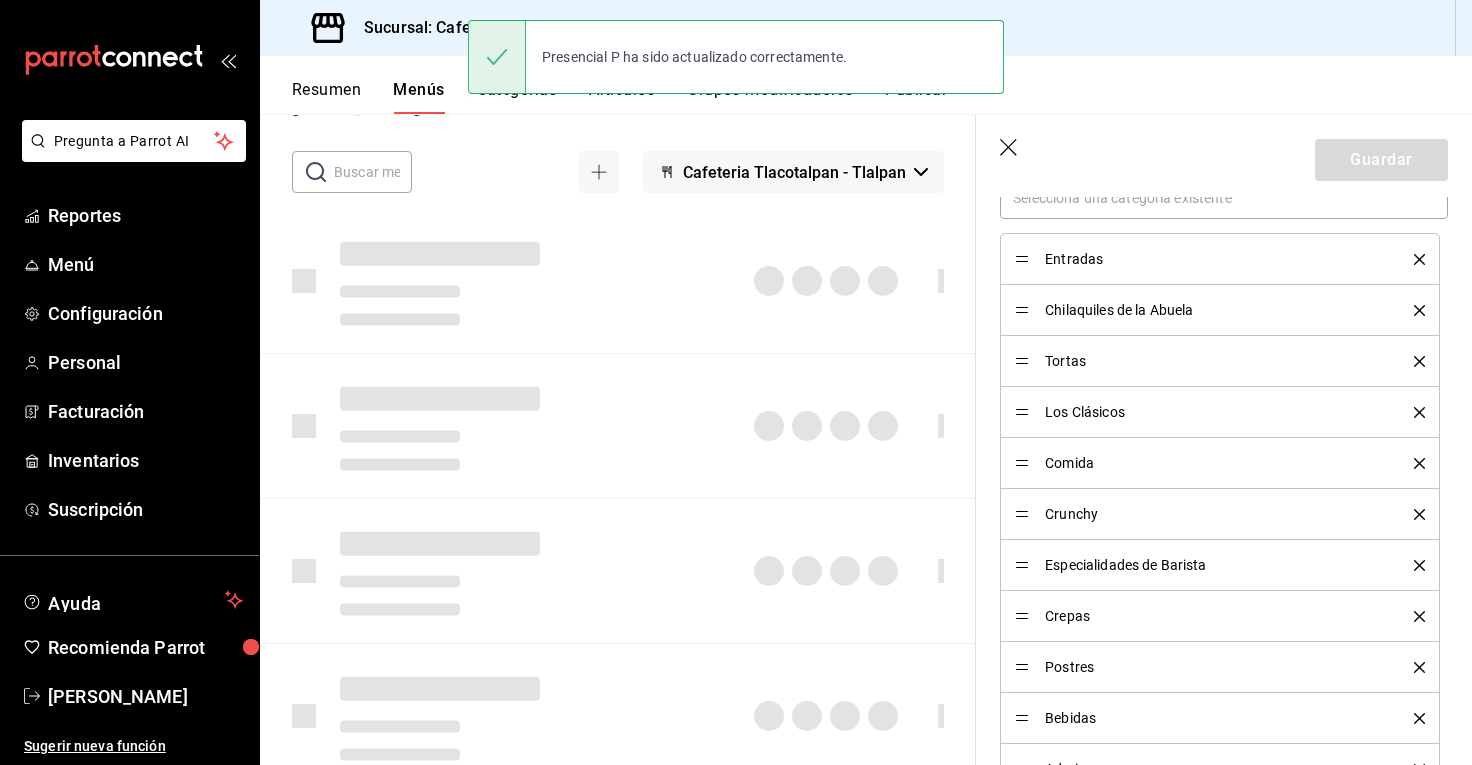 checkbox on "false" 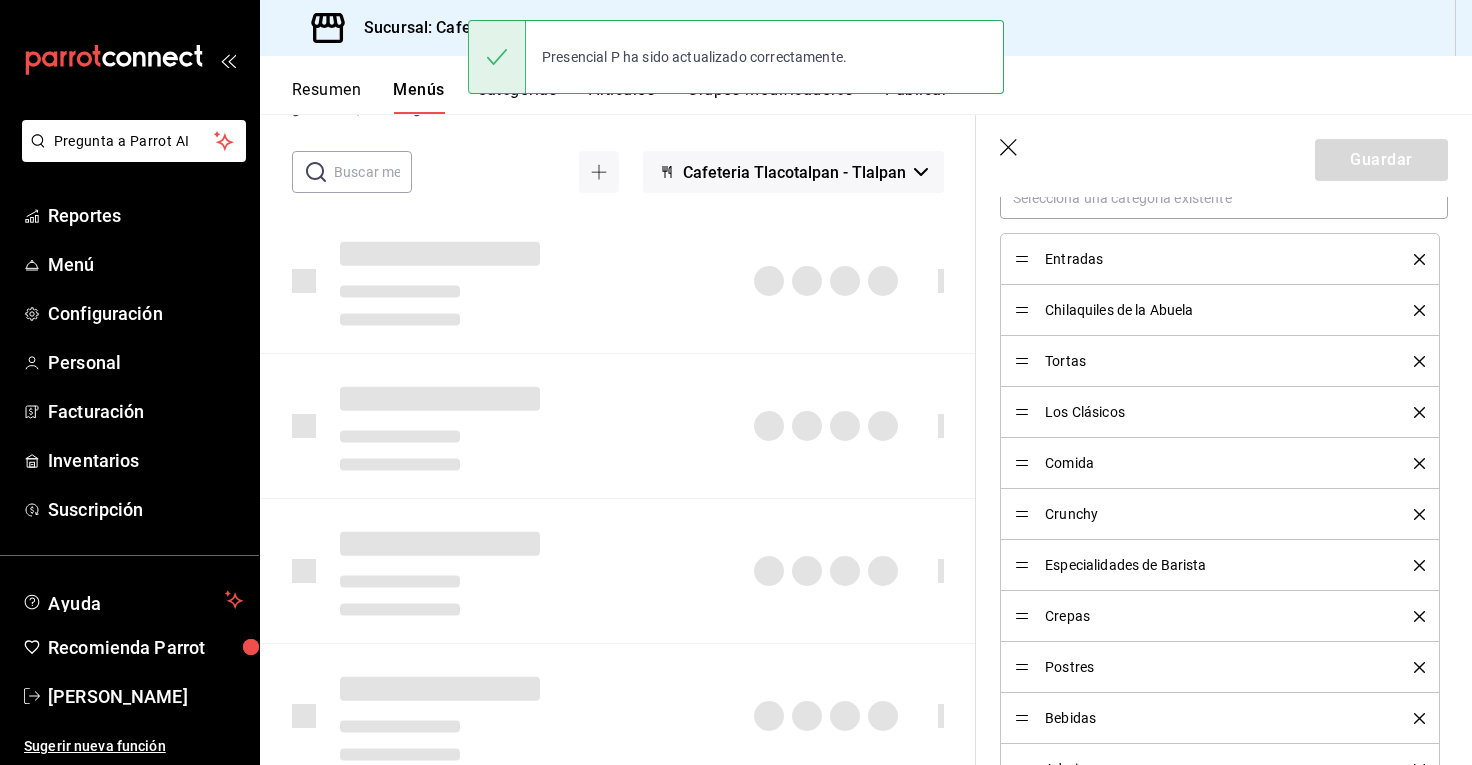 checkbox on "false" 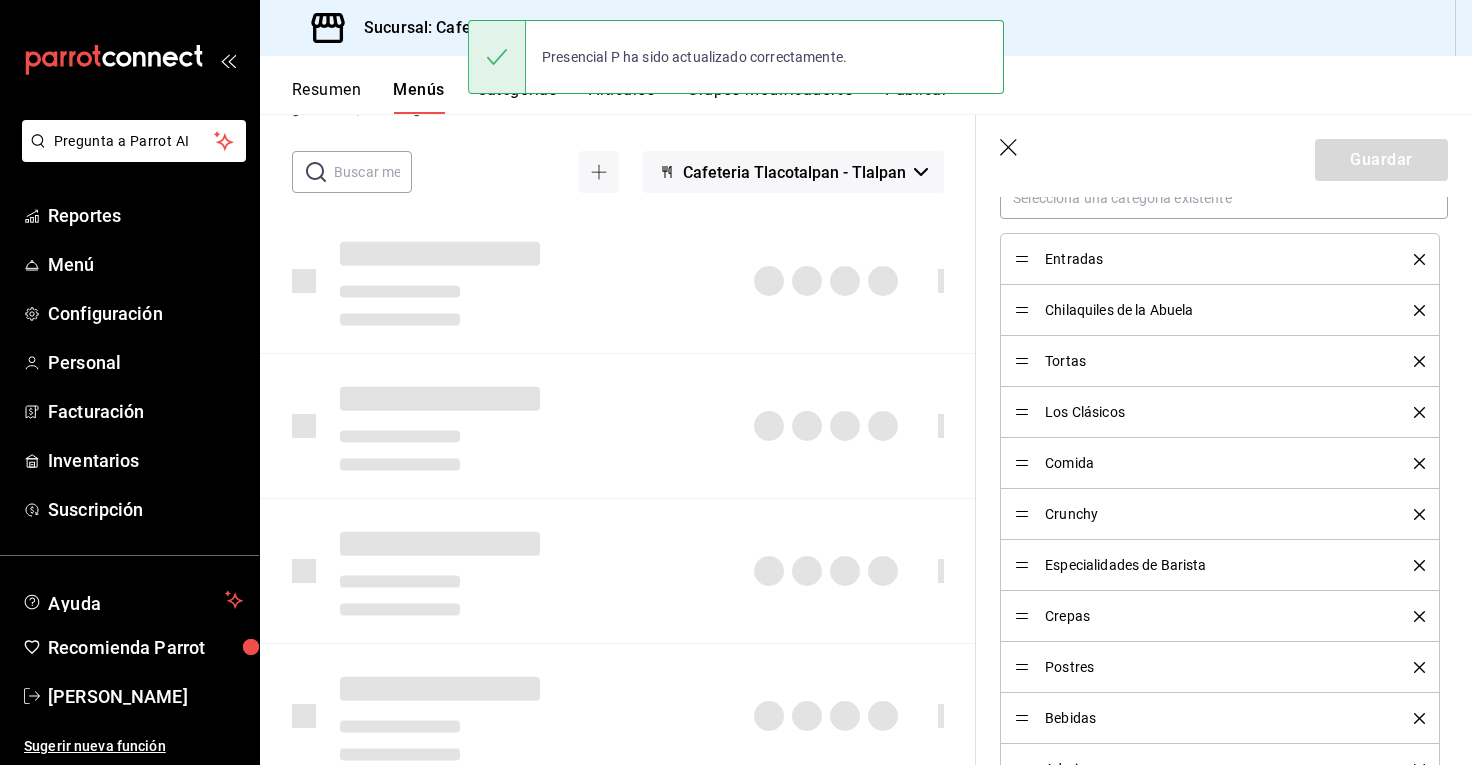 type on "1752784311075" 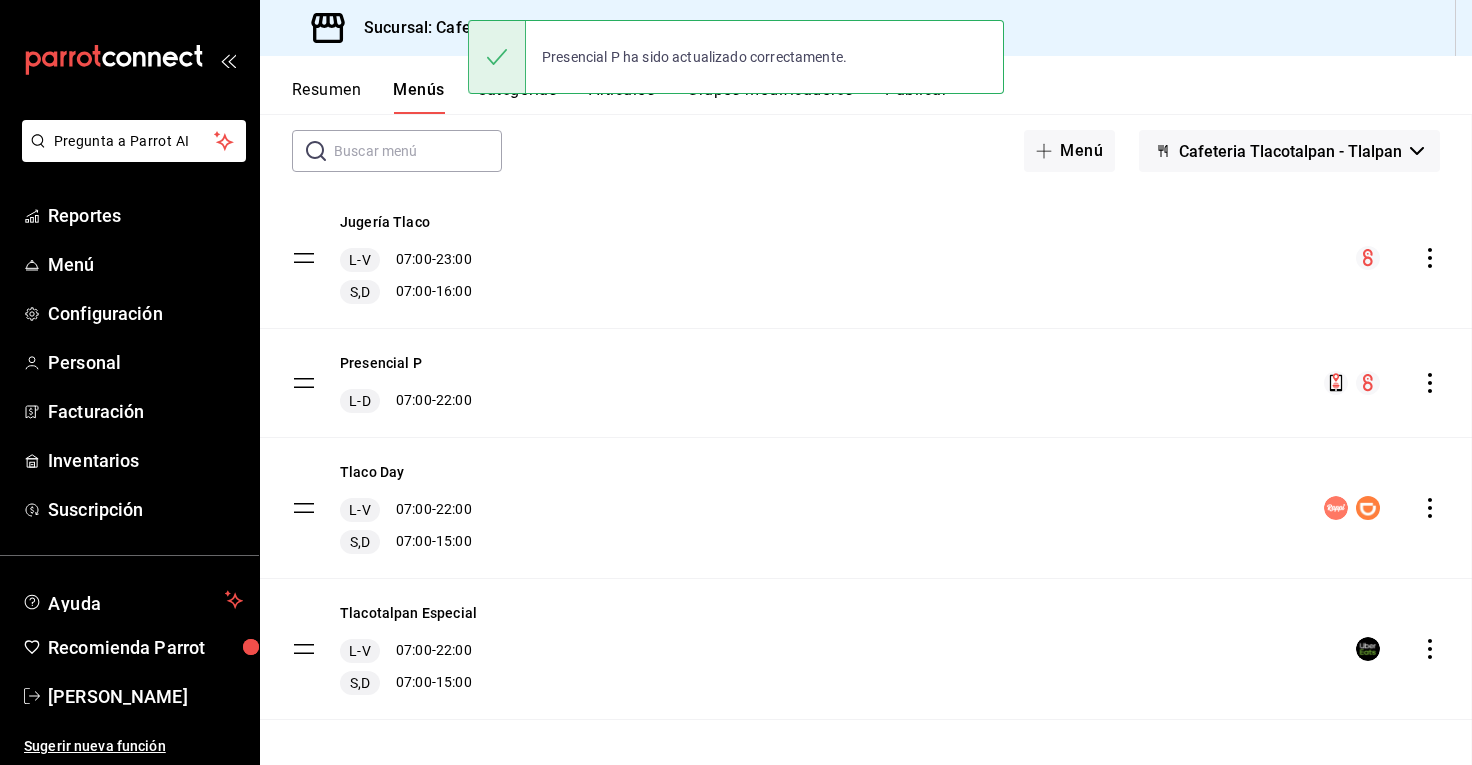 scroll, scrollTop: 0, scrollLeft: 0, axis: both 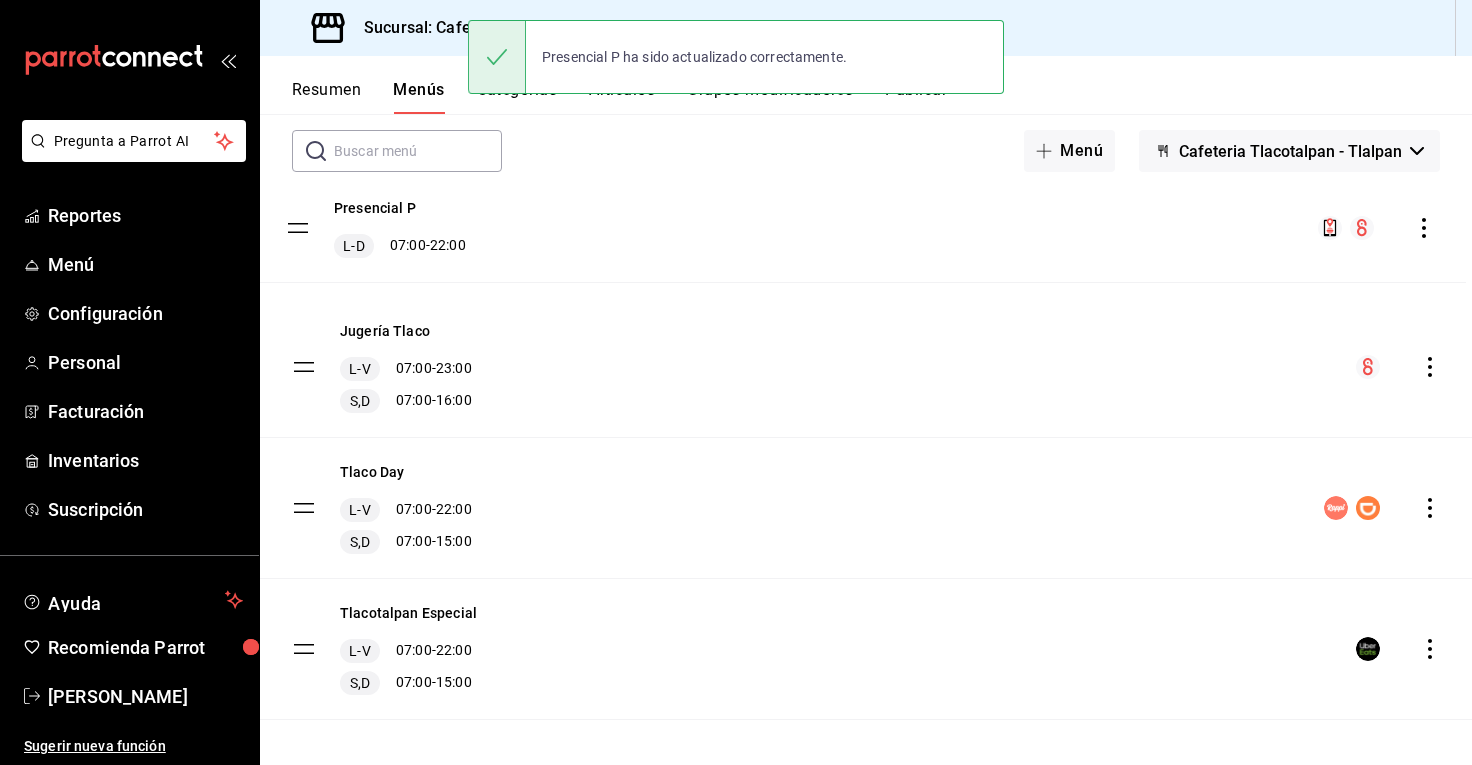 drag, startPoint x: 306, startPoint y: 383, endPoint x: 300, endPoint y: 245, distance: 138.13037 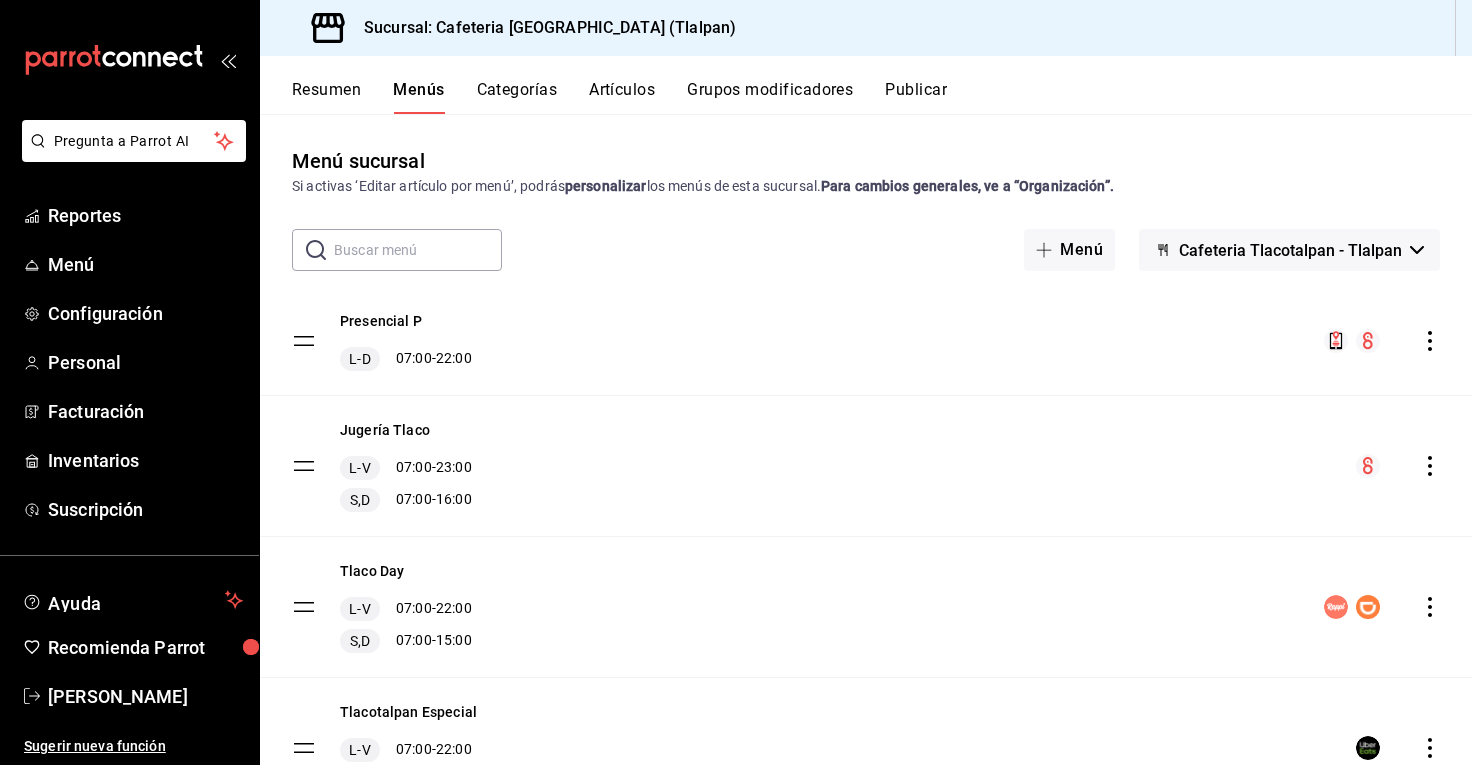 scroll, scrollTop: 0, scrollLeft: 0, axis: both 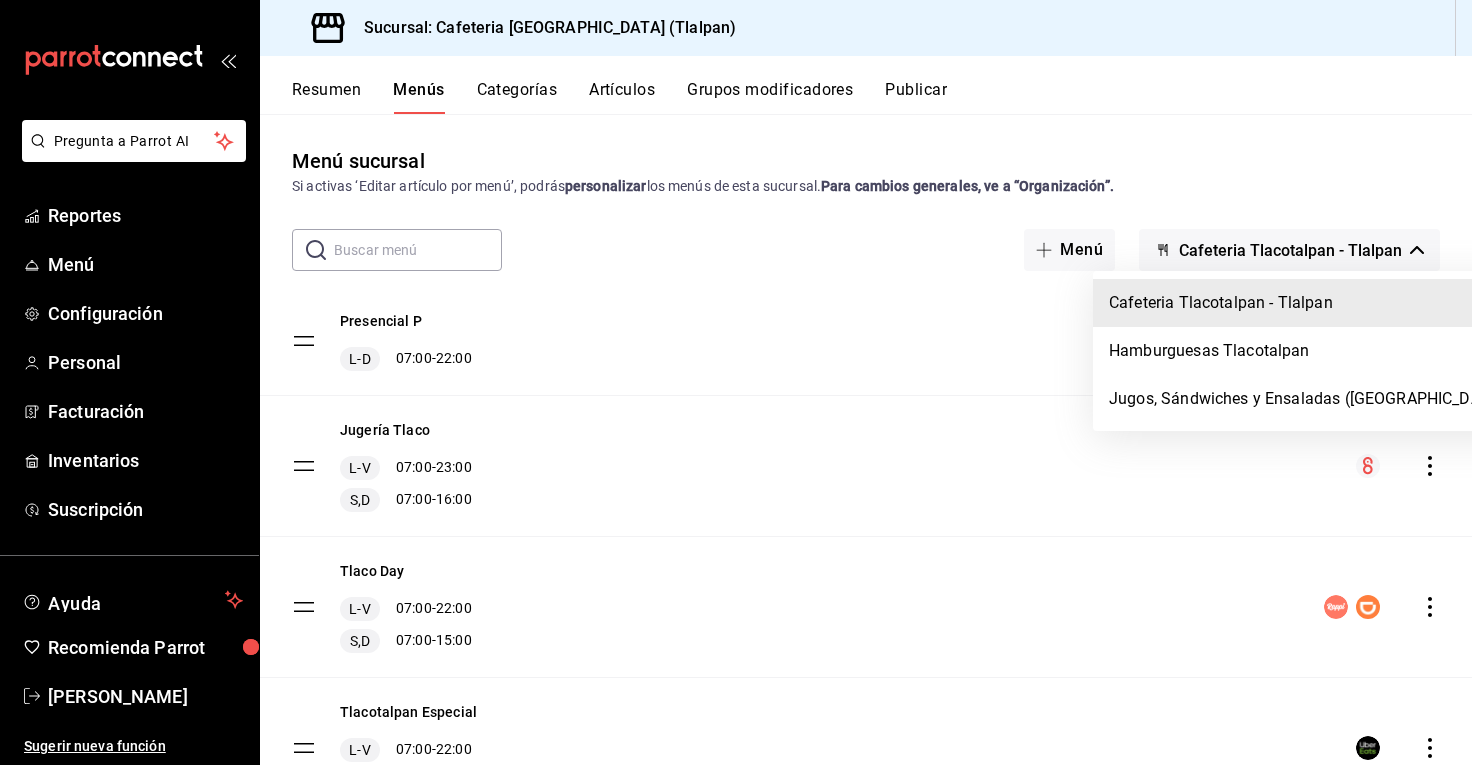 click at bounding box center (736, 382) 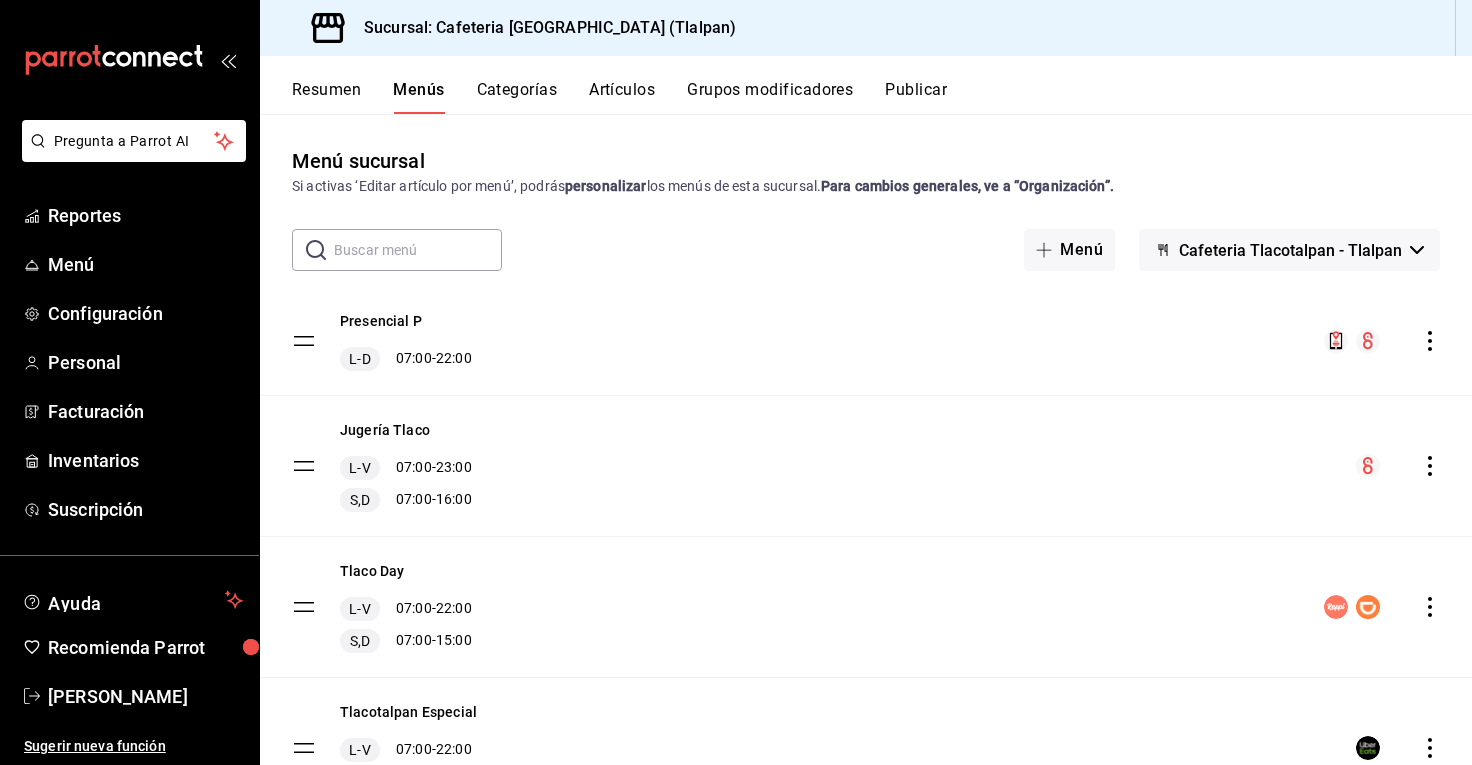 click on "Publicar" at bounding box center (916, 97) 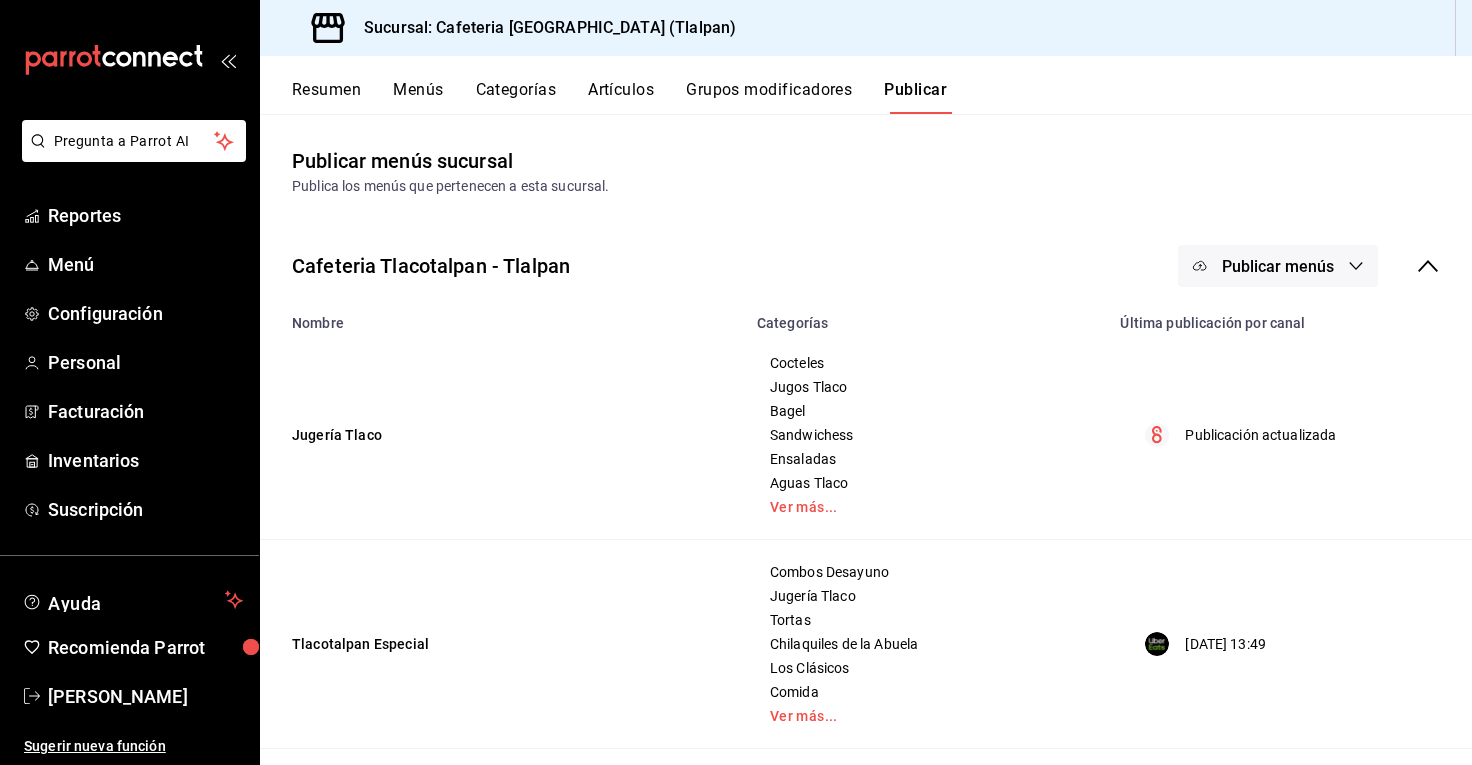click on "Publicar menús" at bounding box center [1278, 266] 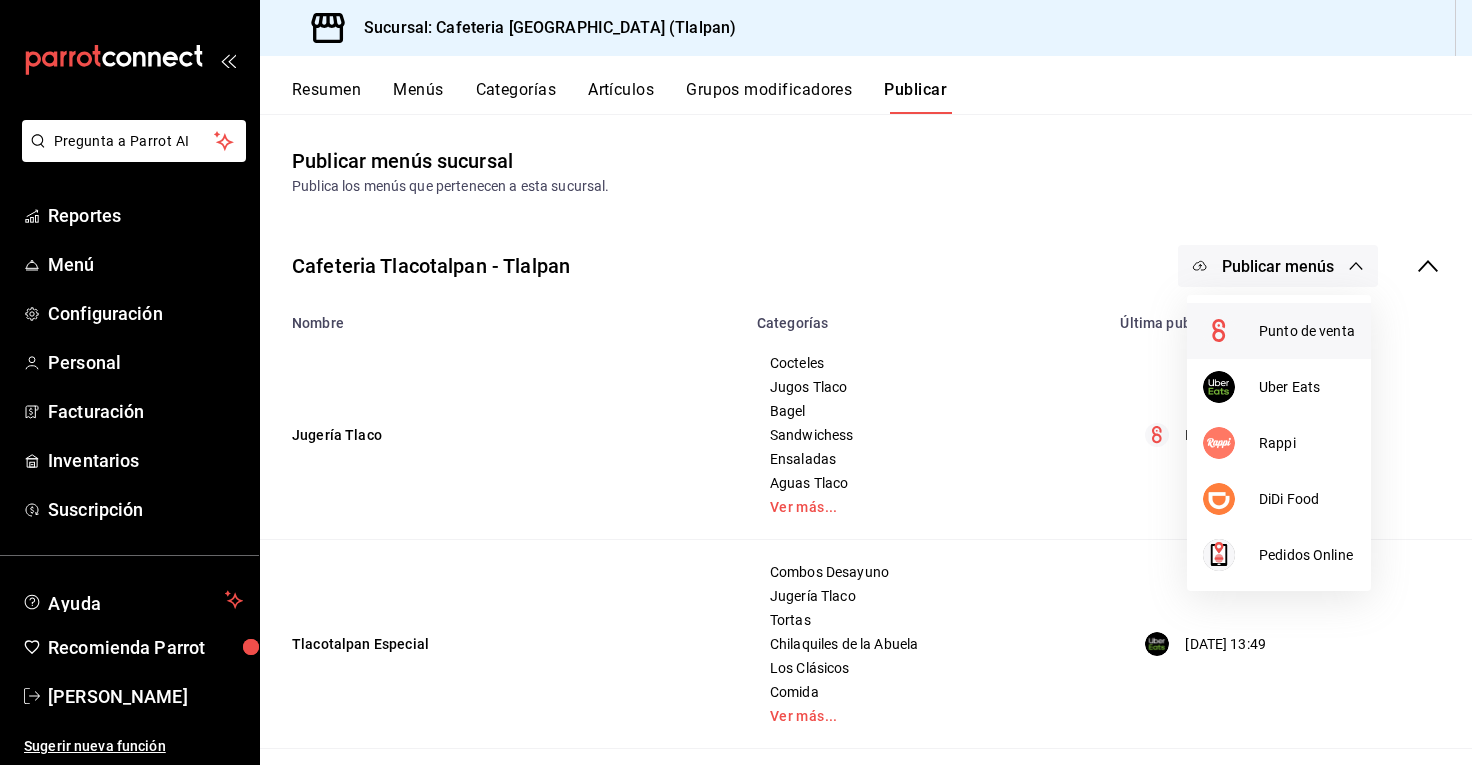 click on "Punto de venta" at bounding box center [1307, 331] 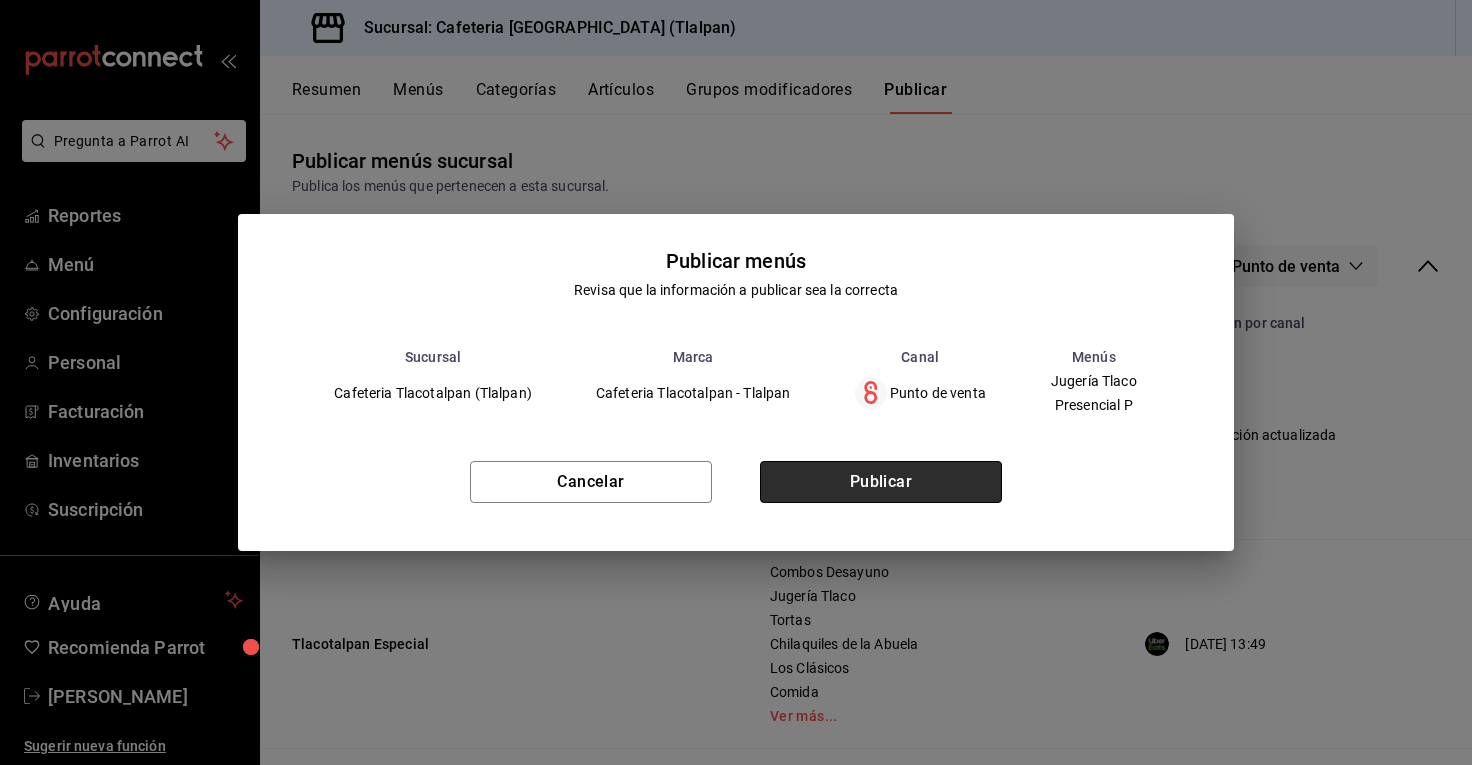 click on "Publicar" at bounding box center [881, 482] 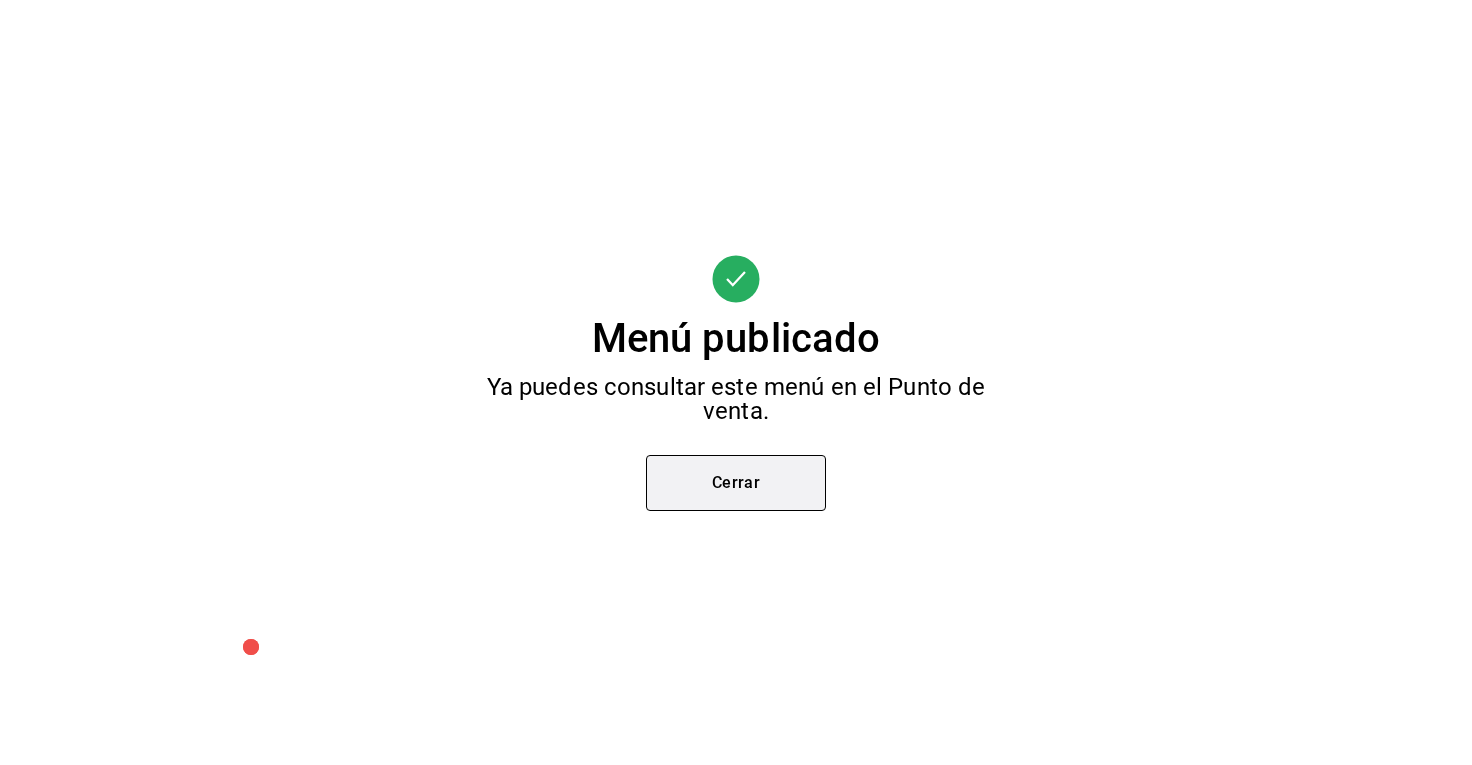click on "Cerrar" at bounding box center [736, 483] 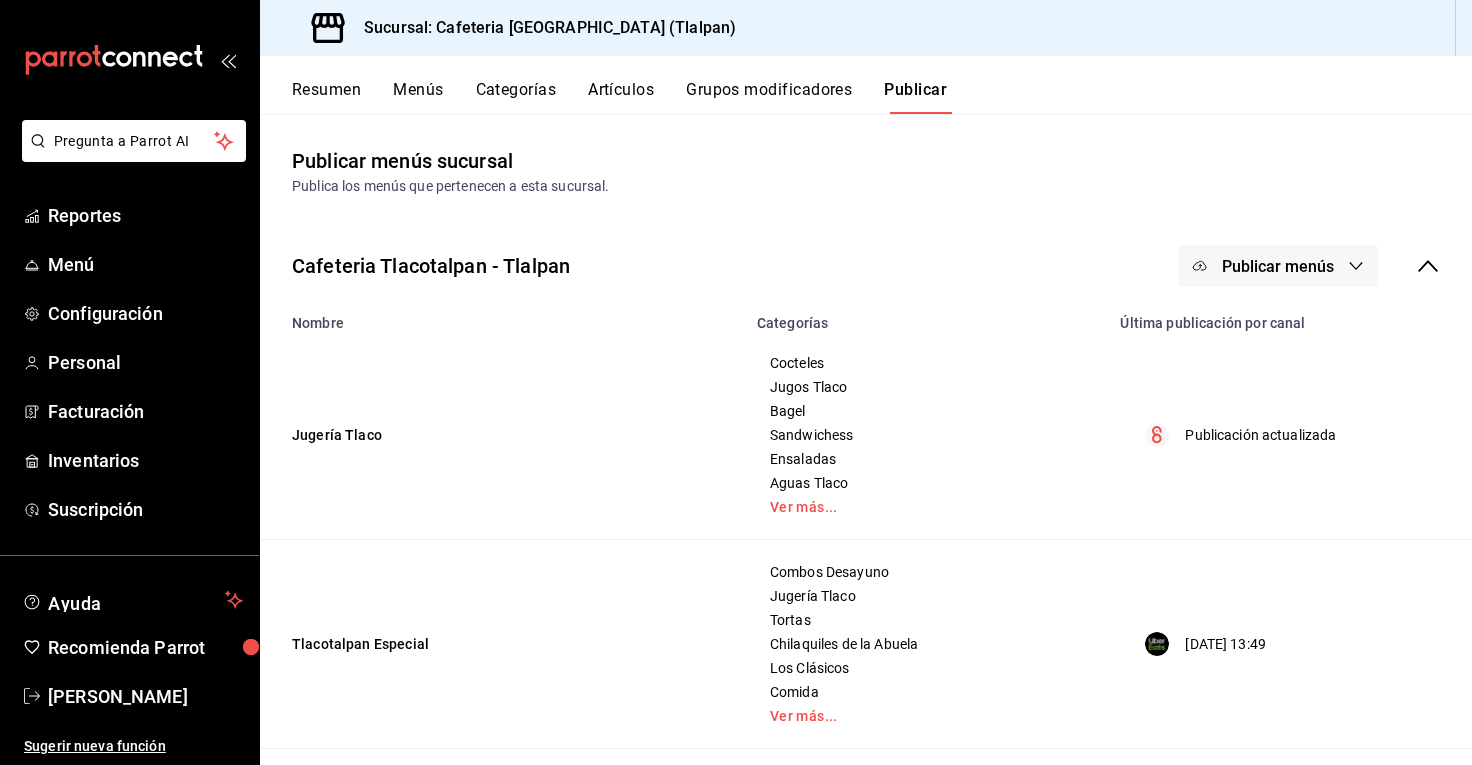 click on "Publicar menús" at bounding box center [1278, 266] 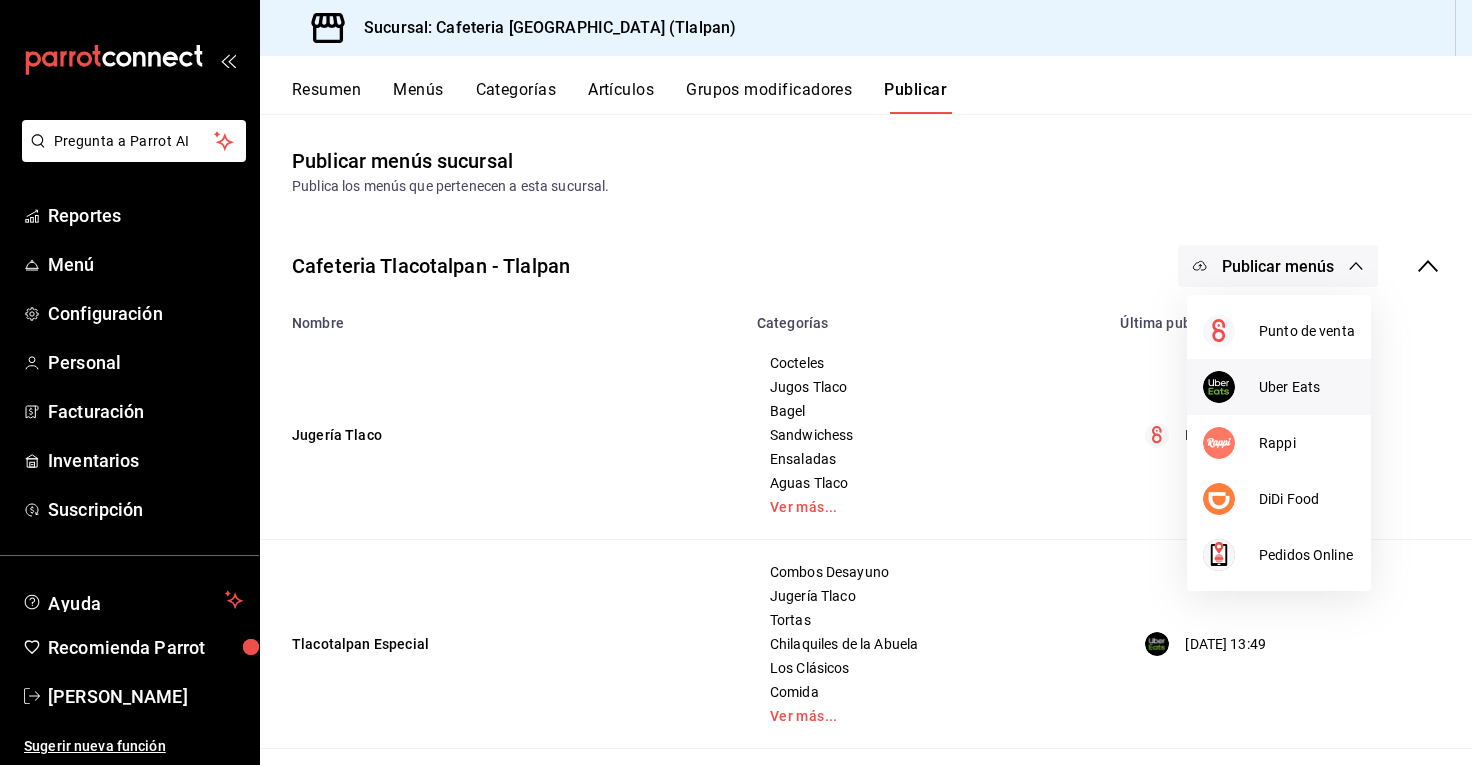 click on "Uber Eats" at bounding box center (1307, 387) 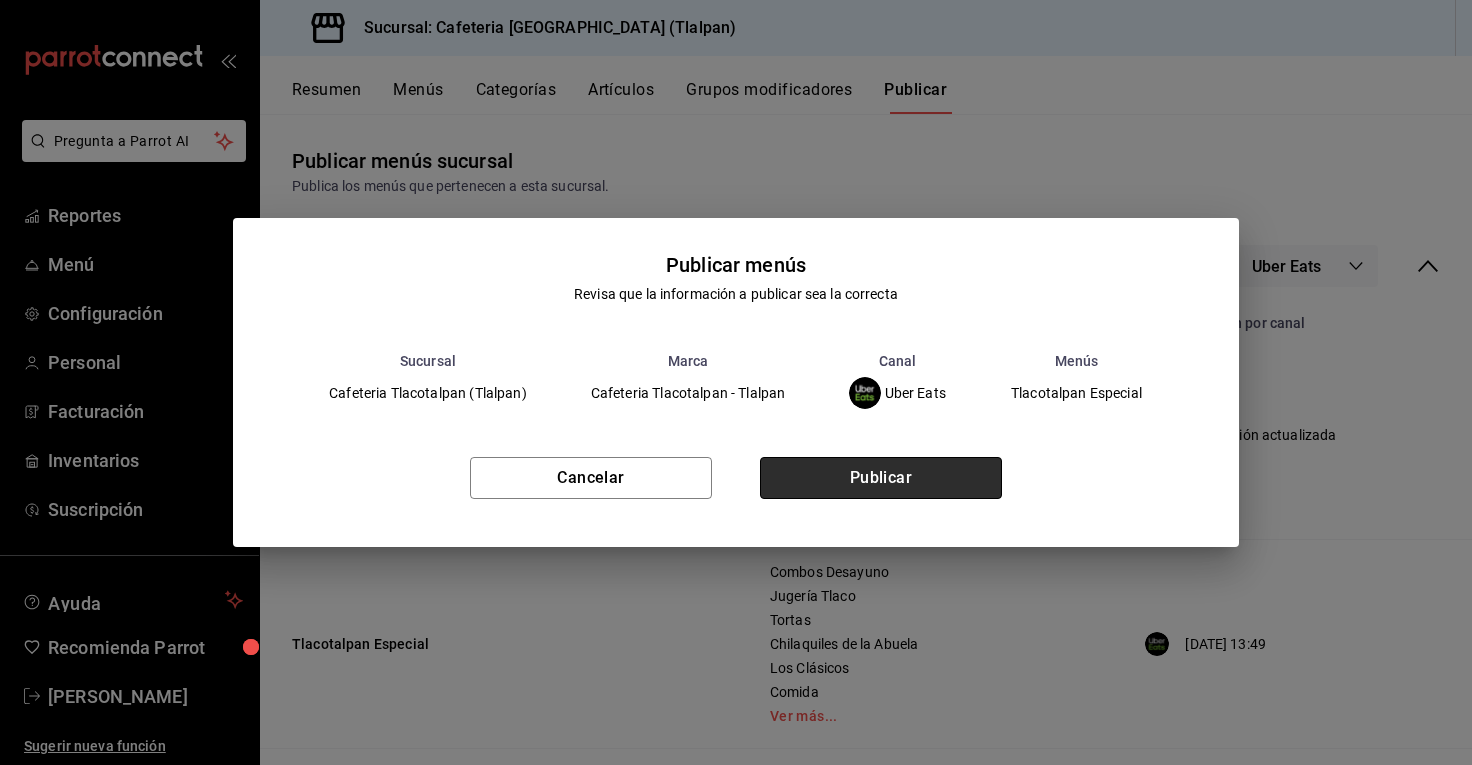 click on "Publicar" at bounding box center (881, 478) 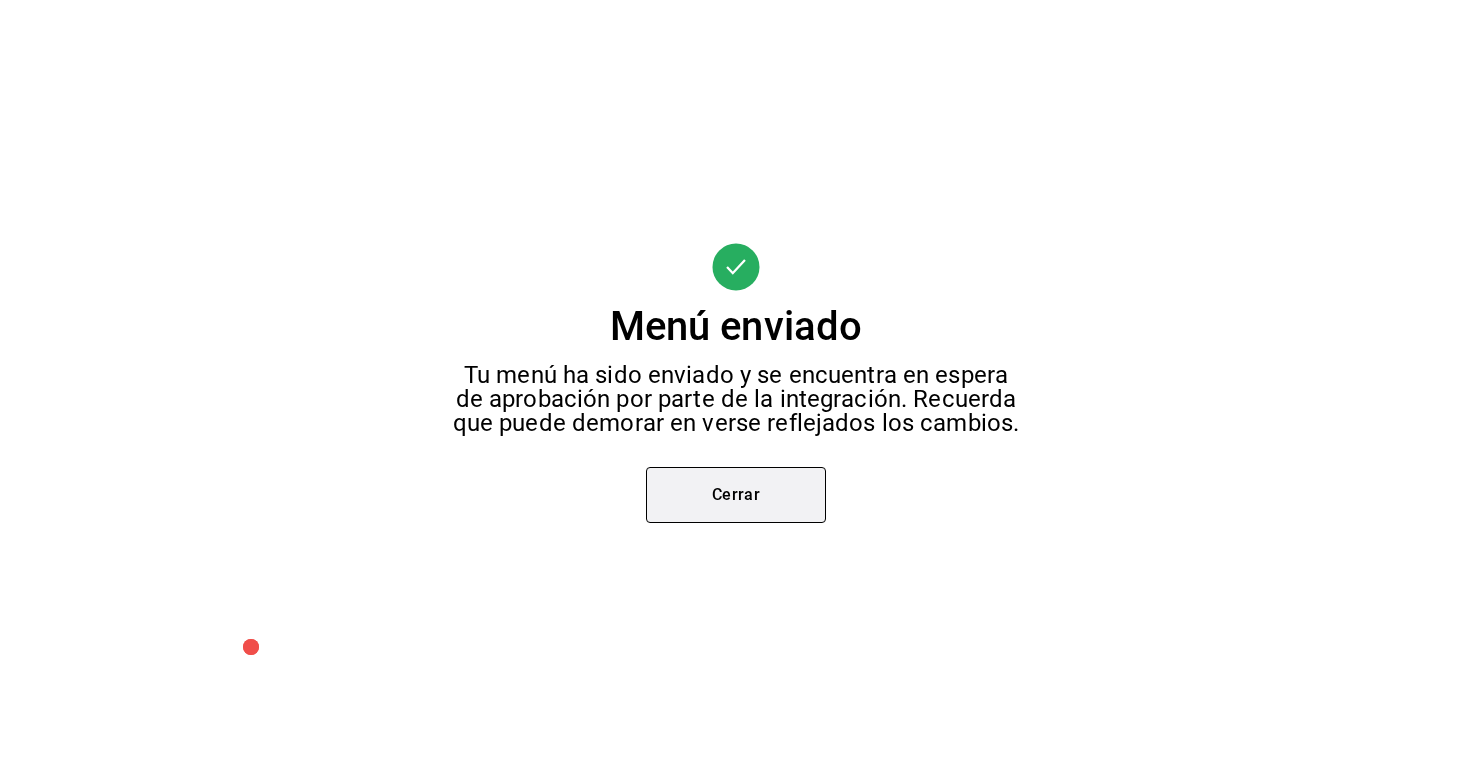 click on "Cerrar" at bounding box center (736, 495) 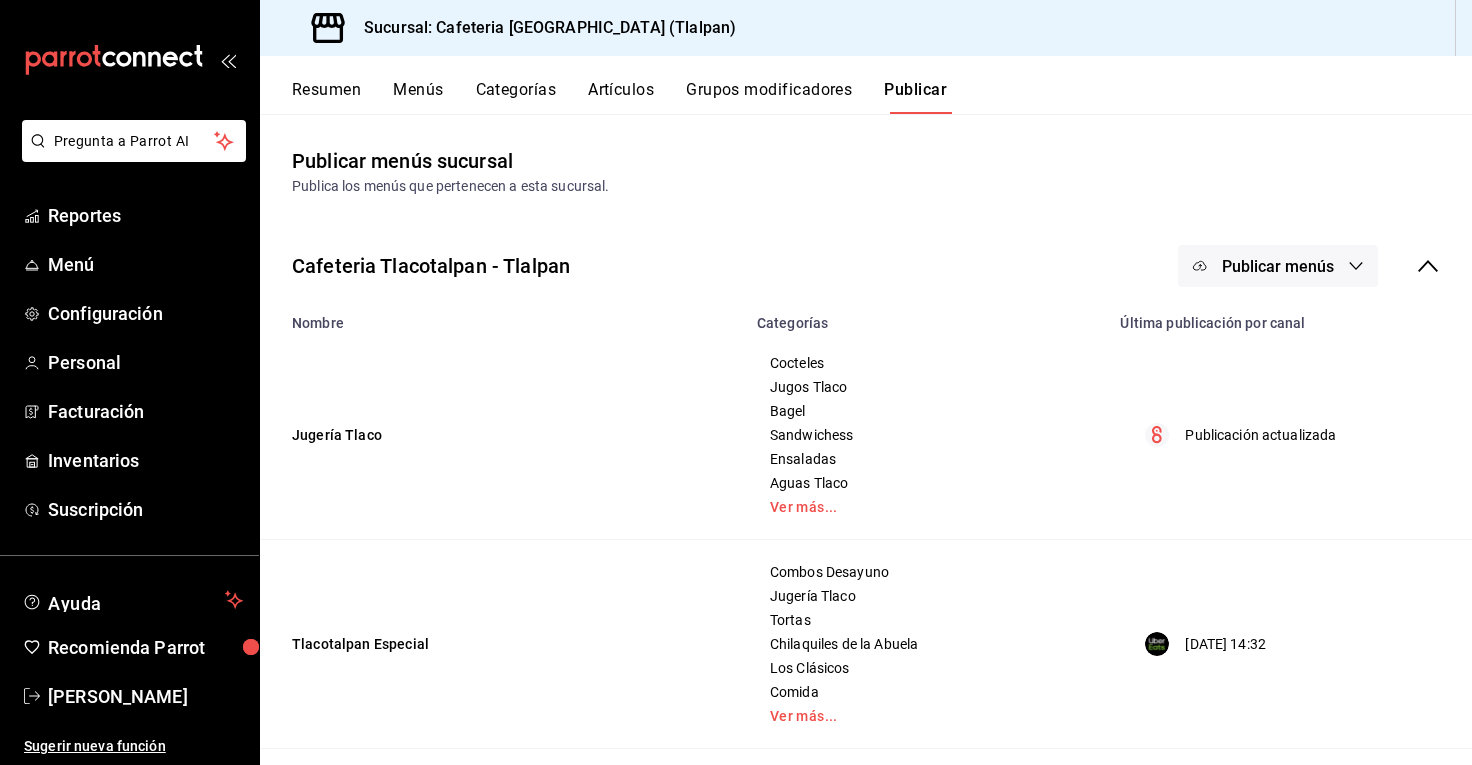 click on "Publicar menús" at bounding box center [1278, 266] 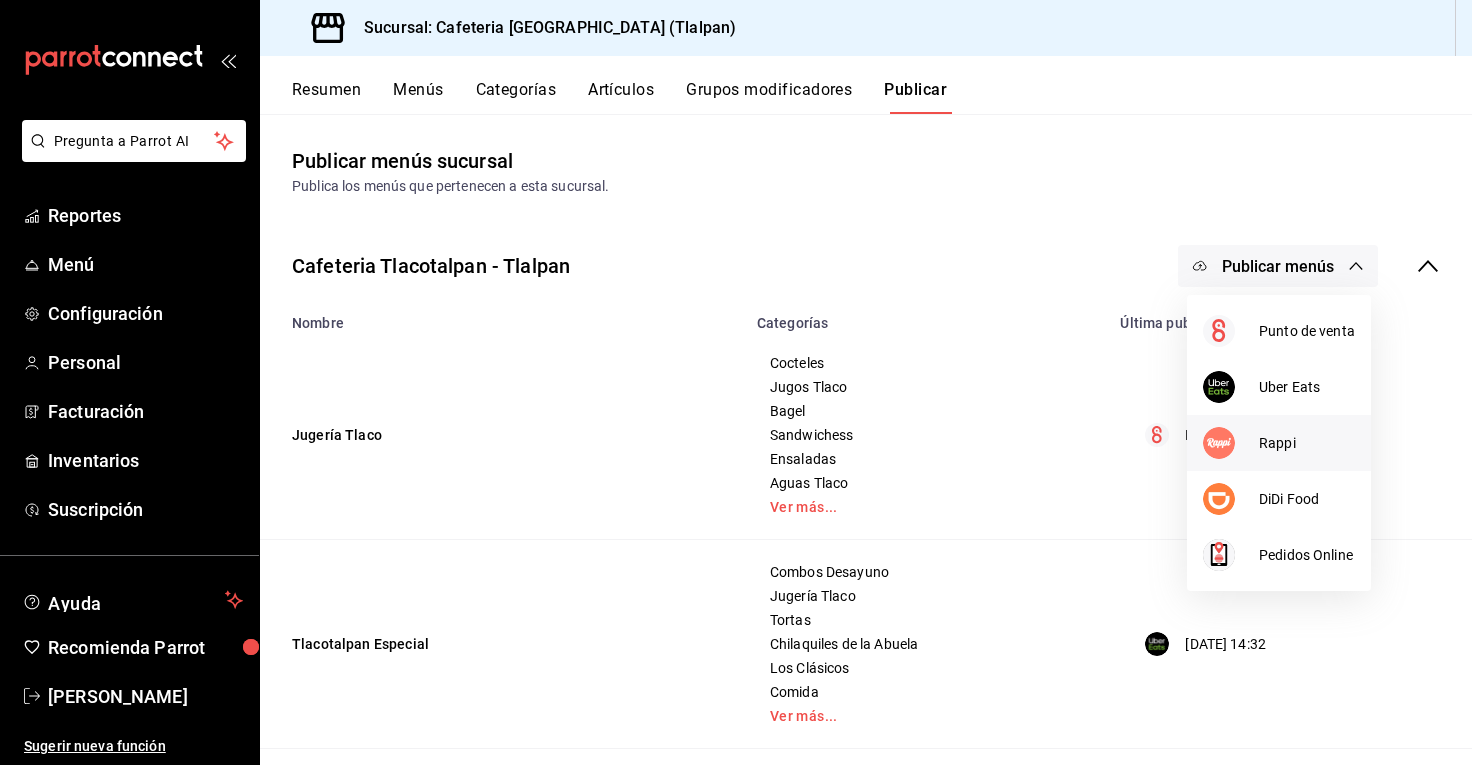 click on "Rappi" at bounding box center [1307, 443] 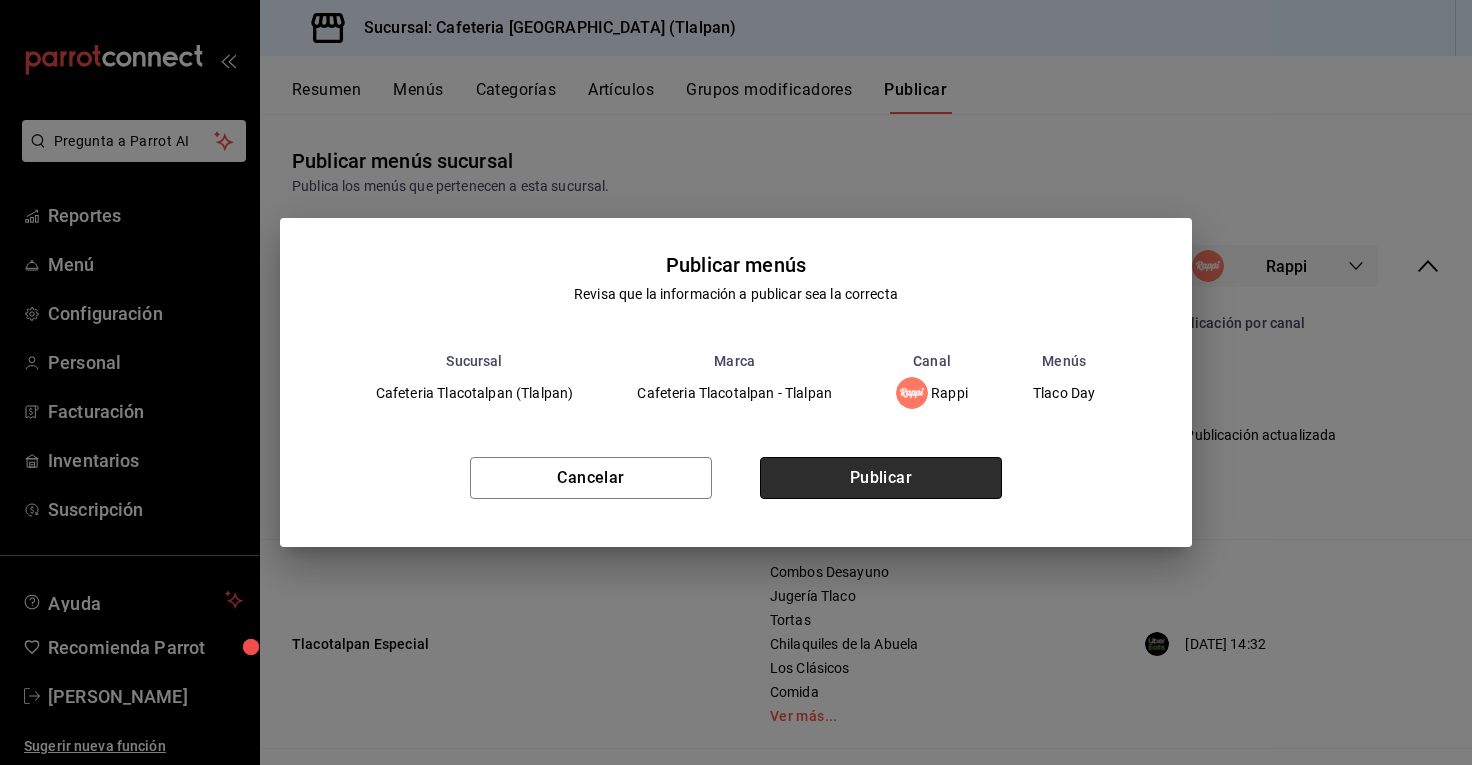 click on "Publicar" at bounding box center [881, 478] 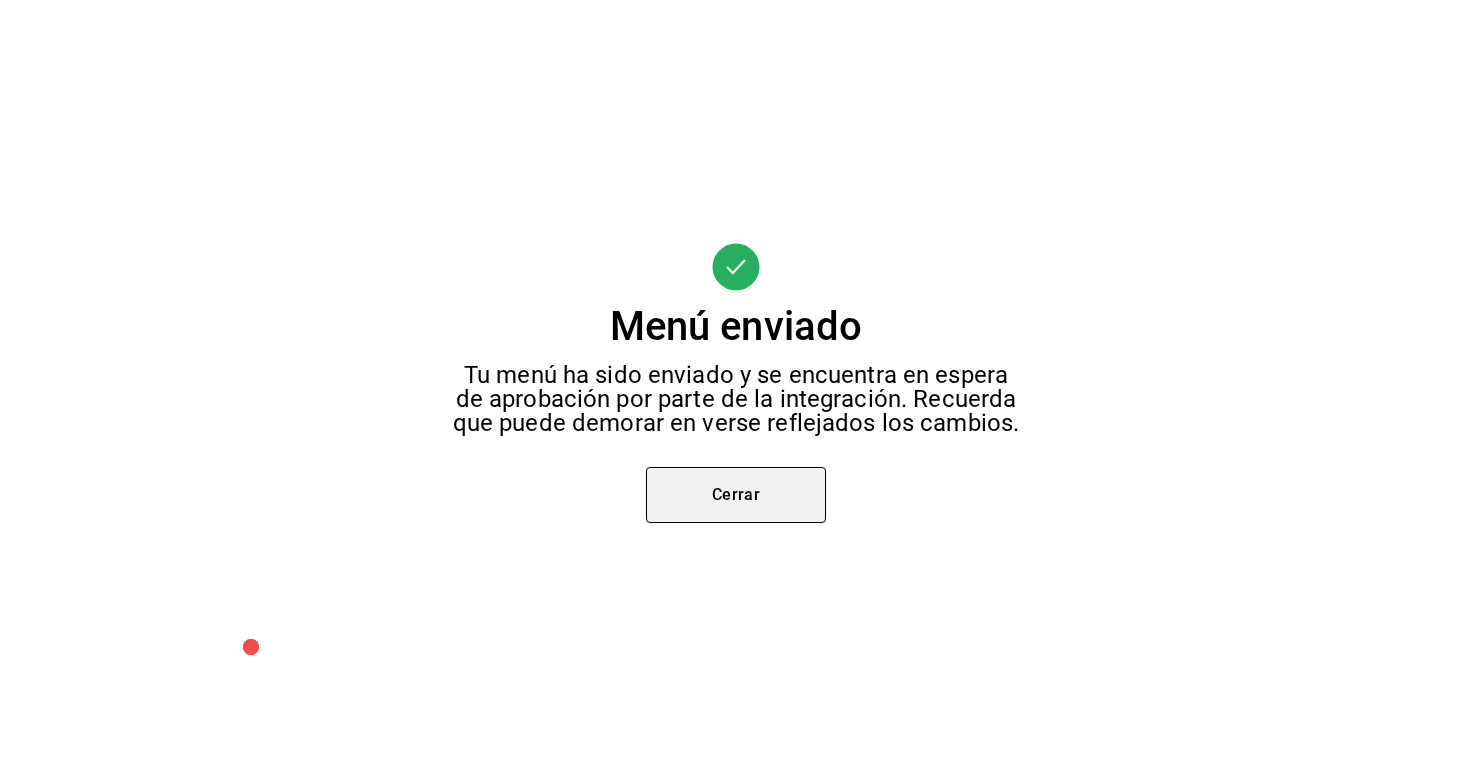 click on "Cerrar" at bounding box center [736, 495] 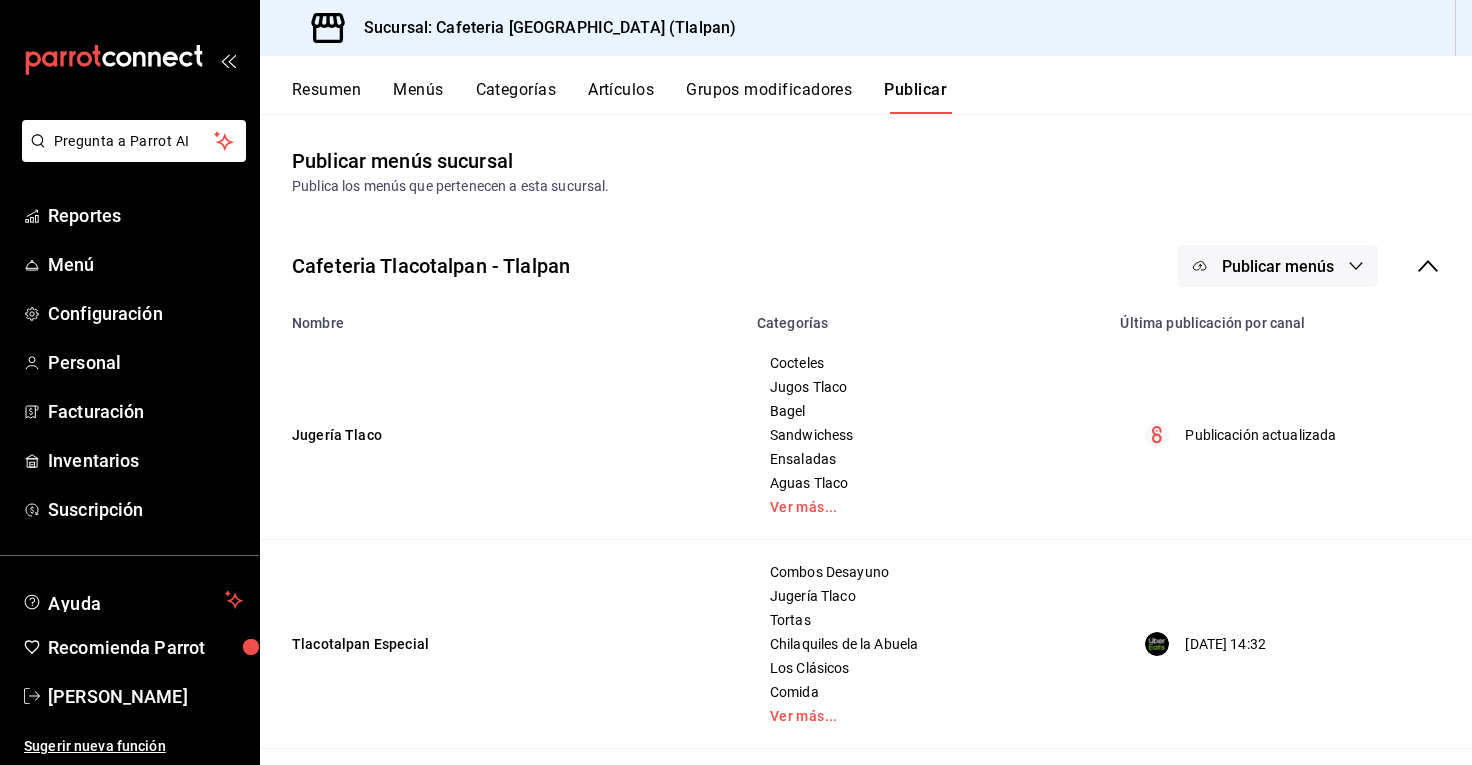 click on "Publicar menús" at bounding box center (1278, 266) 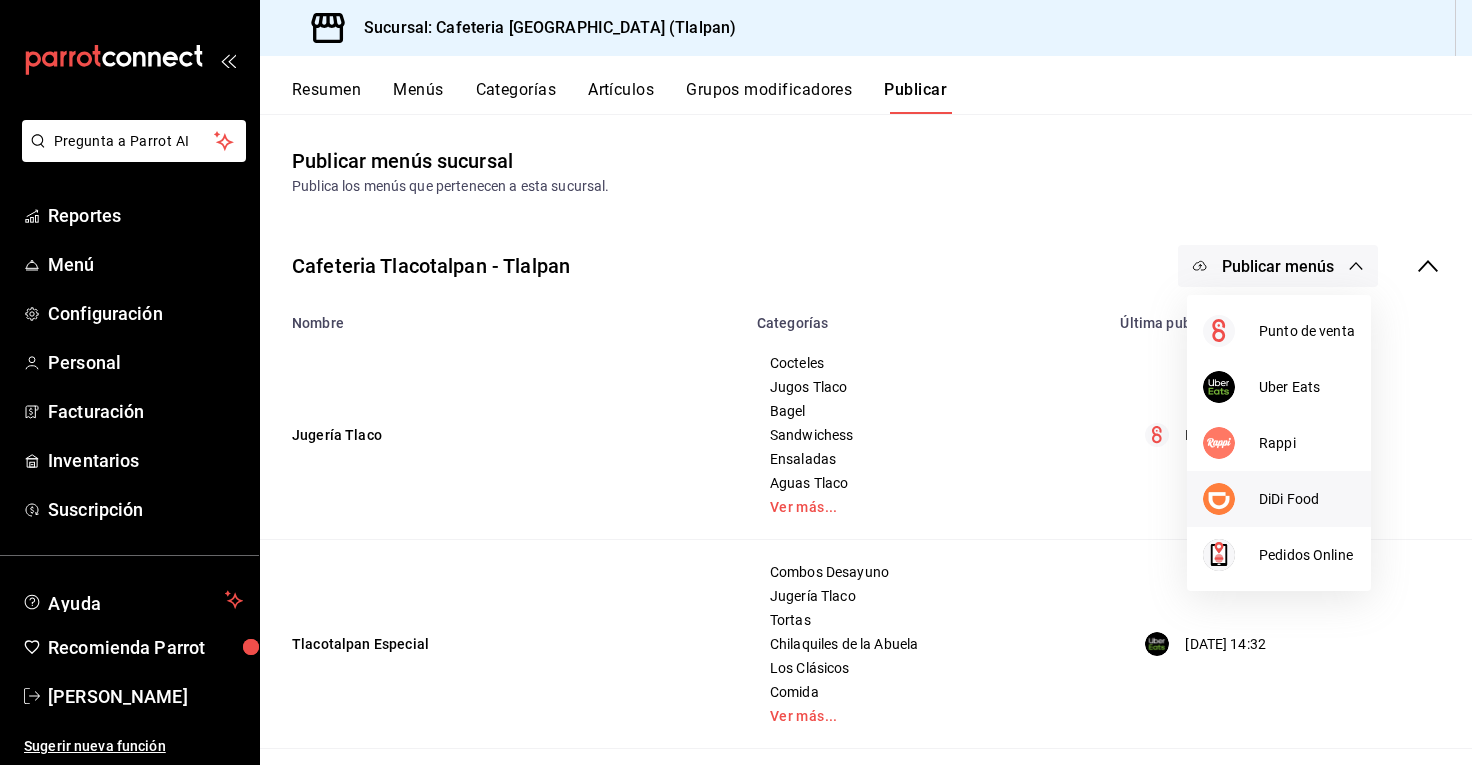 click on "DiDi Food" at bounding box center (1307, 499) 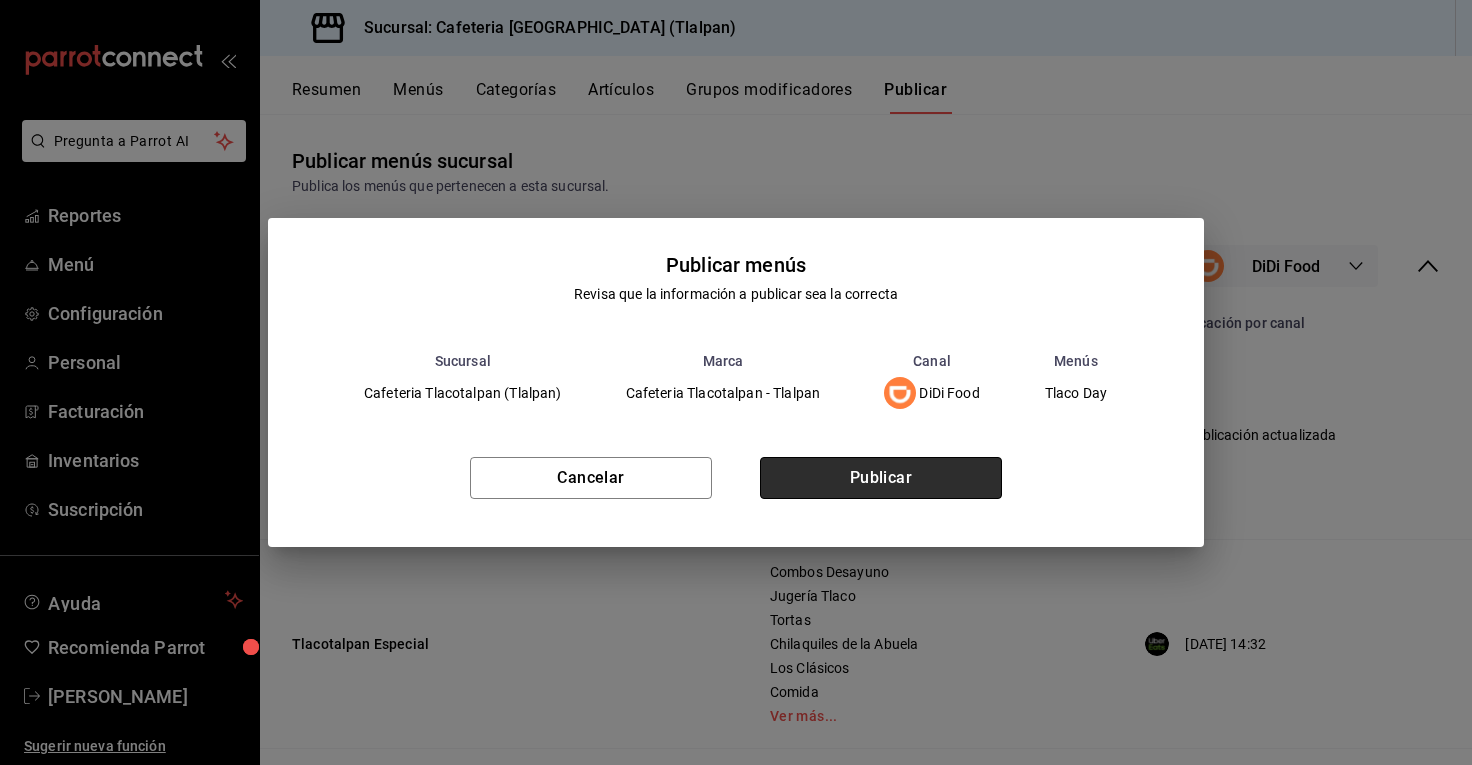 click on "Publicar" at bounding box center (881, 478) 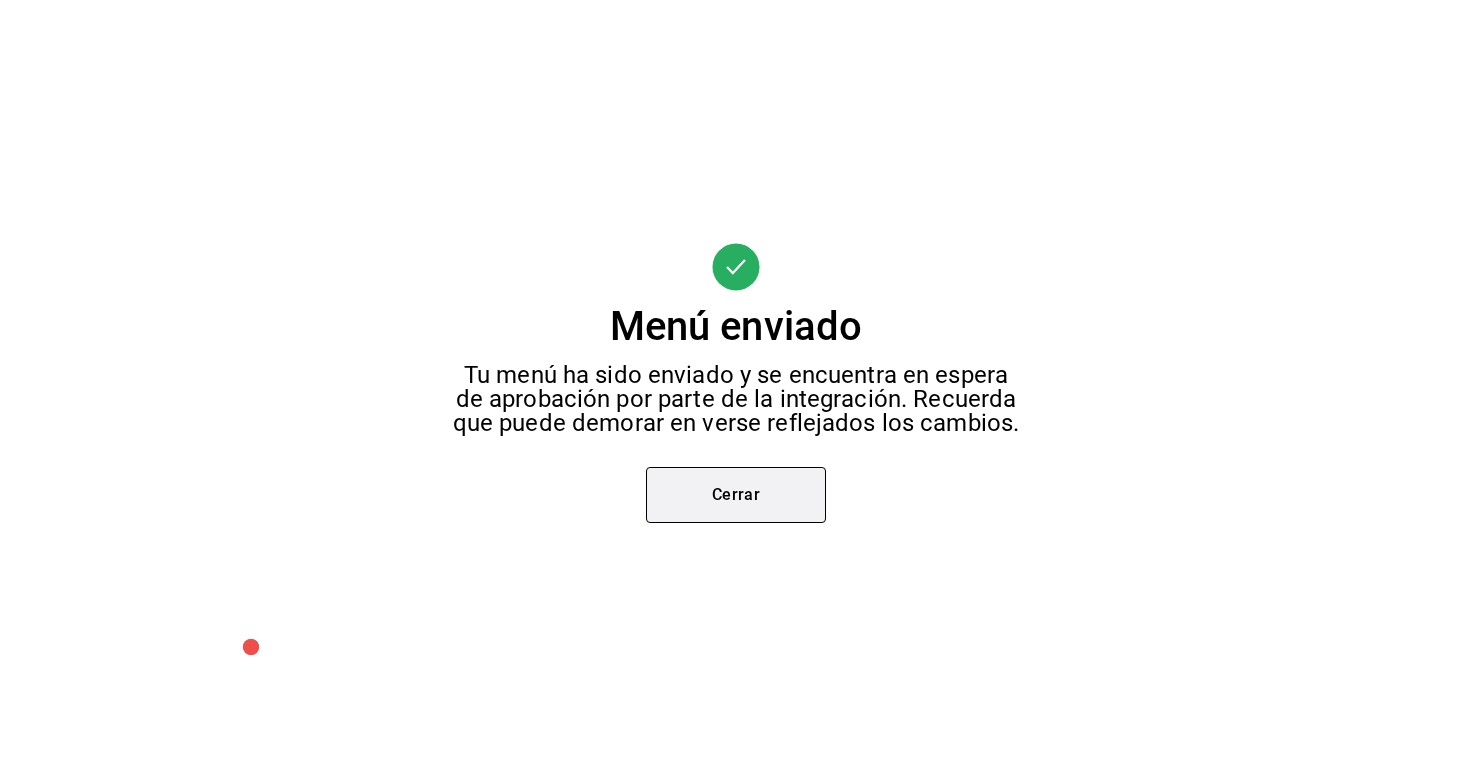 click on "Cerrar" at bounding box center (736, 495) 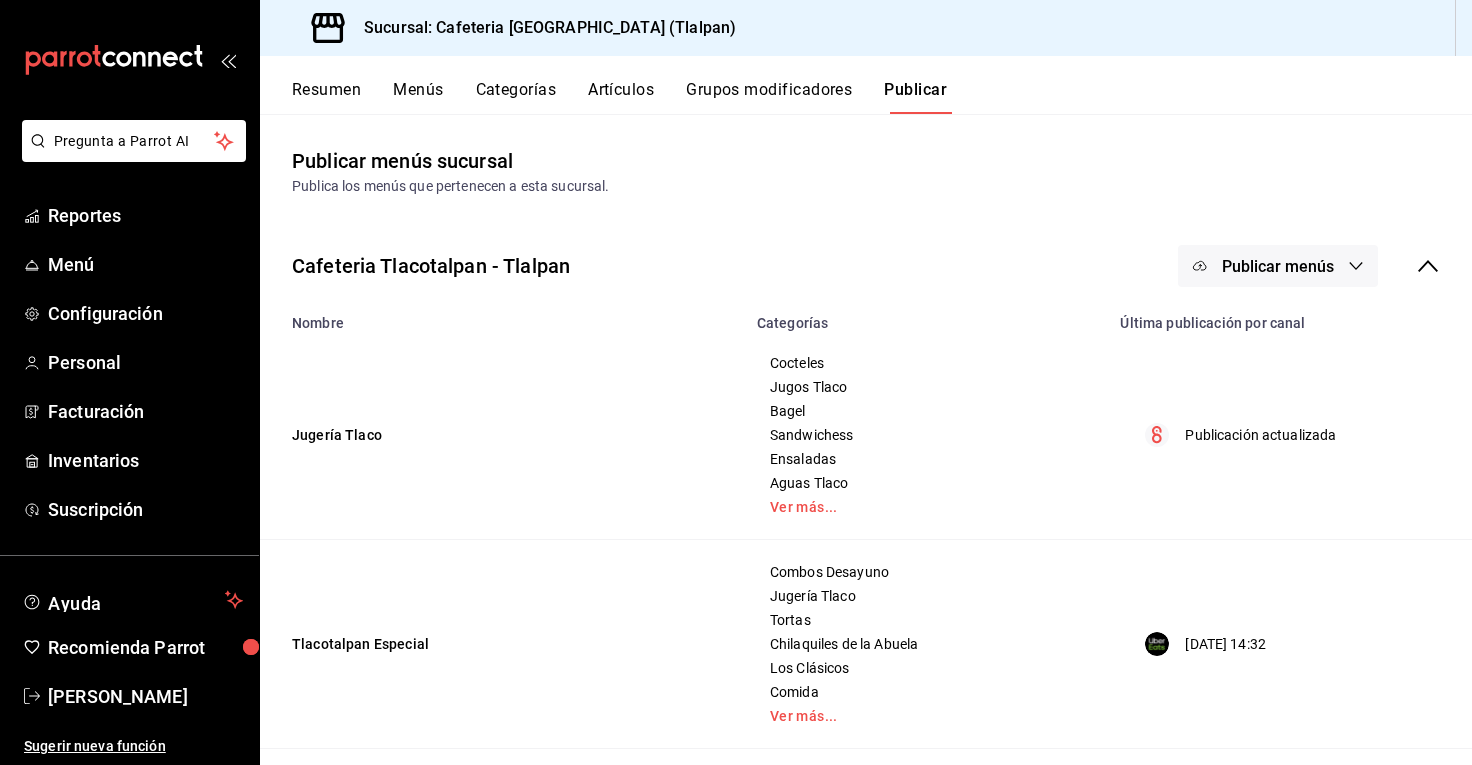 click on "Artículos" at bounding box center [621, 97] 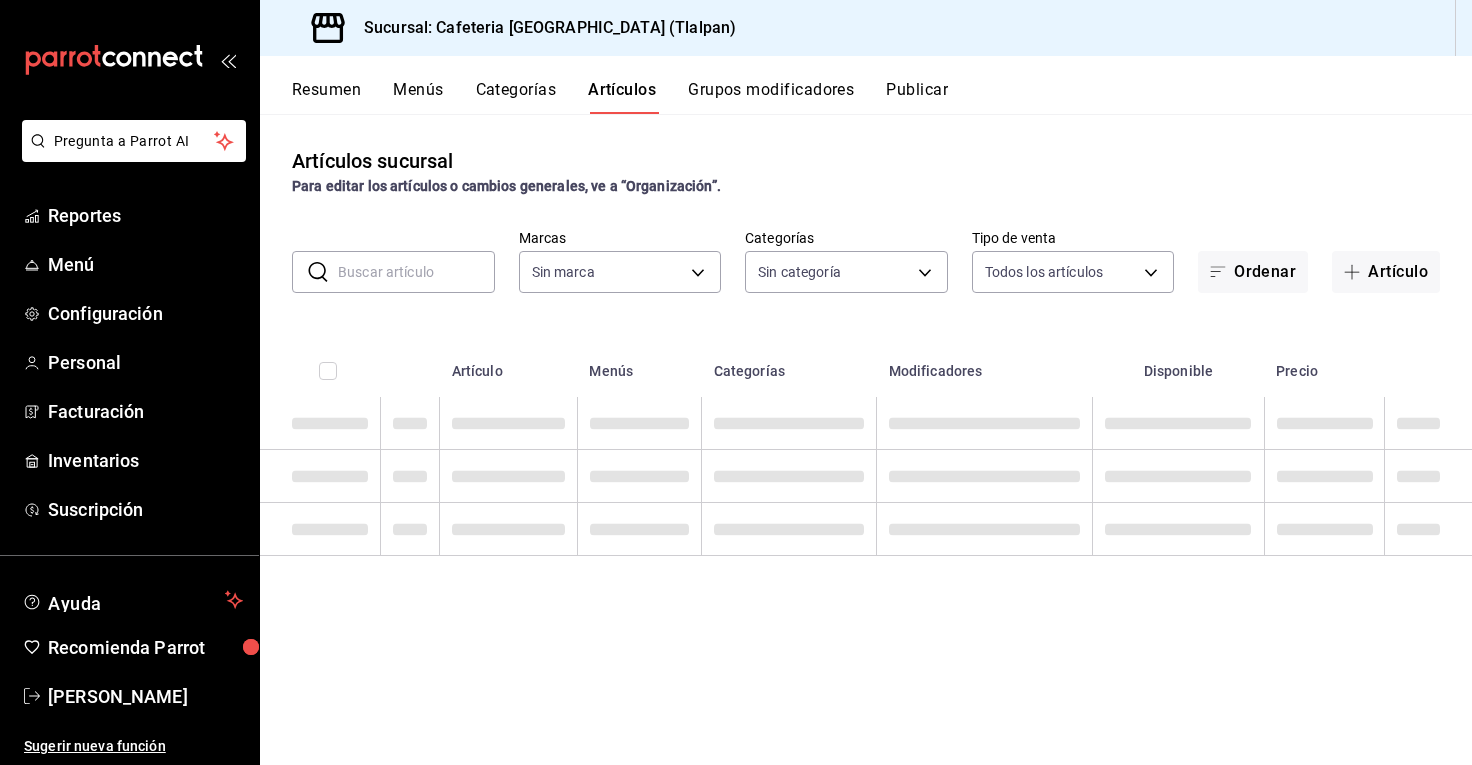type on "ec576109-29d1-42df-b2ca-5becddbd2efe,3dfd9669-9911-4f47-a36d-8fb2dcc6eb36,e5a576e0-1280-44fc-956b-c23003dbc8e2" 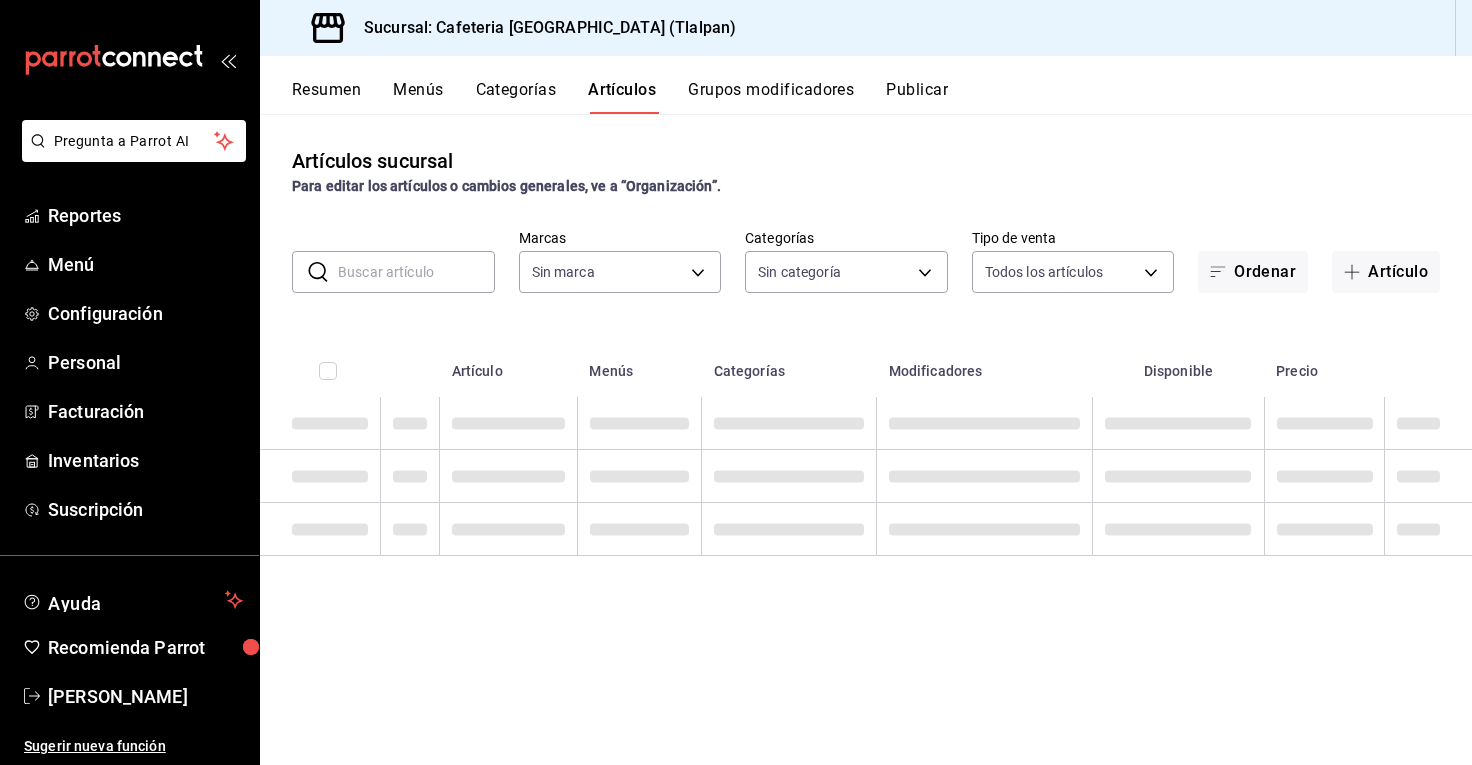 type on "2df64931-09e0-4952-9b1e-a15b872a294e,3f7d600b-b245-4d6f-aa15-3497b0d54797,69515607-b601-457c-bbdd-3bb4e6c9157d,24f75497-1449-4194-b61b-0283aa63657c,5553a0b4-602e-4cb2-ab2b-ff73a8274882,4811b16f-3865-41a0-a6c3-fab519ca8a70,9a77a650-4ff2-46d1-9fc6-b039b86b1503,591cd491-ed2f-45dd-bf3c-fa93a05a9a2a,6214f0a6-adc1-4406-be58-4c135fe015e3,0002beeb-63d8-41d7-9020-3adc6febc374,2df1c667-3cdc-40cb-b6cd-d15d721ae658,c3b2bad0-73dc-4016-8faf-0fe81669a36e,e7f30b2e-0f5f-46ab-81bc-856a967342da,e537c9cf-b1df-49b2-97aa-79c14c35329a,df8226eb-0387-4c3c-8bee-2ba85abc8acd,2c510f4c-2ae7-4ff8-a961-5da937848789,16c66cad-7941-4eeb-b3ab-5e556c7525b0,5d88865e-f9ab-47d6-bf15-d24fb3610f5a,36d1b806-7385-4c12-996b-e719420d6c0e,ed0cf95d-e247-4bee-ad45-fbe5a3c99d60,e011a2ea-179b-466c-ad98-64ca230c9594,c73c9db6-4bb0-4e06-8b5e-8e898099d52d,e9e68465-86e8-450d-9bb3-72899039c4d5,8043524e-7cf5-4b1a-a3fb-b664a9317c0f,f23bcbb9-25dd-45cc-81c8-2ed23b1189b1,eaf702ef-9399-49aa-89a5-7dc62cfe760a,4c613442-8b27-4ae7-9549-0986bf9cee0e,20647901-5613-4fad-af1..." 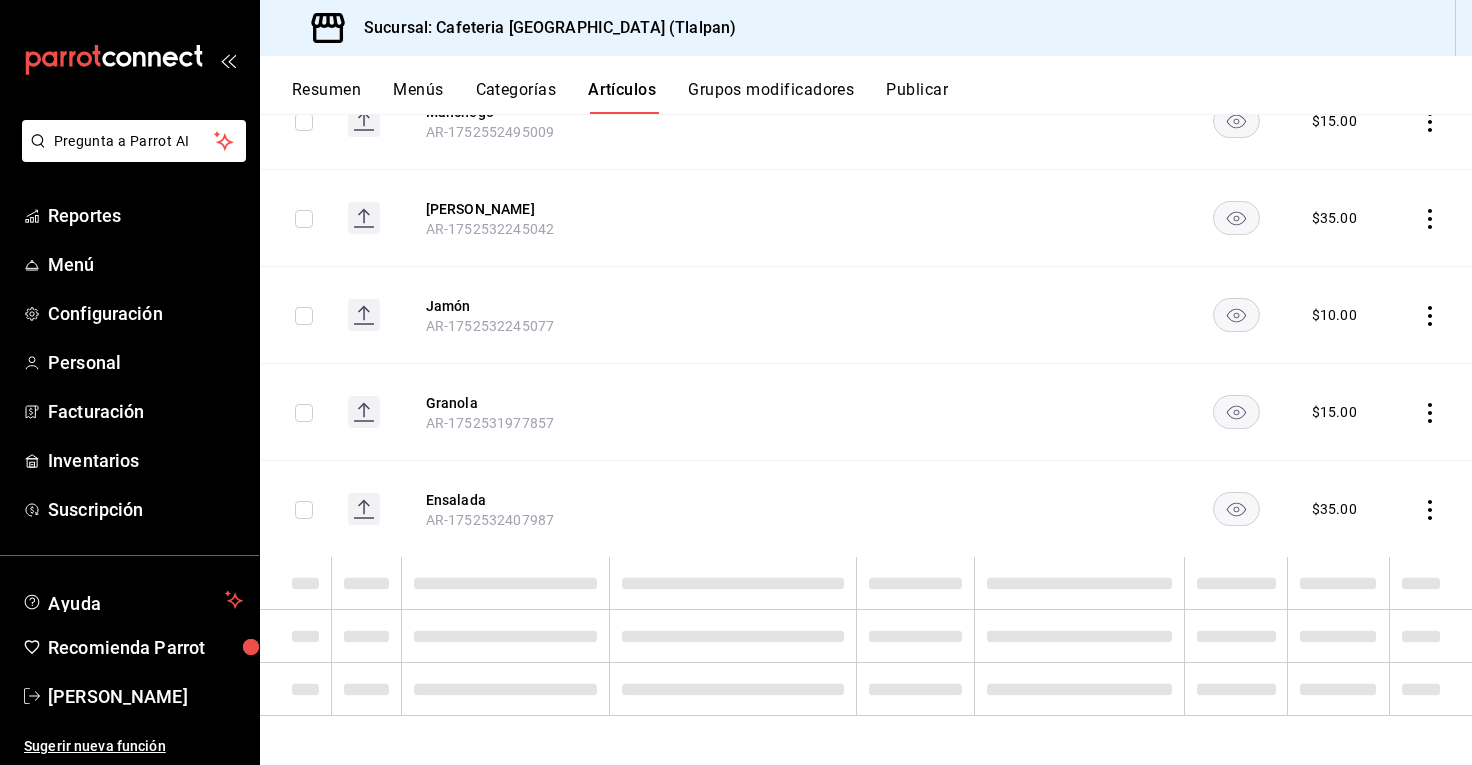 scroll, scrollTop: 1911, scrollLeft: 0, axis: vertical 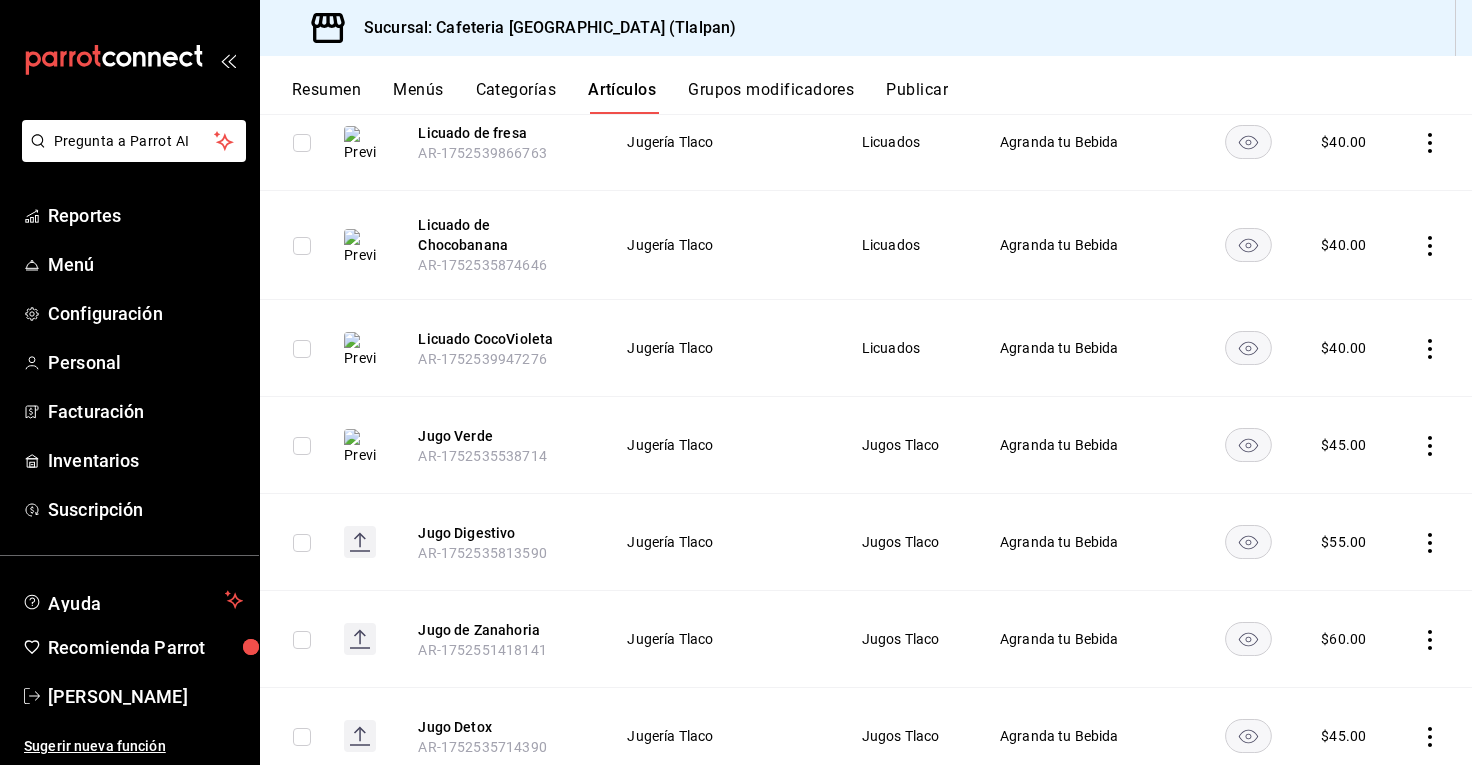 click on "Publicar" at bounding box center (917, 97) 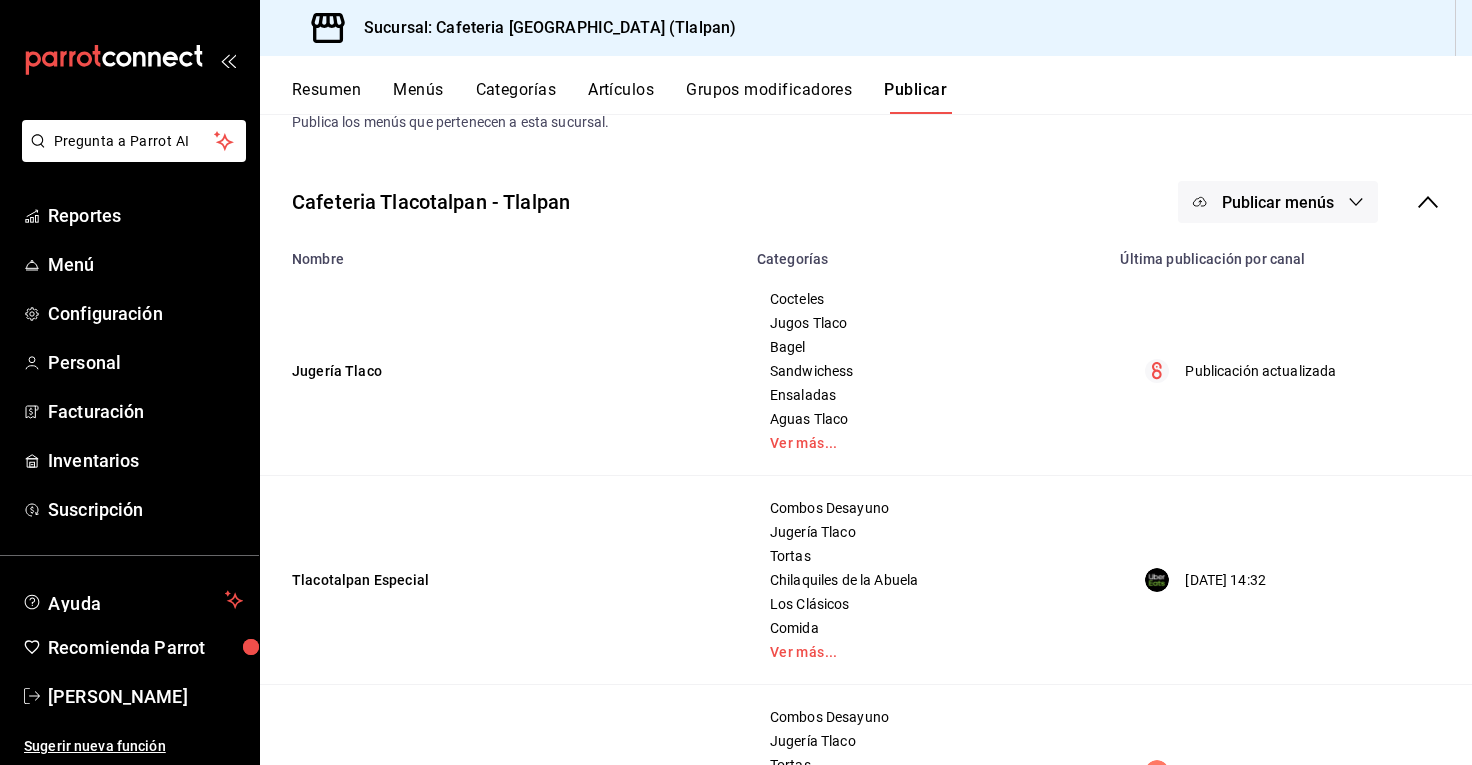 scroll, scrollTop: 15, scrollLeft: 0, axis: vertical 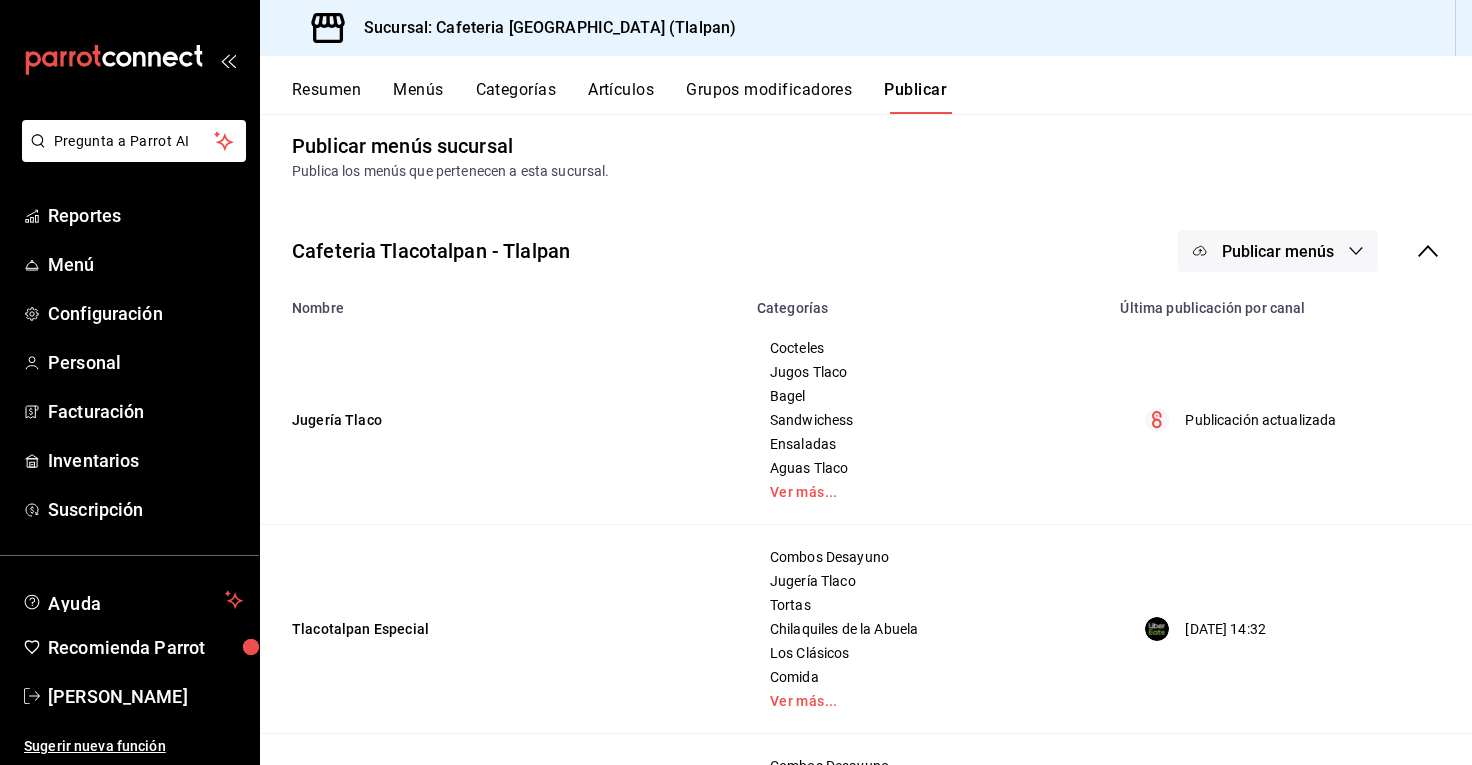 click on "Publicar menús" at bounding box center (1309, 251) 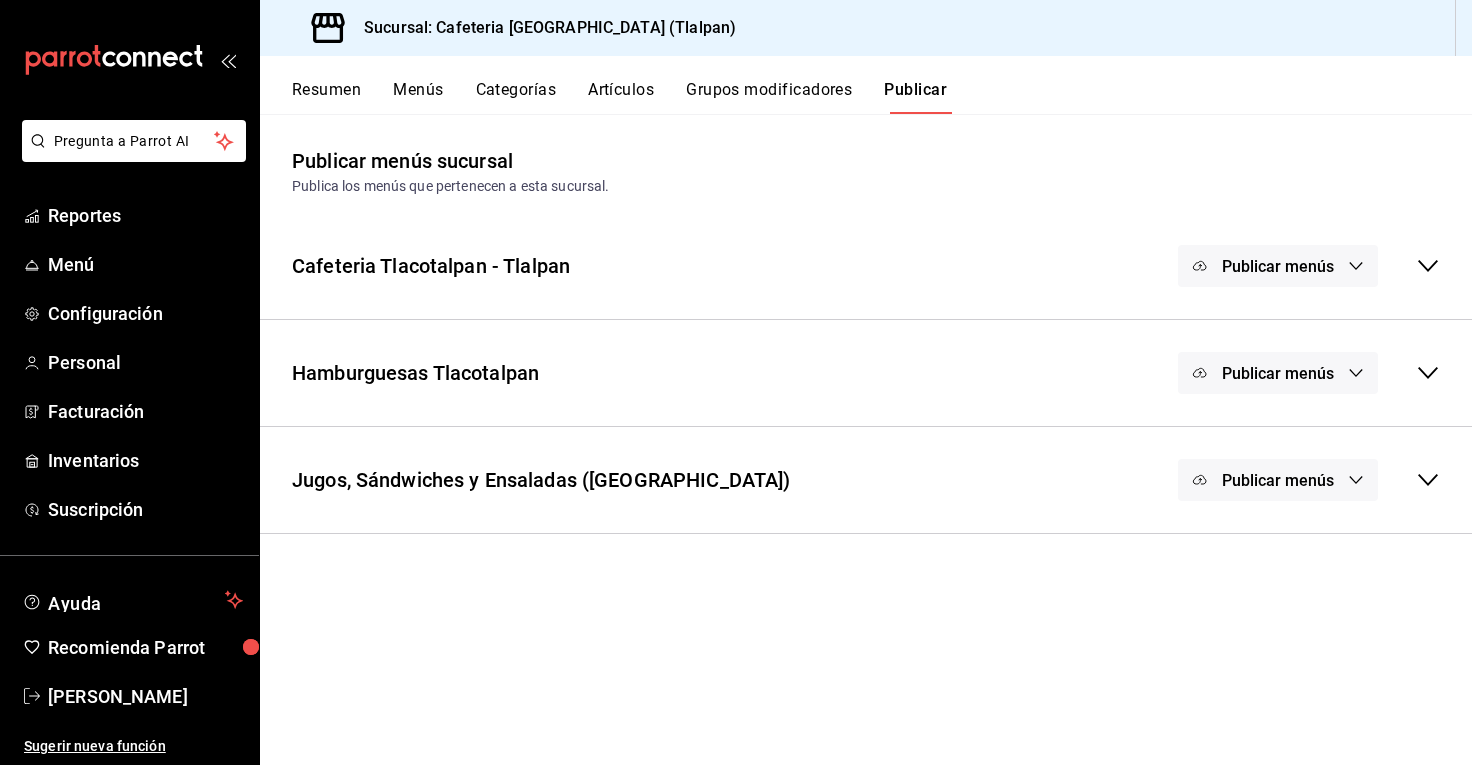 scroll, scrollTop: 0, scrollLeft: 0, axis: both 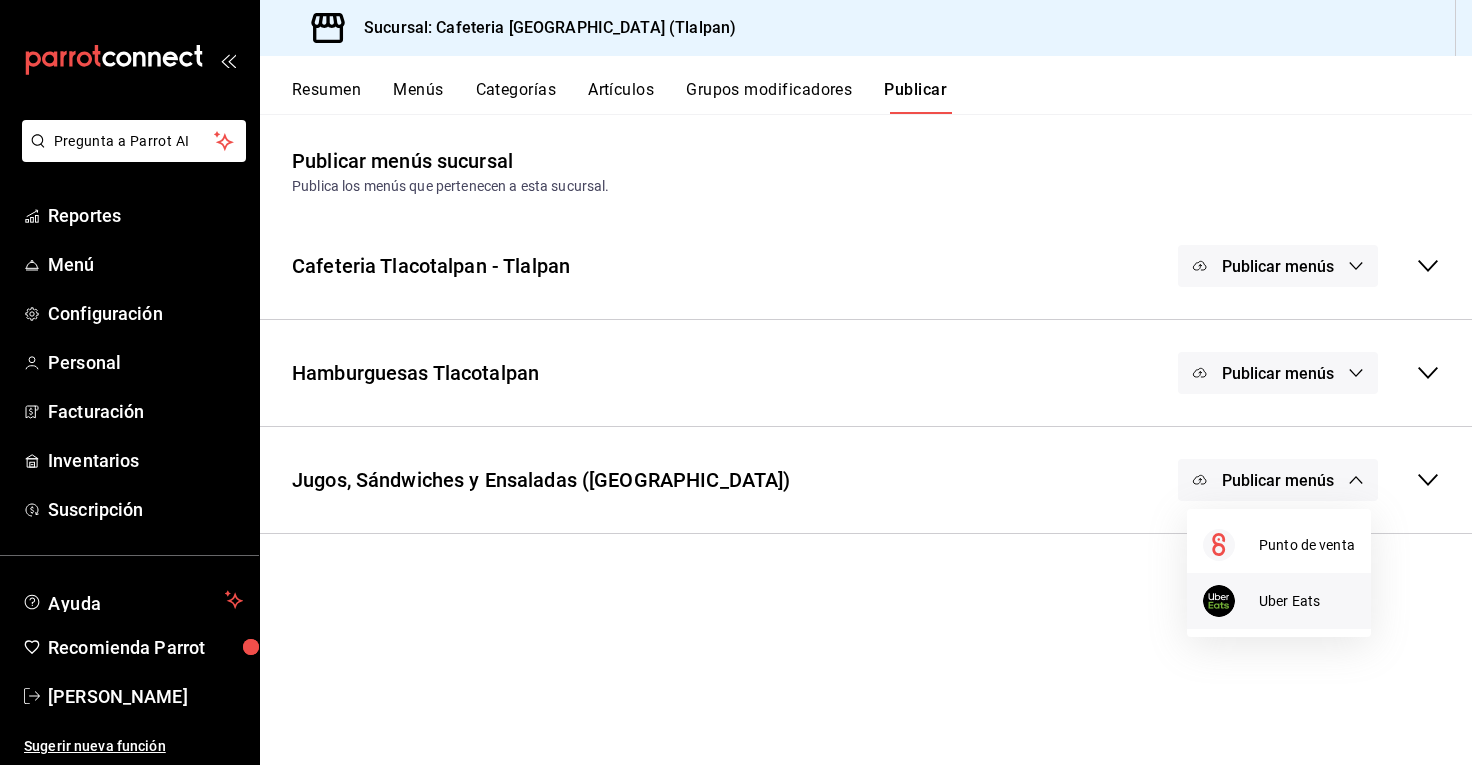 click on "Uber Eats" at bounding box center (1307, 601) 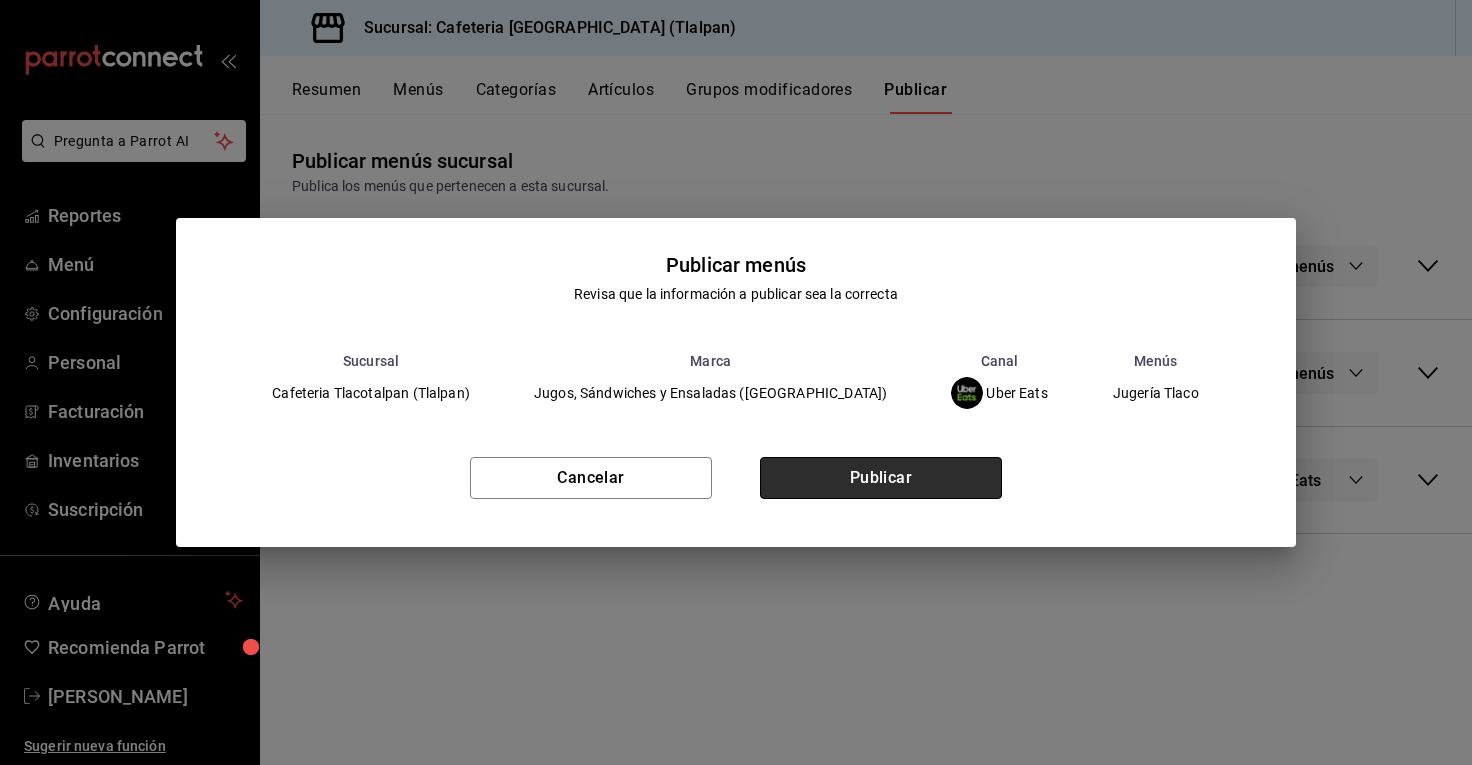 click on "Publicar" at bounding box center [881, 478] 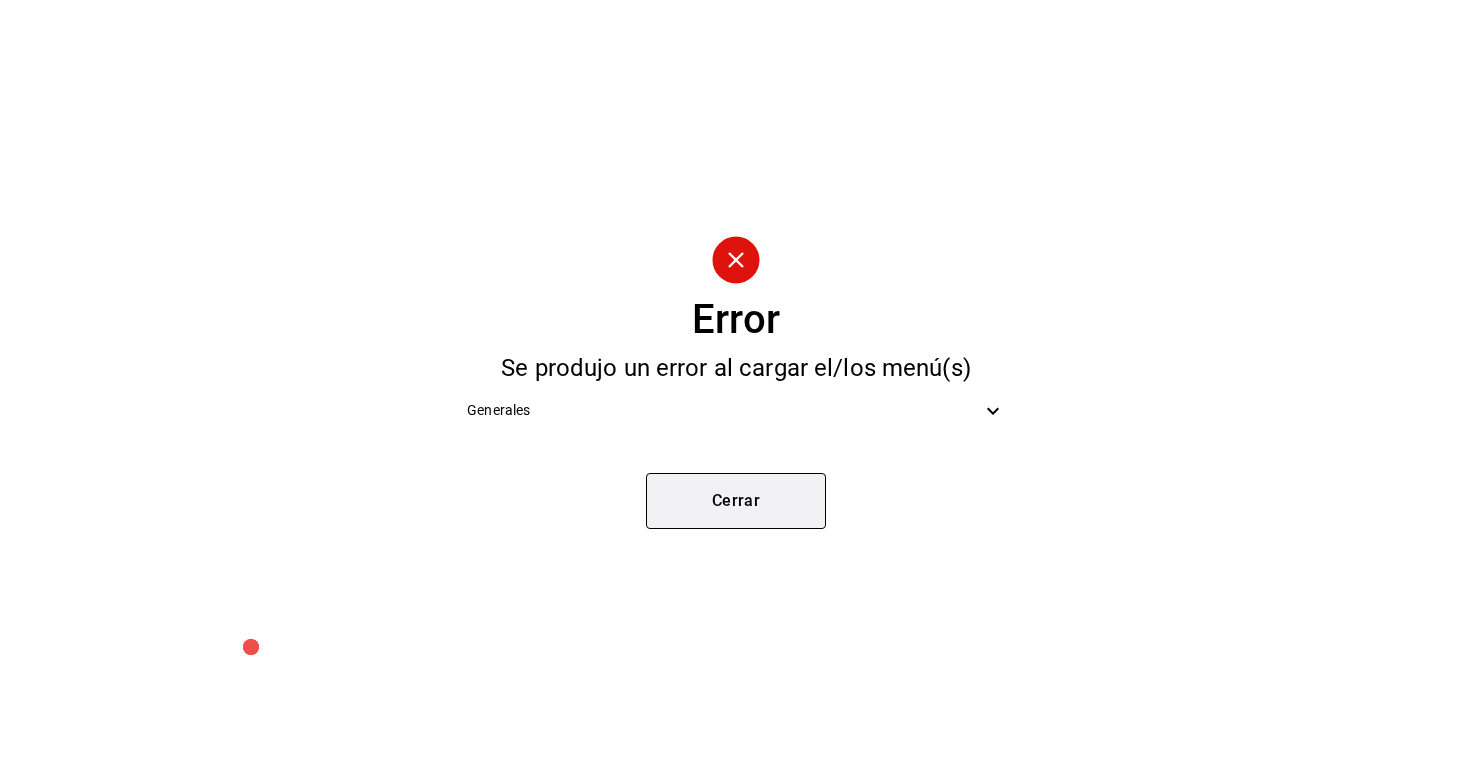 click on "Cerrar" at bounding box center (736, 501) 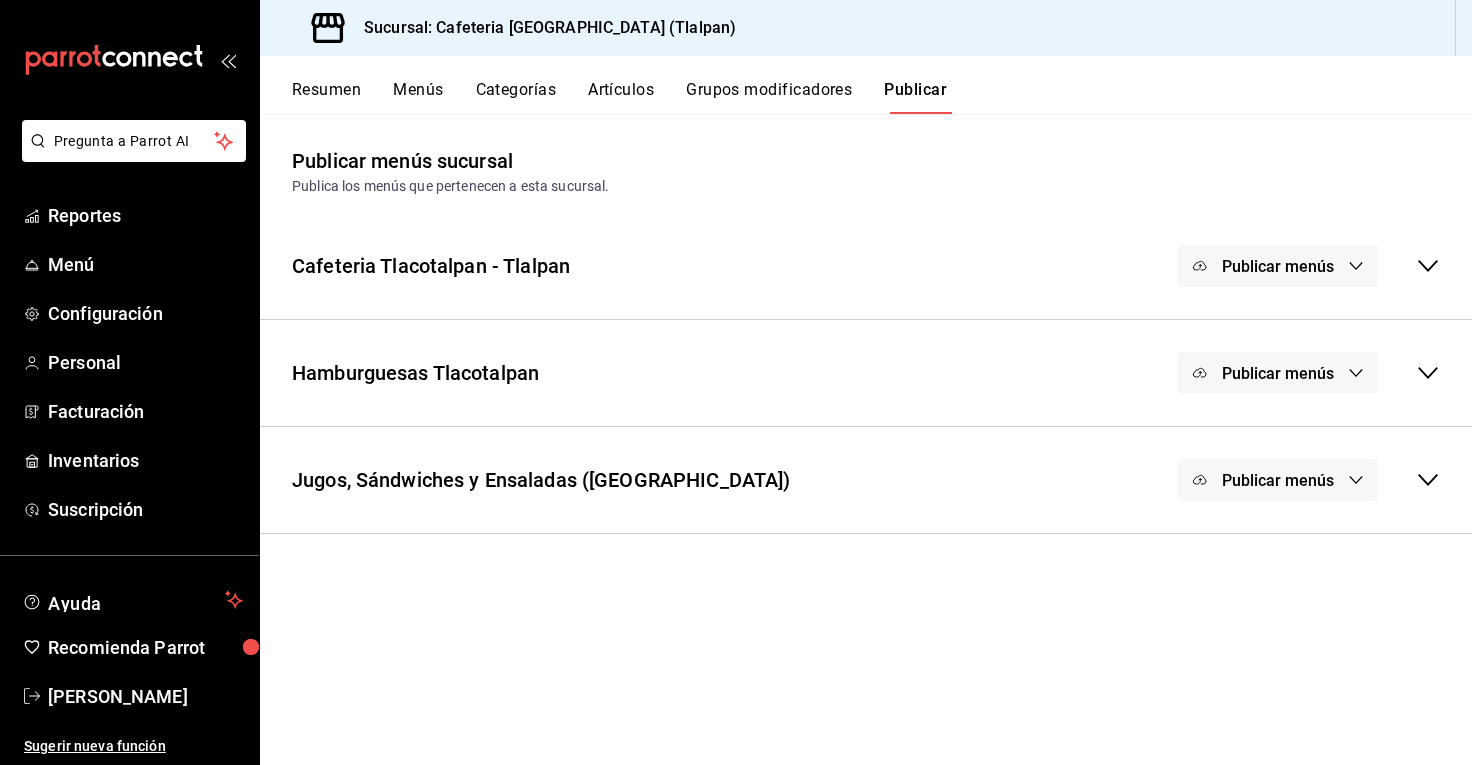 click on "Artículos" at bounding box center [621, 97] 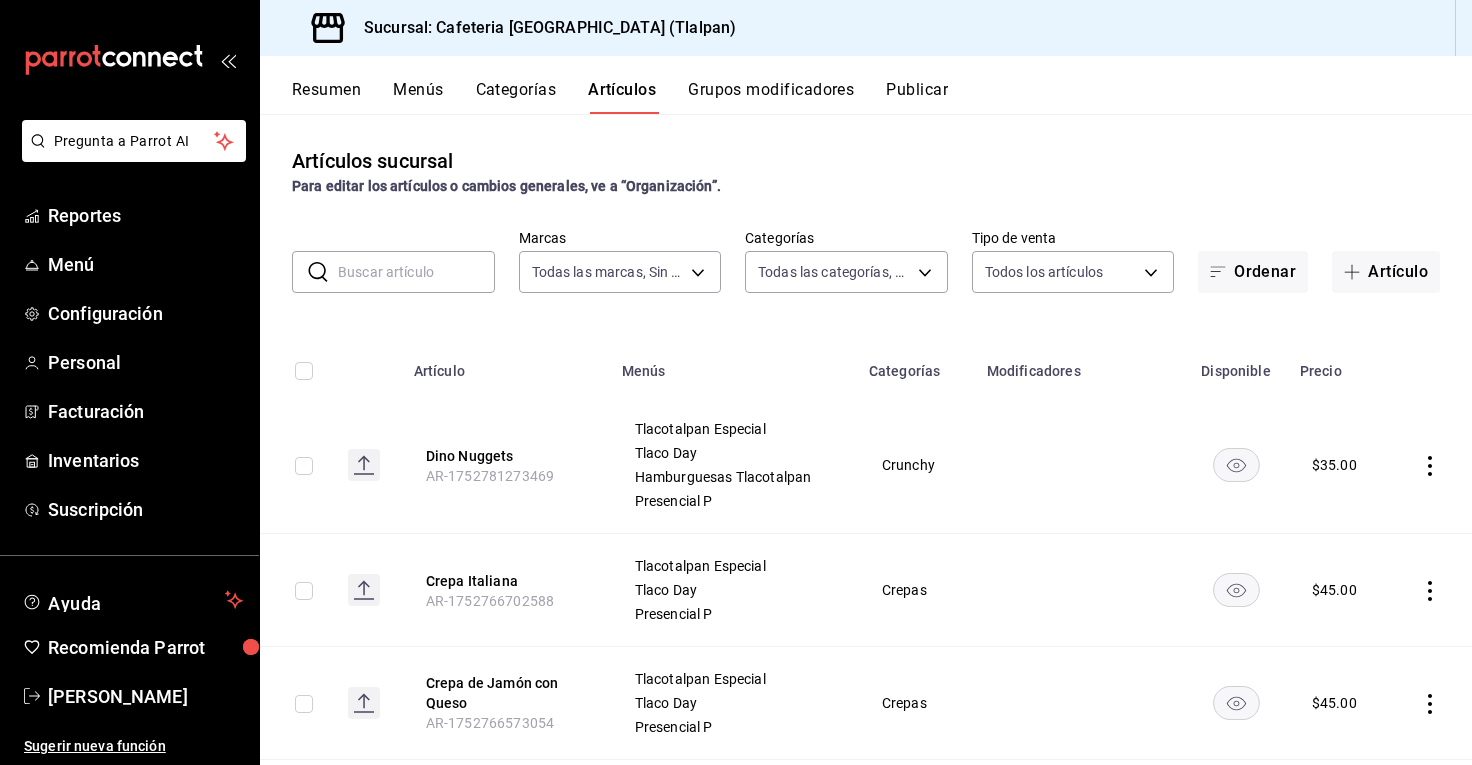 type on "ec576109-29d1-42df-b2ca-5becddbd2efe,3dfd9669-9911-4f47-a36d-8fb2dcc6eb36,e5a576e0-1280-44fc-956b-c23003dbc8e2" 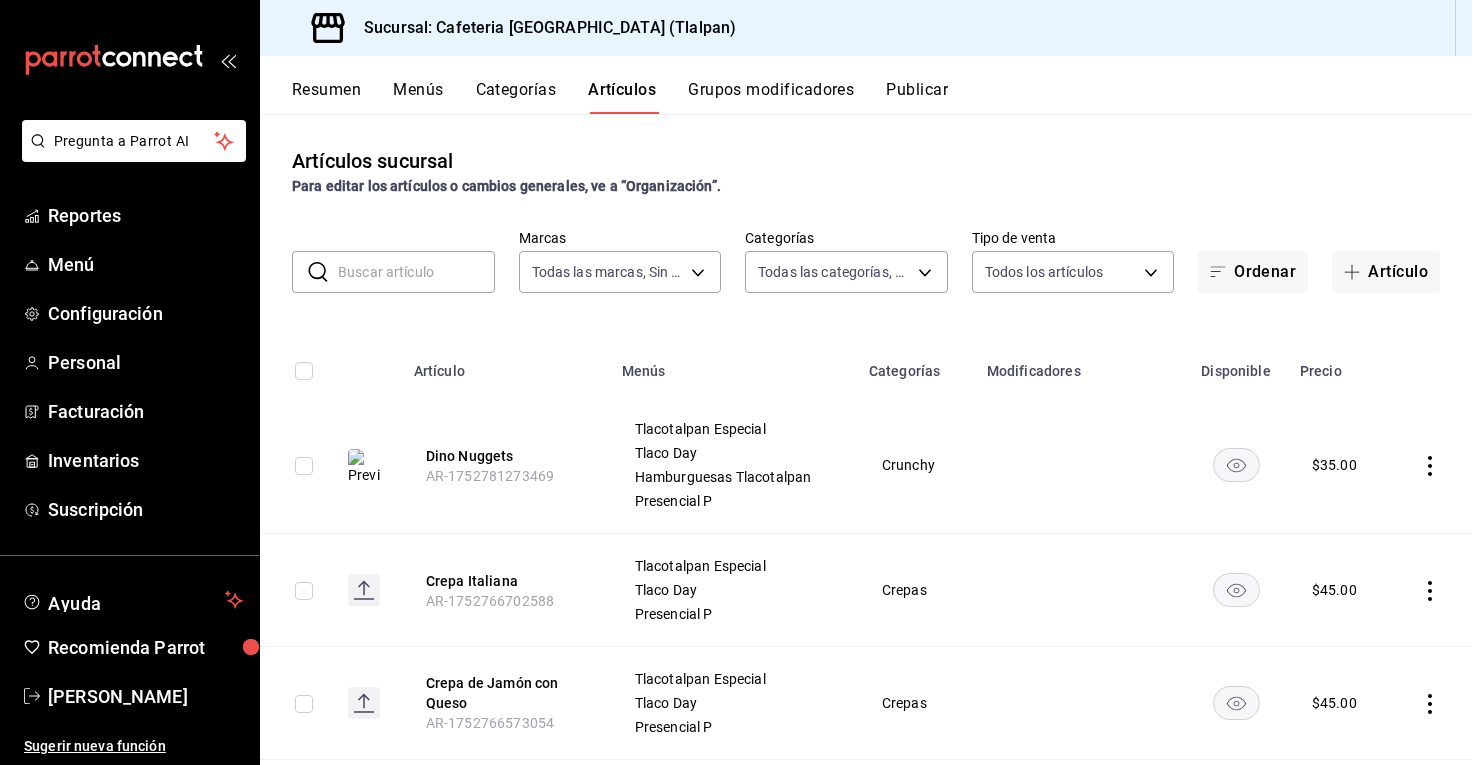 scroll, scrollTop: 35, scrollLeft: 0, axis: vertical 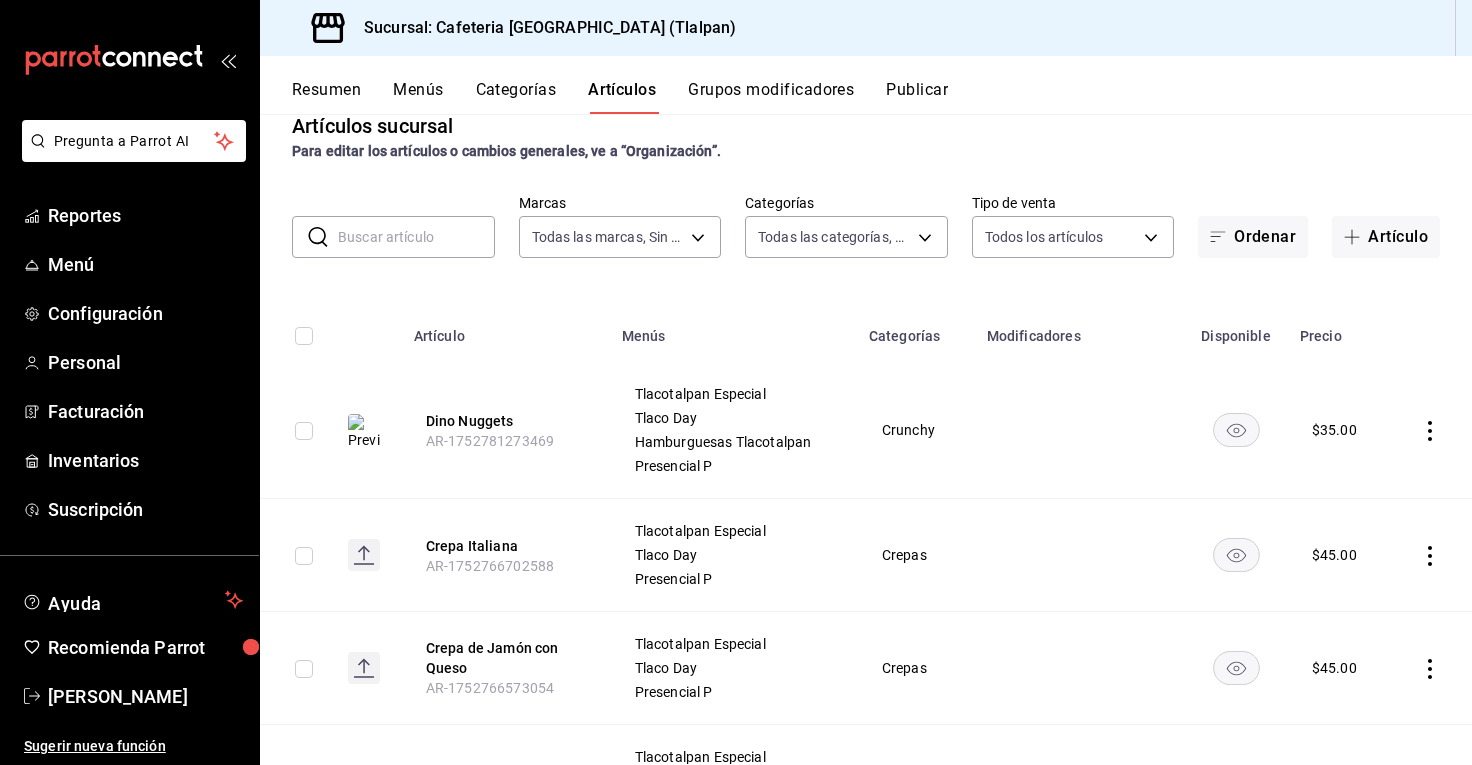 click 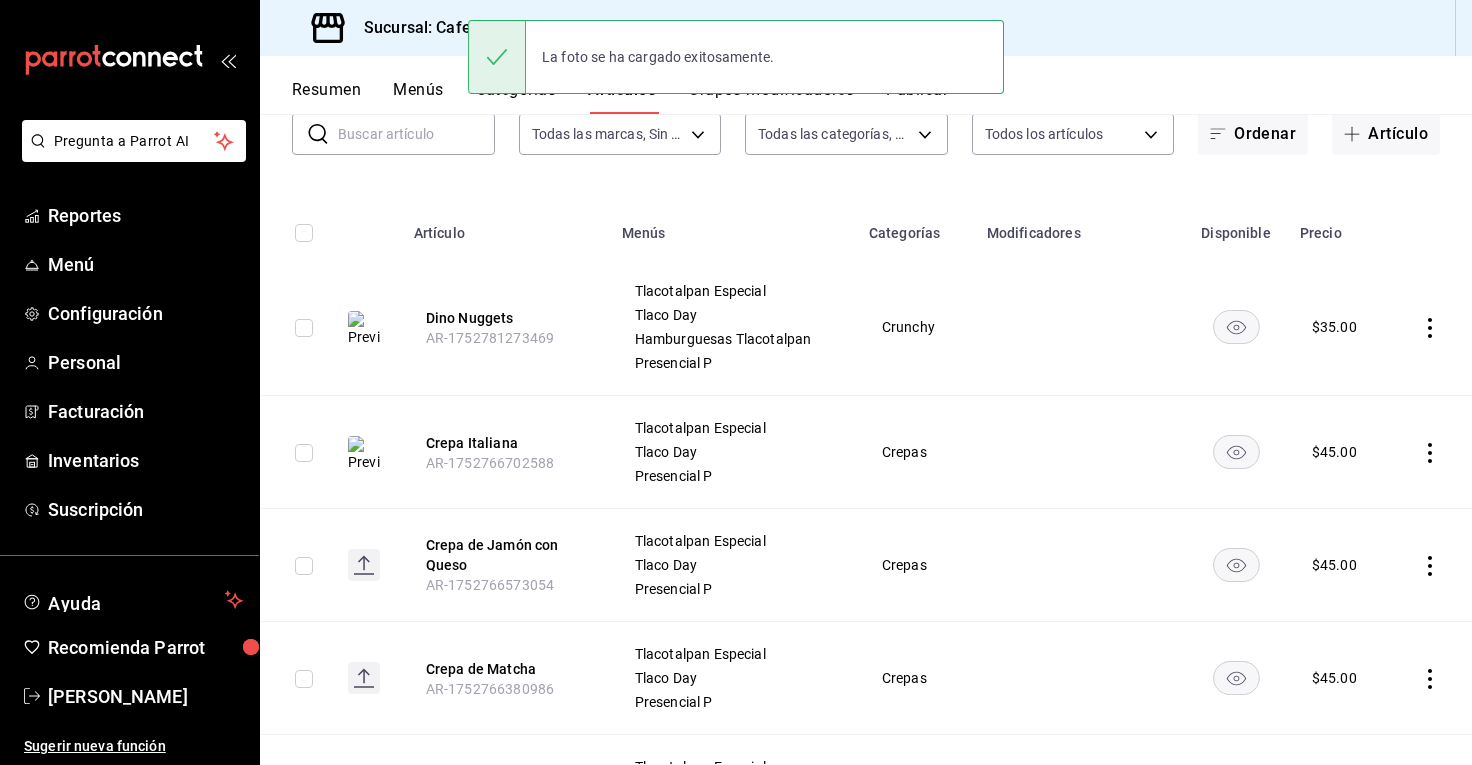 scroll, scrollTop: 143, scrollLeft: 0, axis: vertical 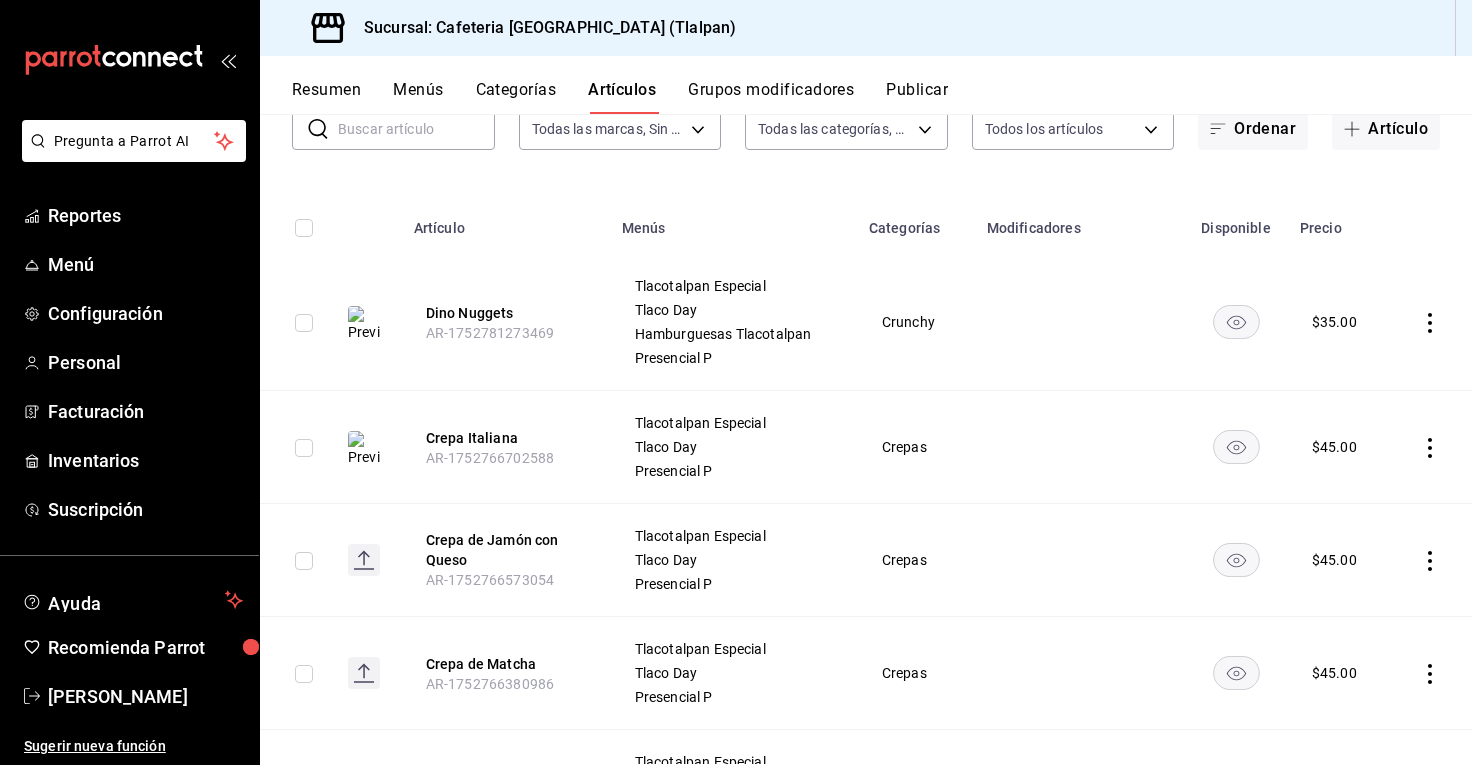 click 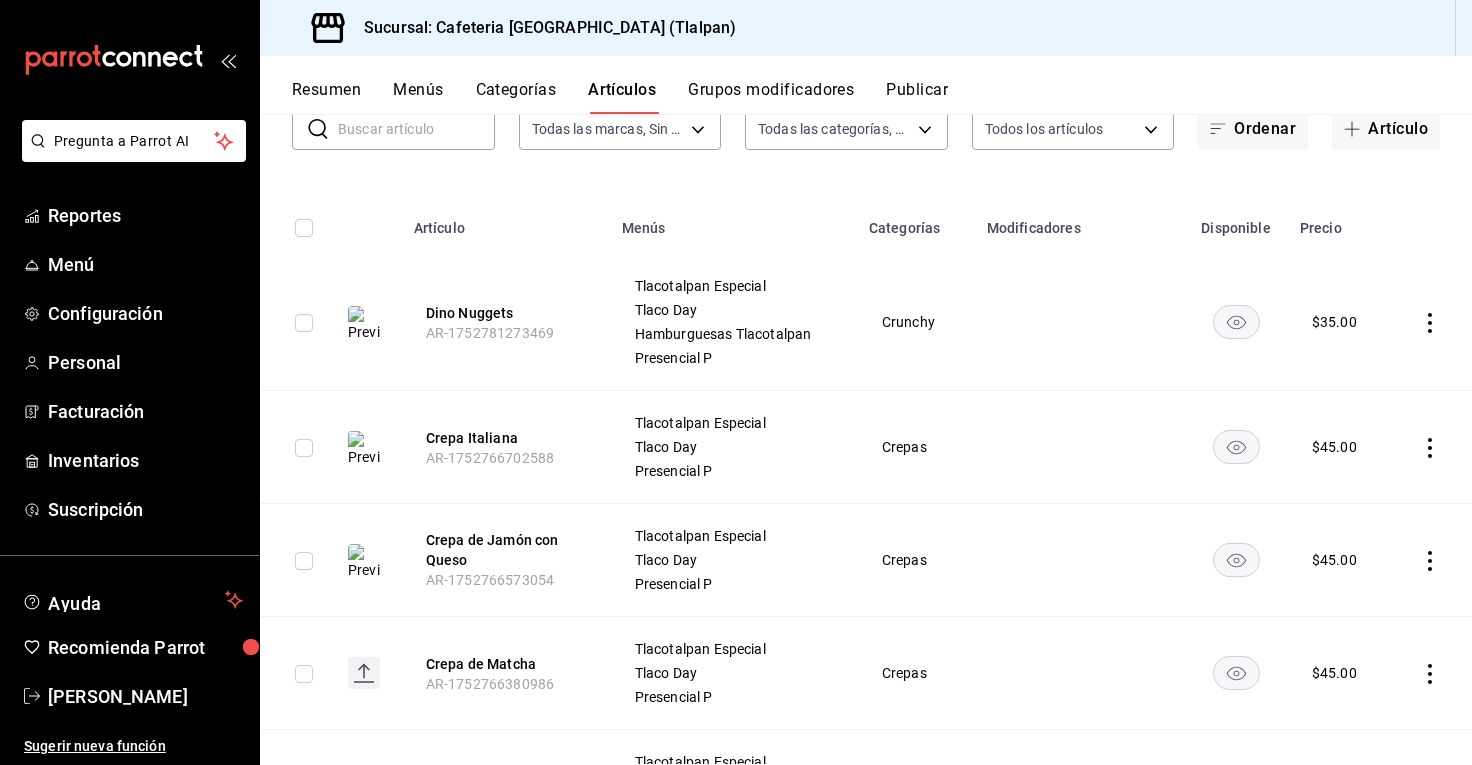 click 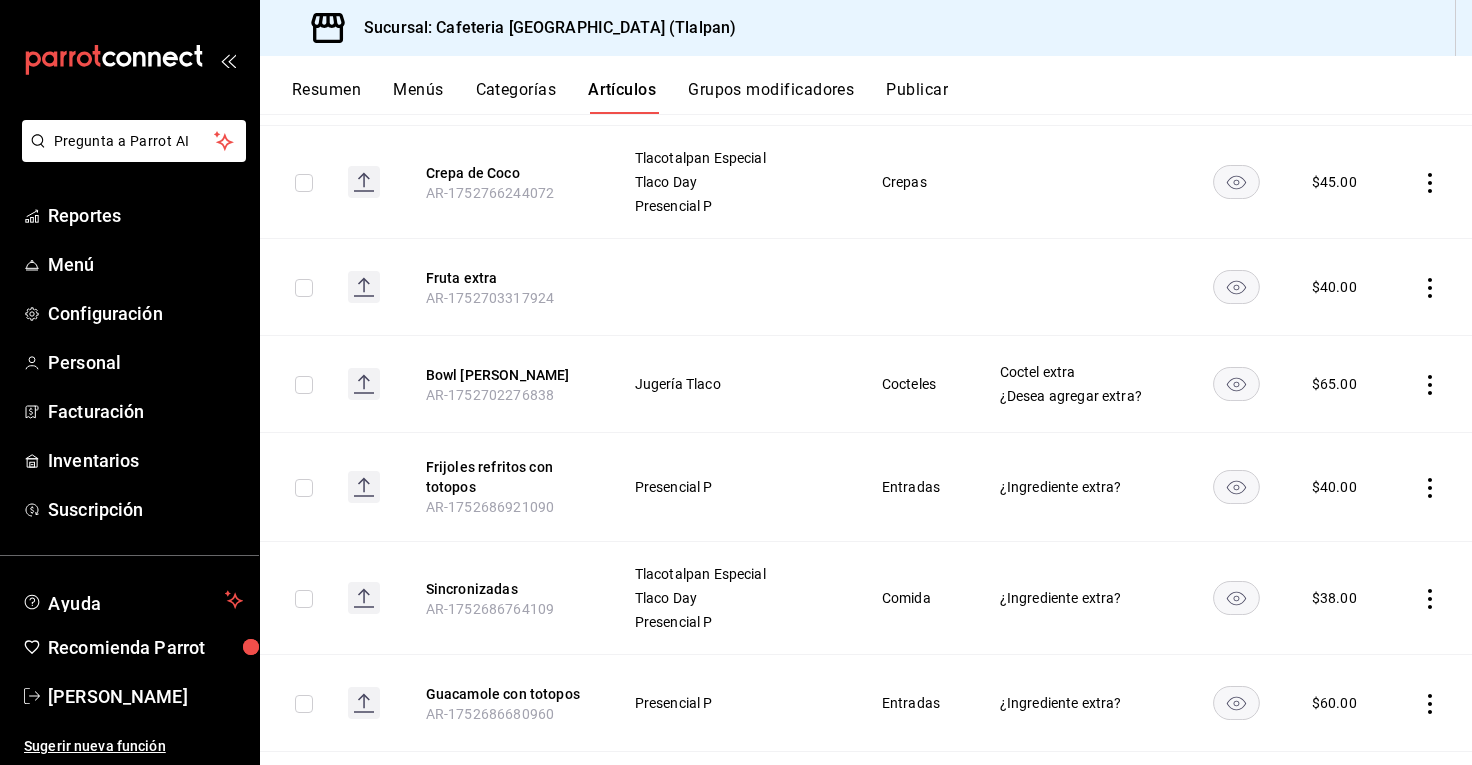 scroll, scrollTop: 767, scrollLeft: 0, axis: vertical 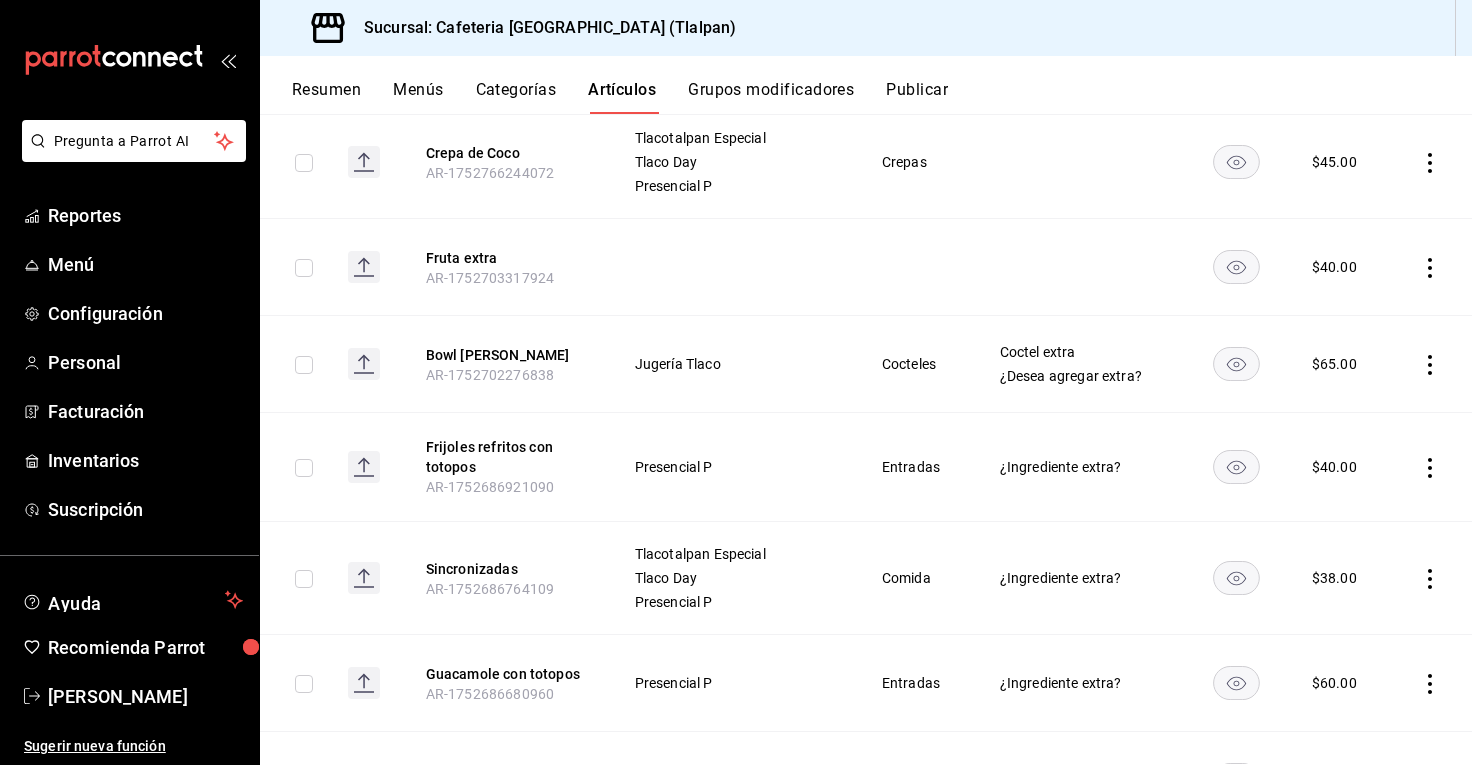 click 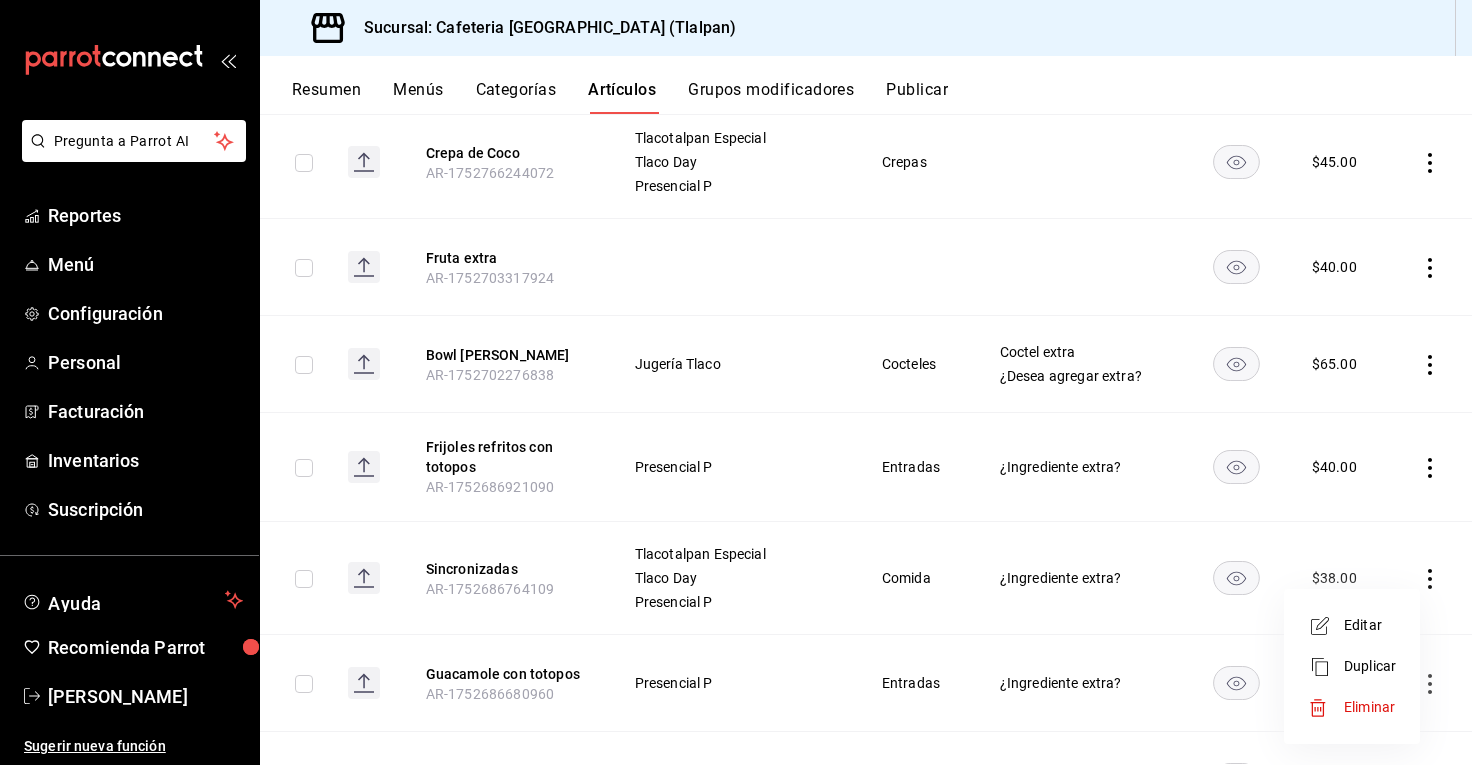 click on "Editar" at bounding box center [1370, 625] 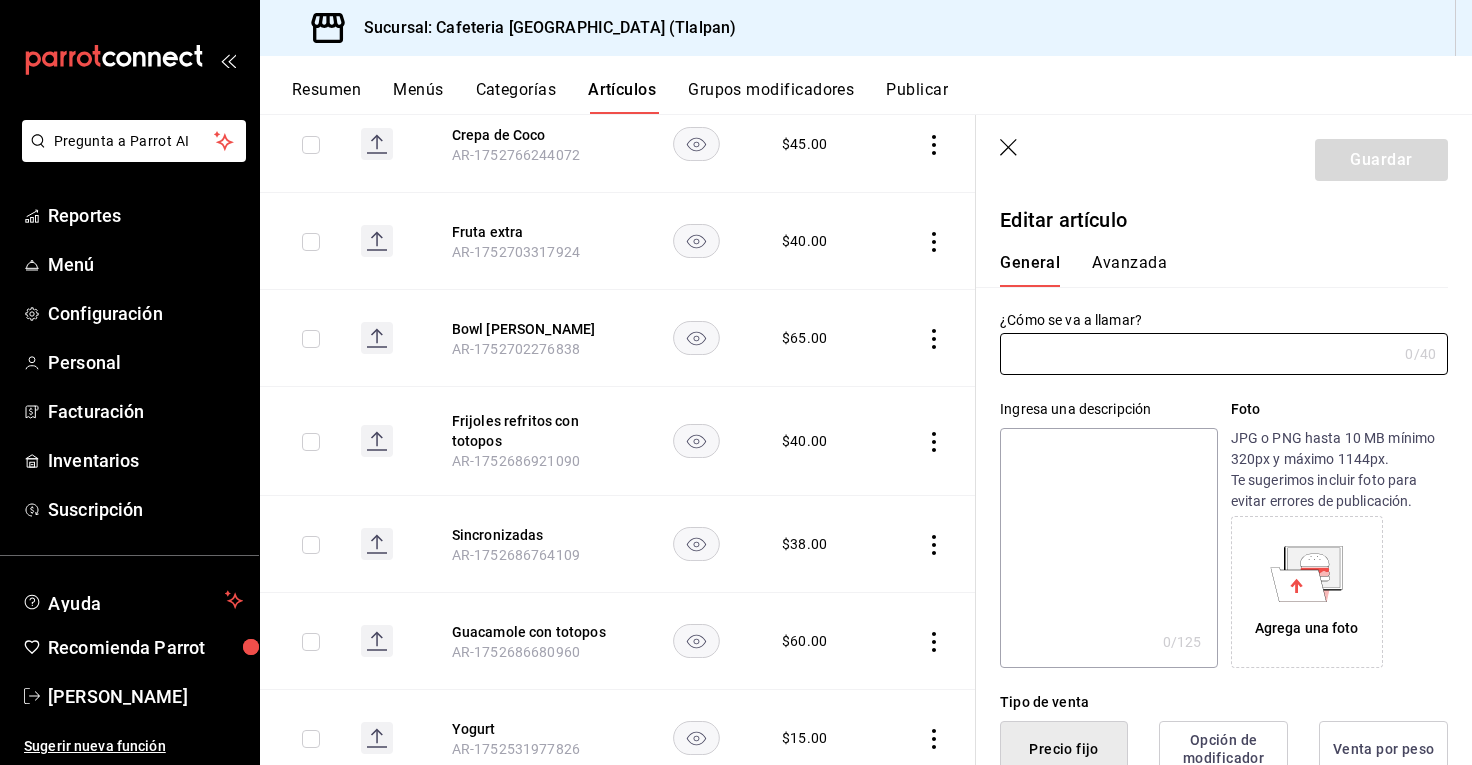 type on "Sincronizadas" 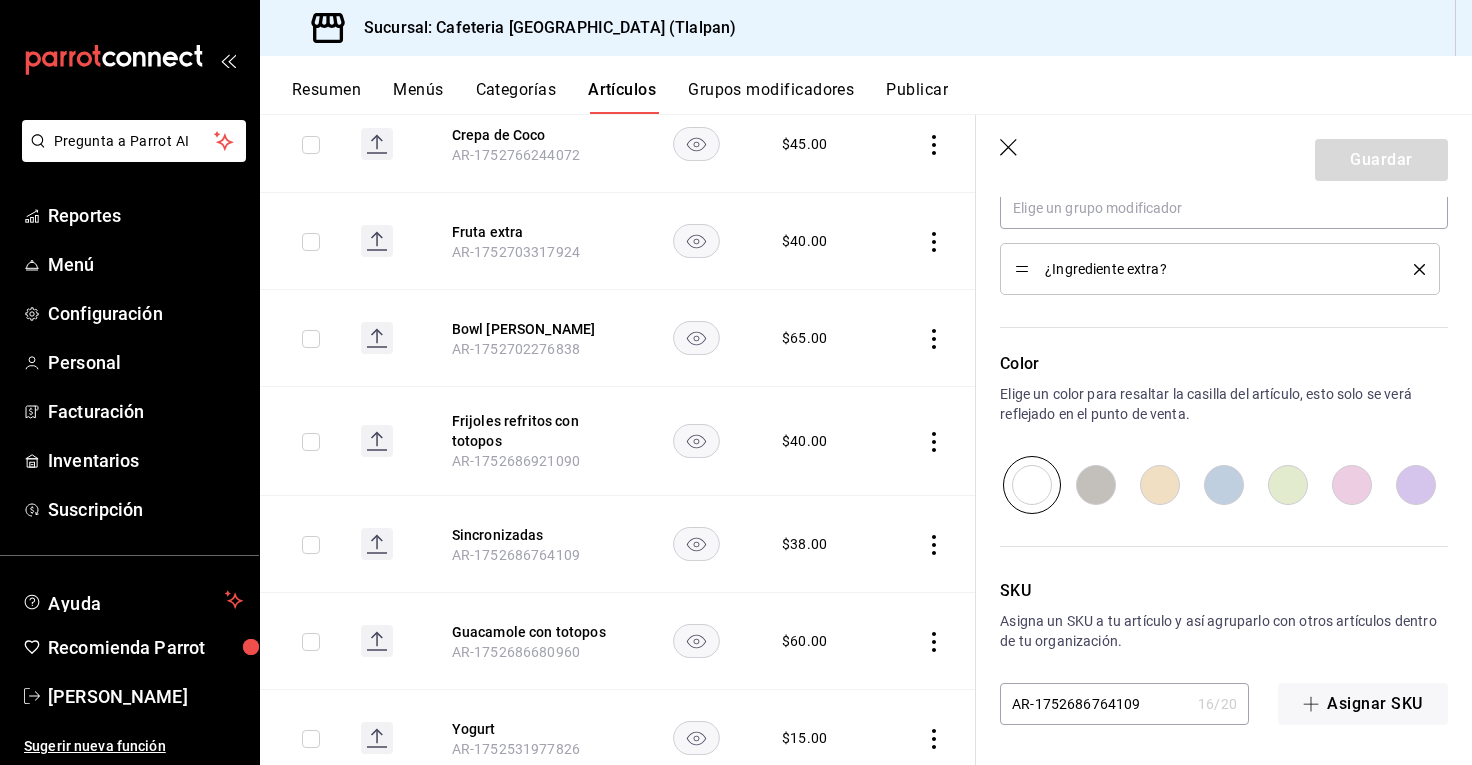 scroll, scrollTop: 966, scrollLeft: 0, axis: vertical 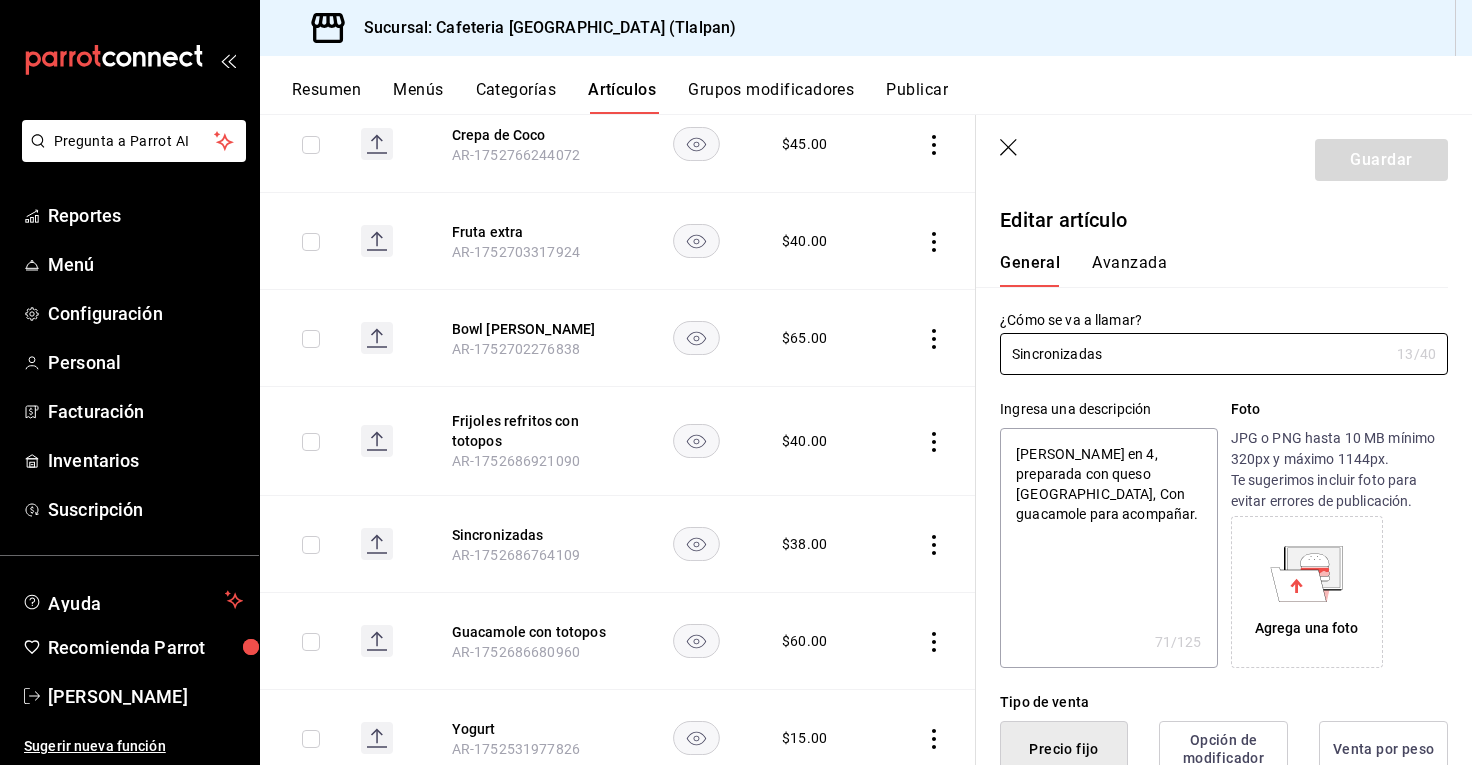 click 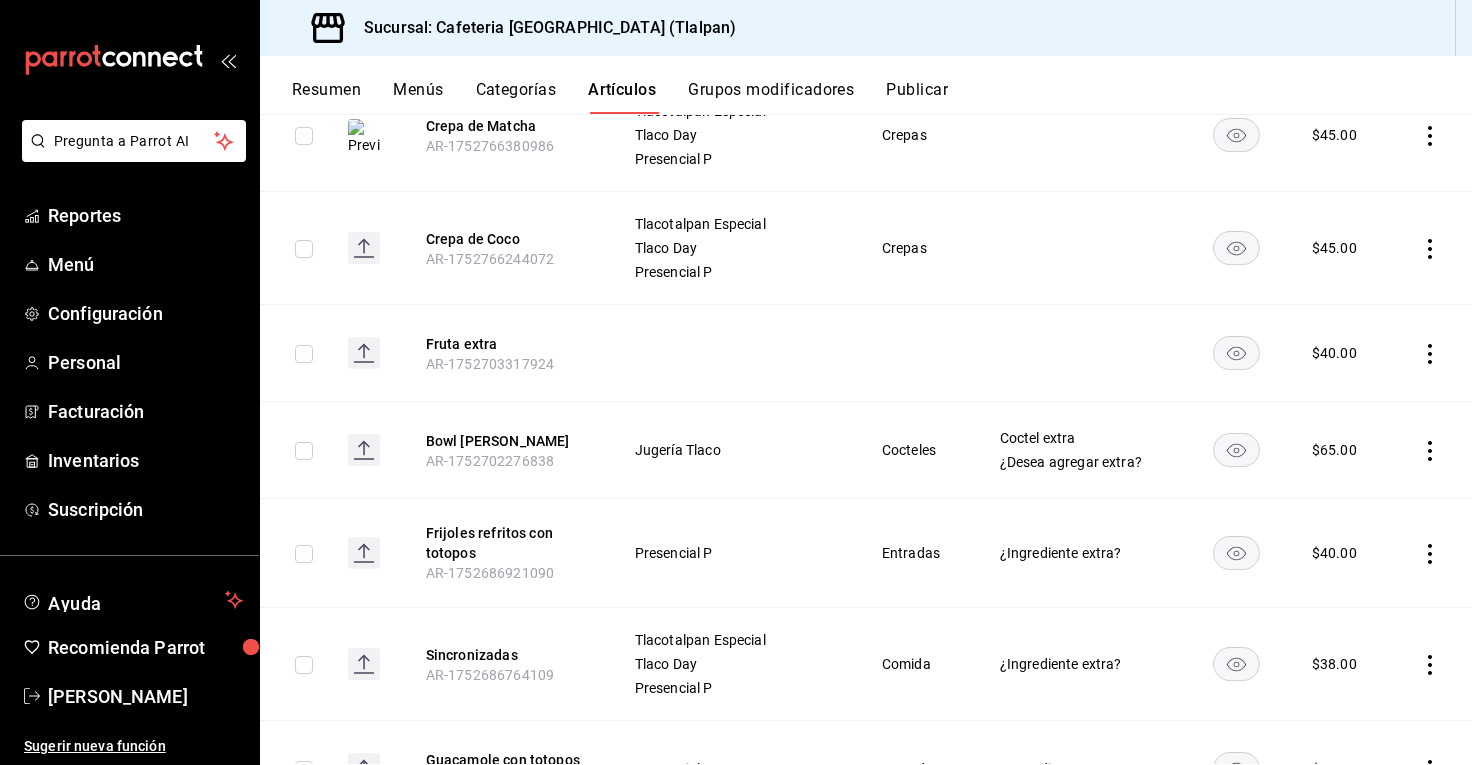 scroll, scrollTop: 649, scrollLeft: 0, axis: vertical 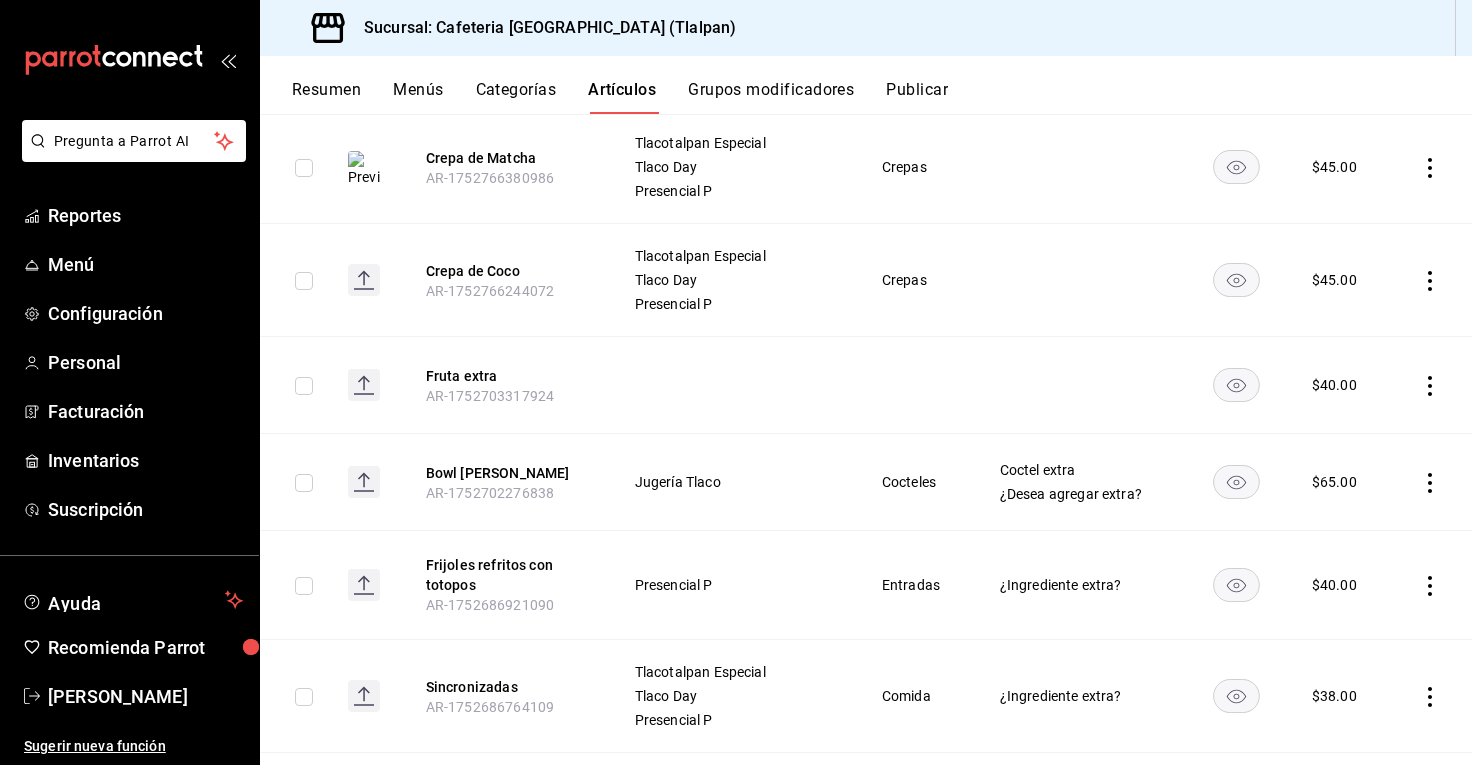click 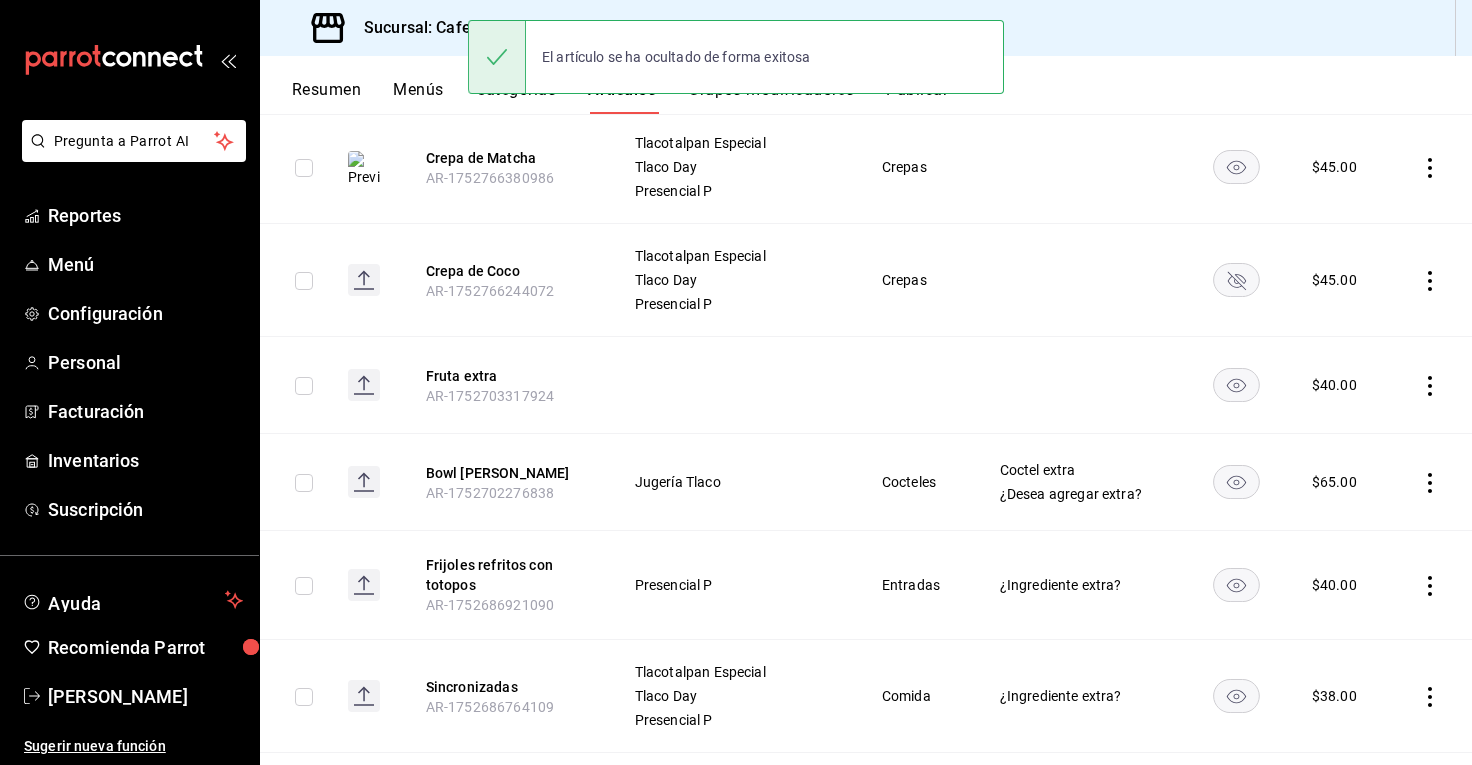 click 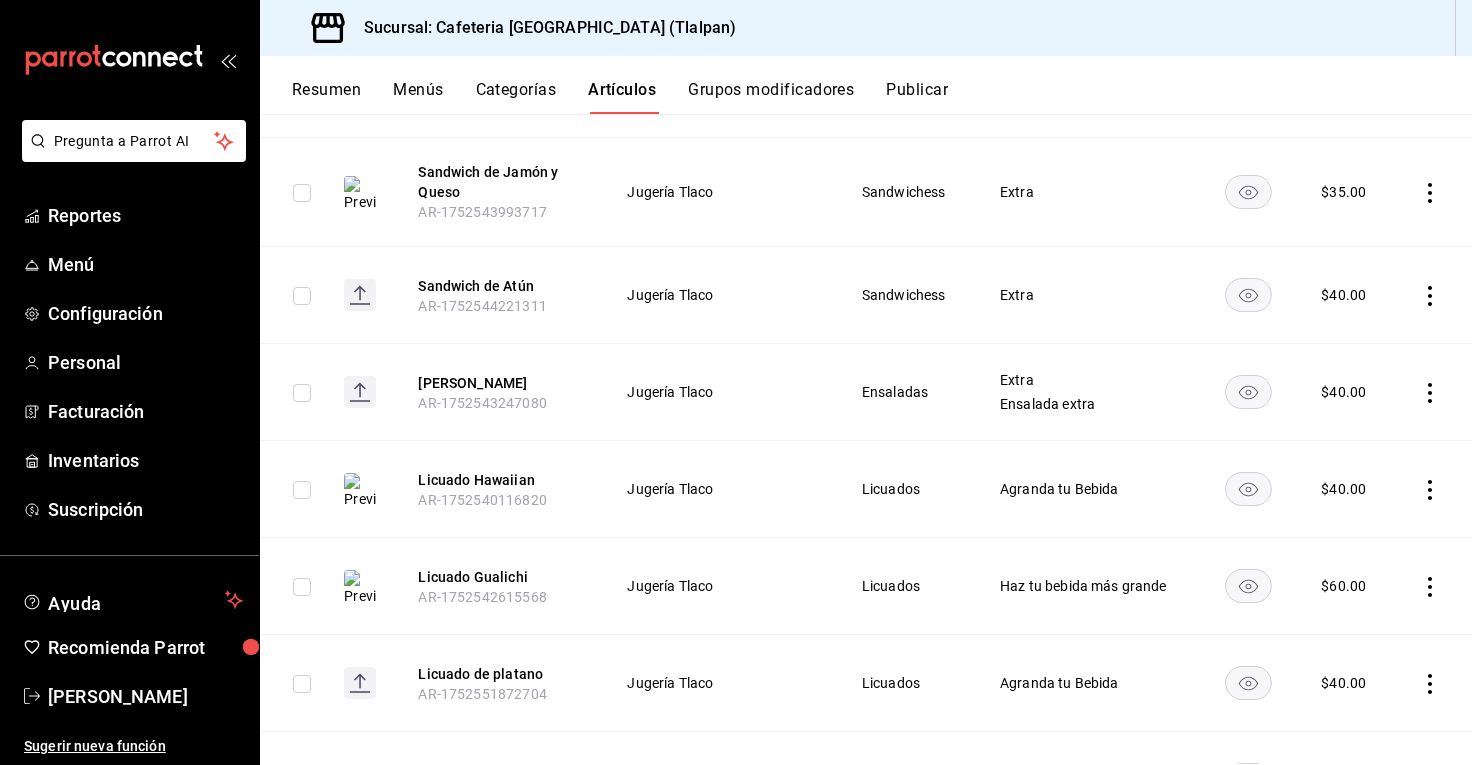 scroll, scrollTop: 2807, scrollLeft: 0, axis: vertical 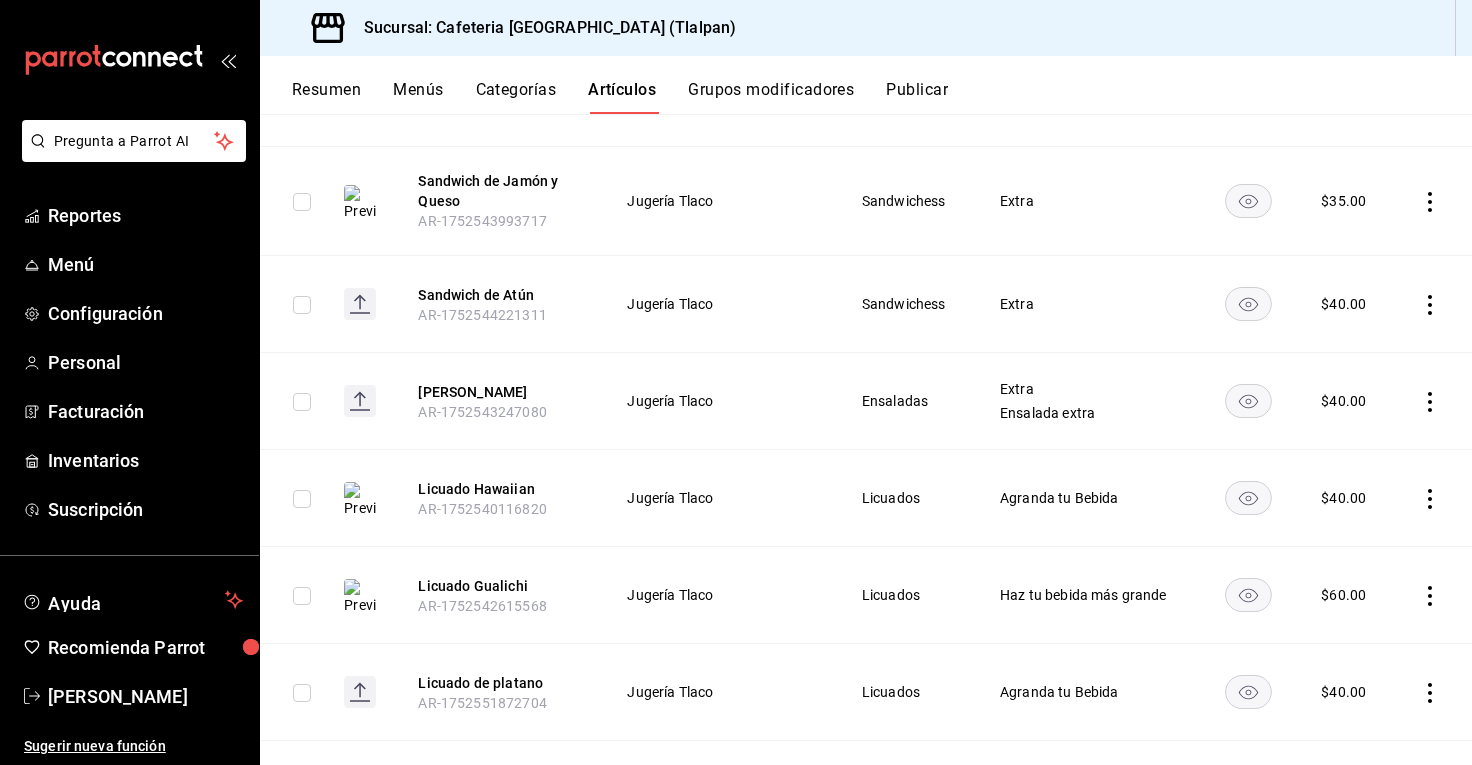 click 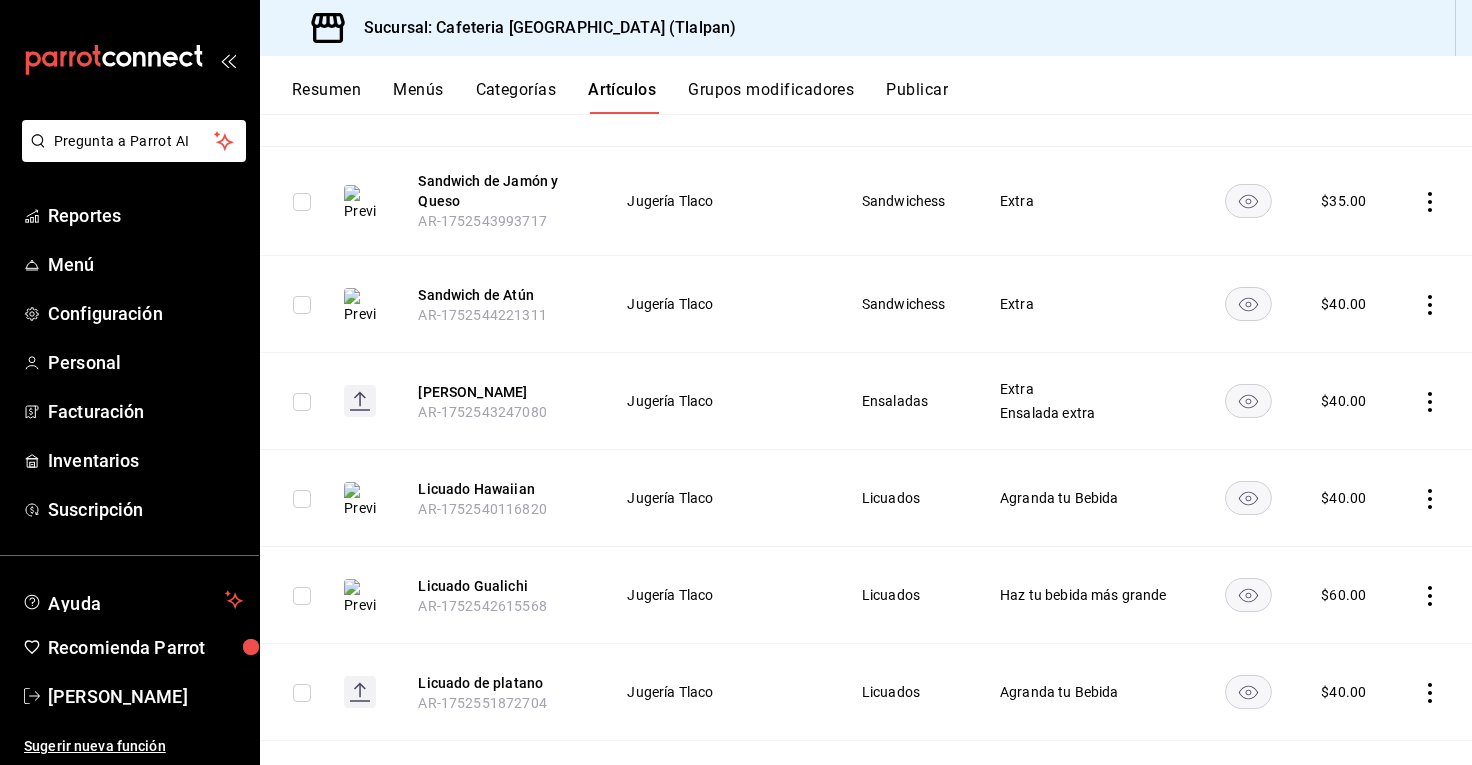 click 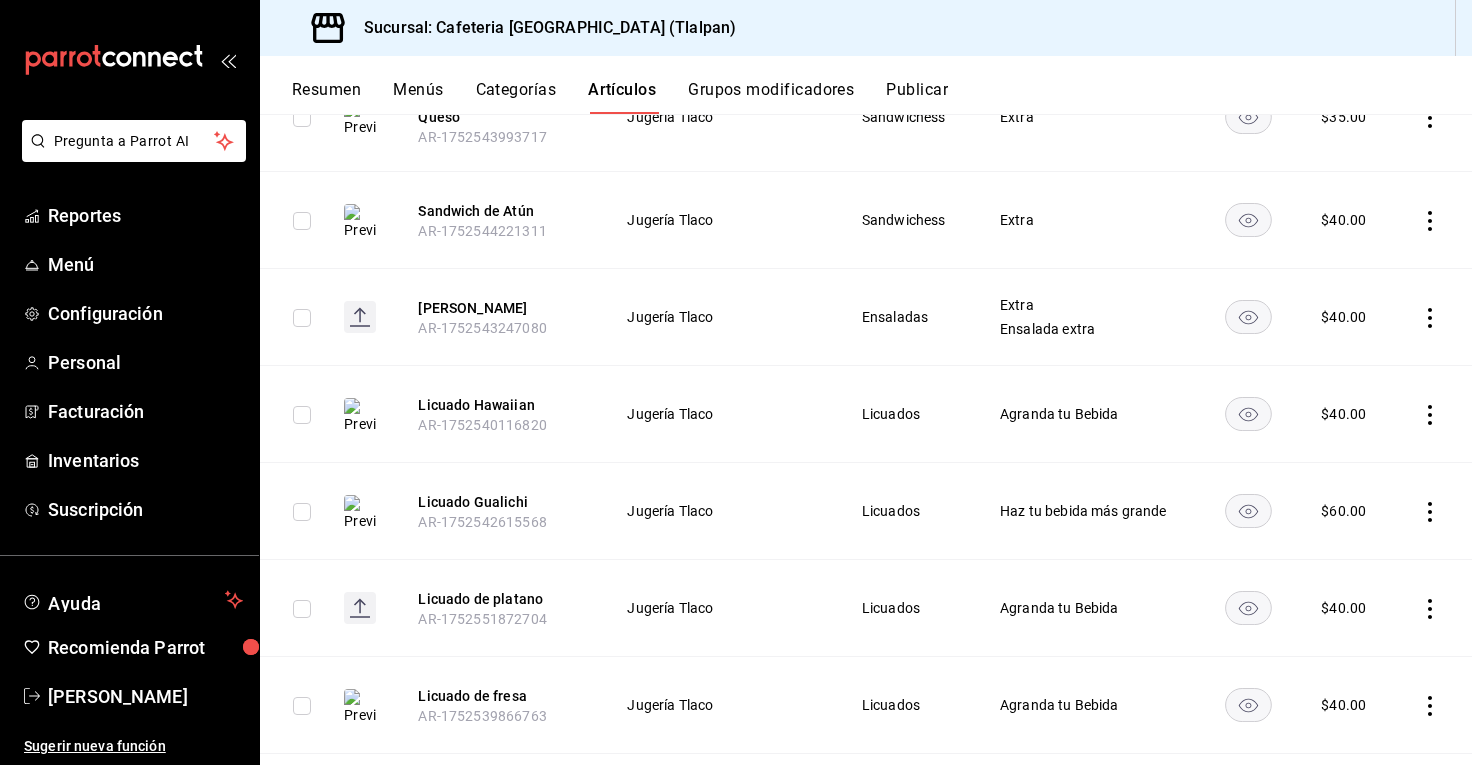 scroll, scrollTop: 2893, scrollLeft: 0, axis: vertical 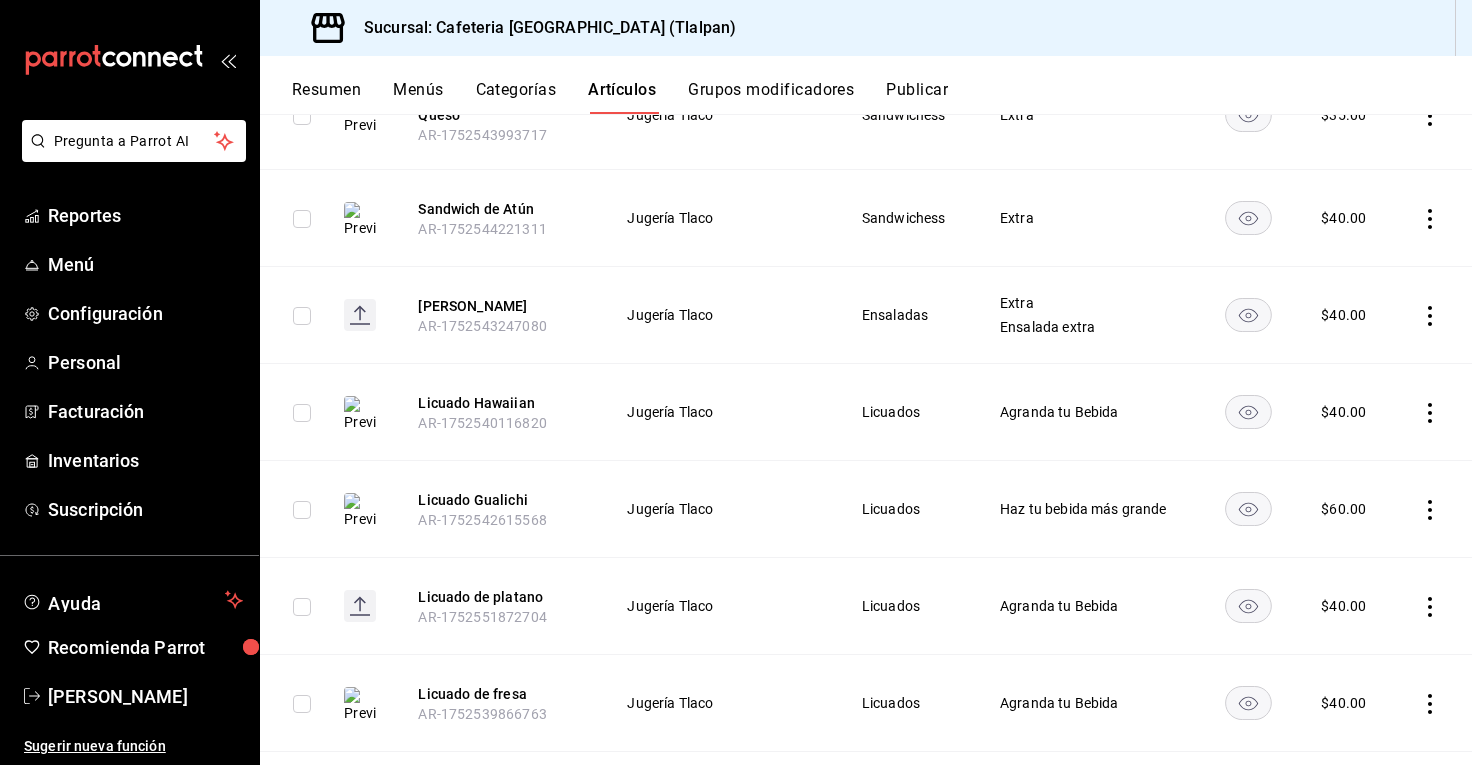 click 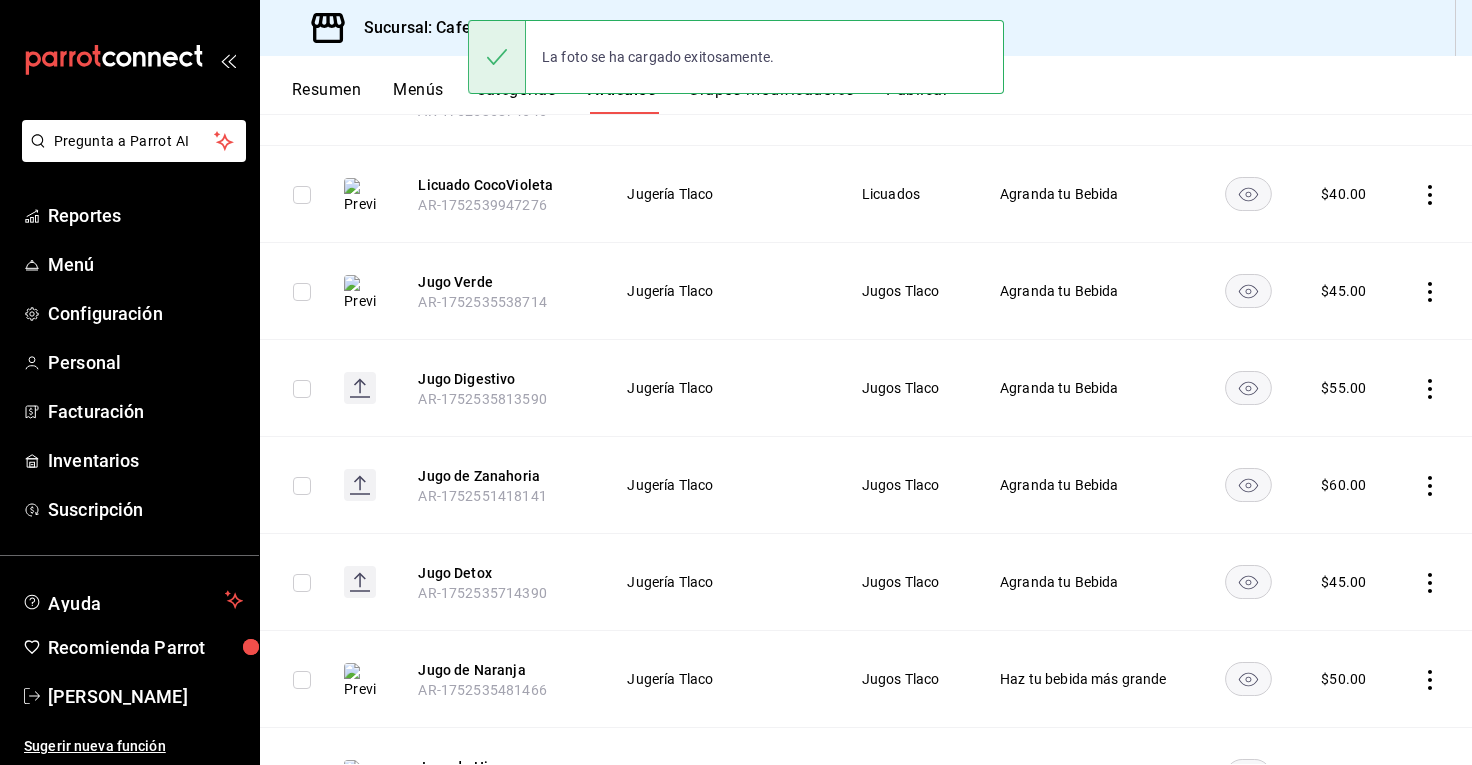 scroll, scrollTop: 3609, scrollLeft: 0, axis: vertical 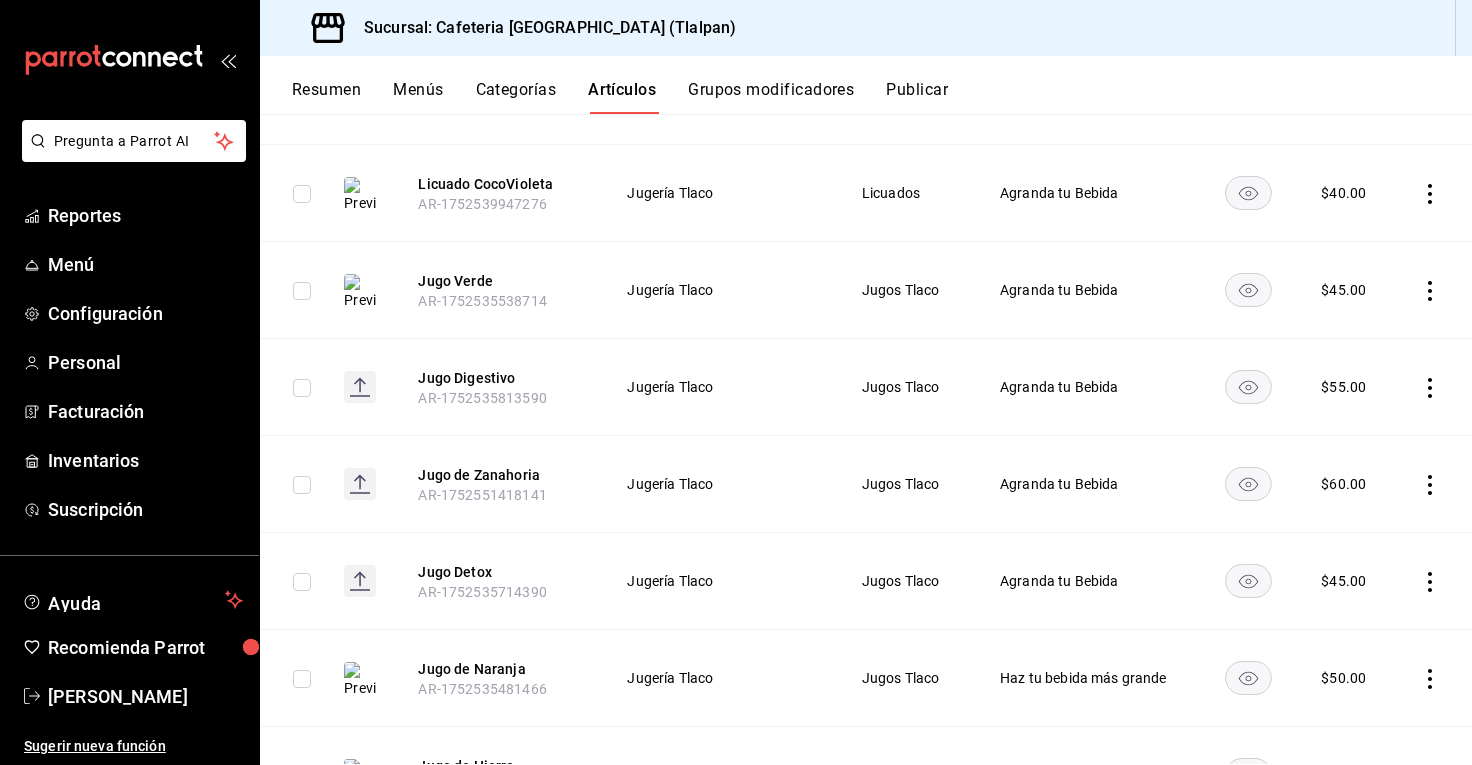 click 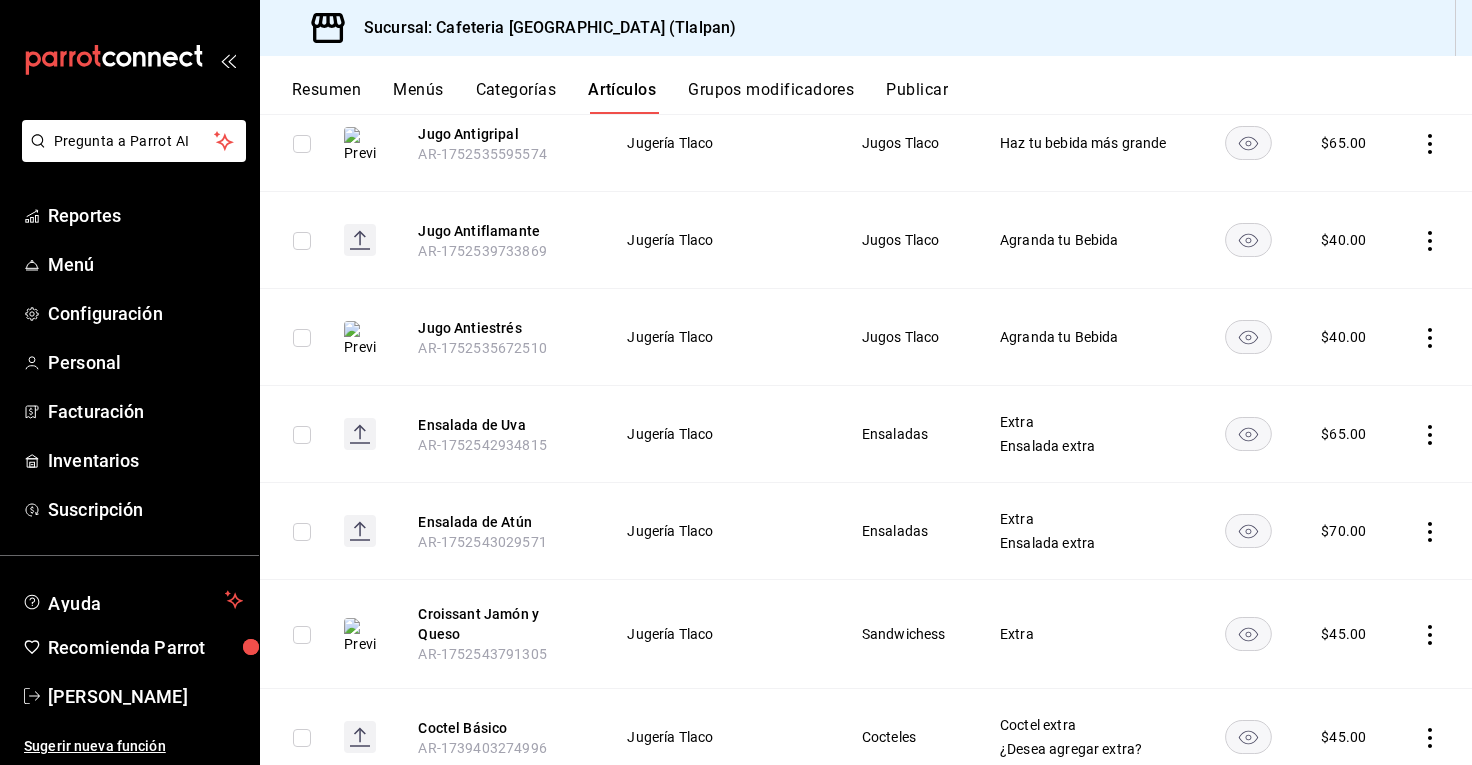 scroll, scrollTop: 4444, scrollLeft: 0, axis: vertical 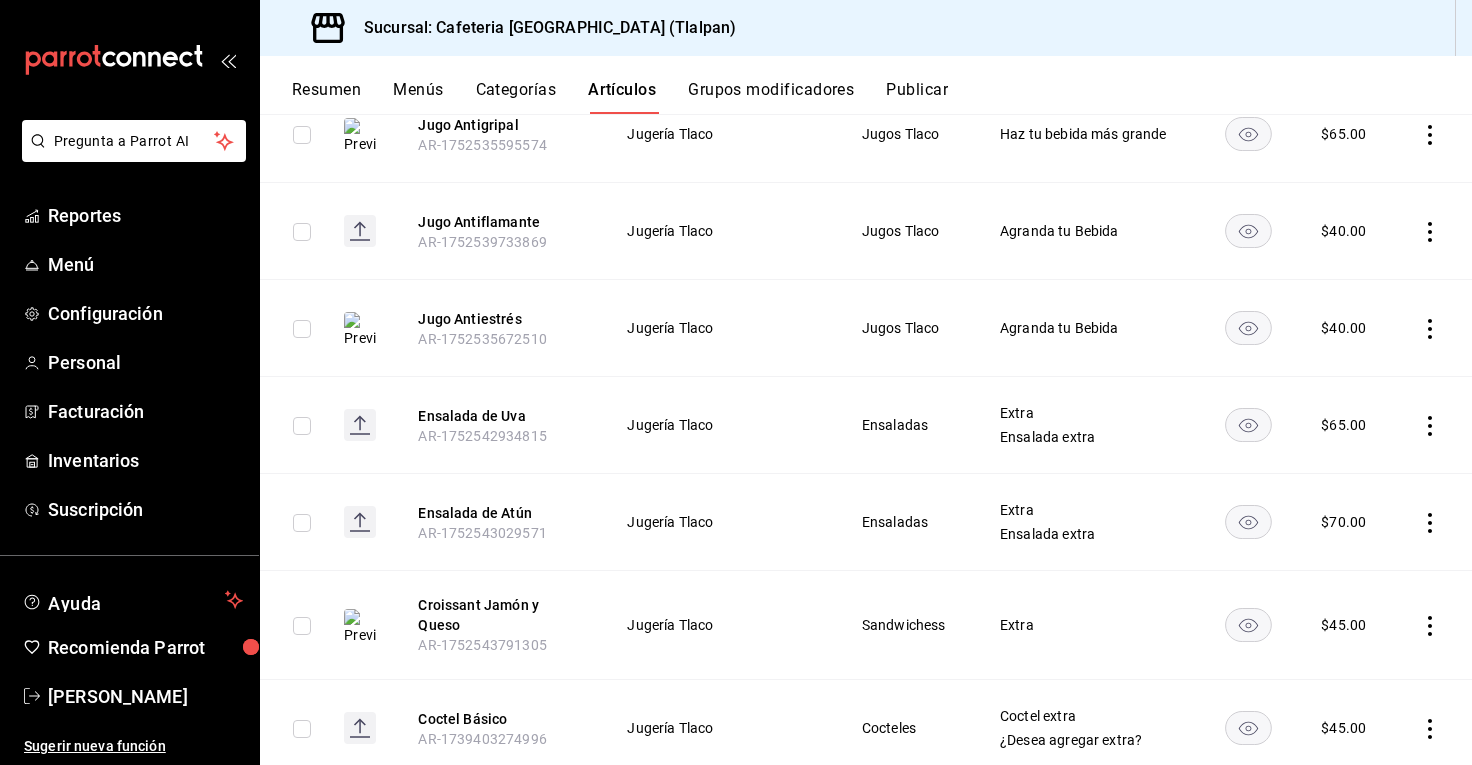 click 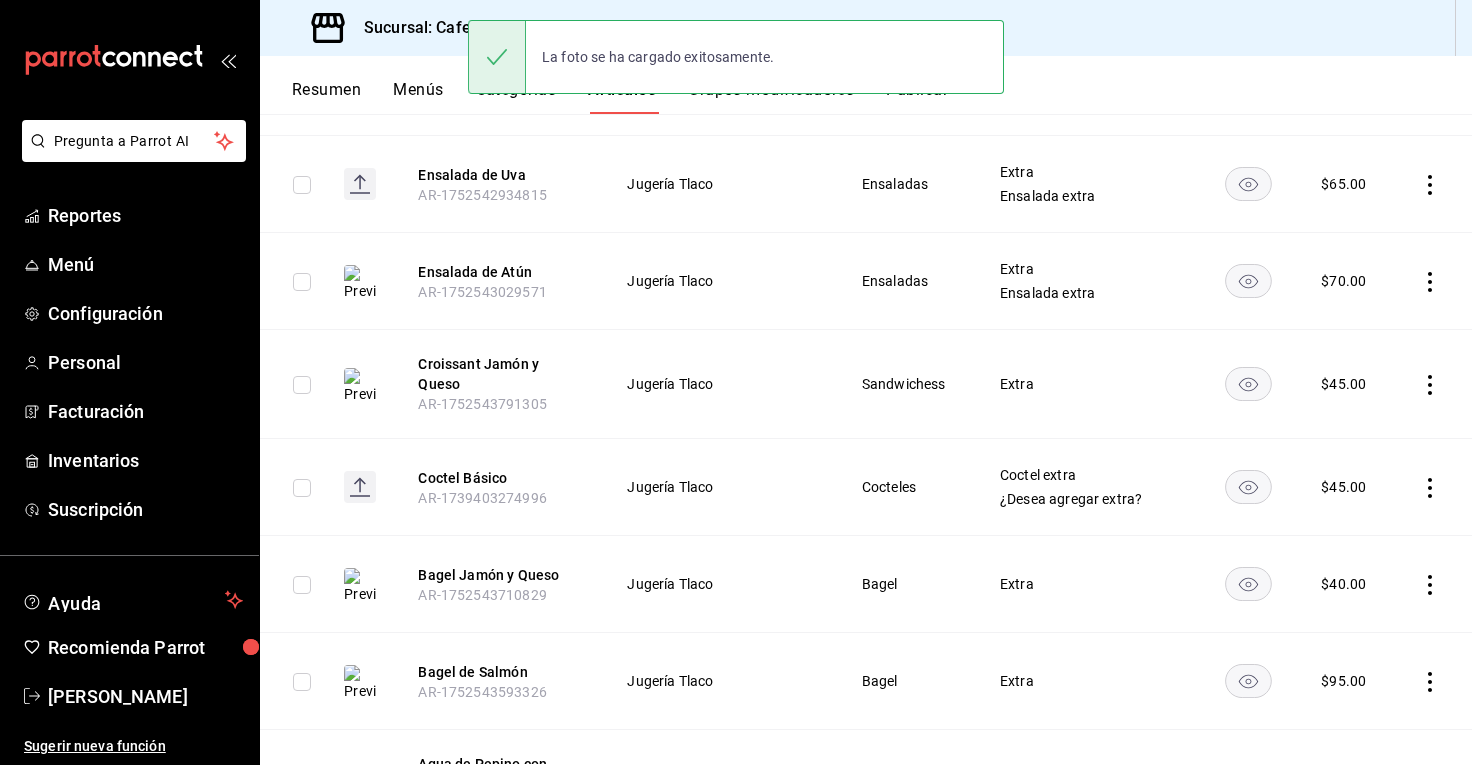 scroll, scrollTop: 4688, scrollLeft: 0, axis: vertical 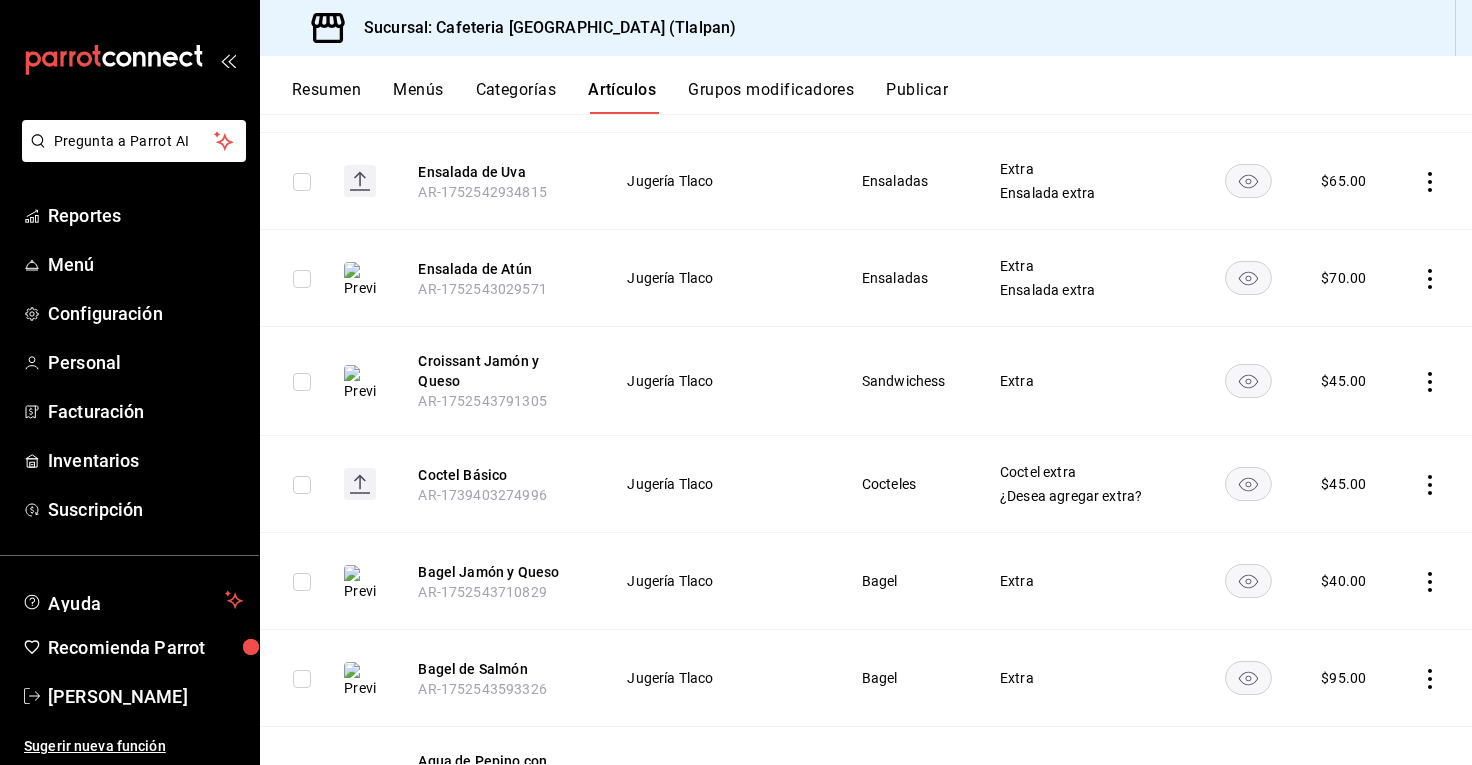 click 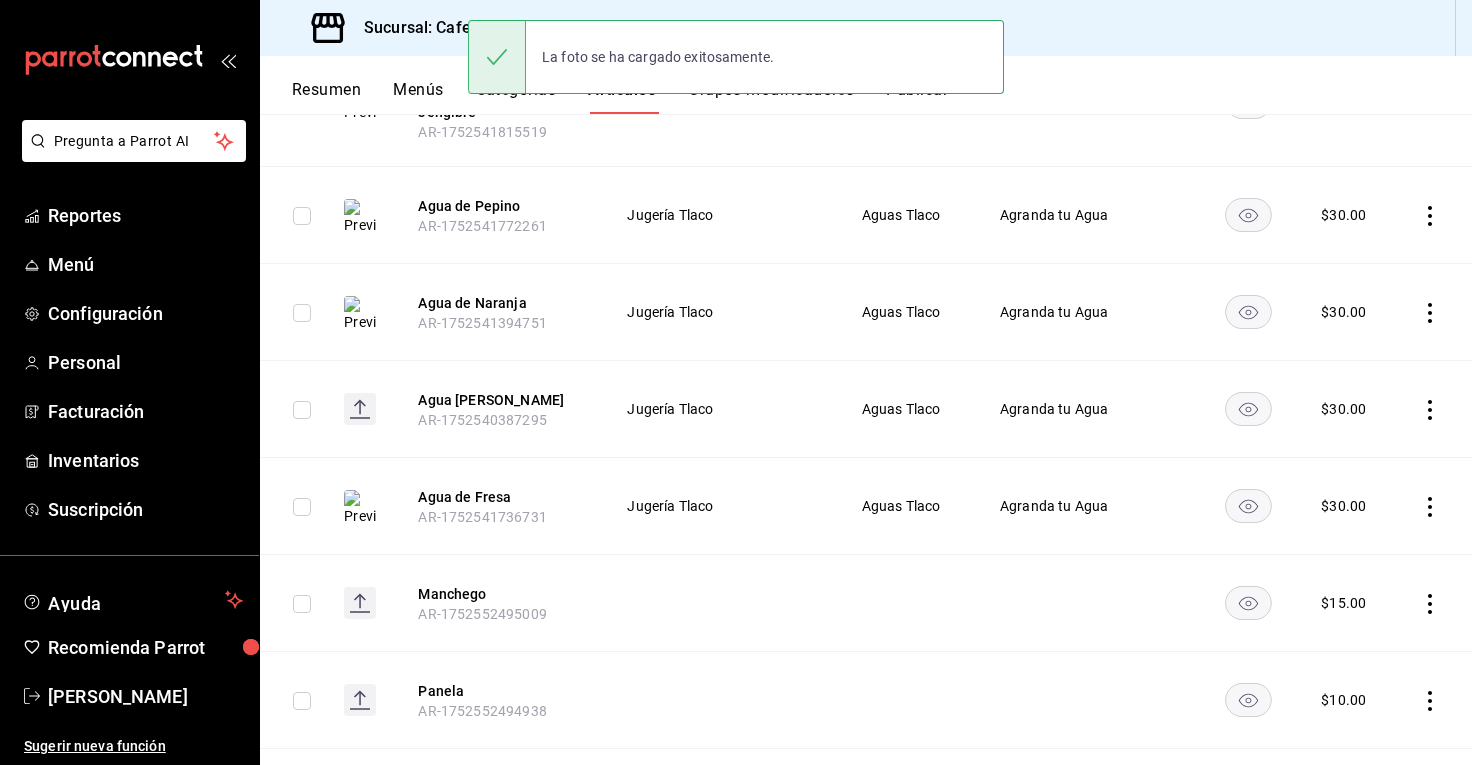 scroll, scrollTop: 5449, scrollLeft: 0, axis: vertical 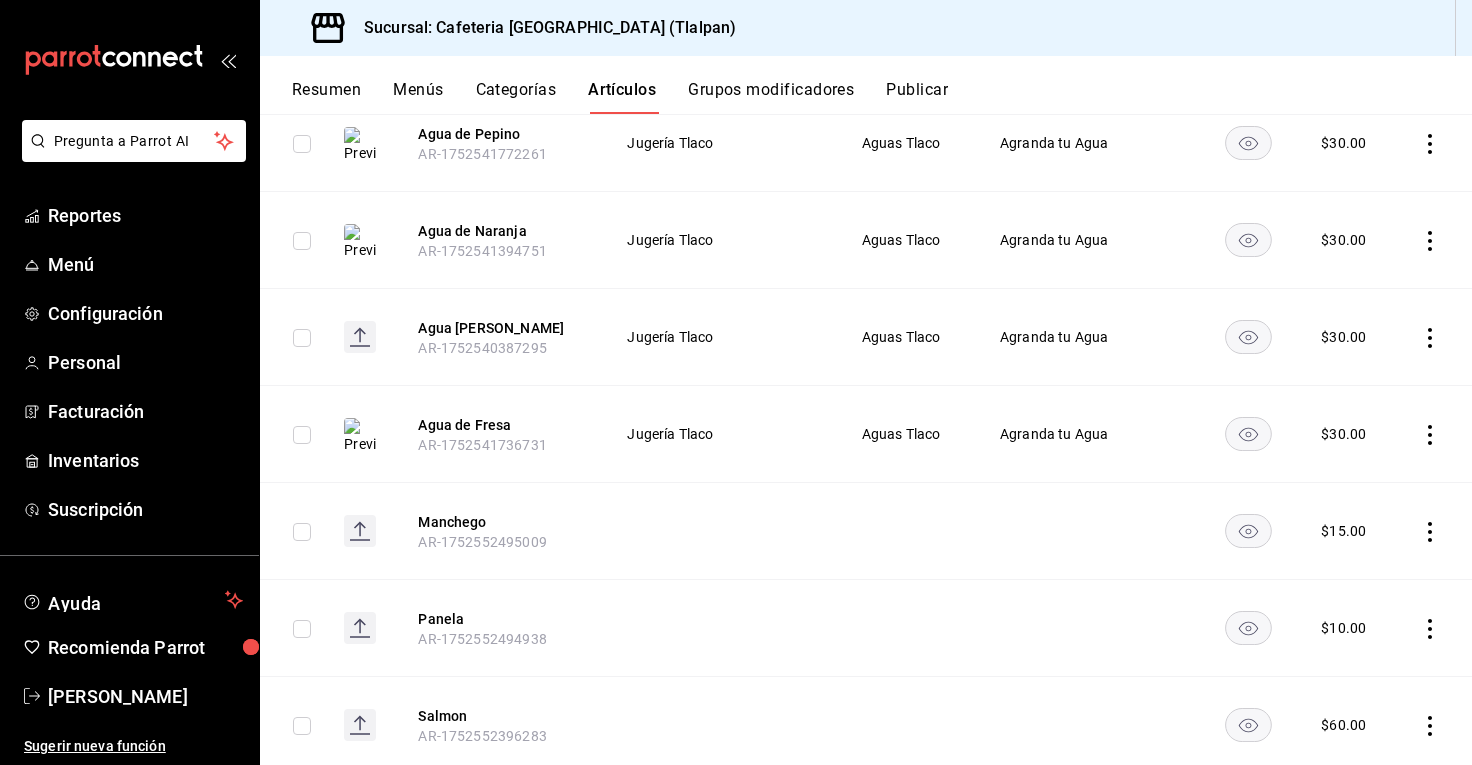 click 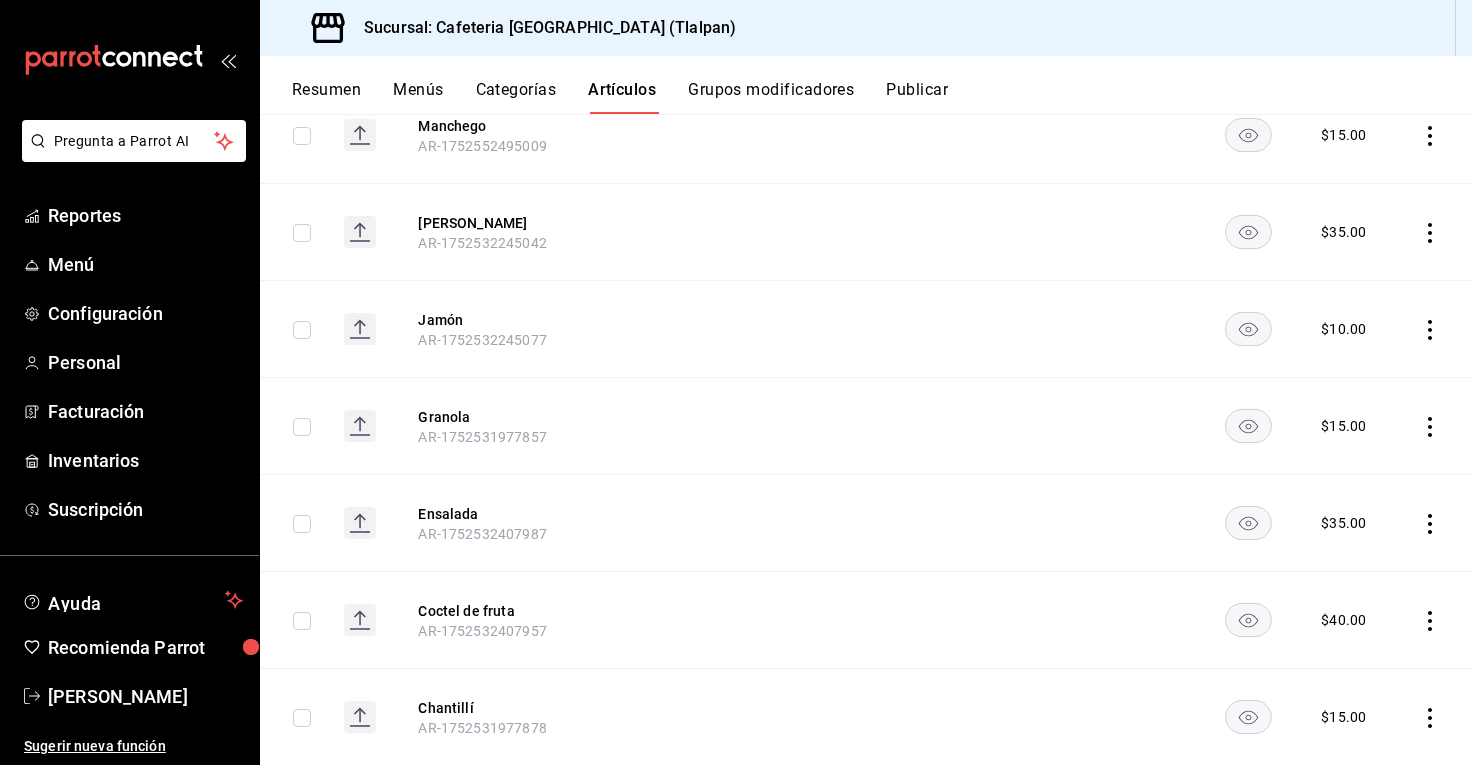 scroll, scrollTop: 1922, scrollLeft: 0, axis: vertical 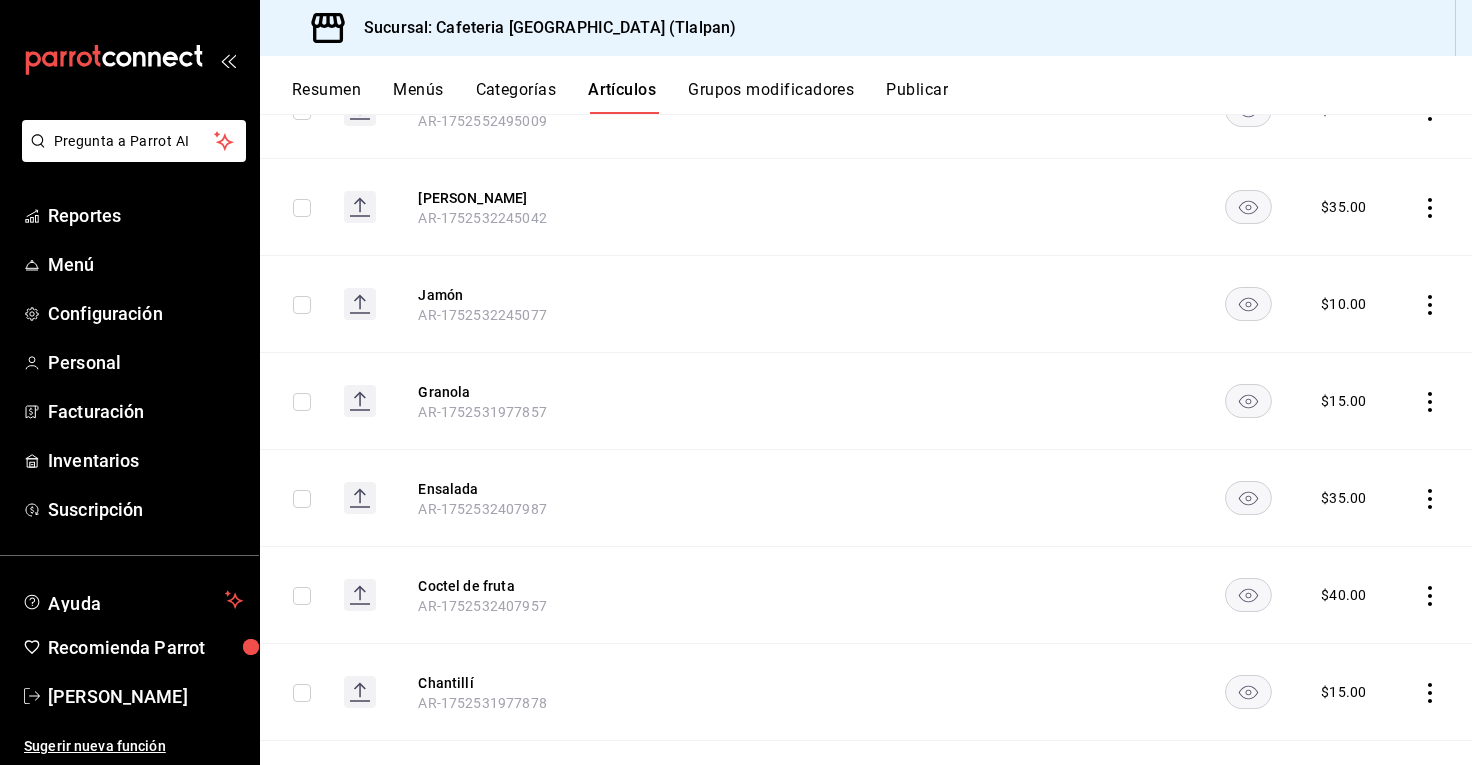 click 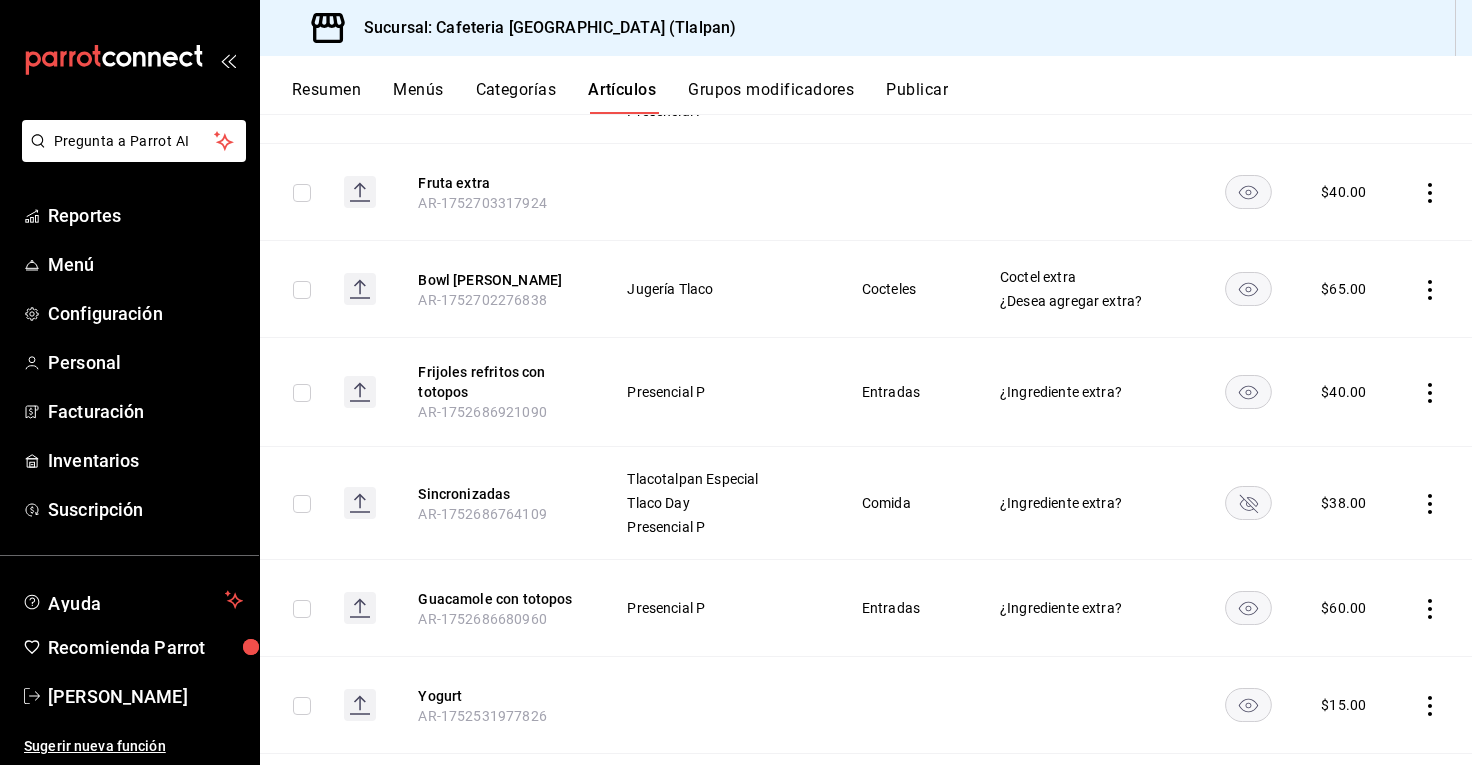 scroll, scrollTop: 840, scrollLeft: 0, axis: vertical 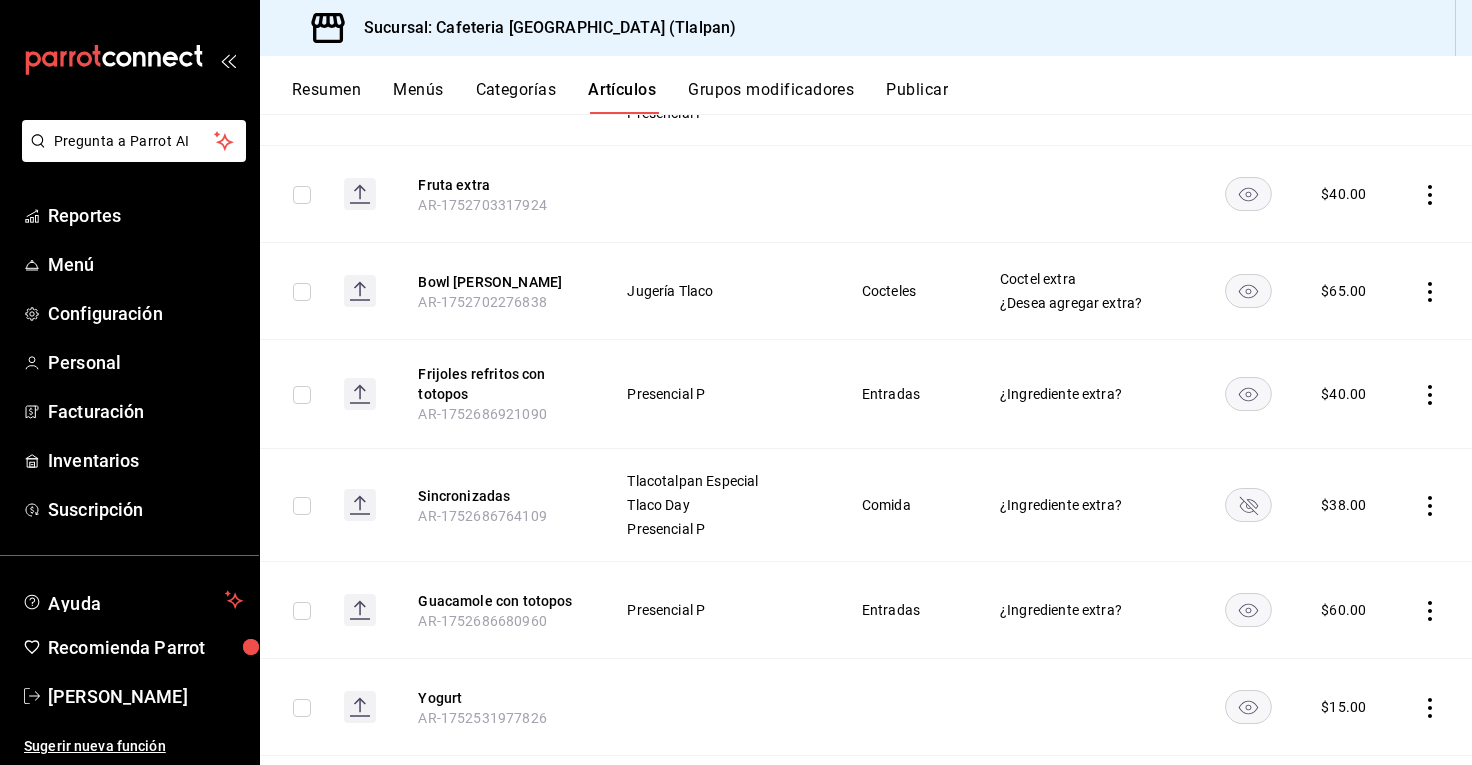 click 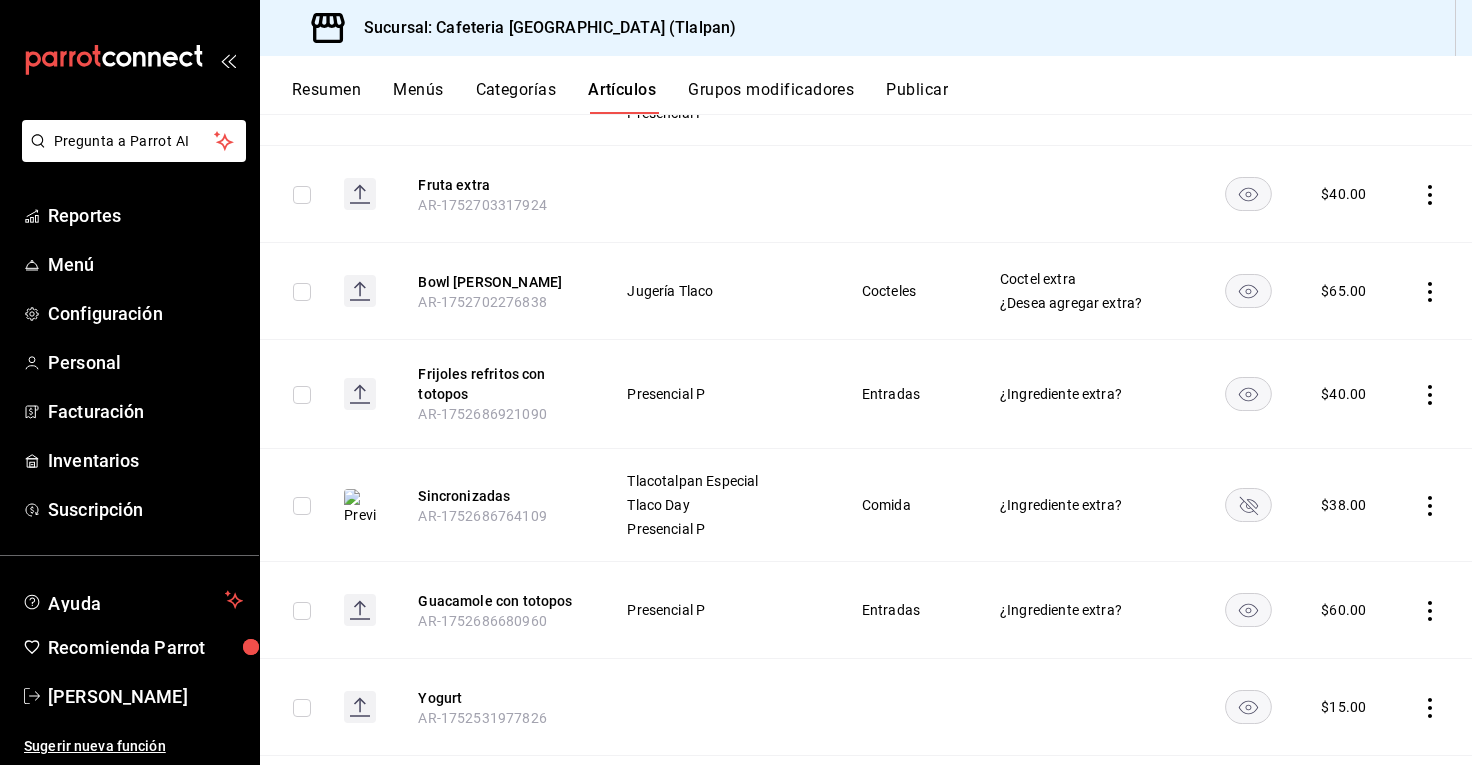 click 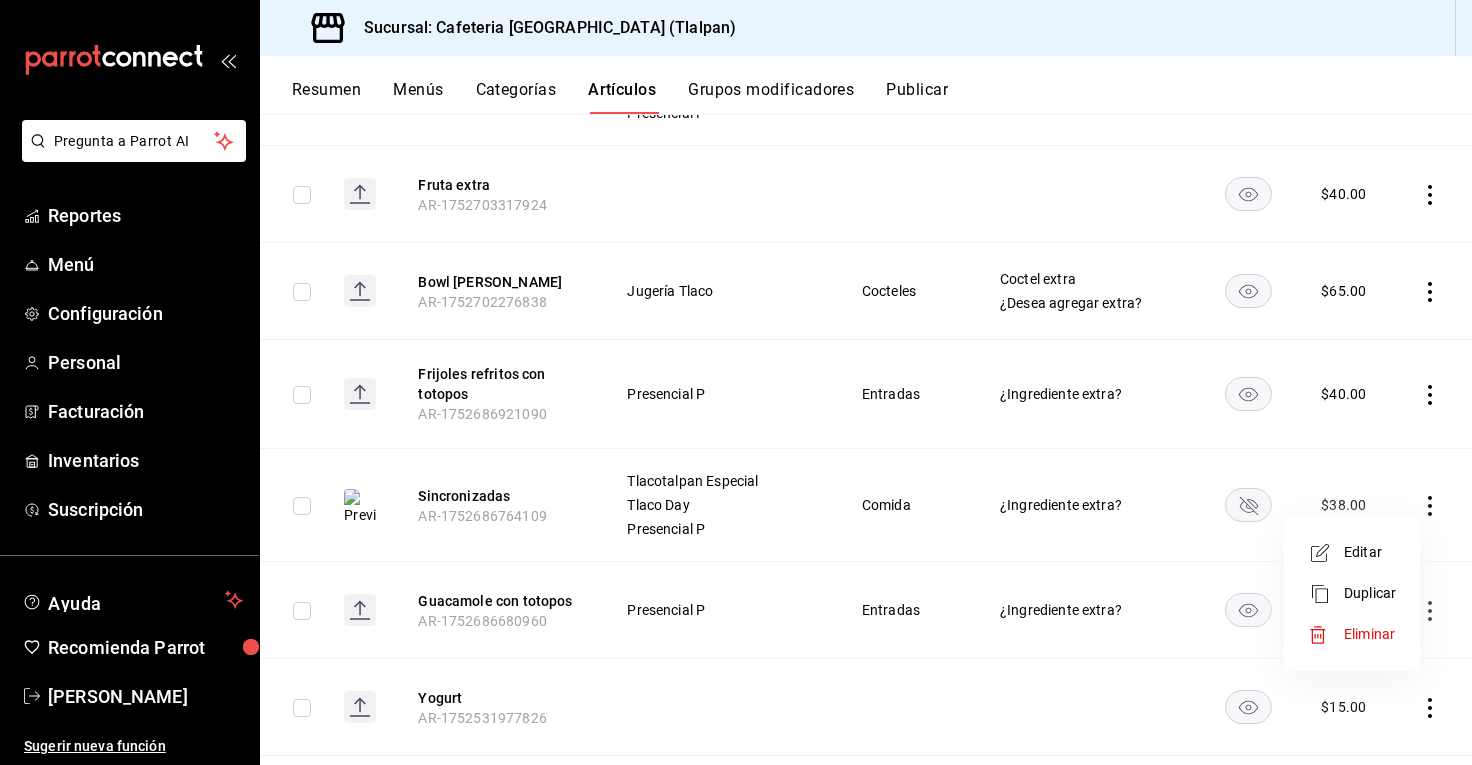 click at bounding box center [736, 382] 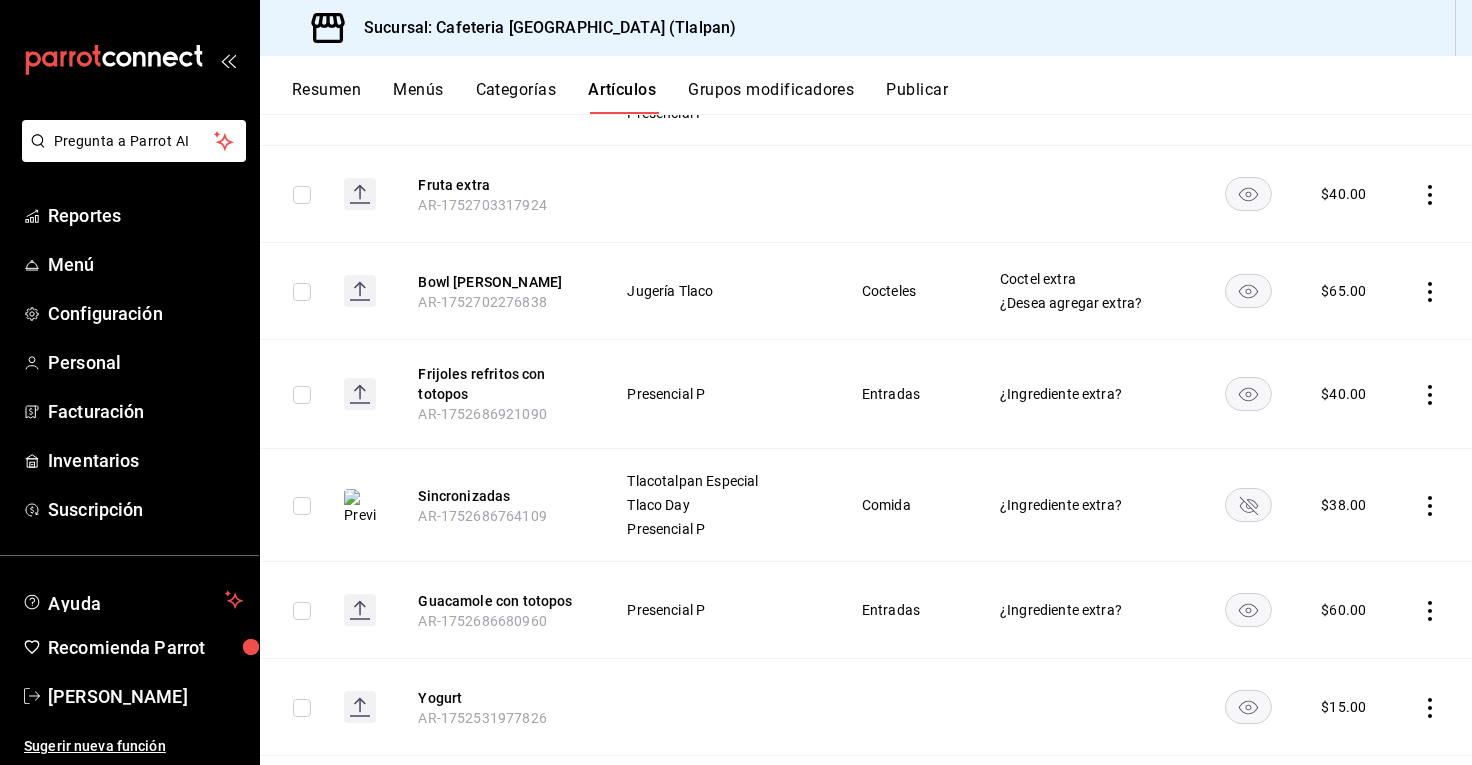 click 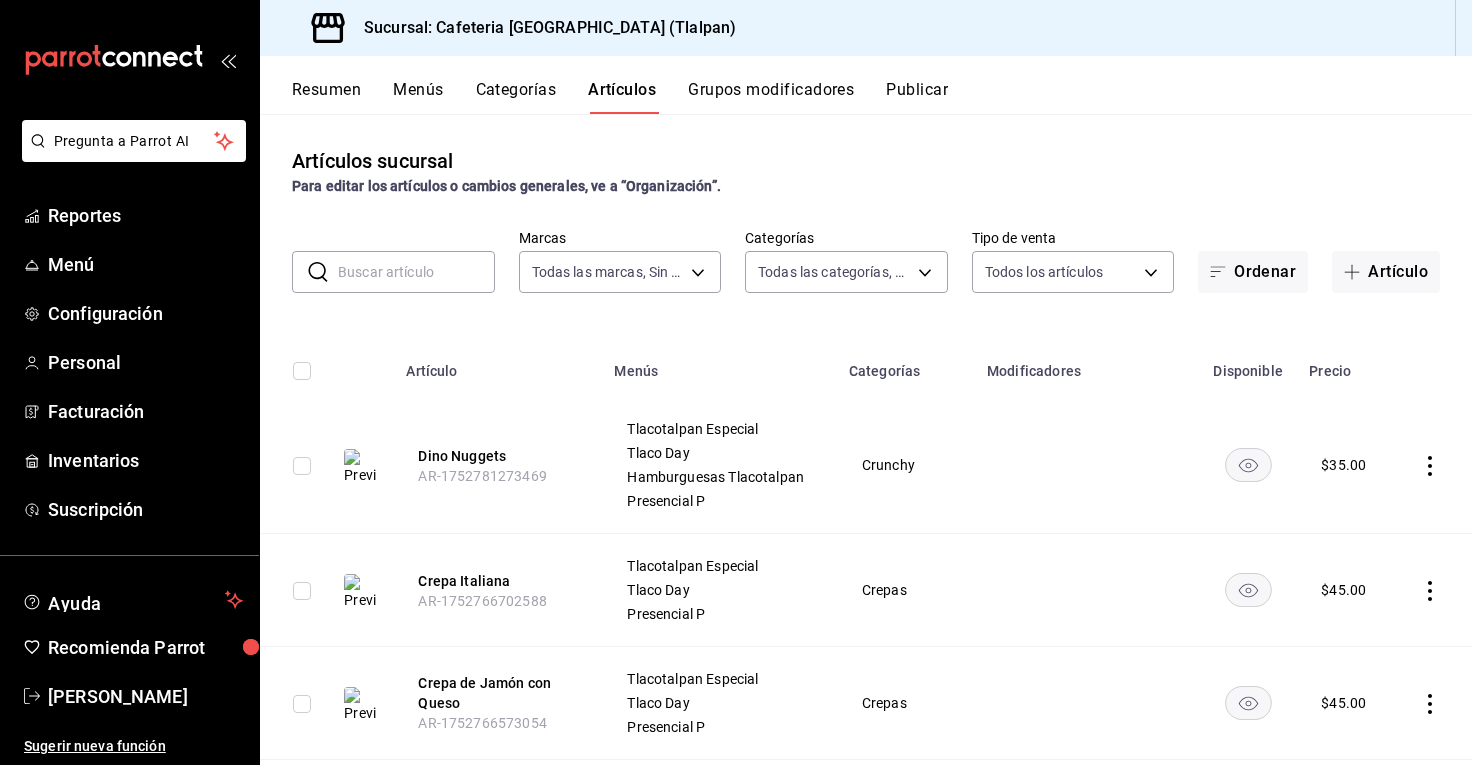 scroll, scrollTop: 0, scrollLeft: 0, axis: both 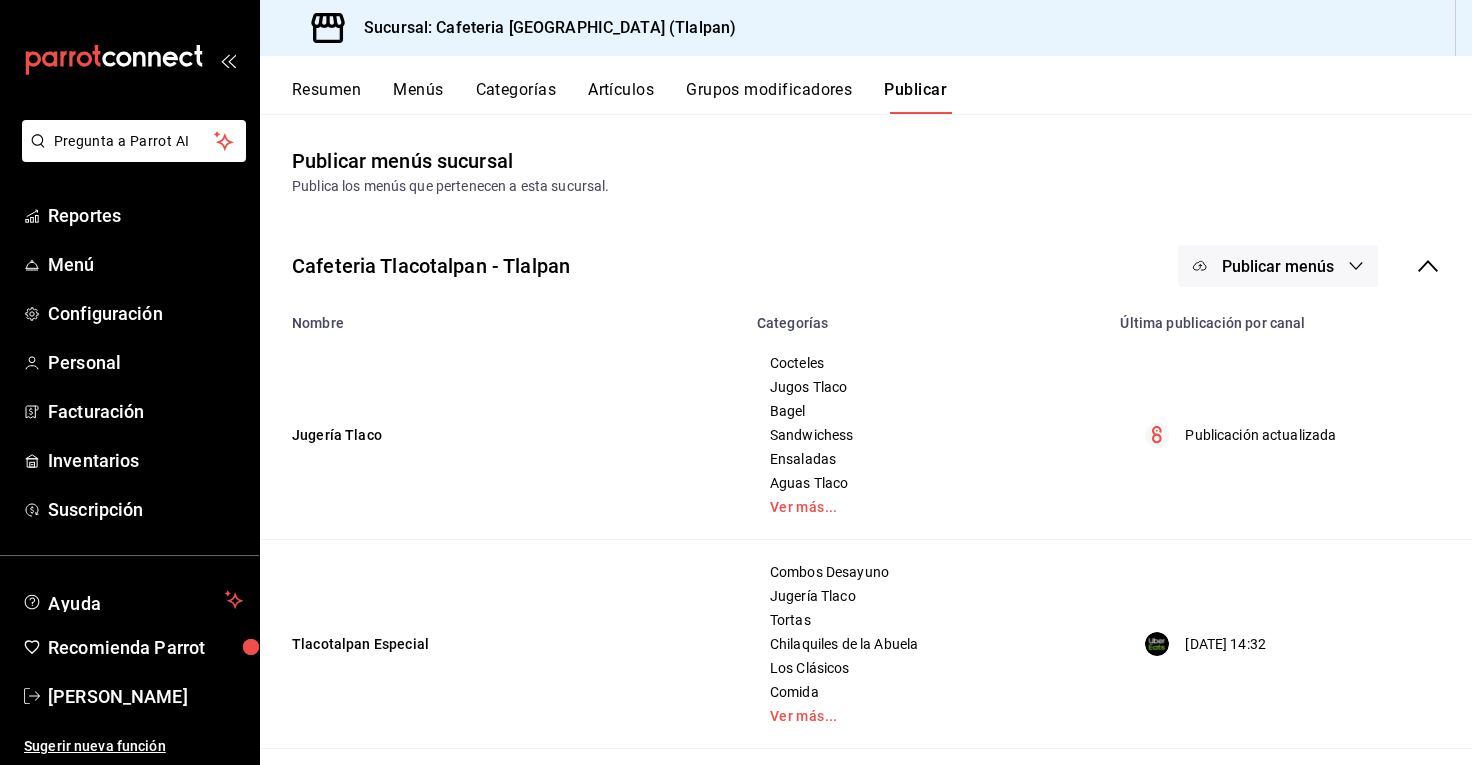 click on "Publicar menús" at bounding box center (1278, 266) 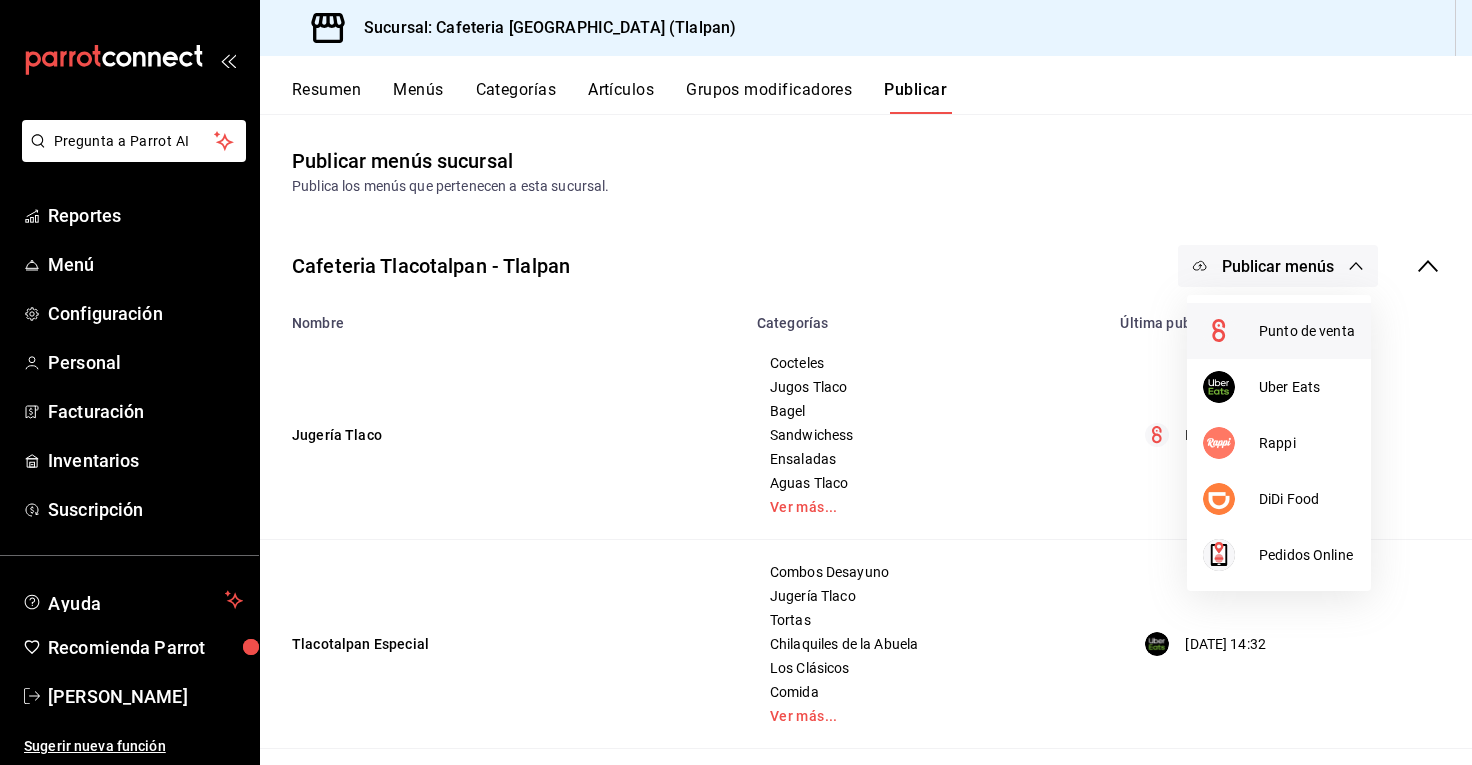 click on "Punto de venta" at bounding box center [1279, 331] 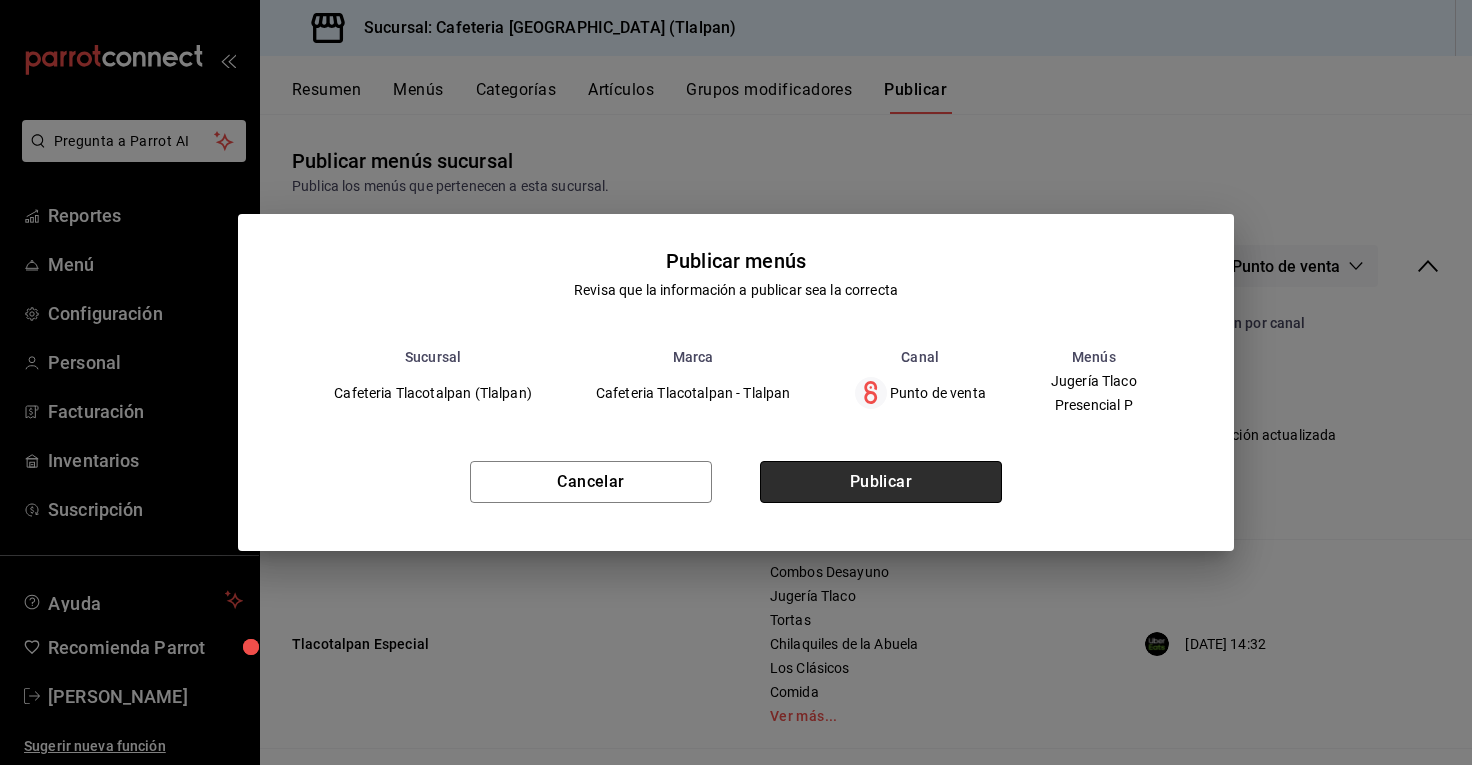 click on "Publicar" at bounding box center (881, 482) 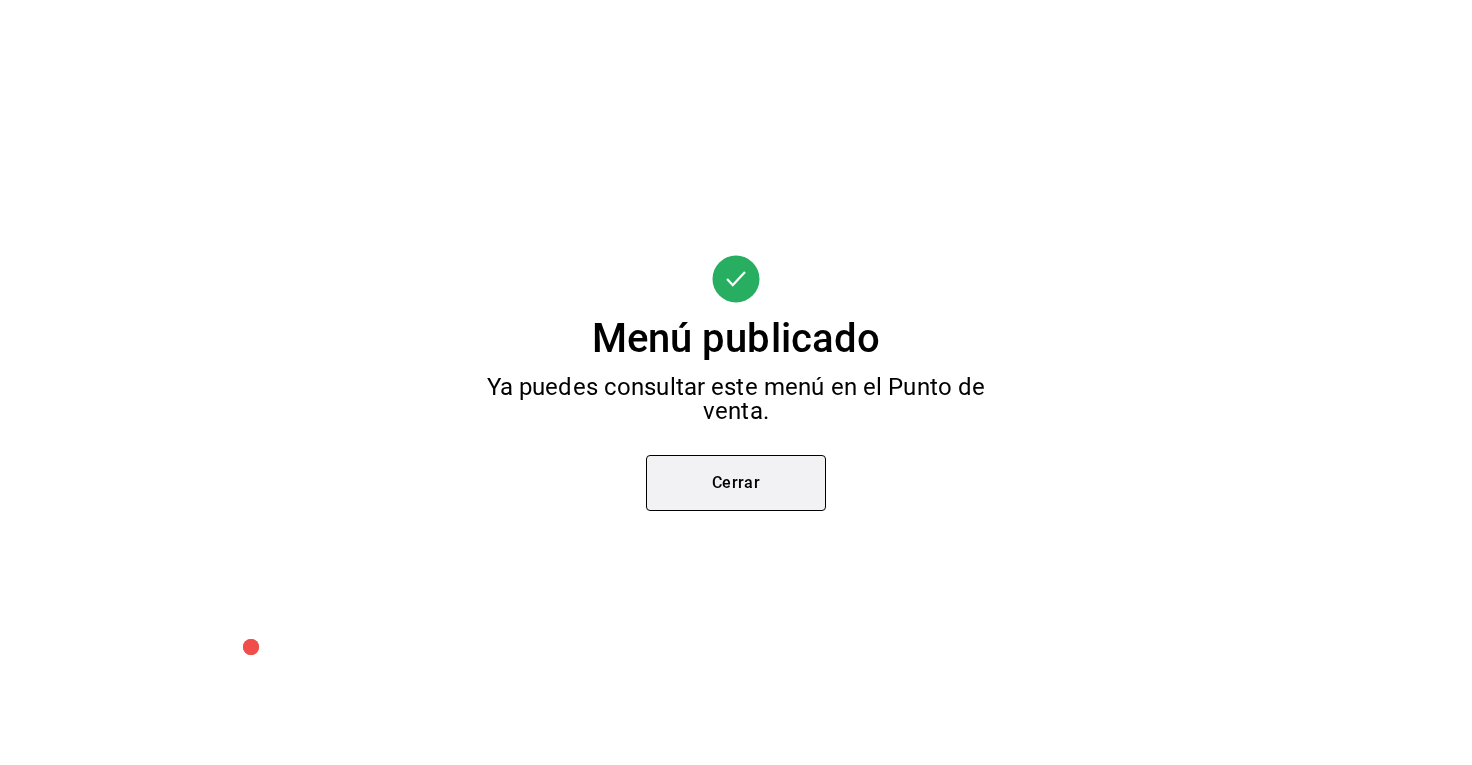 click on "Cerrar" at bounding box center [736, 483] 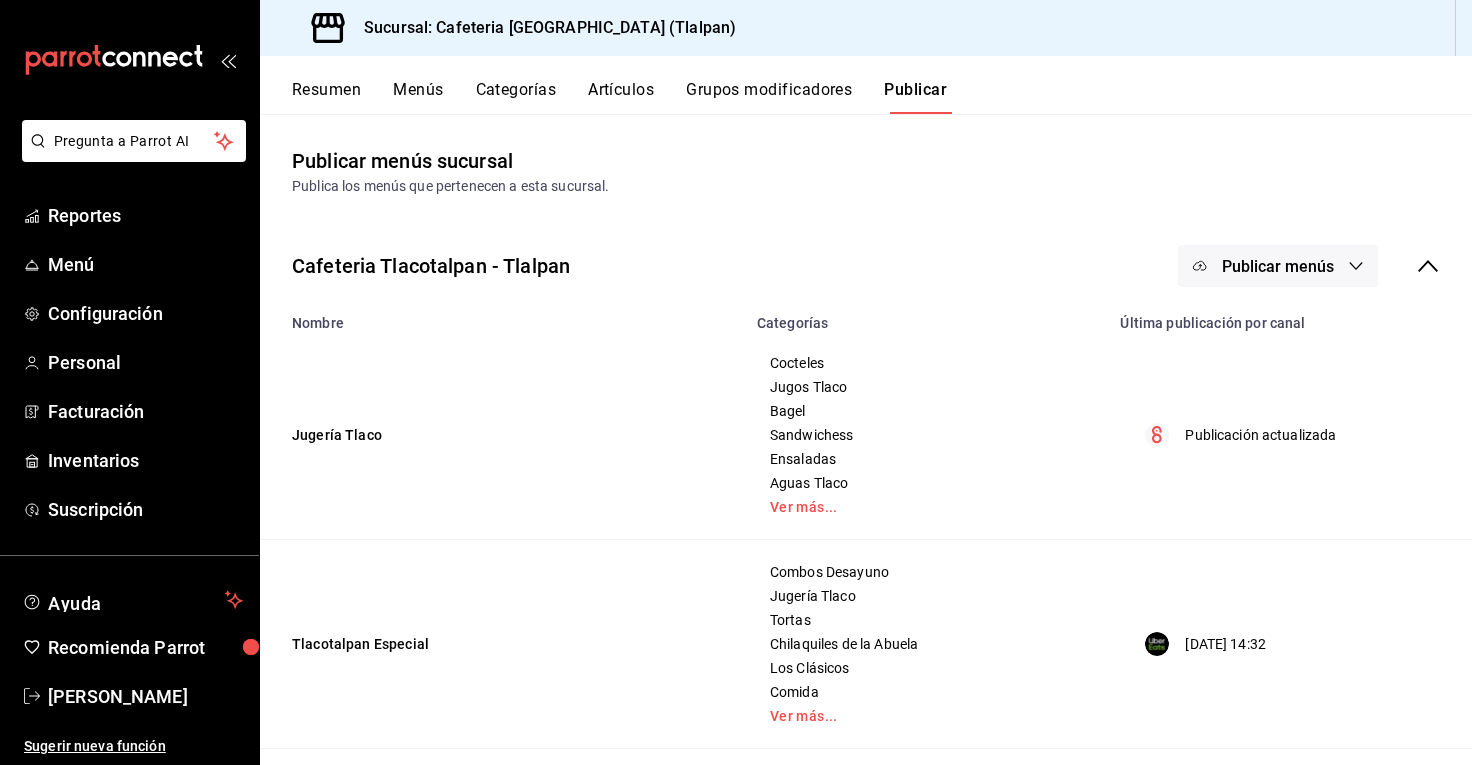 click on "Publicar menús" at bounding box center [1278, 266] 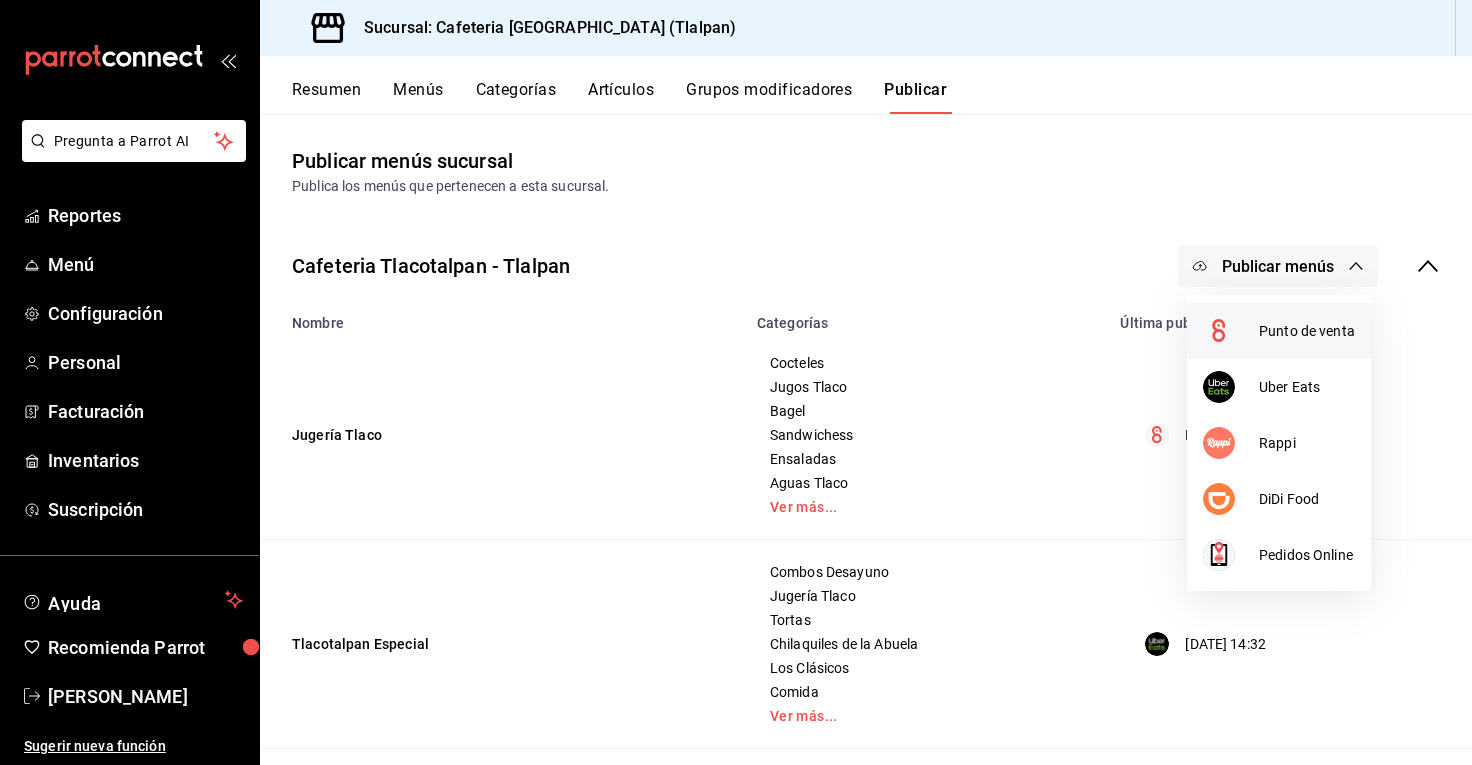 click on "Punto de venta" at bounding box center [1307, 331] 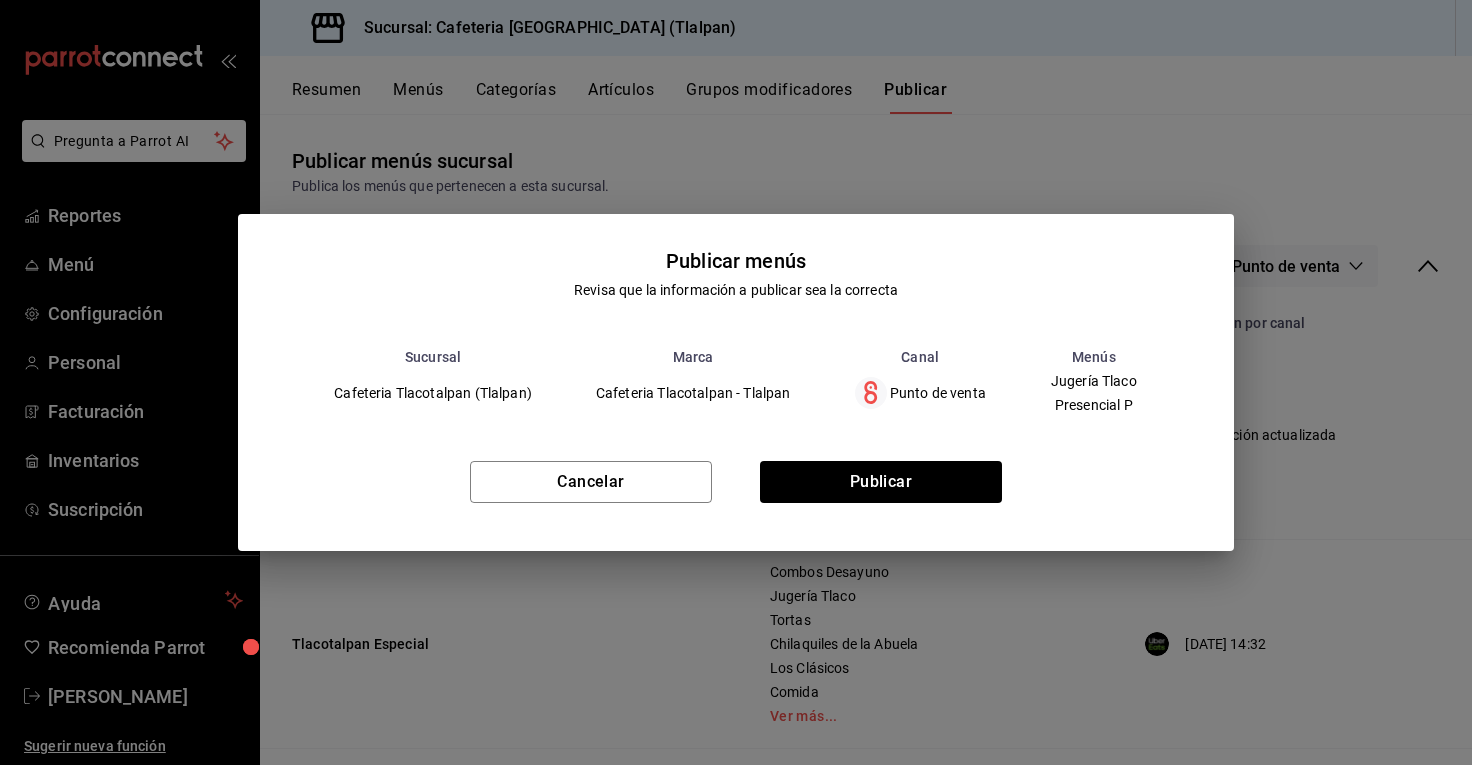 click on "Cancelar Publicar" at bounding box center (736, 490) 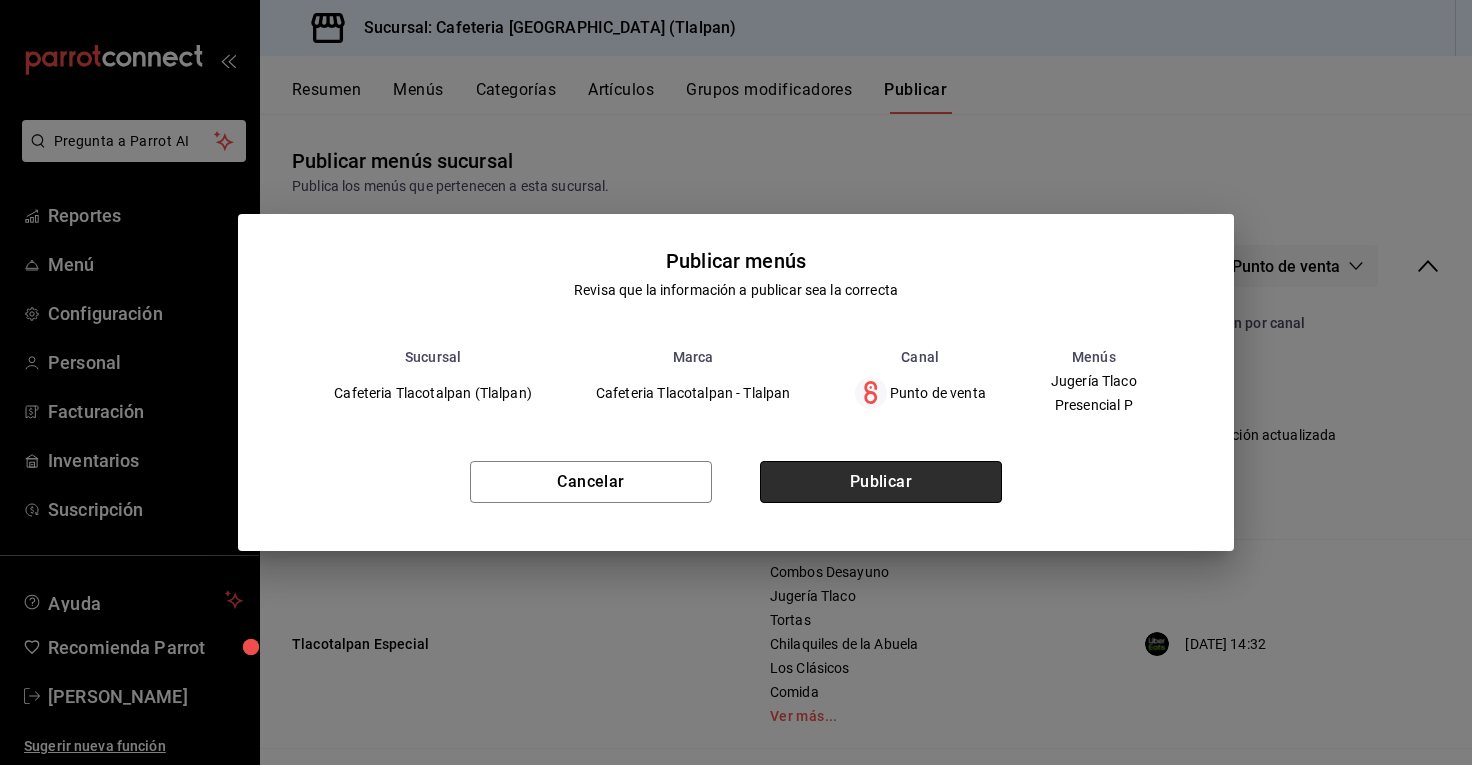 click on "Publicar" at bounding box center (881, 482) 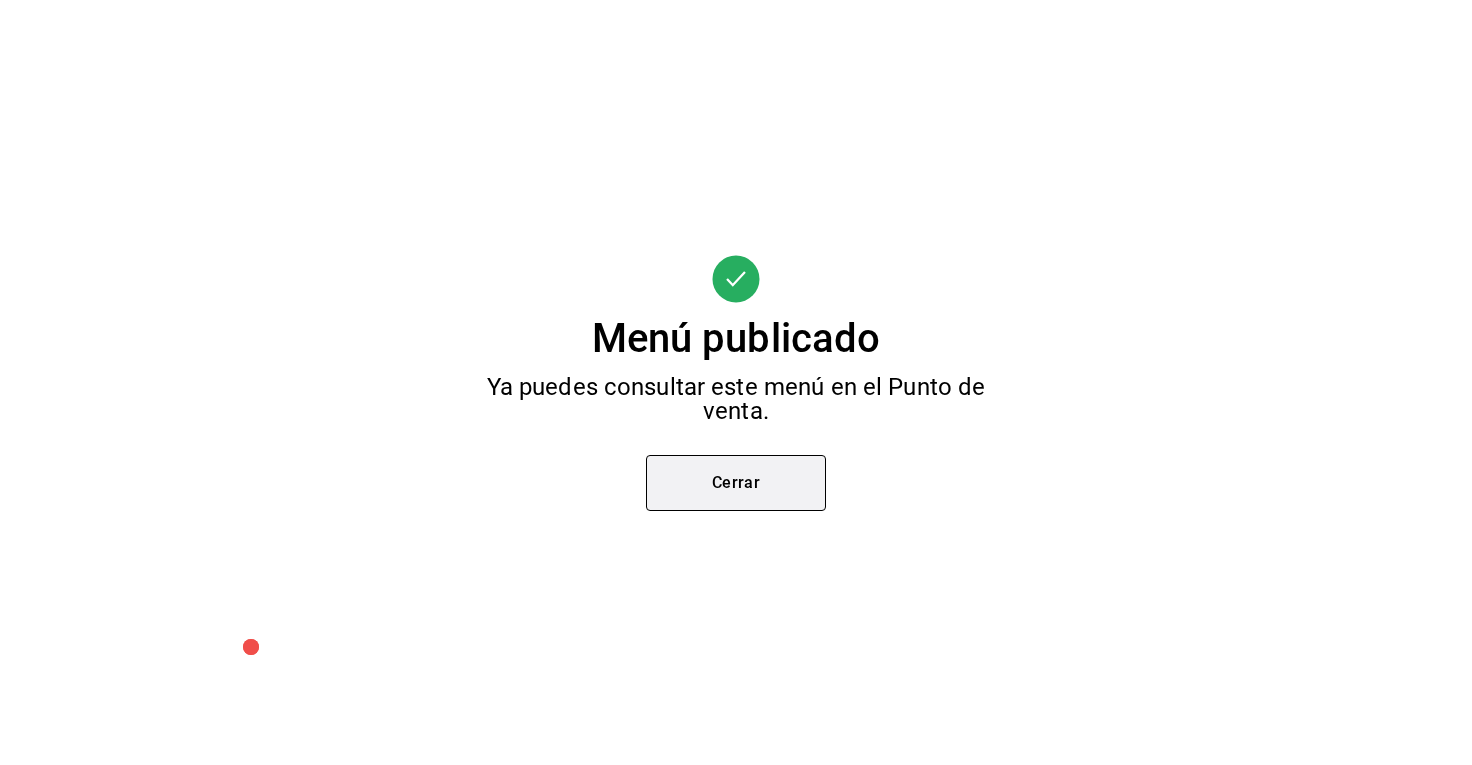 click on "Cerrar" at bounding box center [736, 483] 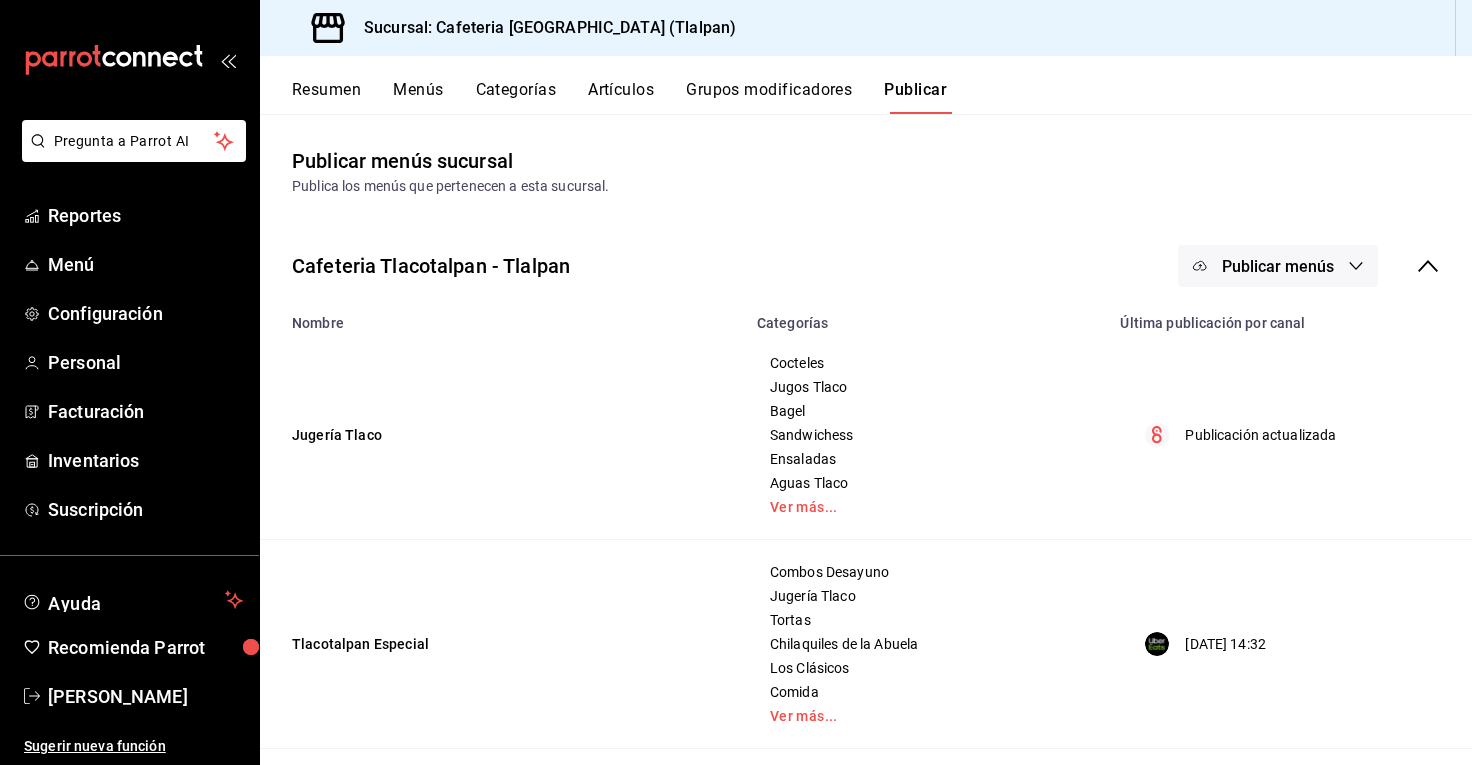 click on "Publicar menús" at bounding box center [1278, 266] 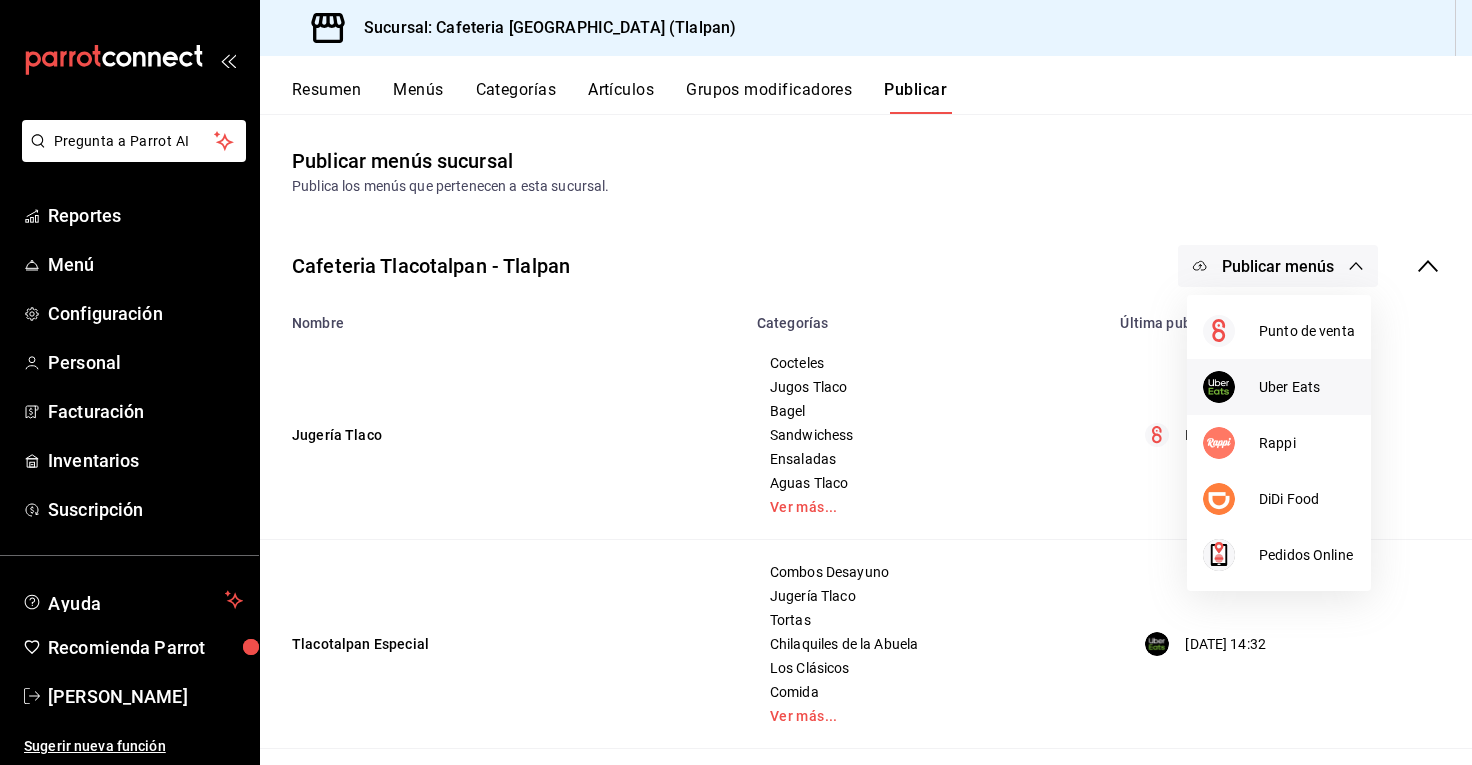 click on "Uber Eats" at bounding box center [1279, 387] 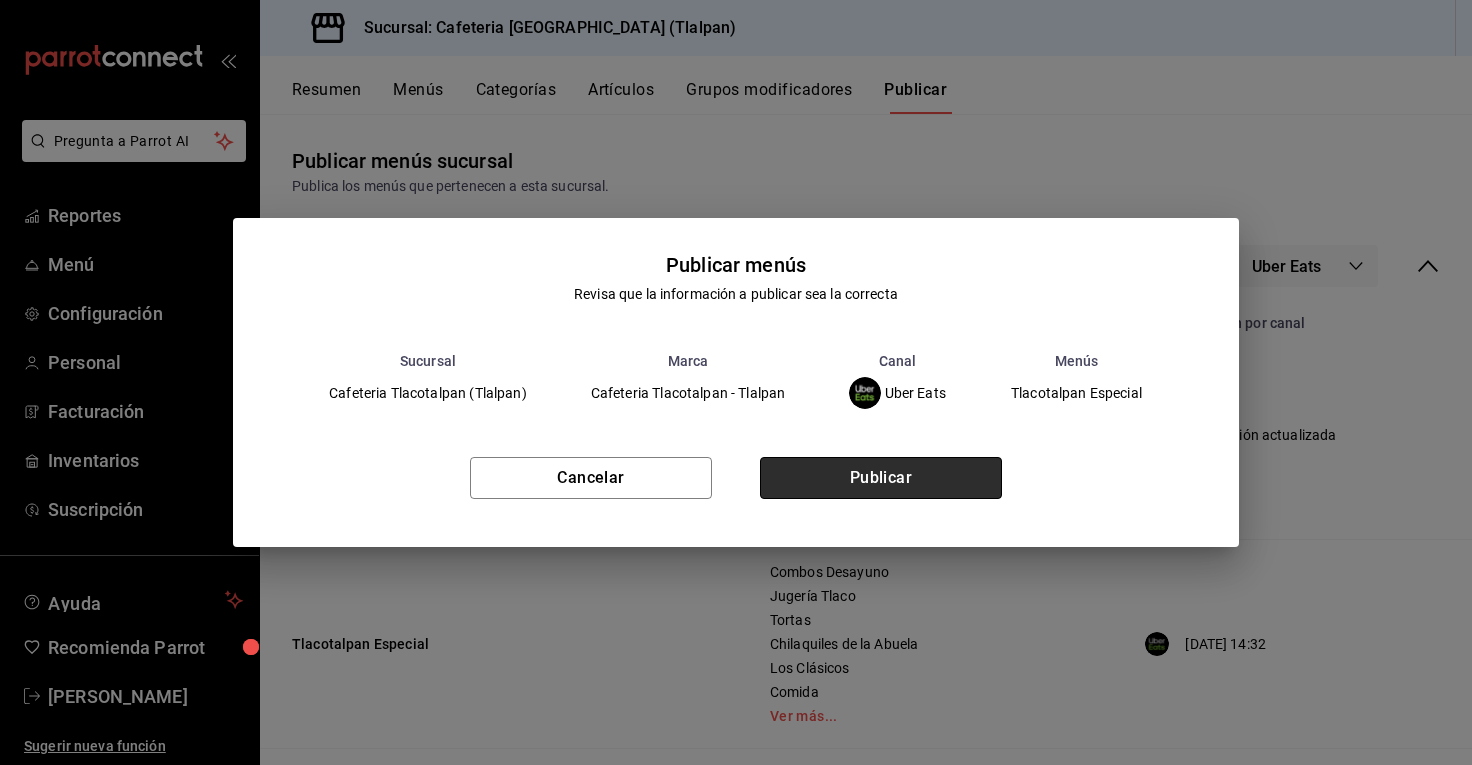 click on "Publicar" at bounding box center [881, 478] 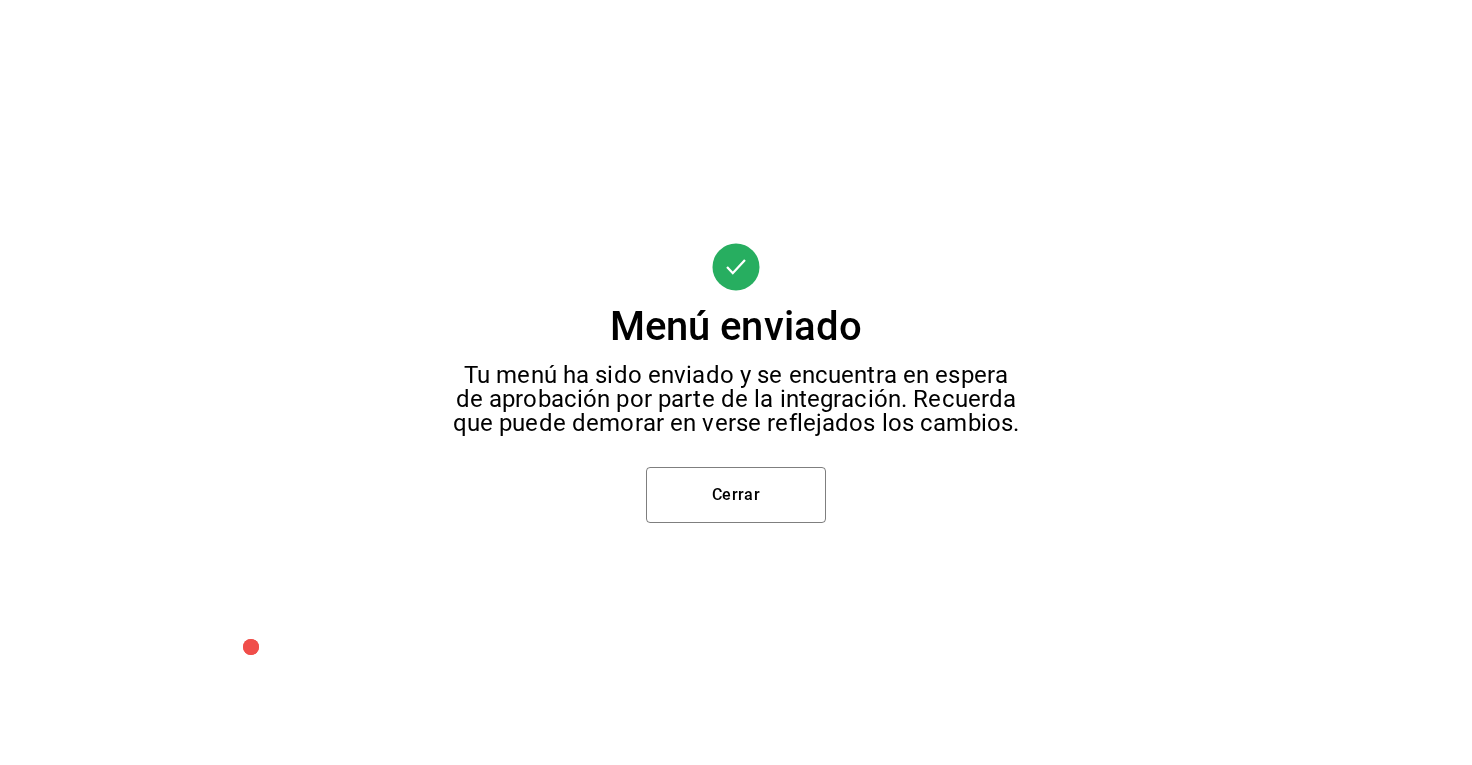 click on "Menú enviado Tu menú ha sido enviado y se encuentra en espera de aprobación por parte de la integración. Recuerda que puede demorar en verse reflejados los cambios. Cerrar" at bounding box center [736, 382] 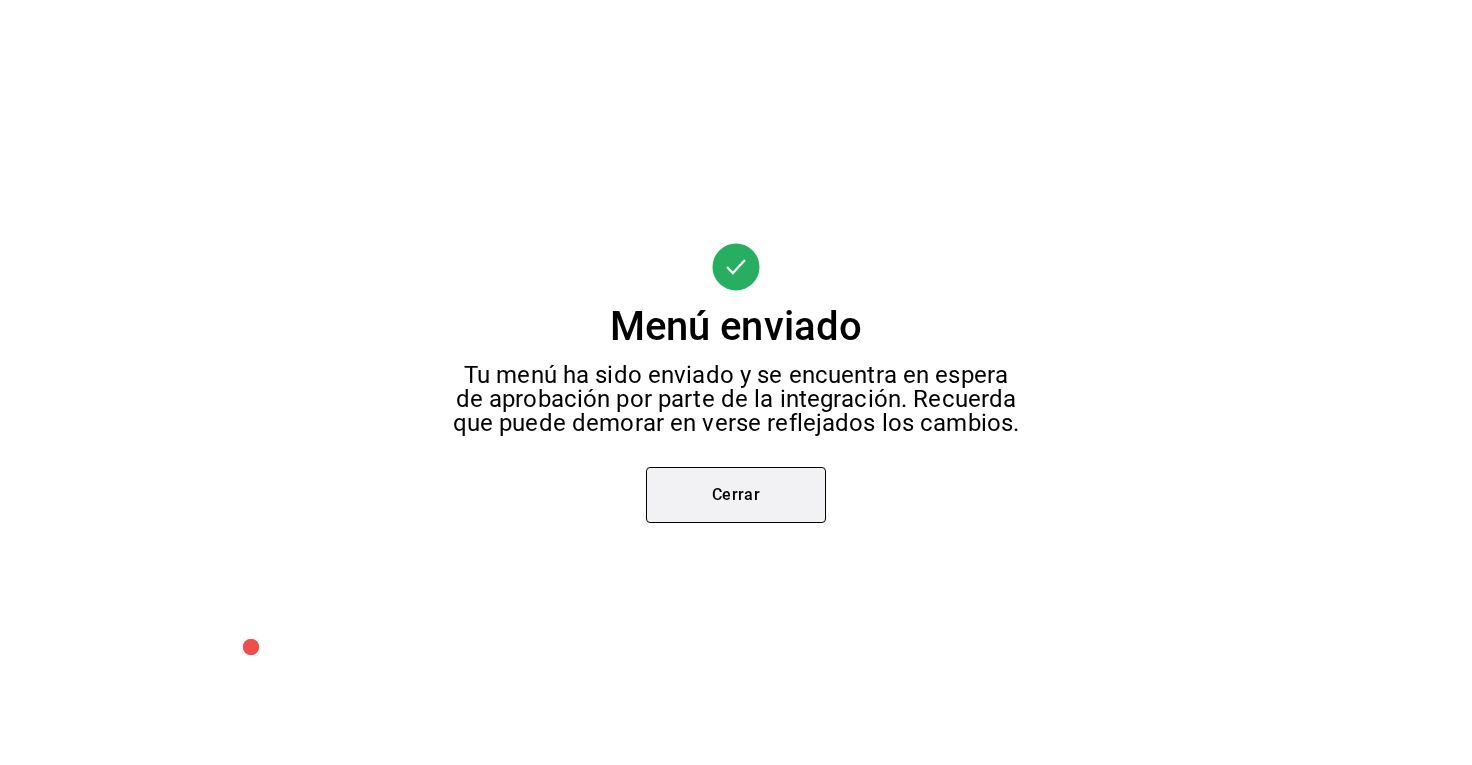 click on "Cerrar" at bounding box center (736, 495) 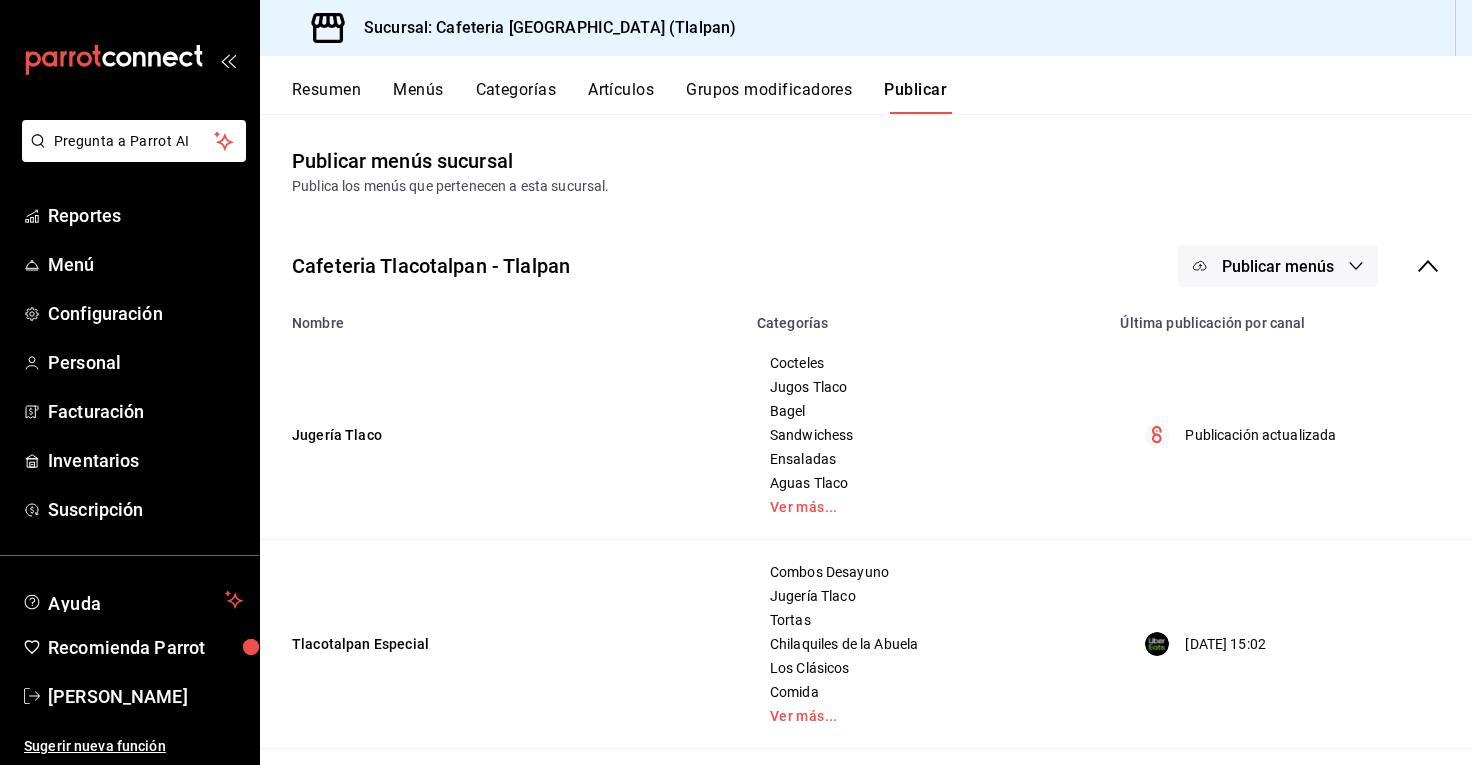 click on "Publicar menús" at bounding box center (1278, 266) 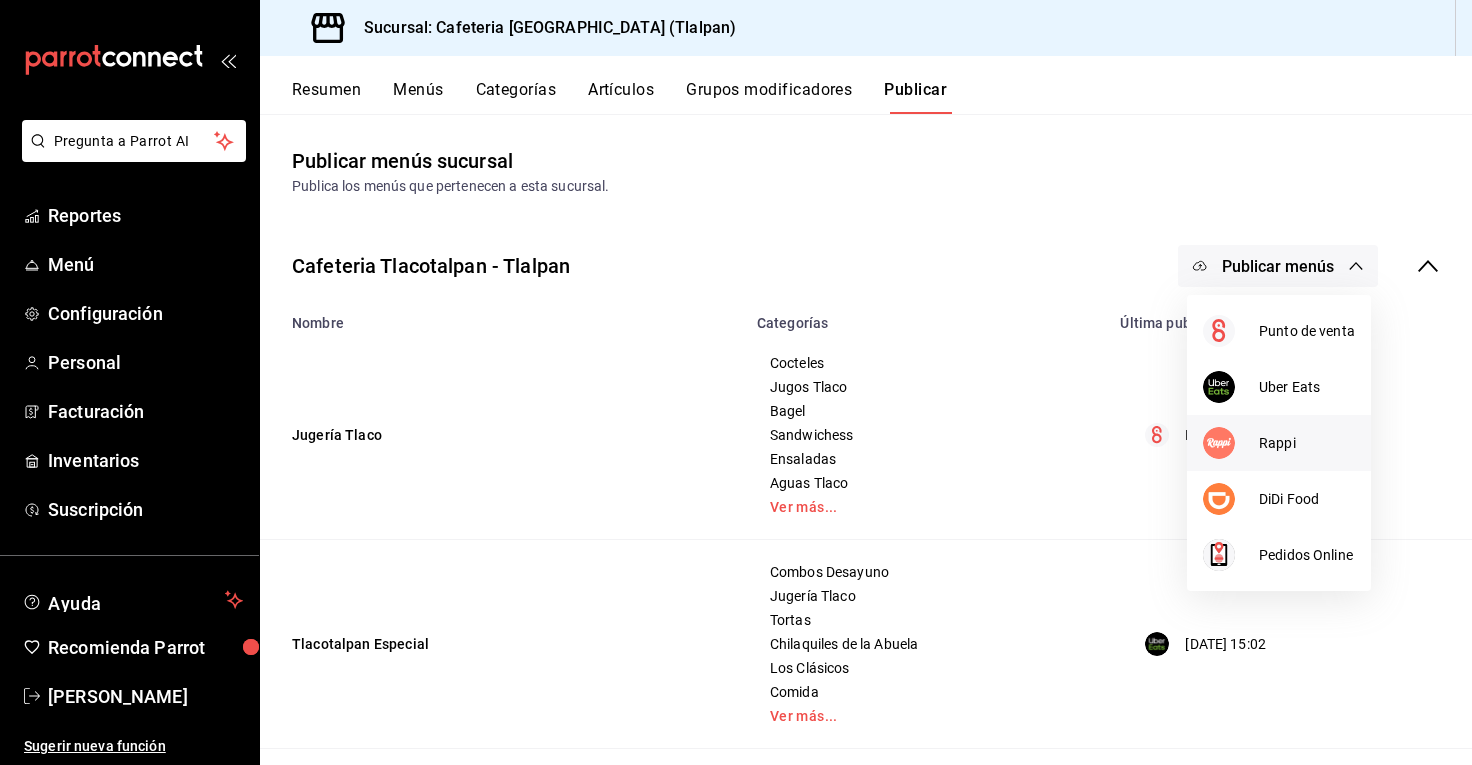 click at bounding box center (1231, 443) 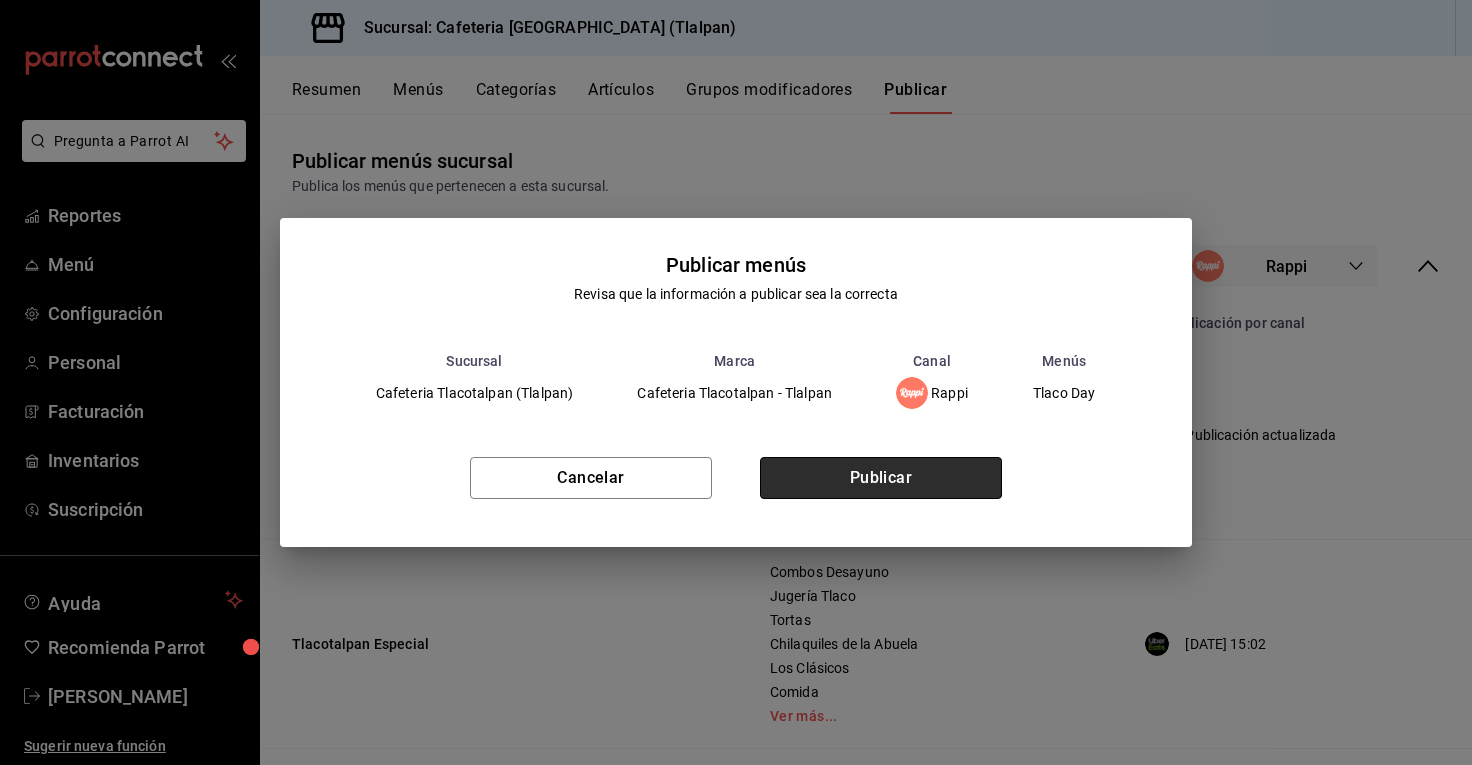 click on "Publicar" at bounding box center [881, 478] 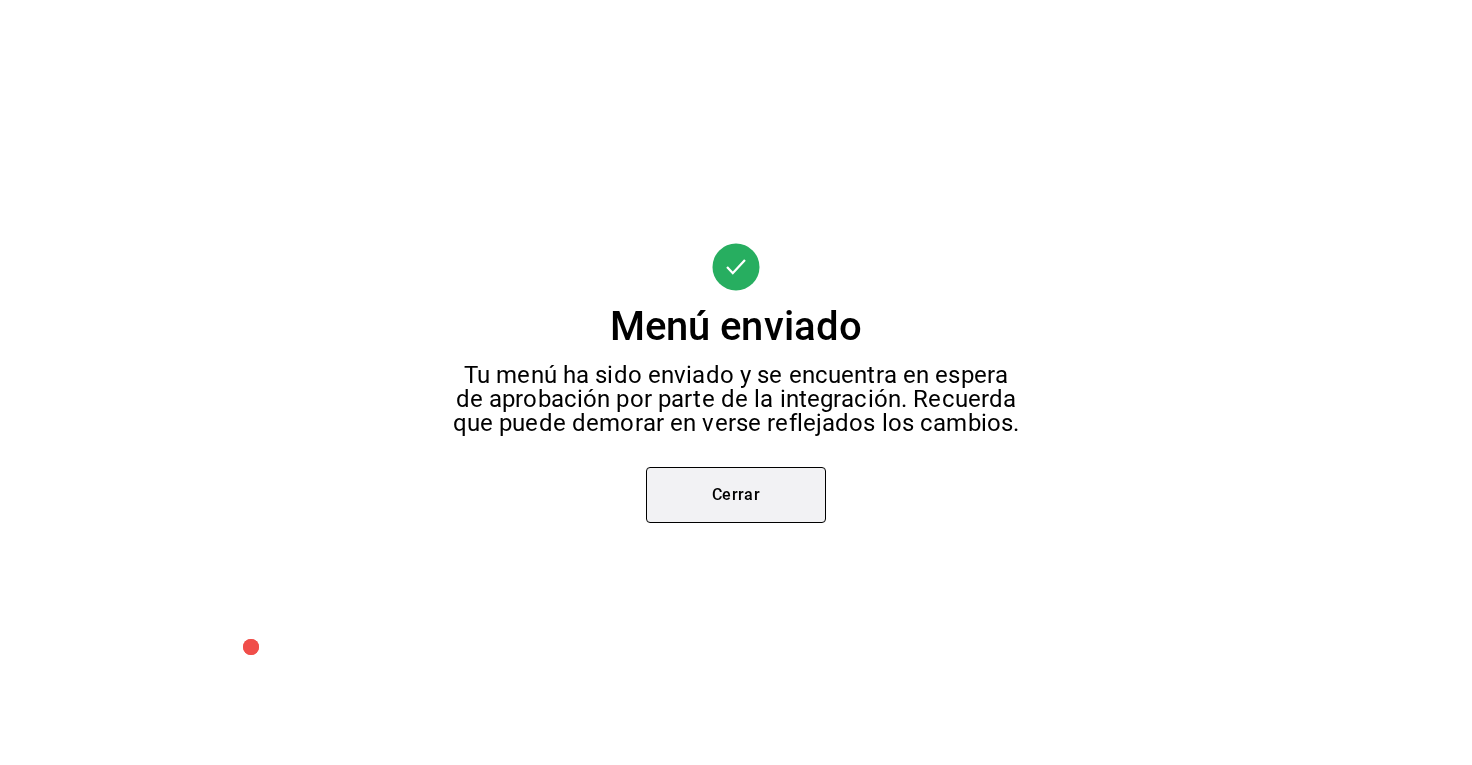 click on "Cerrar" at bounding box center (736, 495) 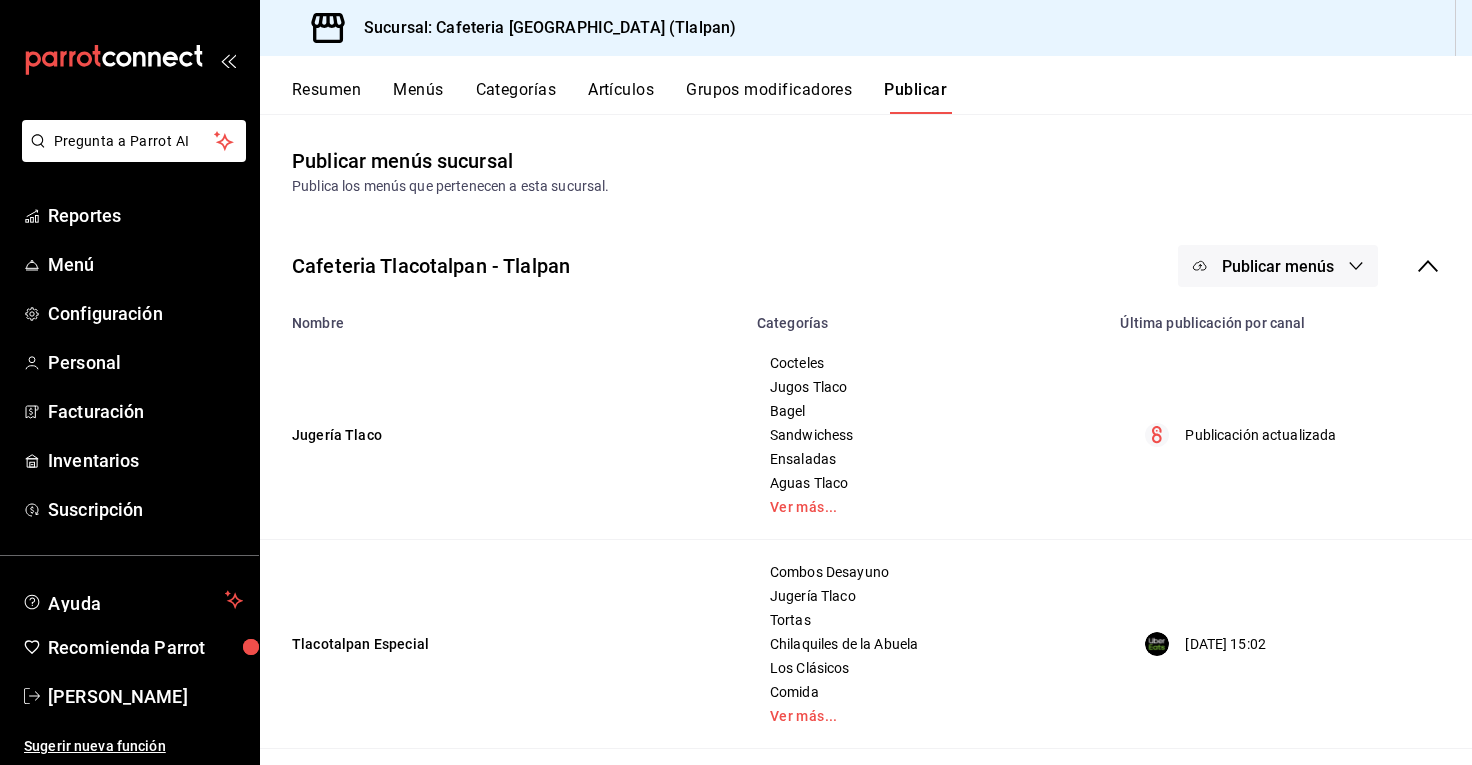 click on "Publicar menús" at bounding box center [1278, 266] 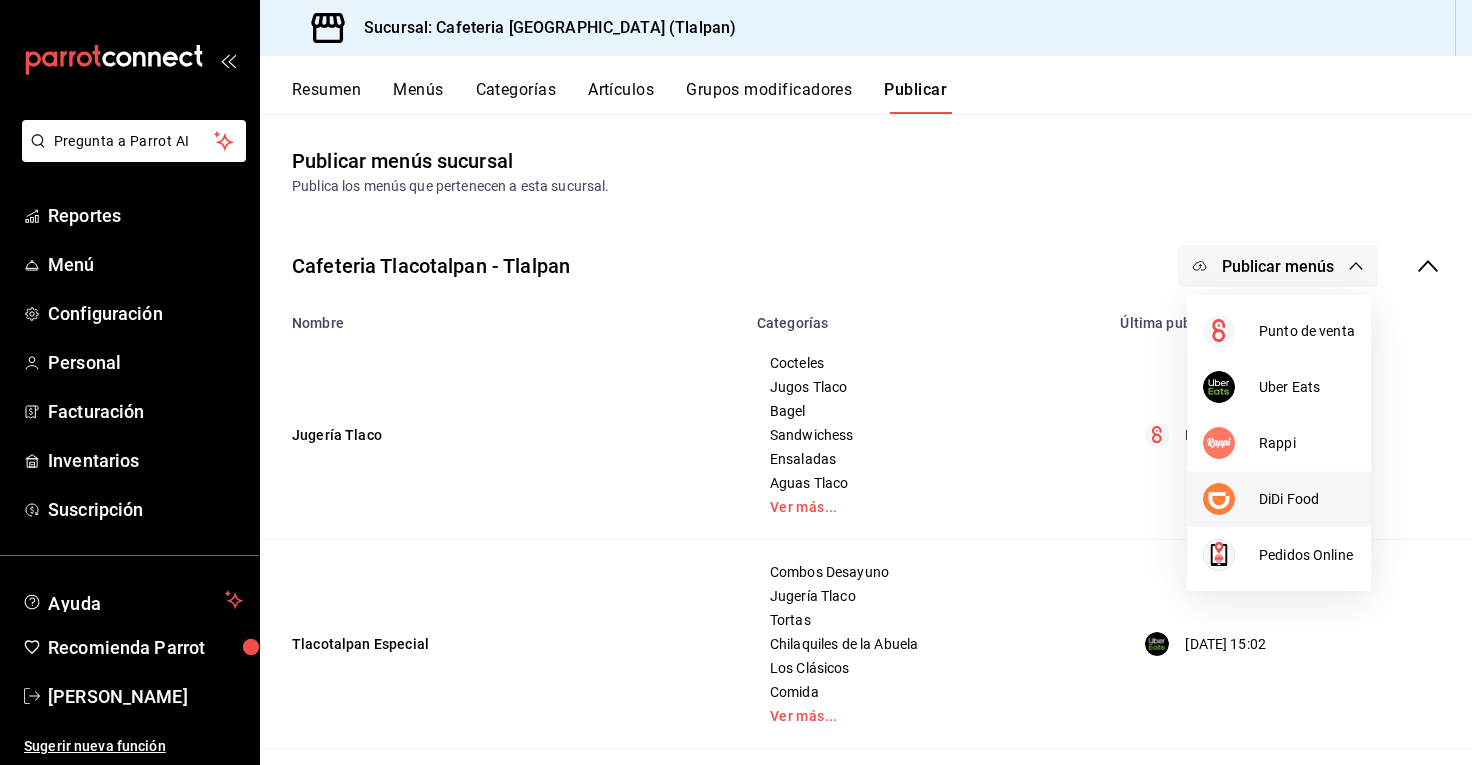 click on "DiDi Food" at bounding box center (1279, 499) 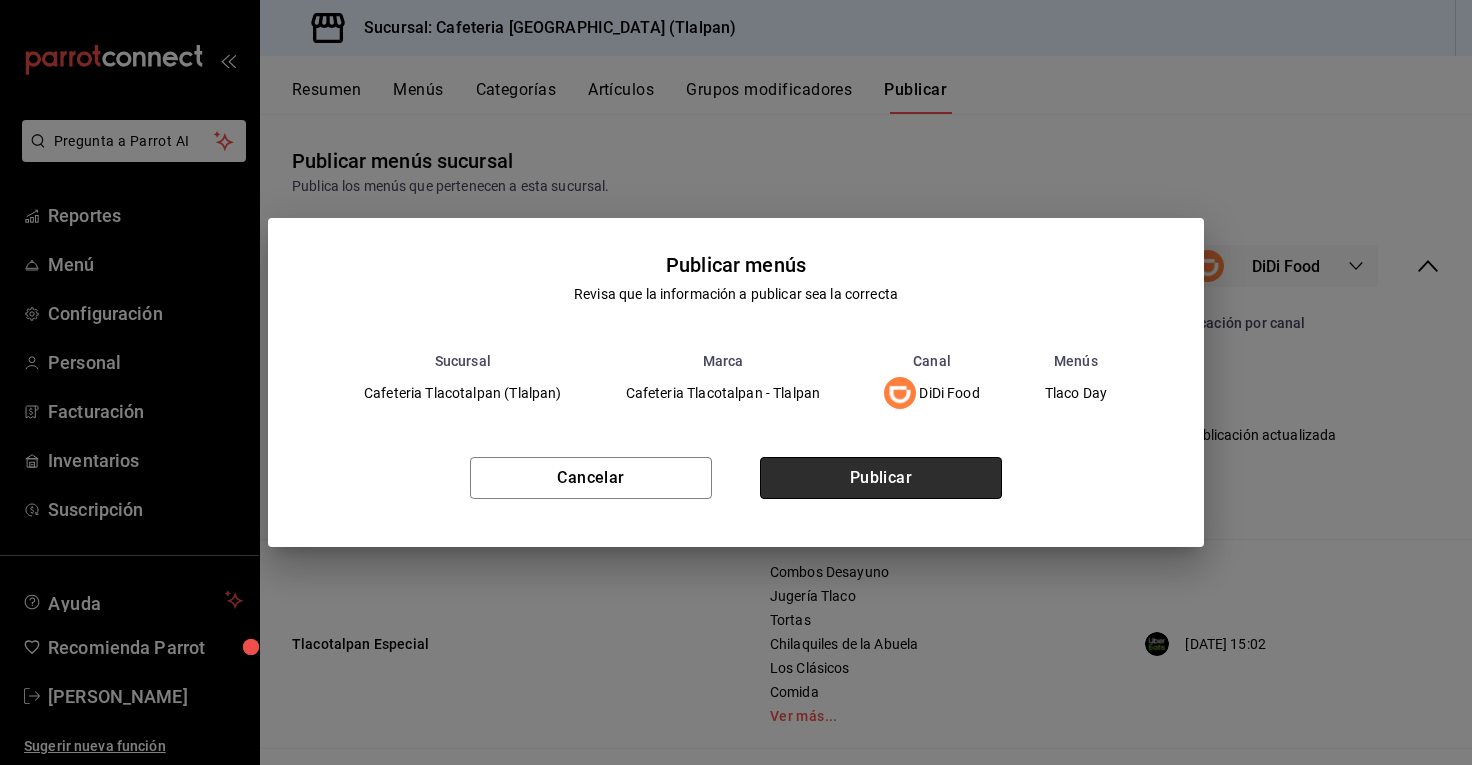 click on "Publicar" at bounding box center [881, 478] 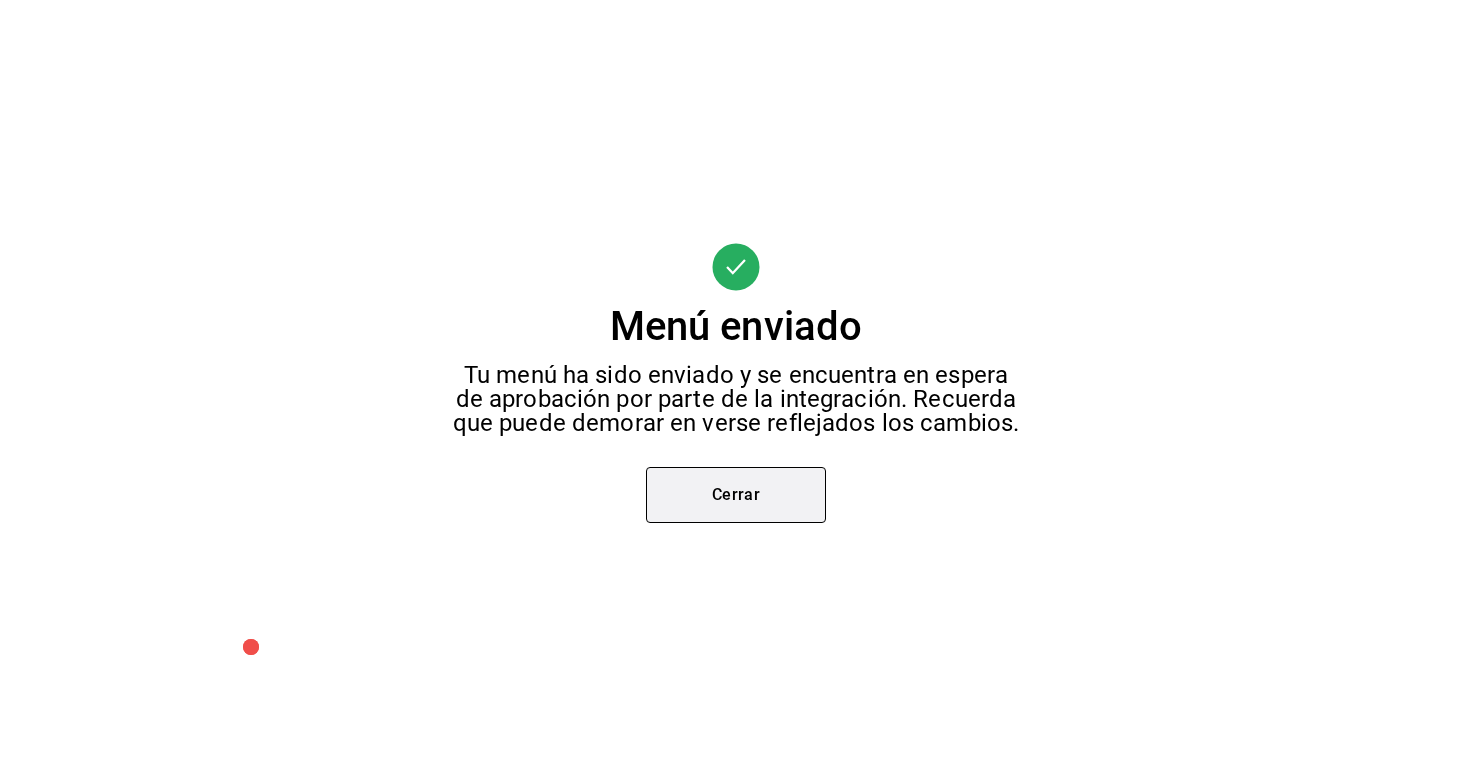 click on "Cerrar" at bounding box center [736, 495] 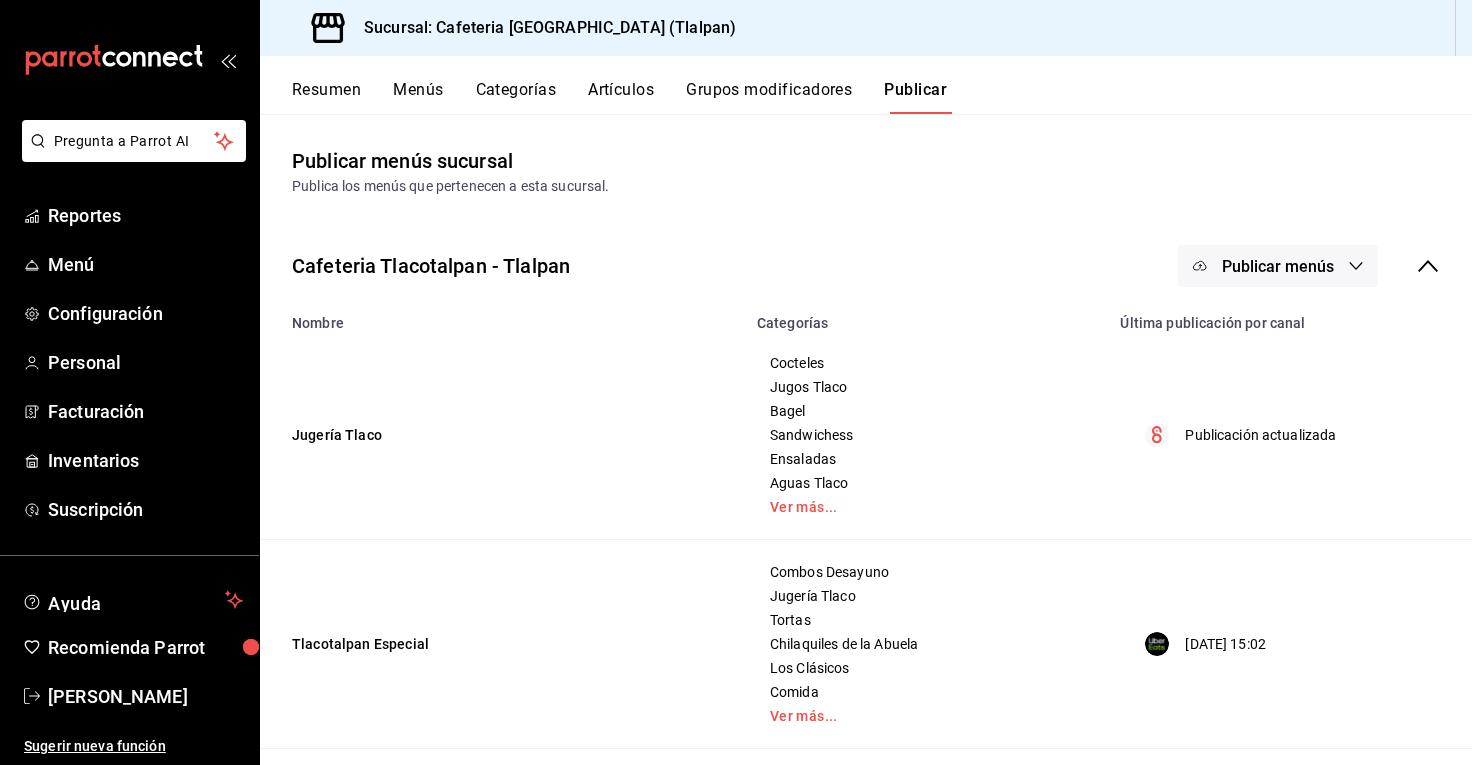 click on "Artículos" at bounding box center [621, 97] 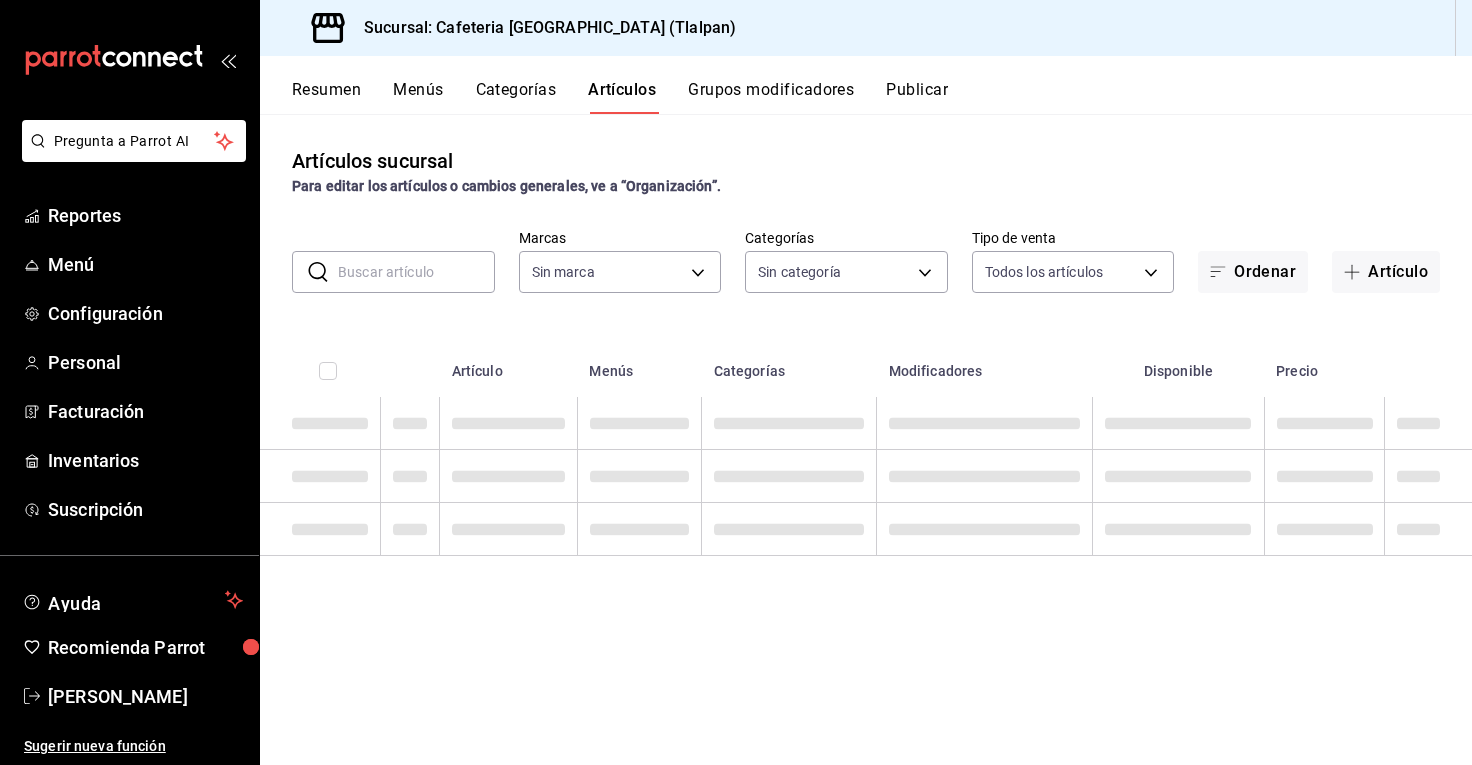 type on "ec576109-29d1-42df-b2ca-5becddbd2efe,3dfd9669-9911-4f47-a36d-8fb2dcc6eb36,e5a576e0-1280-44fc-956b-c23003dbc8e2" 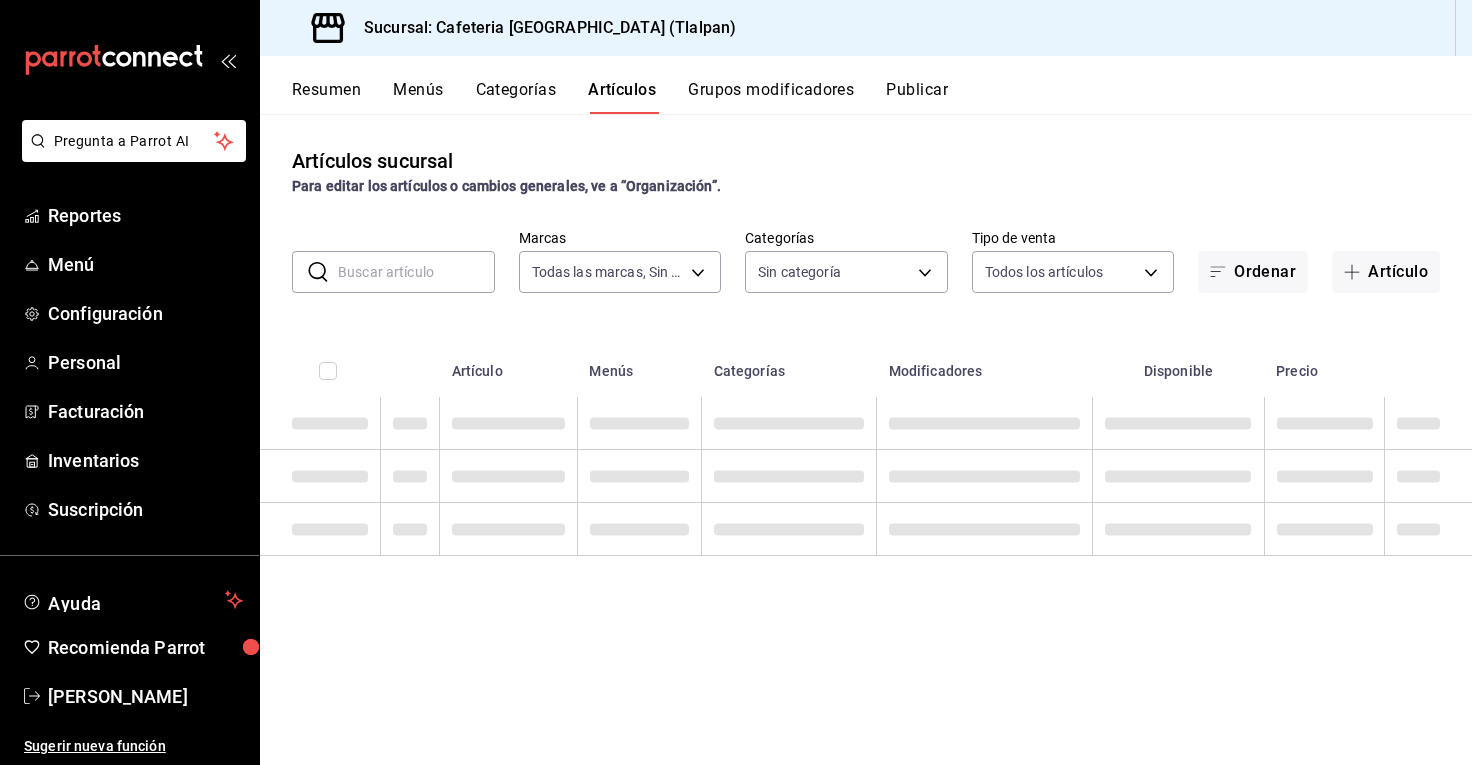 type on "2df64931-09e0-4952-9b1e-a15b872a294e,3f7d600b-b245-4d6f-aa15-3497b0d54797,69515607-b601-457c-bbdd-3bb4e6c9157d,24f75497-1449-4194-b61b-0283aa63657c,5553a0b4-602e-4cb2-ab2b-ff73a8274882,4811b16f-3865-41a0-a6c3-fab519ca8a70,9a77a650-4ff2-46d1-9fc6-b039b86b1503,591cd491-ed2f-45dd-bf3c-fa93a05a9a2a,6214f0a6-adc1-4406-be58-4c135fe015e3,0002beeb-63d8-41d7-9020-3adc6febc374,2df1c667-3cdc-40cb-b6cd-d15d721ae658,c3b2bad0-73dc-4016-8faf-0fe81669a36e,e7f30b2e-0f5f-46ab-81bc-856a967342da,e537c9cf-b1df-49b2-97aa-79c14c35329a,df8226eb-0387-4c3c-8bee-2ba85abc8acd,2c510f4c-2ae7-4ff8-a961-5da937848789,16c66cad-7941-4eeb-b3ab-5e556c7525b0,5d88865e-f9ab-47d6-bf15-d24fb3610f5a,36d1b806-7385-4c12-996b-e719420d6c0e,ed0cf95d-e247-4bee-ad45-fbe5a3c99d60,e011a2ea-179b-466c-ad98-64ca230c9594,c73c9db6-4bb0-4e06-8b5e-8e898099d52d,e9e68465-86e8-450d-9bb3-72899039c4d5,8043524e-7cf5-4b1a-a3fb-b664a9317c0f,f23bcbb9-25dd-45cc-81c8-2ed23b1189b1,eaf702ef-9399-49aa-89a5-7dc62cfe760a,4c613442-8b27-4ae7-9549-0986bf9cee0e,20647901-5613-4fad-af1..." 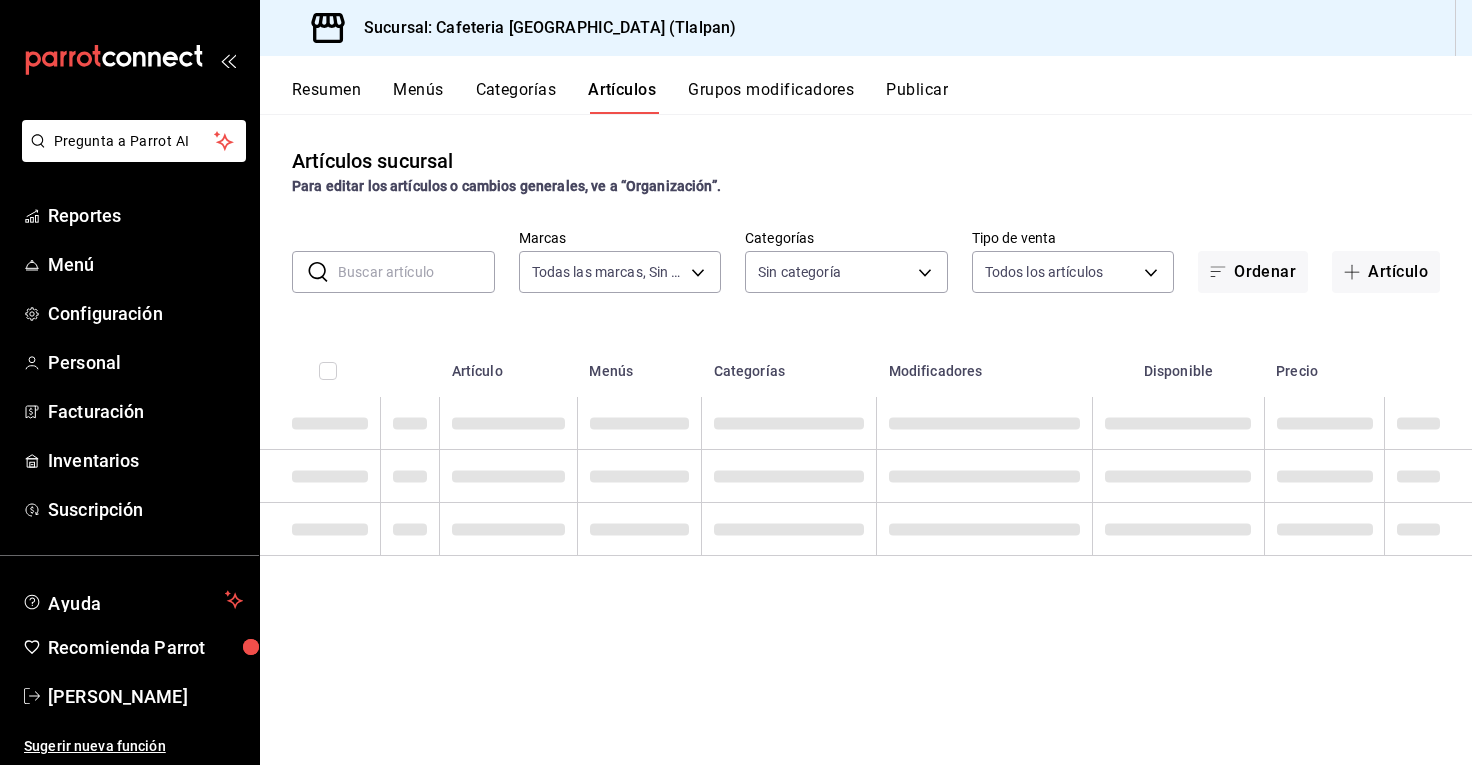 drag, startPoint x: 400, startPoint y: 268, endPoint x: 400, endPoint y: 253, distance: 15 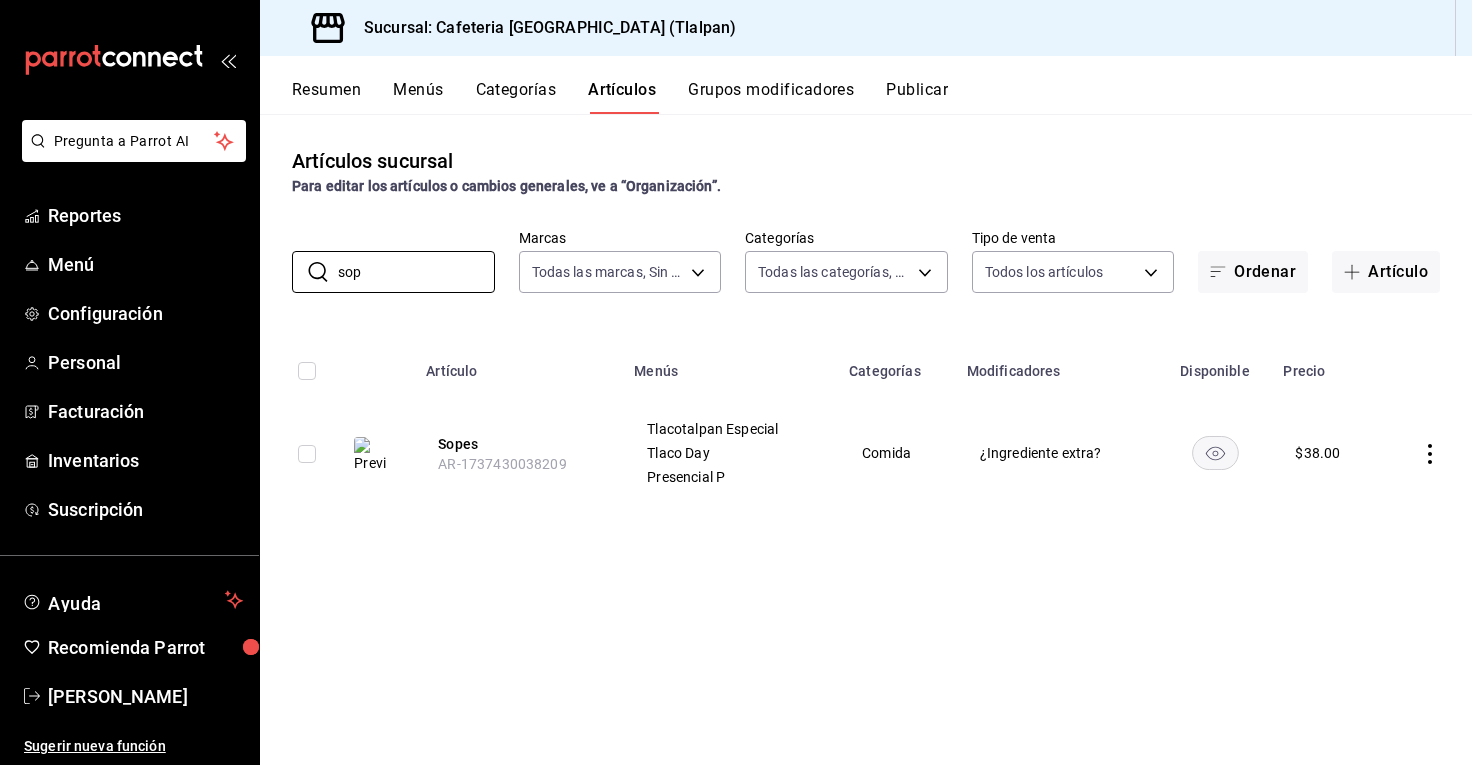 type on "sop" 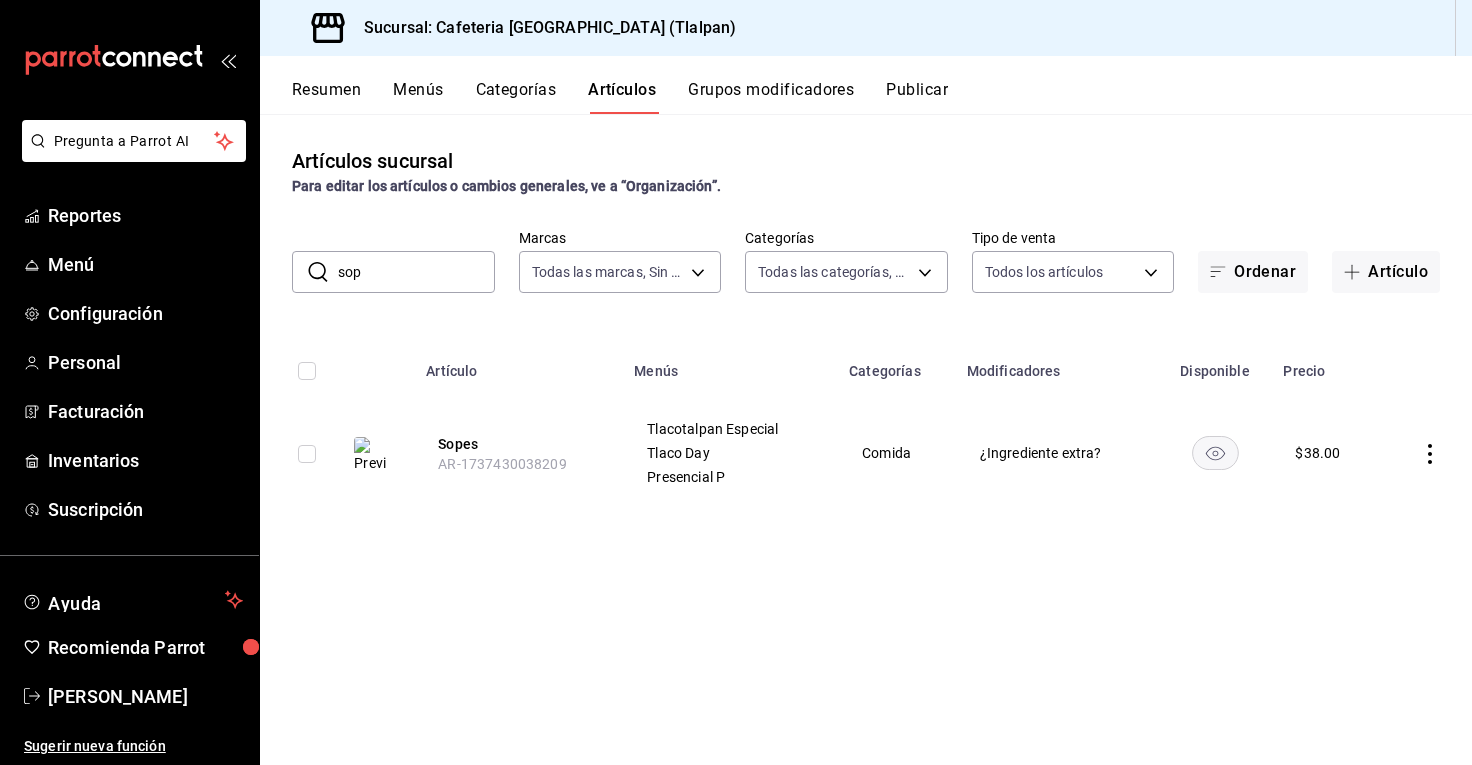 click on "Menús" at bounding box center (418, 97) 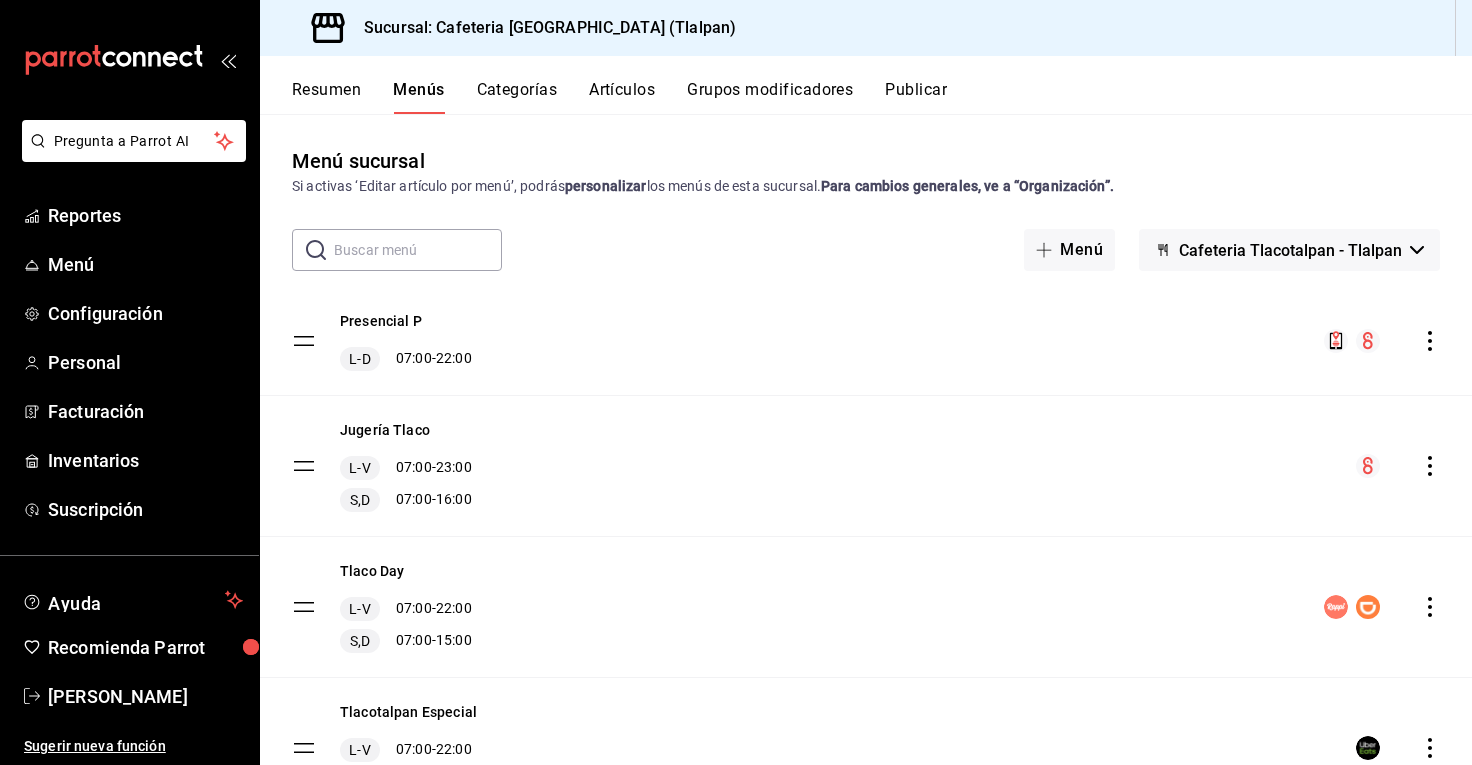 scroll, scrollTop: 0, scrollLeft: 0, axis: both 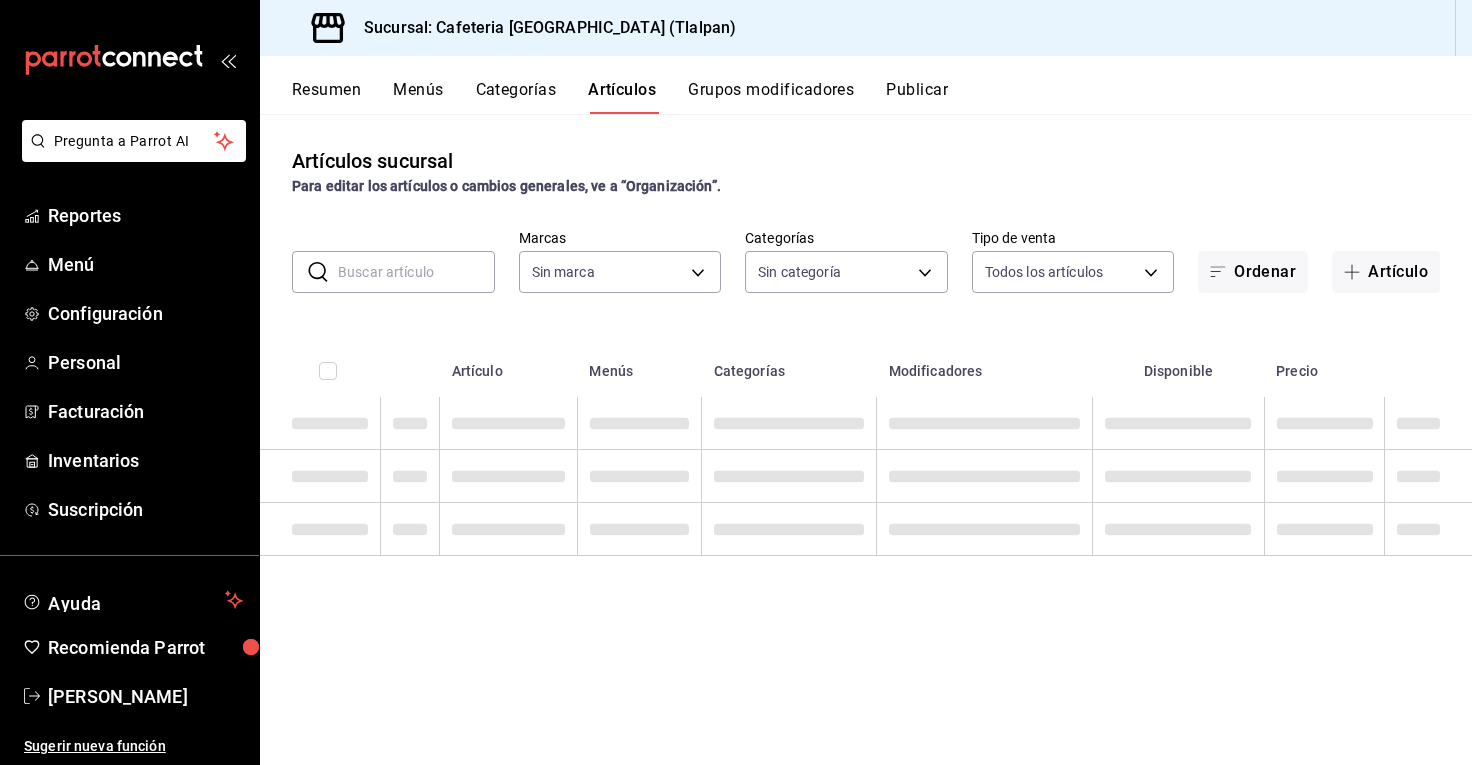 type on "ec576109-29d1-42df-b2ca-5becddbd2efe,3dfd9669-9911-4f47-a36d-8fb2dcc6eb36,e5a576e0-1280-44fc-956b-c23003dbc8e2" 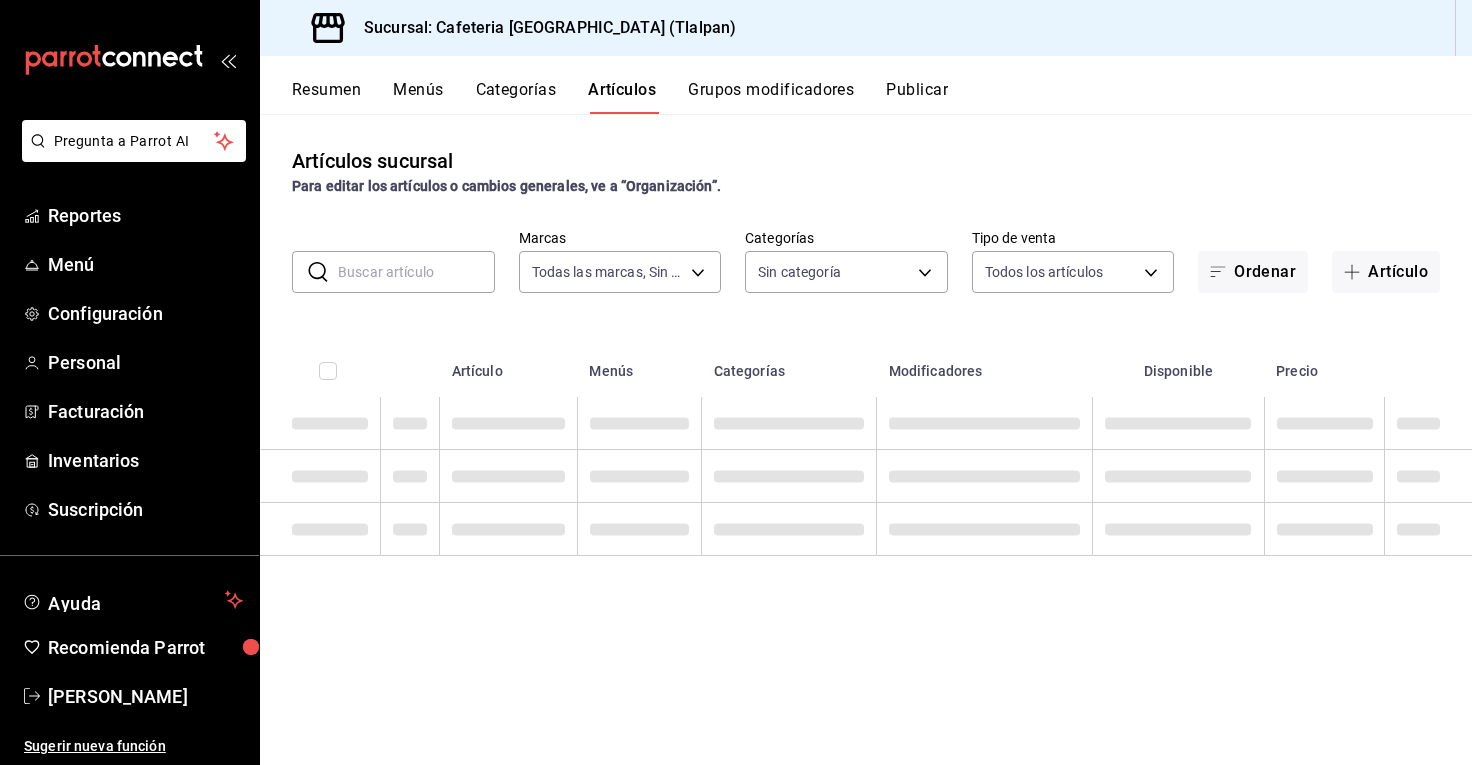 type on "2df64931-09e0-4952-9b1e-a15b872a294e,3f7d600b-b245-4d6f-aa15-3497b0d54797,69515607-b601-457c-bbdd-3bb4e6c9157d,24f75497-1449-4194-b61b-0283aa63657c,5553a0b4-602e-4cb2-ab2b-ff73a8274882,4811b16f-3865-41a0-a6c3-fab519ca8a70,9a77a650-4ff2-46d1-9fc6-b039b86b1503,591cd491-ed2f-45dd-bf3c-fa93a05a9a2a,6214f0a6-adc1-4406-be58-4c135fe015e3,0002beeb-63d8-41d7-9020-3adc6febc374,2df1c667-3cdc-40cb-b6cd-d15d721ae658,c3b2bad0-73dc-4016-8faf-0fe81669a36e,e7f30b2e-0f5f-46ab-81bc-856a967342da,e537c9cf-b1df-49b2-97aa-79c14c35329a,df8226eb-0387-4c3c-8bee-2ba85abc8acd,2c510f4c-2ae7-4ff8-a961-5da937848789,16c66cad-7941-4eeb-b3ab-5e556c7525b0,5d88865e-f9ab-47d6-bf15-d24fb3610f5a,36d1b806-7385-4c12-996b-e719420d6c0e,ed0cf95d-e247-4bee-ad45-fbe5a3c99d60,e011a2ea-179b-466c-ad98-64ca230c9594,c73c9db6-4bb0-4e06-8b5e-8e898099d52d,e9e68465-86e8-450d-9bb3-72899039c4d5,8043524e-7cf5-4b1a-a3fb-b664a9317c0f,f23bcbb9-25dd-45cc-81c8-2ed23b1189b1,eaf702ef-9399-49aa-89a5-7dc62cfe760a,4c613442-8b27-4ae7-9549-0986bf9cee0e,20647901-5613-4fad-af1..." 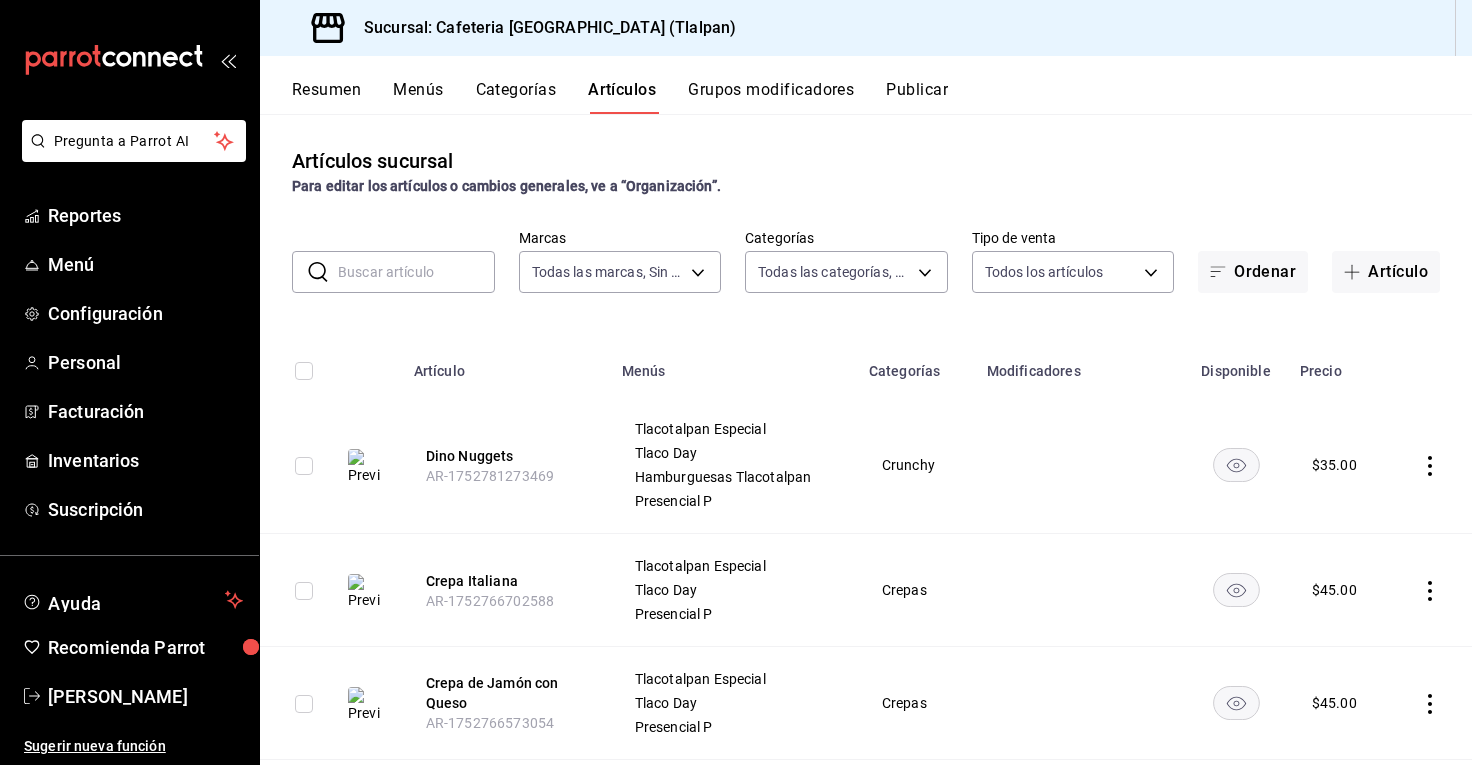 click at bounding box center (416, 272) 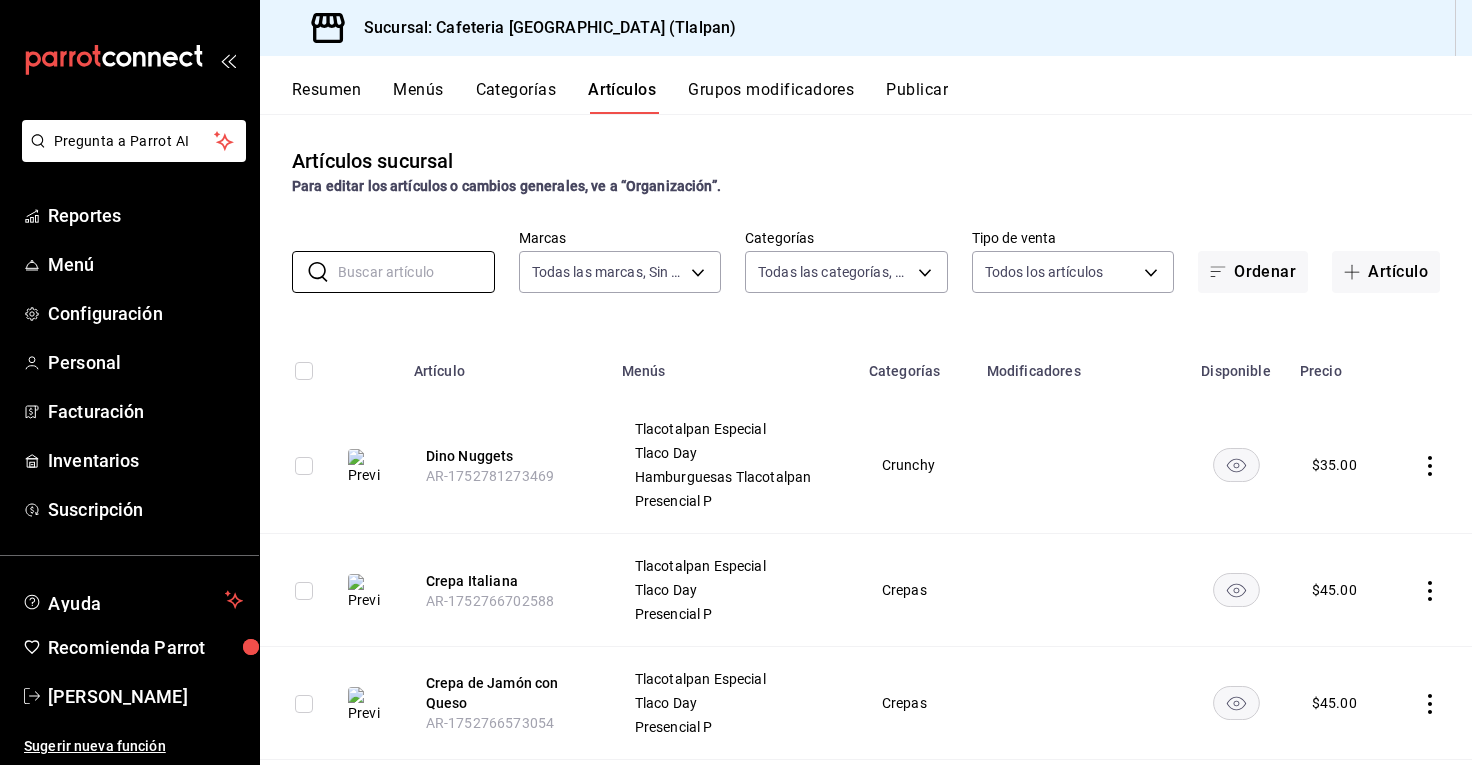 click 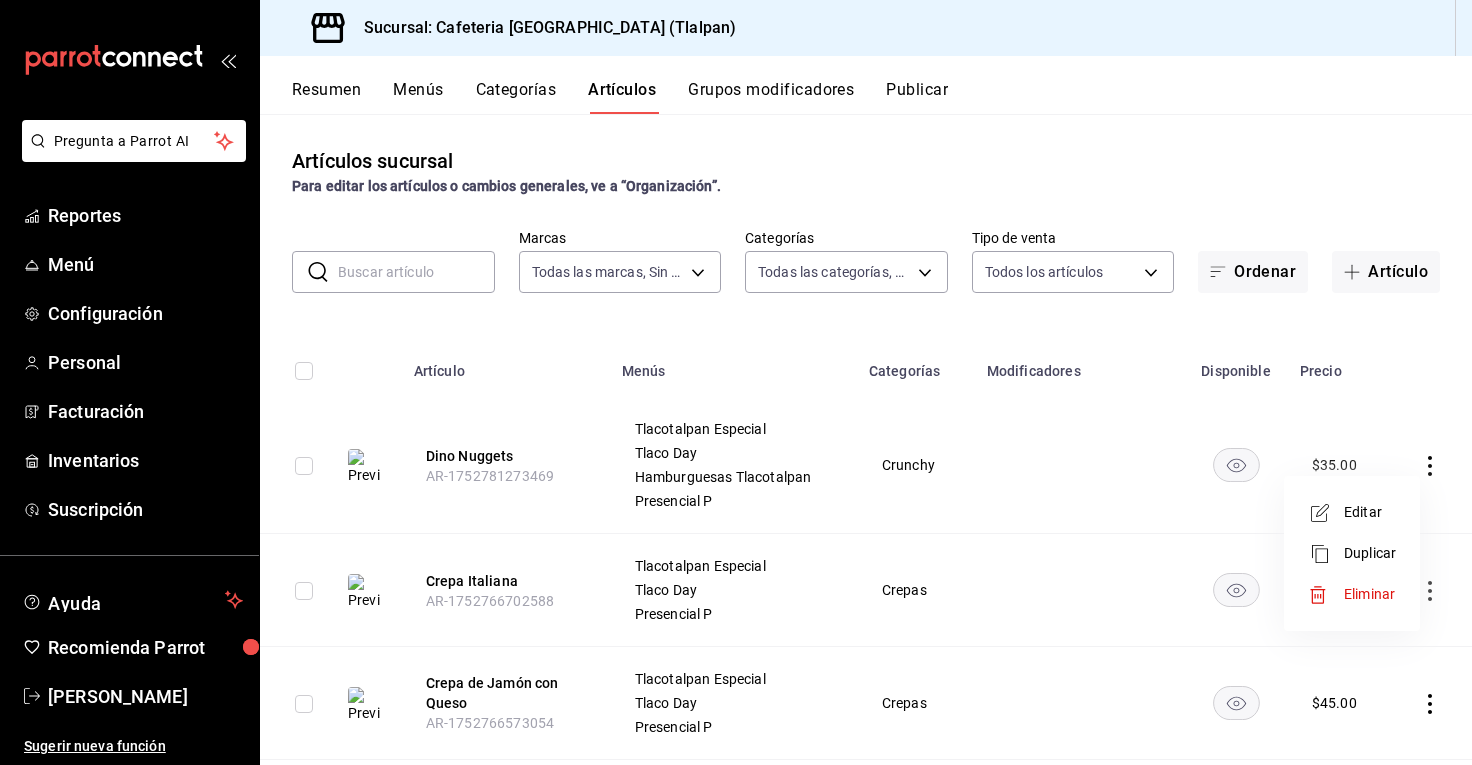 click on "Editar" at bounding box center [1370, 512] 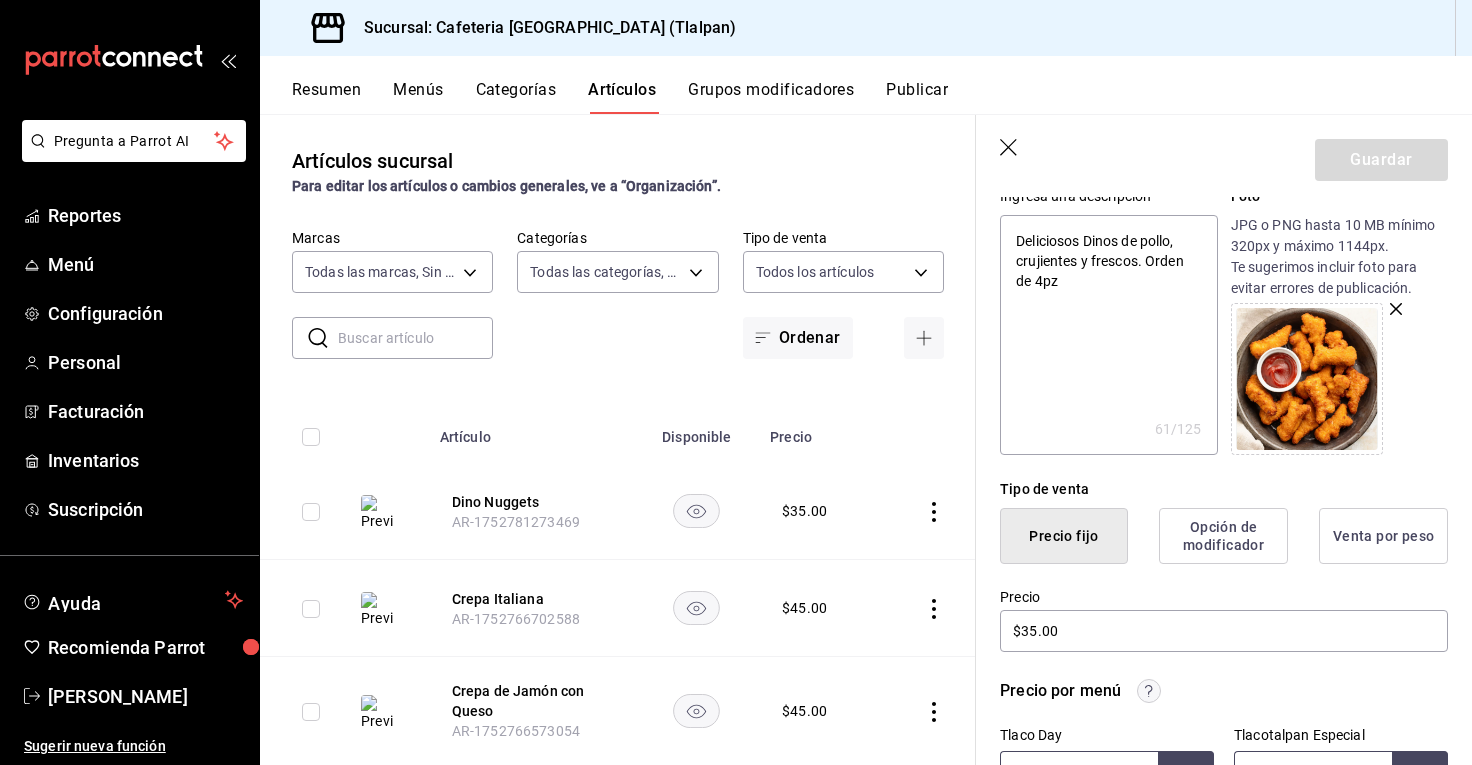 scroll, scrollTop: 210, scrollLeft: 0, axis: vertical 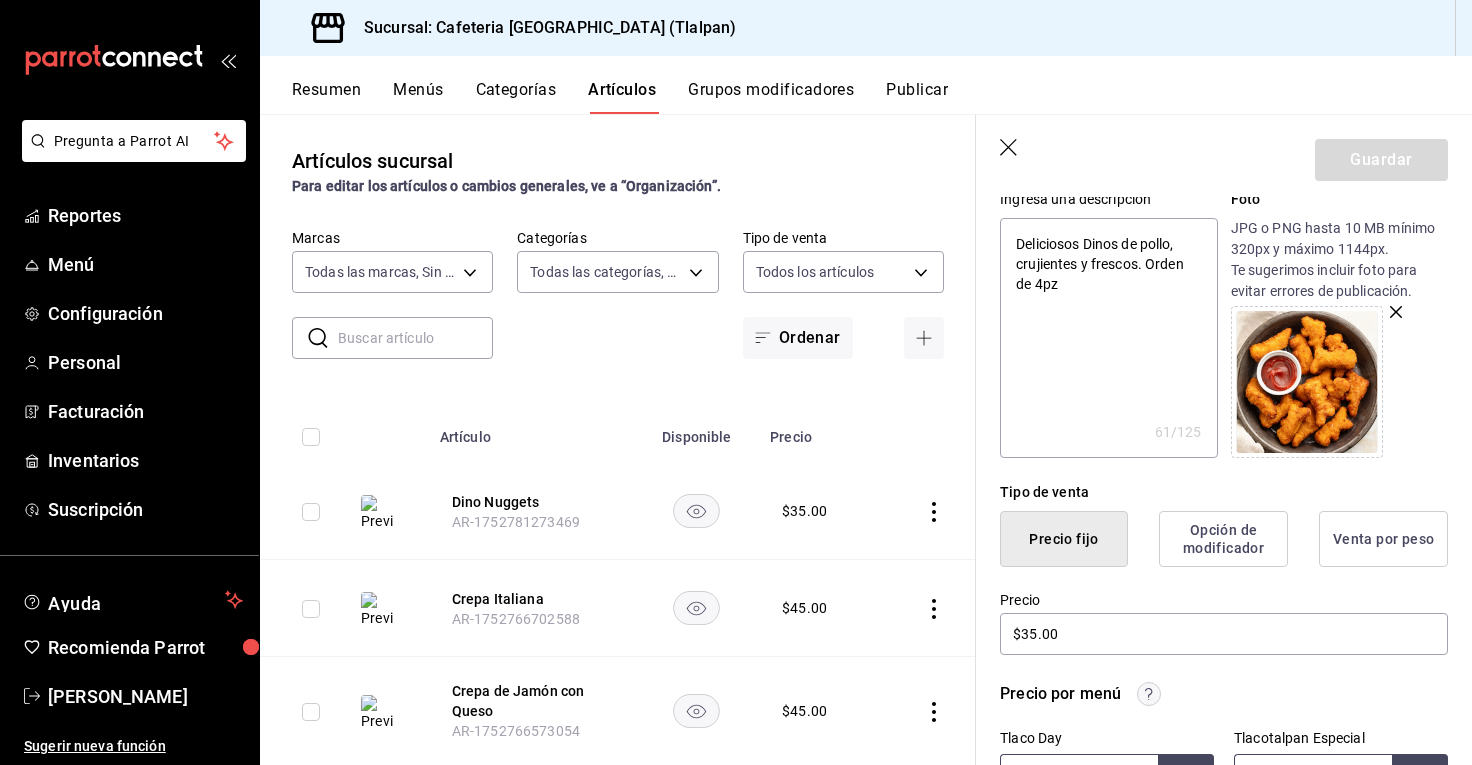 type on "x" 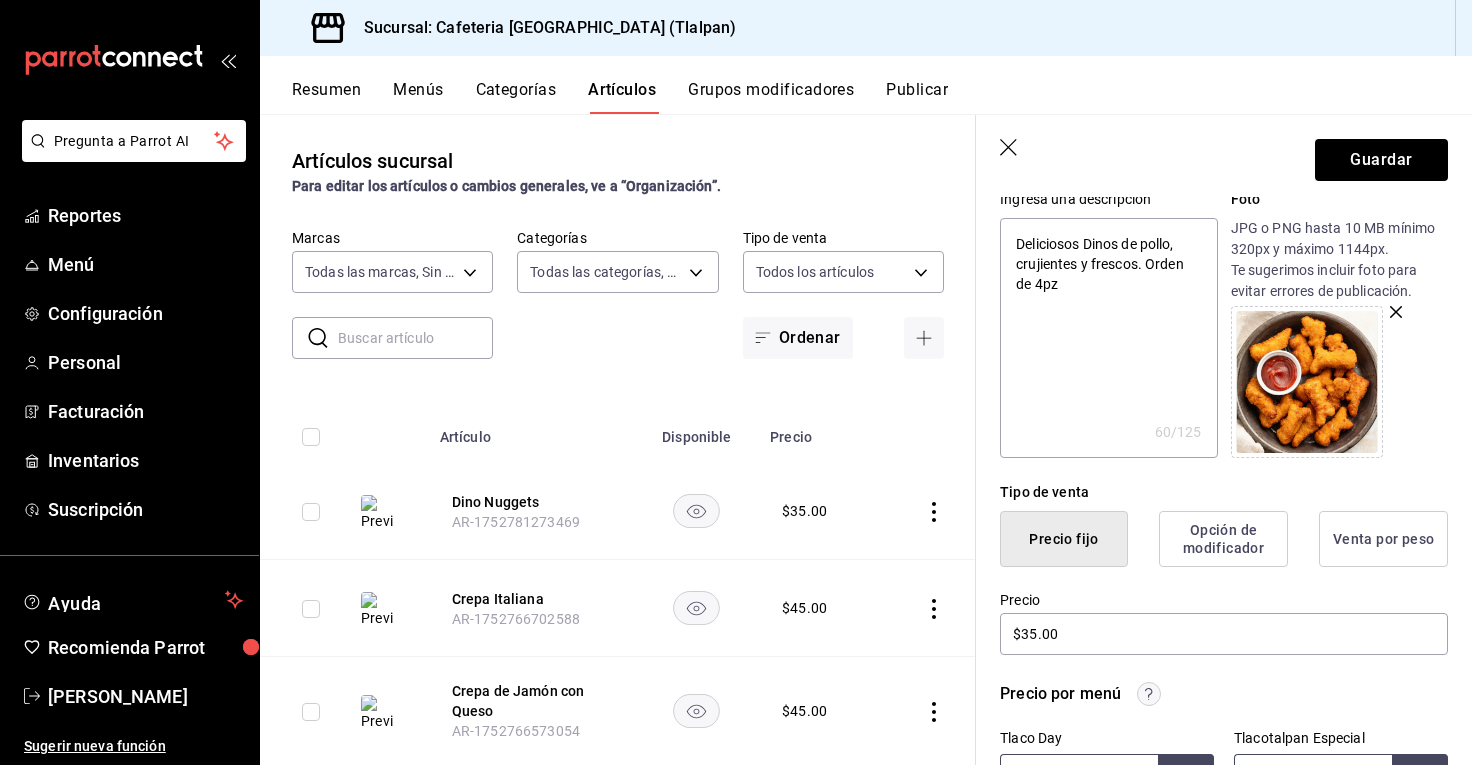 type on "Deliciosos Dinos de pollo, crujientes y frescos. Orden de pz" 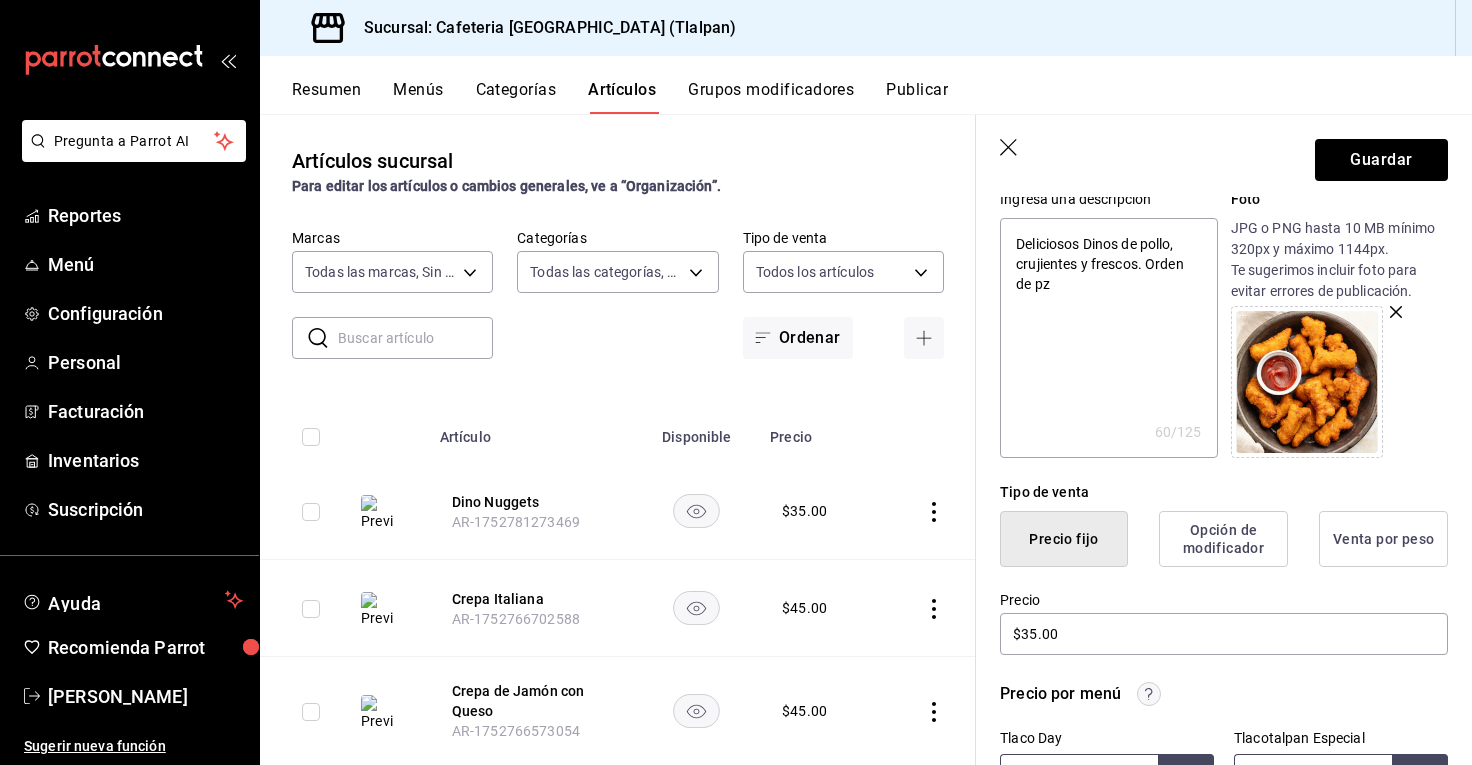 type on "x" 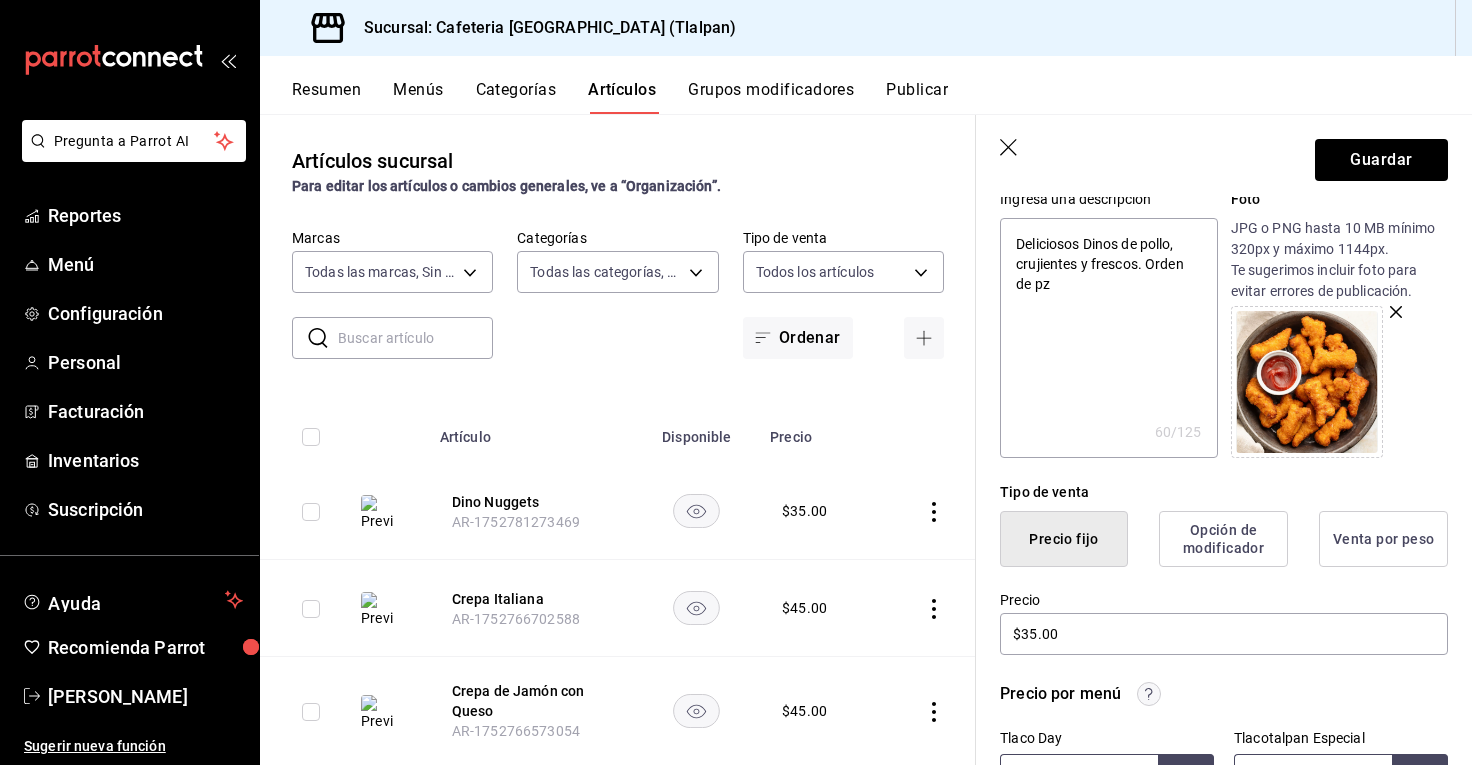 type on "Deliciosos Dinos de pollo, crujientes y frescos. Orden de 5pz" 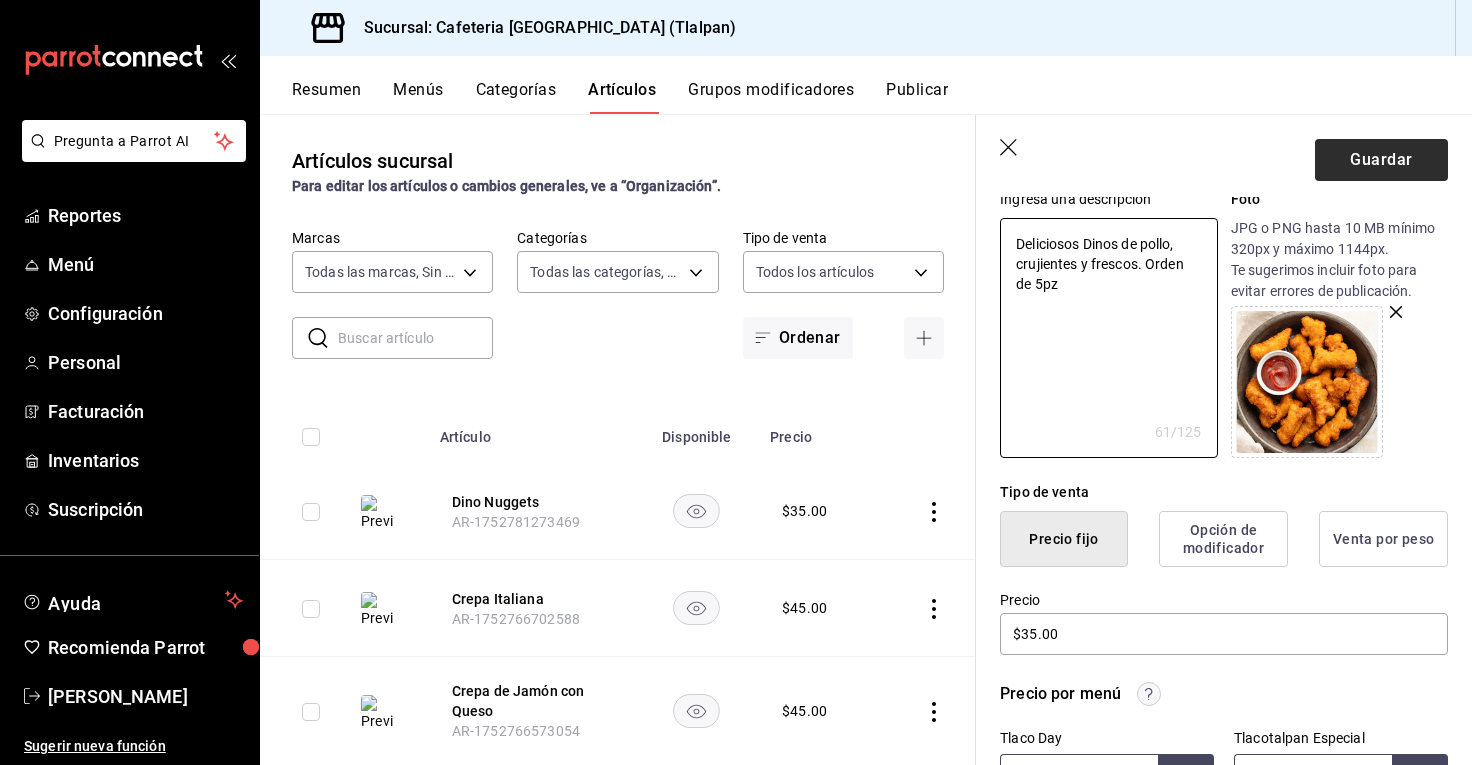 type on "Deliciosos Dinos de pollo, crujientes y frescos. Orden de 5pz" 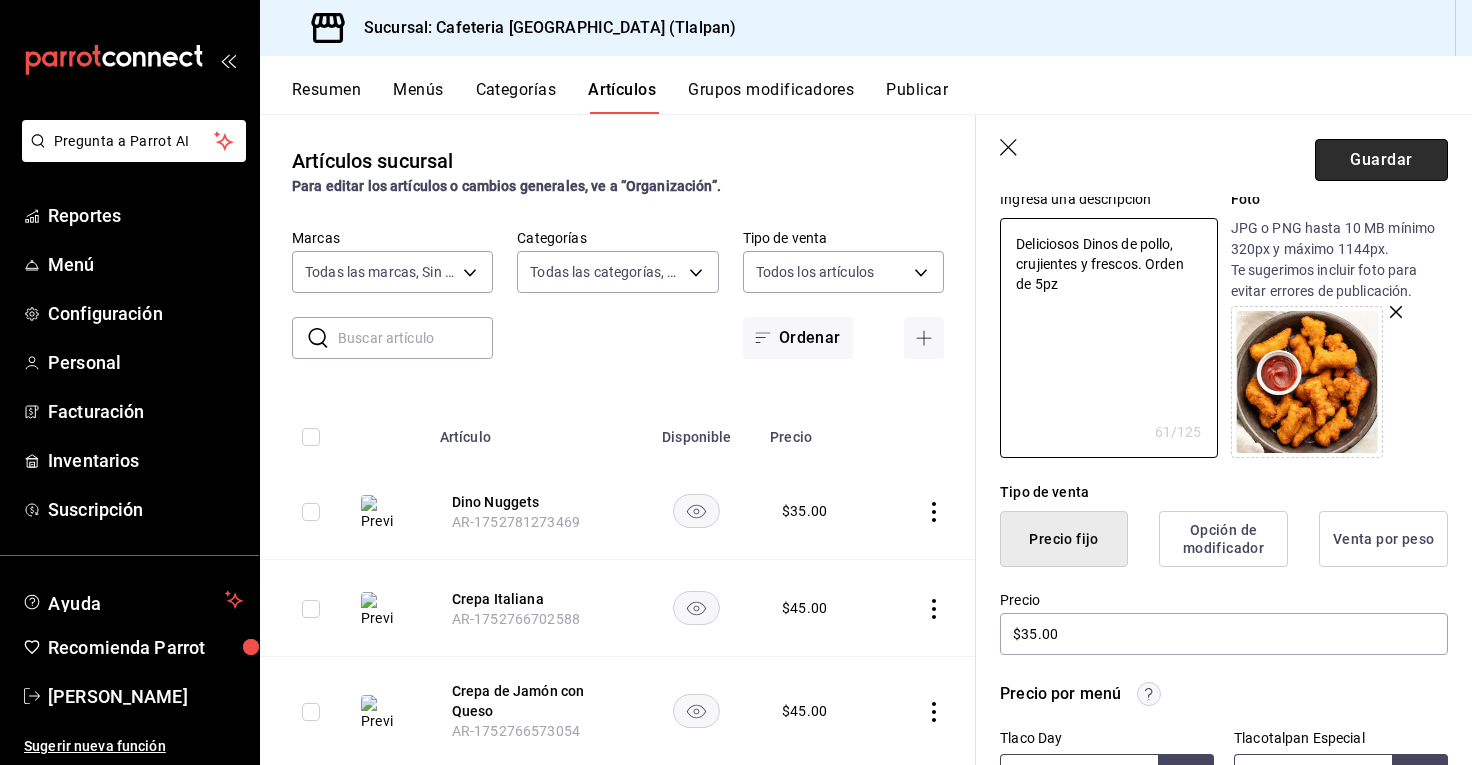 click on "Guardar" at bounding box center [1381, 160] 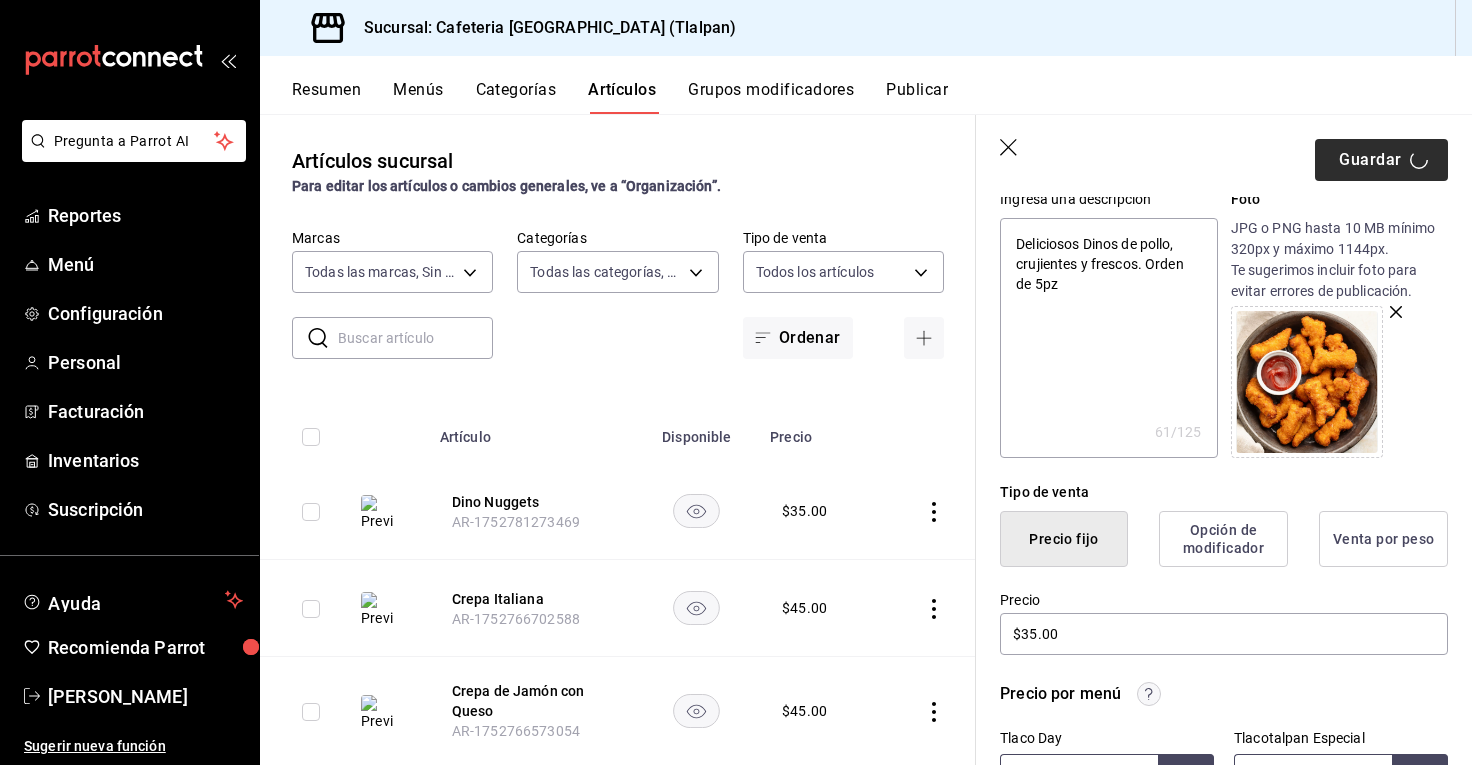 type on "x" 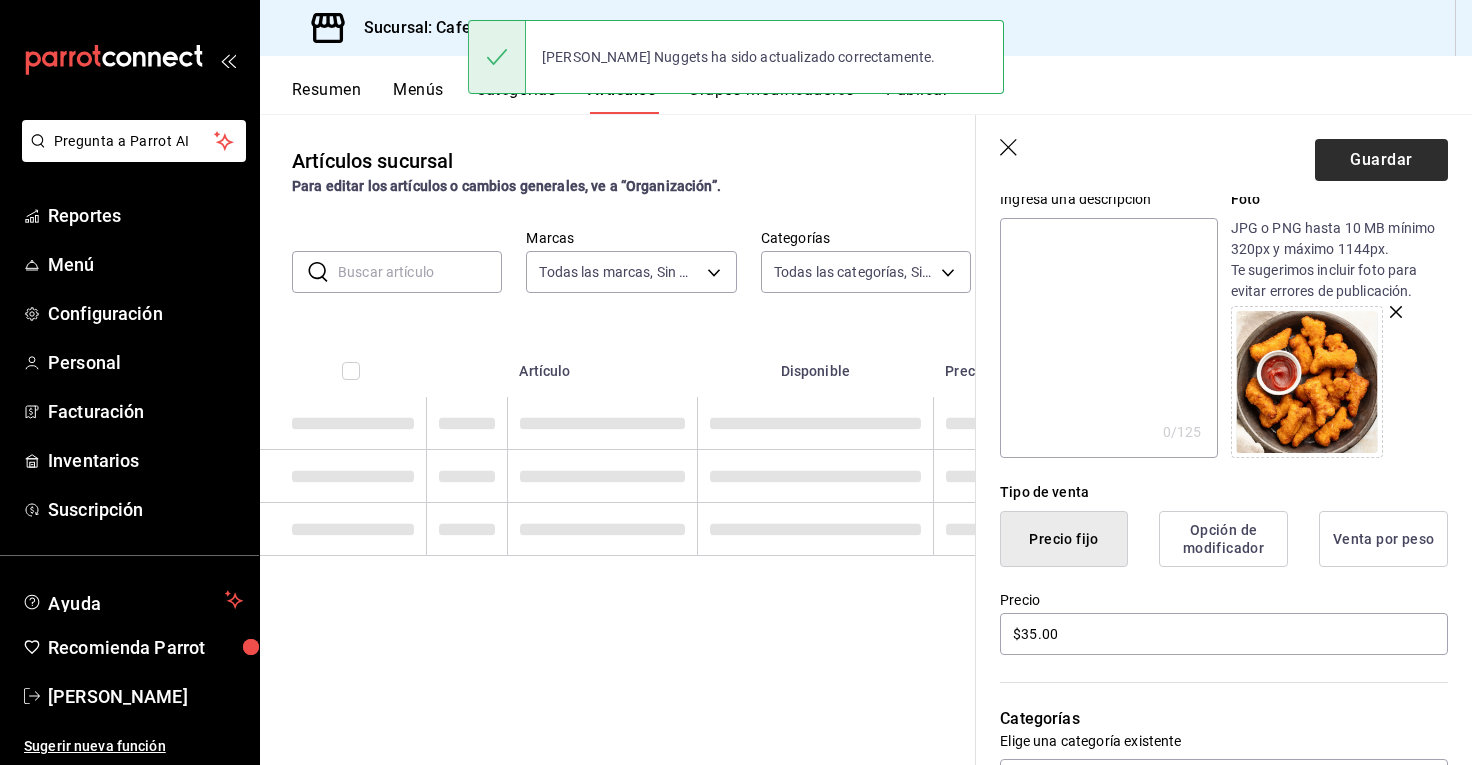 scroll, scrollTop: 0, scrollLeft: 0, axis: both 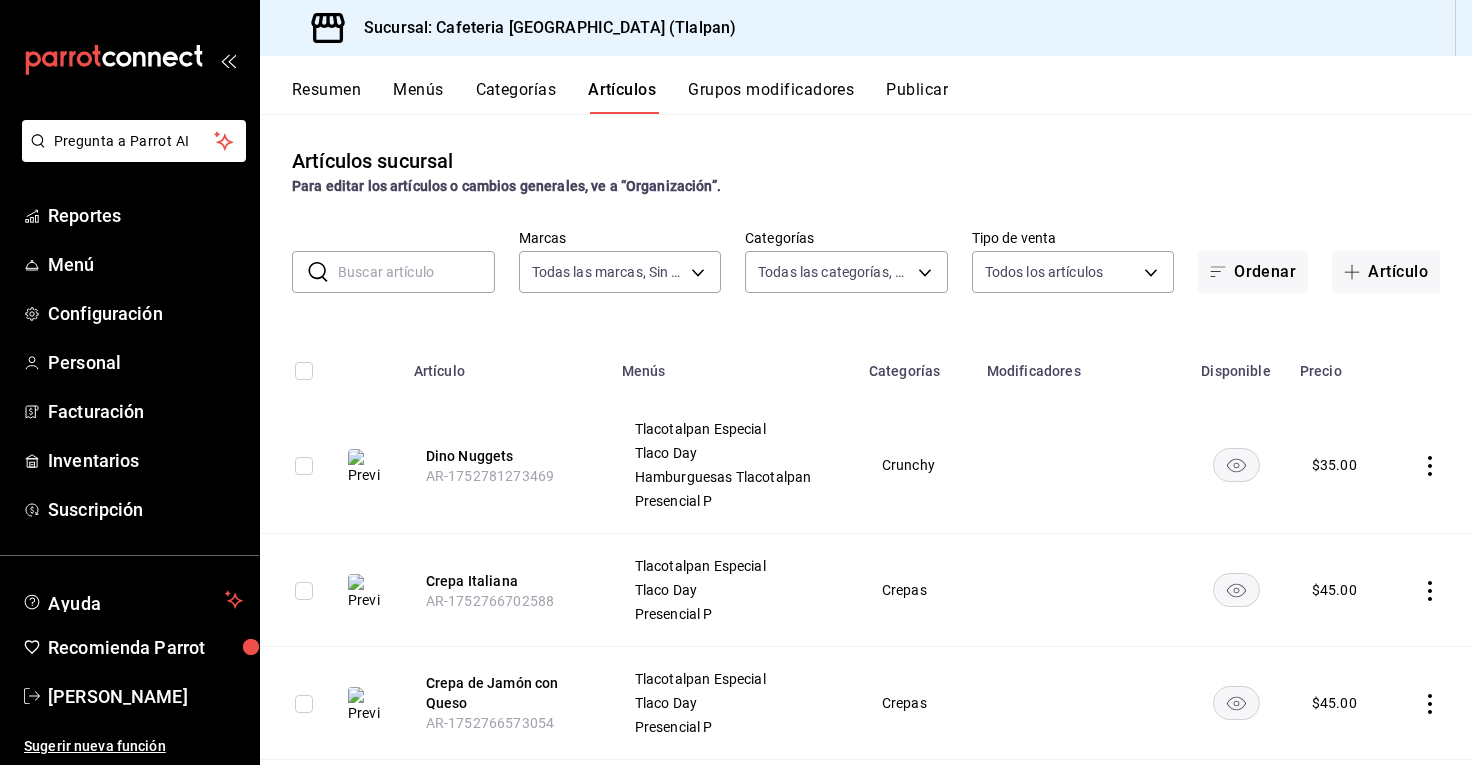 click on "Menús" at bounding box center [418, 97] 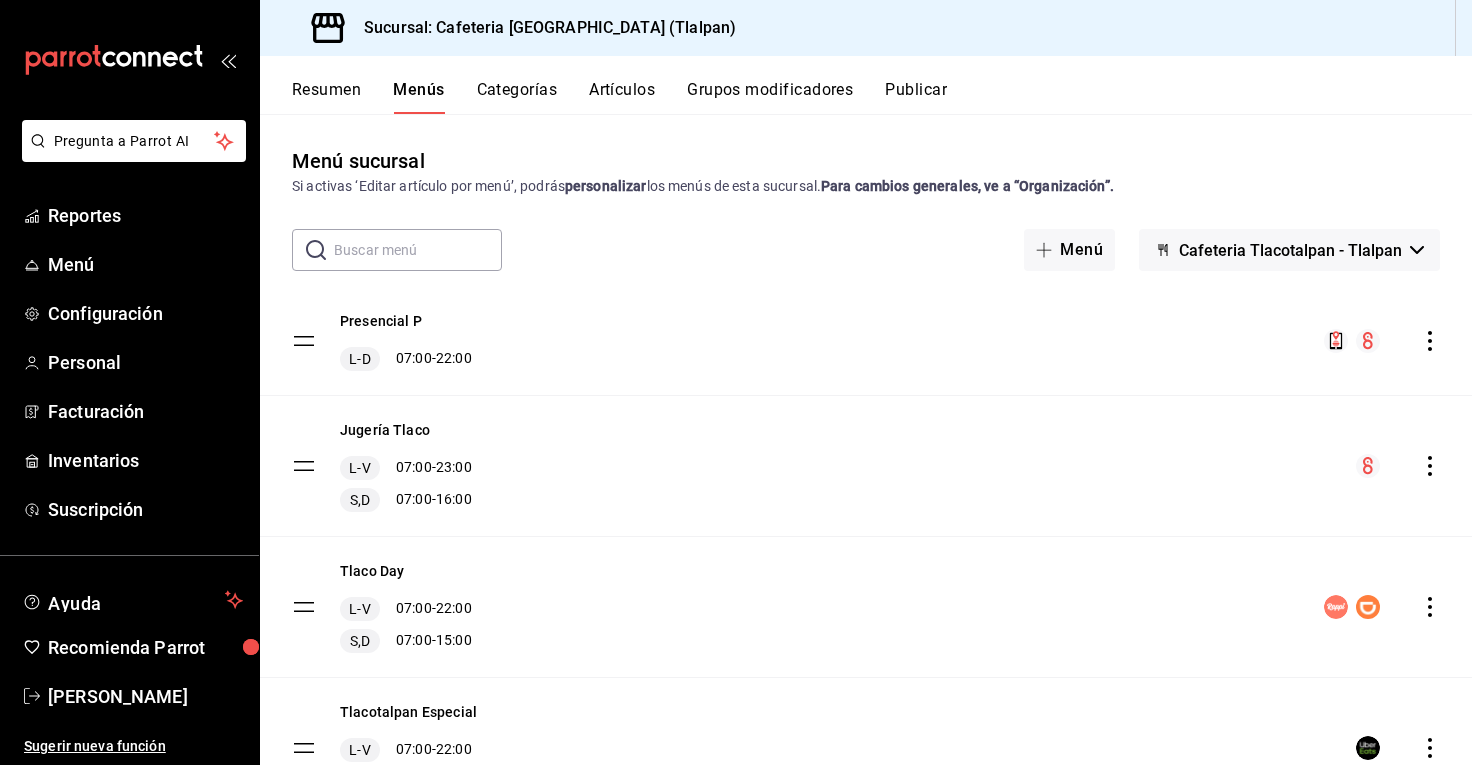 click on "Resumen" at bounding box center [326, 97] 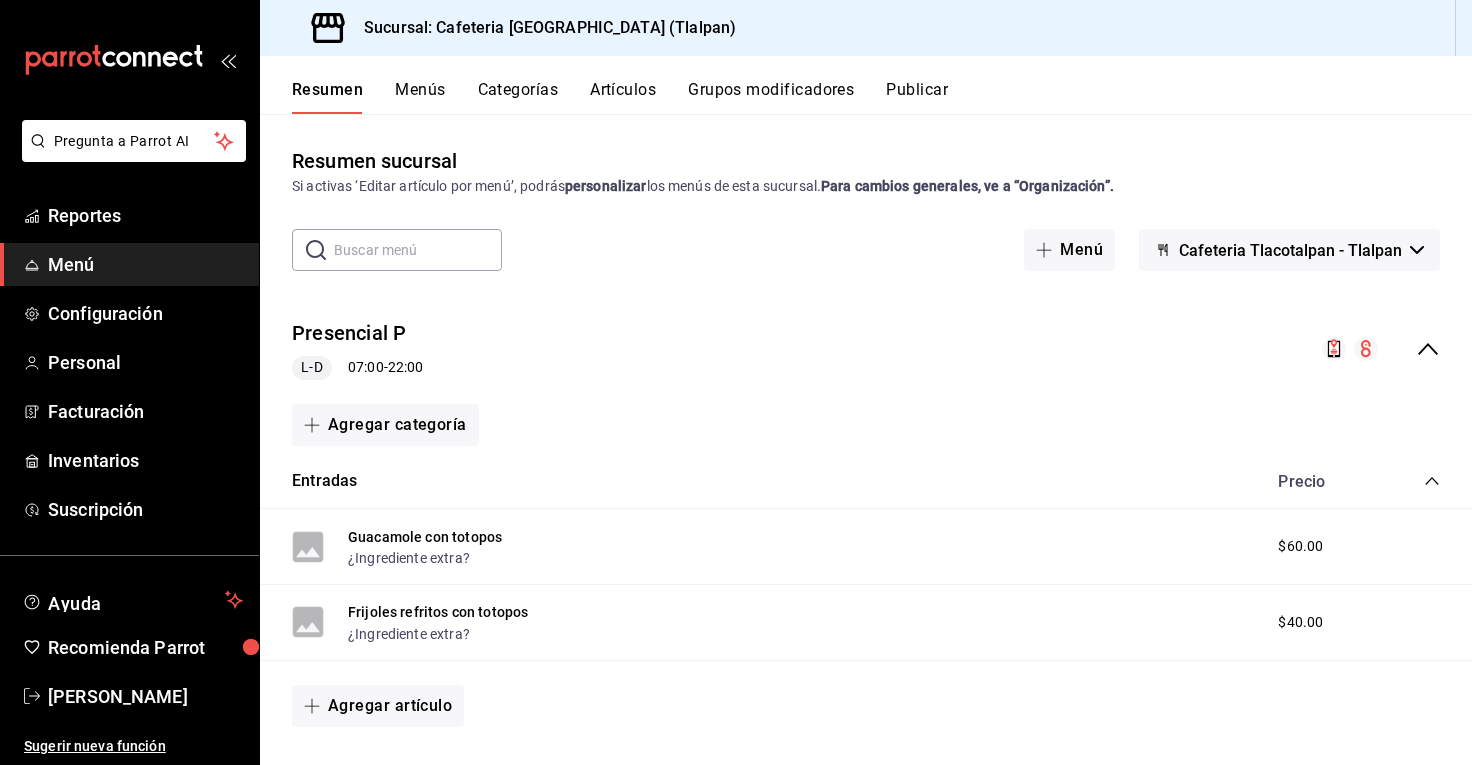 scroll, scrollTop: 0, scrollLeft: 0, axis: both 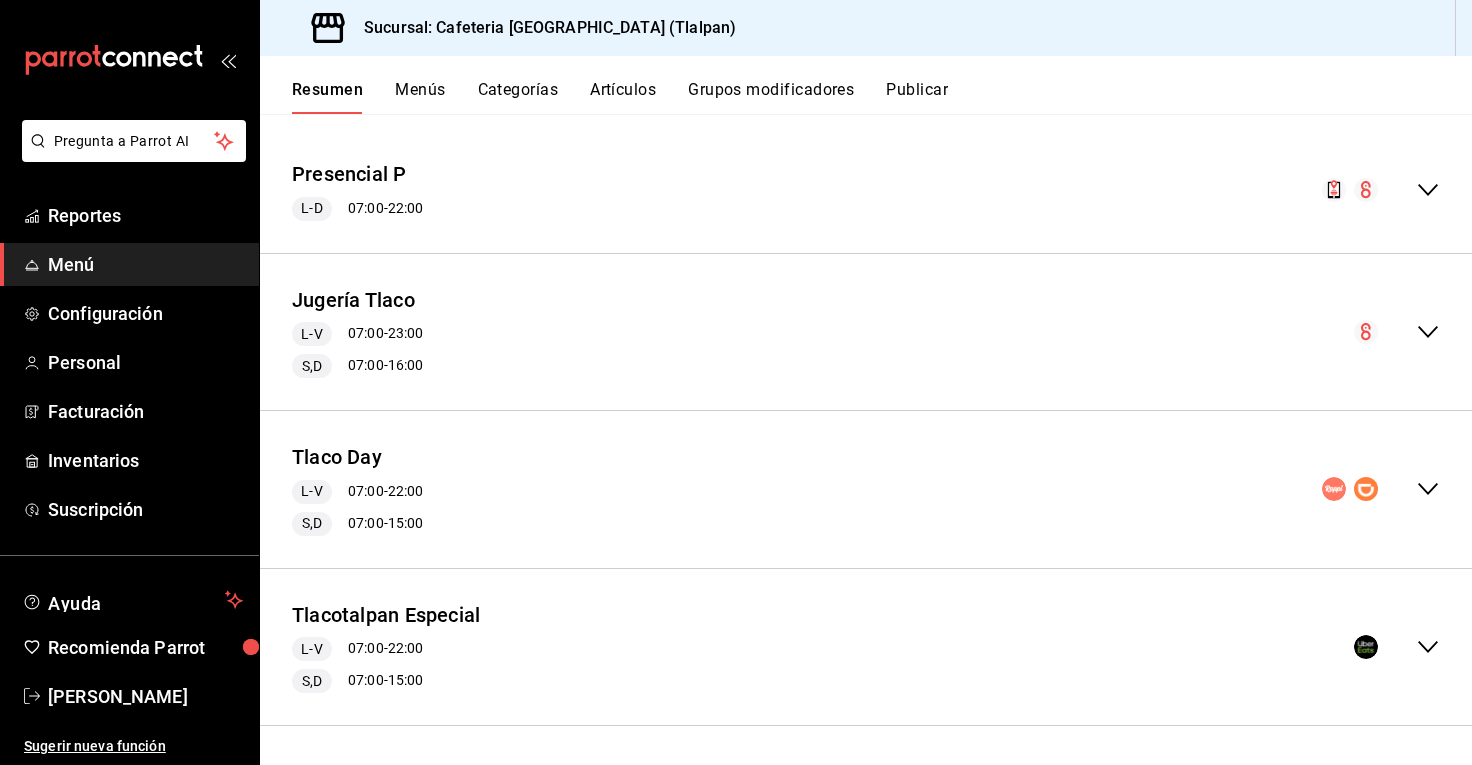 click 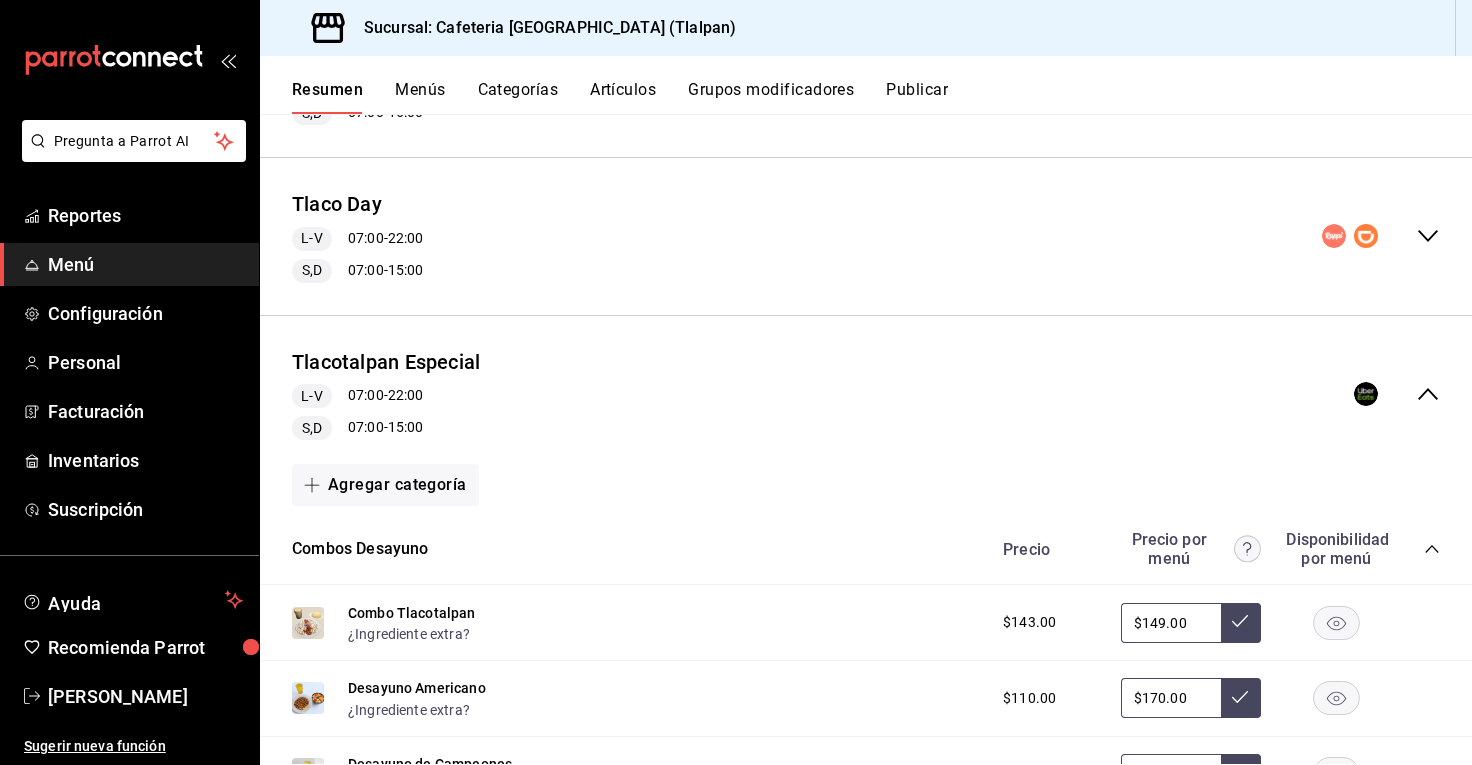 scroll, scrollTop: 475, scrollLeft: 0, axis: vertical 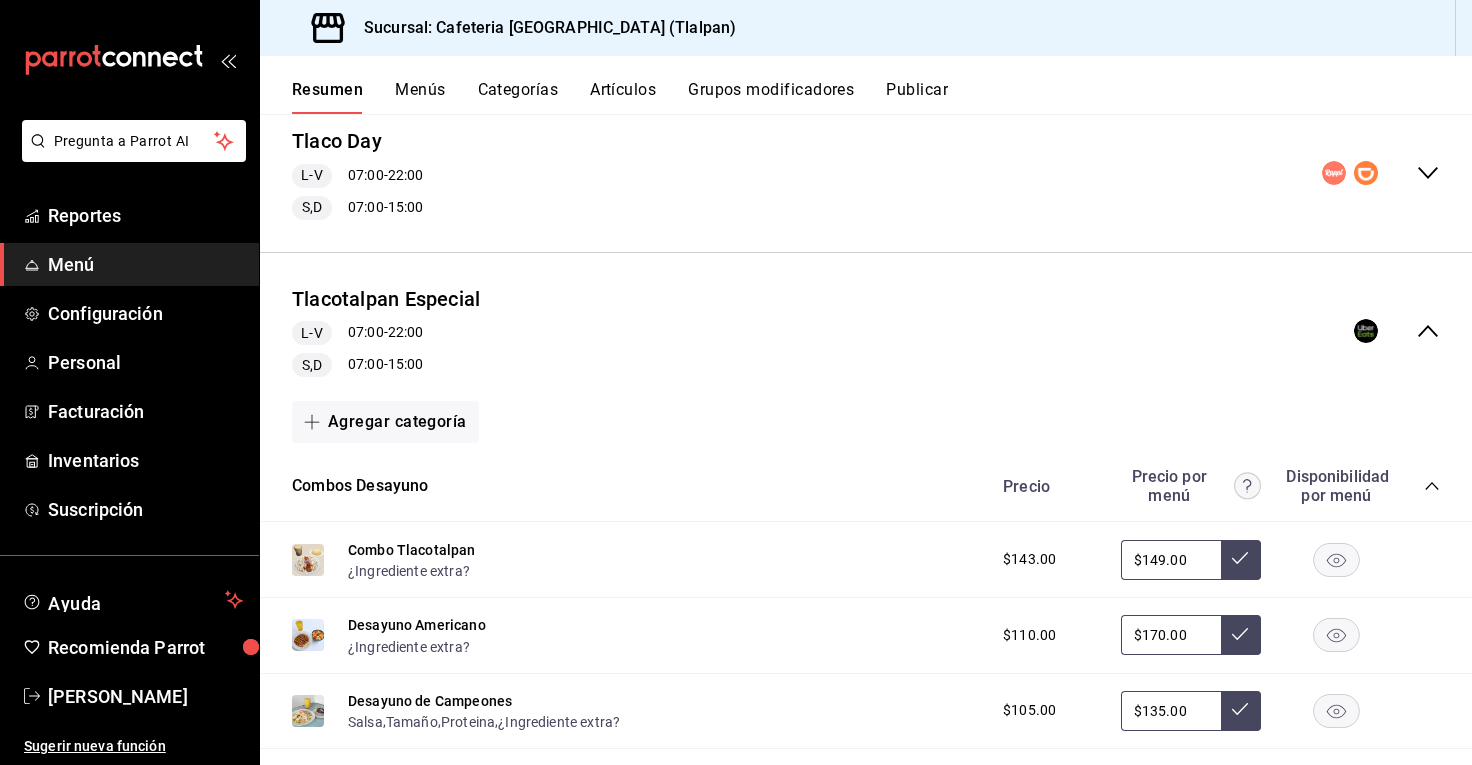 click 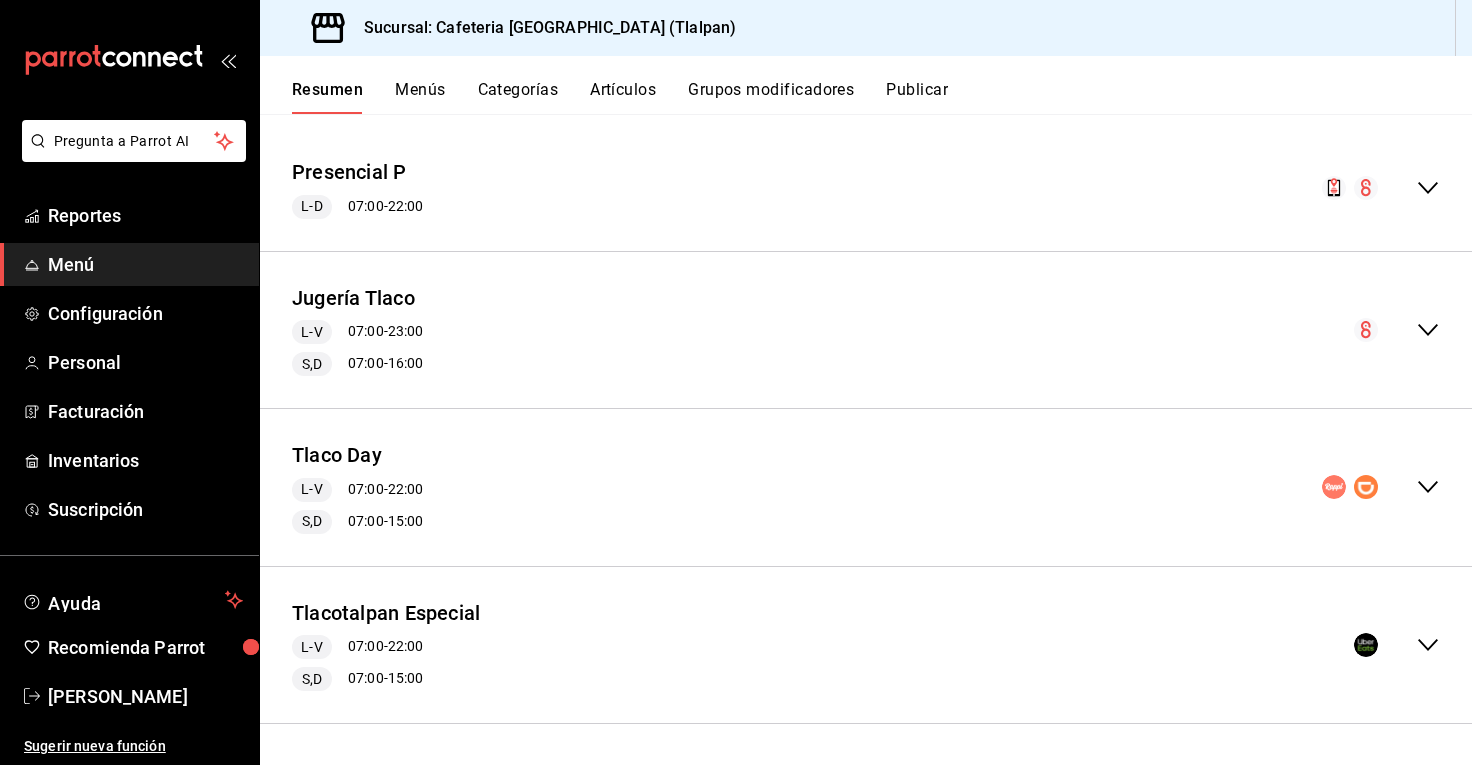 scroll, scrollTop: 159, scrollLeft: 0, axis: vertical 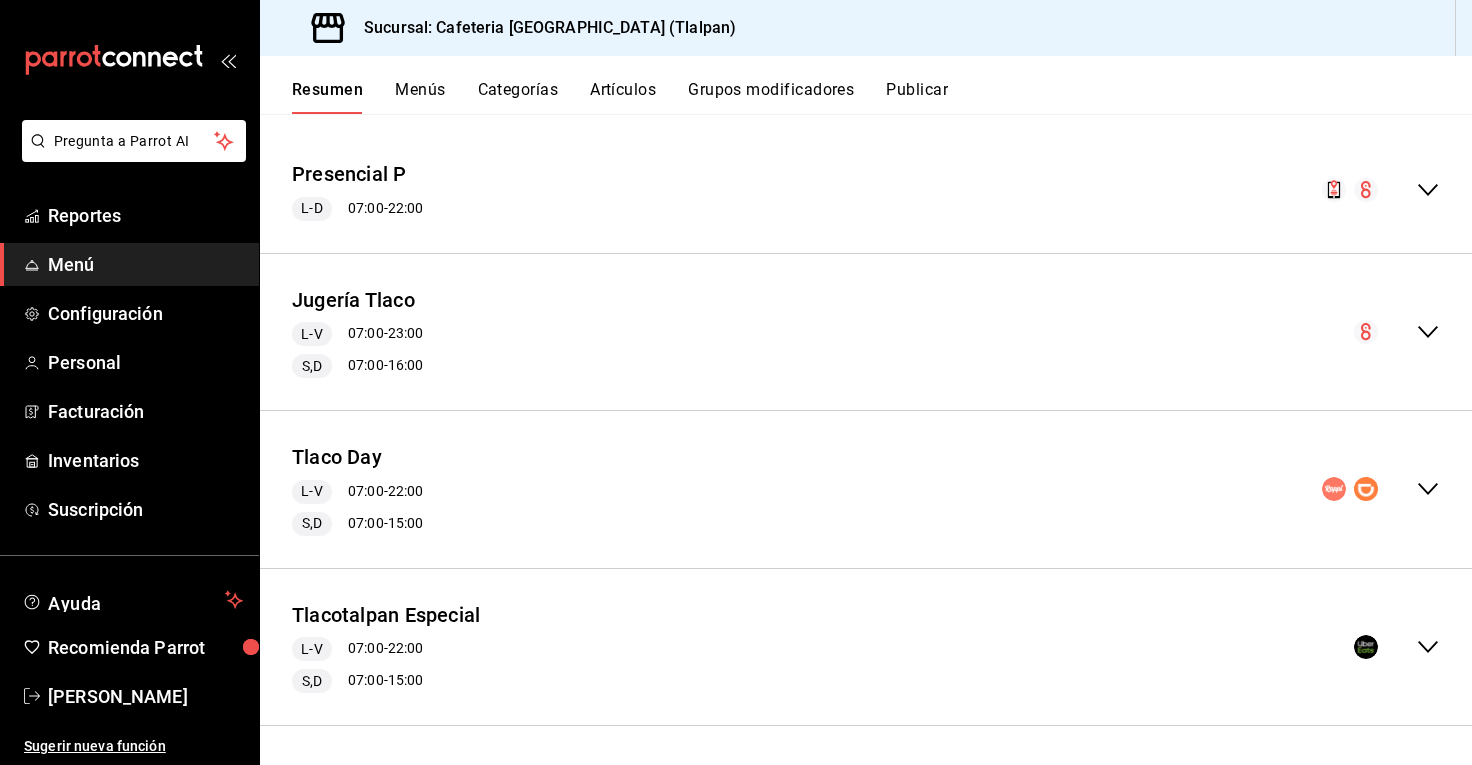 click at bounding box center (1381, 489) 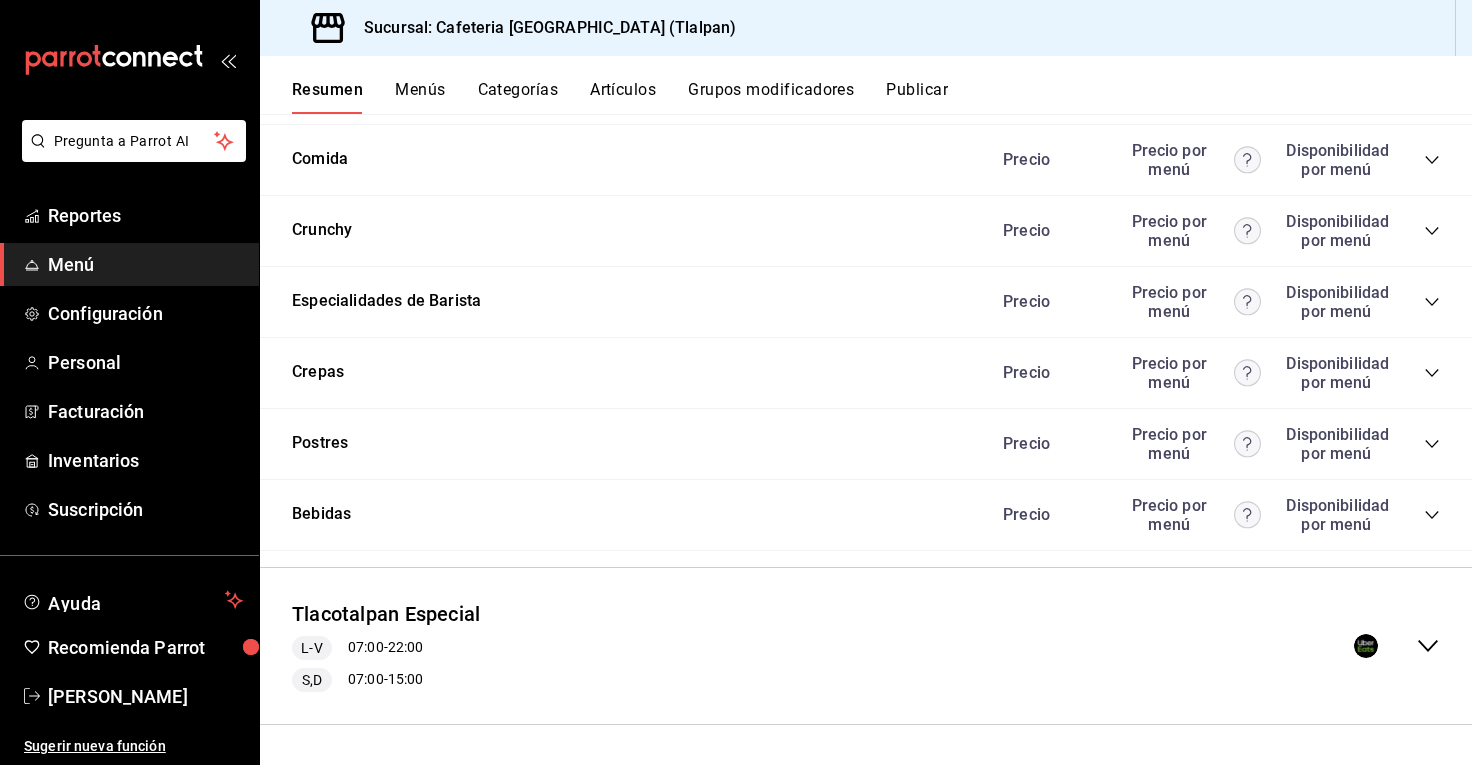 scroll, scrollTop: 2213, scrollLeft: 0, axis: vertical 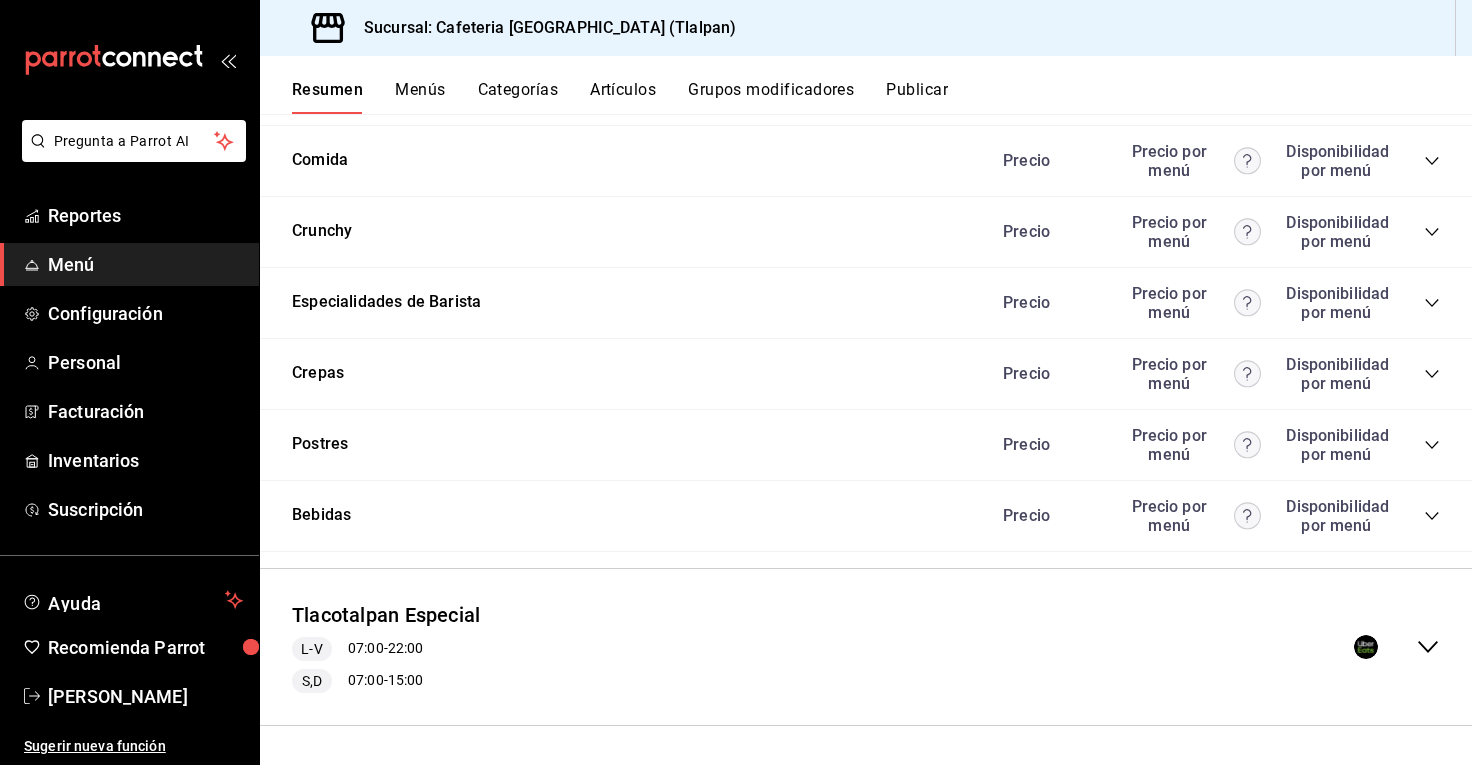 click on "Precio Precio por menú   Disponibilidad por menú" at bounding box center [1211, 445] 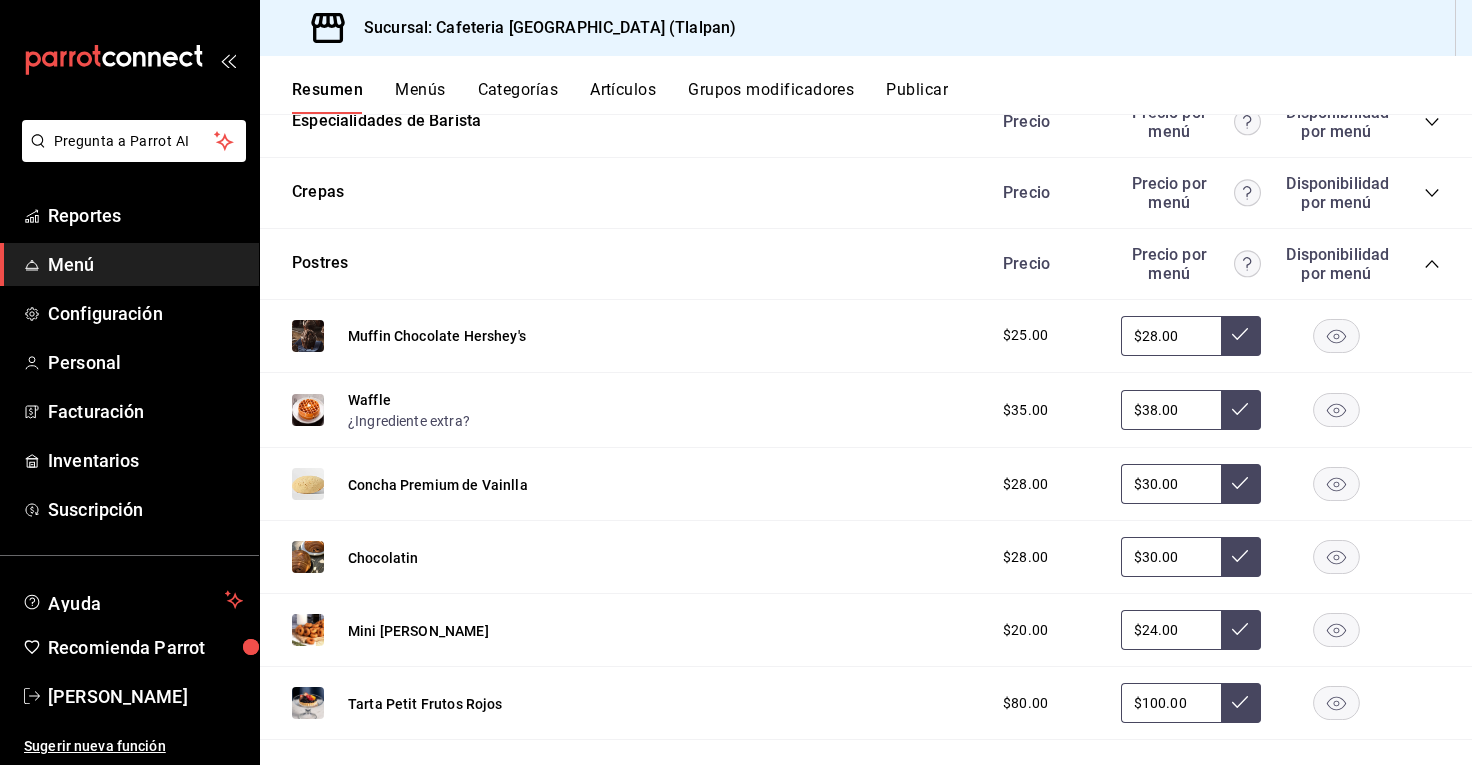 scroll, scrollTop: 2377, scrollLeft: 0, axis: vertical 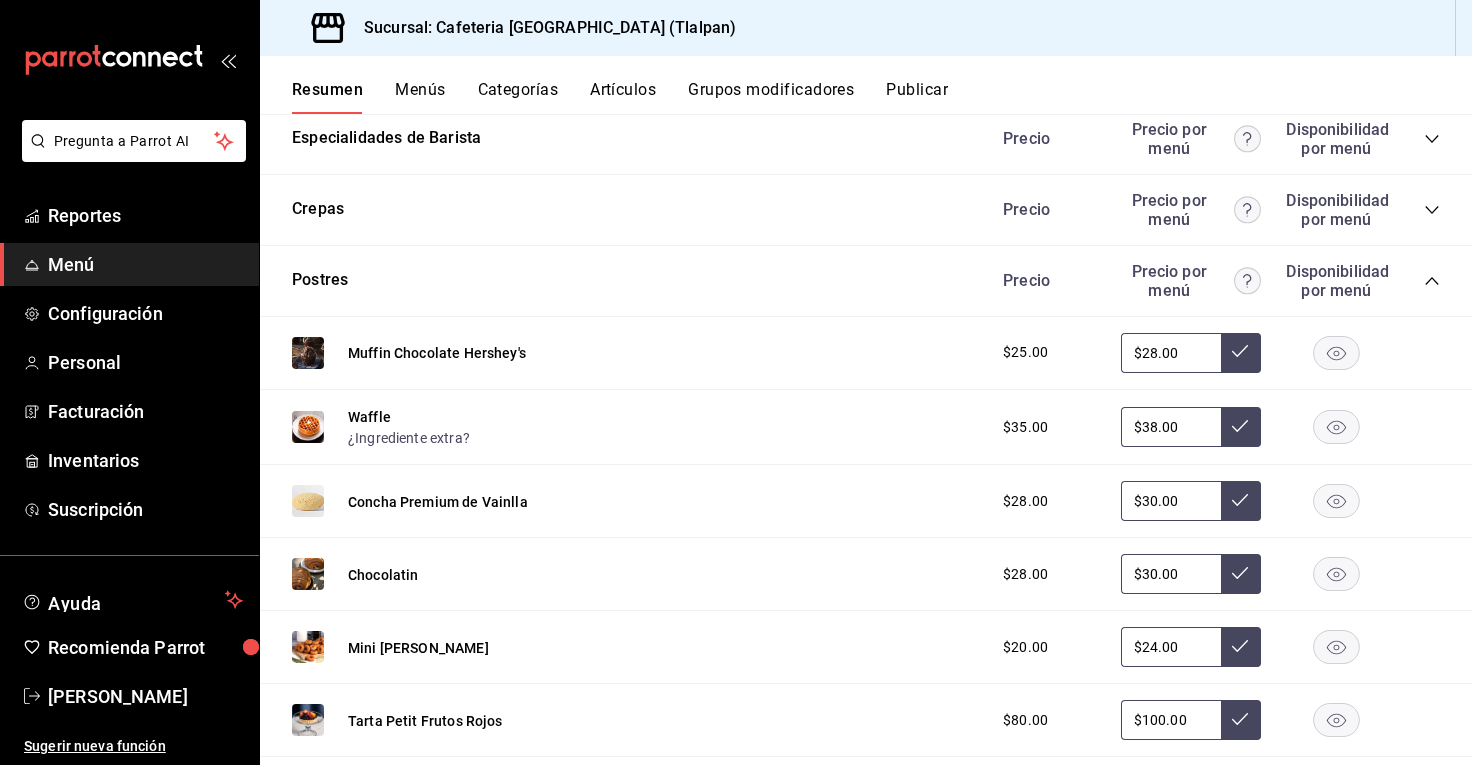 click 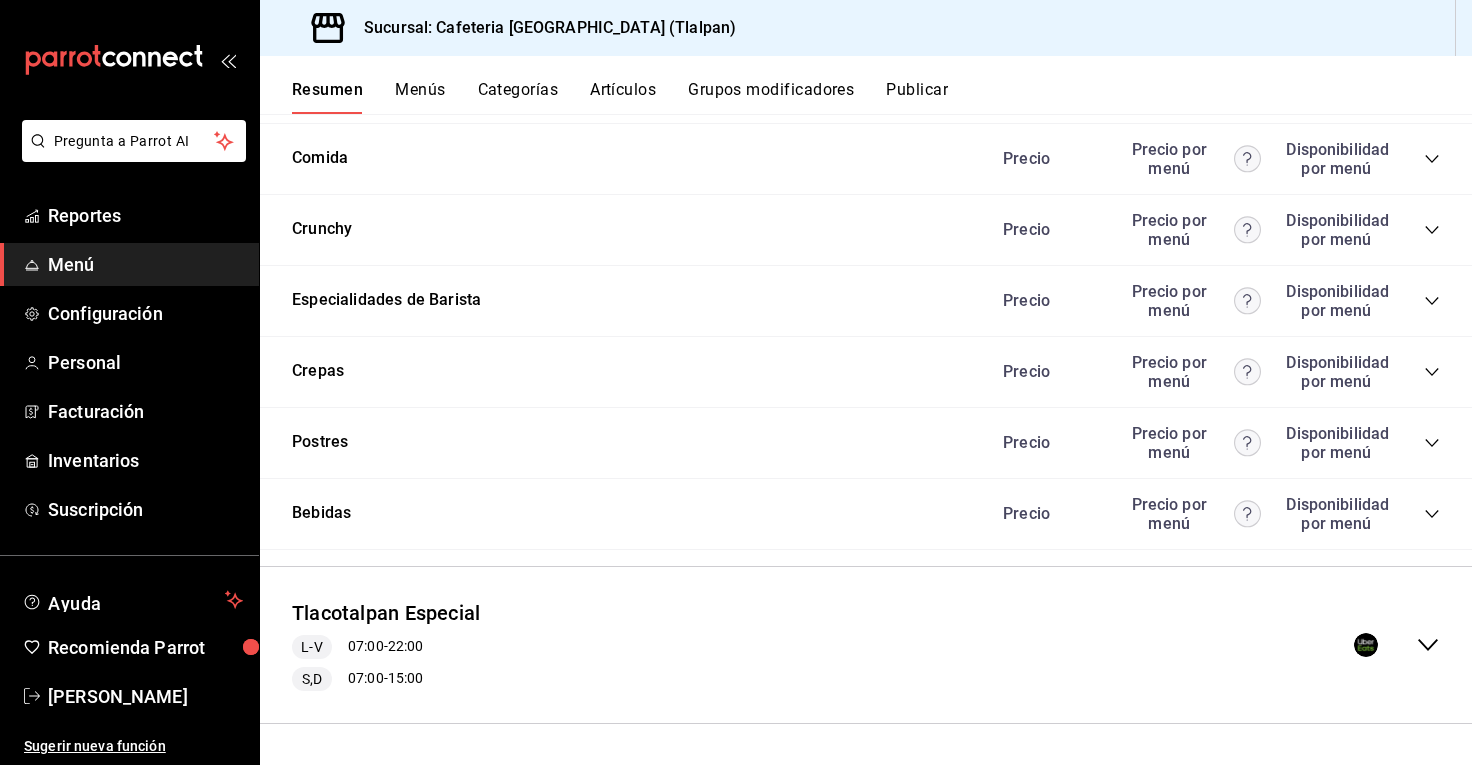 scroll, scrollTop: 2213, scrollLeft: 0, axis: vertical 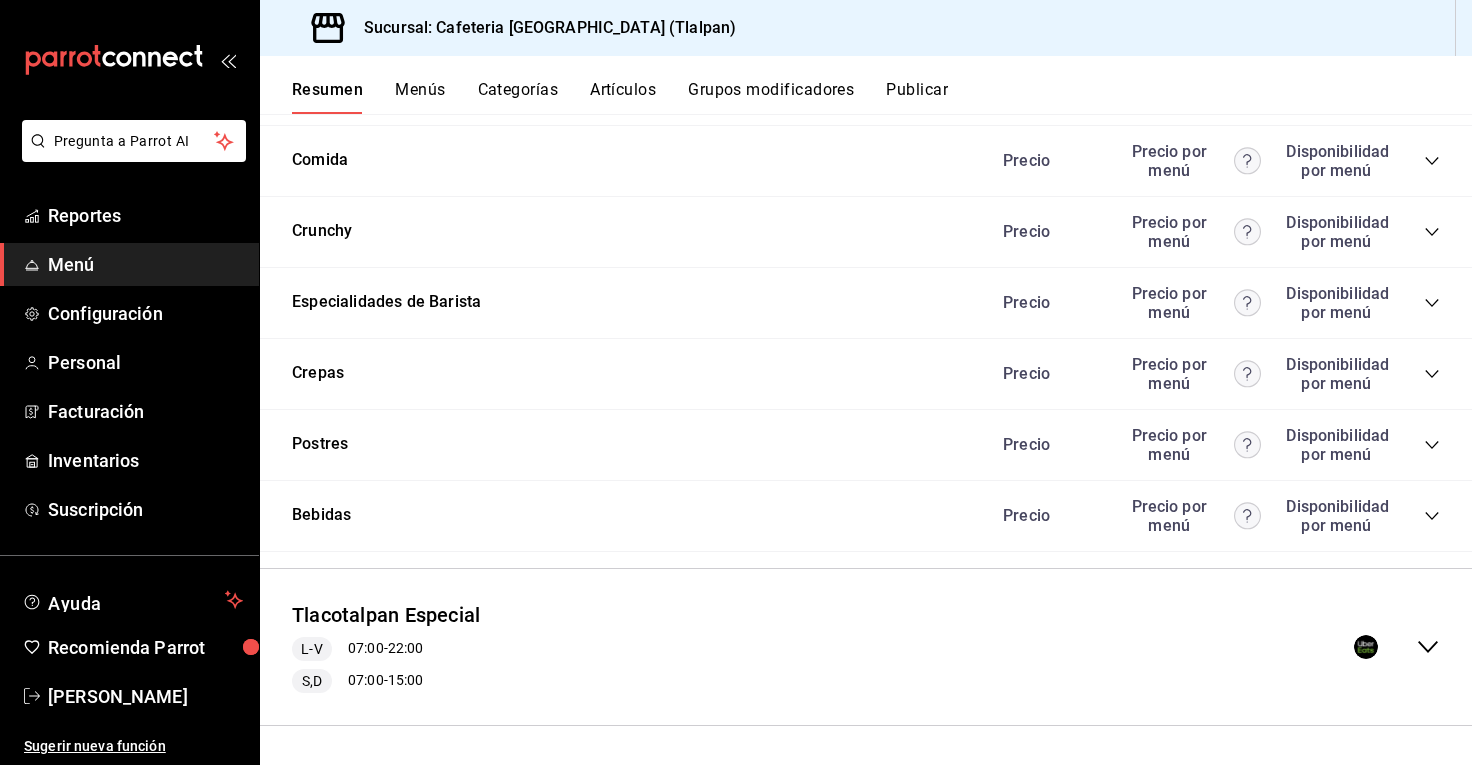 click 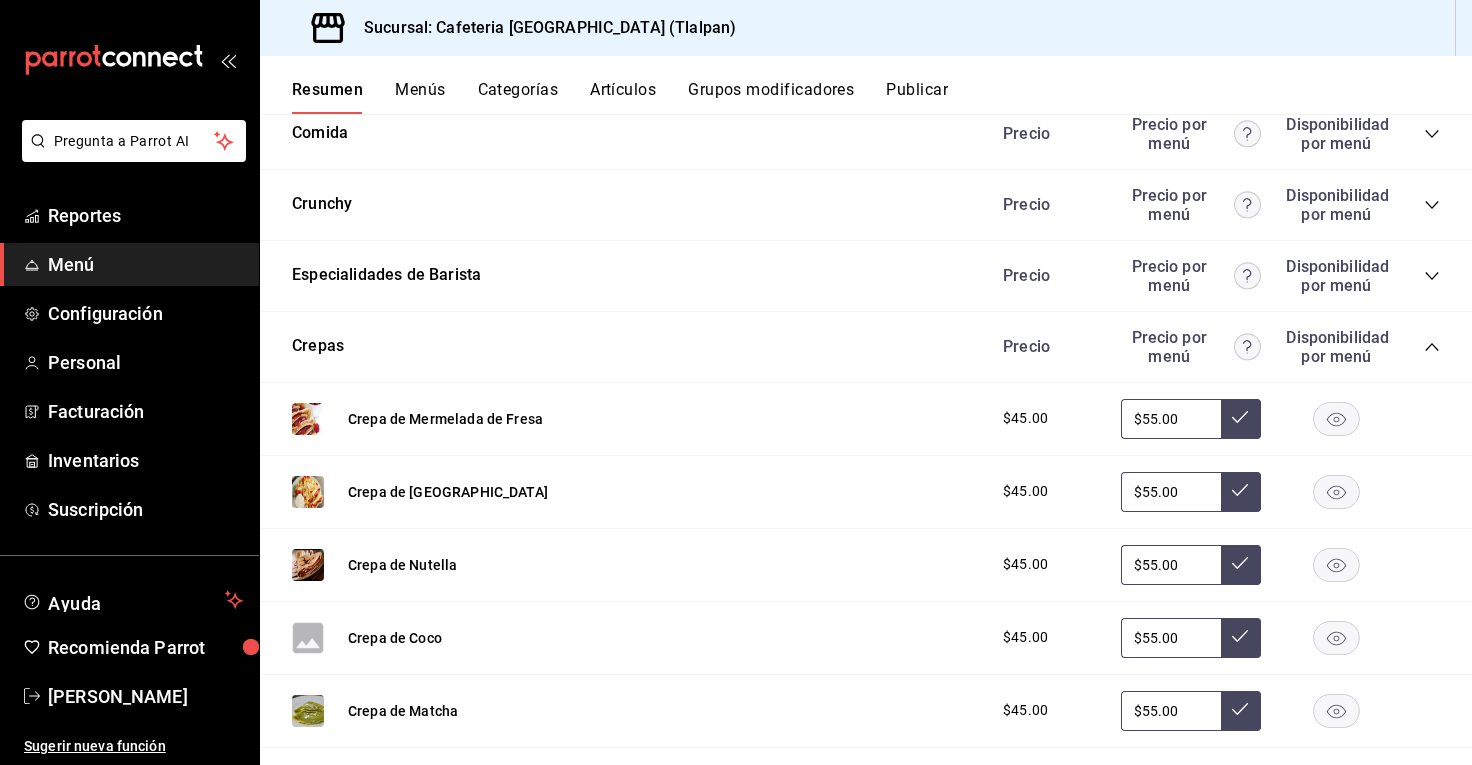 scroll, scrollTop: 2237, scrollLeft: 0, axis: vertical 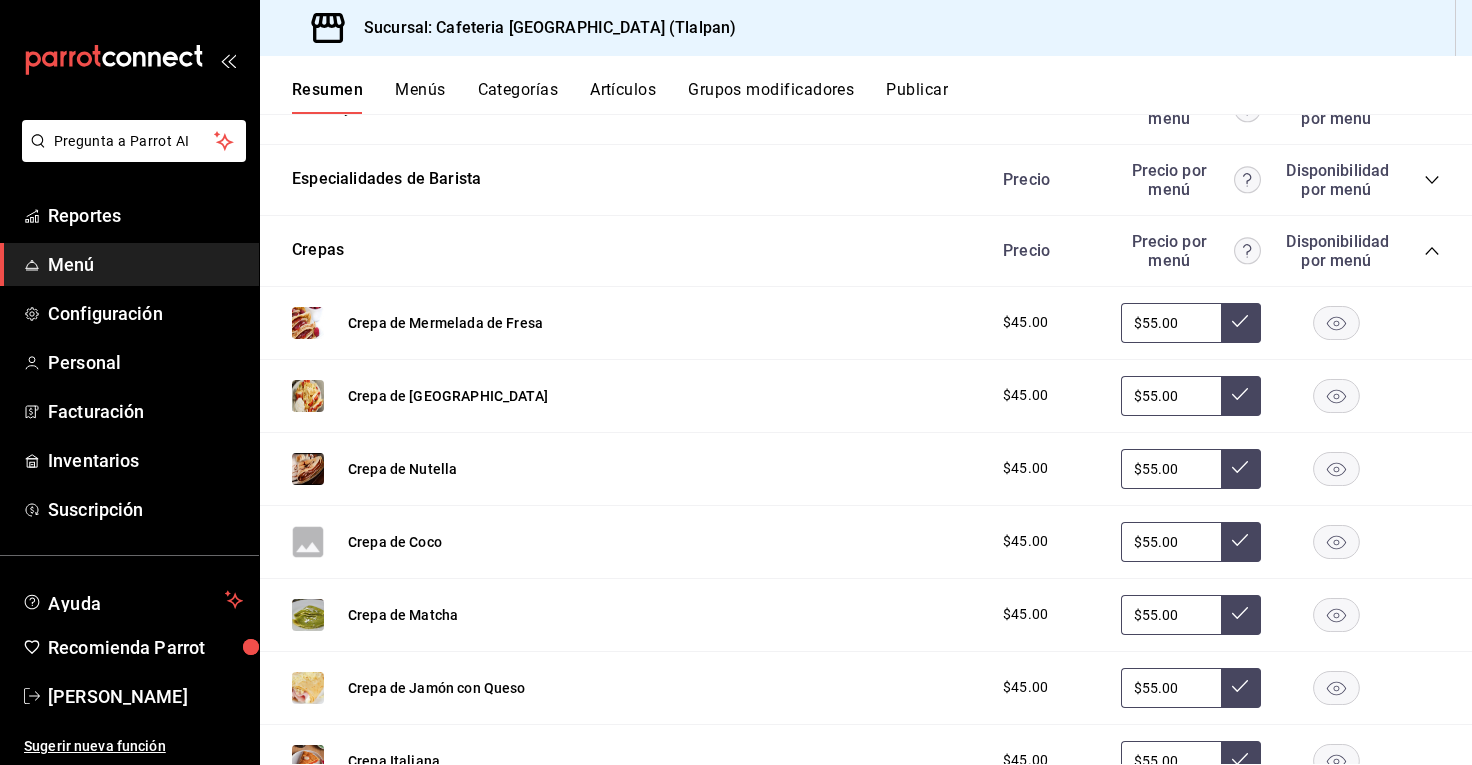 click 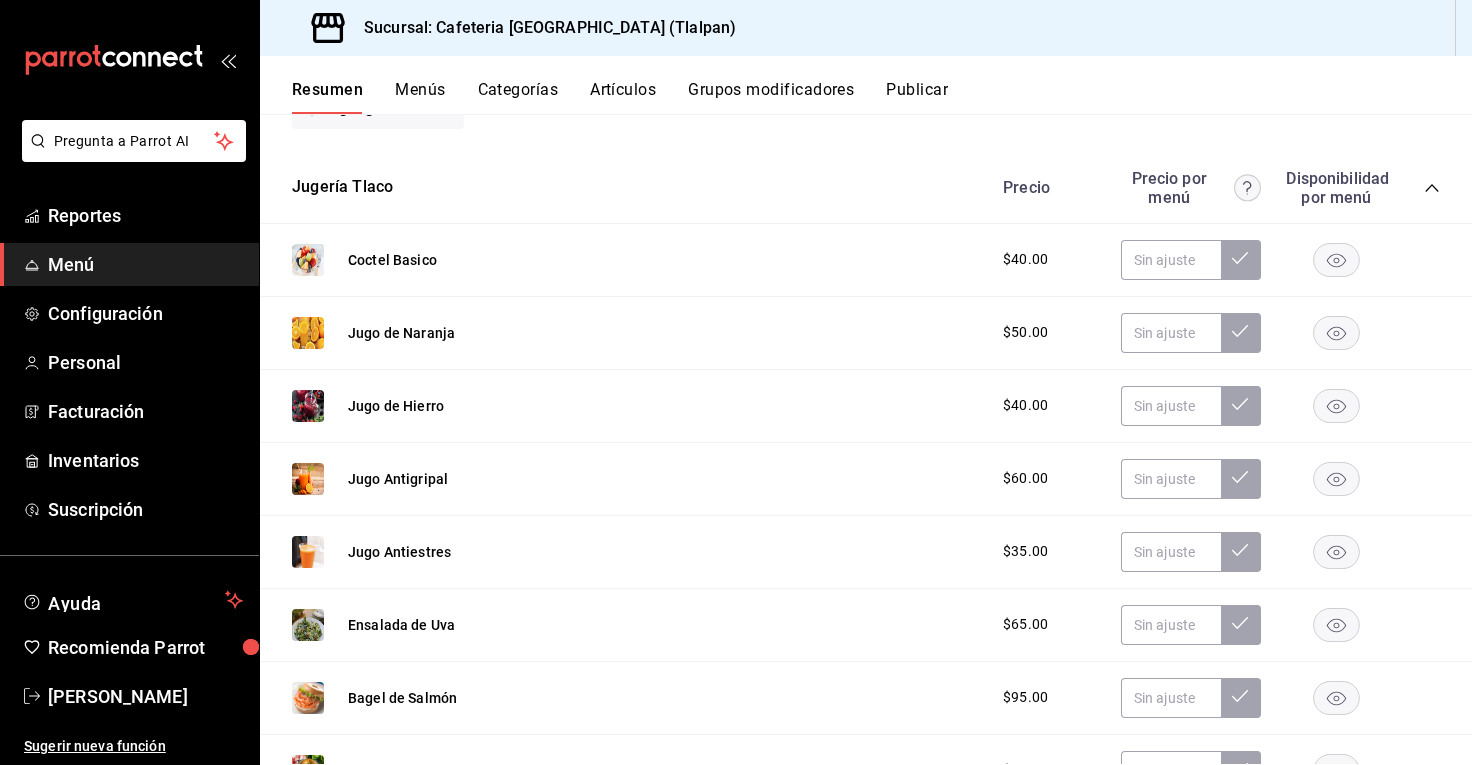 scroll, scrollTop: 1154, scrollLeft: 0, axis: vertical 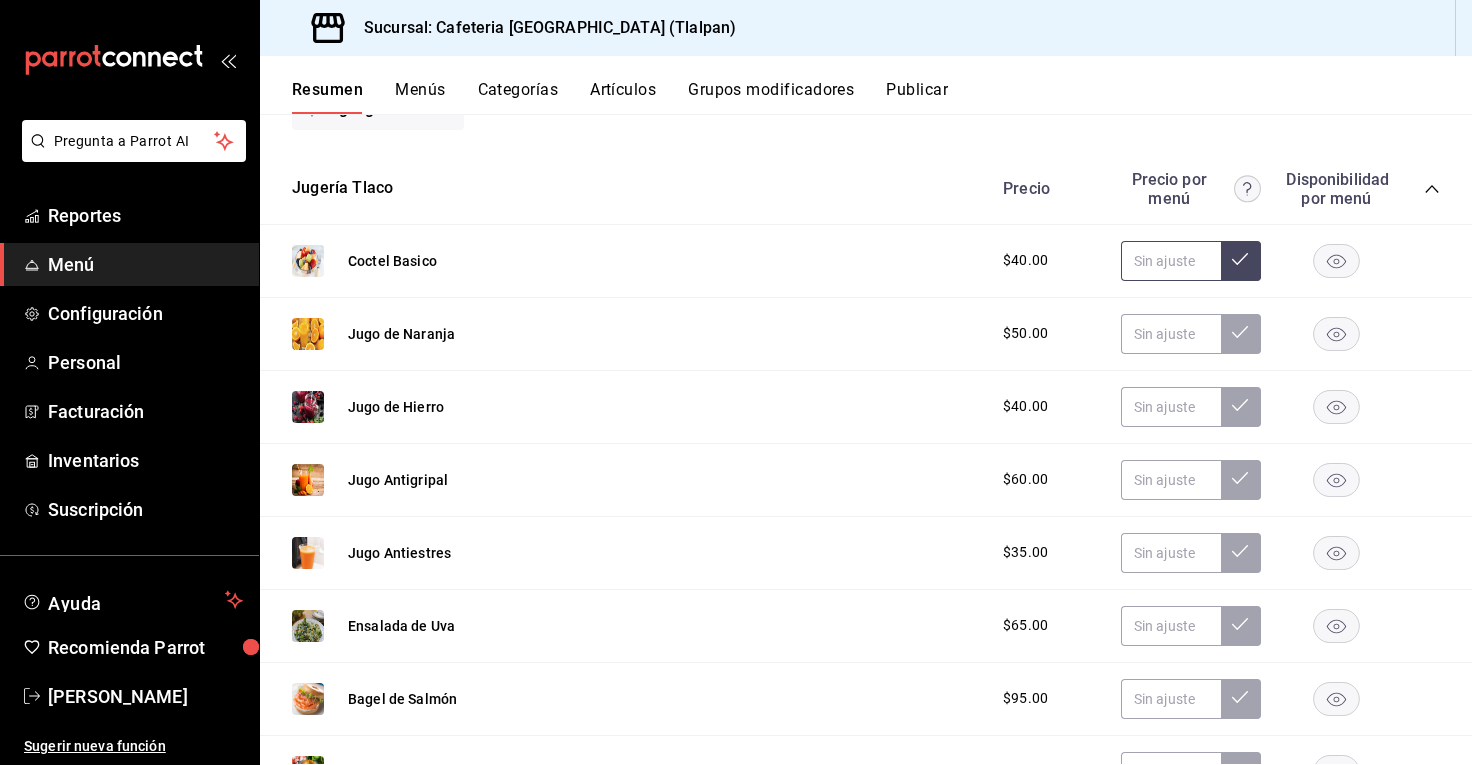 click at bounding box center (1171, 261) 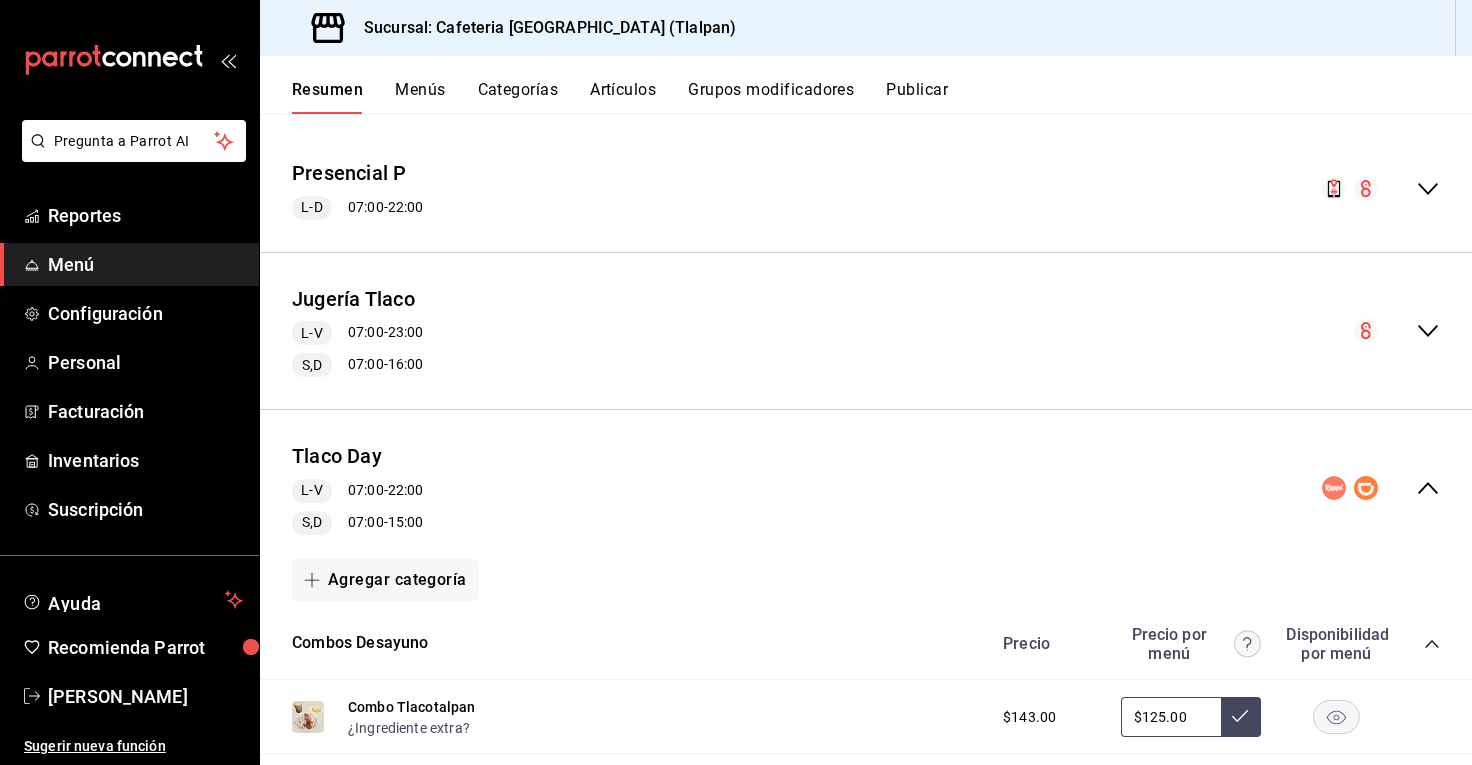 scroll, scrollTop: 157, scrollLeft: 0, axis: vertical 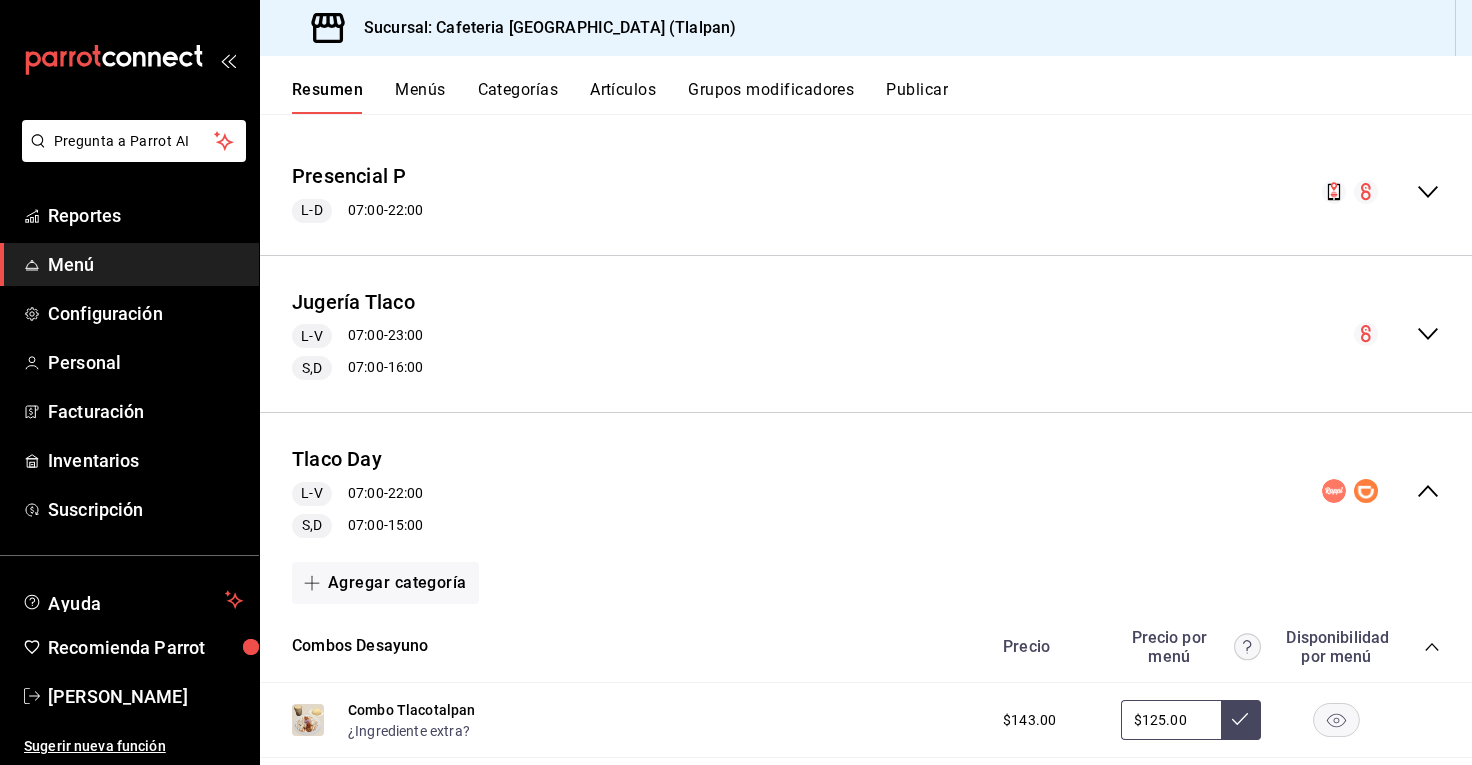 type on "$55.00" 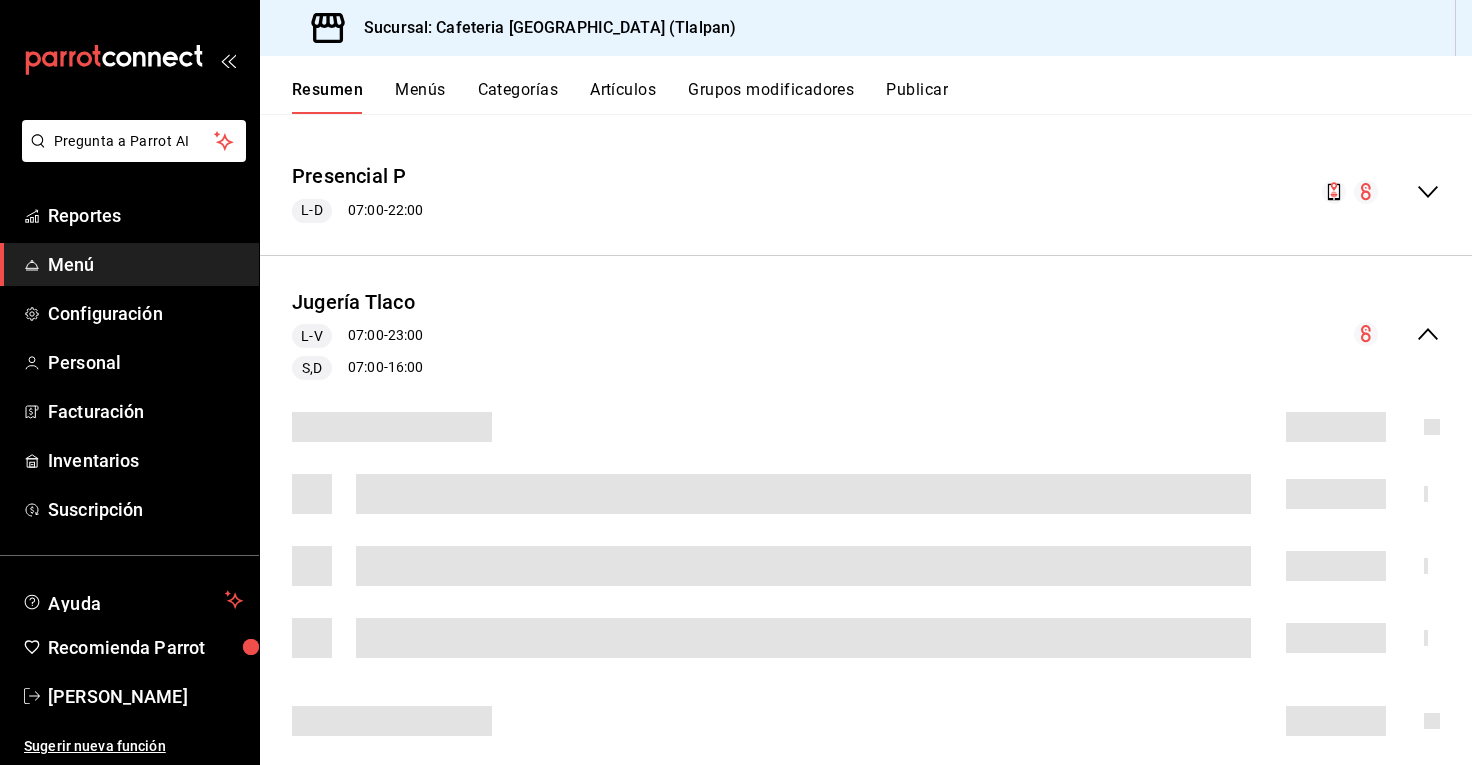 type 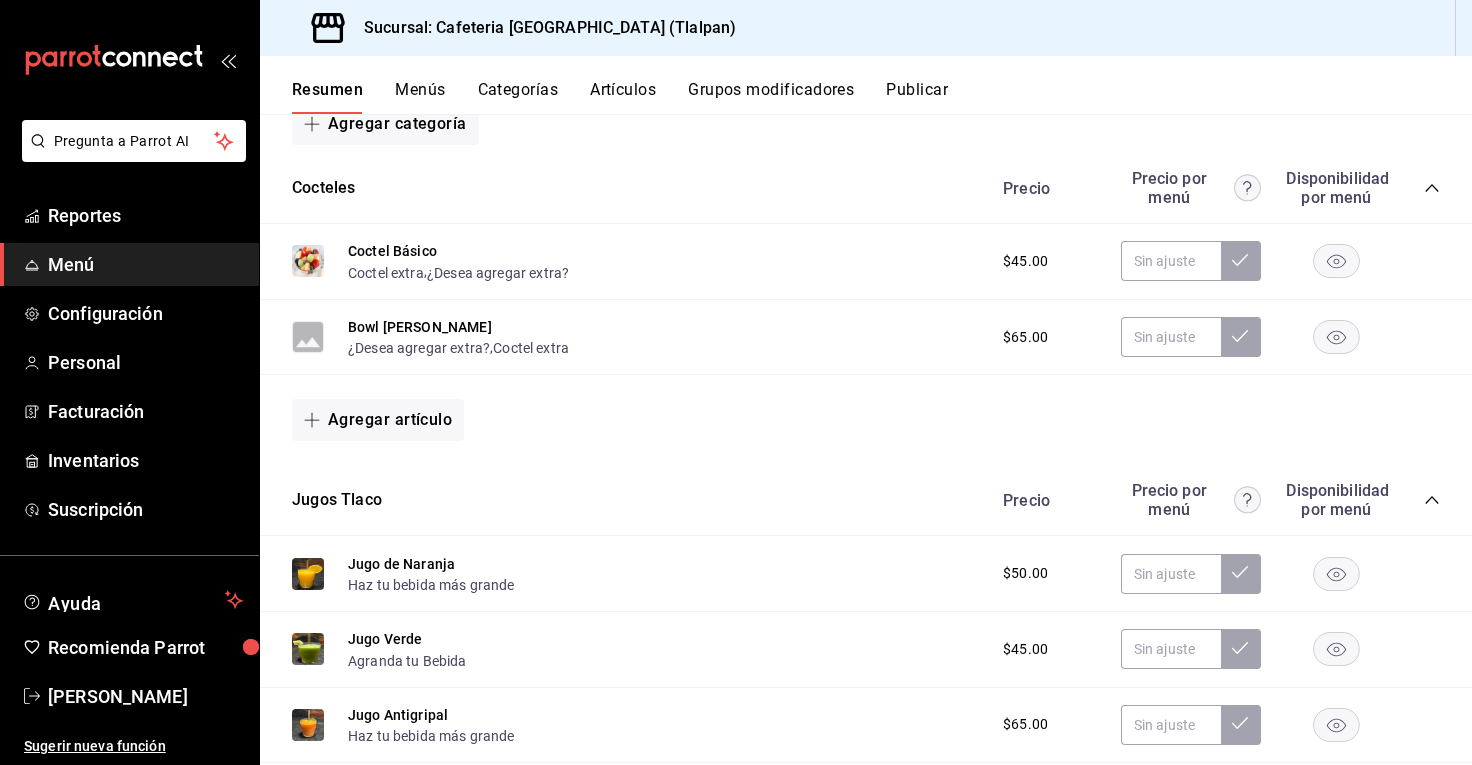 scroll, scrollTop: 443, scrollLeft: 0, axis: vertical 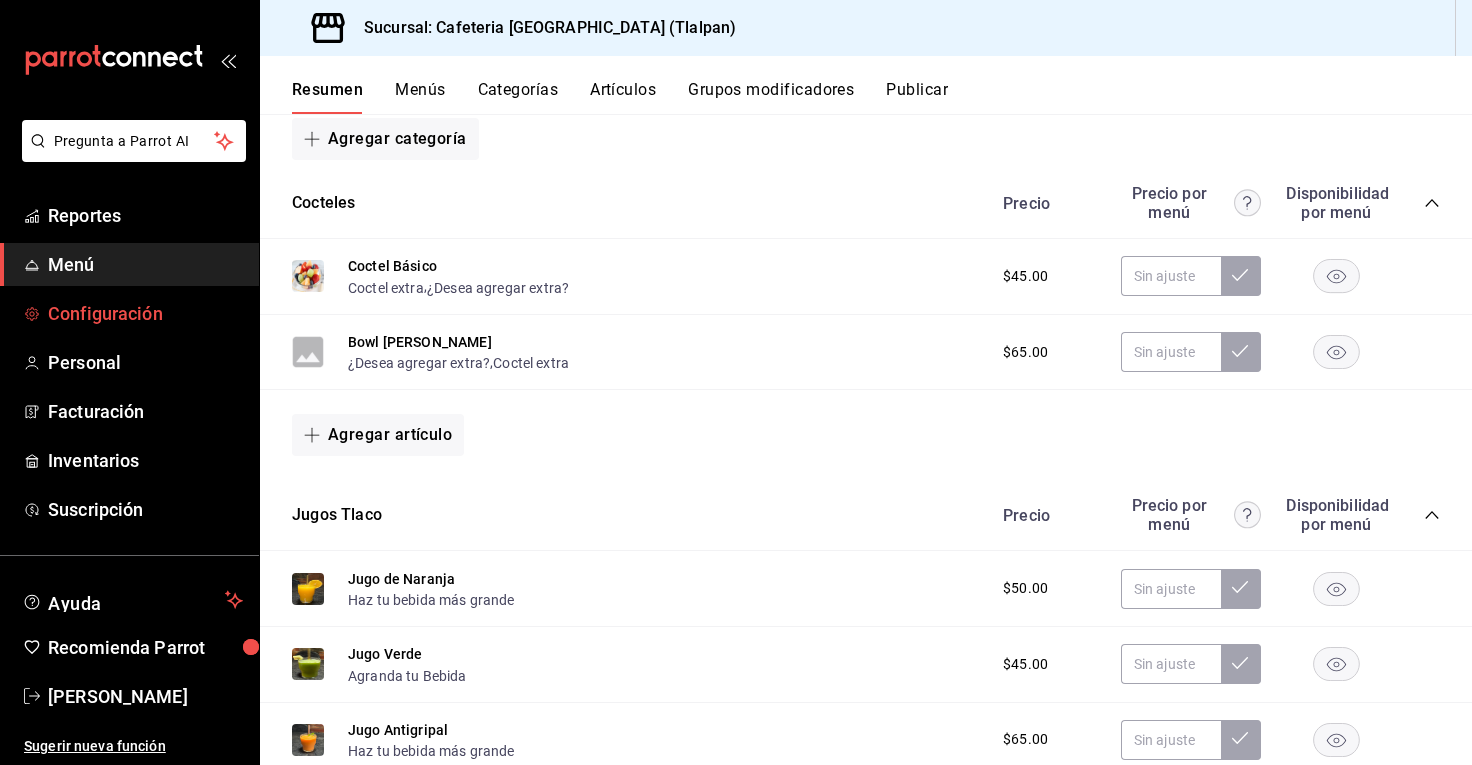 click on "Configuración" at bounding box center (129, 313) 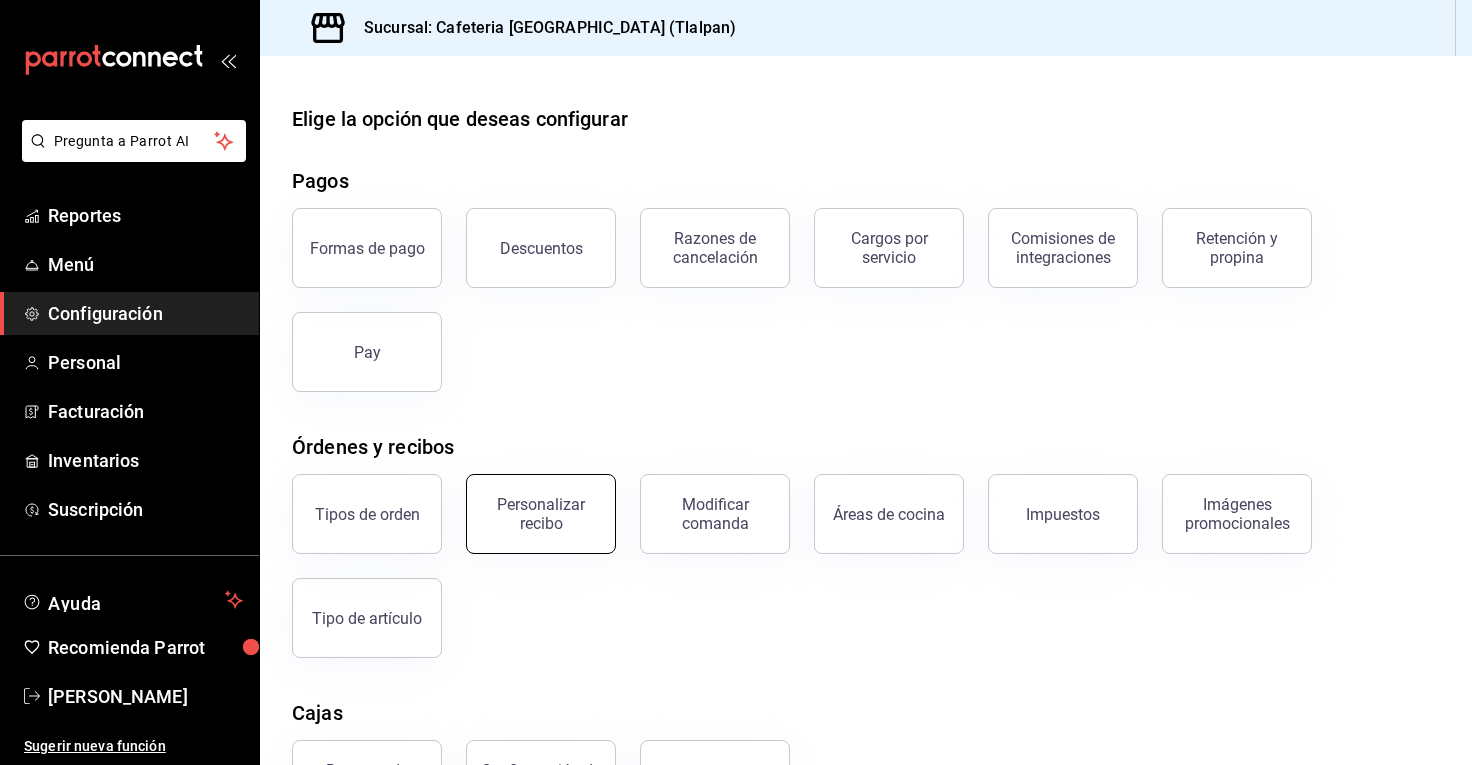 scroll, scrollTop: 0, scrollLeft: 0, axis: both 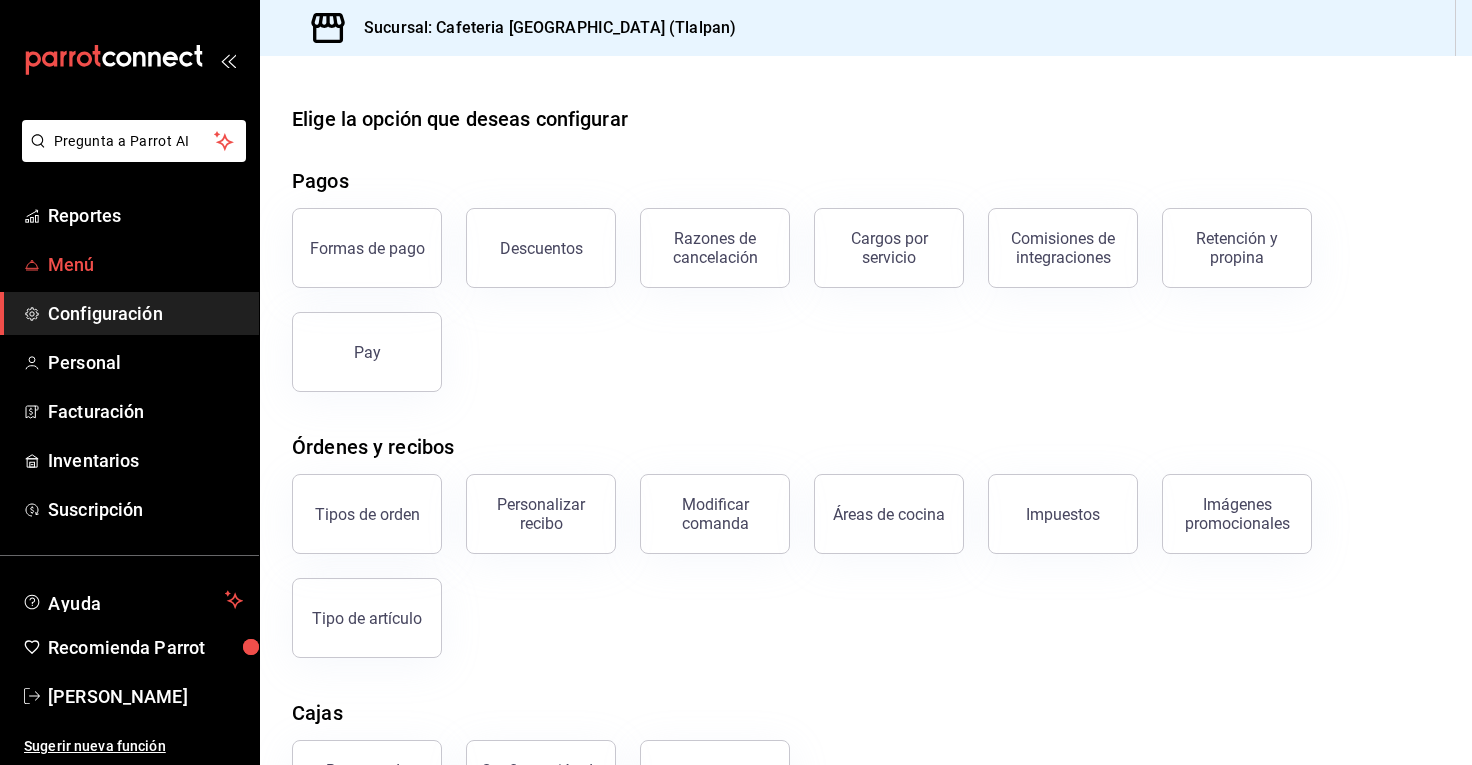 click on "Menú" at bounding box center (145, 264) 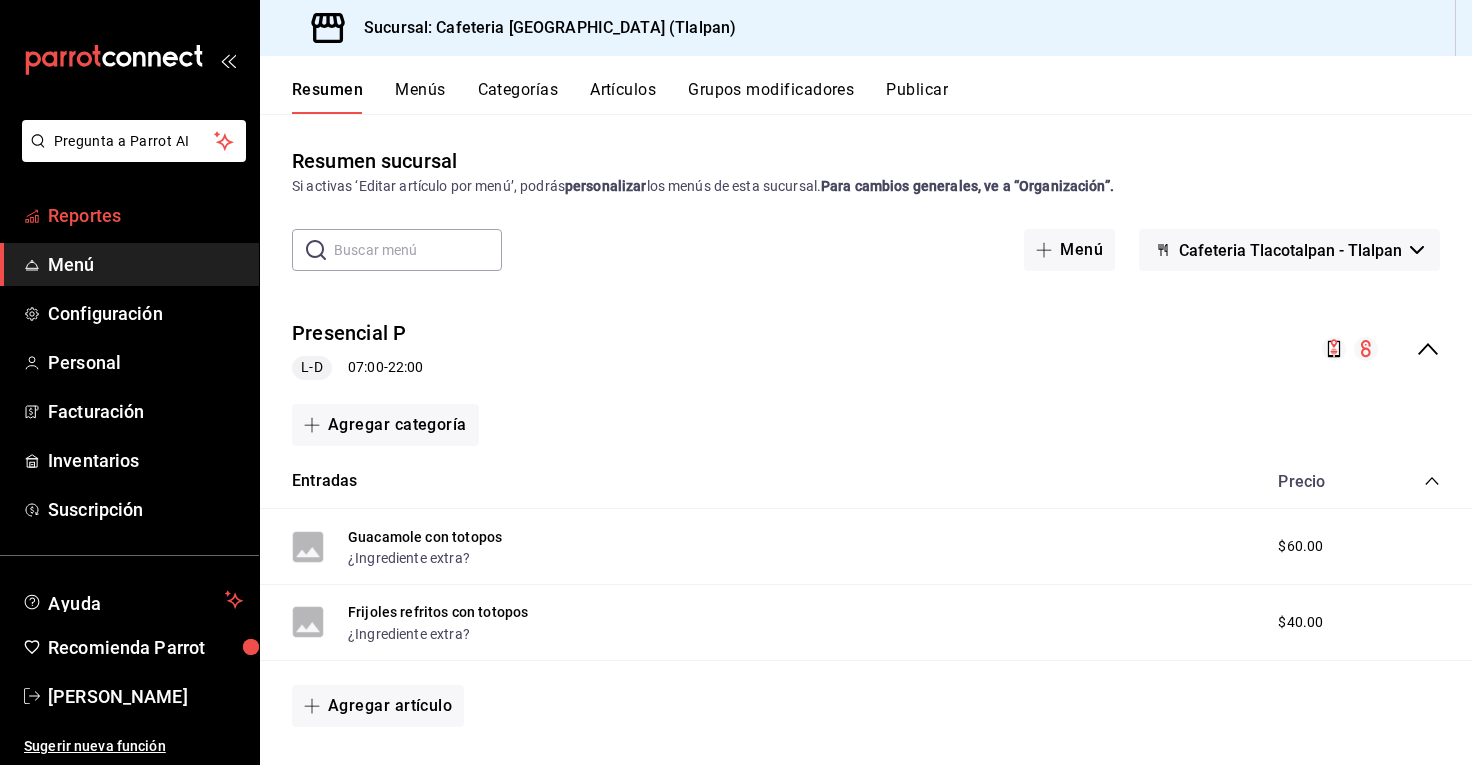 click on "Reportes" at bounding box center [145, 215] 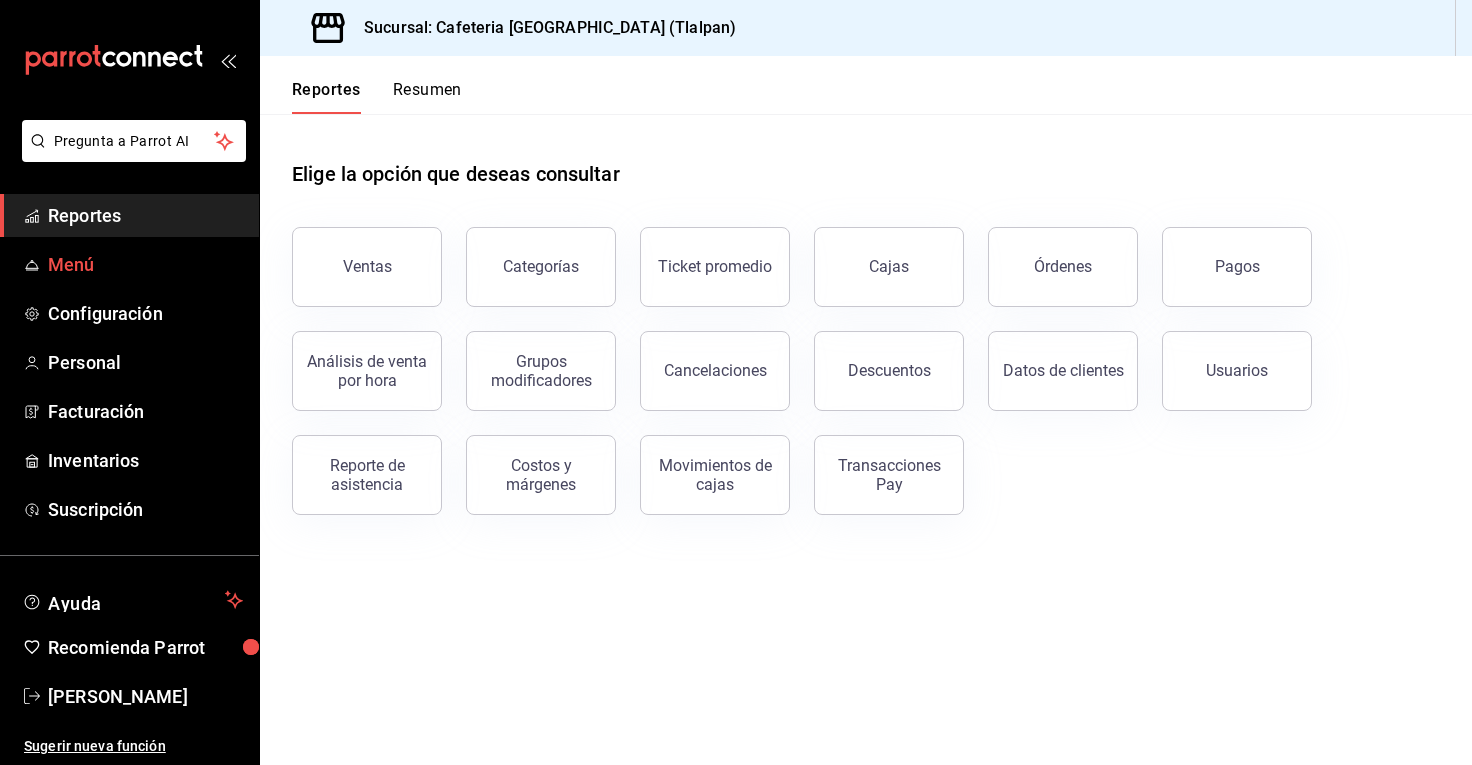 click on "Menú" at bounding box center (129, 264) 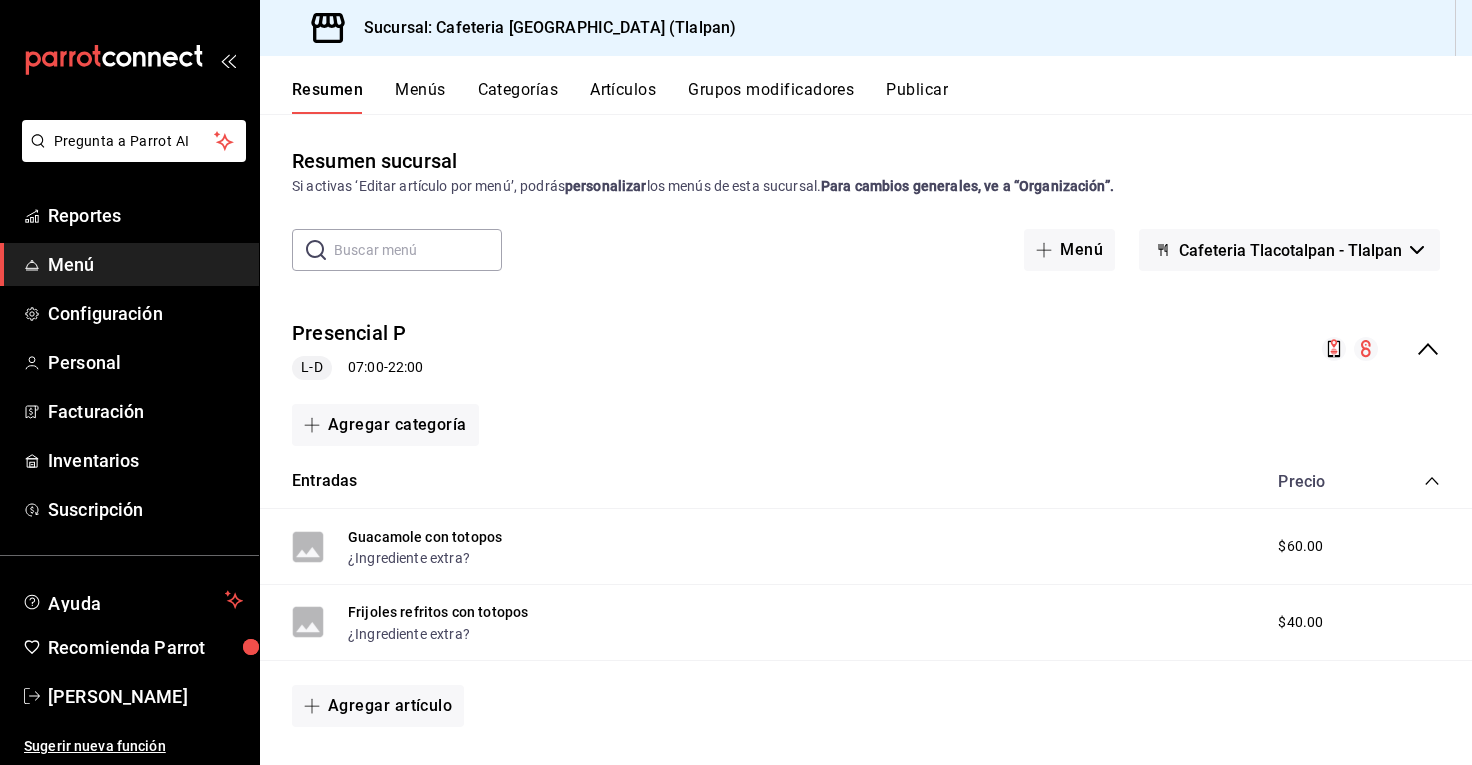 click 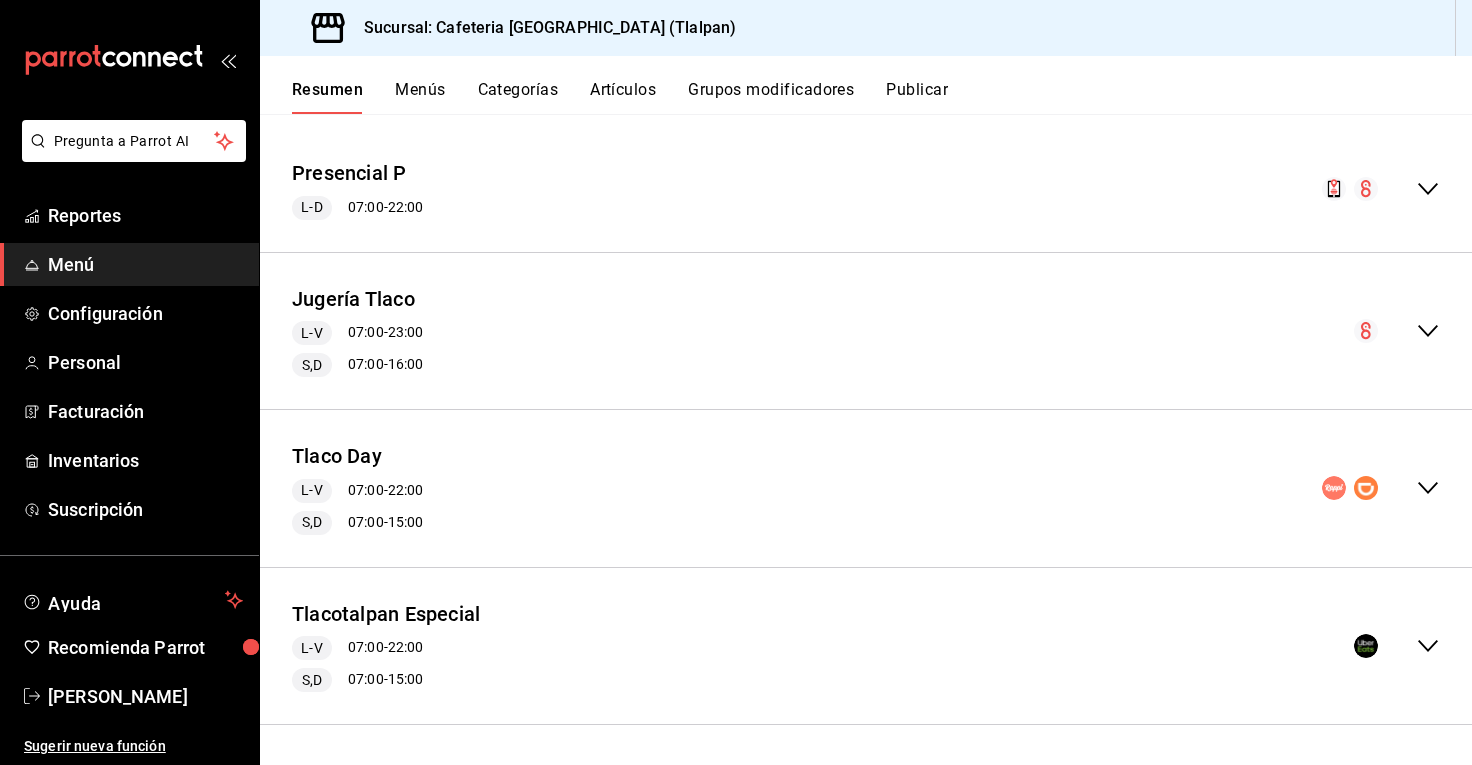 scroll, scrollTop: 159, scrollLeft: 0, axis: vertical 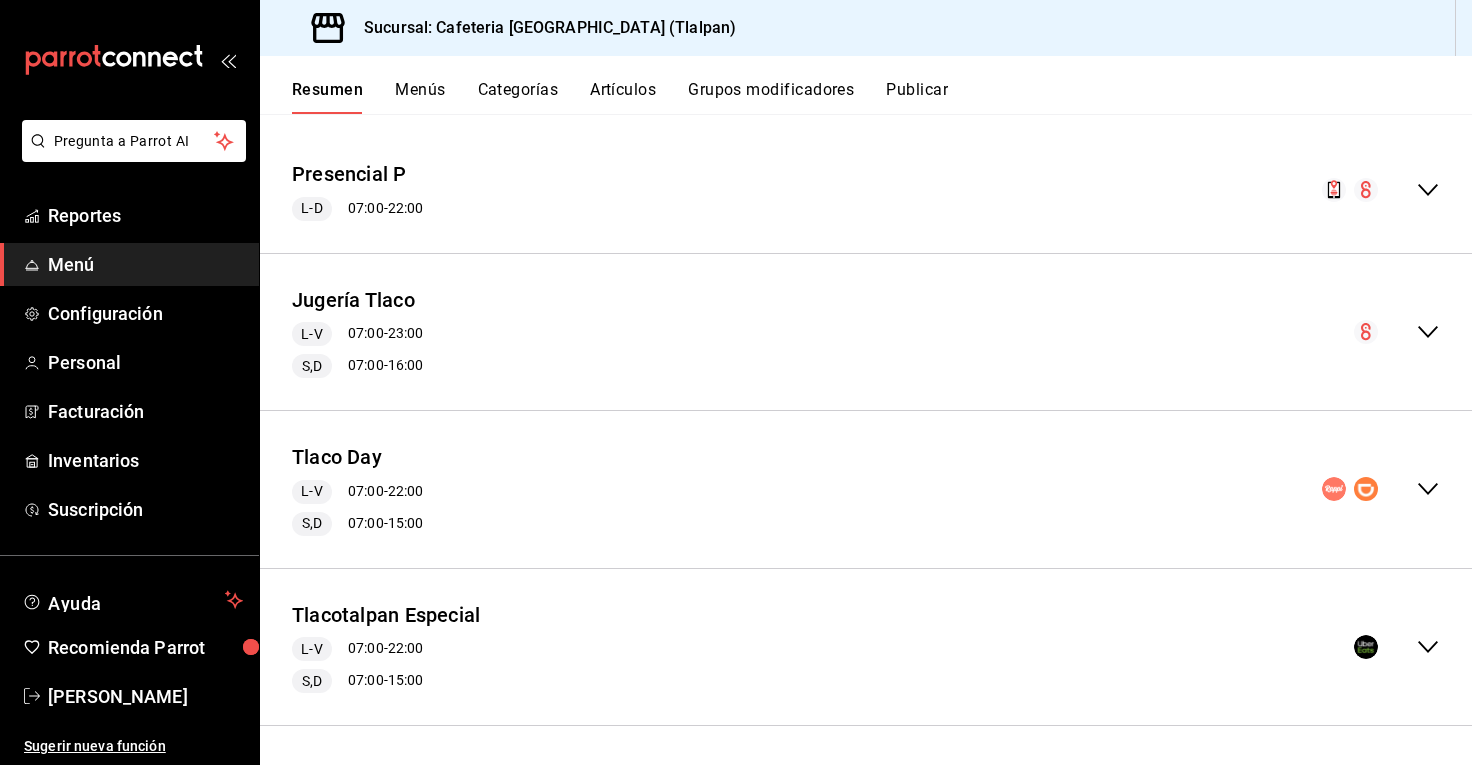 click 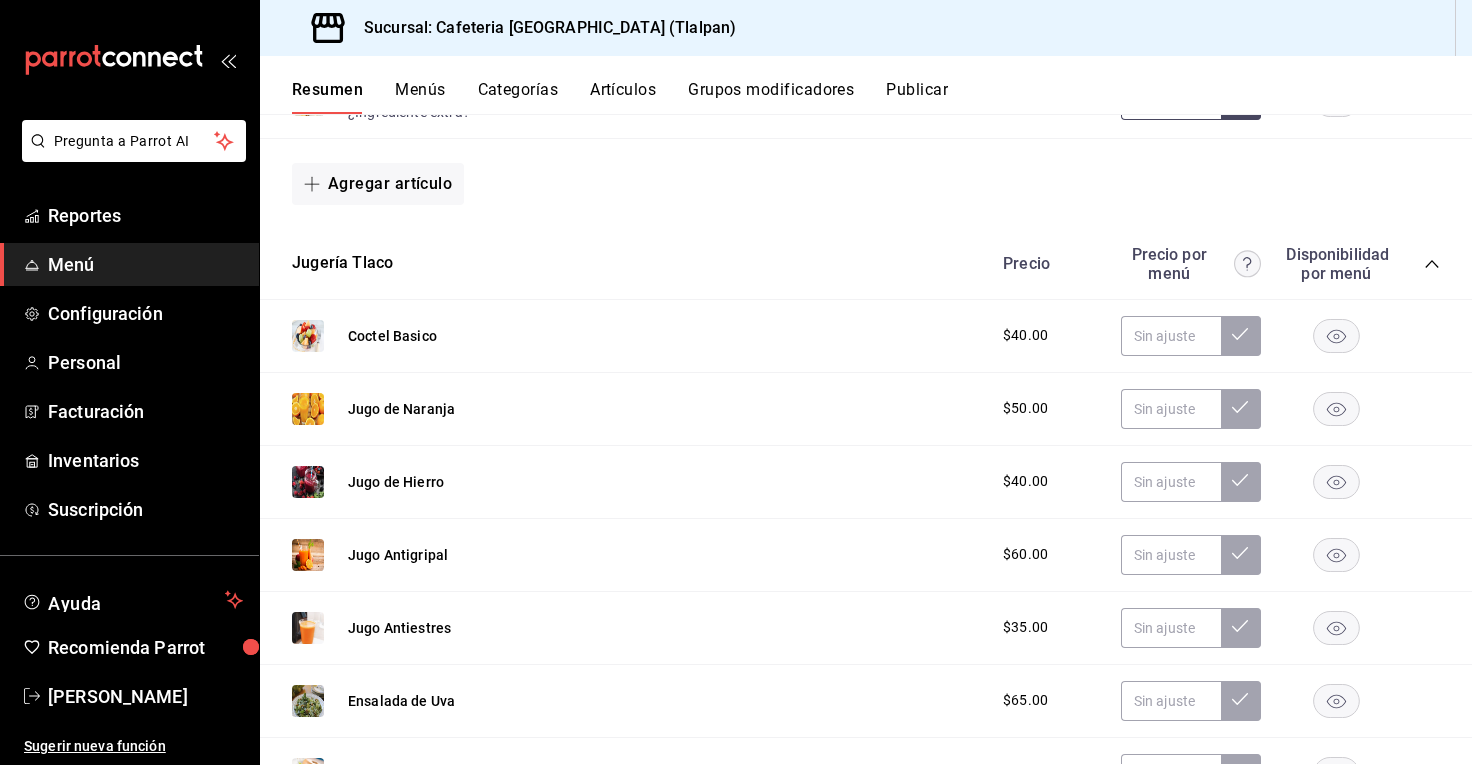 scroll, scrollTop: 1090, scrollLeft: 0, axis: vertical 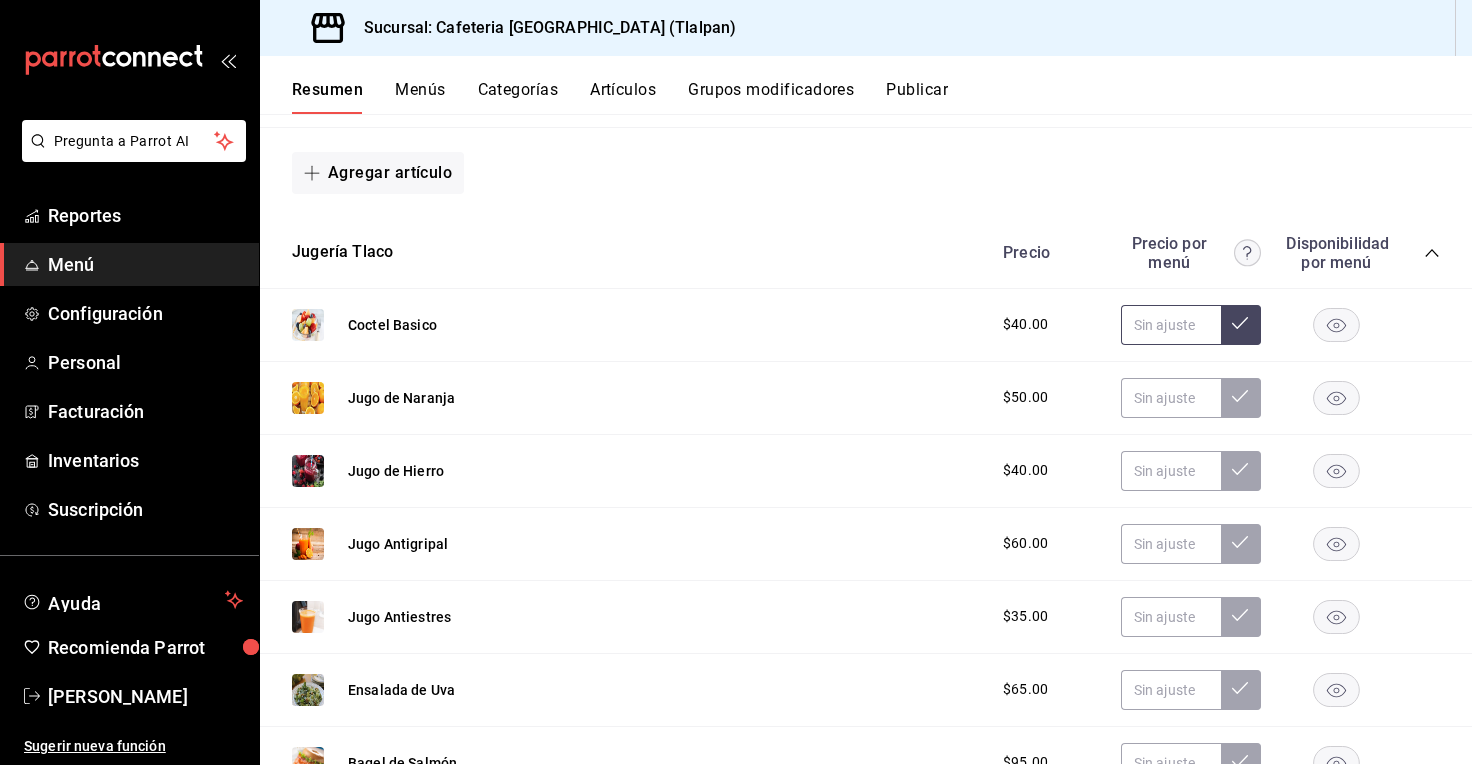click at bounding box center [1171, 325] 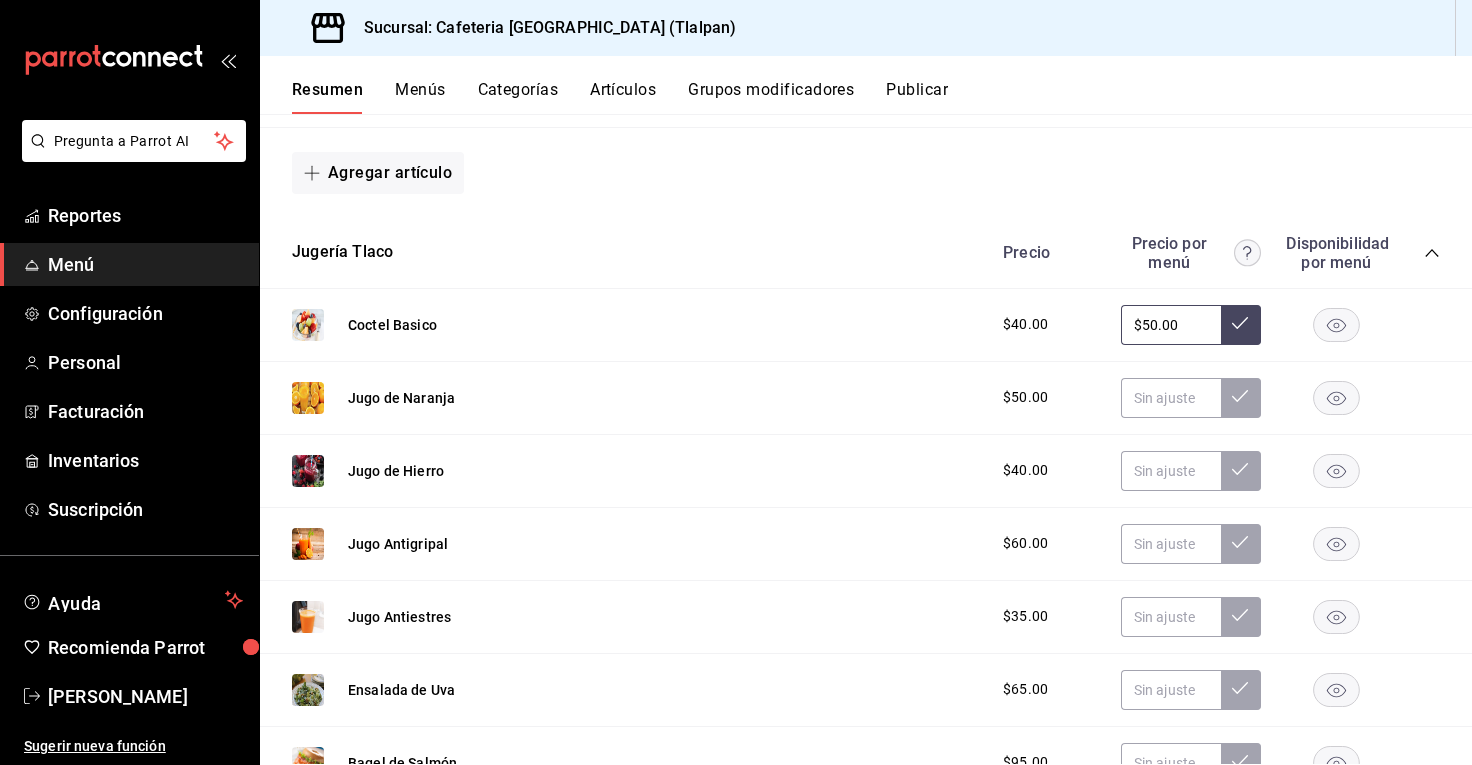 type on "$50.00" 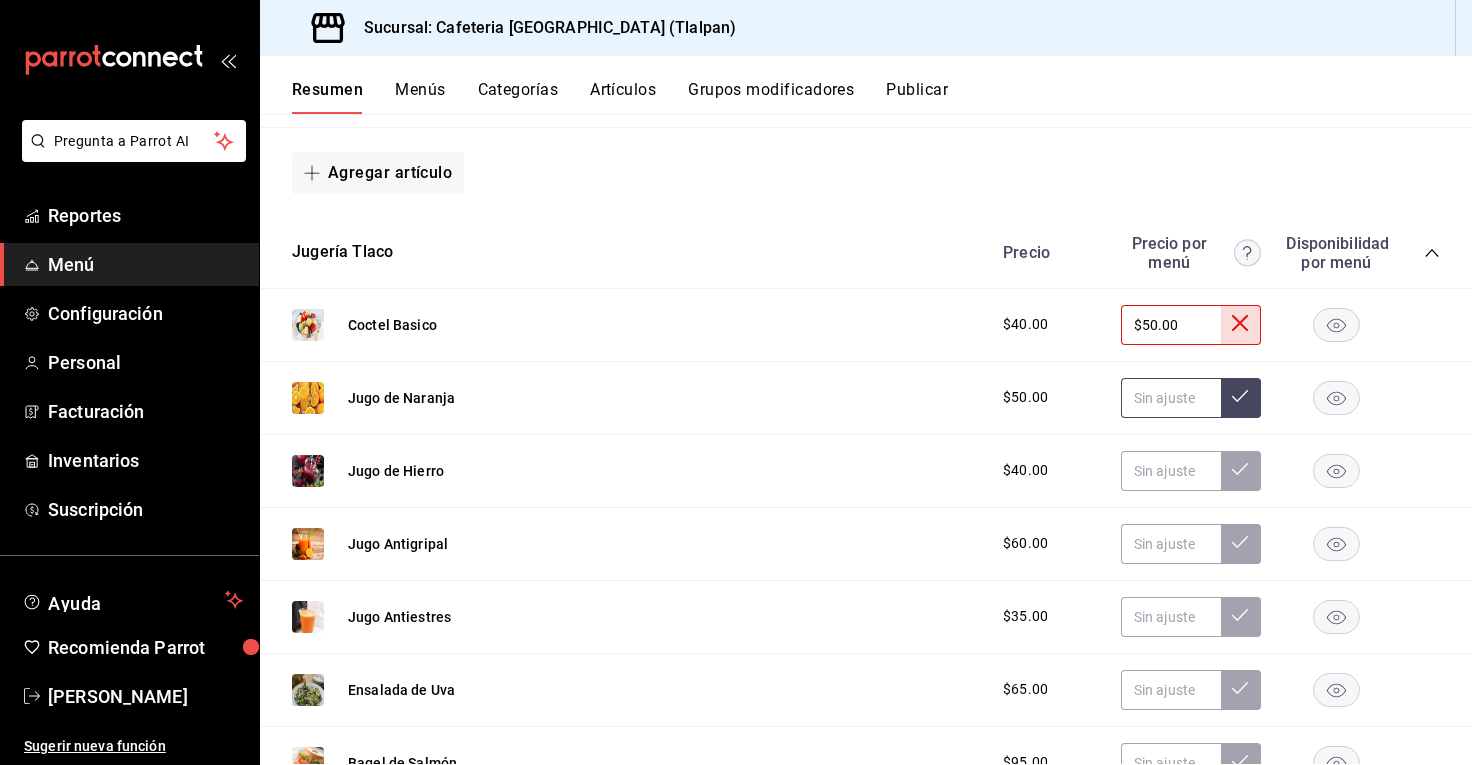 click at bounding box center (1171, 398) 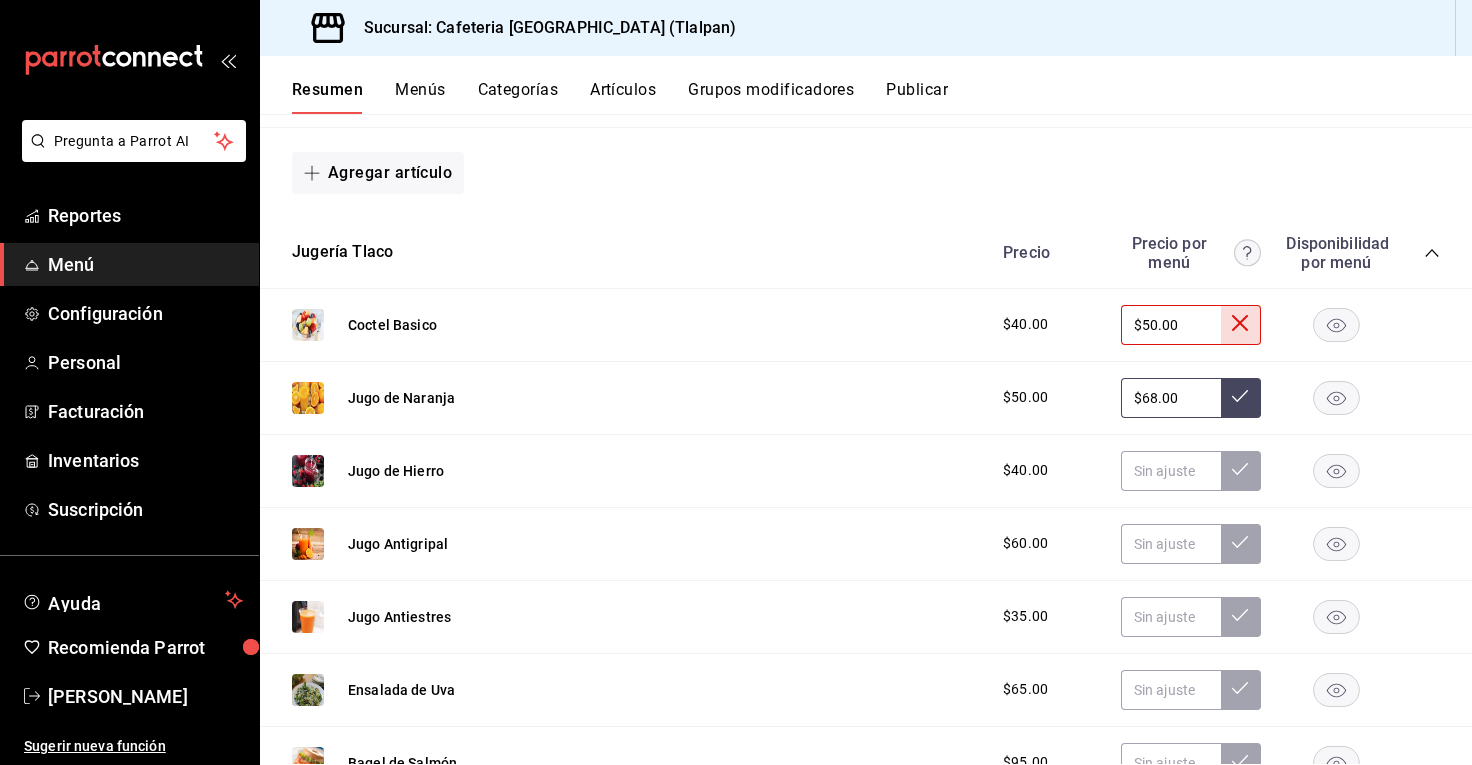 type on "$68.00" 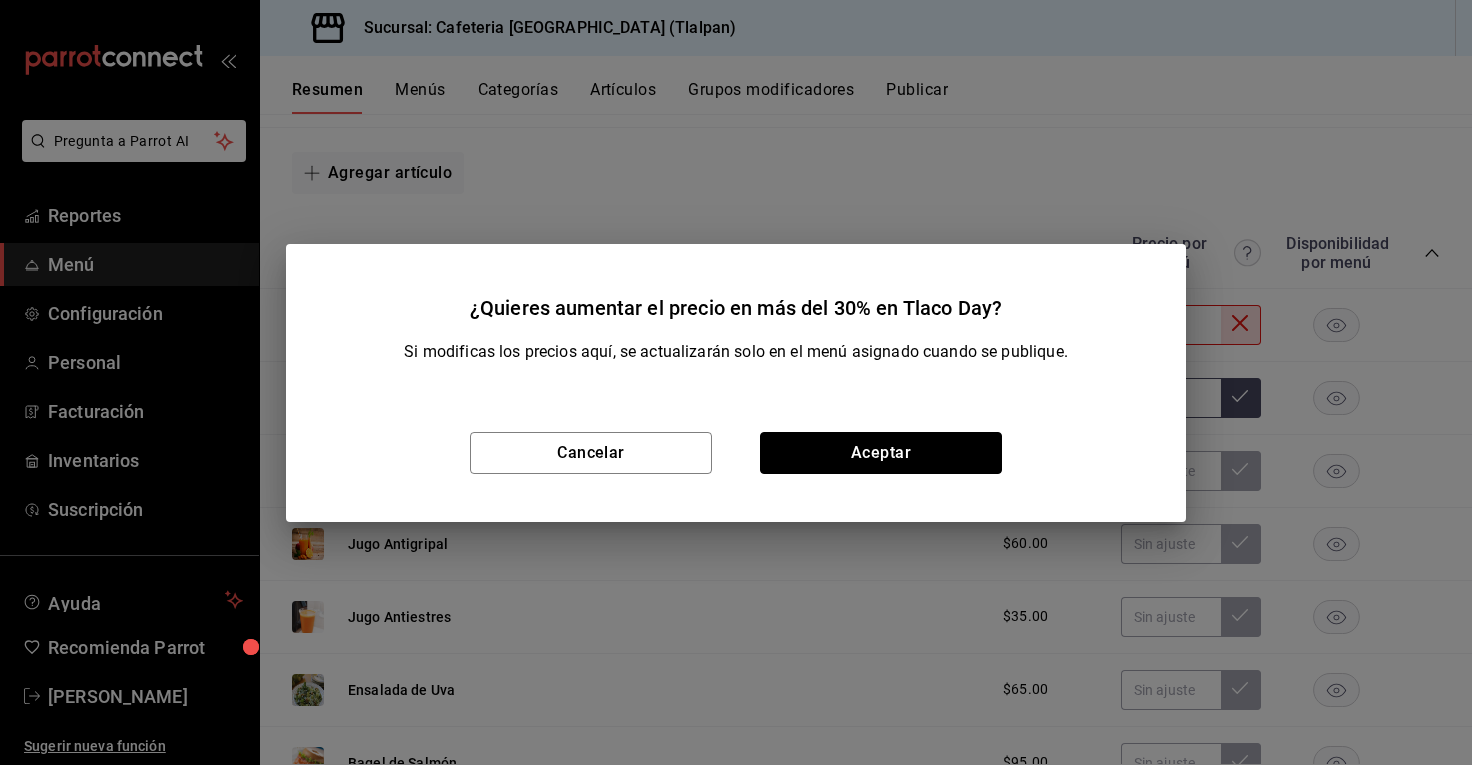 click on "Aceptar" at bounding box center (881, 453) 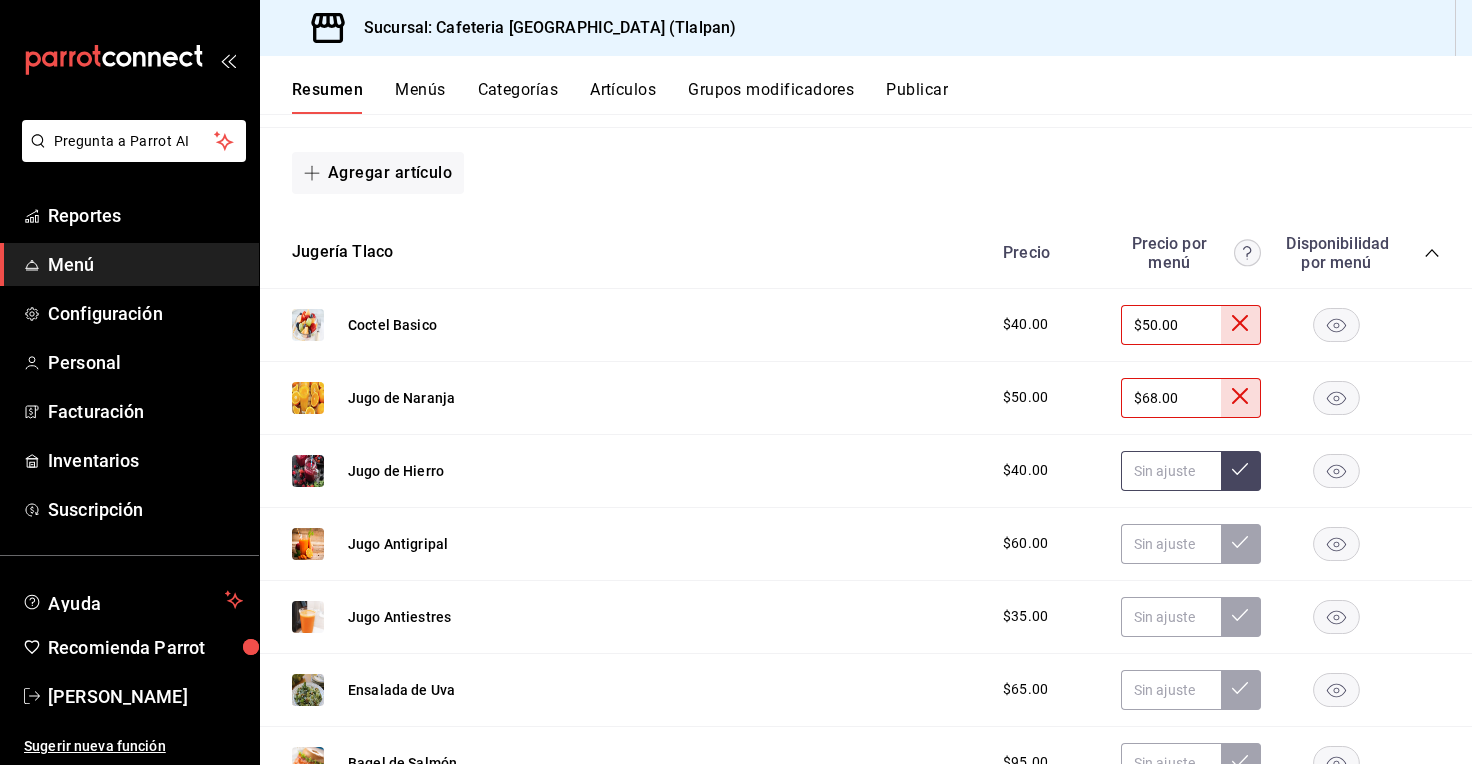click at bounding box center (1171, 471) 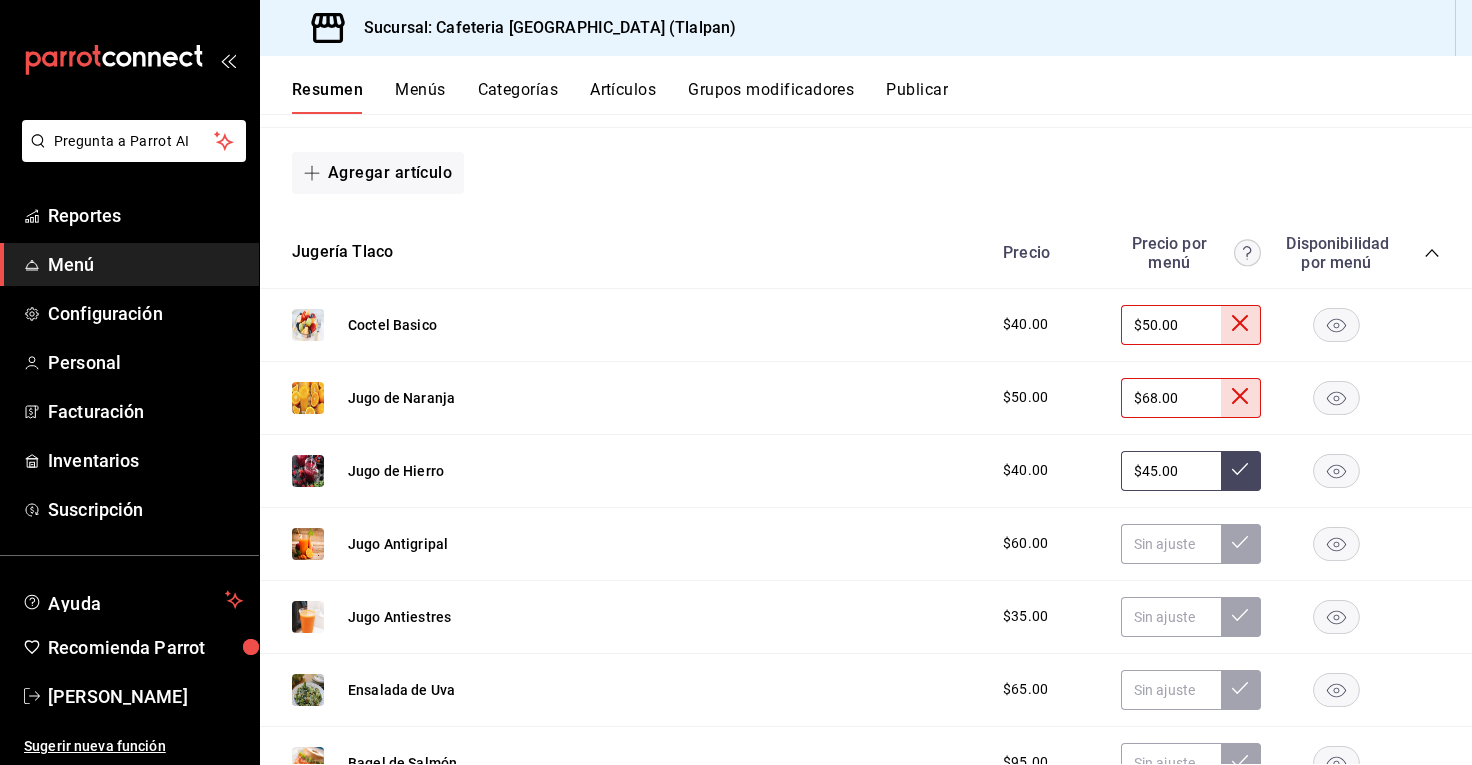 type on "$4.00" 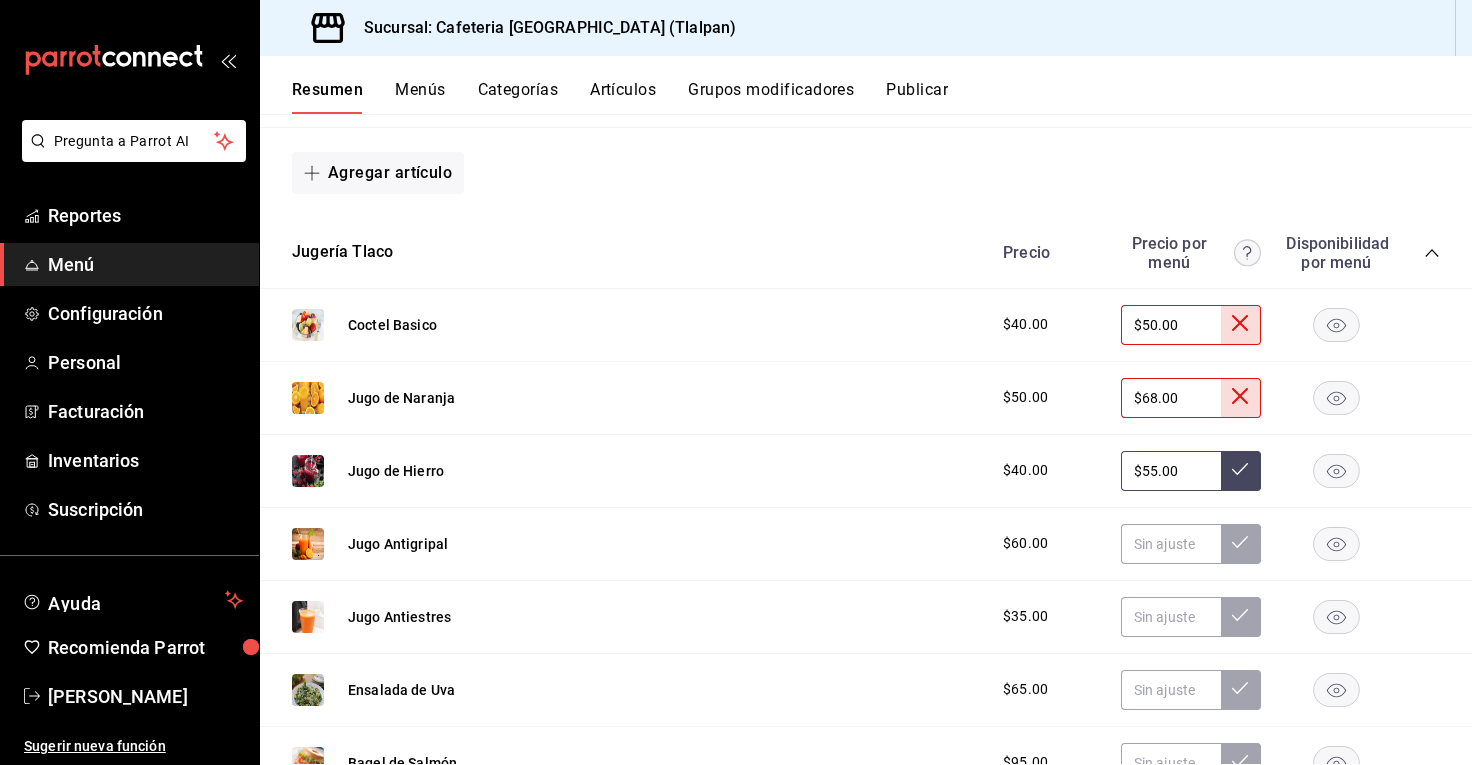 type on "$55.00" 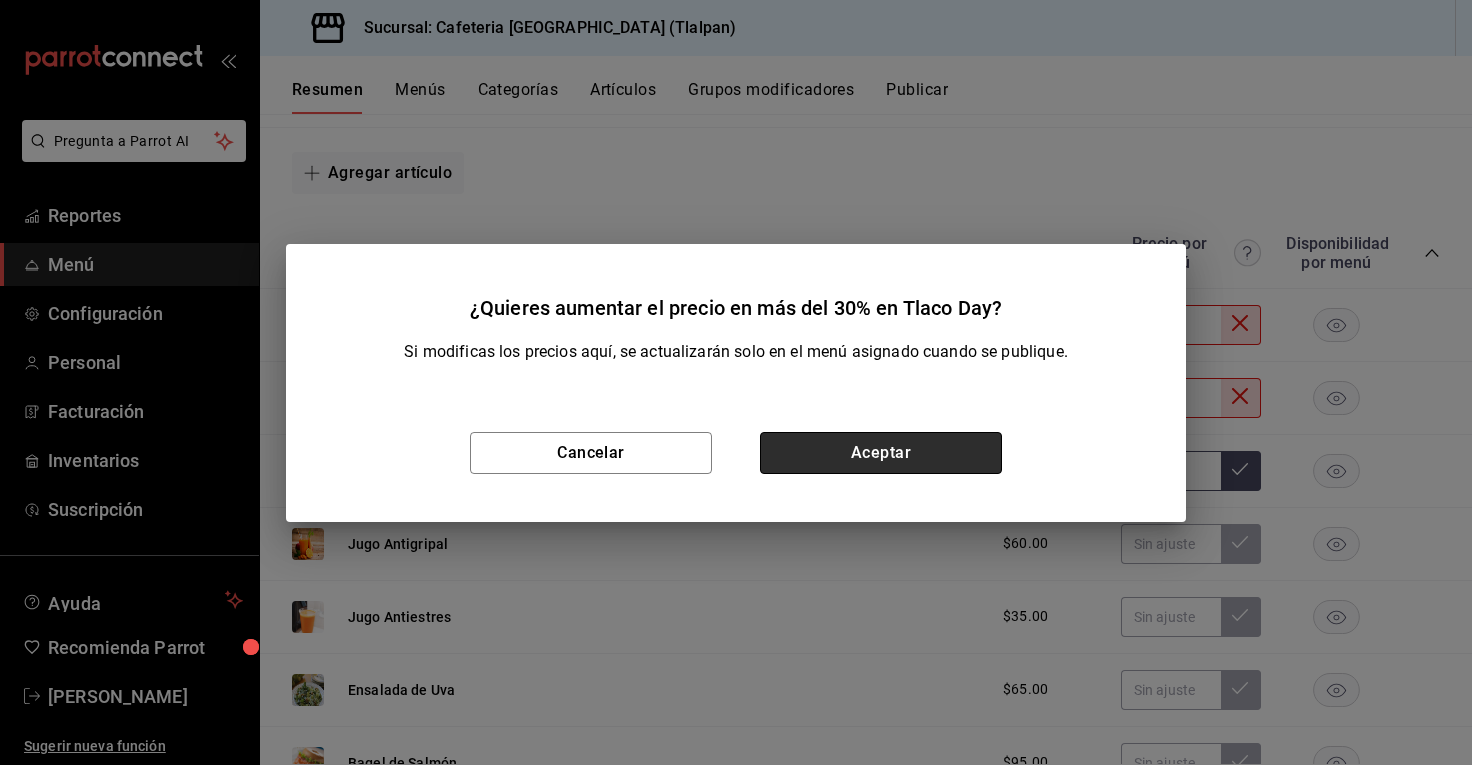 click on "Aceptar" at bounding box center (881, 453) 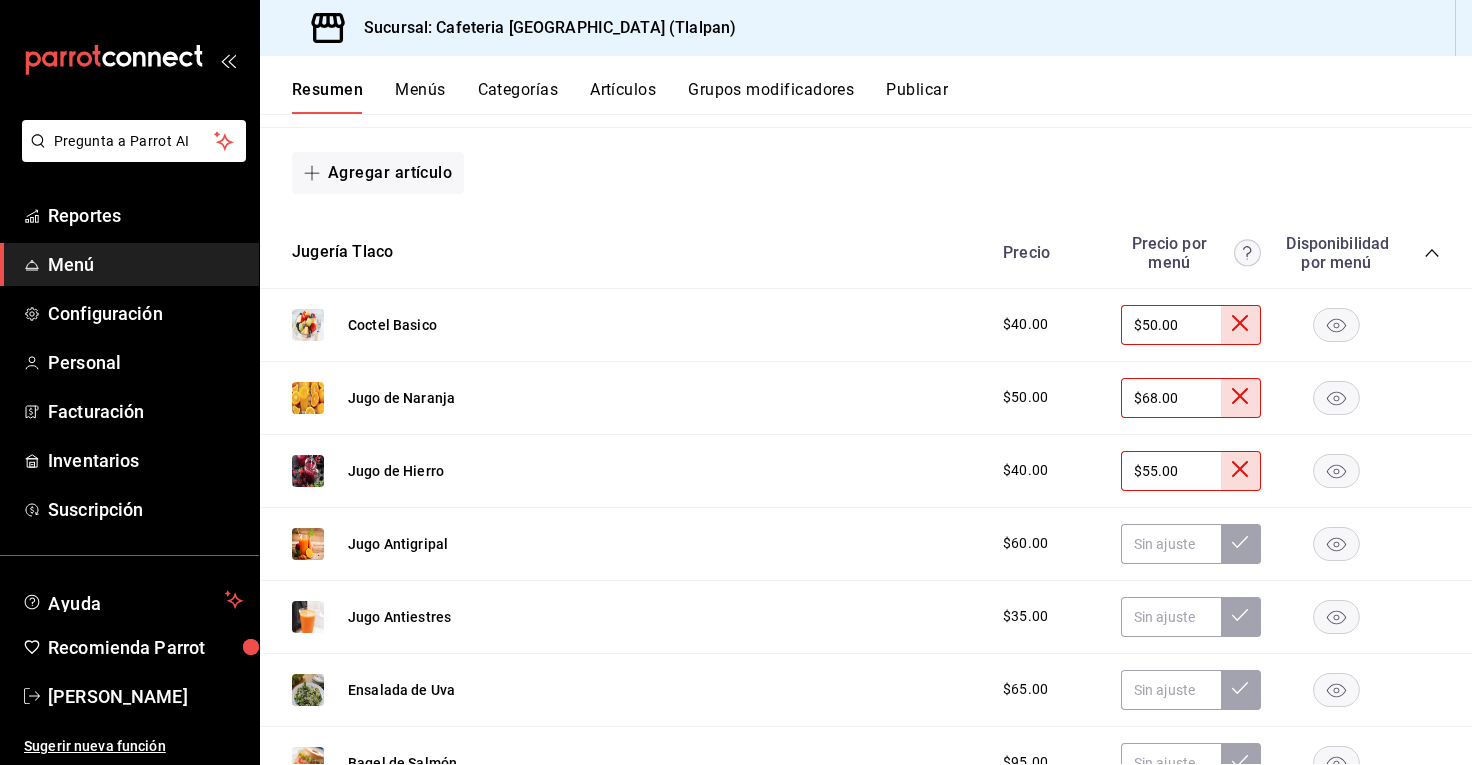 click 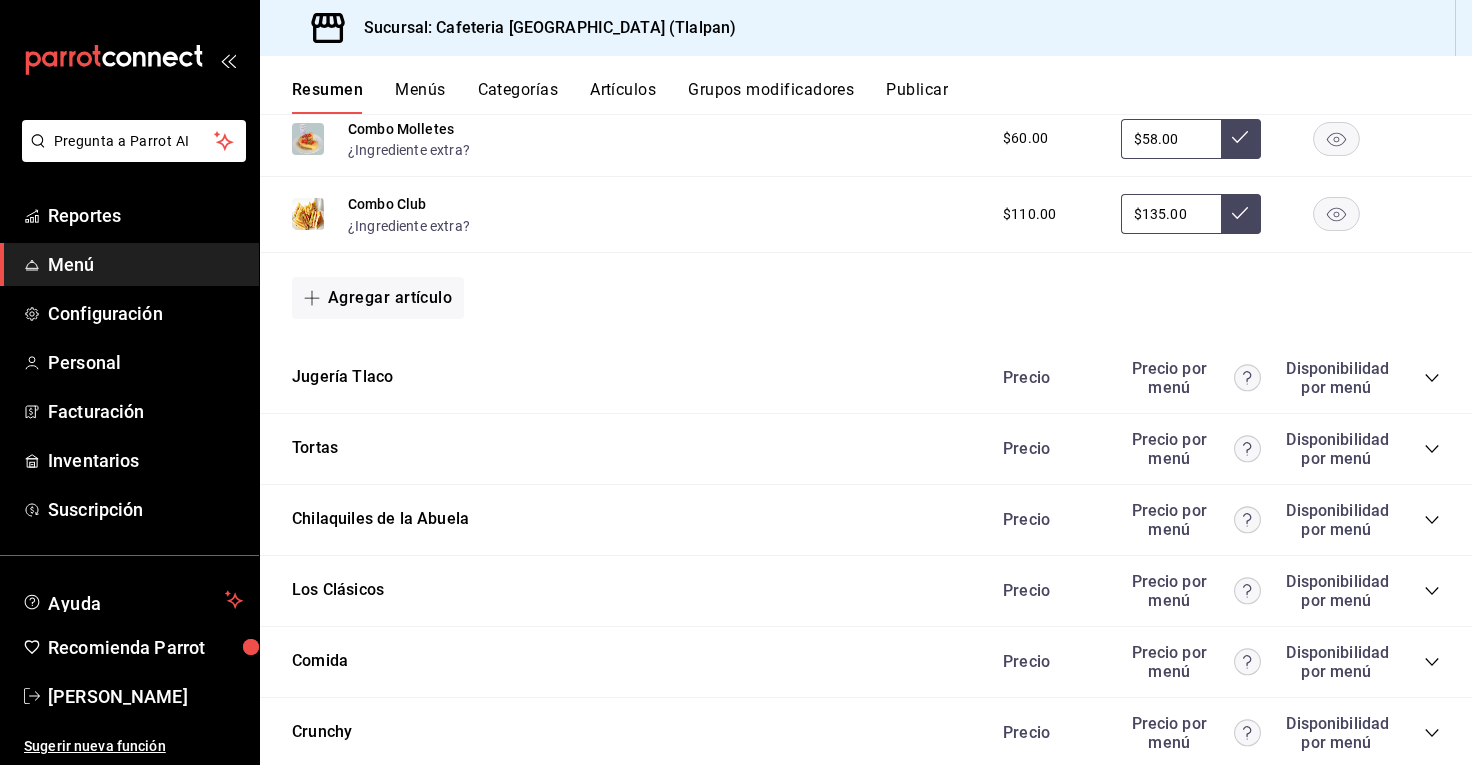 scroll, scrollTop: 969, scrollLeft: 0, axis: vertical 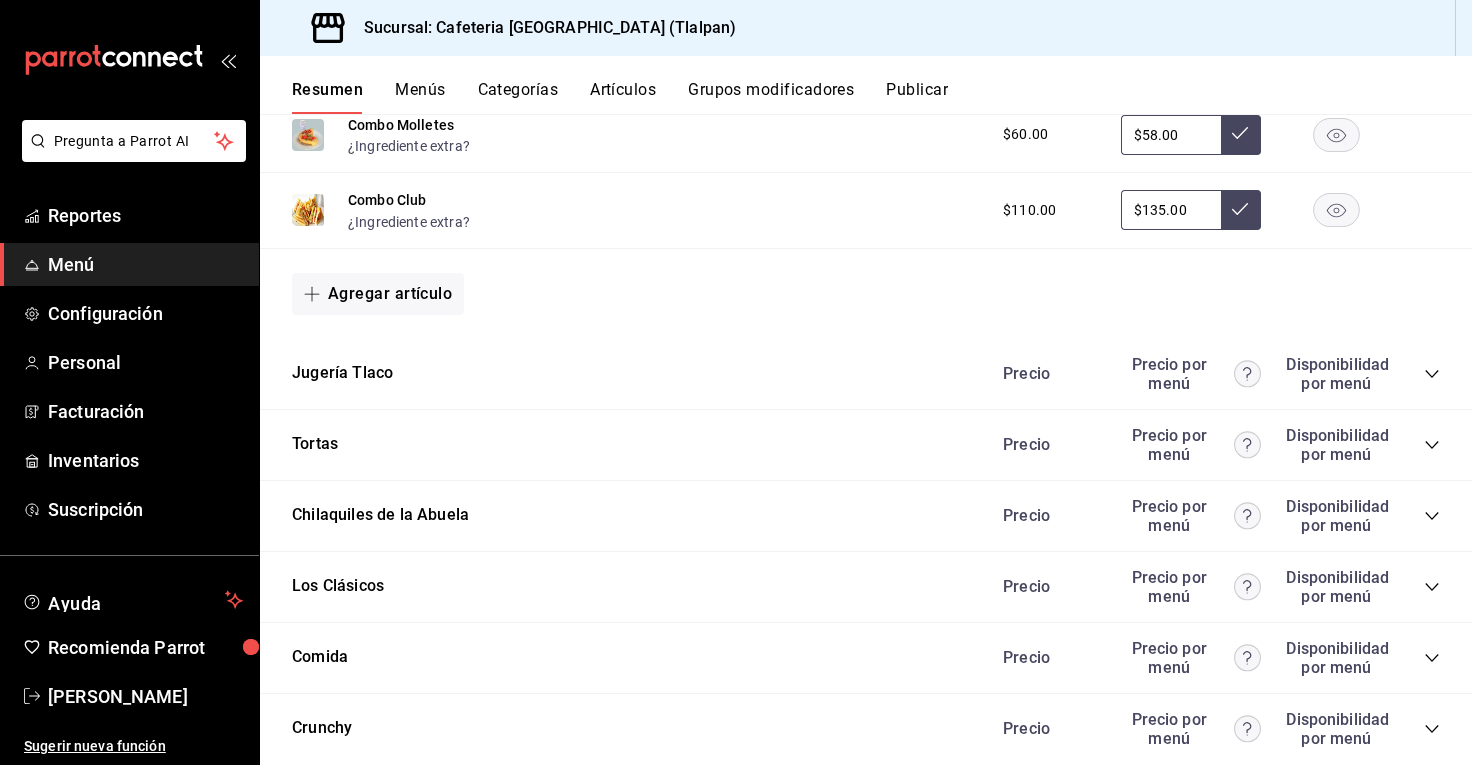 click 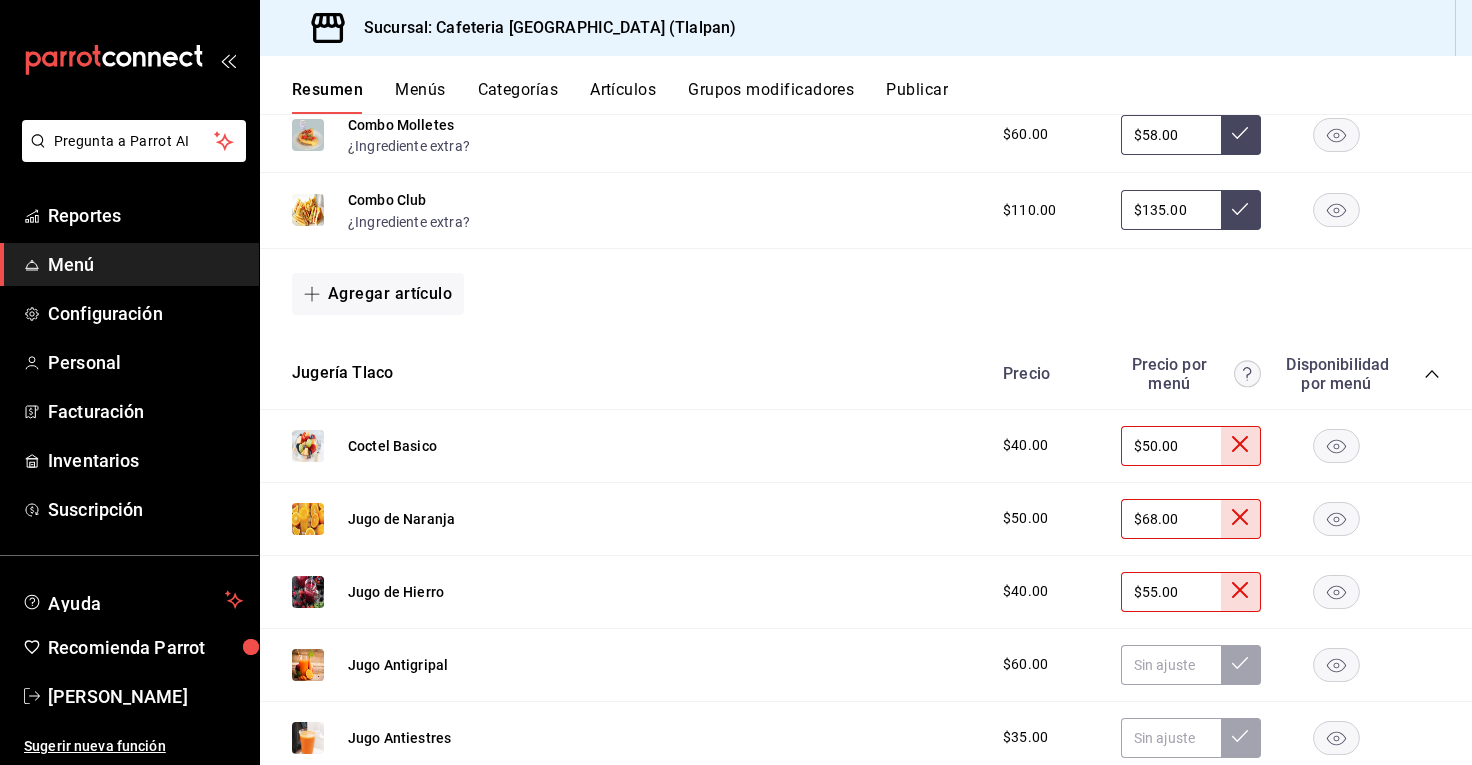click at bounding box center (1241, 446) 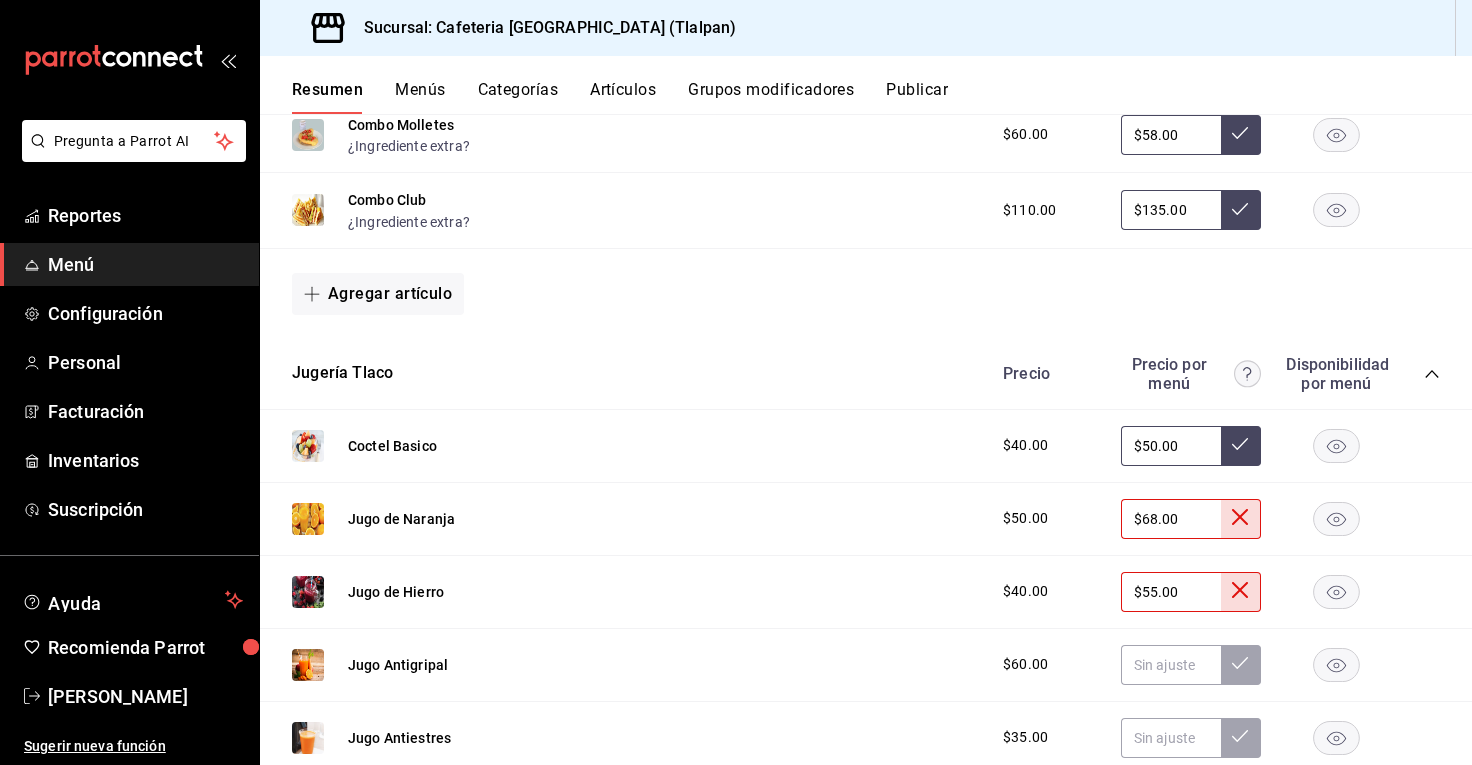 click on "$50.00" at bounding box center [1171, 446] 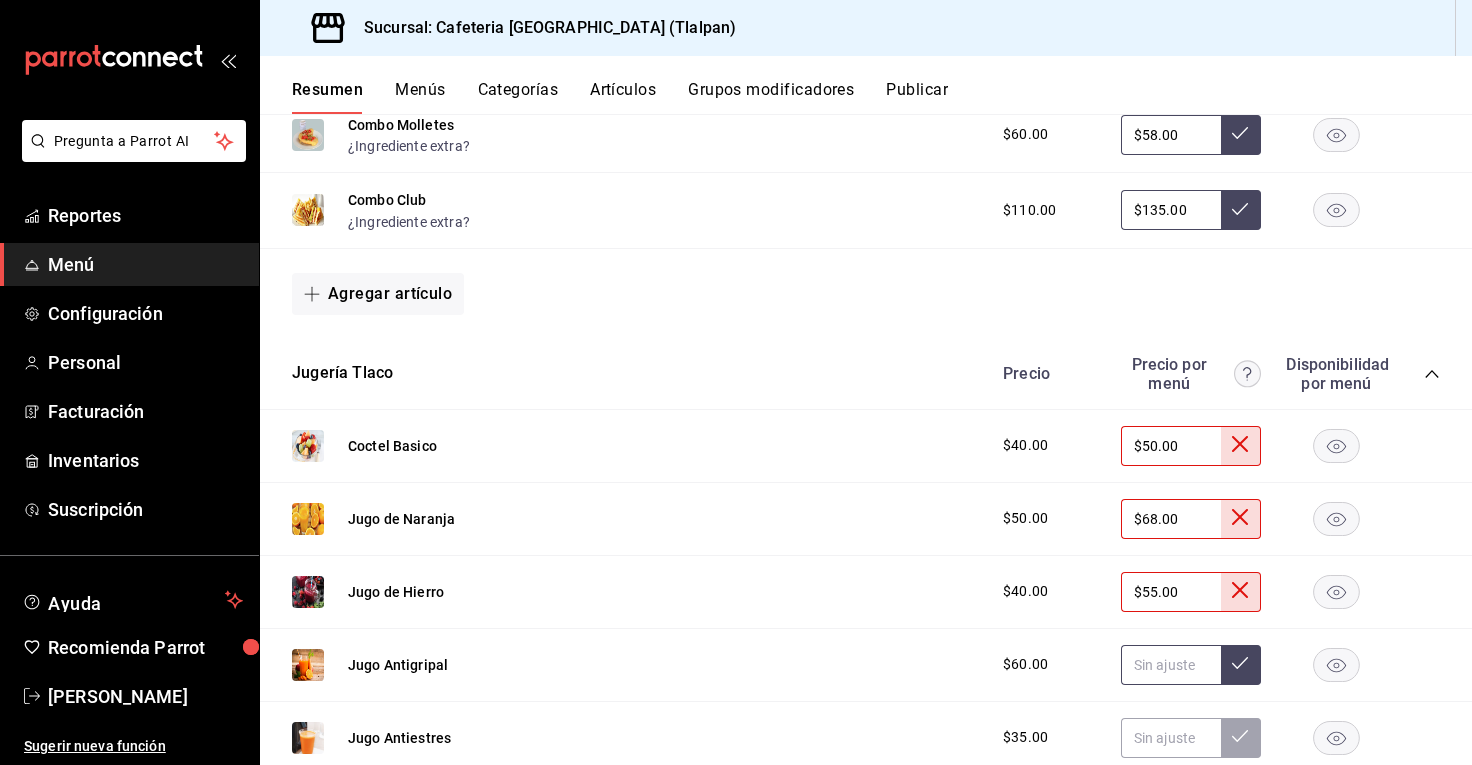 click at bounding box center (1171, 665) 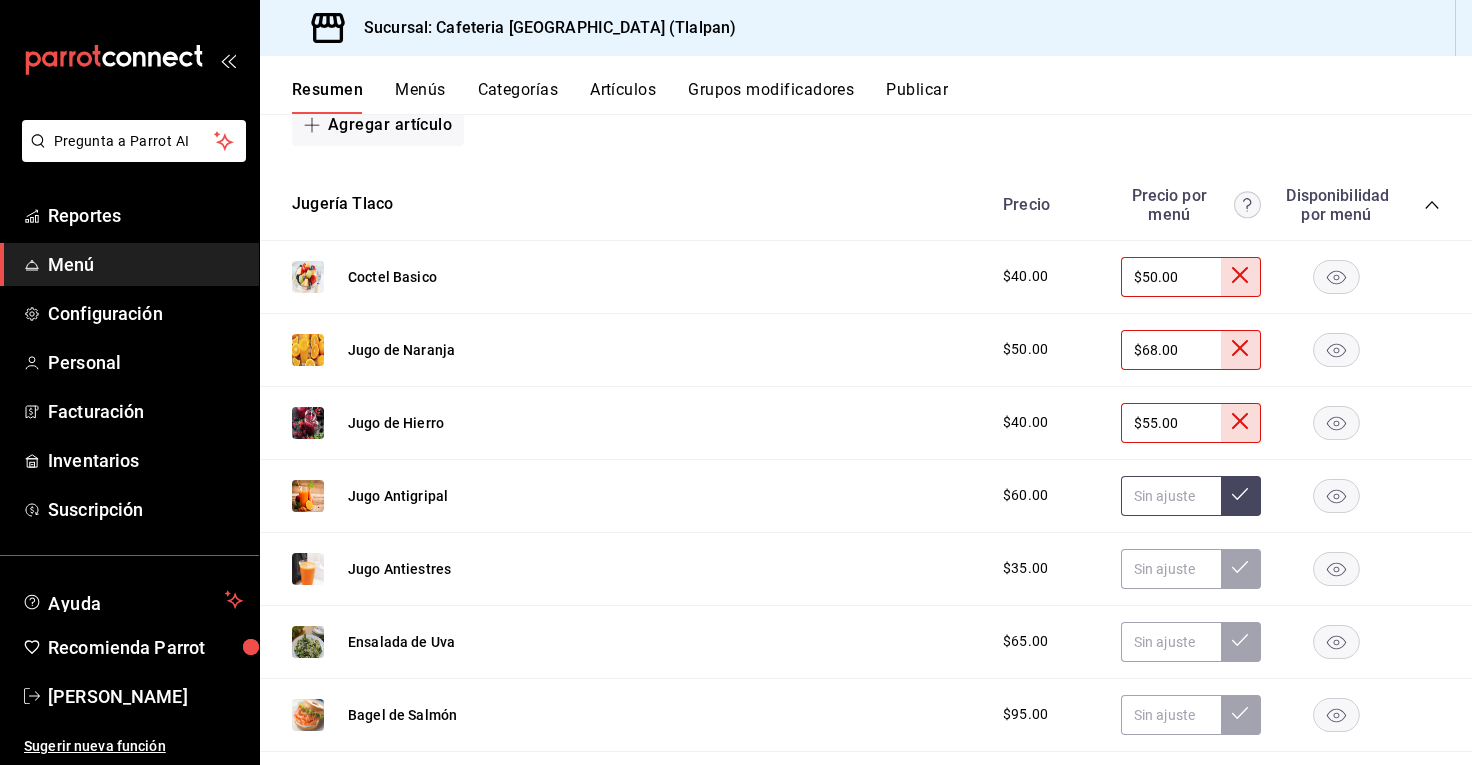 scroll, scrollTop: 1192, scrollLeft: 0, axis: vertical 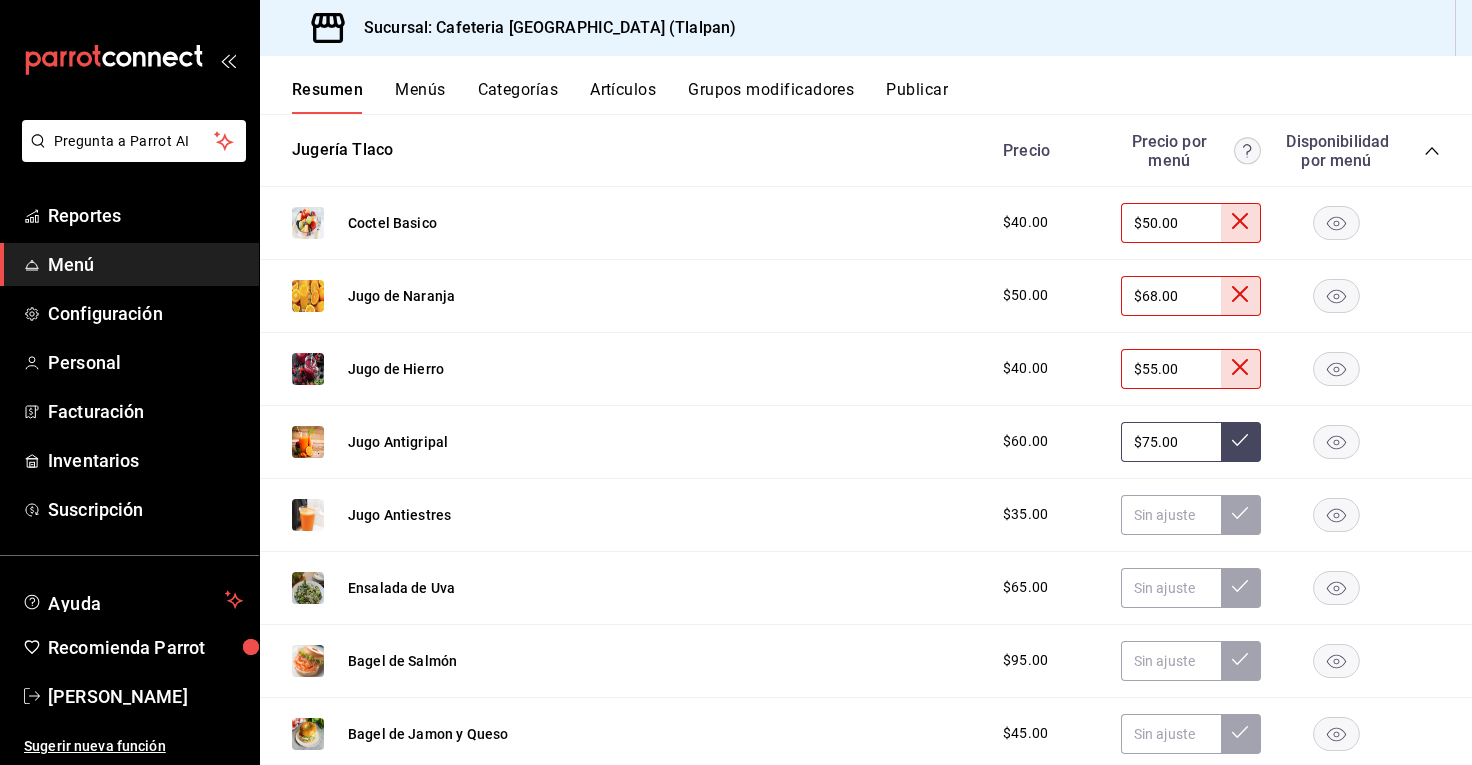 type on "$75.00" 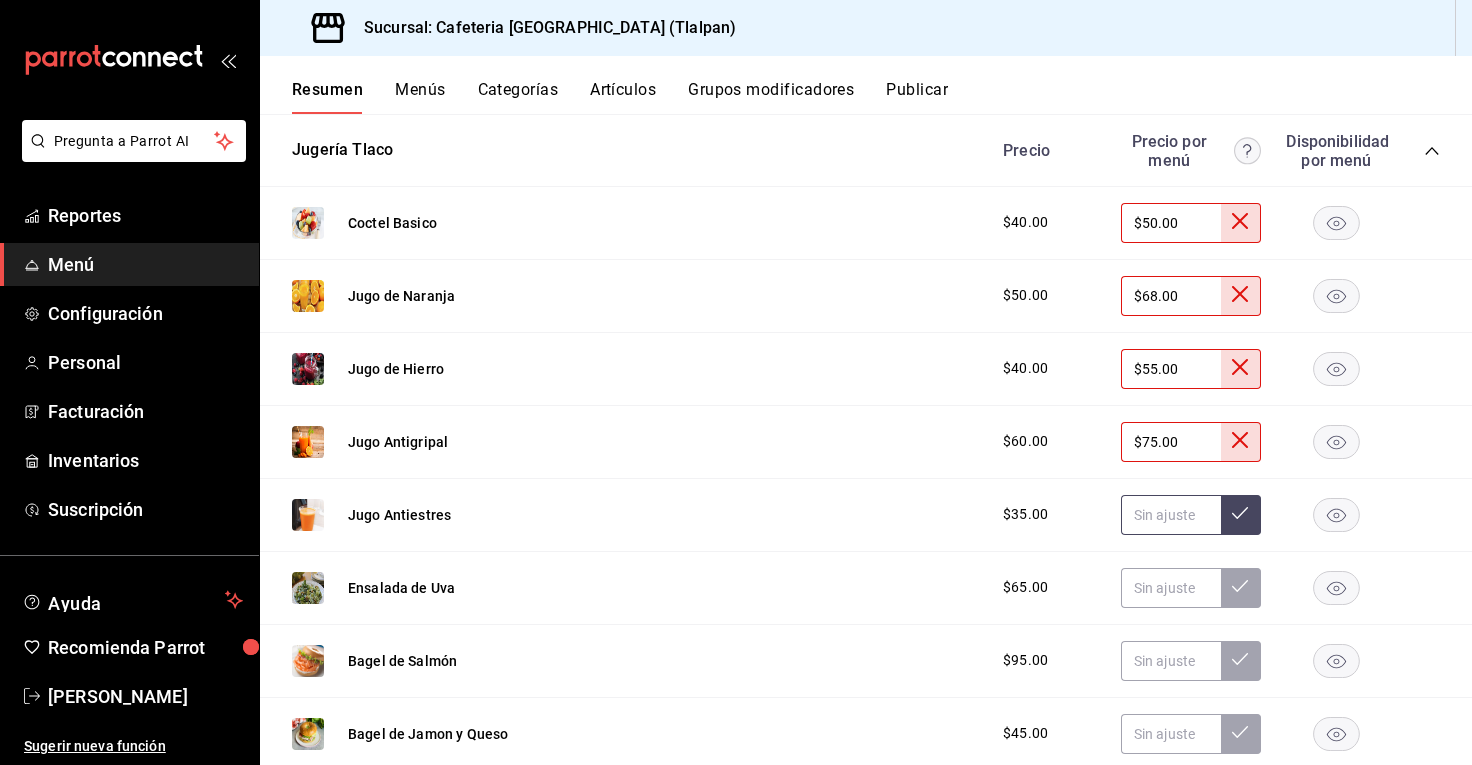 click at bounding box center (1171, 515) 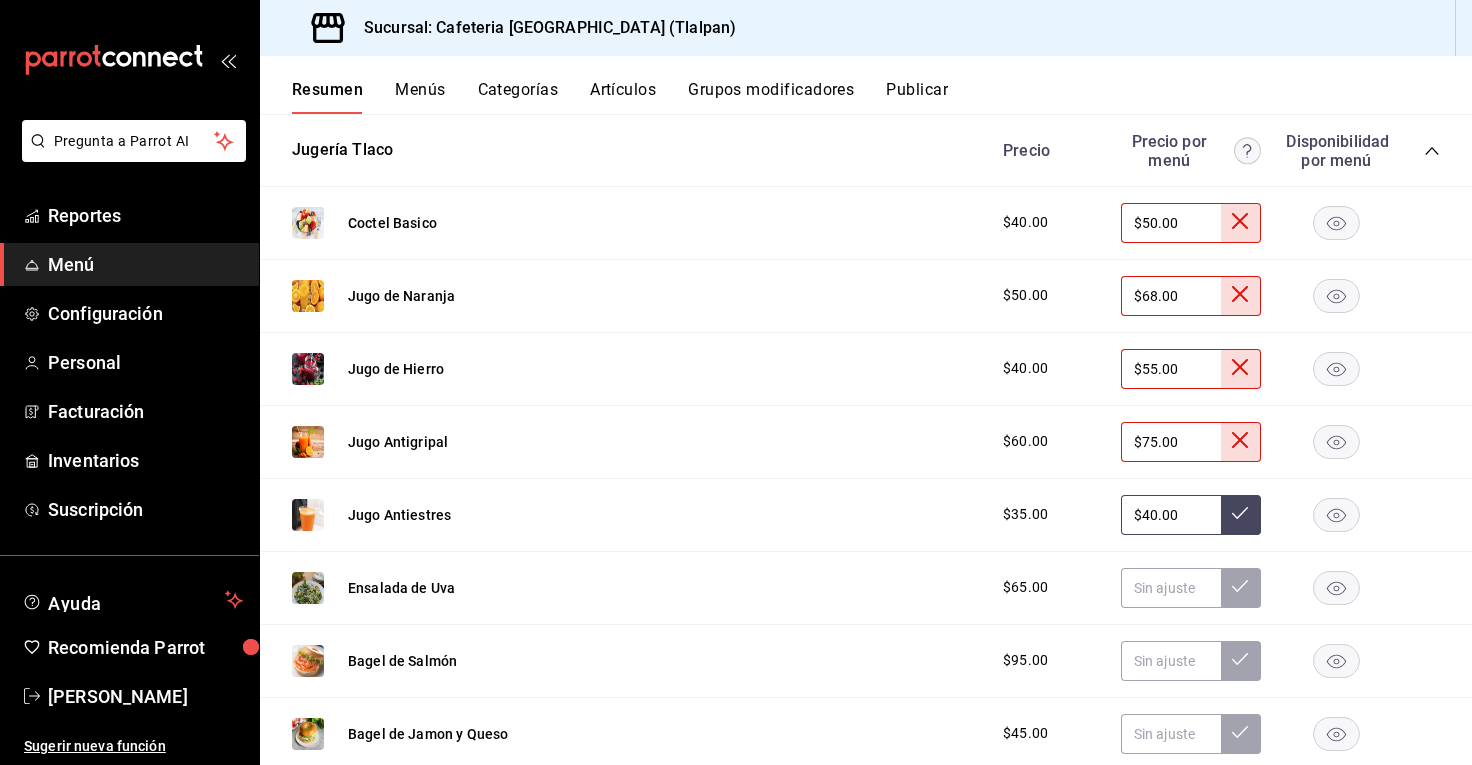 type on "$40.00" 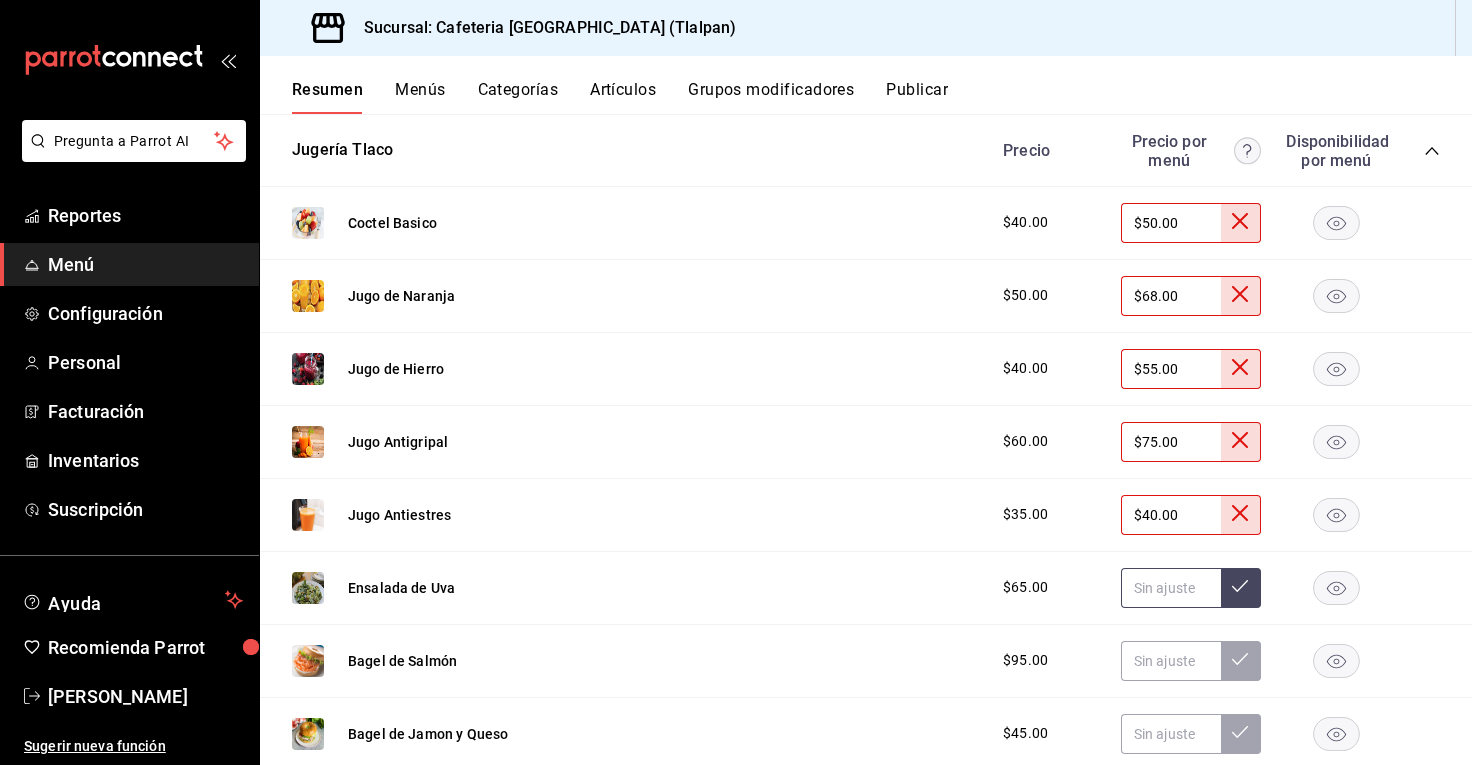 click at bounding box center [1171, 588] 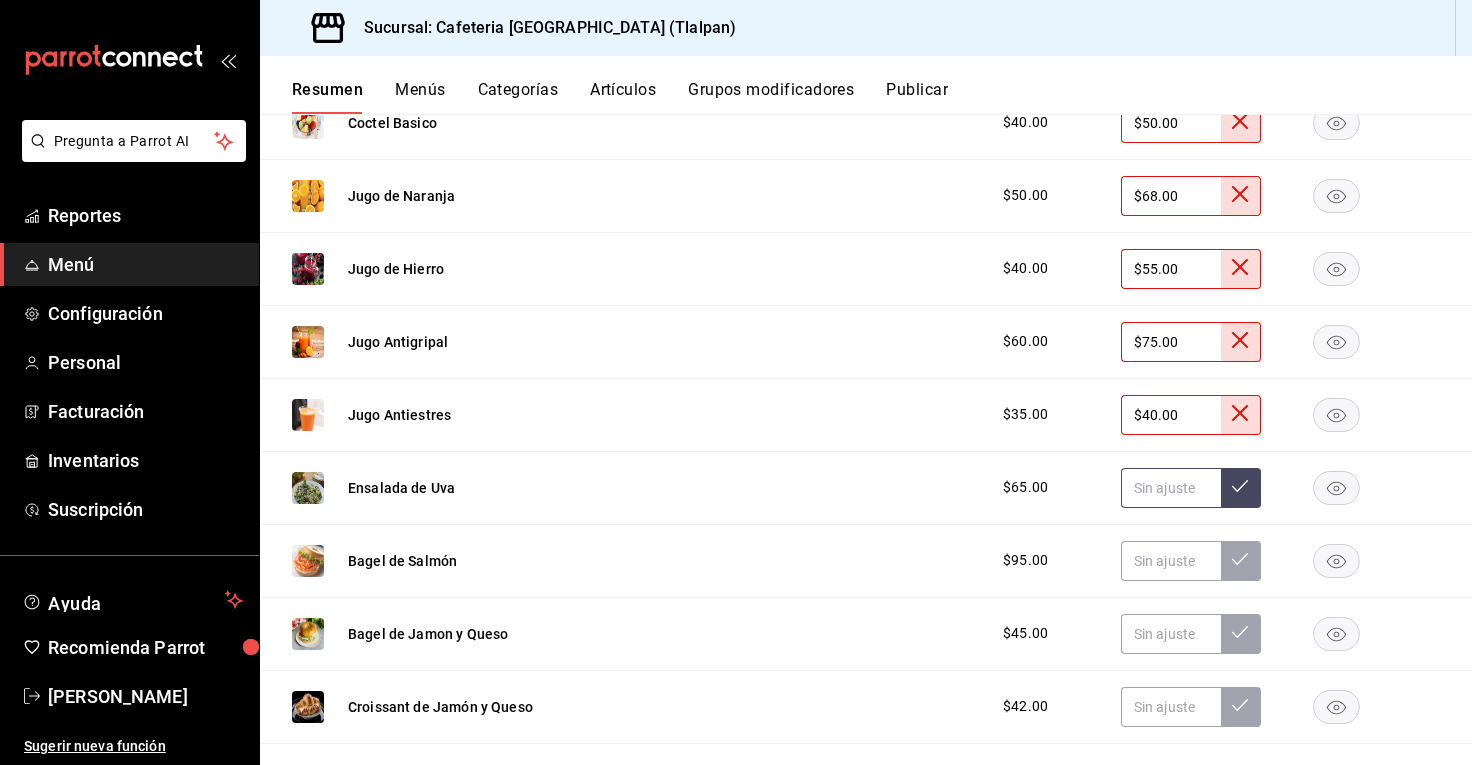 scroll, scrollTop: 1300, scrollLeft: 0, axis: vertical 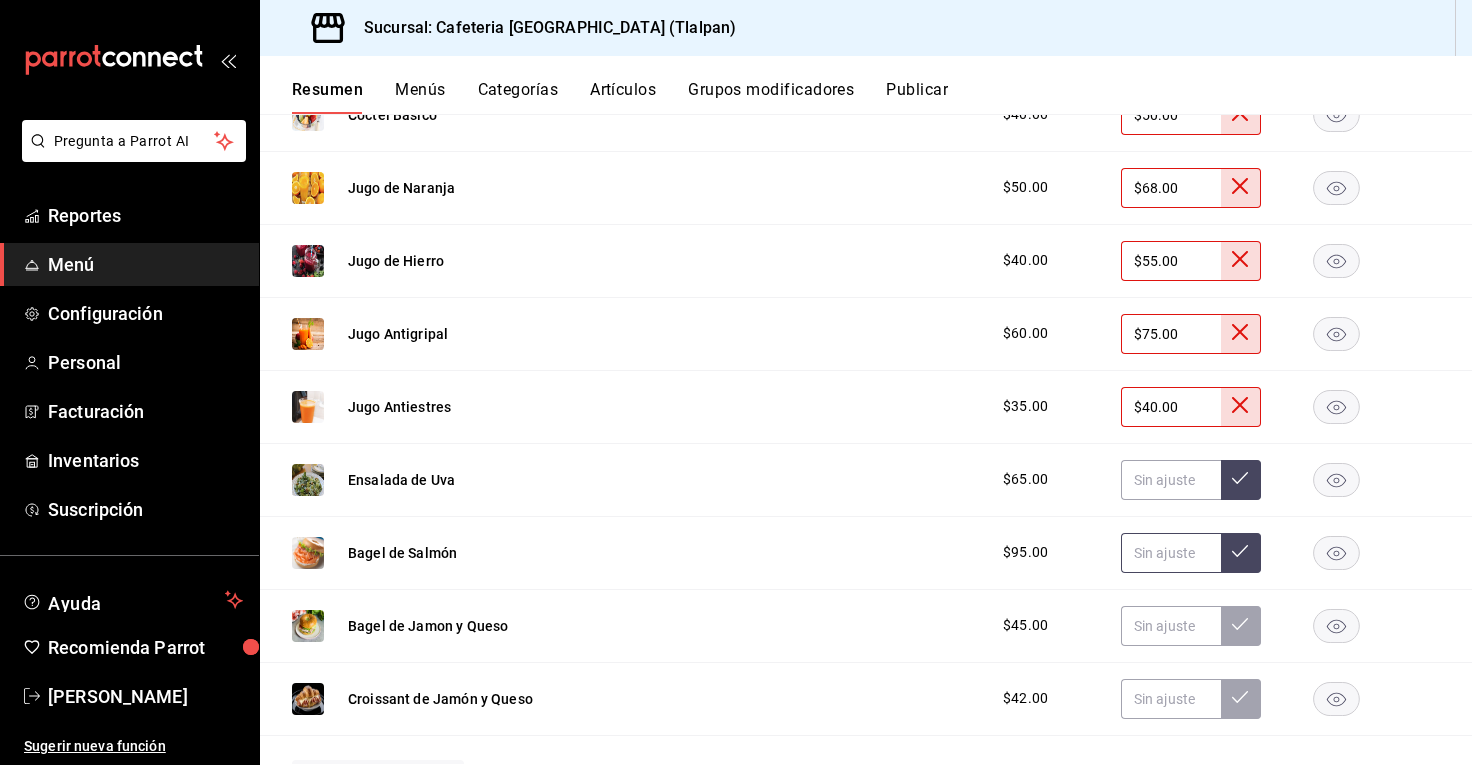 click at bounding box center [1171, 553] 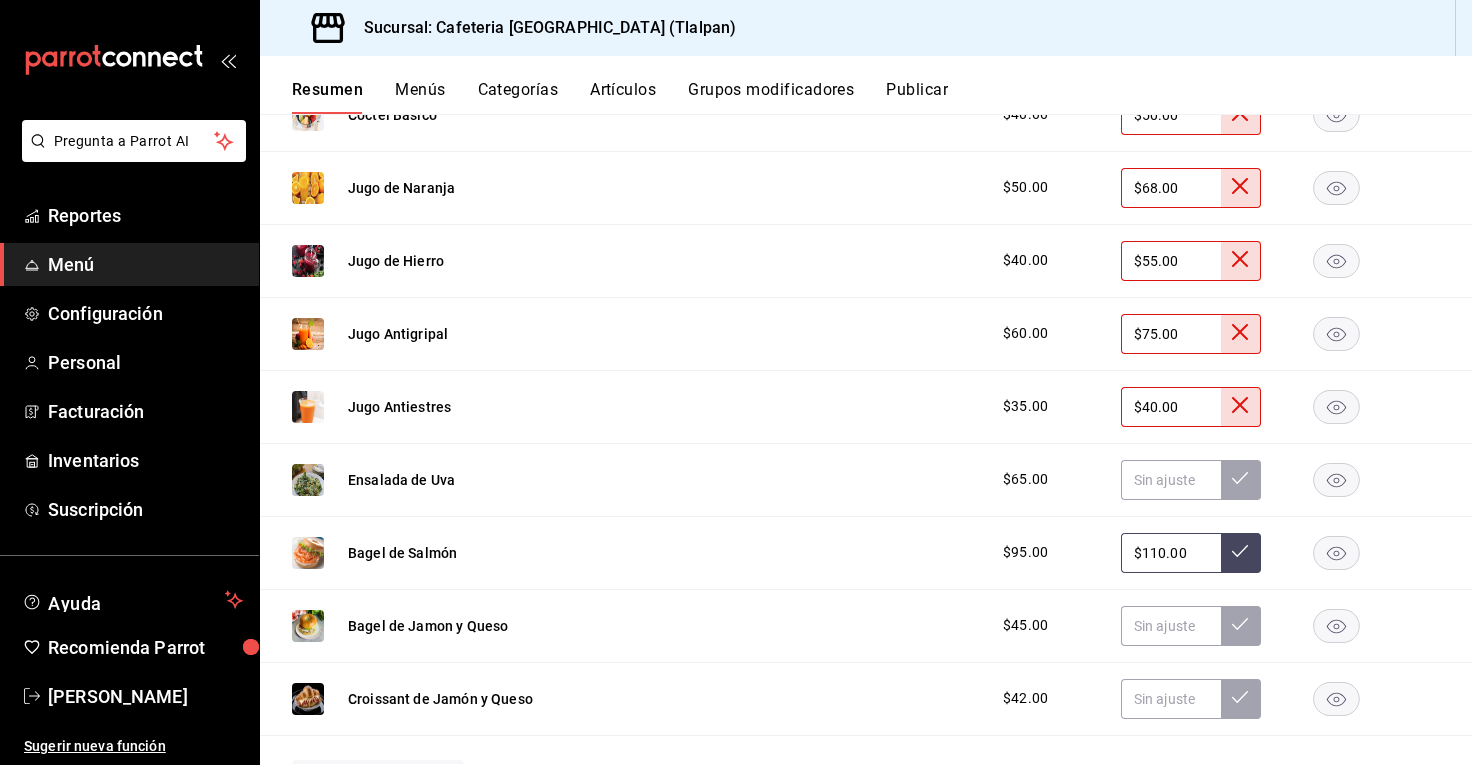 type on "$110.00" 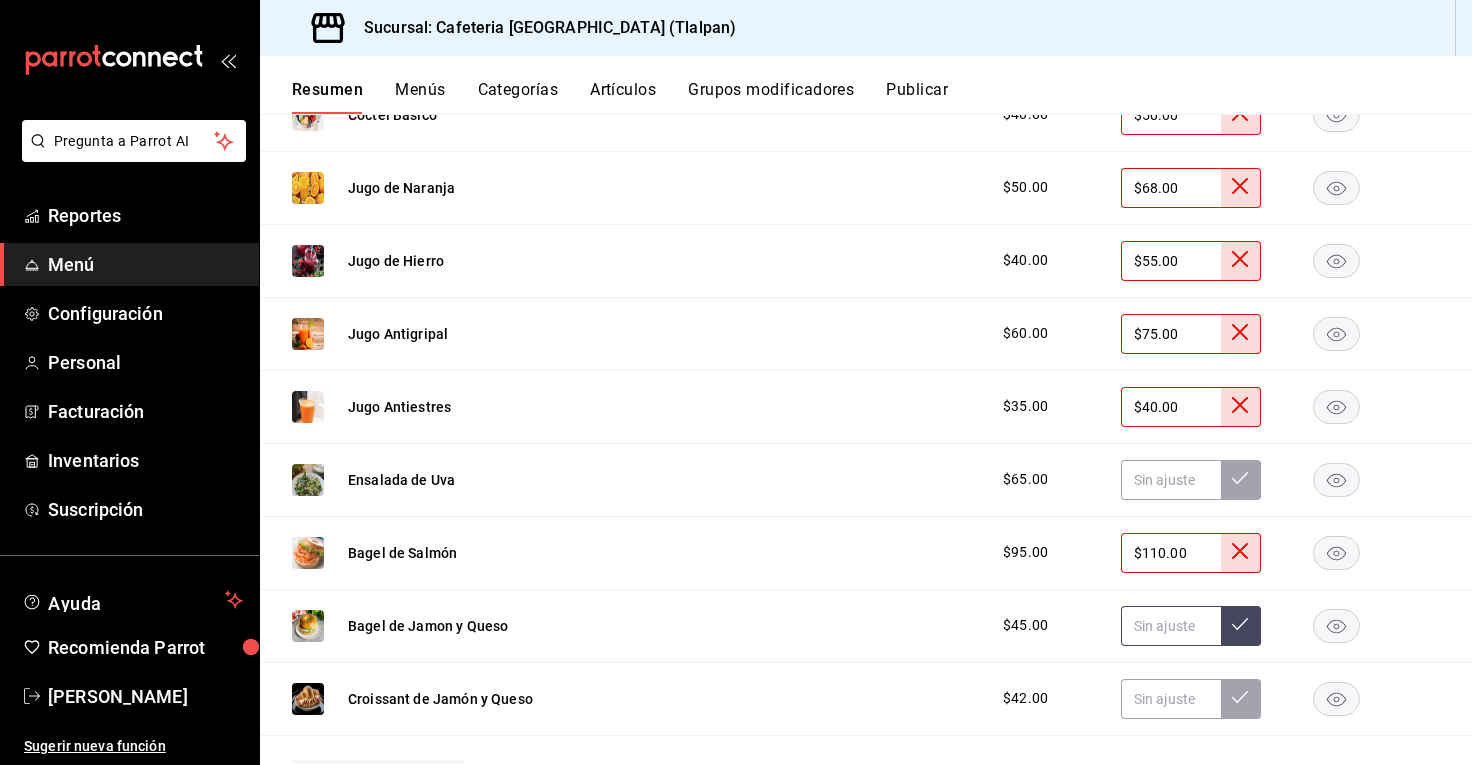 click at bounding box center [1171, 626] 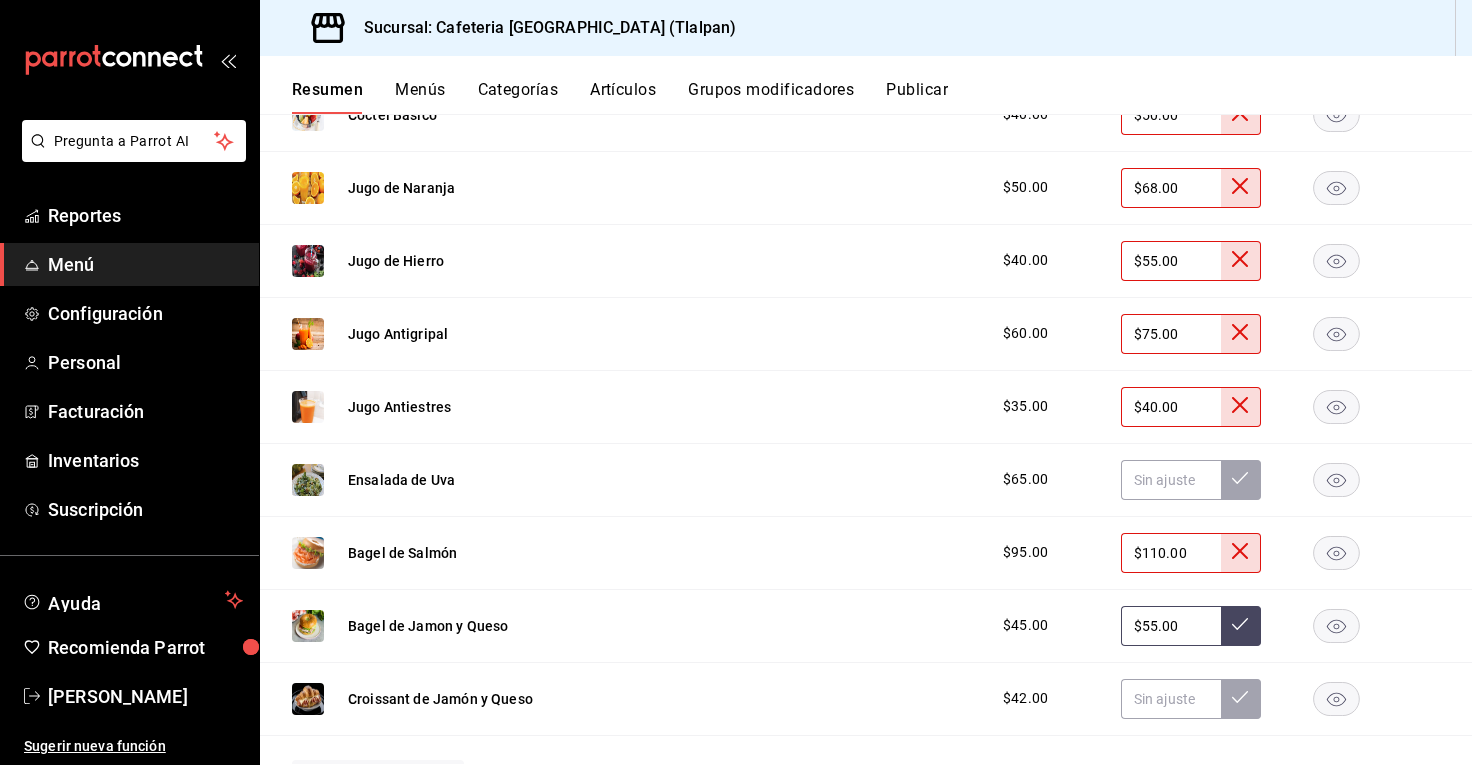 type on "$55.00" 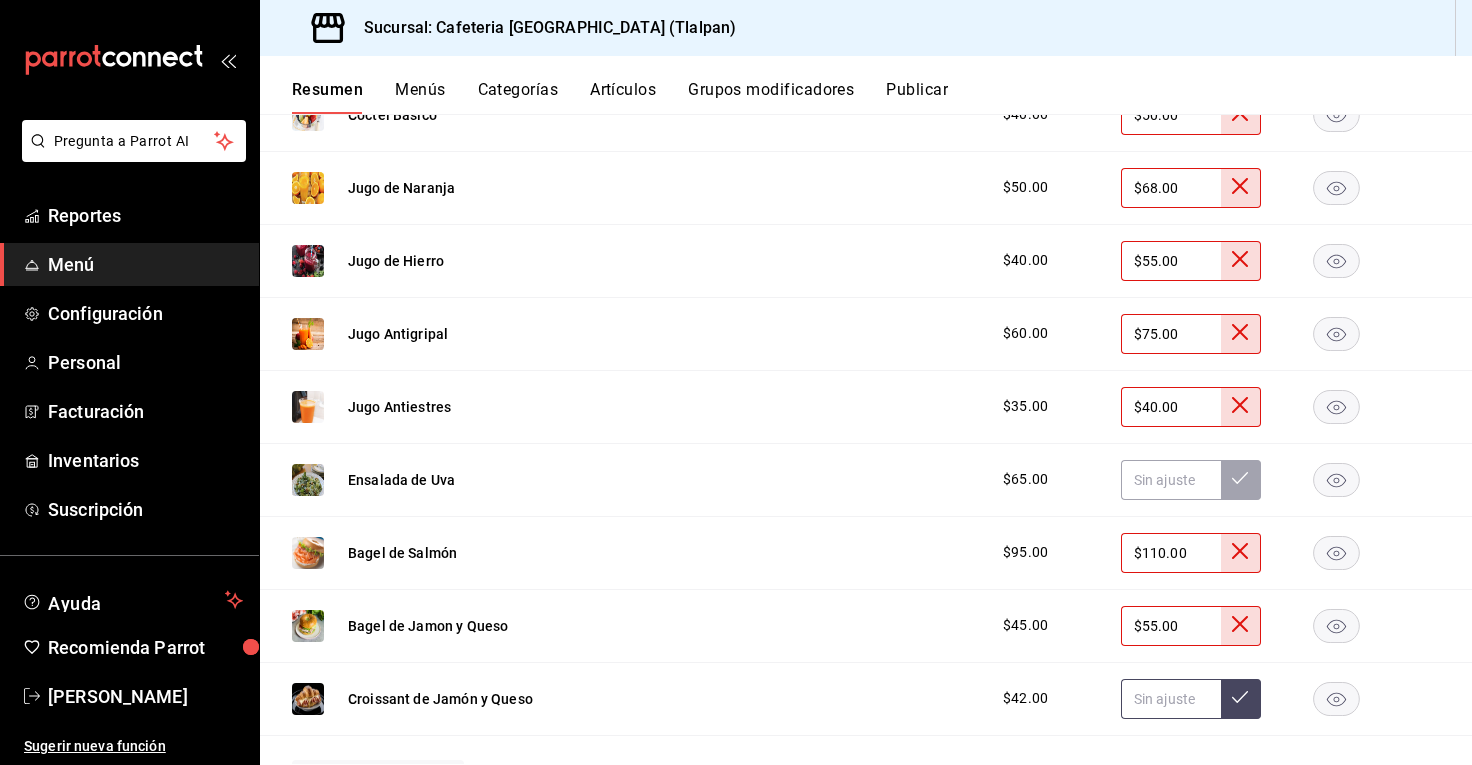 click at bounding box center (1171, 699) 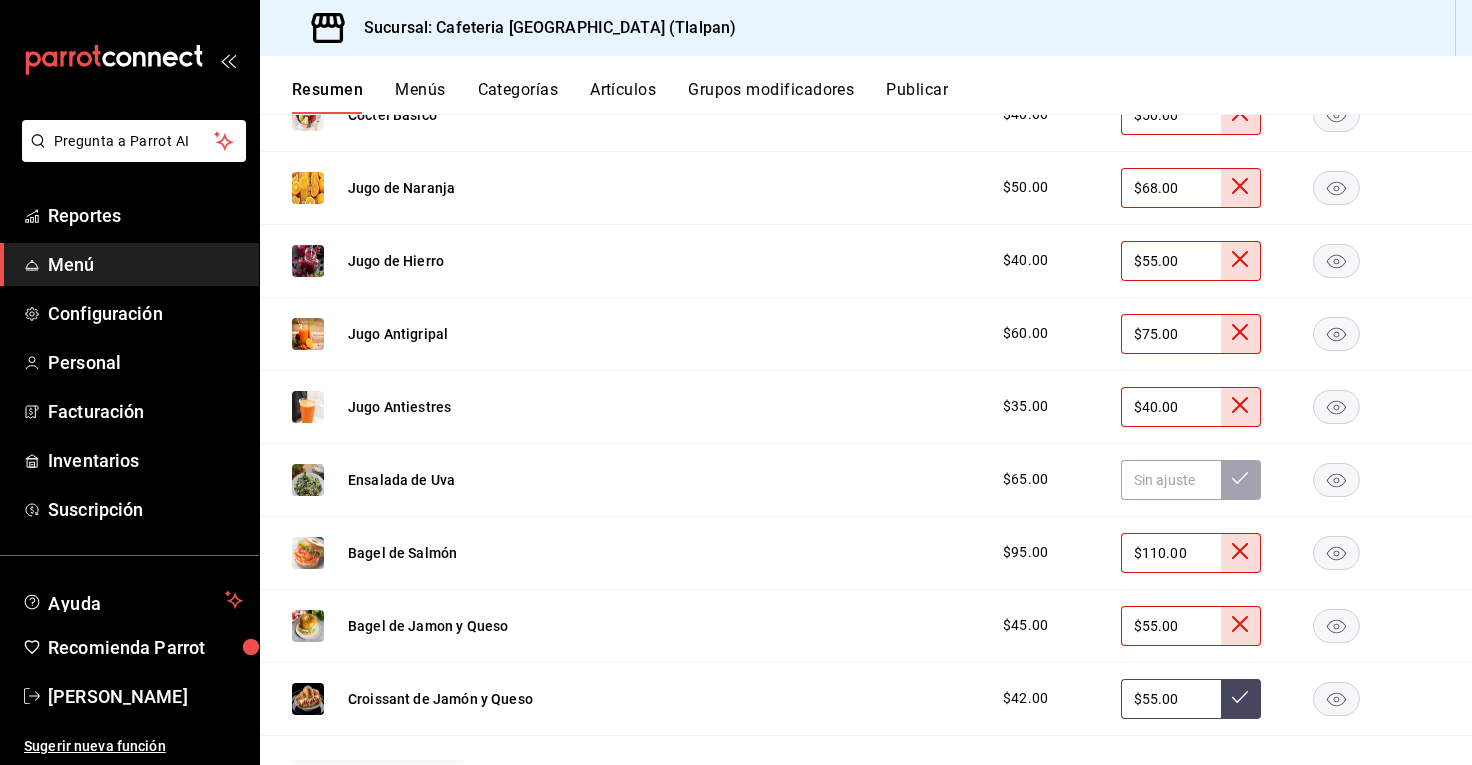 type on "$55.00" 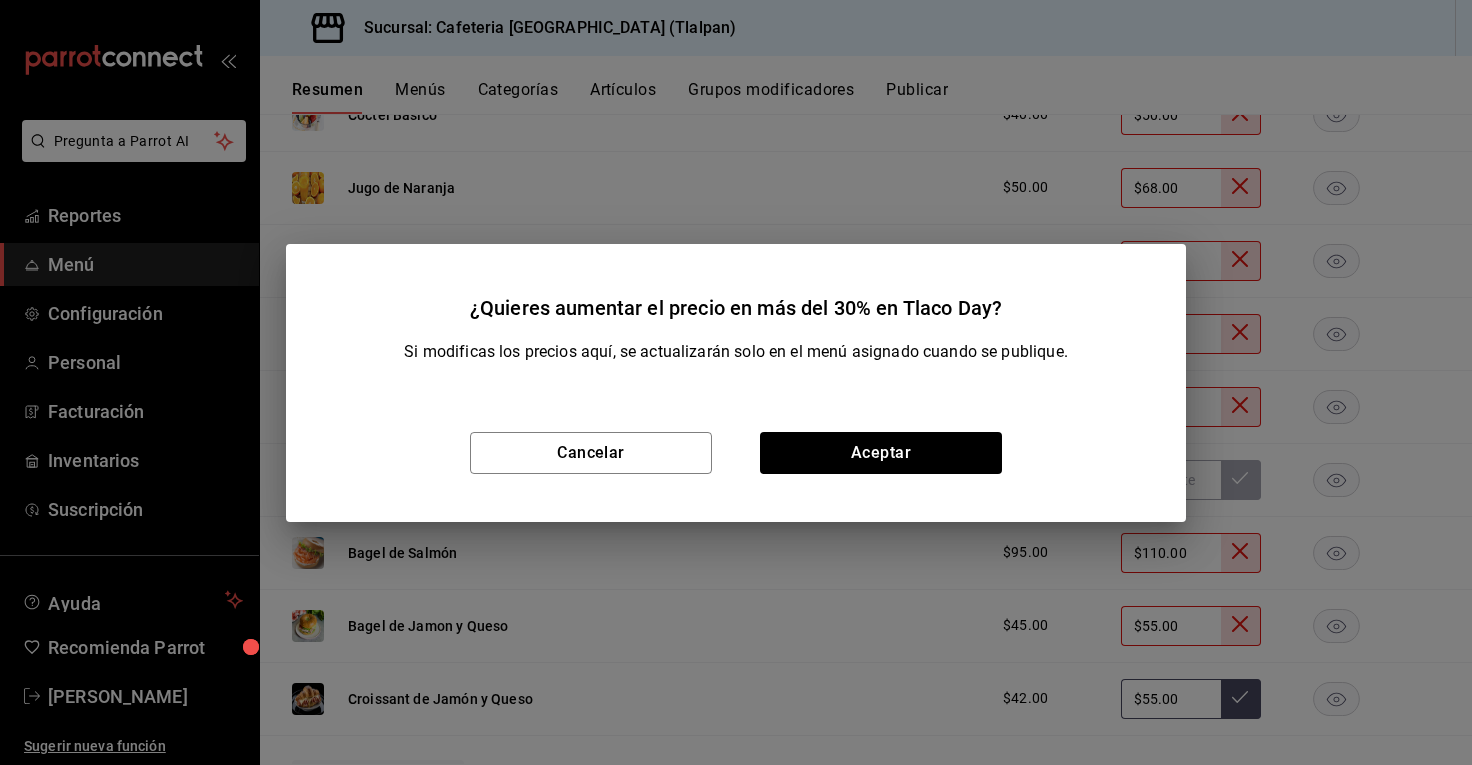 click on "Cancelar Aceptar" at bounding box center [736, 453] 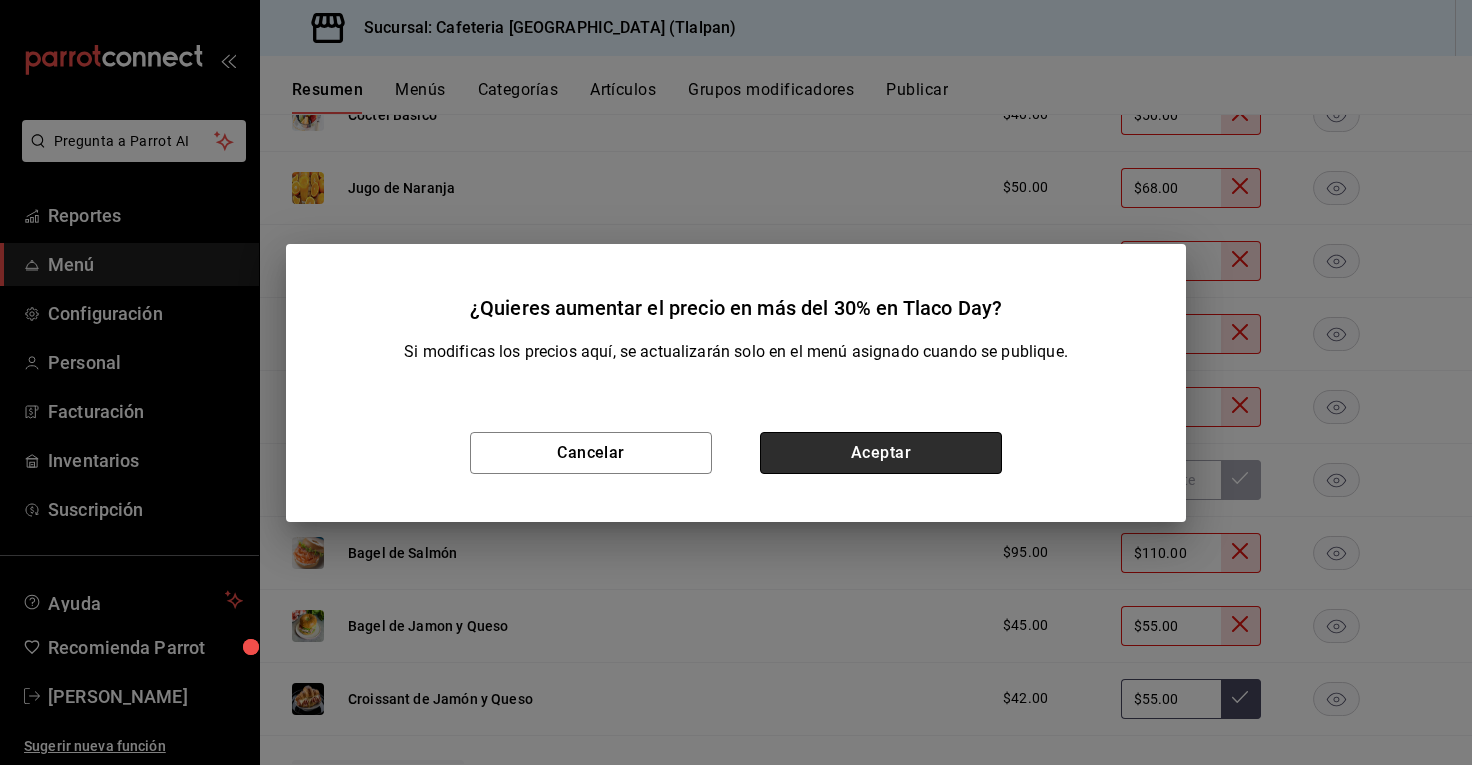 click on "Aceptar" at bounding box center [881, 453] 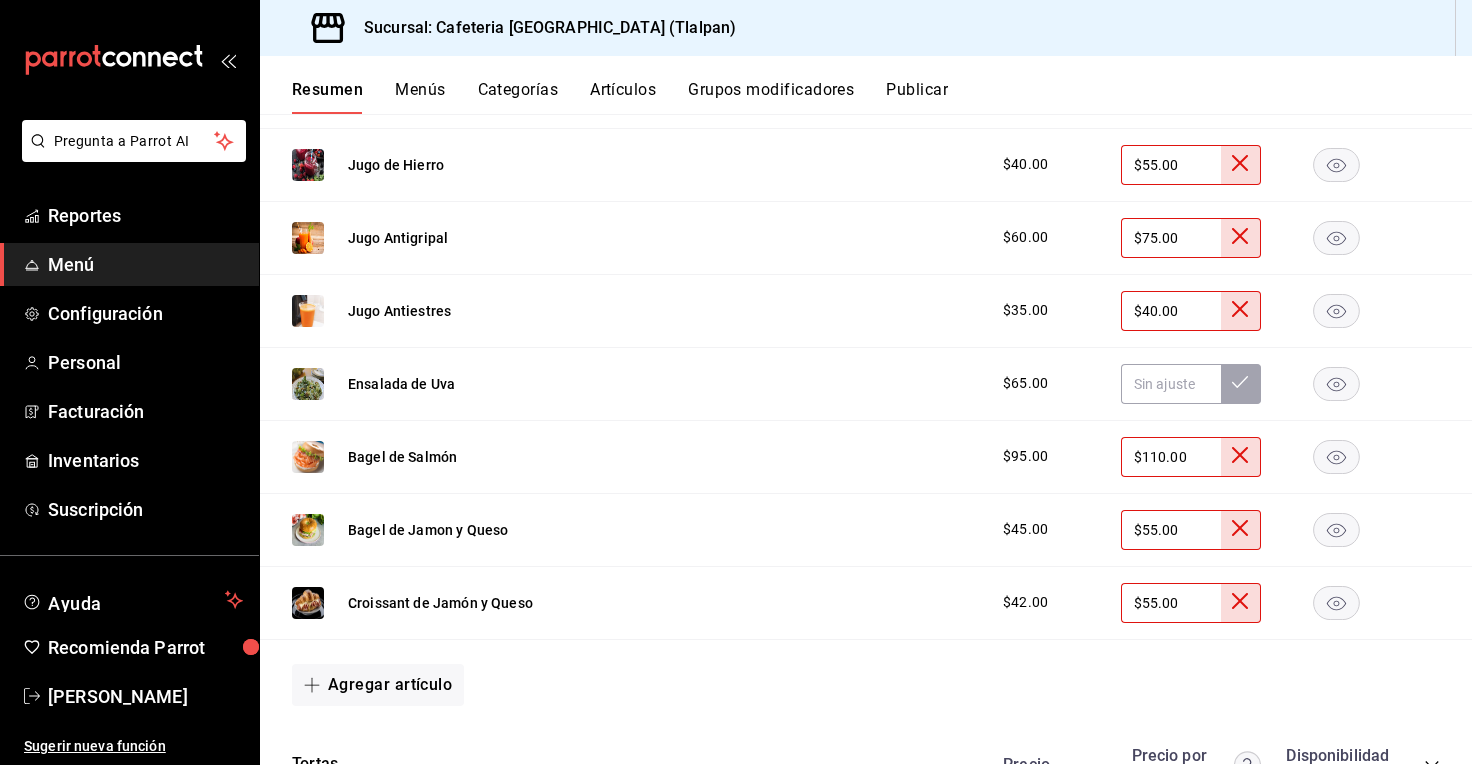 scroll, scrollTop: 1407, scrollLeft: 0, axis: vertical 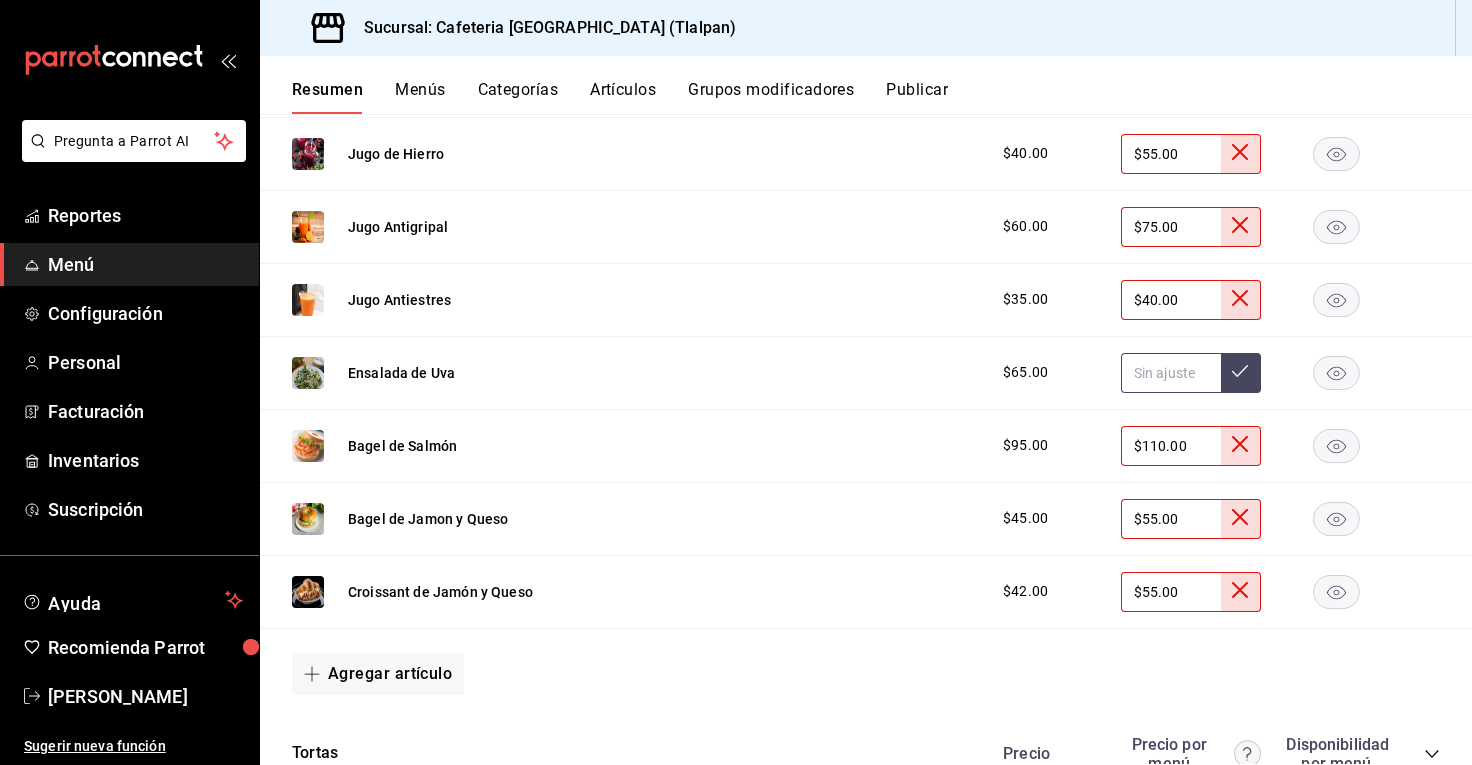click at bounding box center [1171, 373] 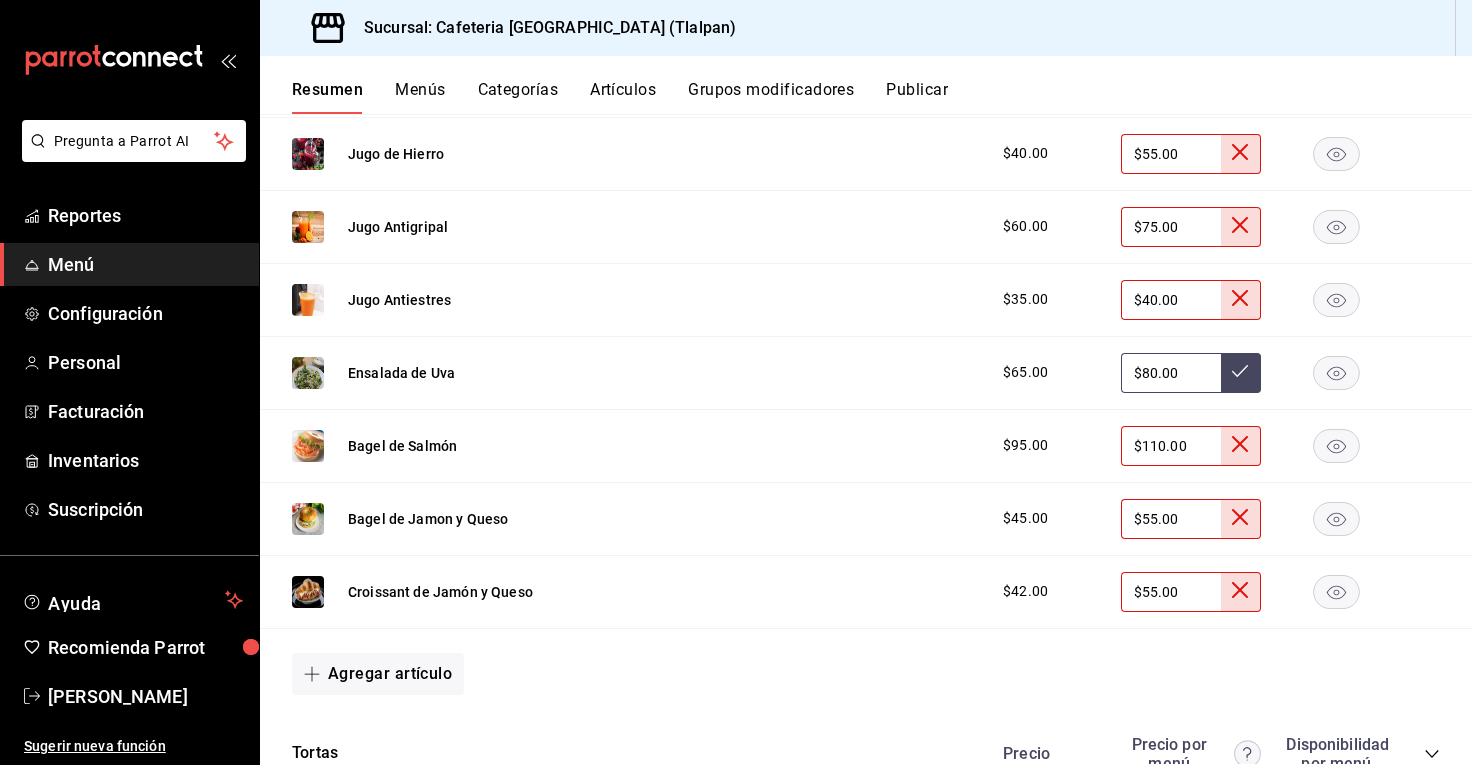 type on "$80.00" 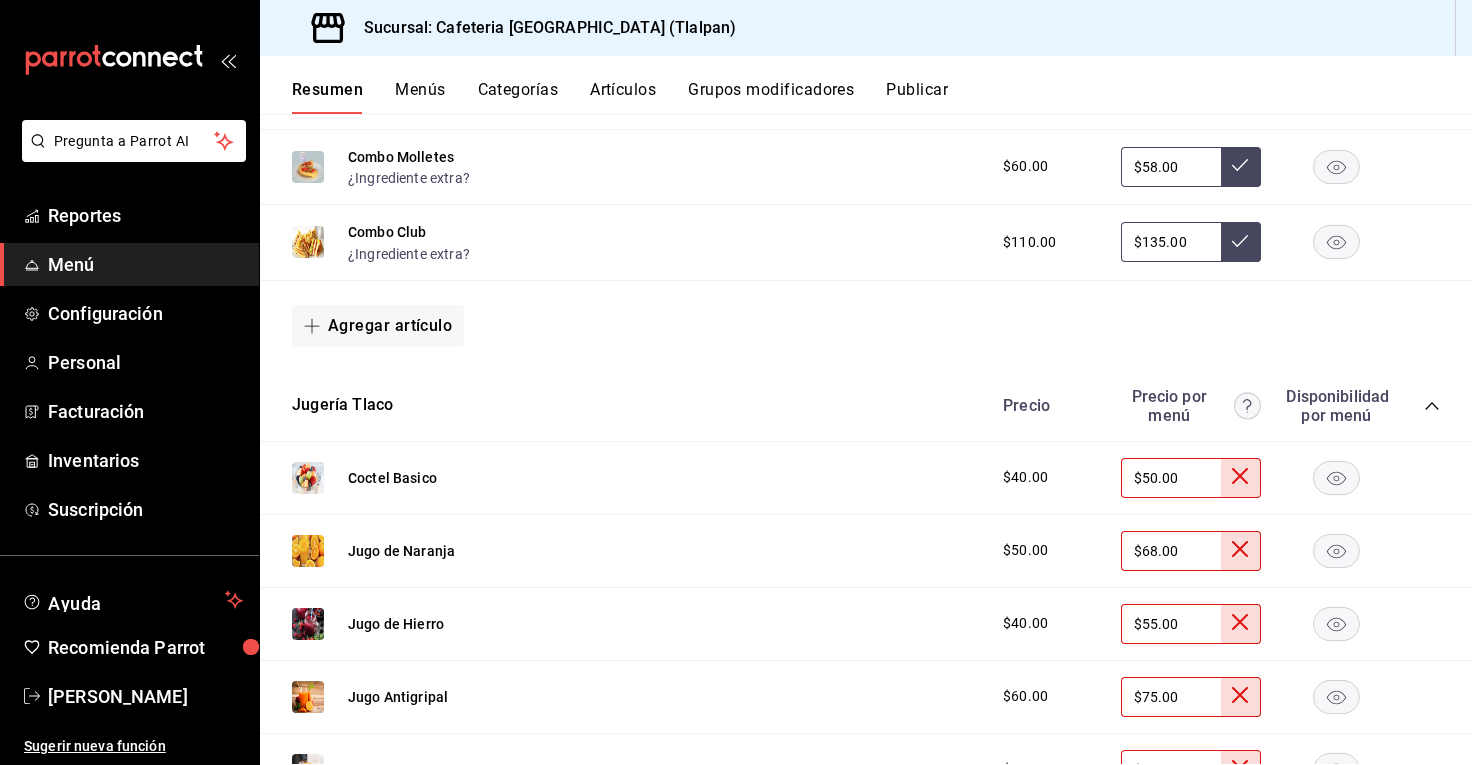 scroll, scrollTop: 931, scrollLeft: 0, axis: vertical 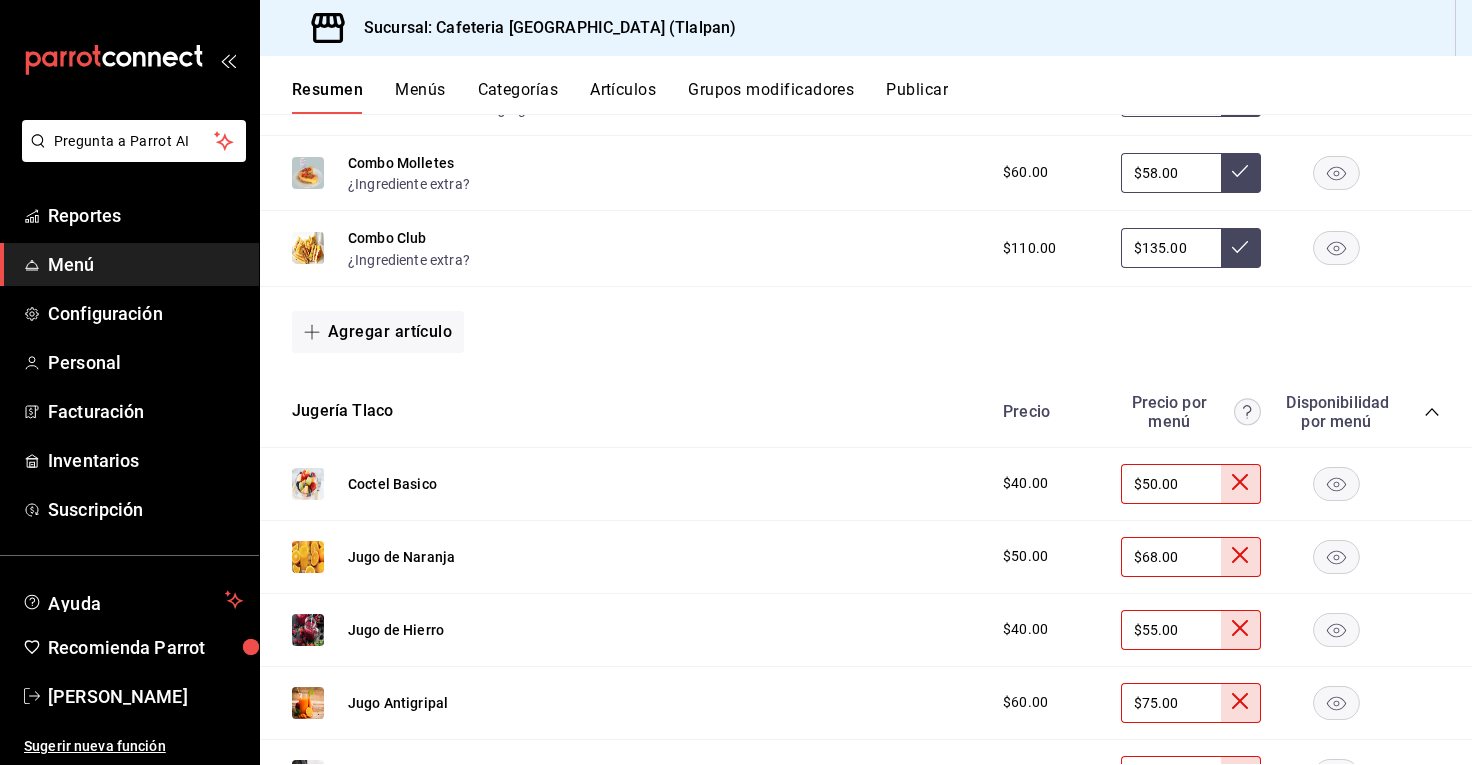 click 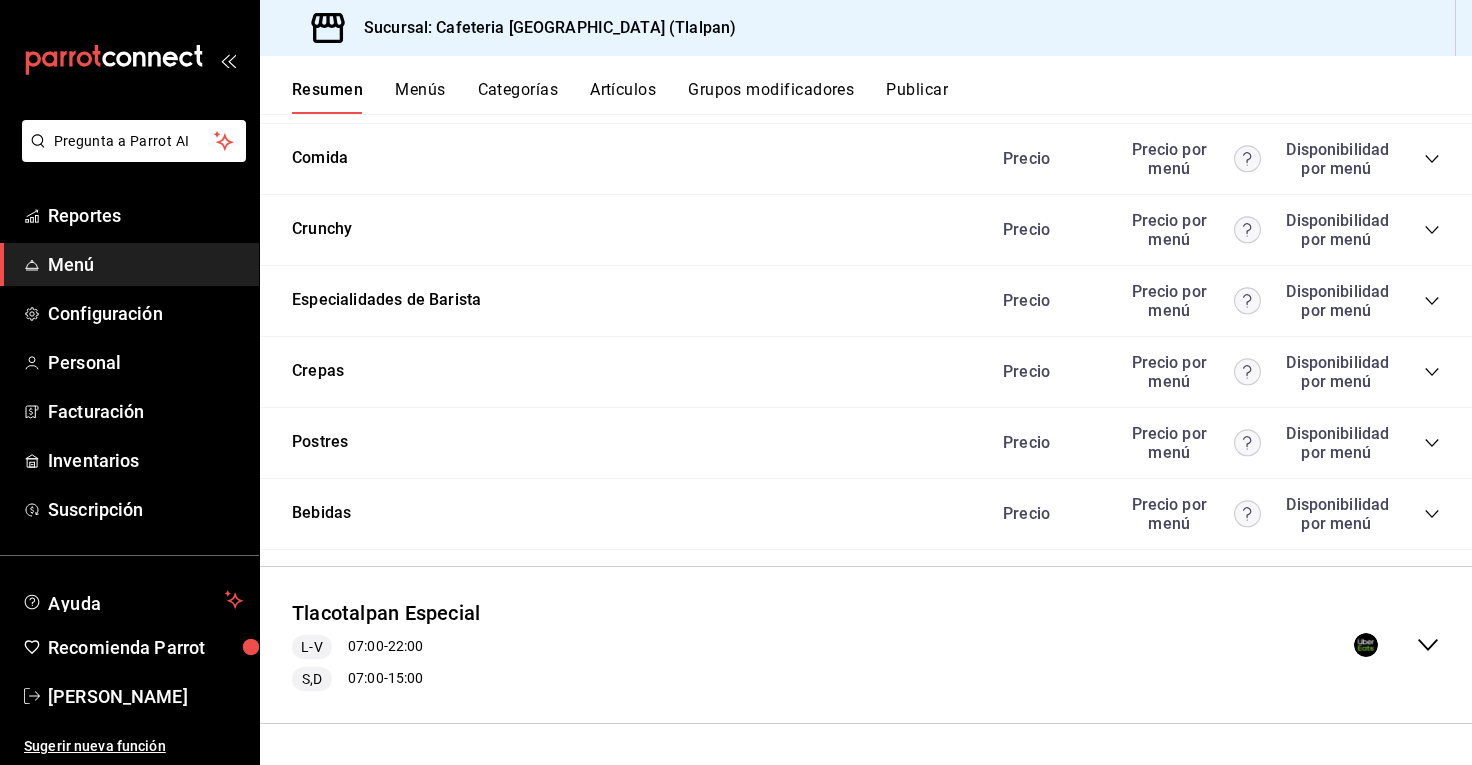 scroll, scrollTop: 1466, scrollLeft: 0, axis: vertical 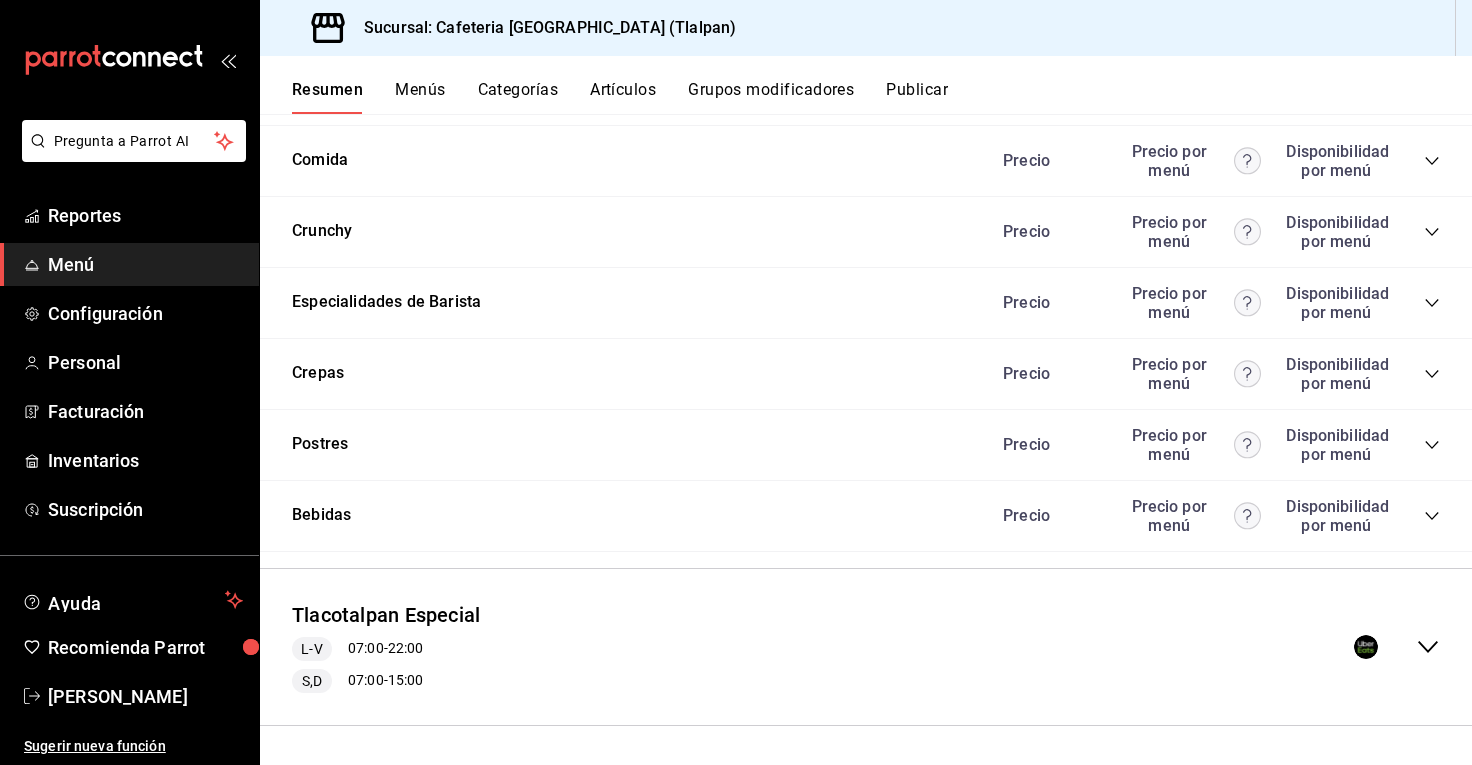 click 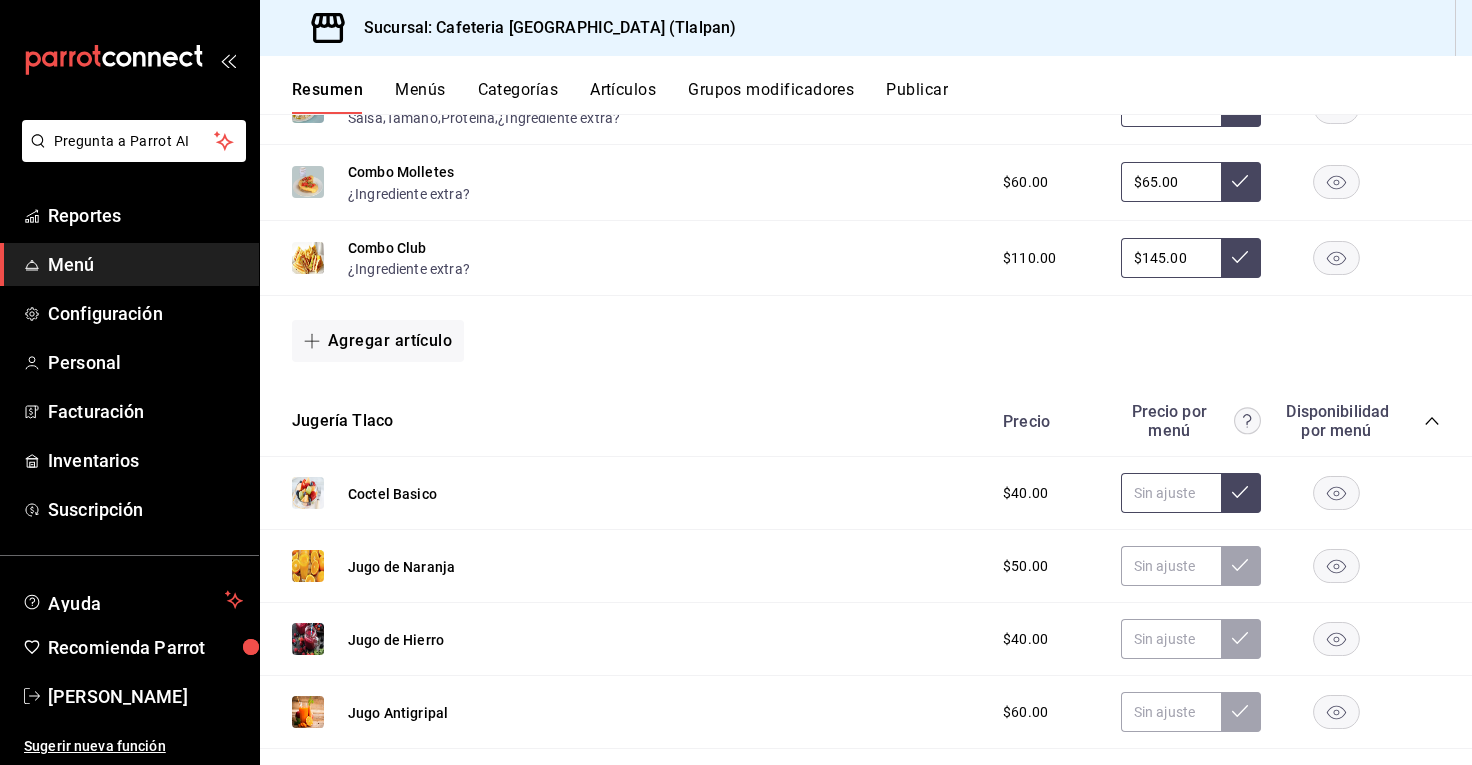 scroll, scrollTop: 2450, scrollLeft: 0, axis: vertical 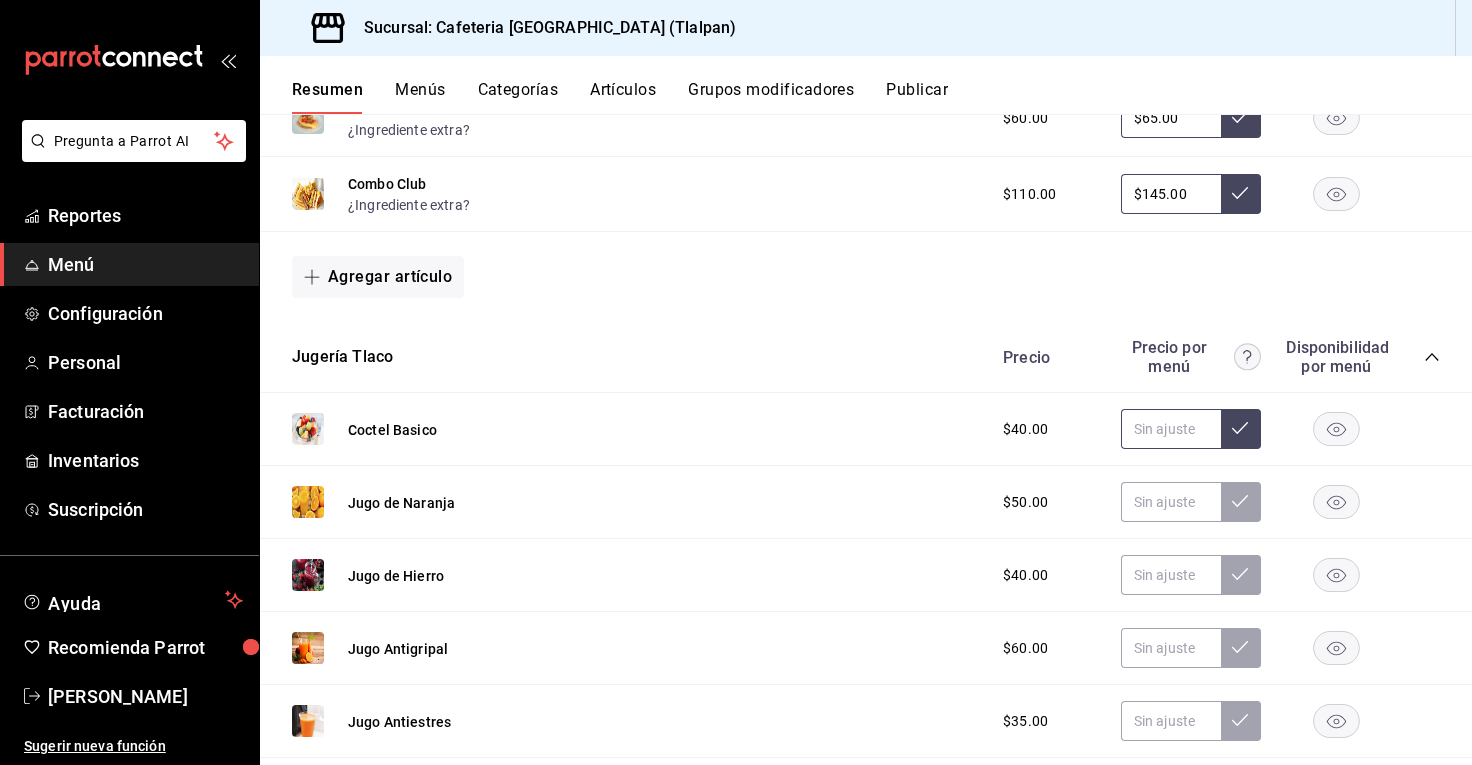 click at bounding box center [1171, 429] 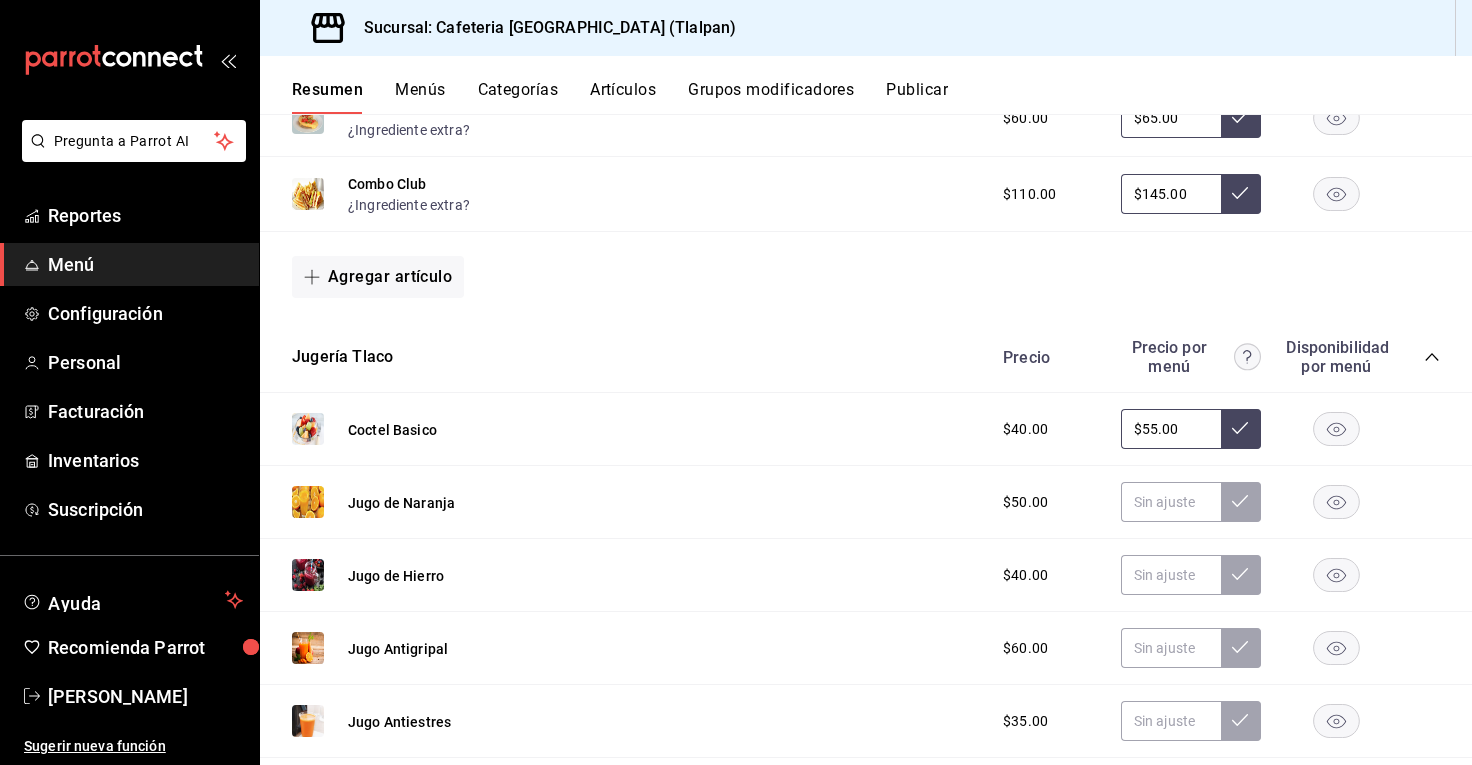 type on "$55.00" 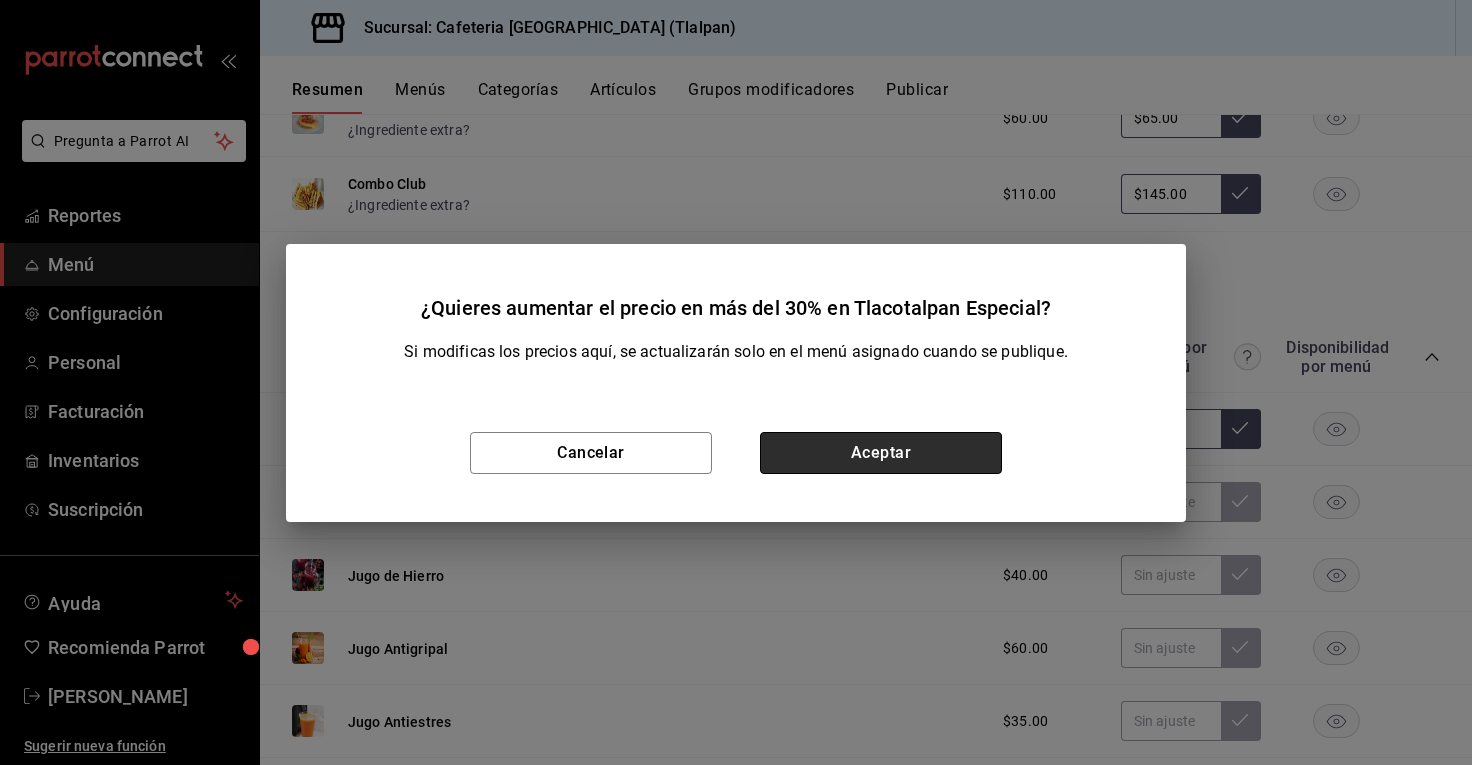 click on "Aceptar" at bounding box center [881, 453] 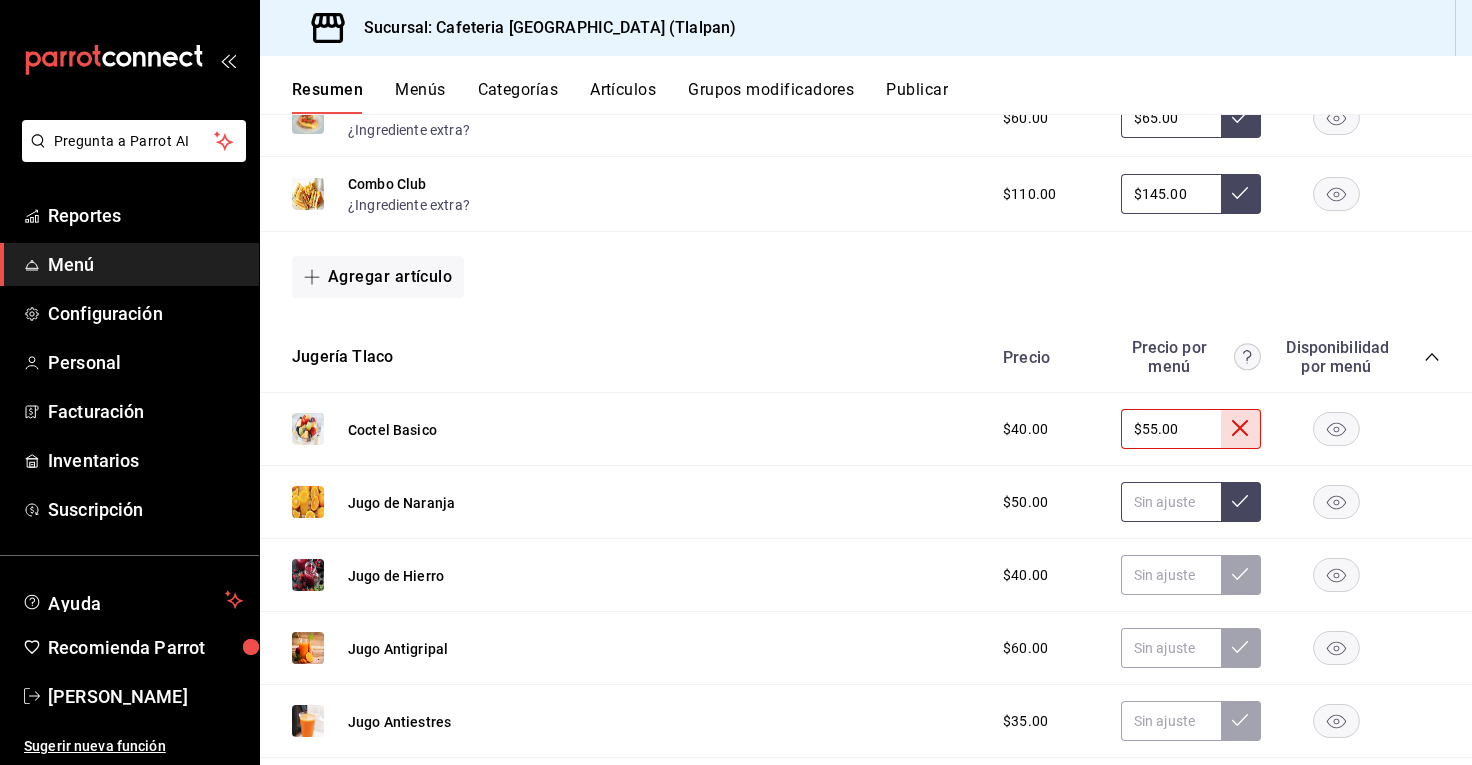 click at bounding box center (1171, 502) 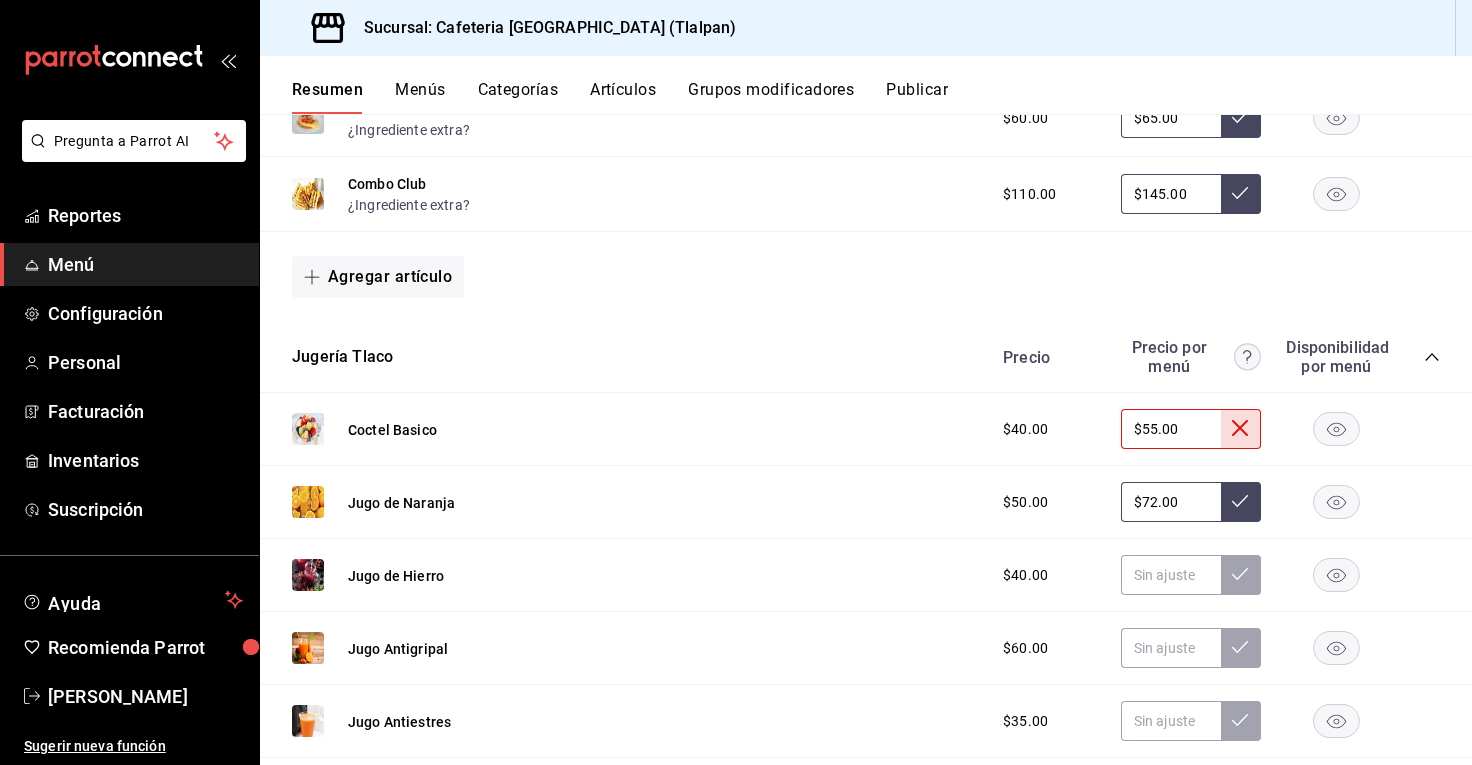 type on "$72.00" 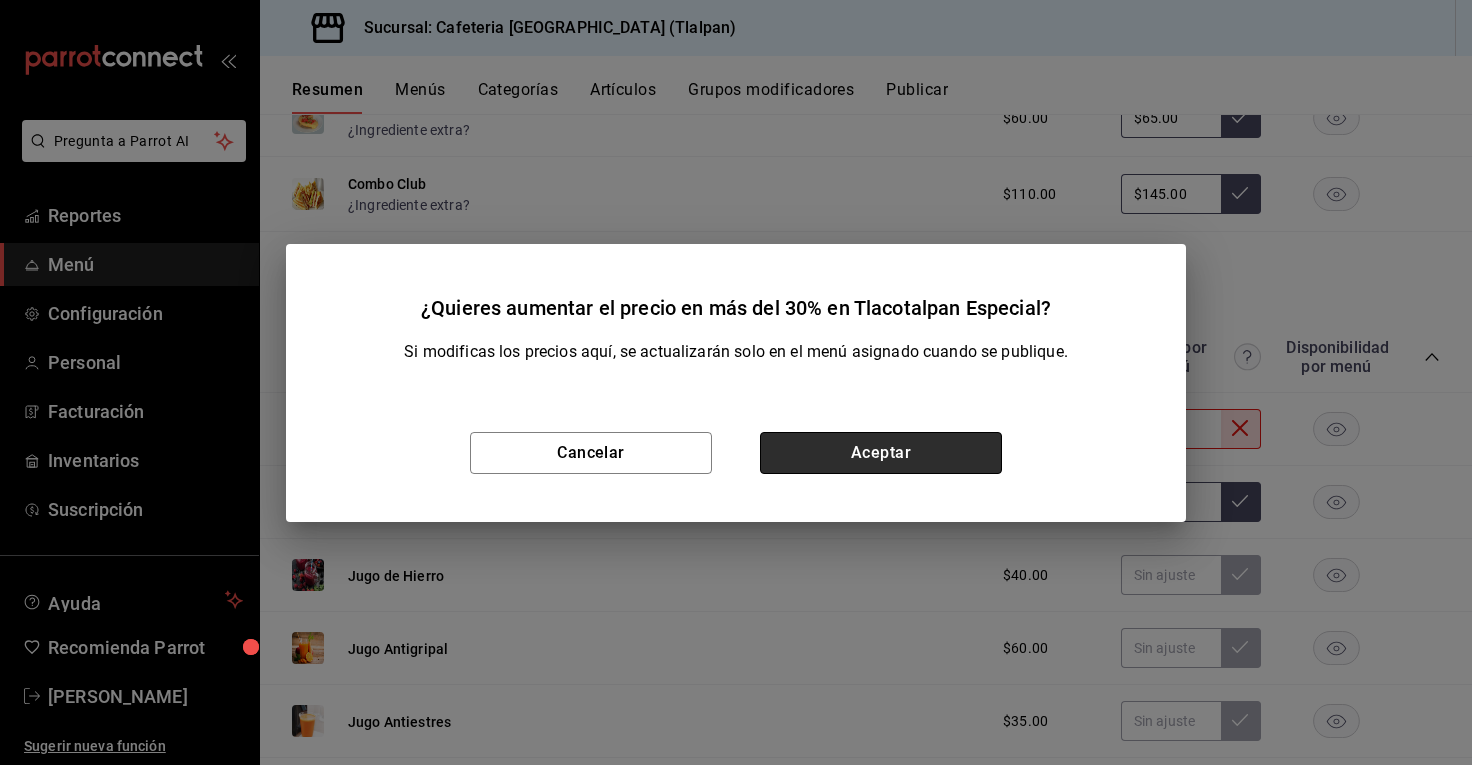 click on "Aceptar" at bounding box center (881, 453) 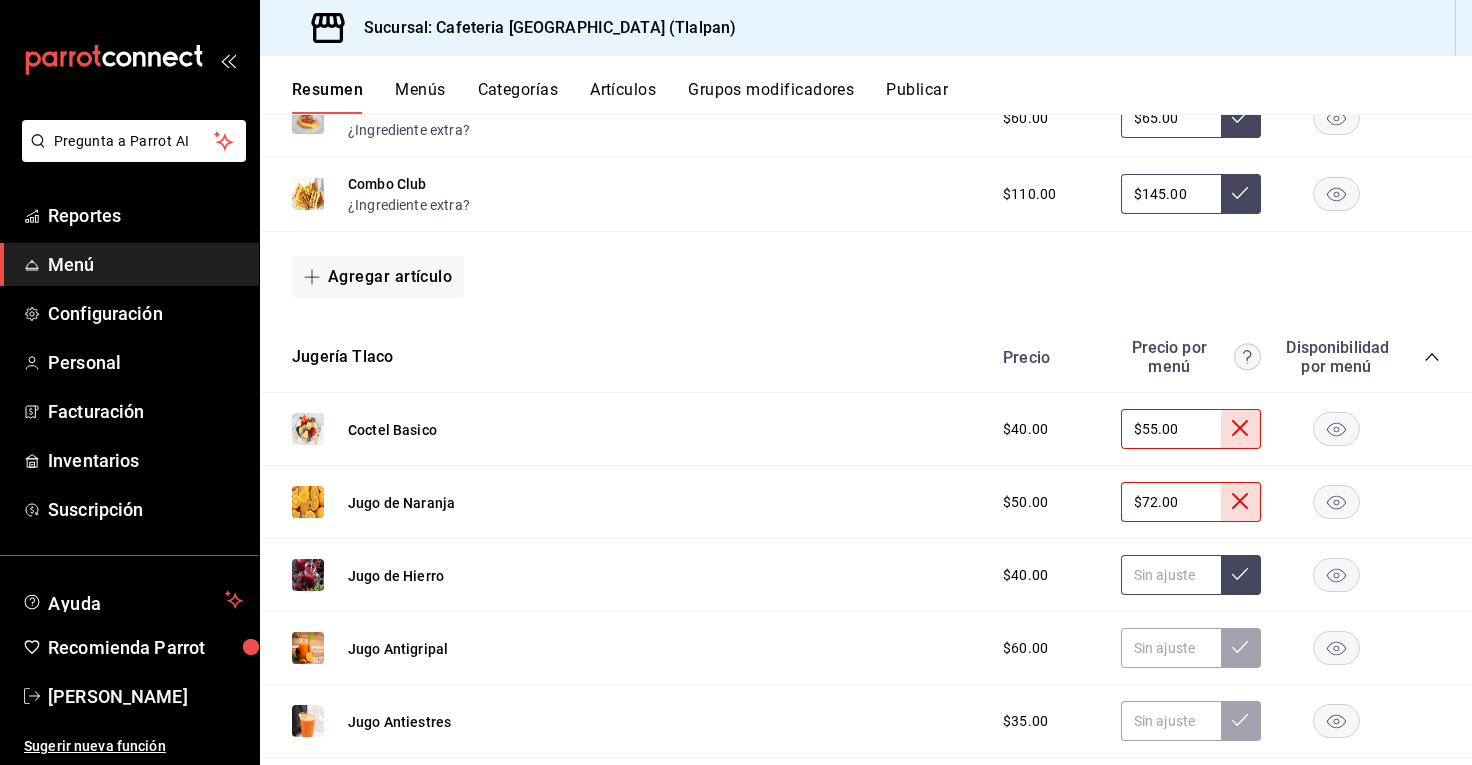 click at bounding box center (1171, 575) 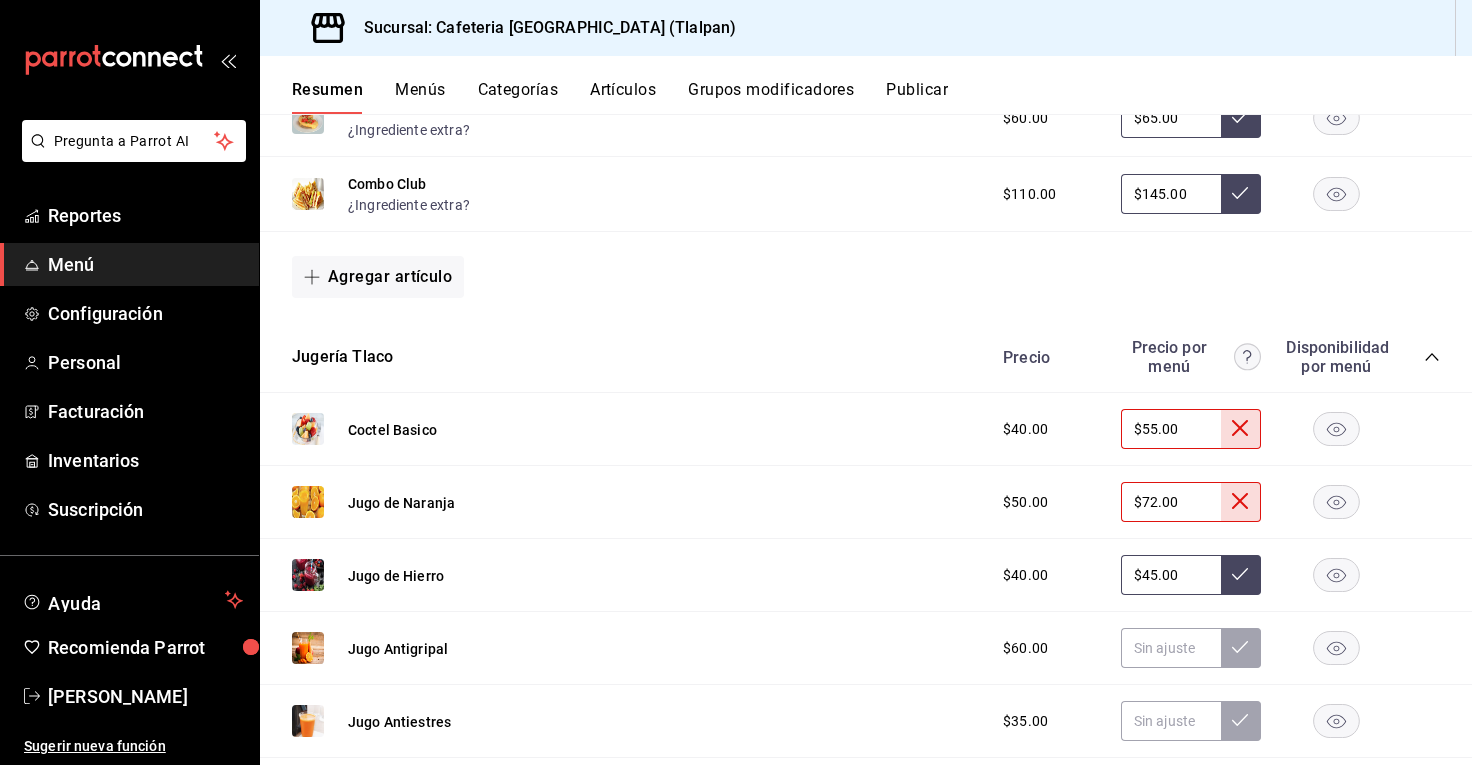 click on "$45.00" at bounding box center [1171, 575] 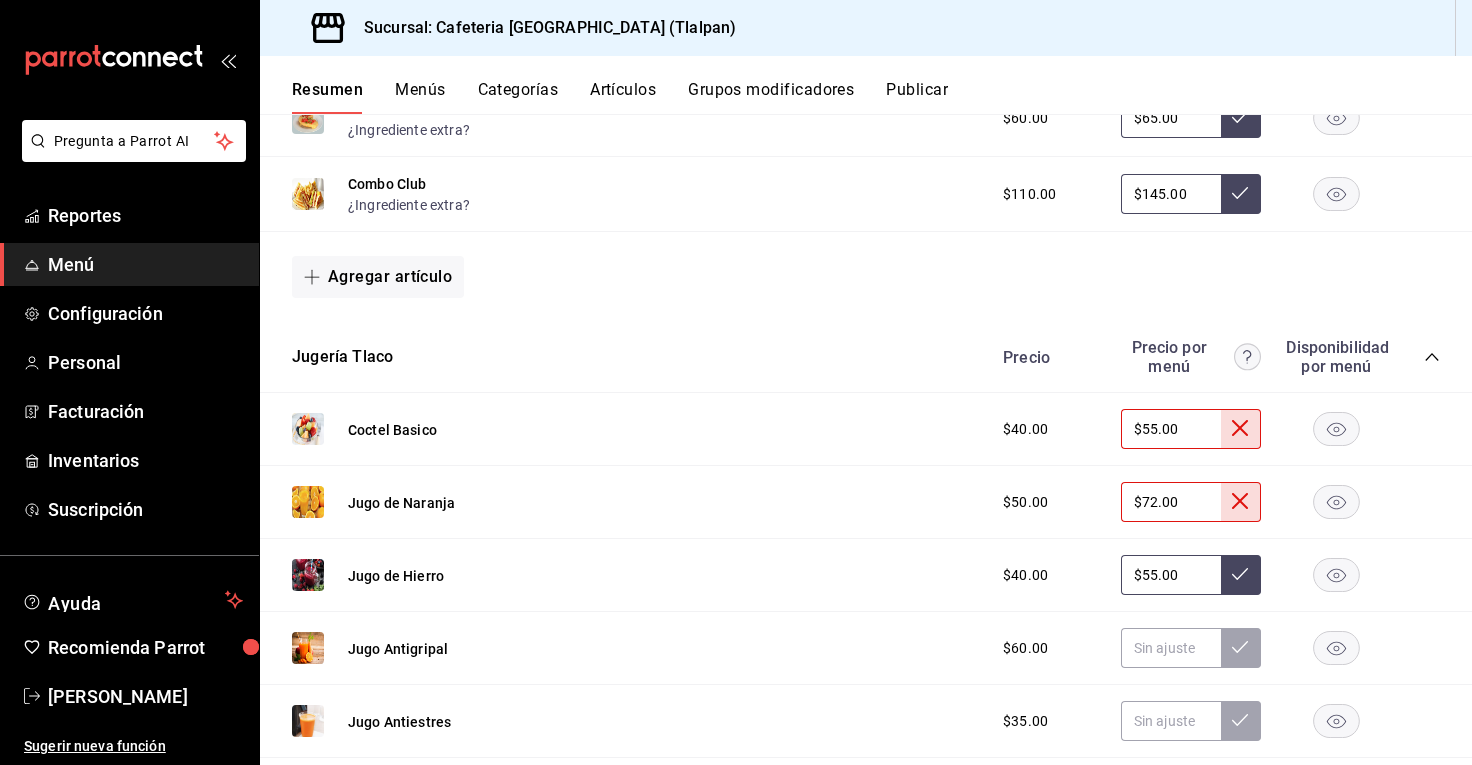 type on "$55.00" 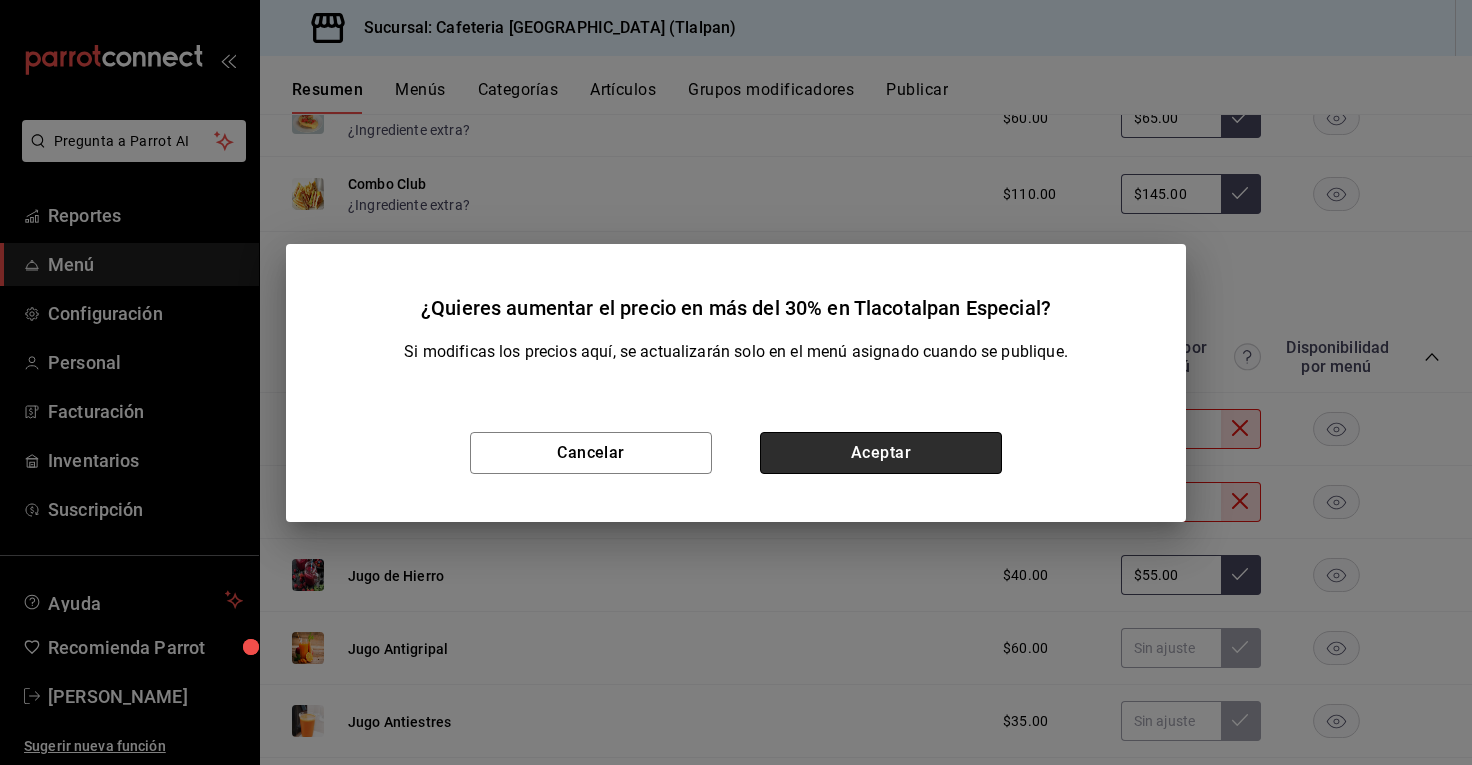 click on "Aceptar" at bounding box center (881, 453) 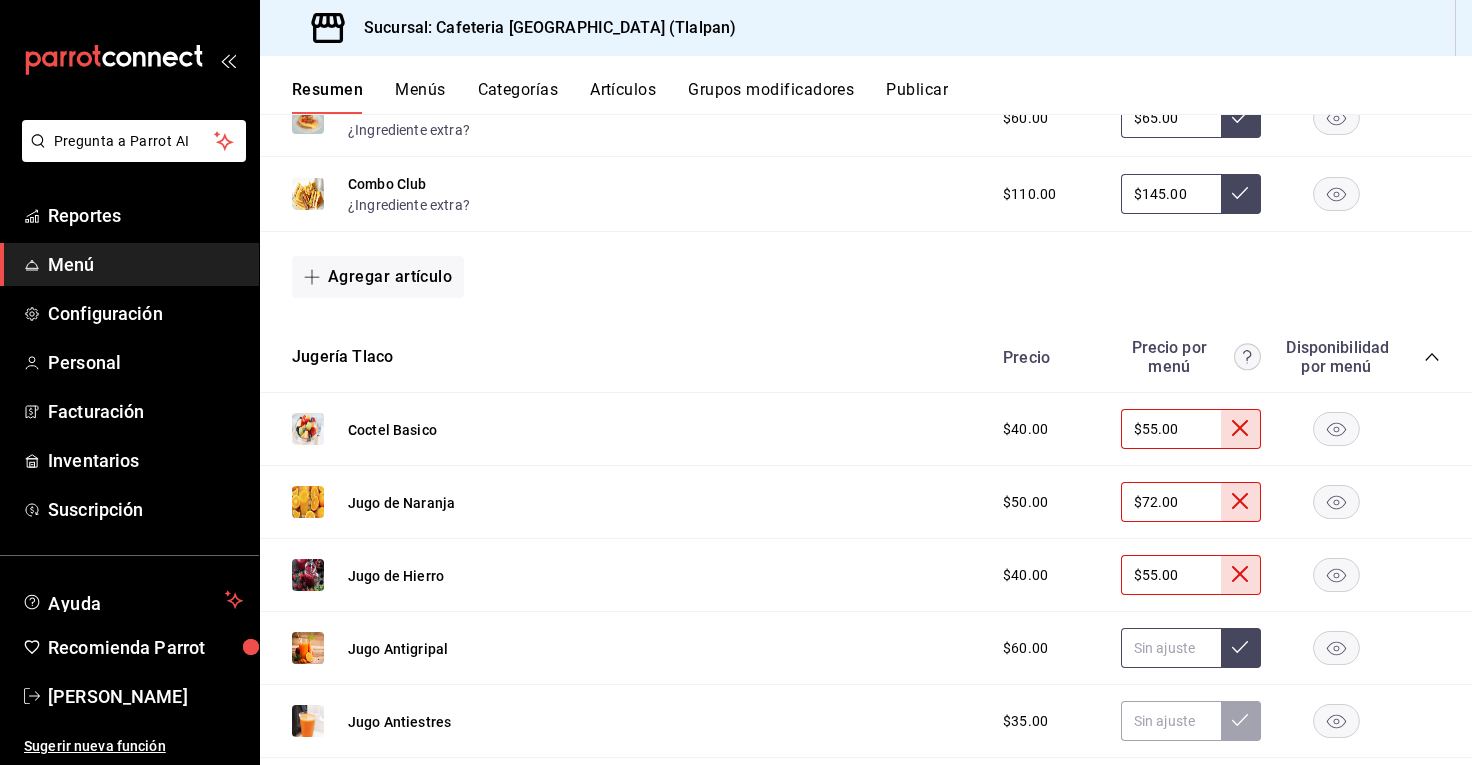 click at bounding box center [1171, 648] 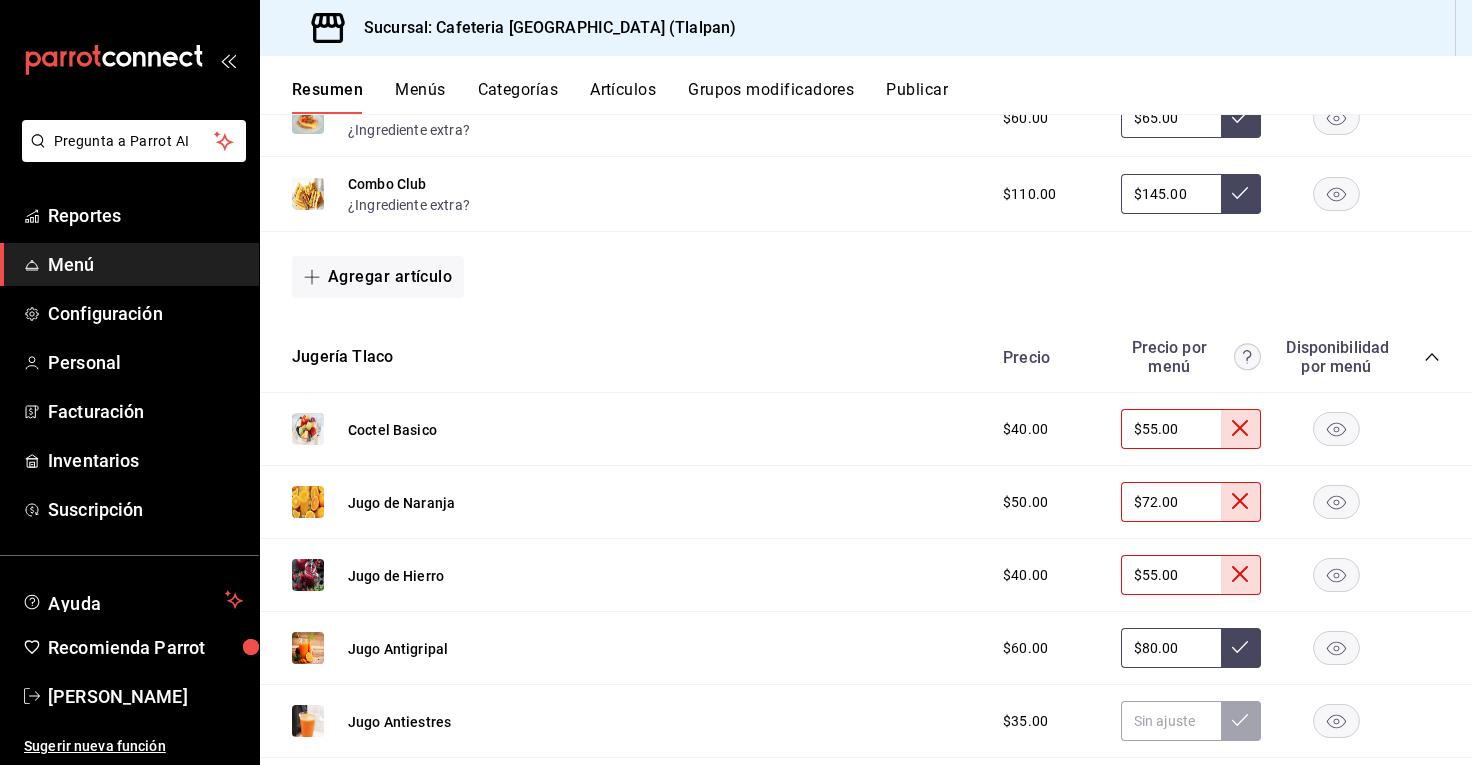 type on "$80.00" 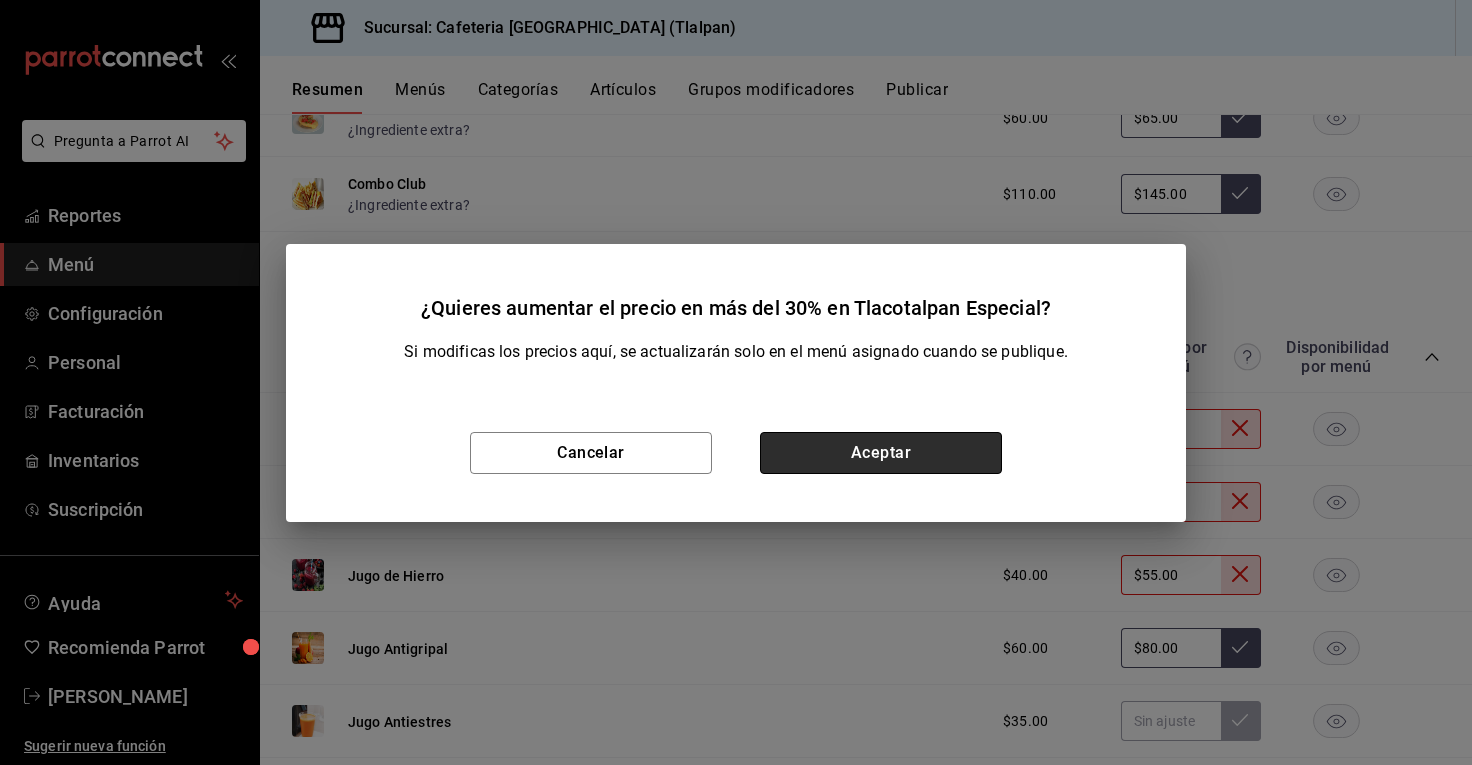 click on "Aceptar" at bounding box center [881, 453] 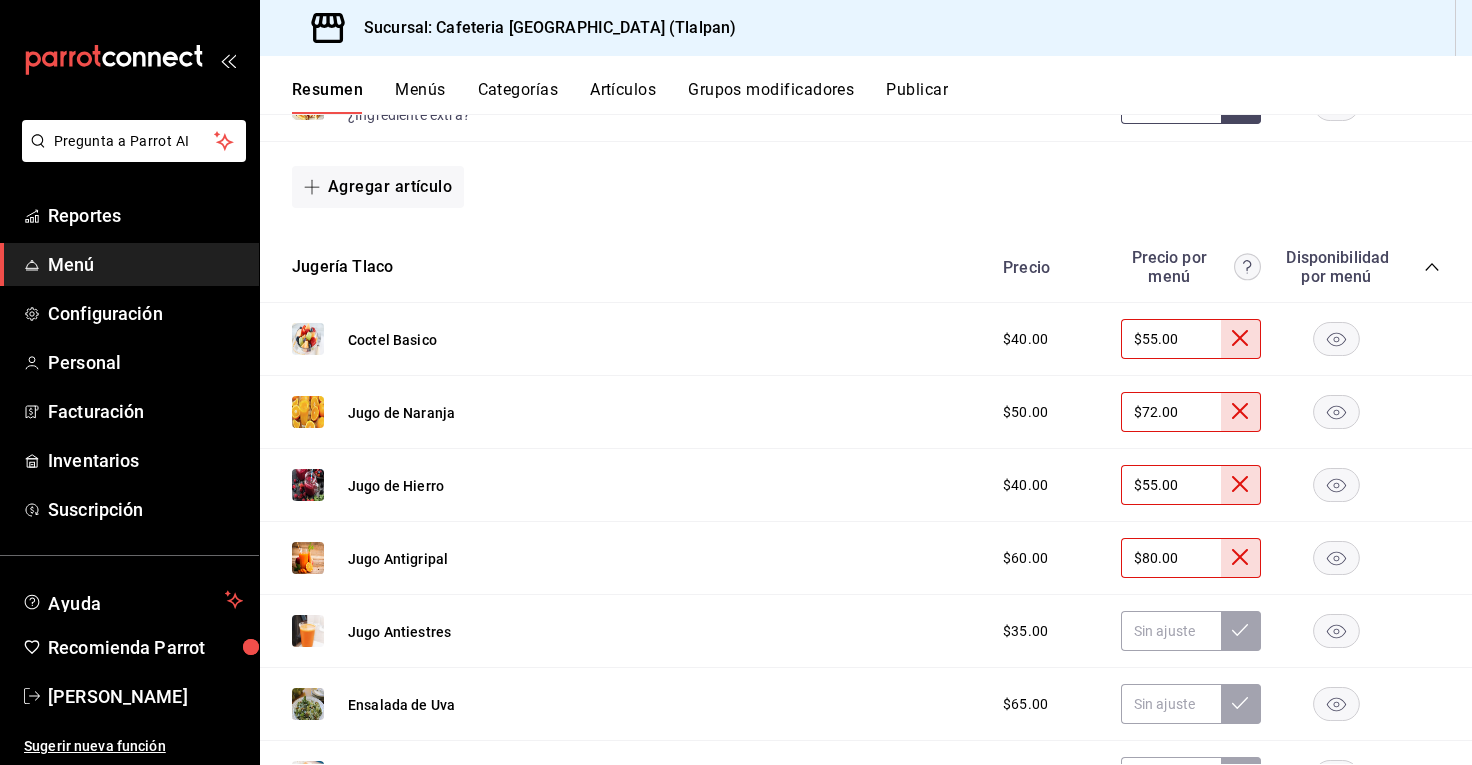 scroll, scrollTop: 2543, scrollLeft: 0, axis: vertical 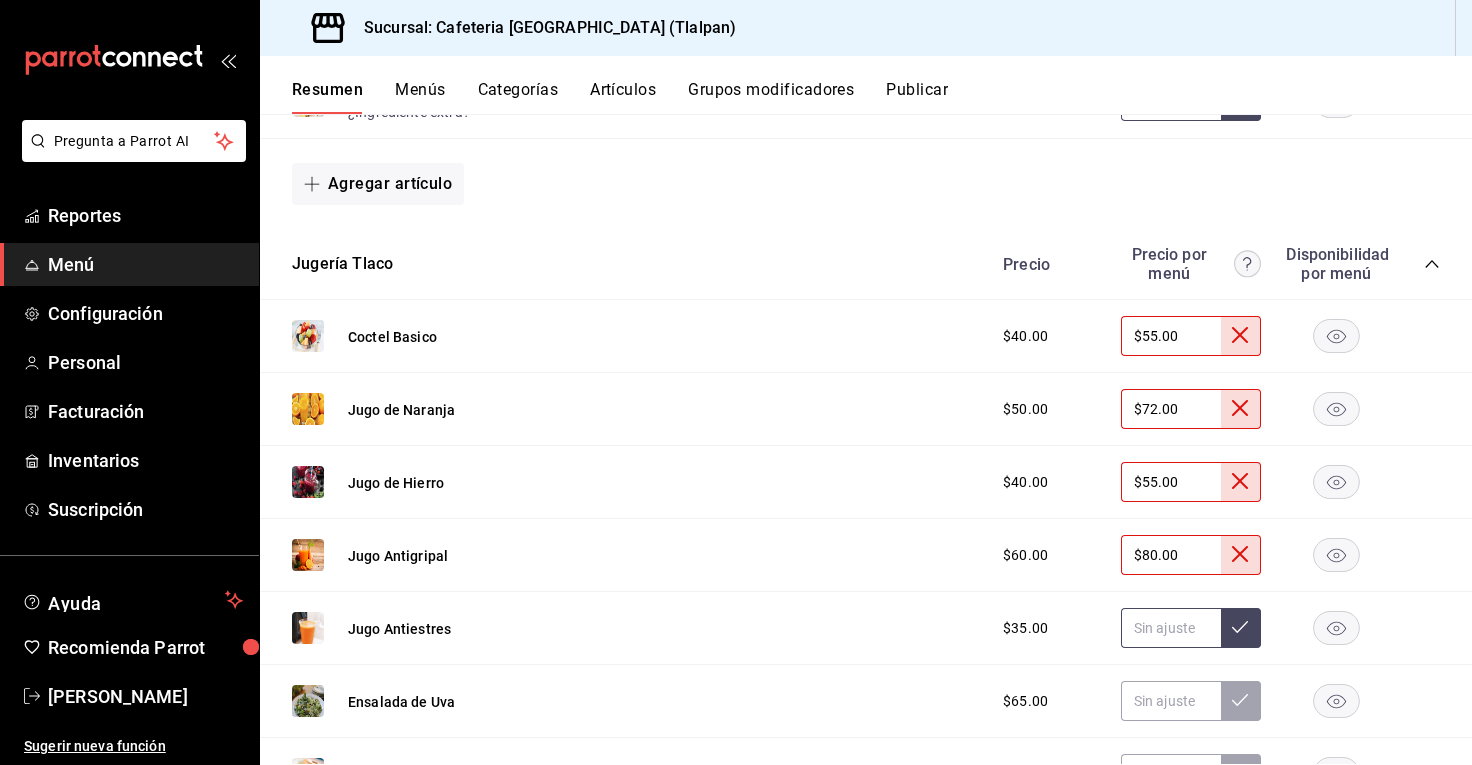 click at bounding box center [1171, 628] 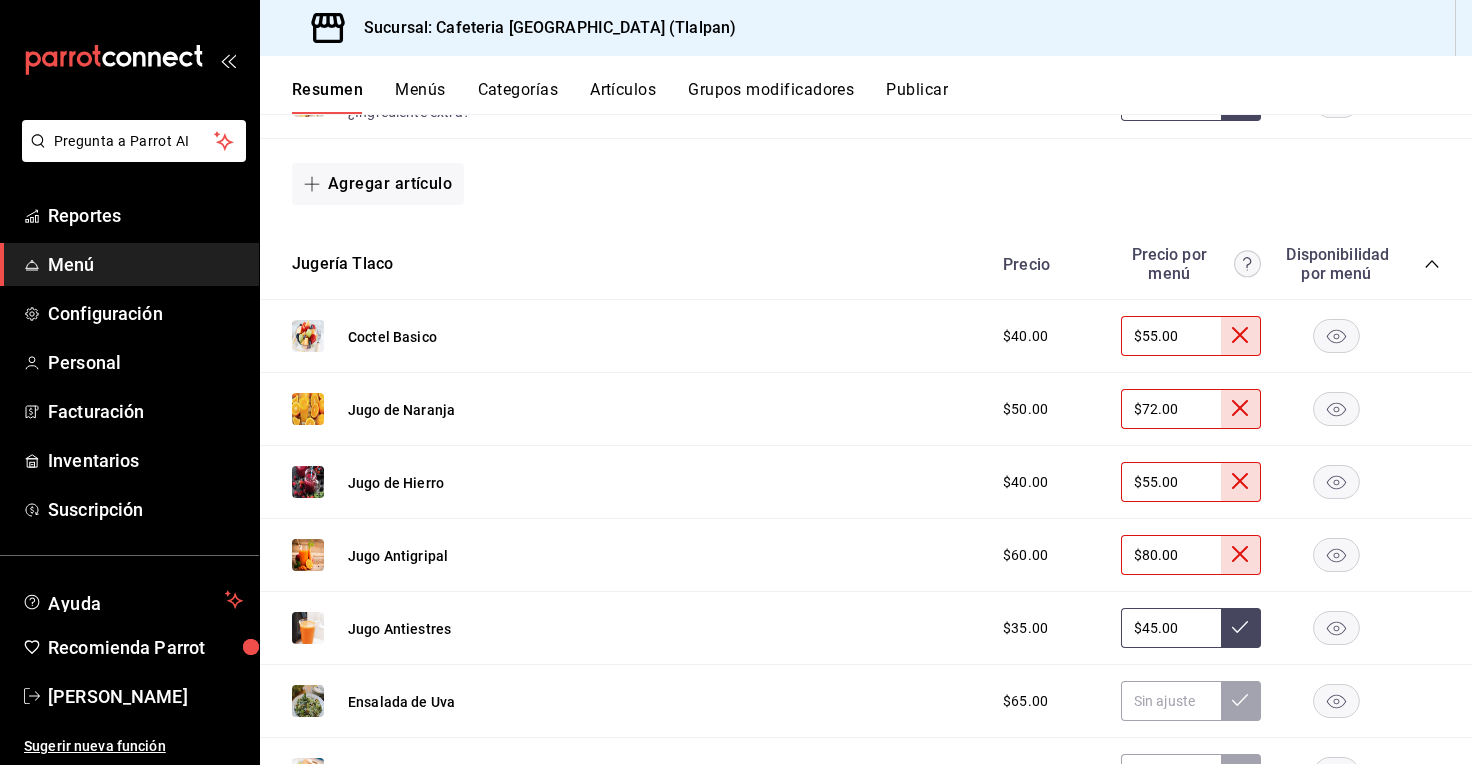 type on "$45.00" 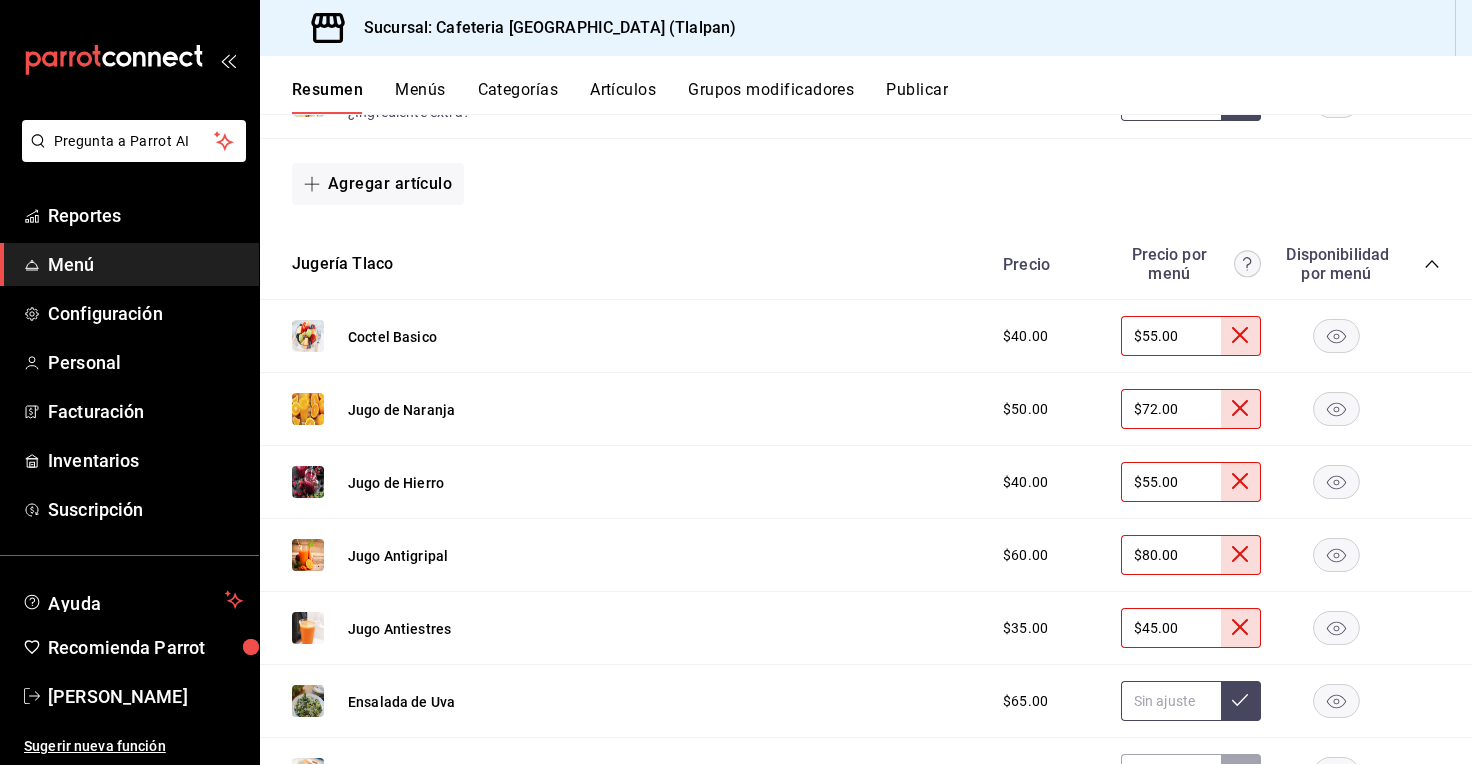 click at bounding box center (1171, 701) 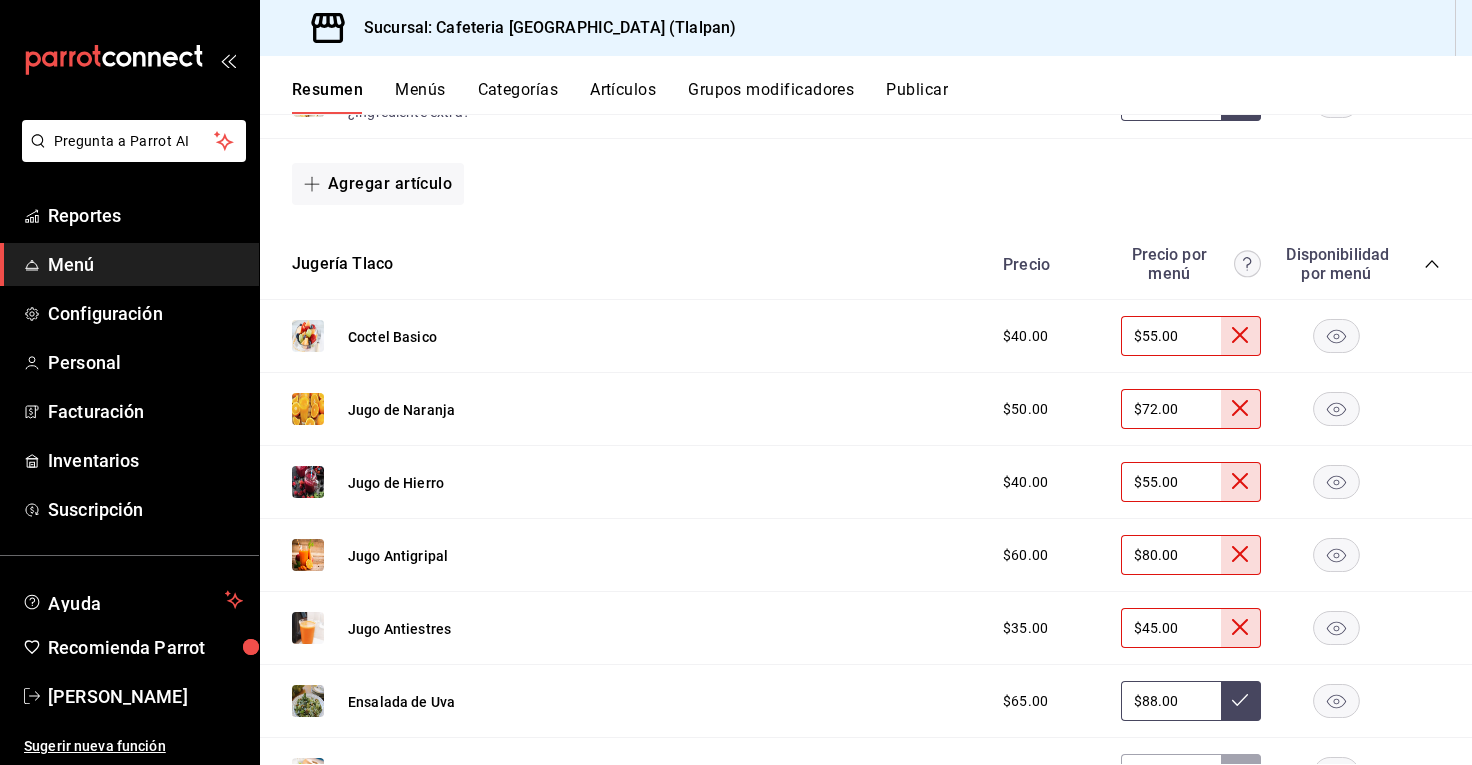 type on "$88.00" 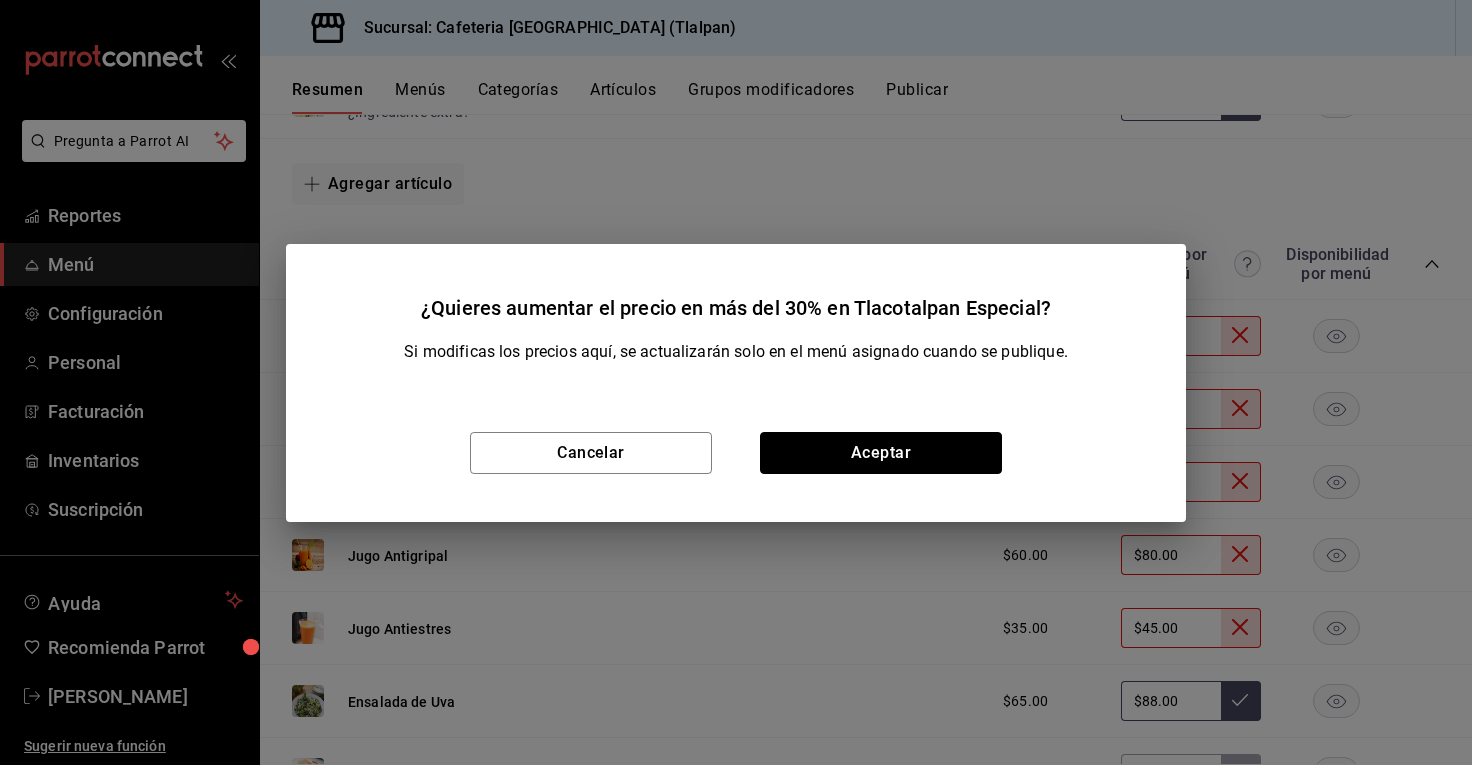 click on "Aceptar" at bounding box center (881, 453) 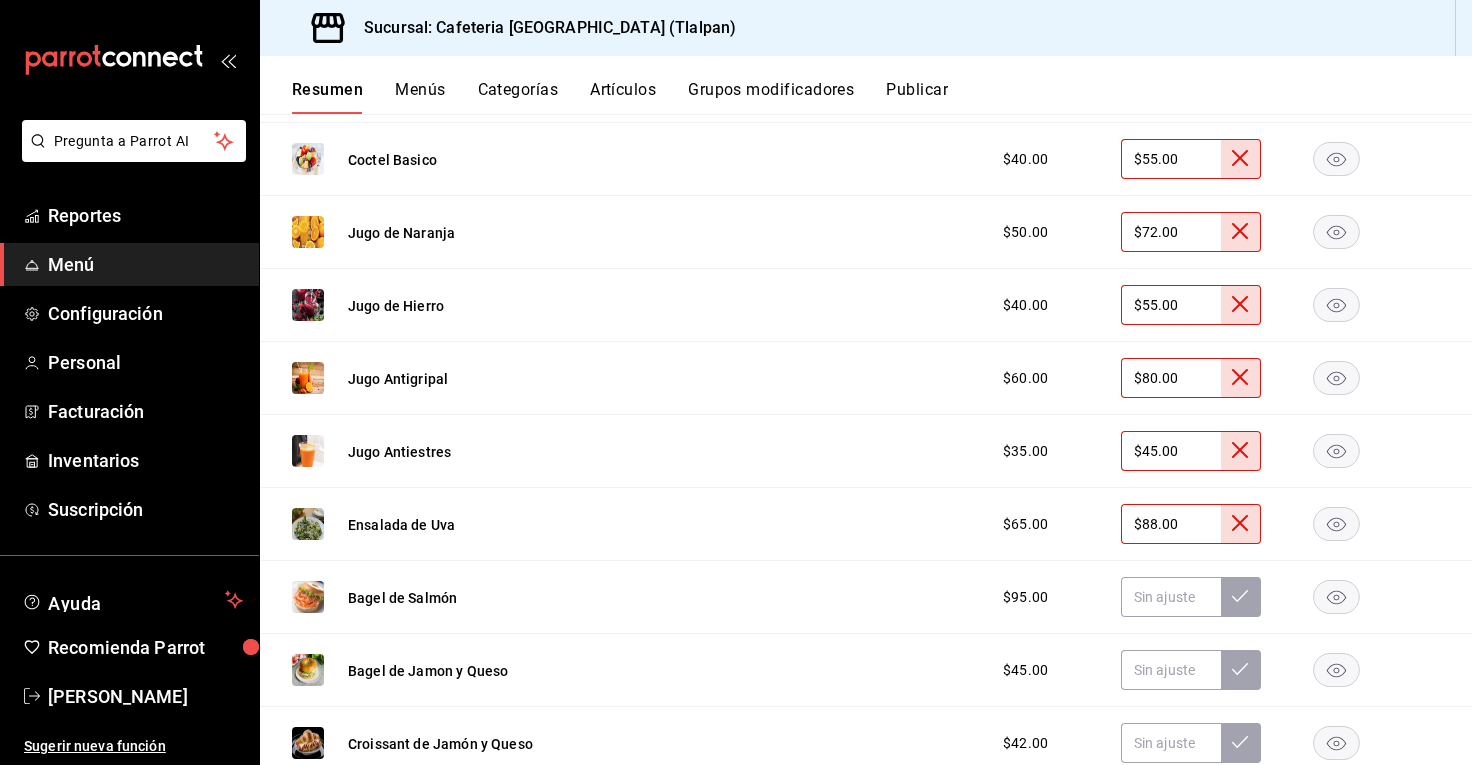 scroll, scrollTop: 2726, scrollLeft: 0, axis: vertical 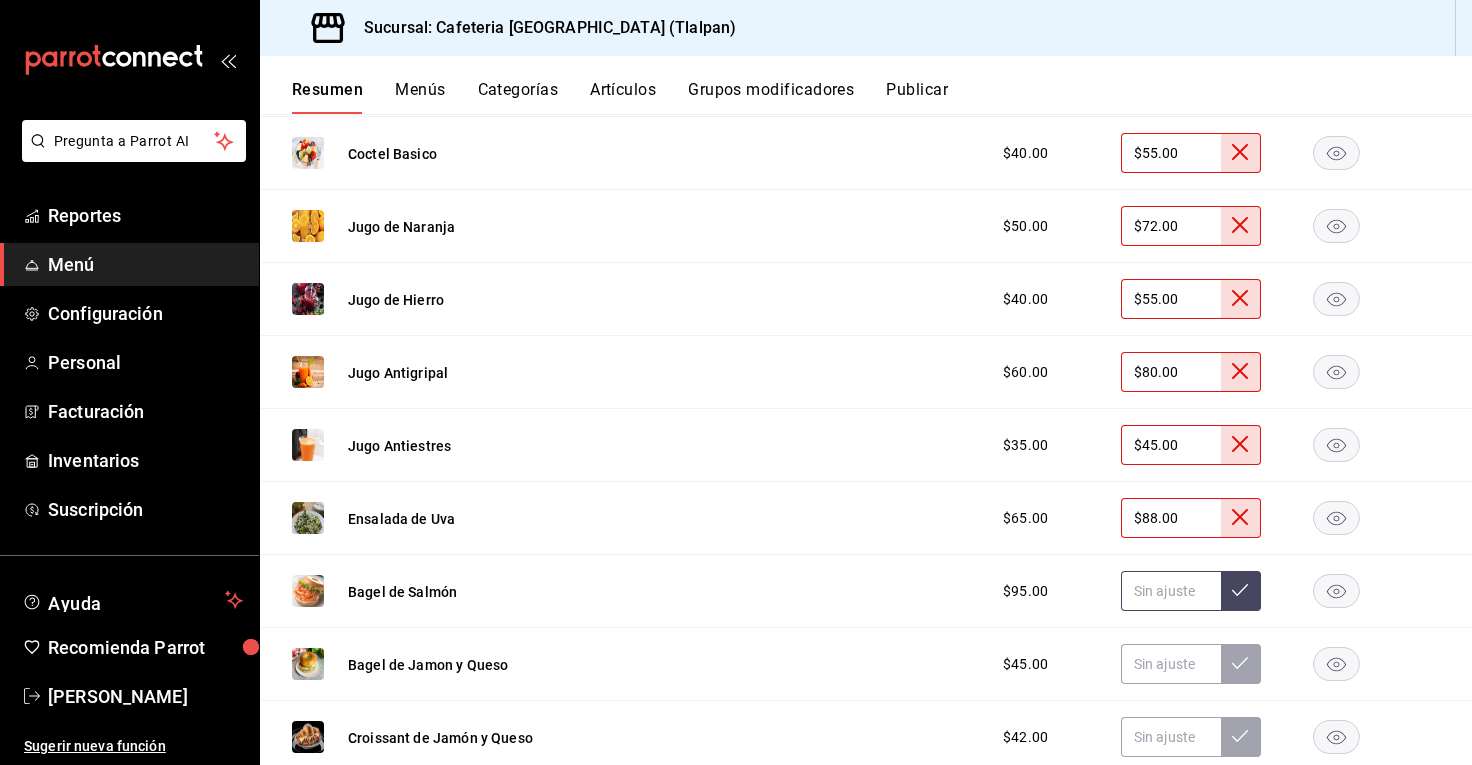 click at bounding box center [1171, 591] 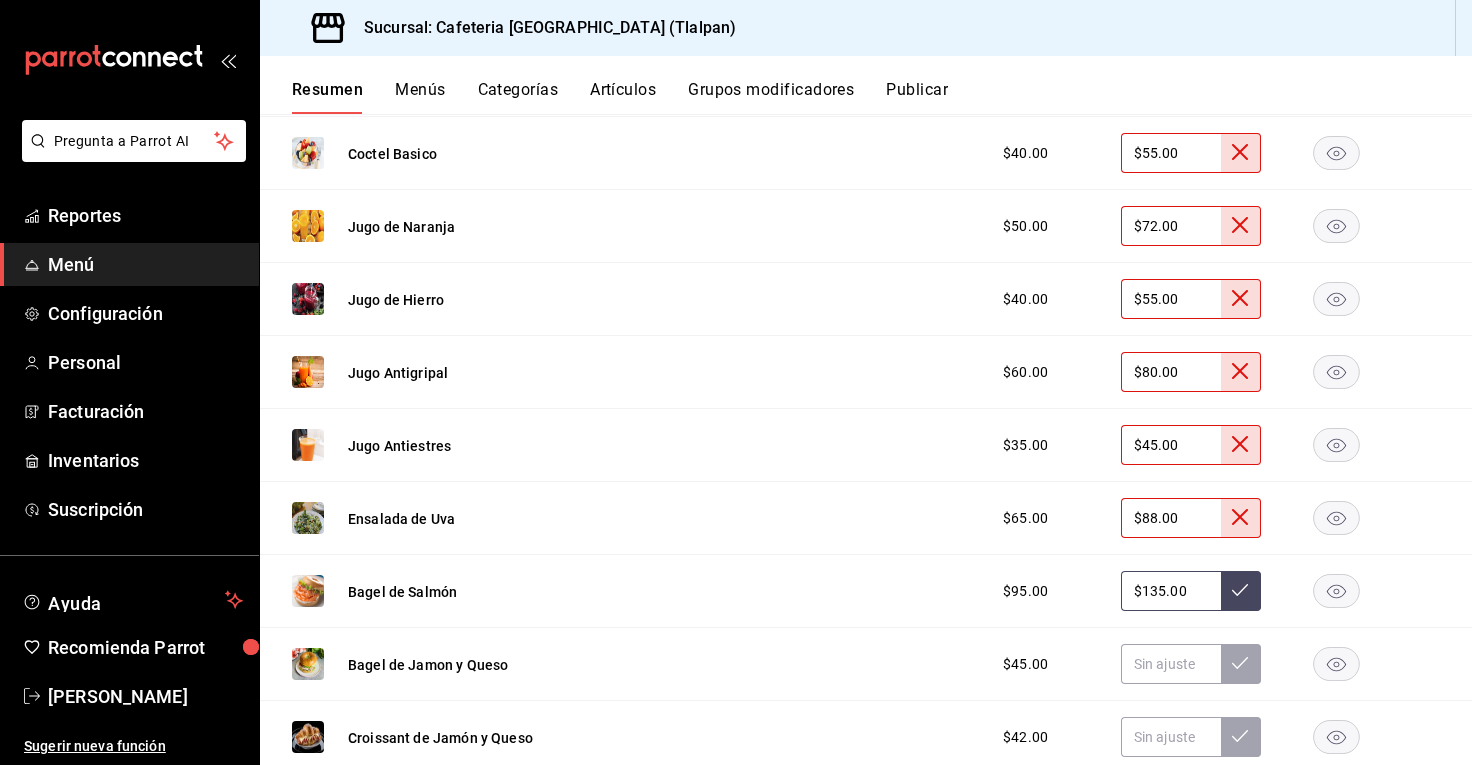 type on "$135.00" 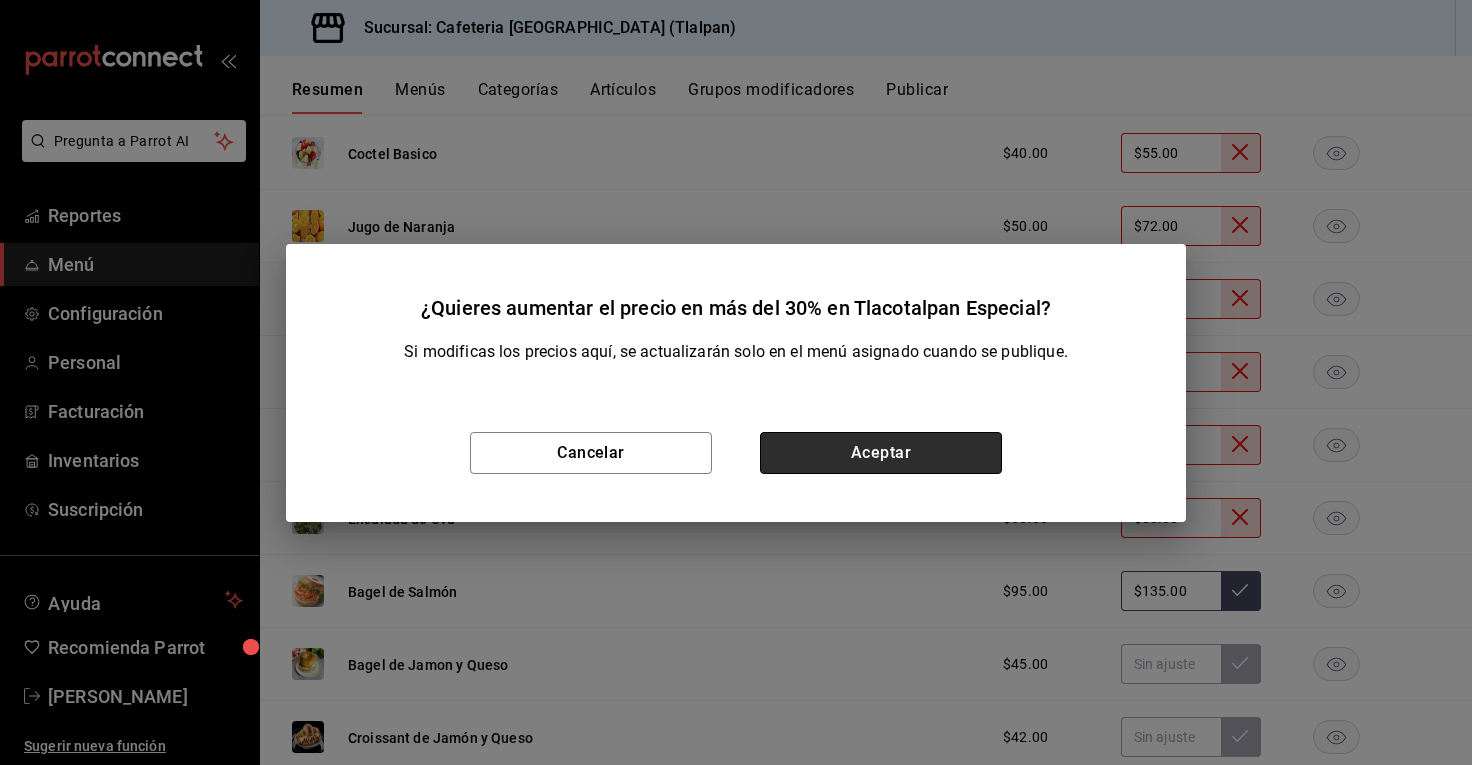 click on "Aceptar" at bounding box center [881, 453] 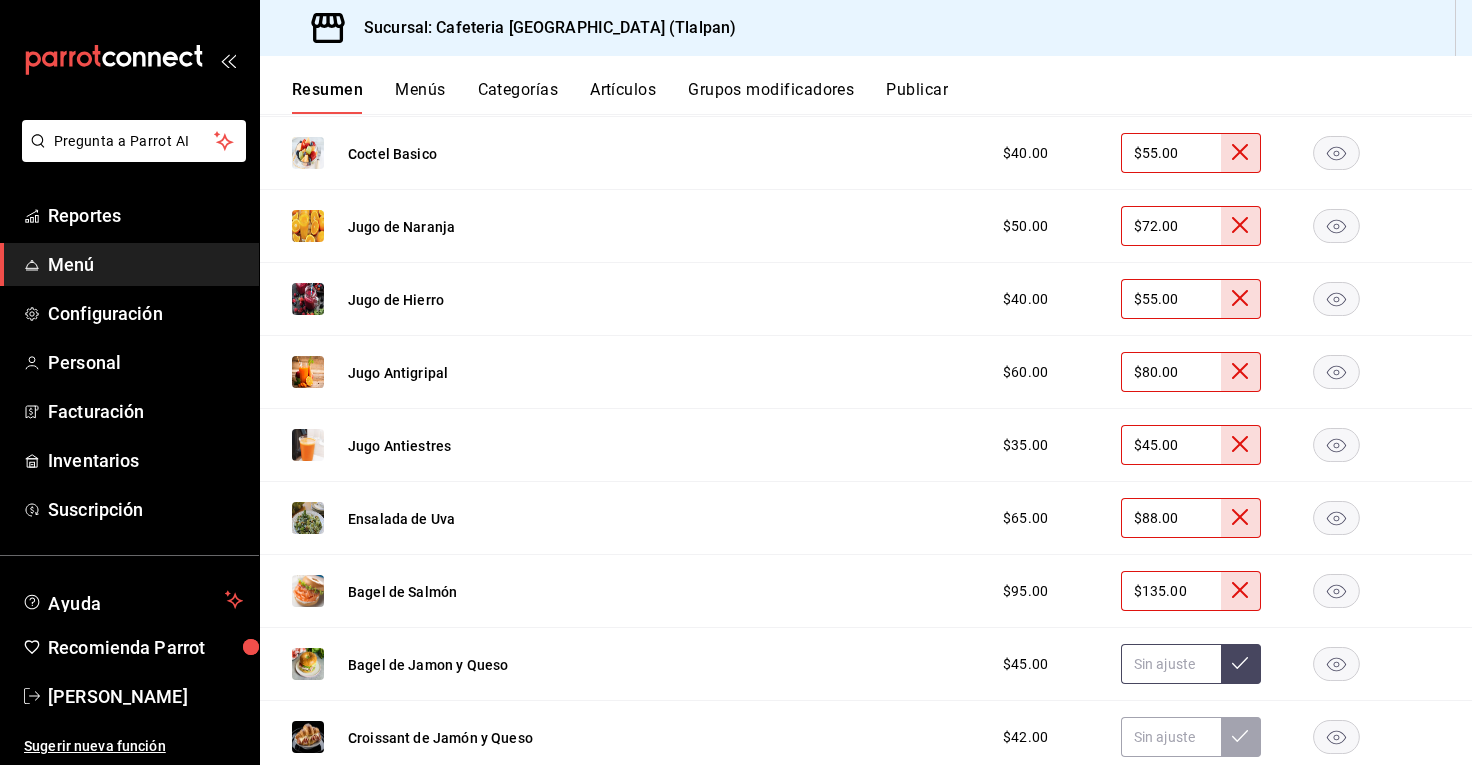 click at bounding box center [1171, 664] 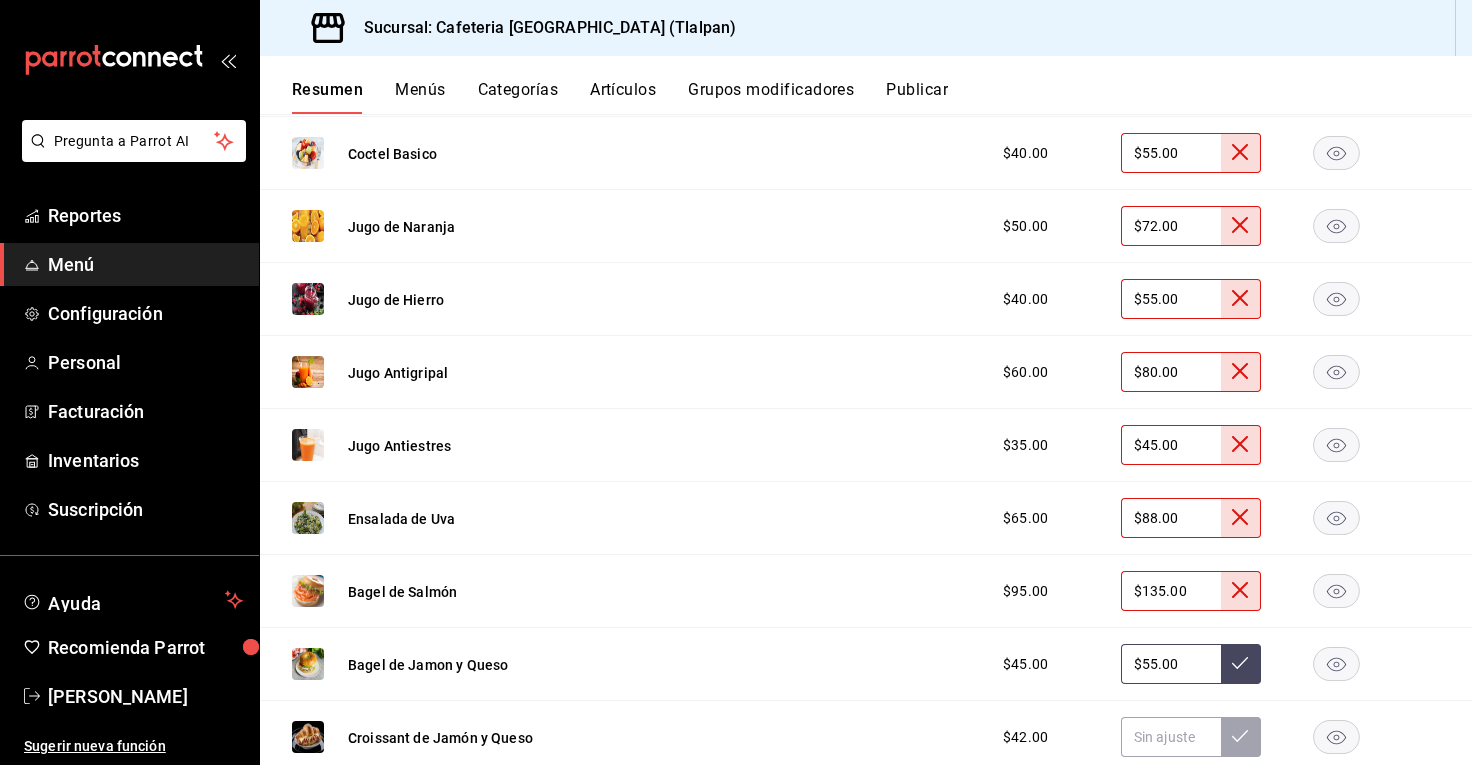 type on "$55.00" 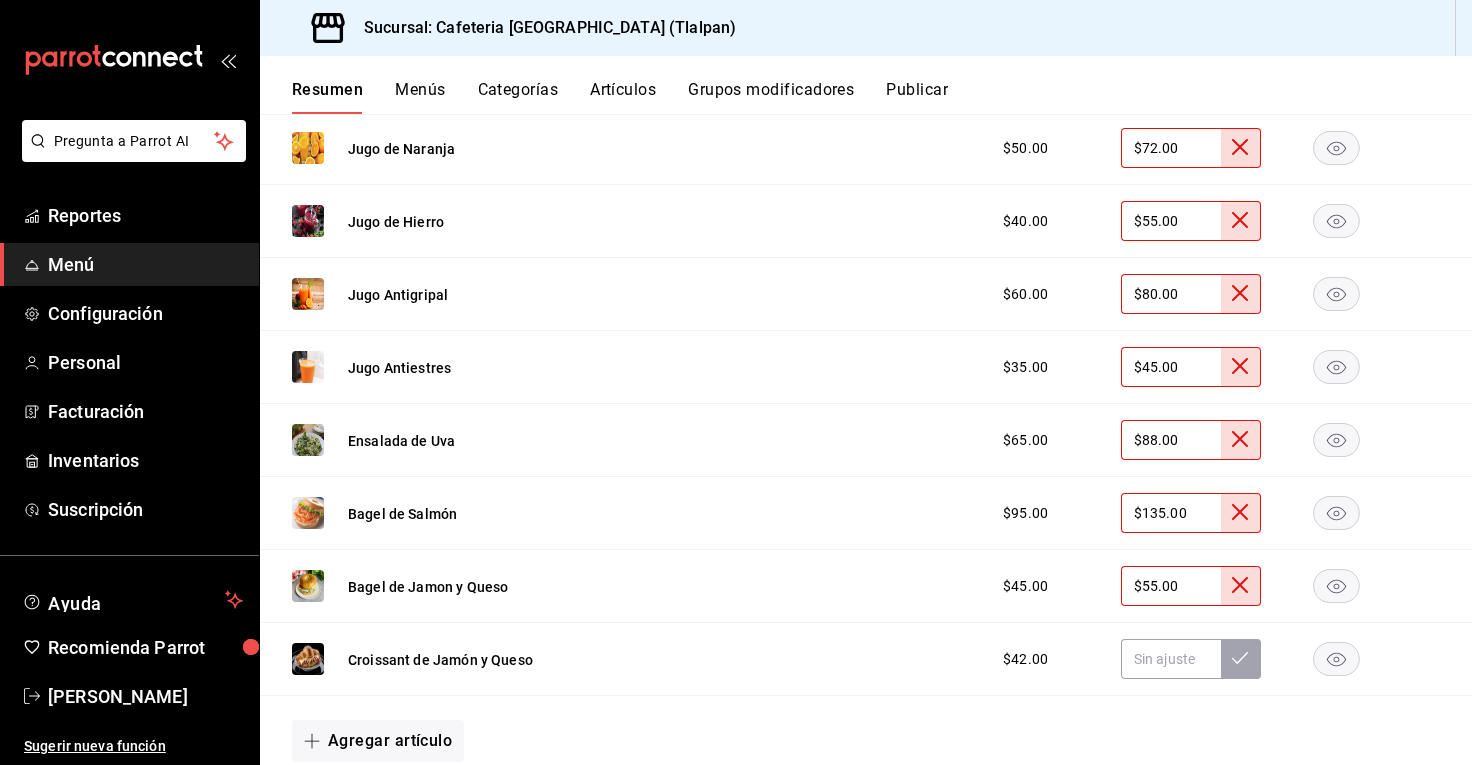 scroll, scrollTop: 2813, scrollLeft: 0, axis: vertical 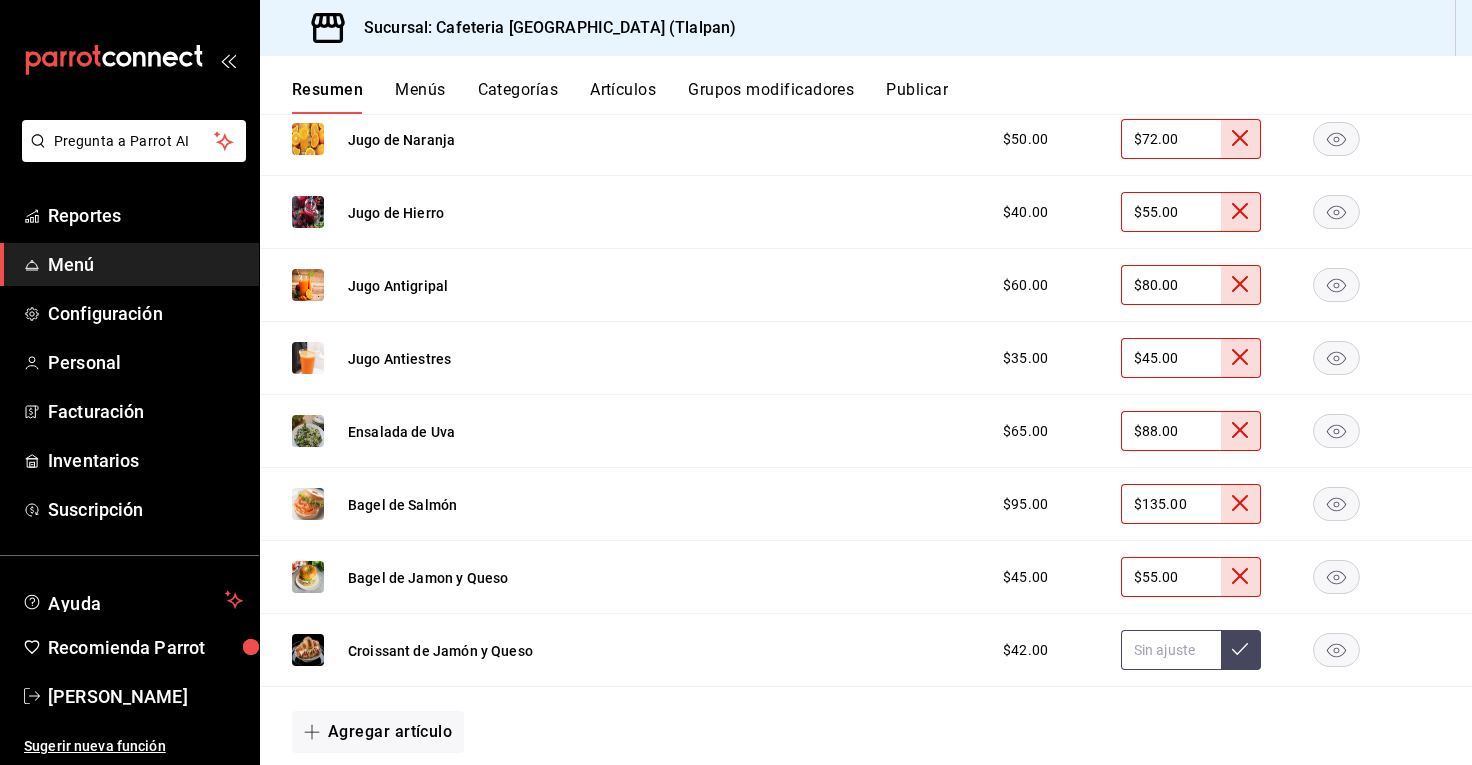 click at bounding box center (1171, 650) 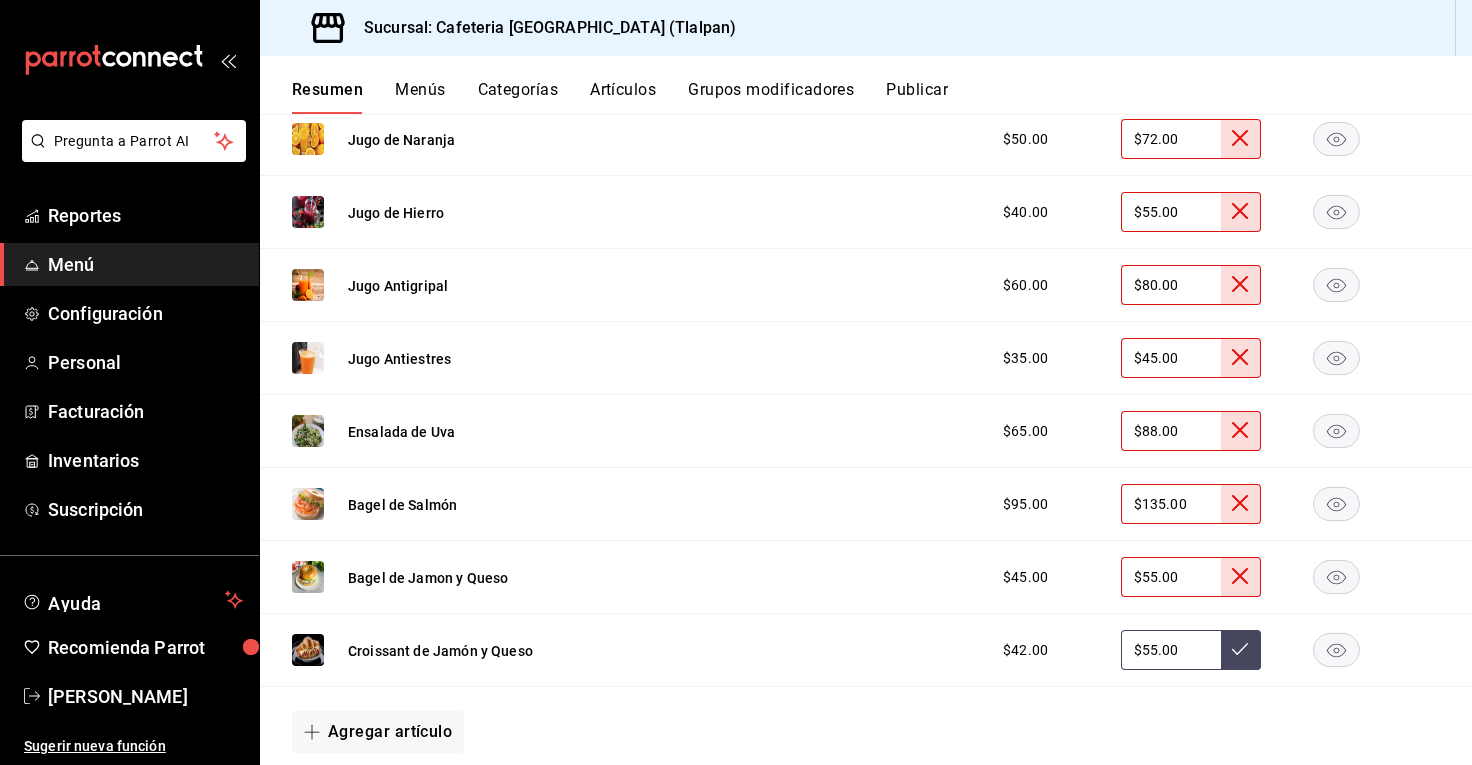 type on "$55.00" 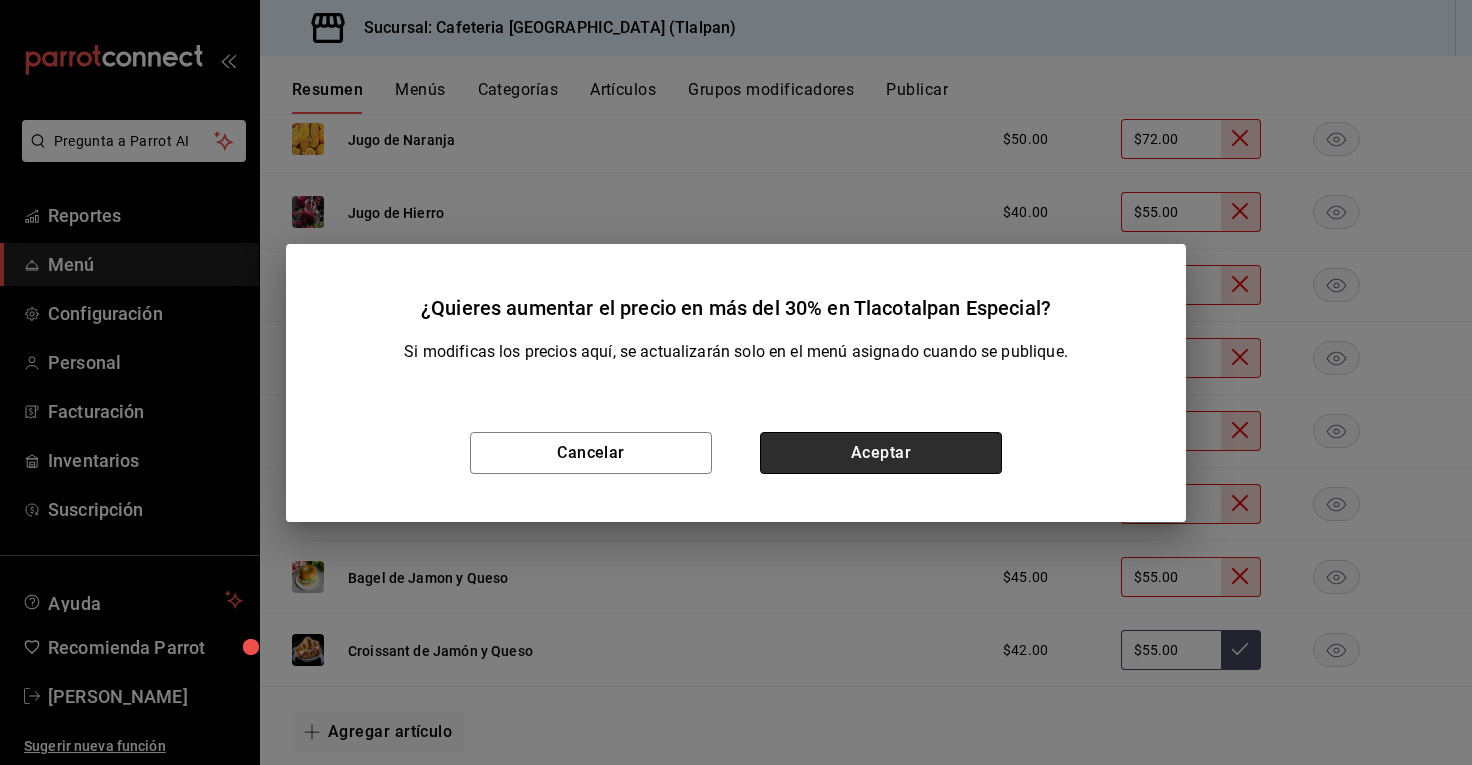 click on "Aceptar" at bounding box center [881, 453] 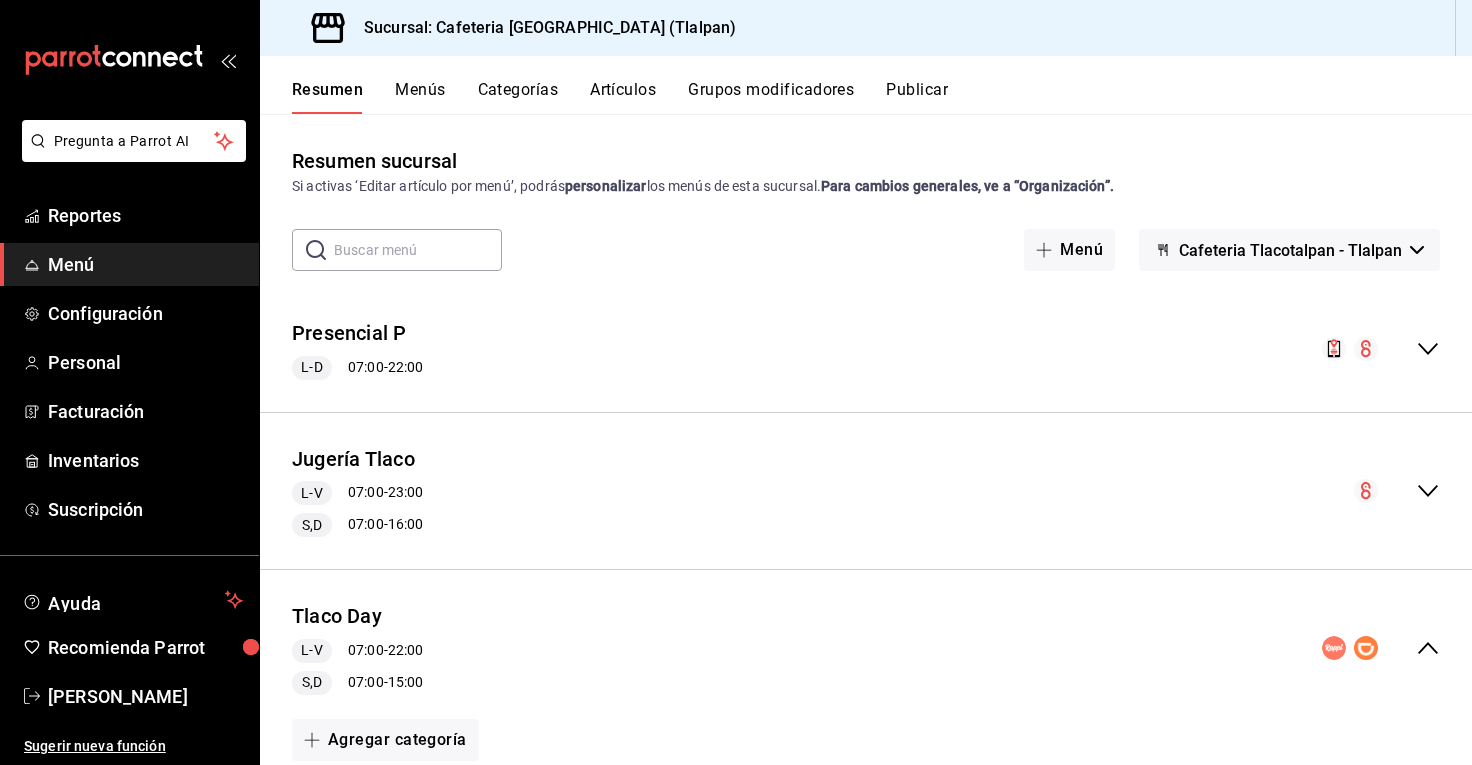 scroll, scrollTop: -1, scrollLeft: 0, axis: vertical 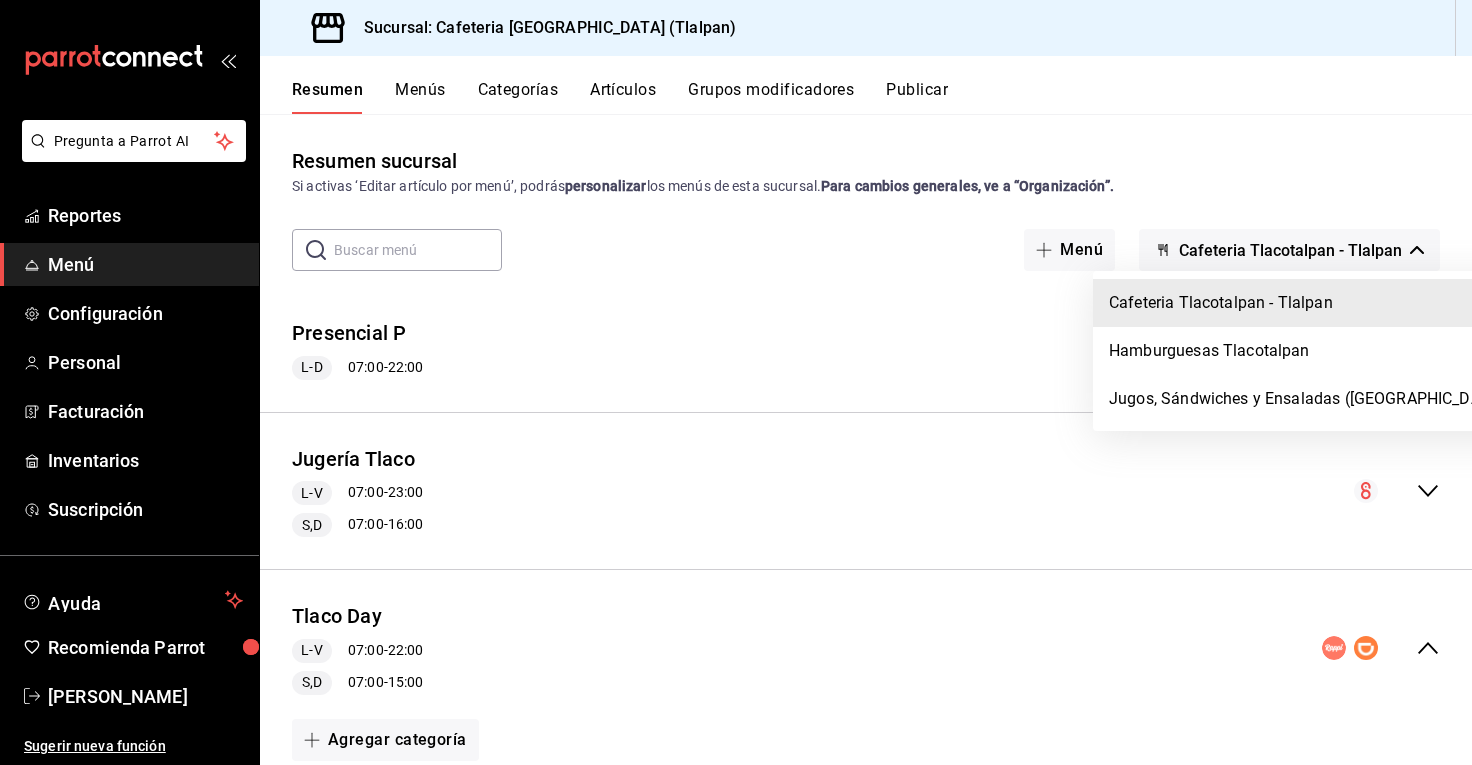 click at bounding box center (736, 382) 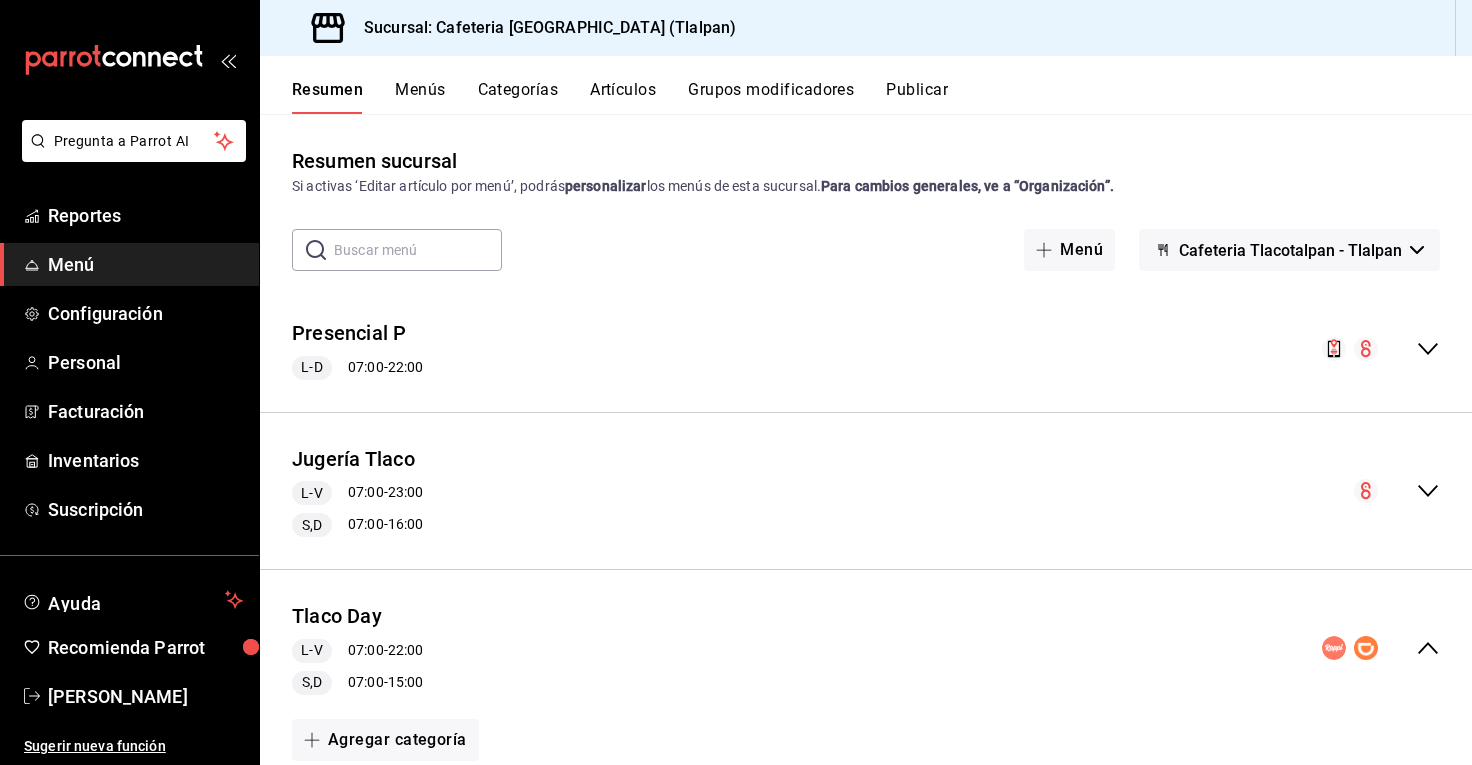 click on "Publicar" at bounding box center (917, 97) 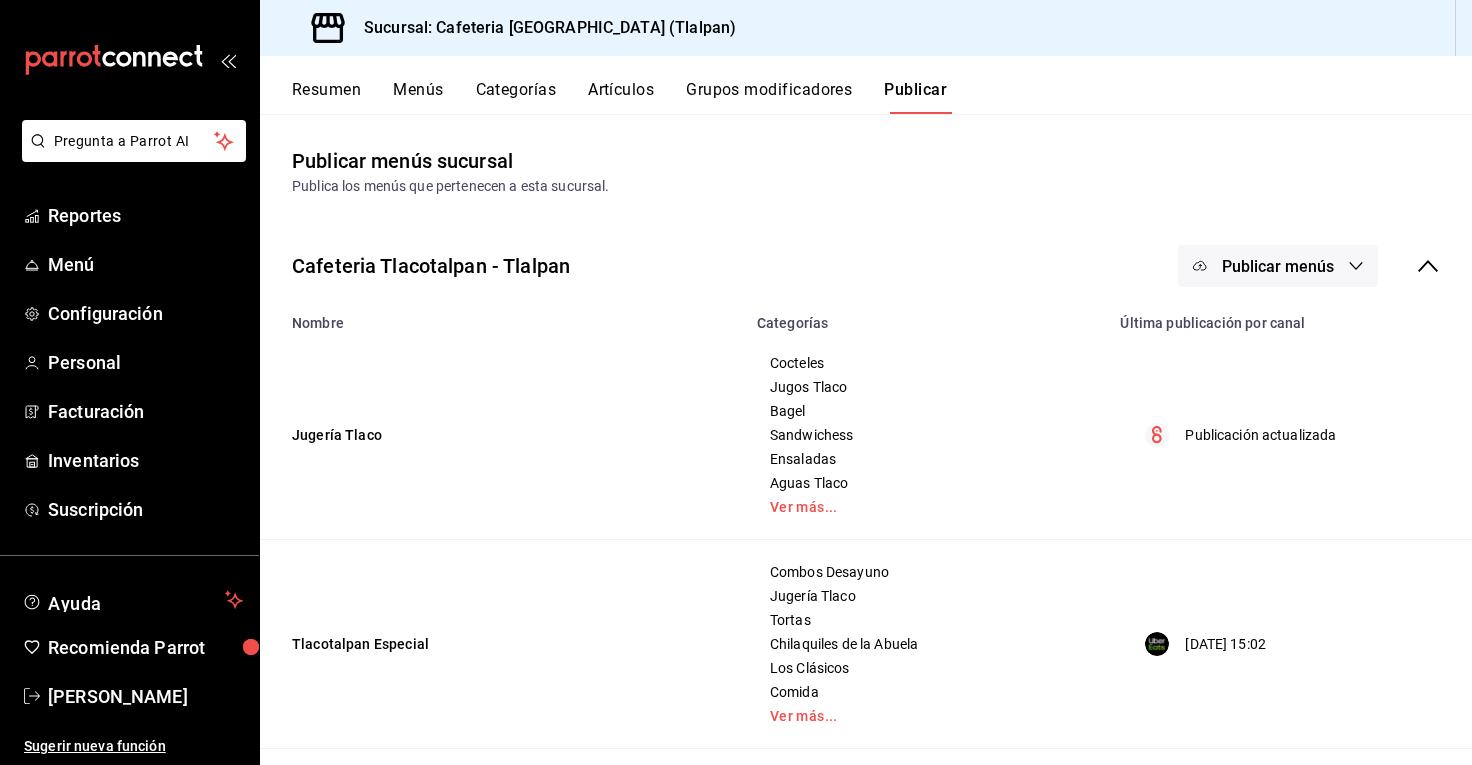 click on "Publicar menús" at bounding box center (1278, 266) 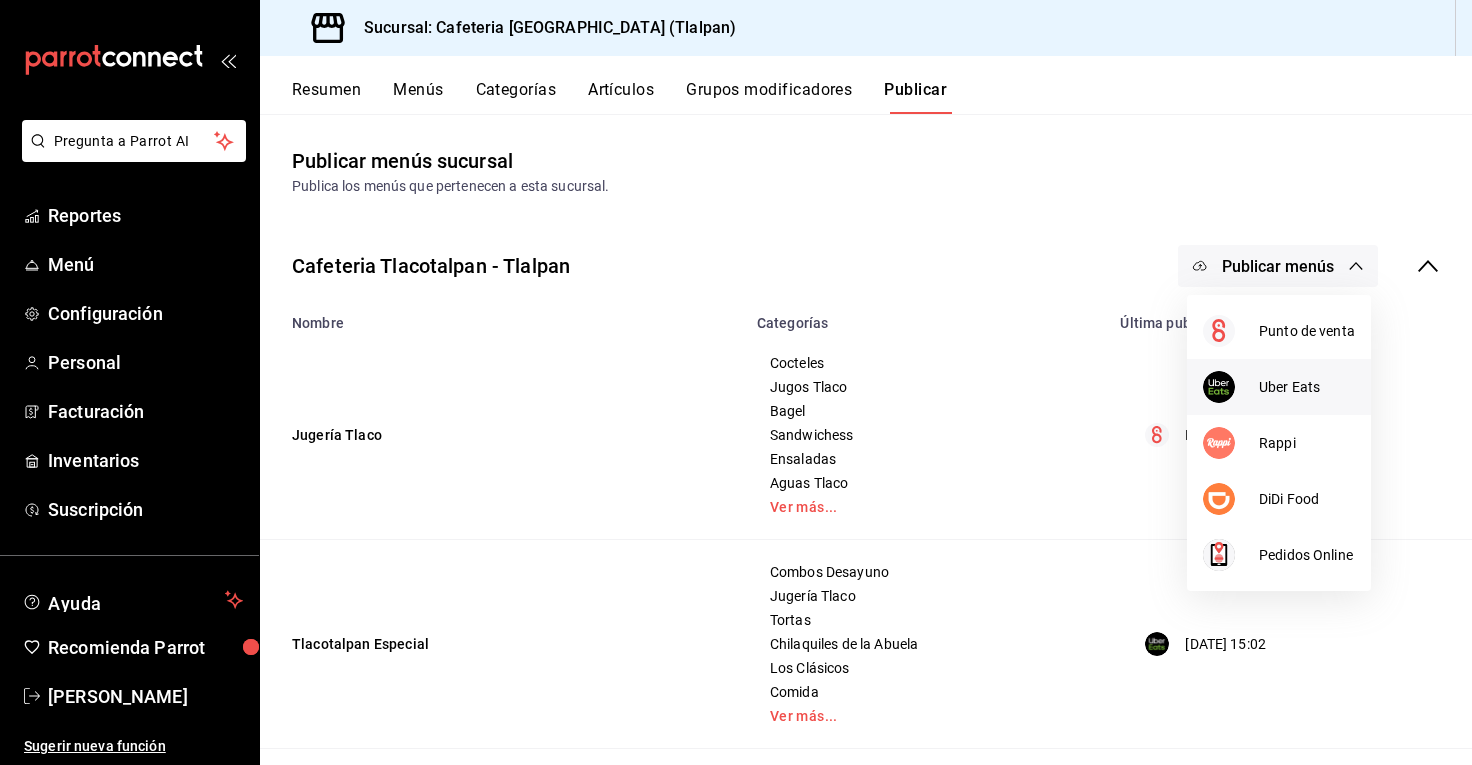 click at bounding box center (1219, 387) 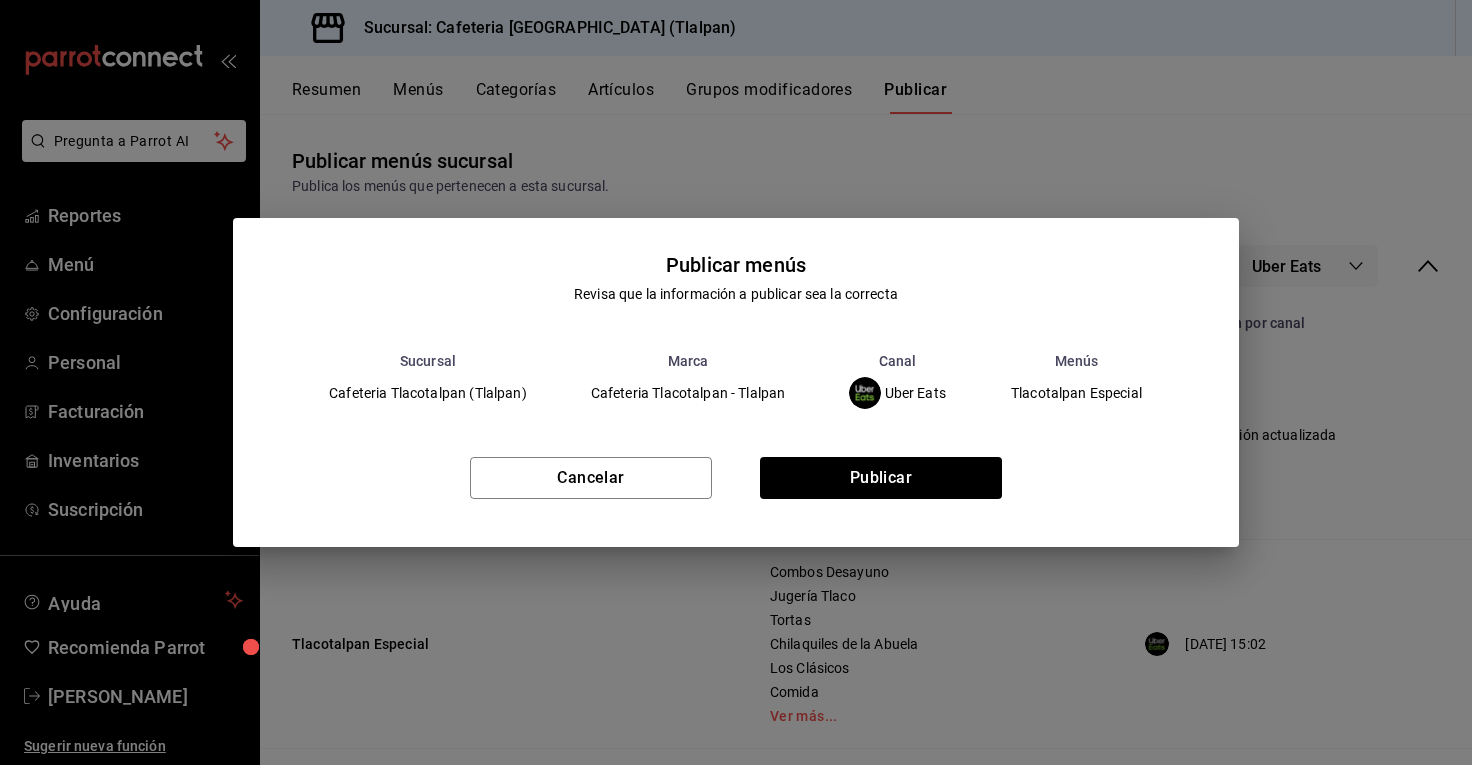 click on "Cancelar Publicar" at bounding box center [736, 486] 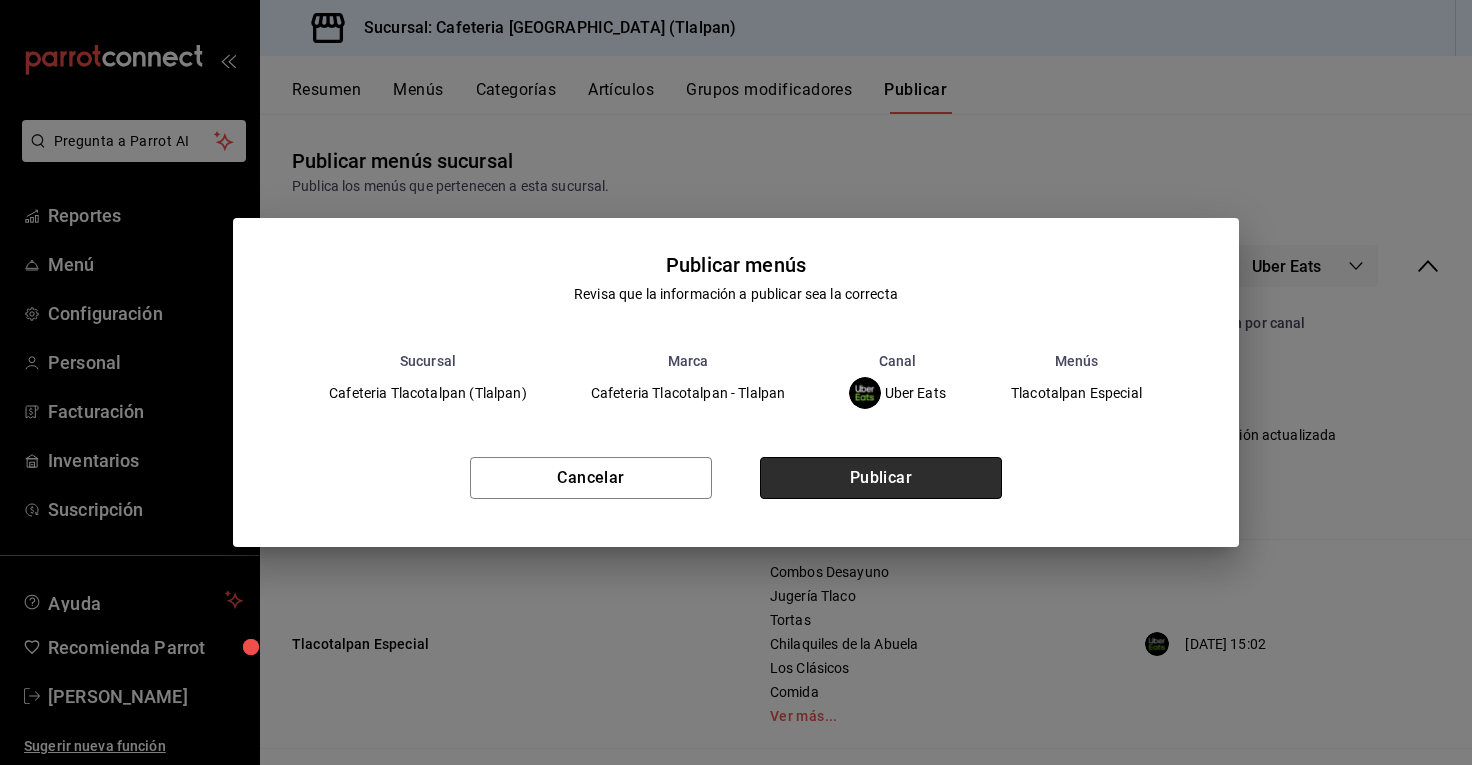 click on "Publicar" at bounding box center (881, 478) 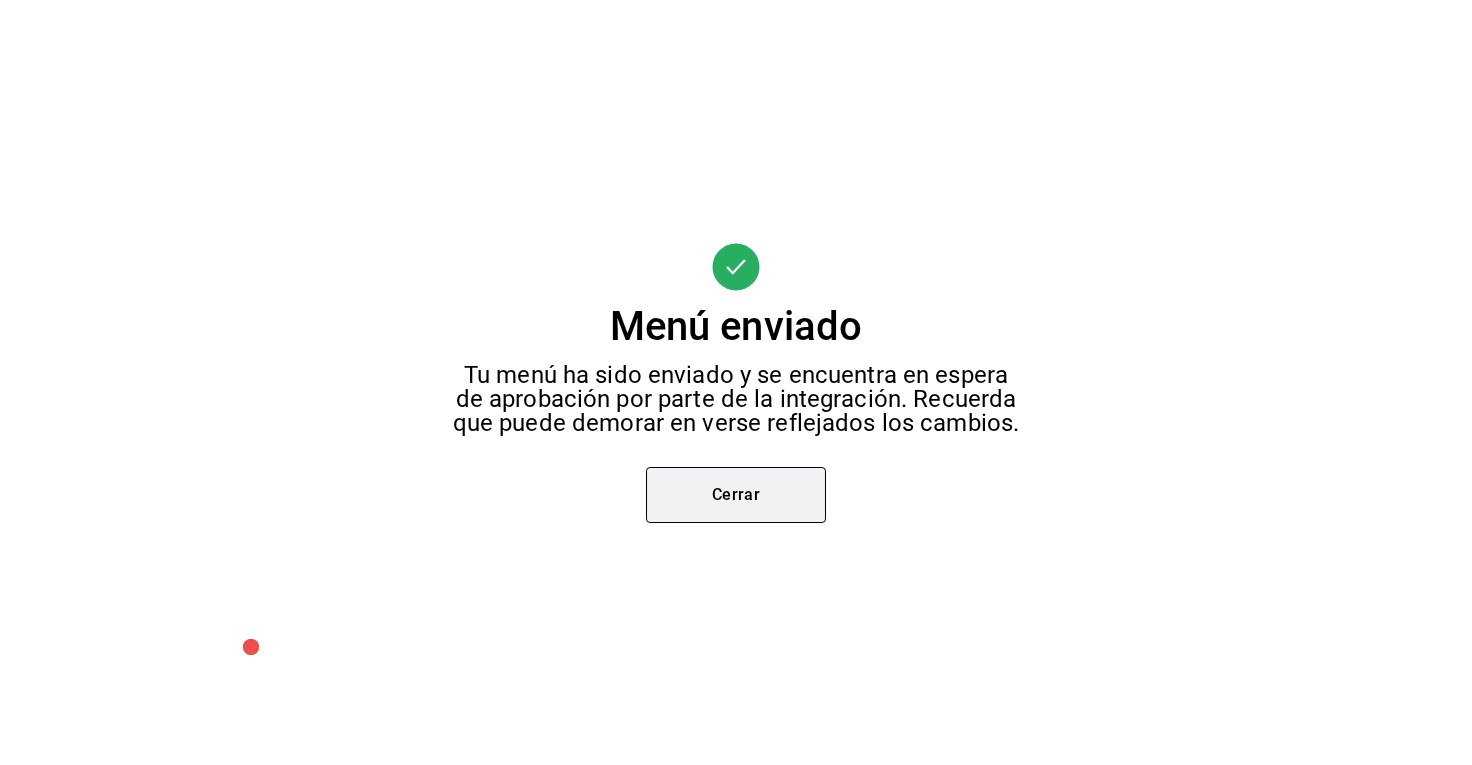 click on "Cerrar" at bounding box center [736, 495] 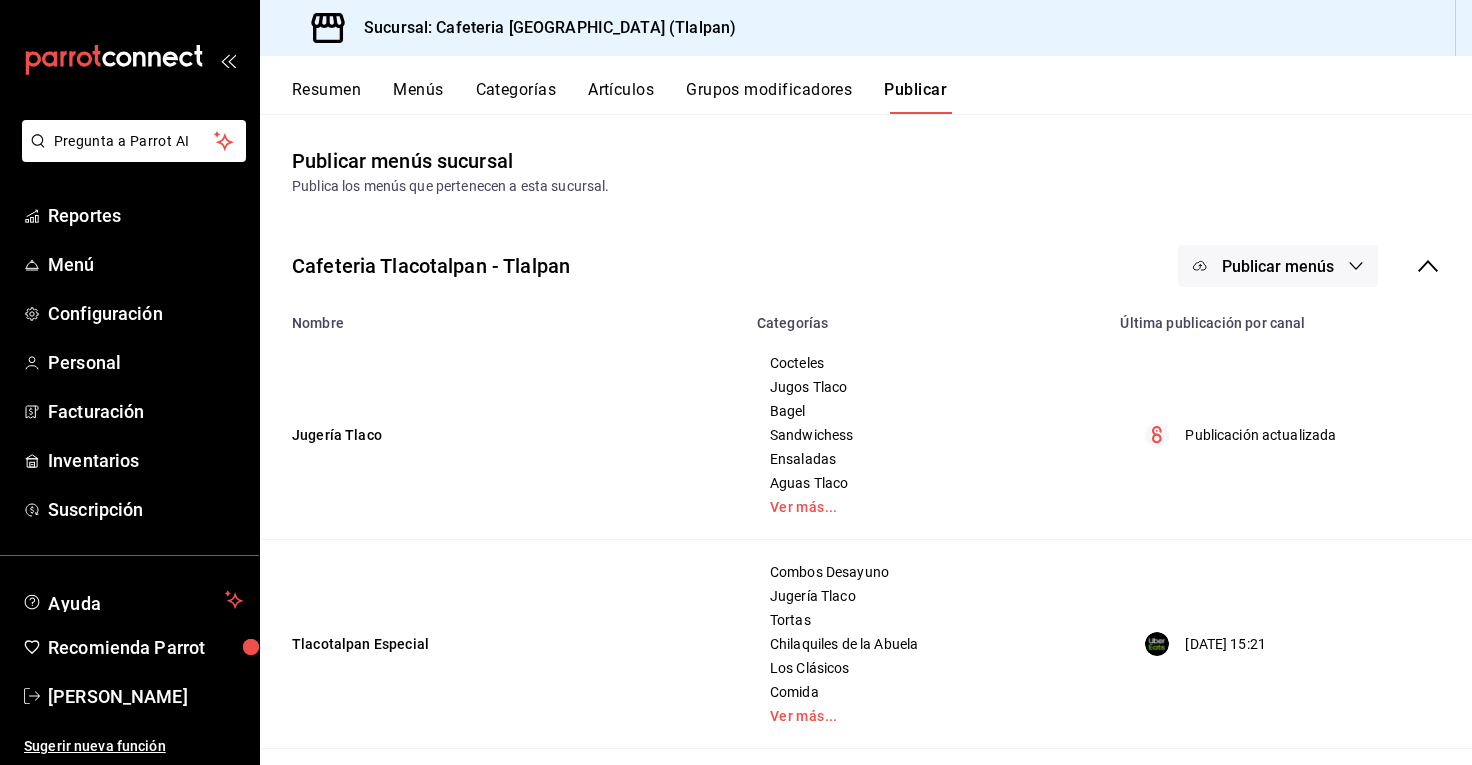 click on "Publicar menús" at bounding box center [1278, 266] 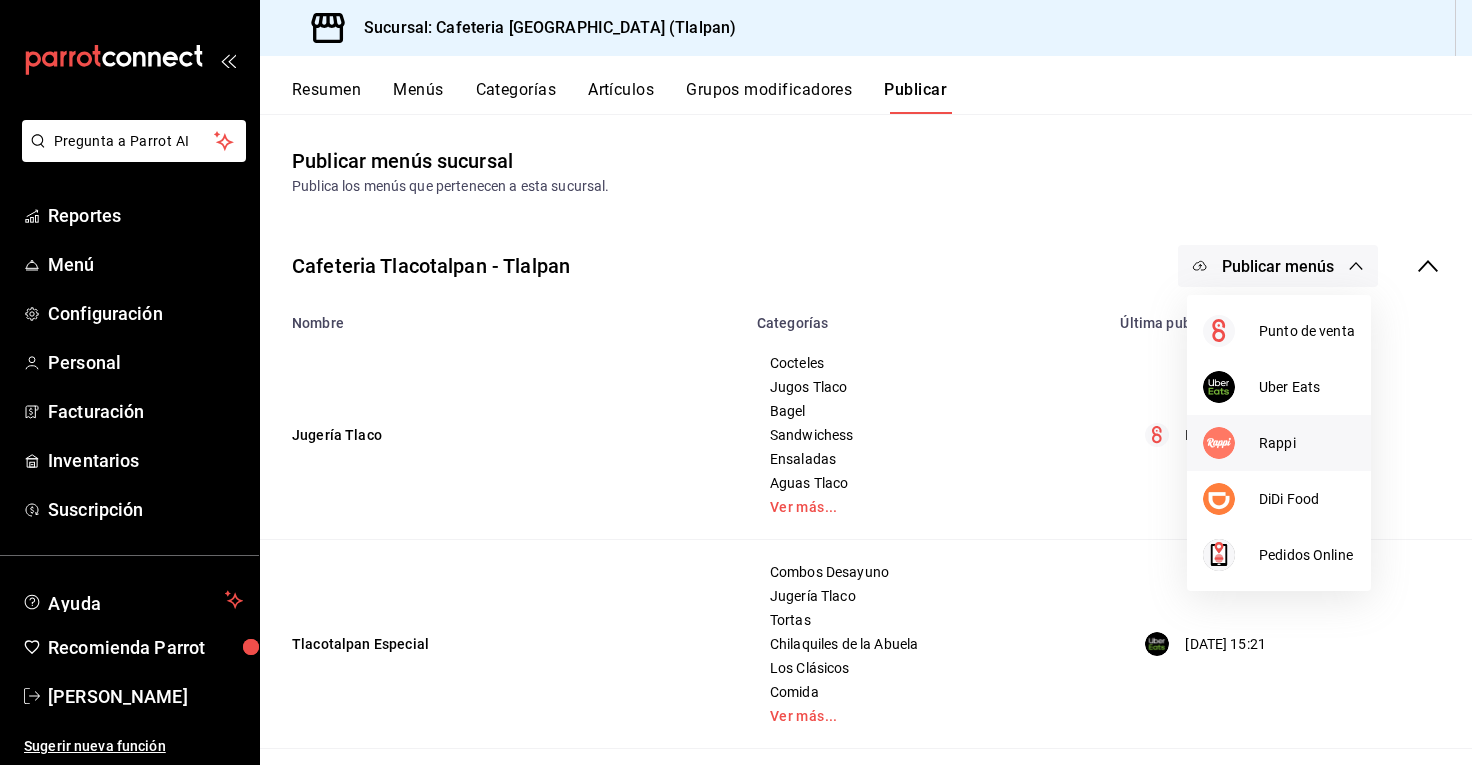 click at bounding box center [1219, 443] 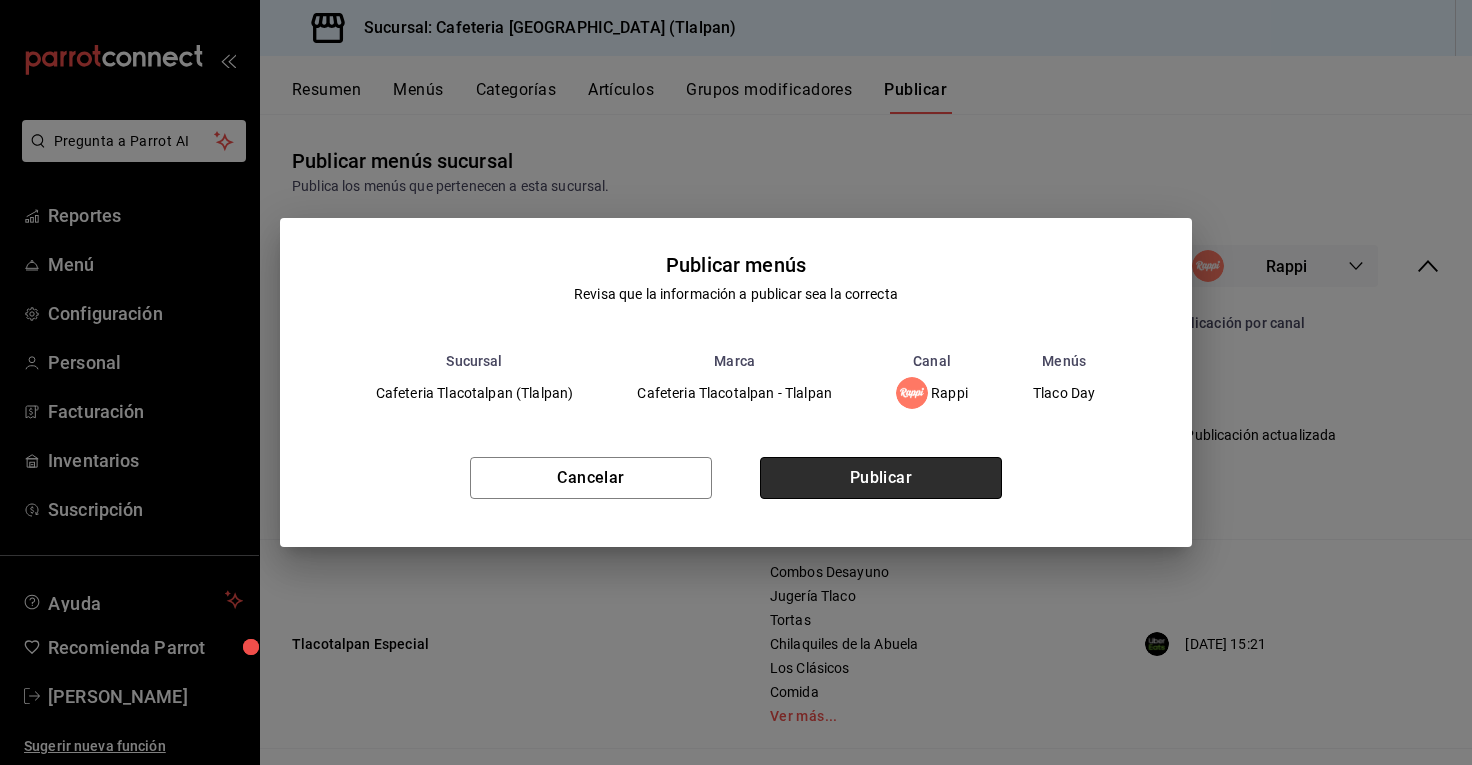 click on "Publicar" at bounding box center (881, 478) 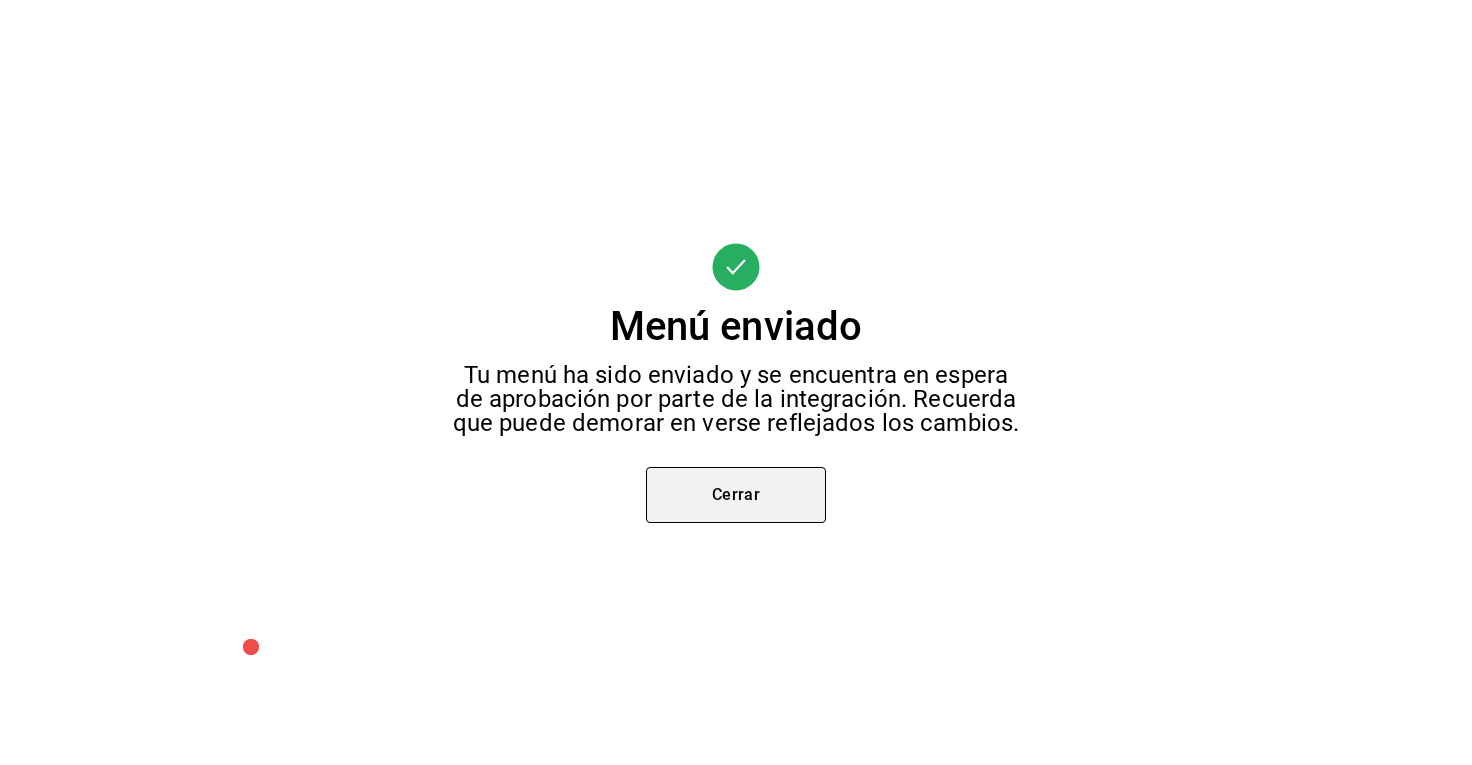click on "Cerrar" at bounding box center (736, 495) 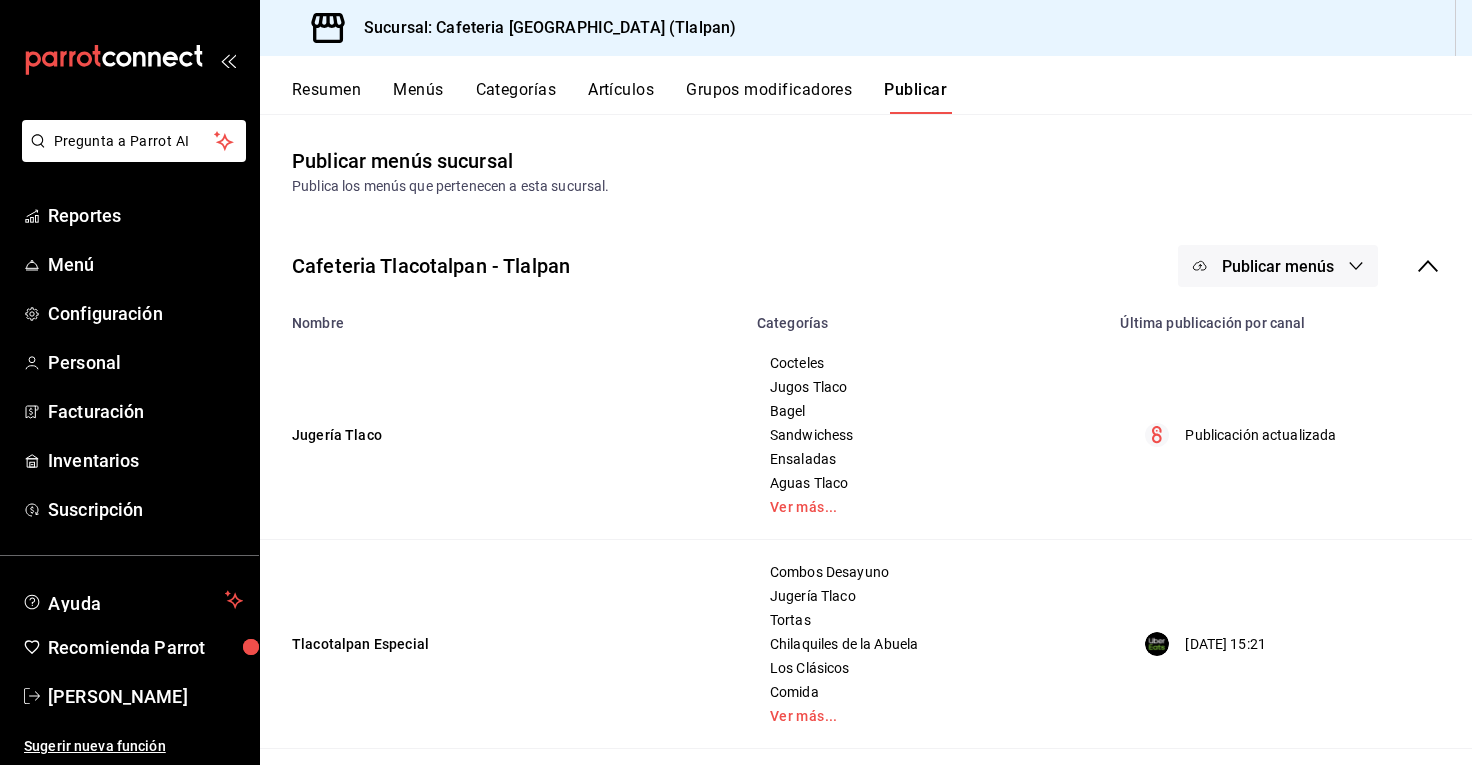 click on "Publicar menús" at bounding box center [1278, 266] 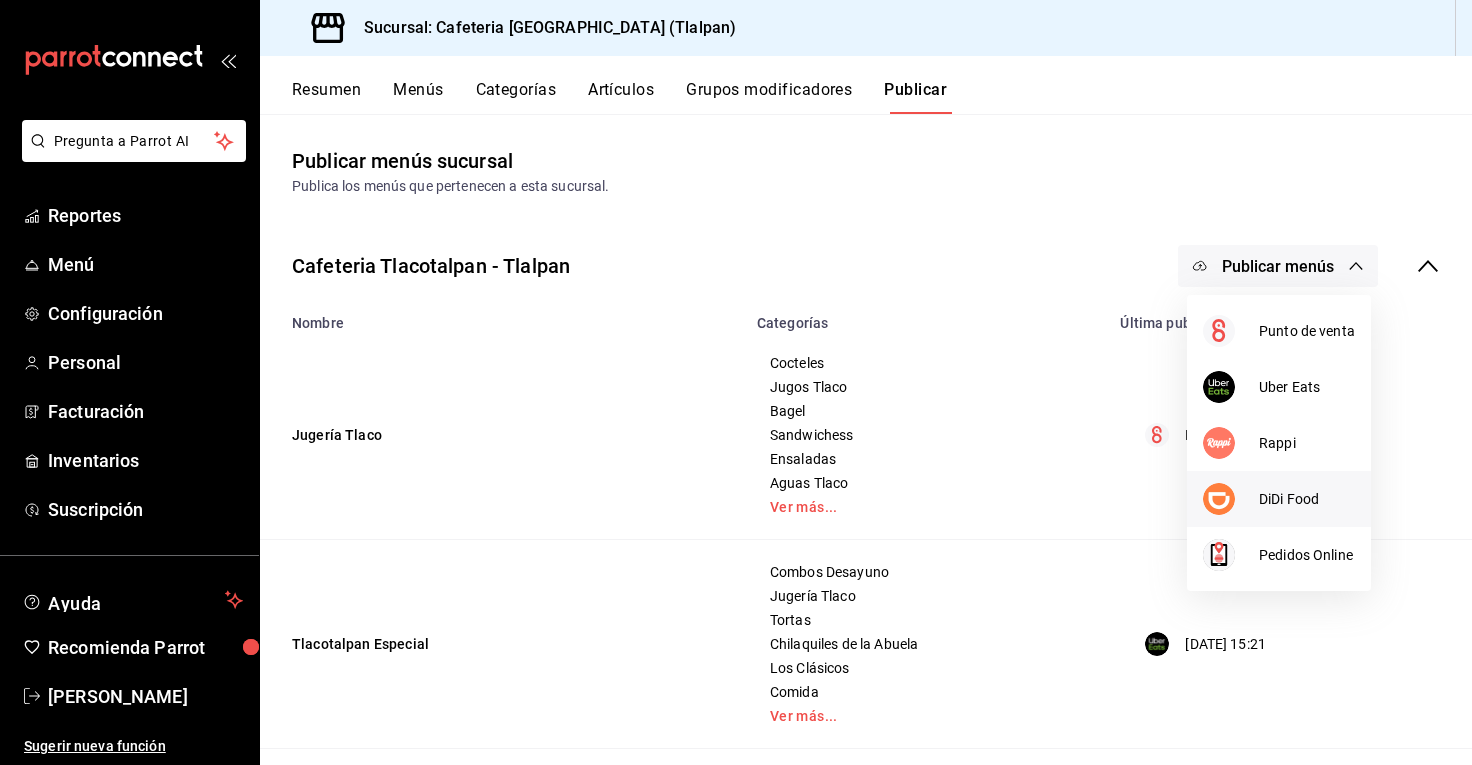 click on "DiDi Food" at bounding box center (1279, 499) 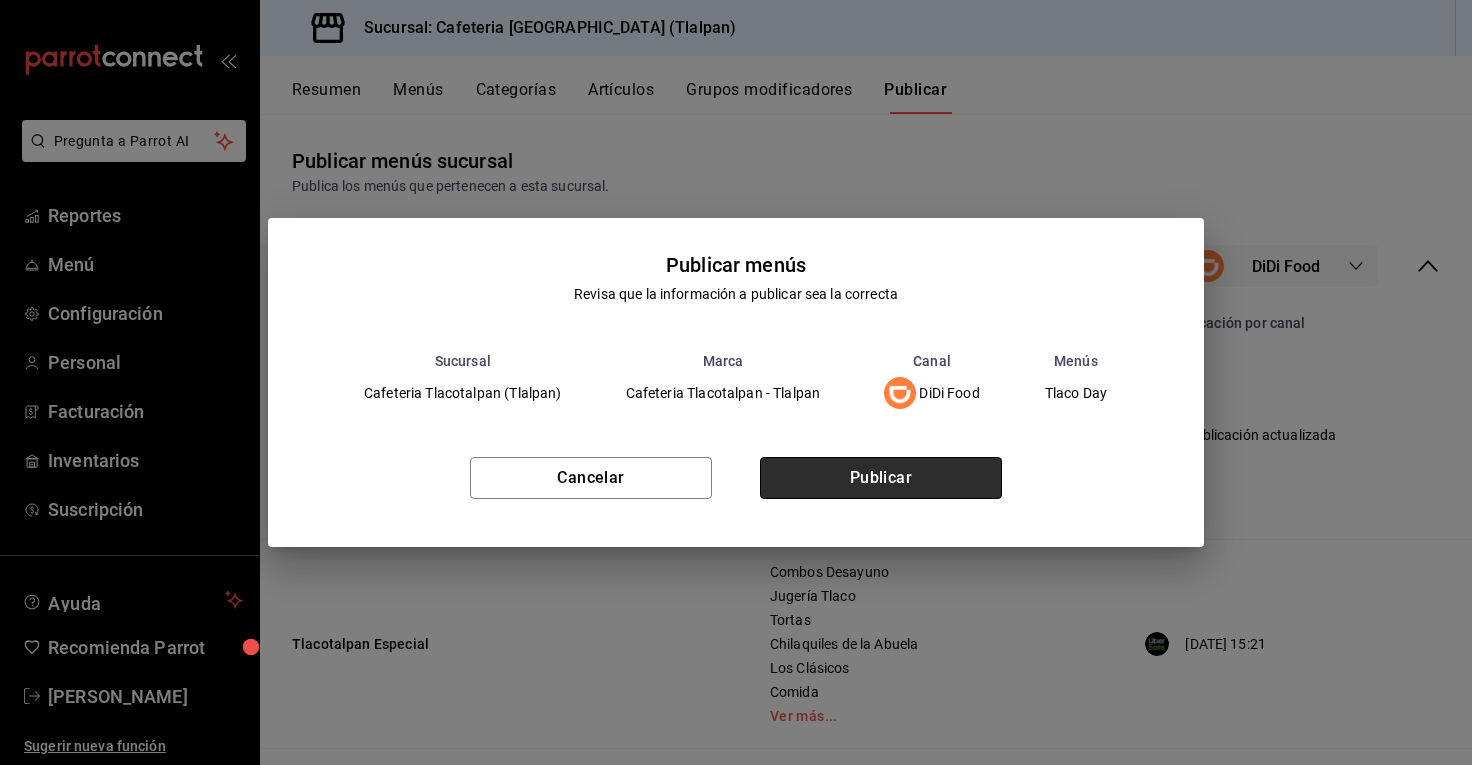 click on "Publicar" at bounding box center (881, 478) 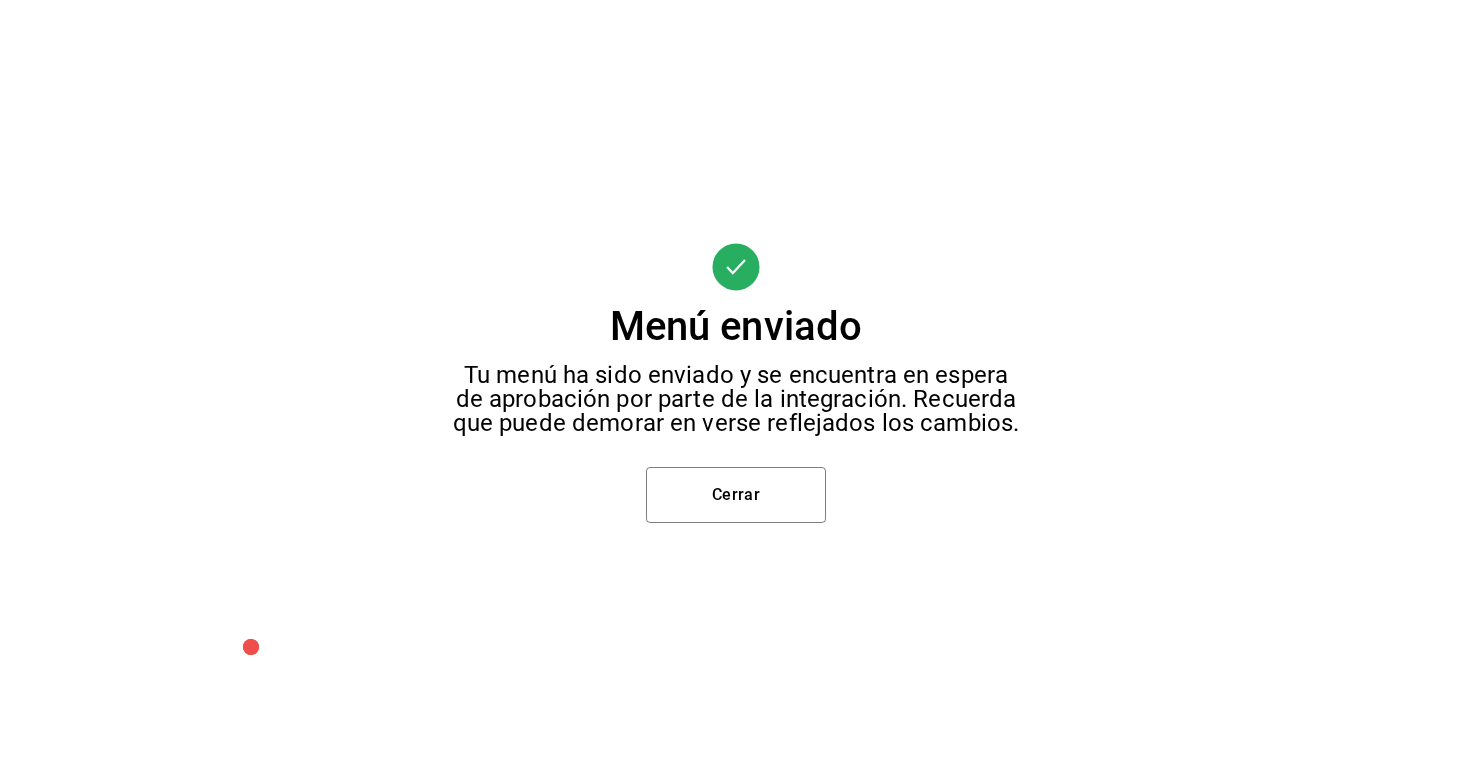 click on "Menú enviado Tu menú ha sido enviado y se encuentra en espera de aprobación por parte de la integración. Recuerda que puede demorar en verse reflejados los cambios. Cerrar" at bounding box center (736, 382) 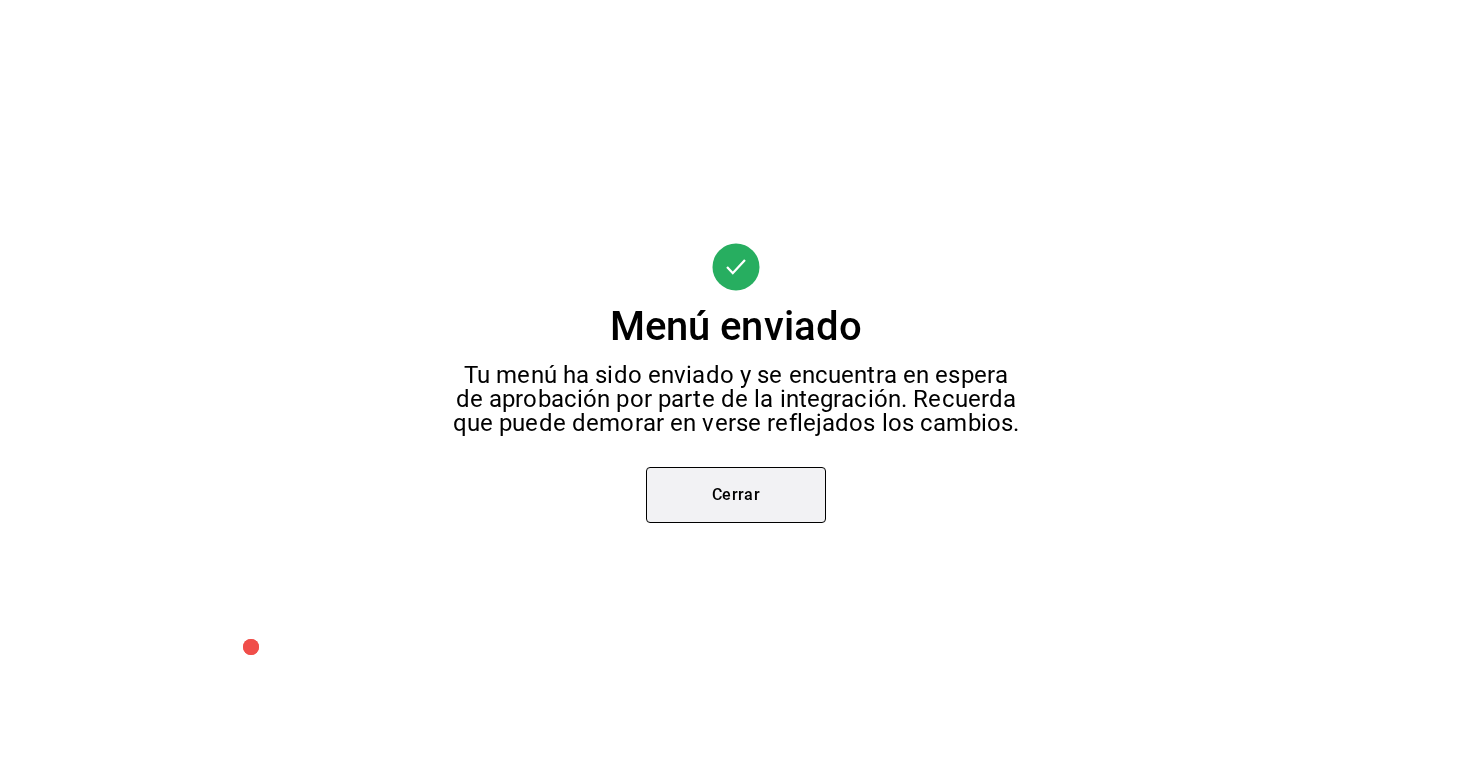 click on "Cerrar" at bounding box center (736, 495) 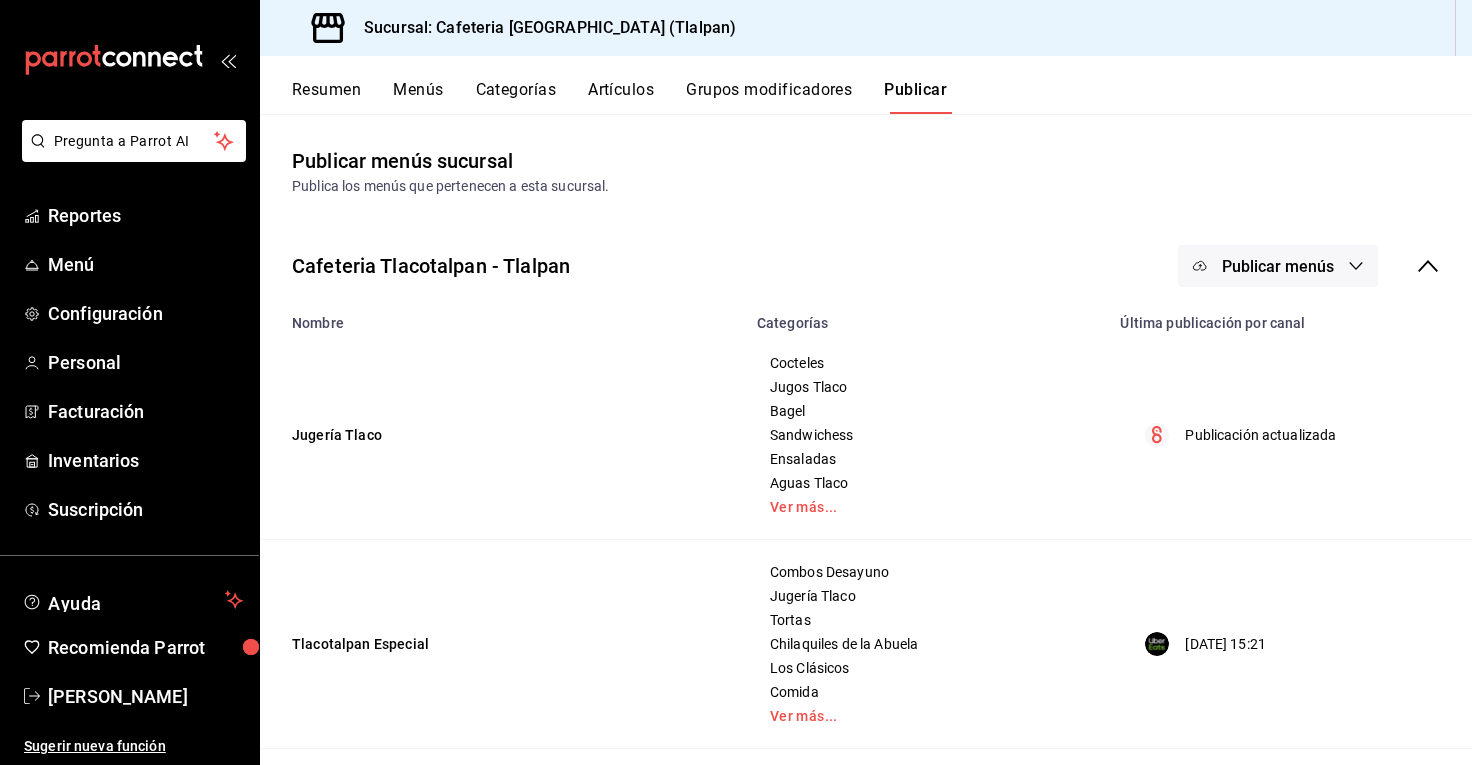 click on "Menús" at bounding box center [418, 97] 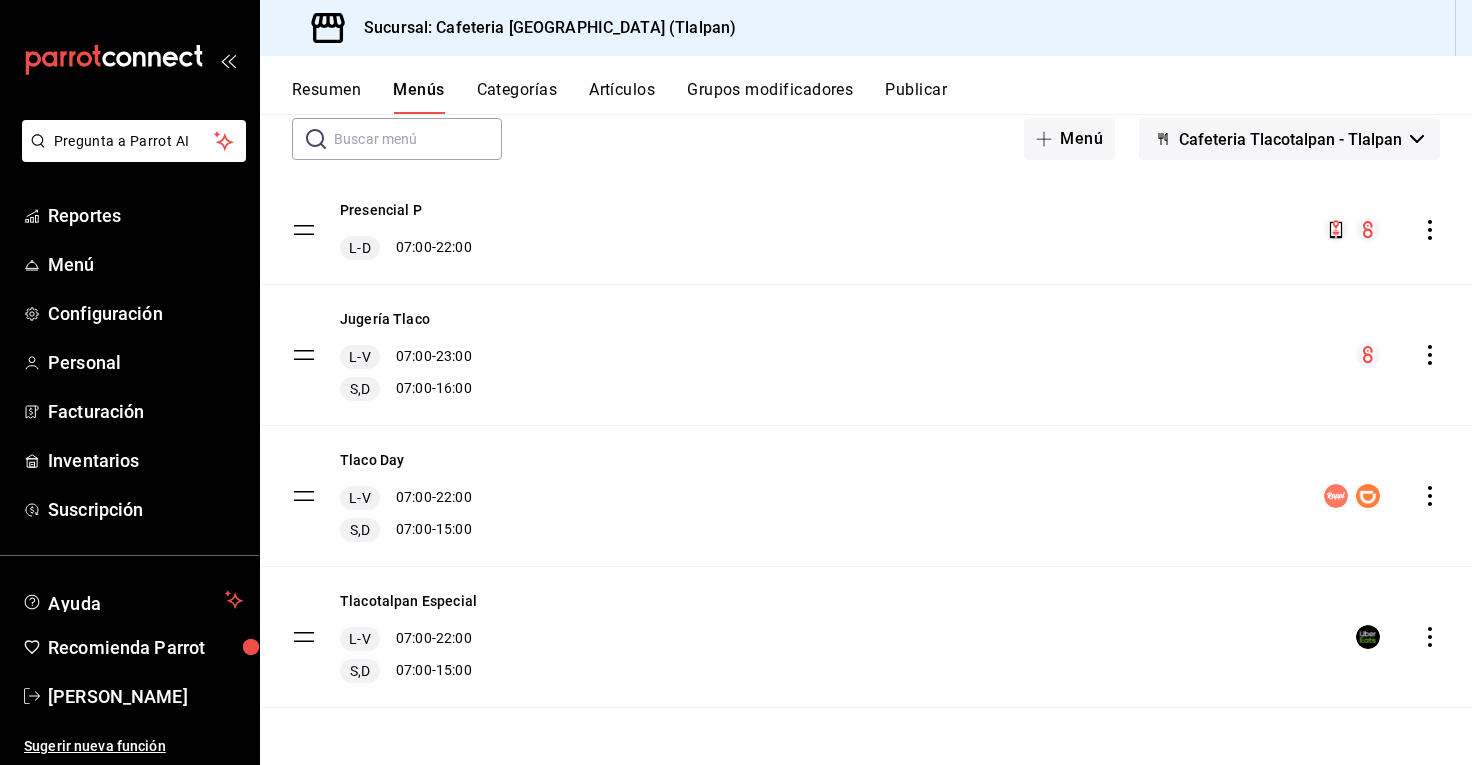 scroll, scrollTop: 111, scrollLeft: 0, axis: vertical 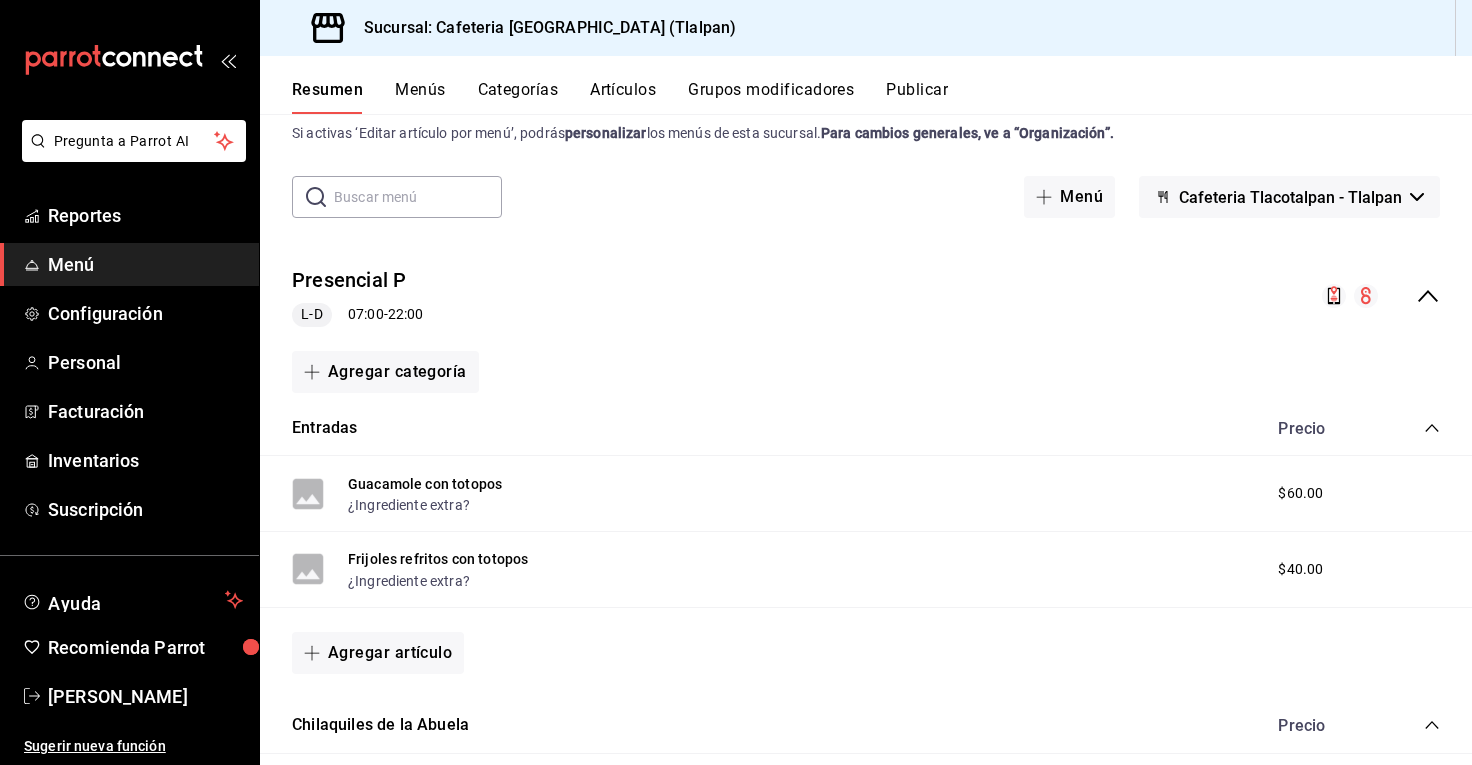 click 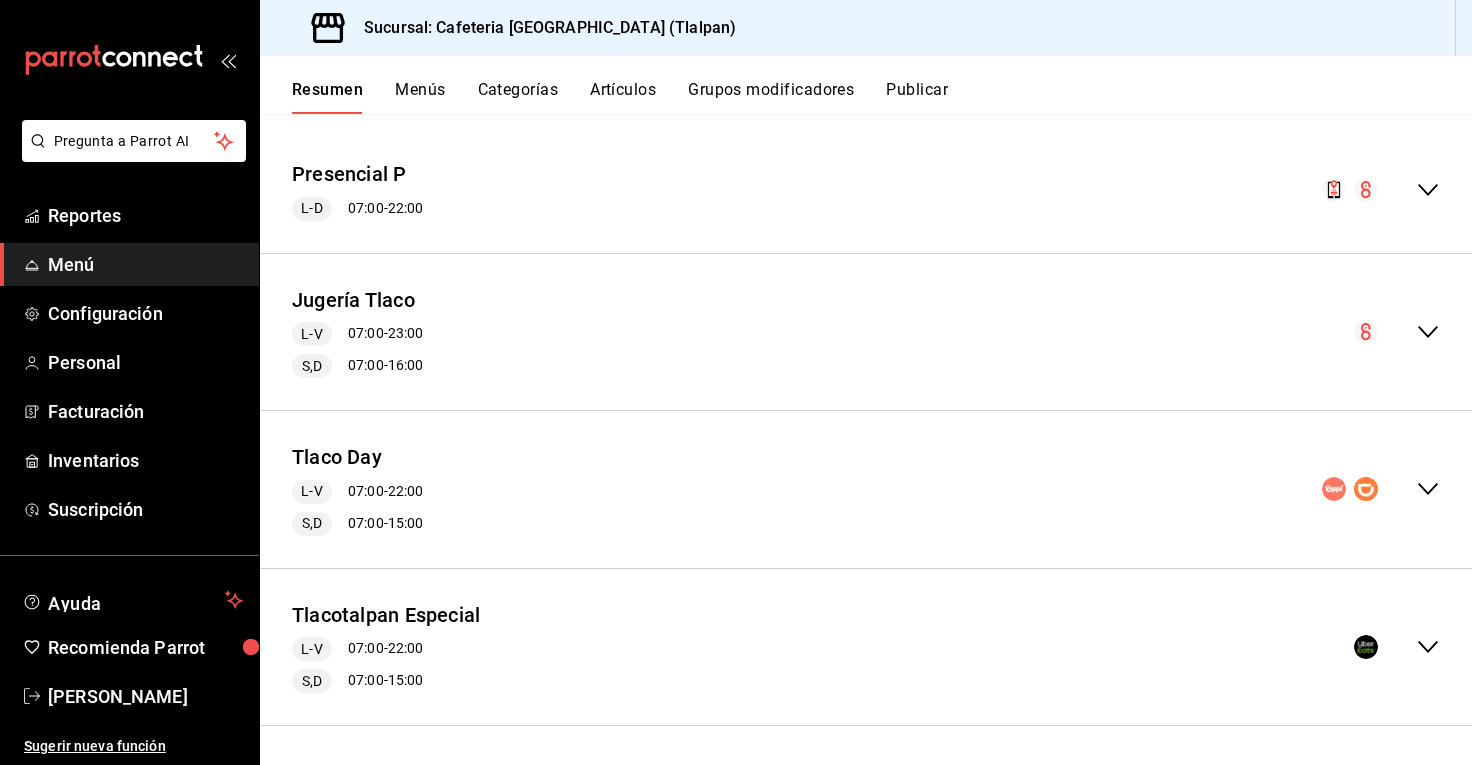 click 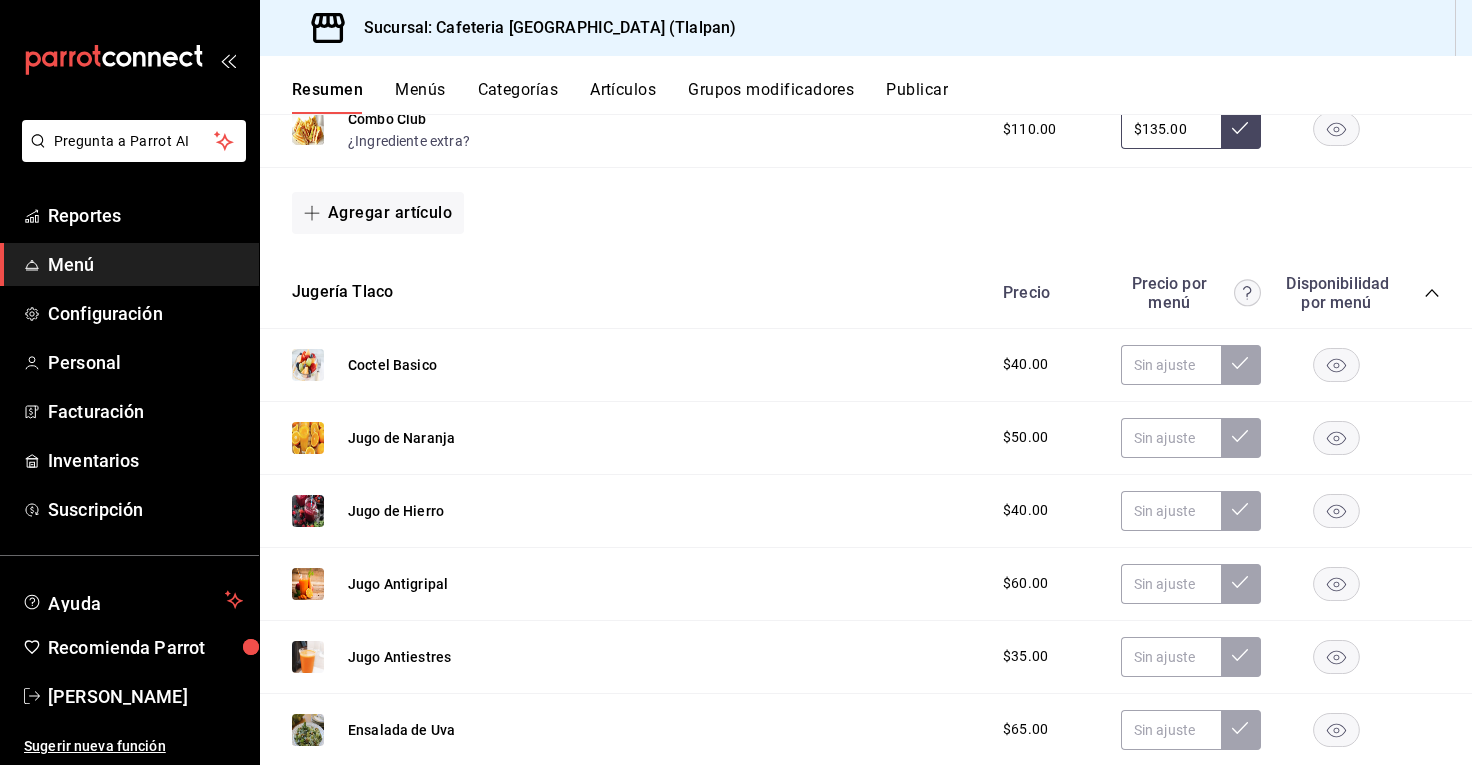 scroll, scrollTop: 1148, scrollLeft: 0, axis: vertical 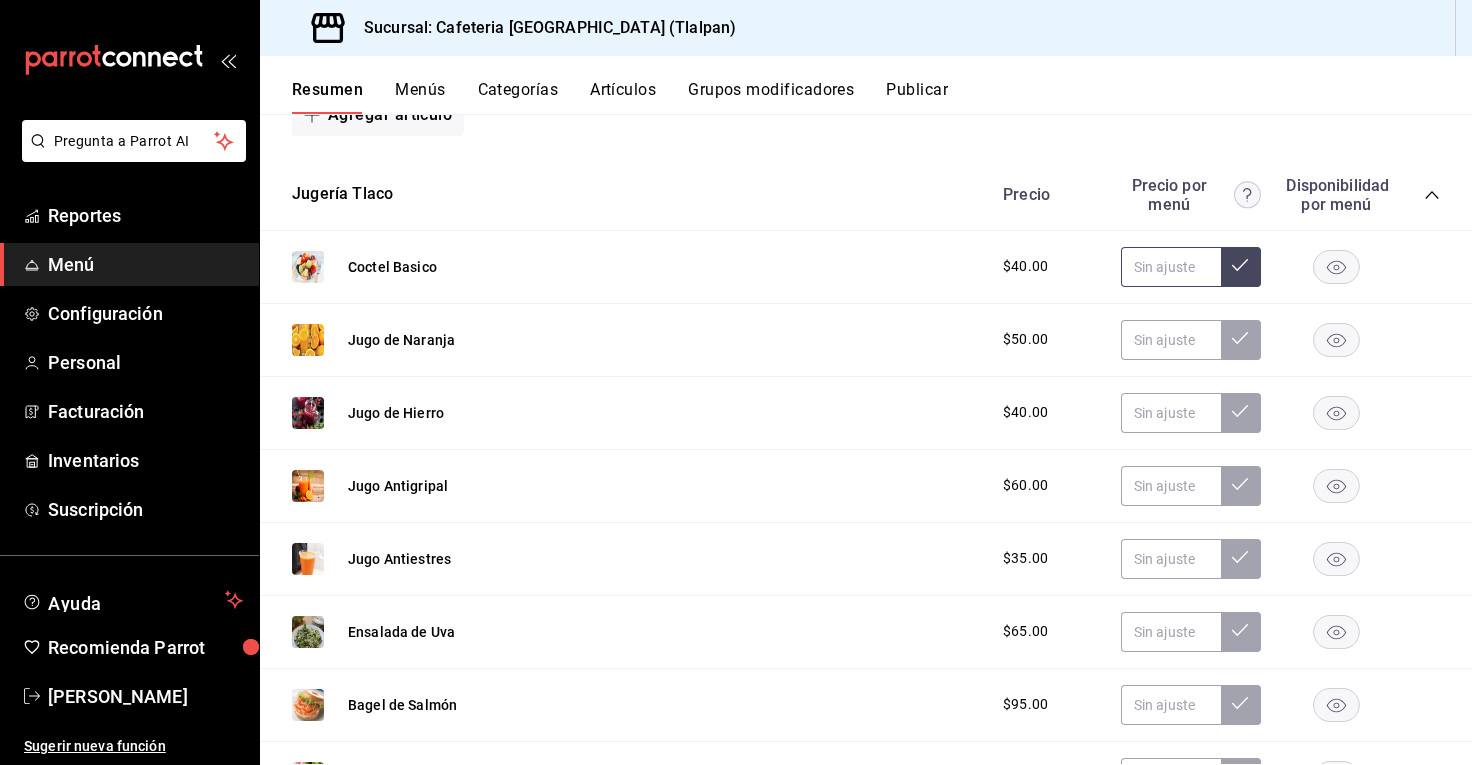 click at bounding box center [1171, 267] 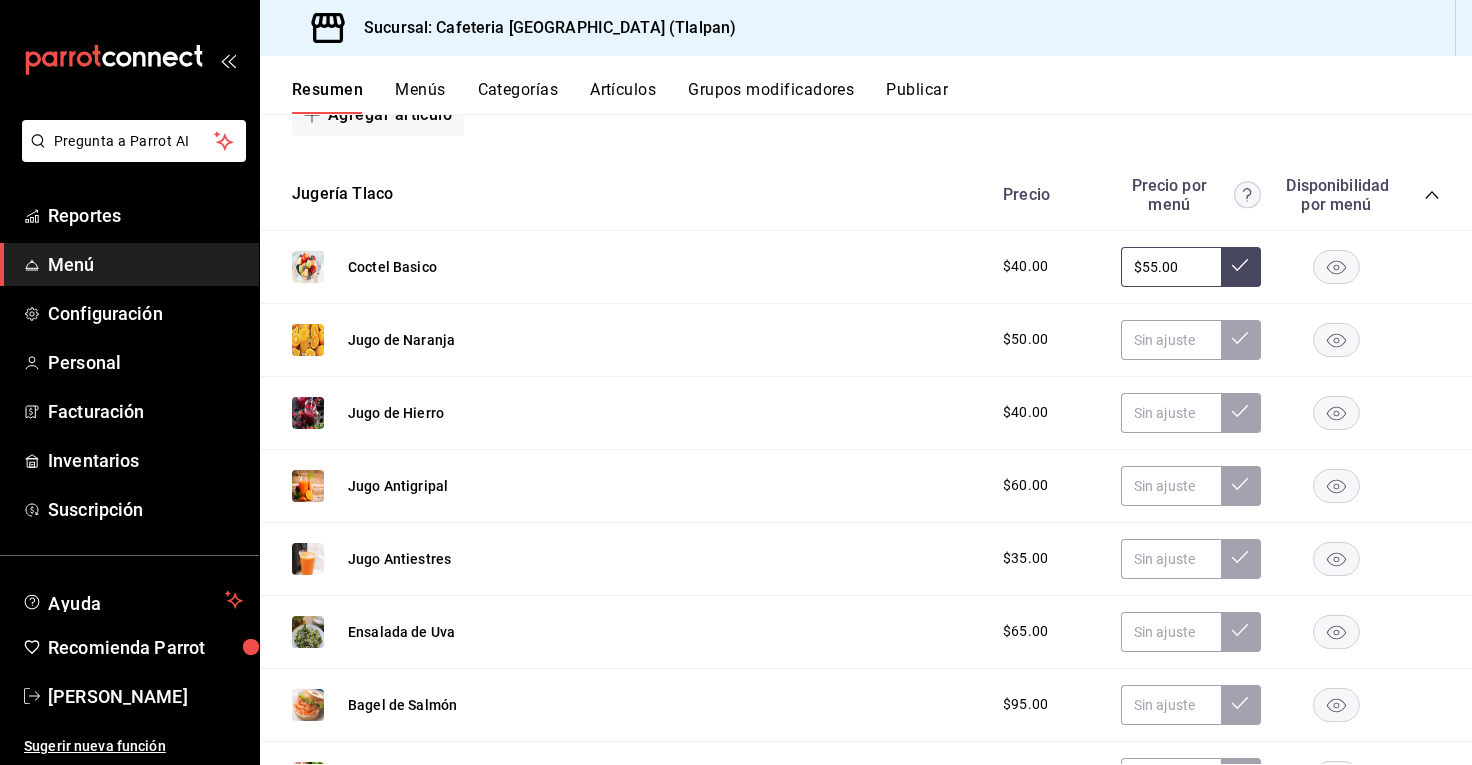 type on "$55.00" 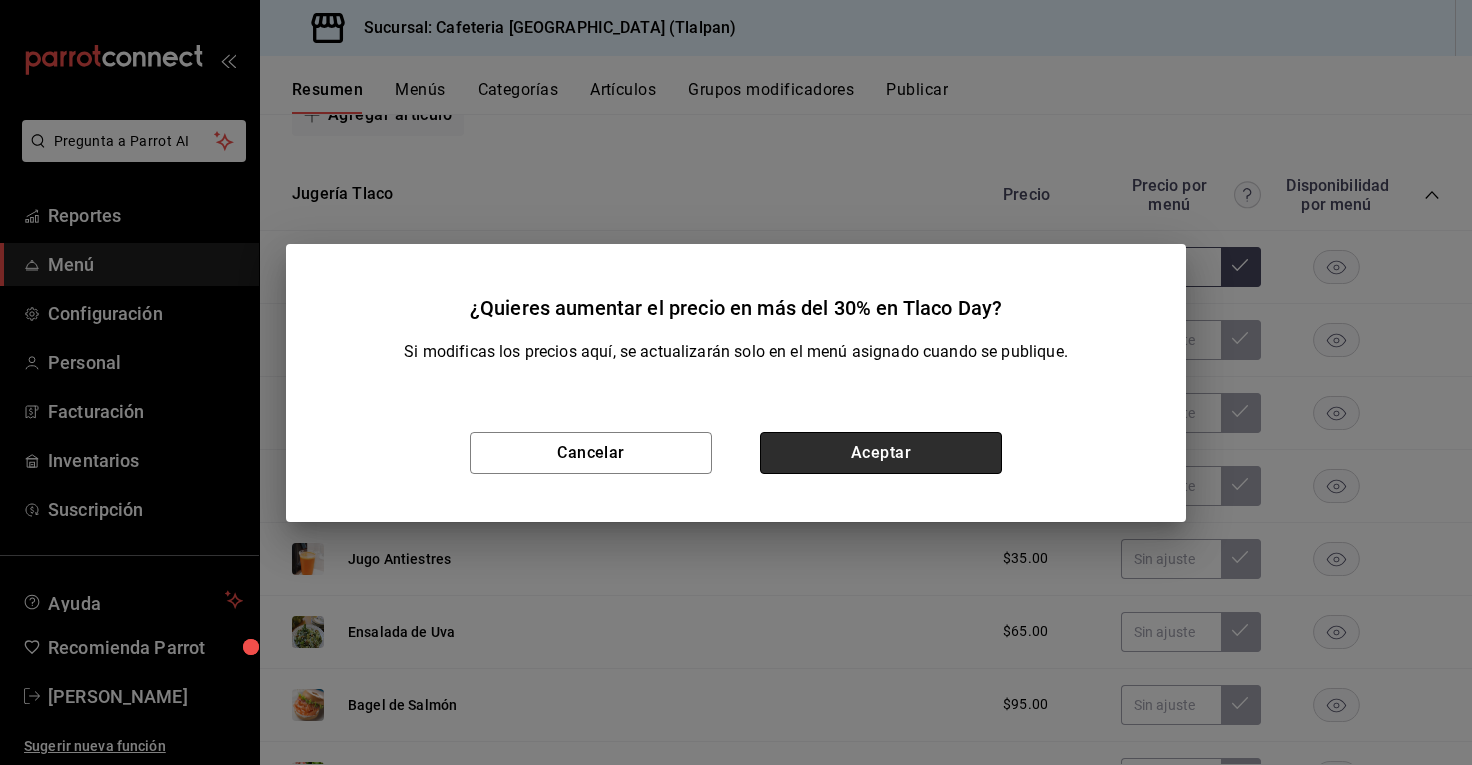 click on "Aceptar" at bounding box center (881, 453) 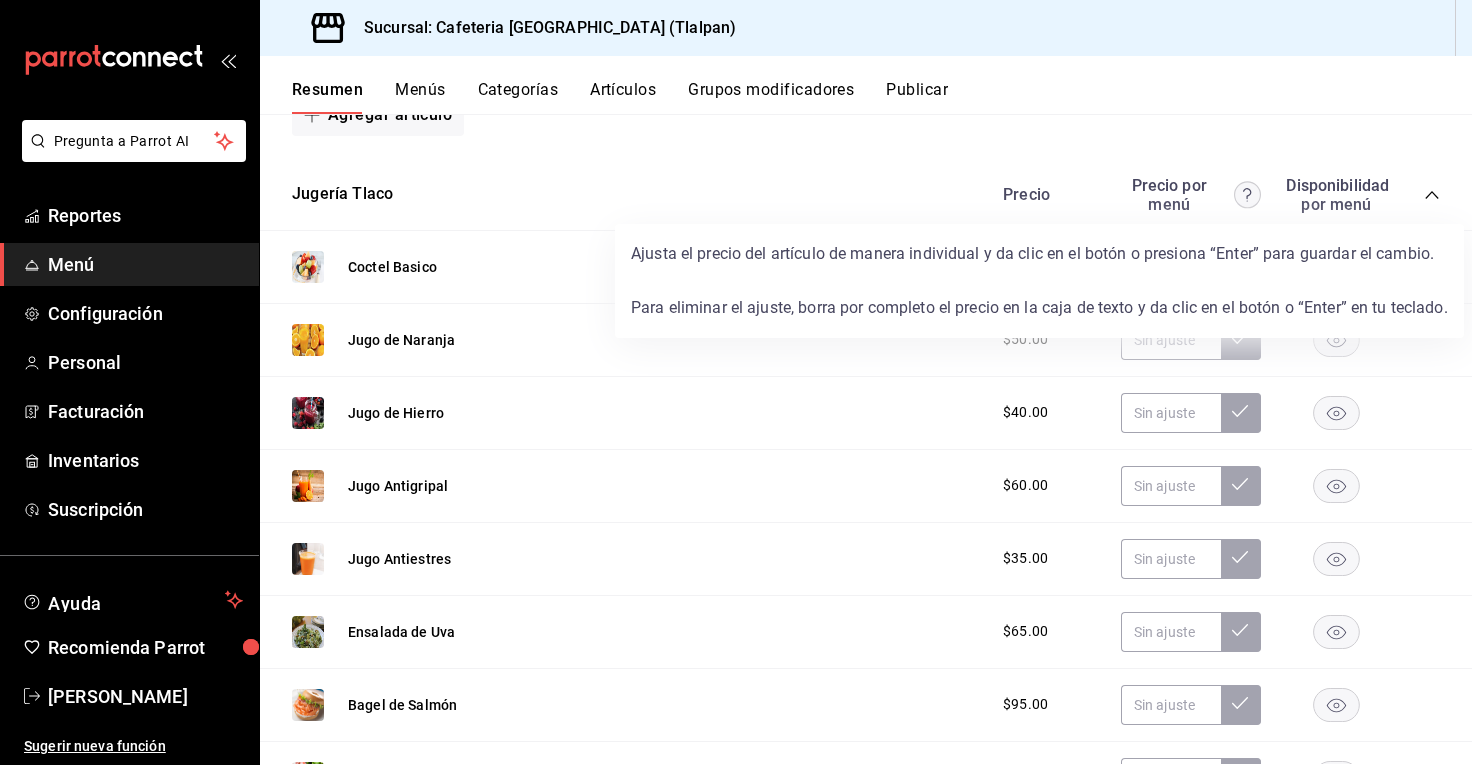 click 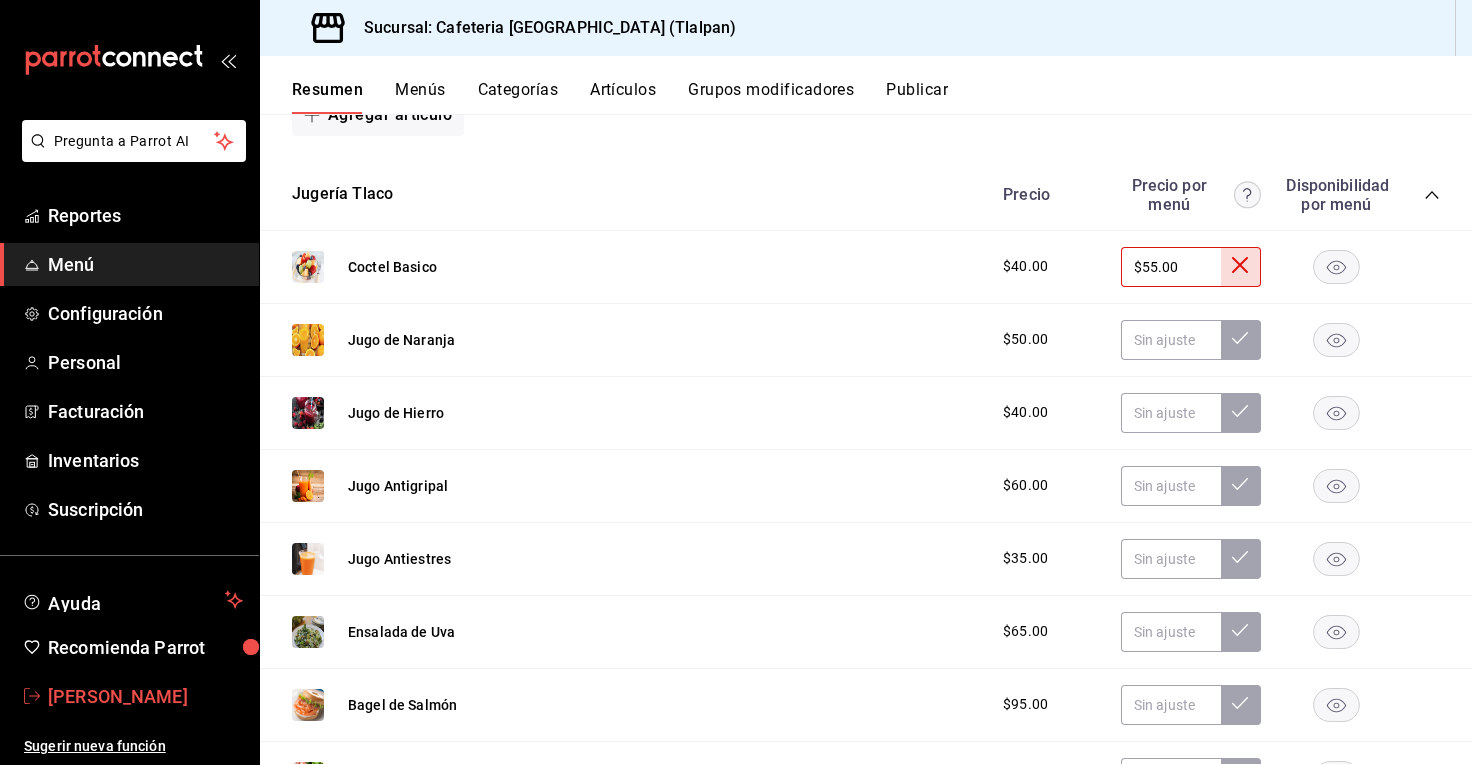 click on "Joseline Sanchez Lopez" at bounding box center [145, 696] 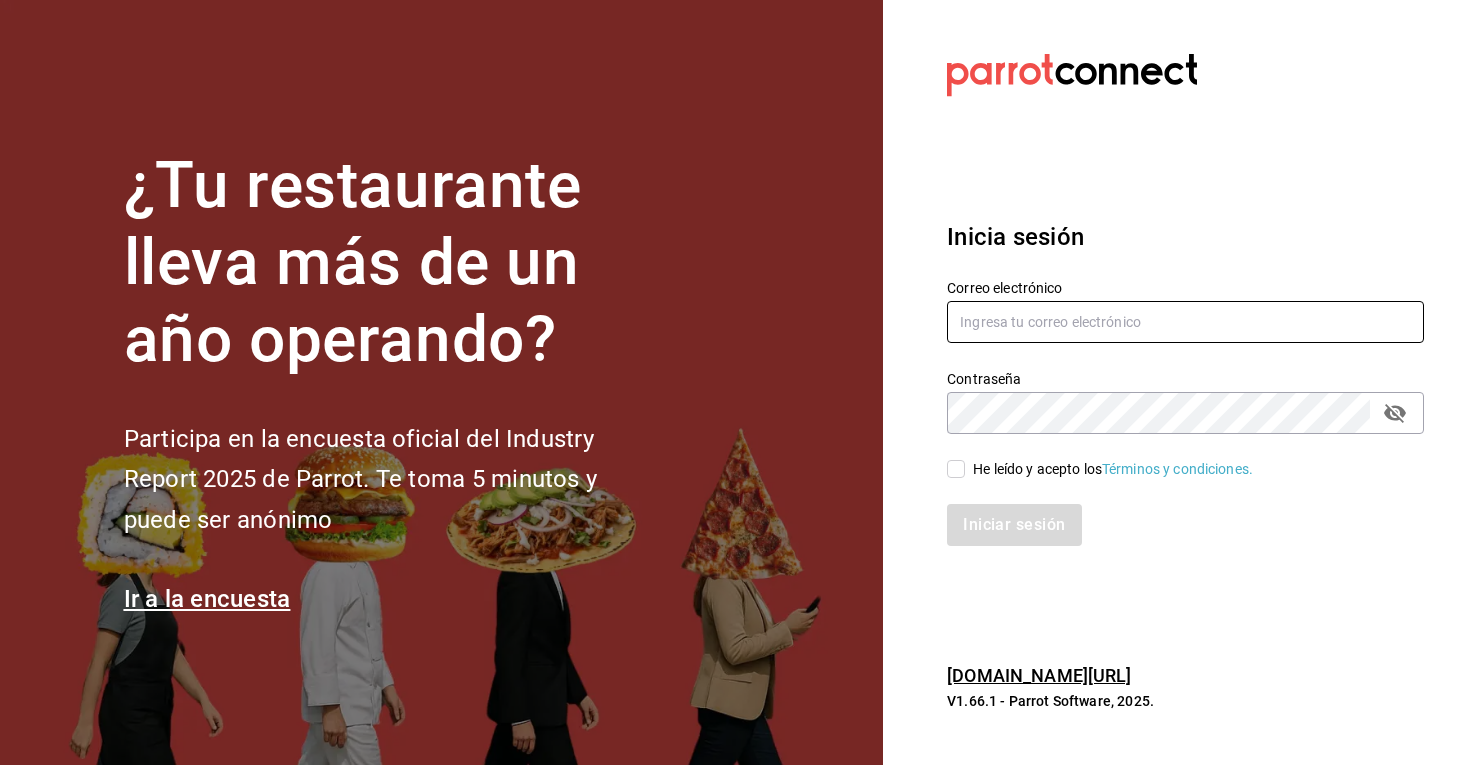type on "zedillorodolfo@gmail.com" 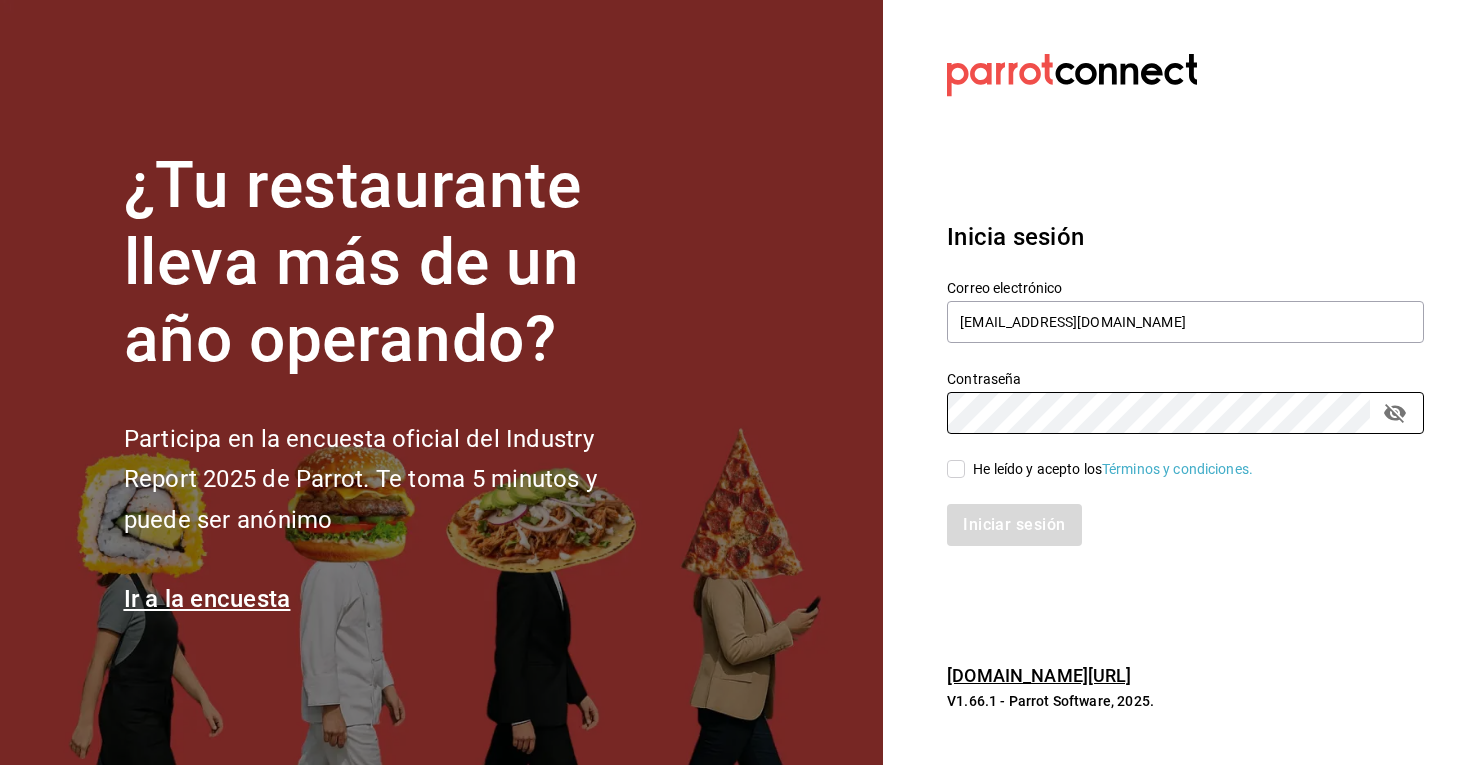 click on "He leído y acepto los  Términos y condiciones." at bounding box center (956, 469) 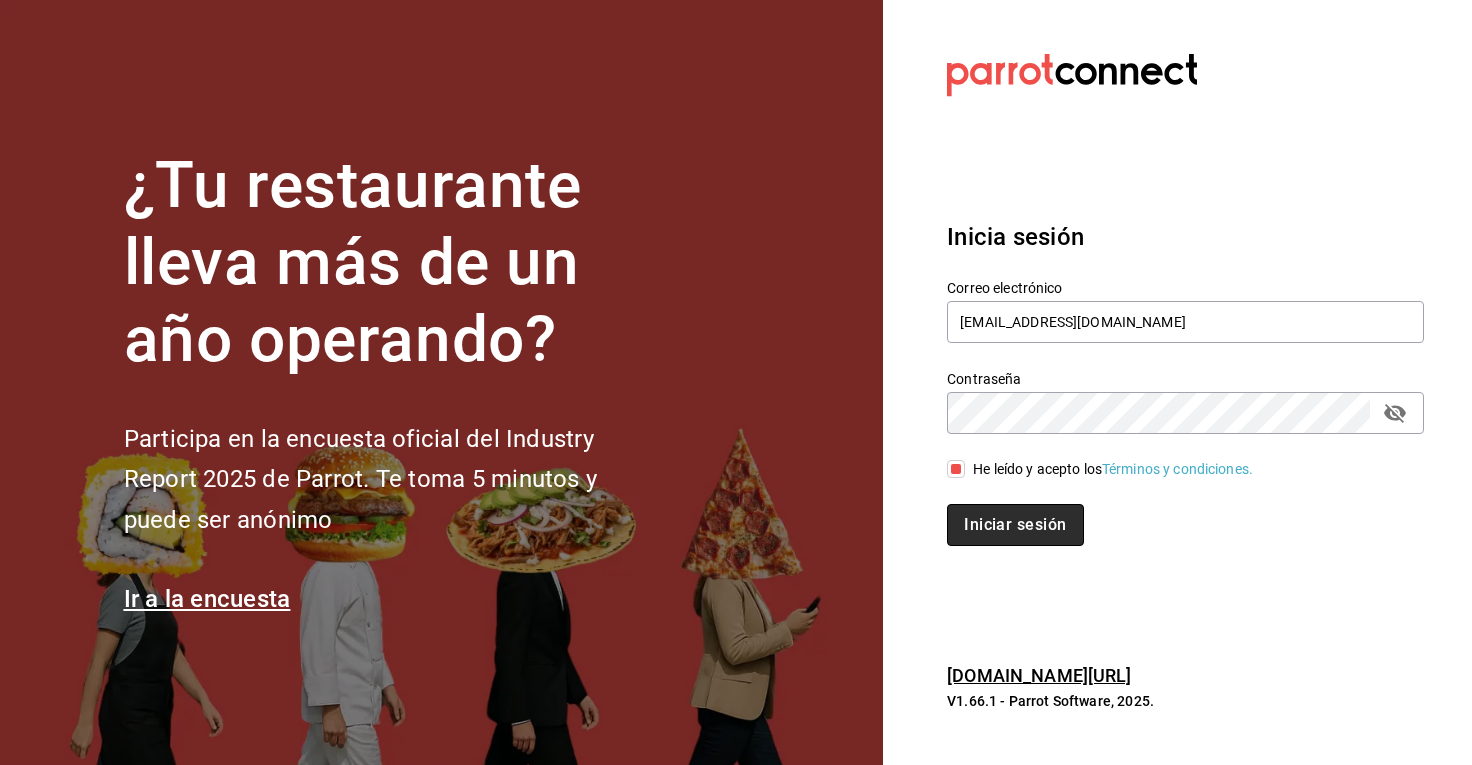 click on "Iniciar sesión" at bounding box center (1015, 525) 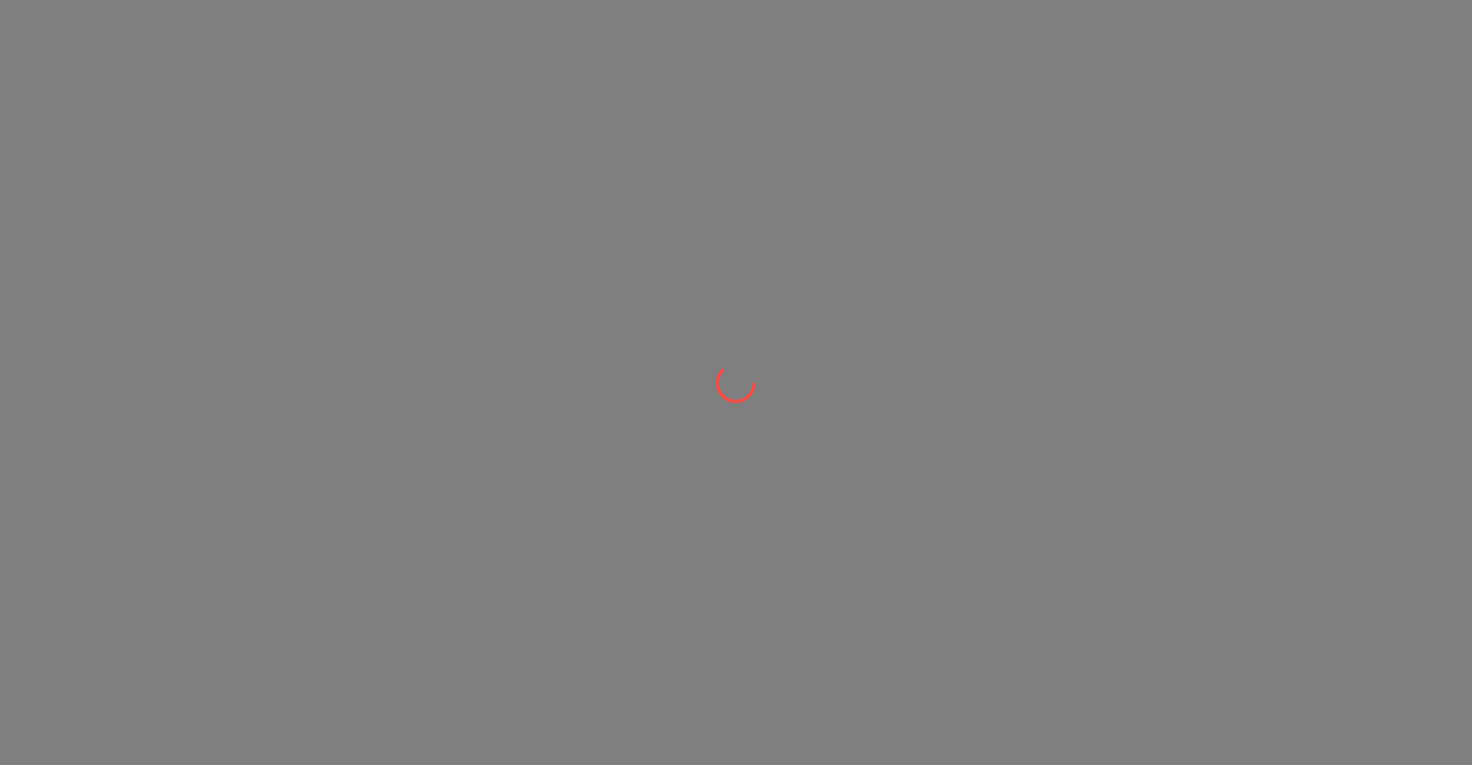 scroll, scrollTop: 0, scrollLeft: 0, axis: both 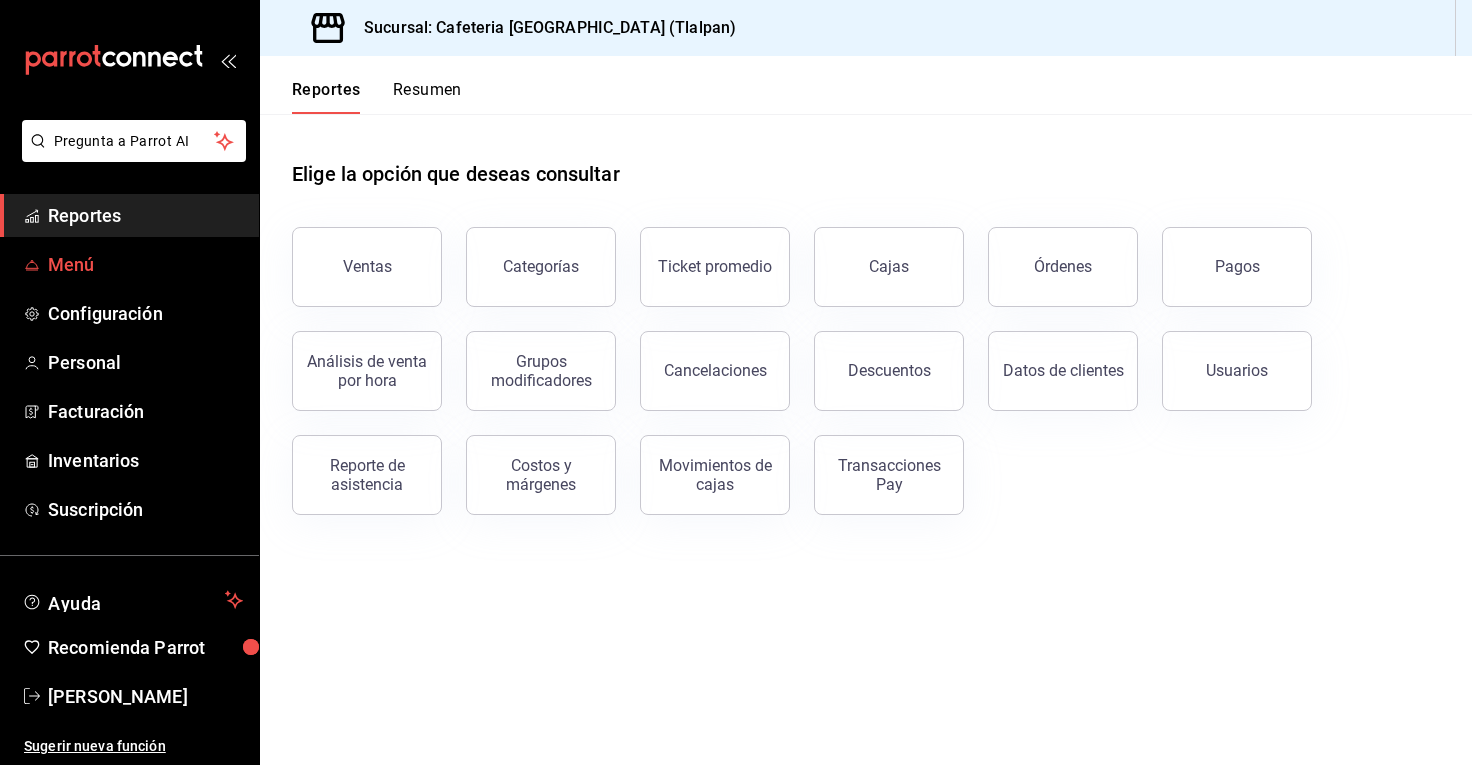 click on "Menú" at bounding box center (145, 264) 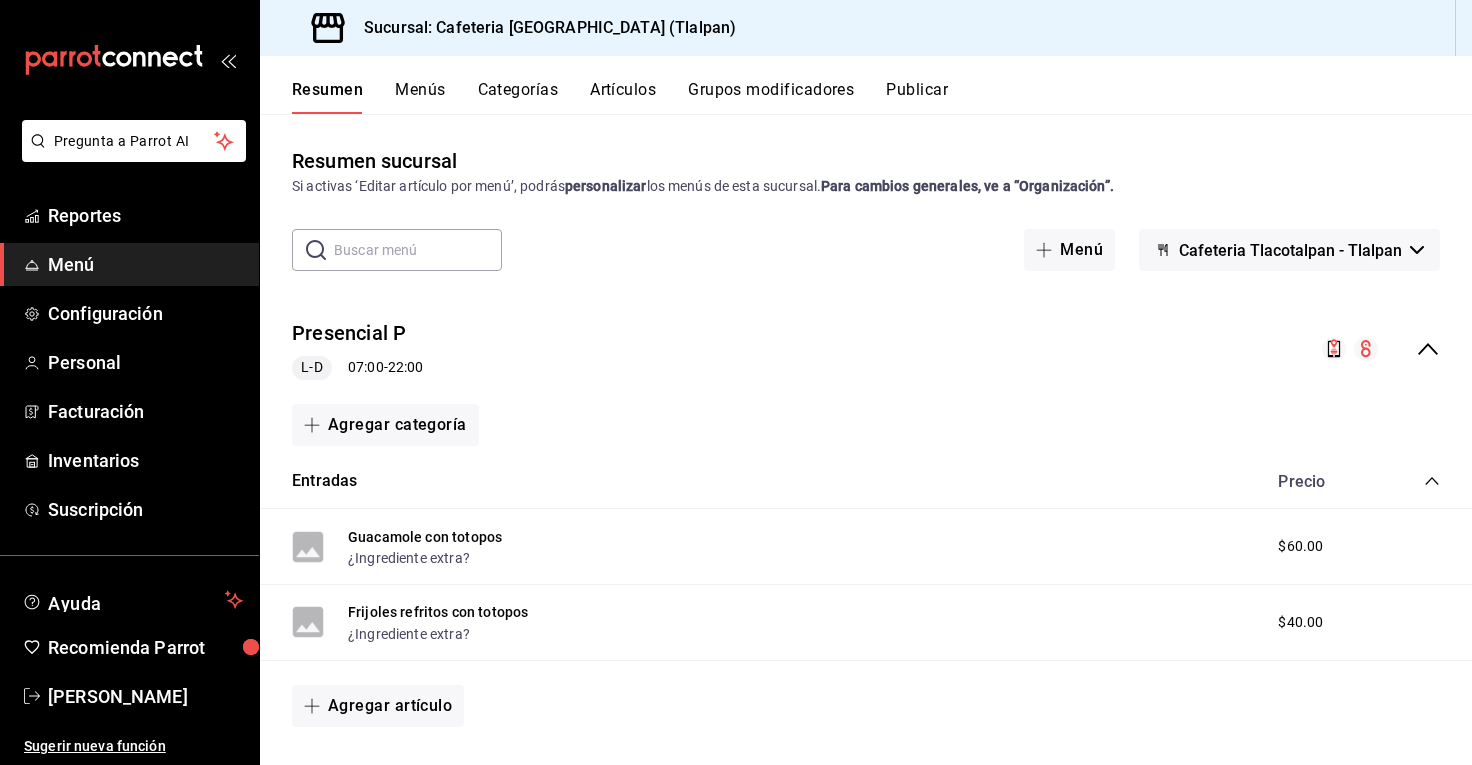 click 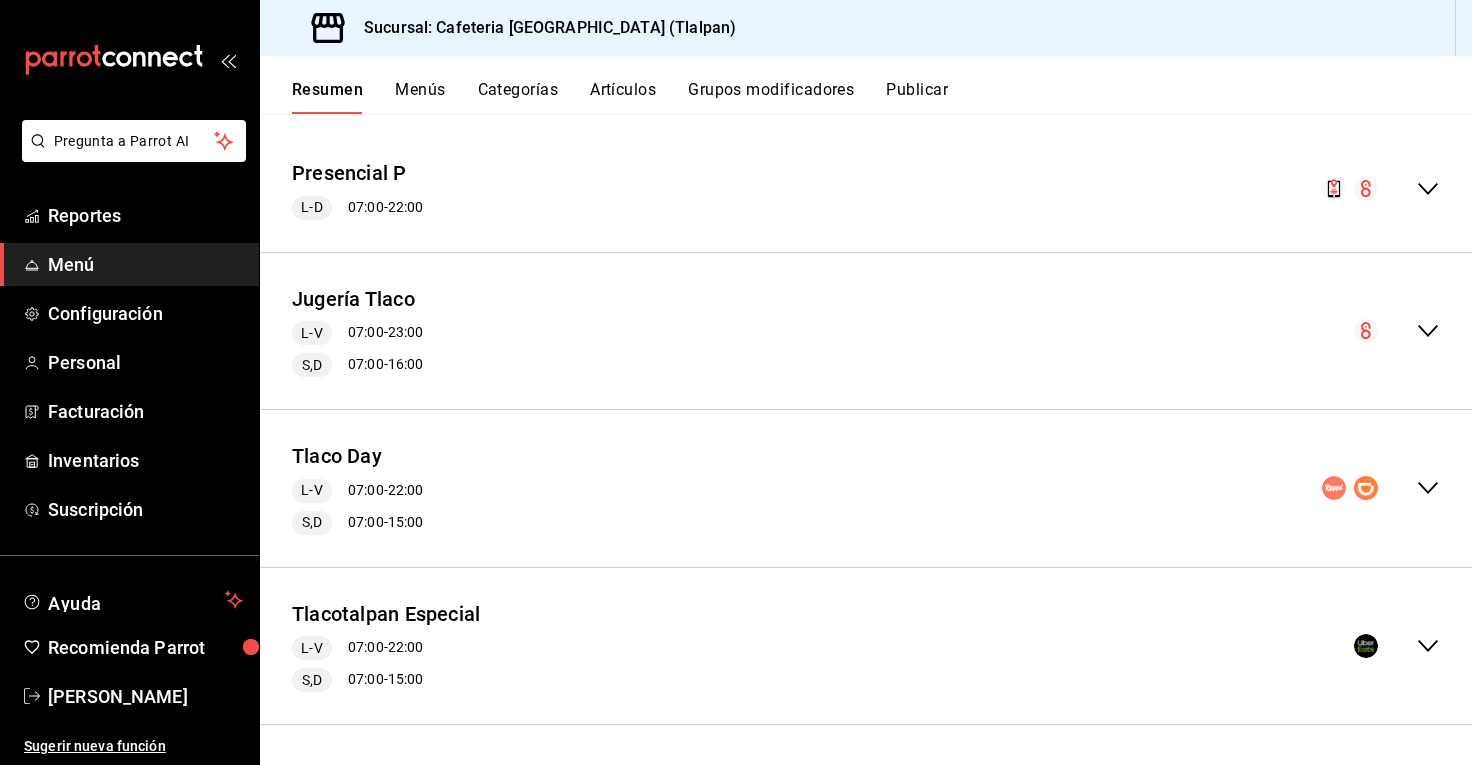 scroll, scrollTop: 159, scrollLeft: 0, axis: vertical 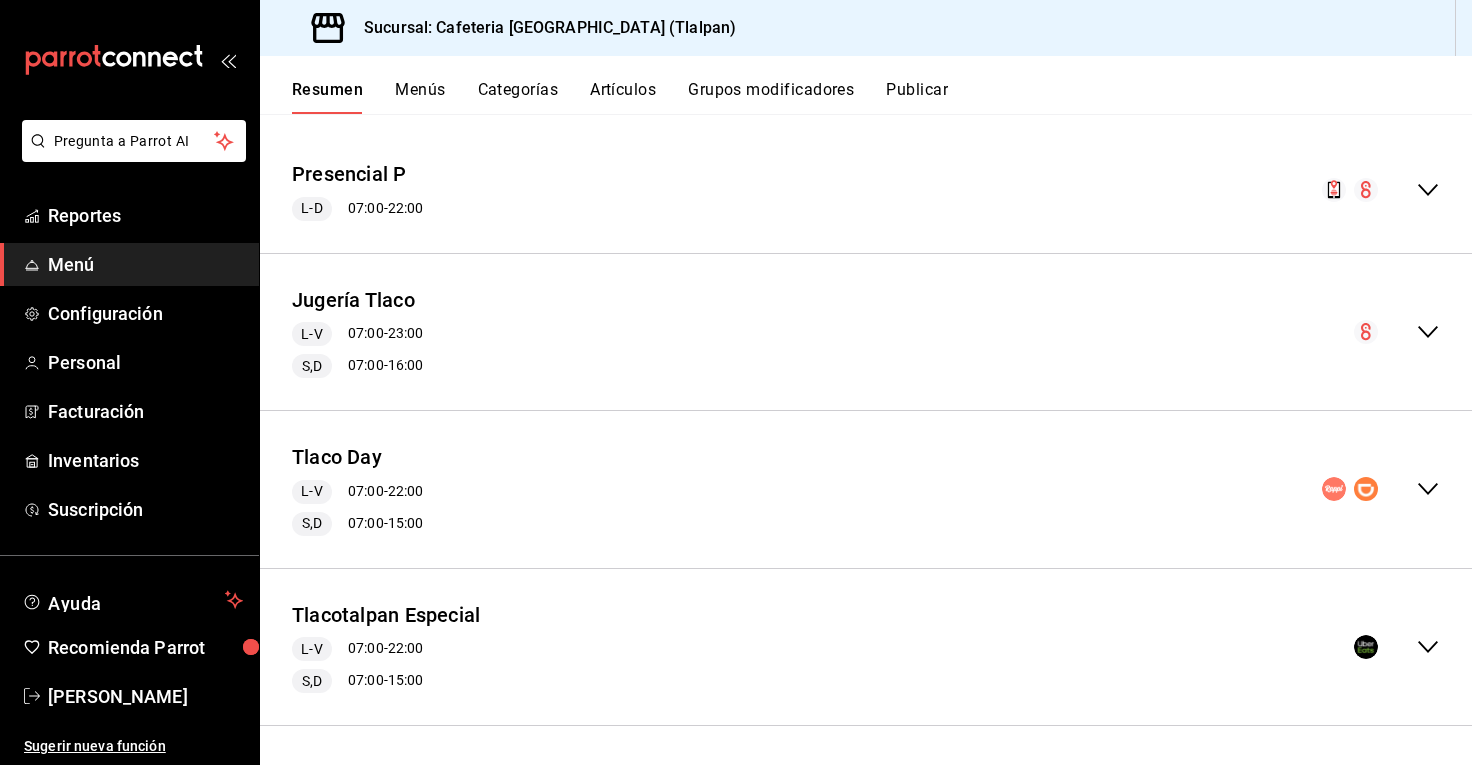 click on "Tlacotalpan Especial L-V 07:00  -  22:00 S,D 07:00  -  15:00" at bounding box center (866, 647) 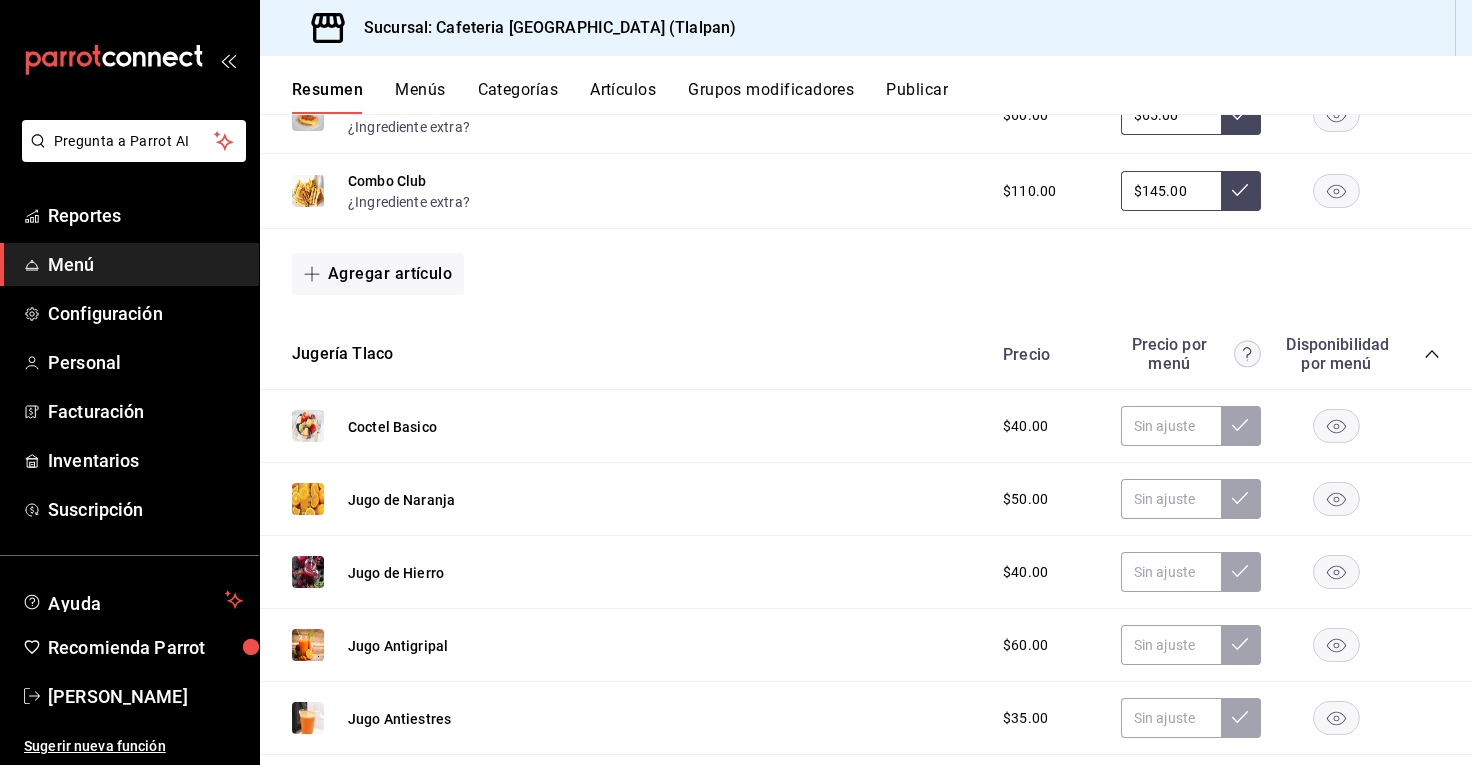 scroll, scrollTop: 1169, scrollLeft: 0, axis: vertical 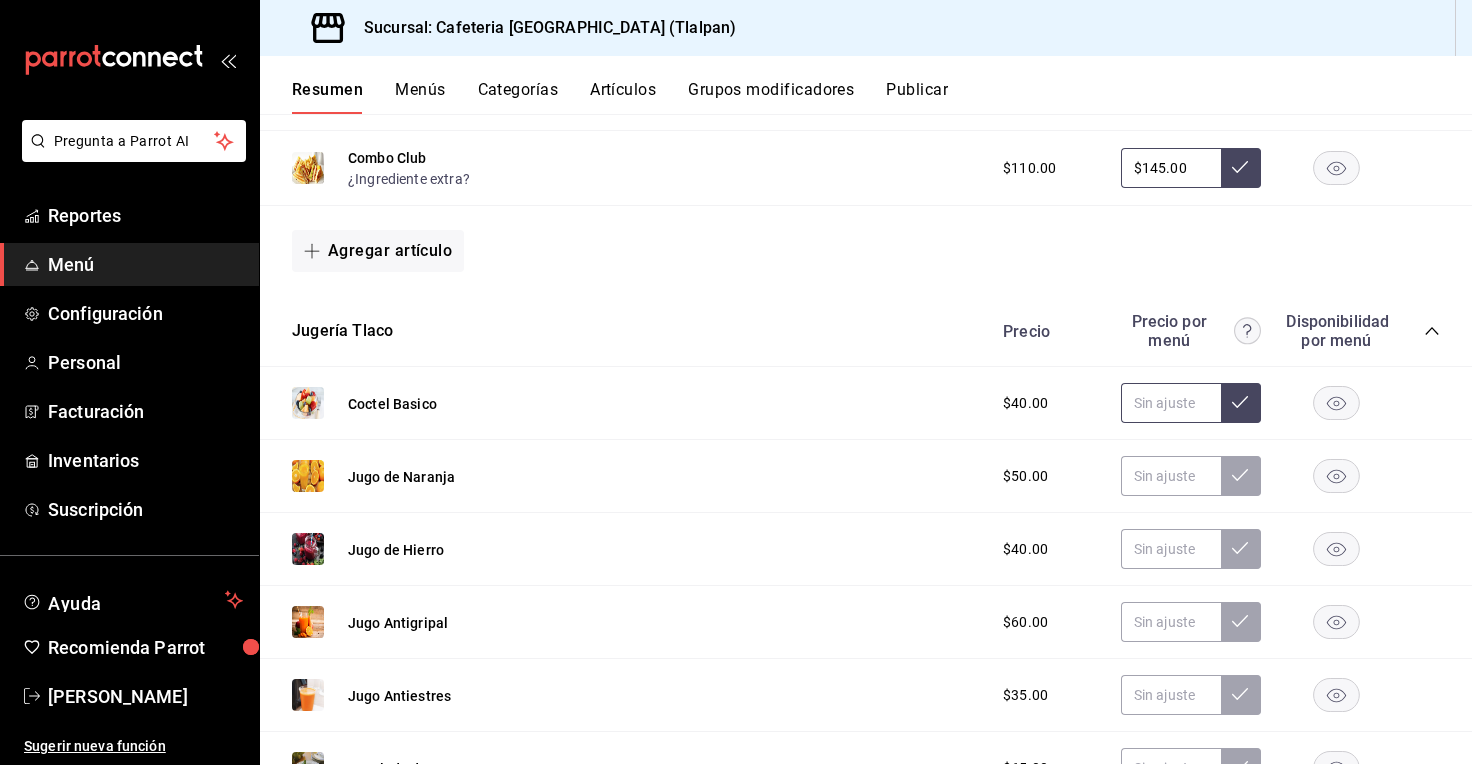 click at bounding box center (1171, 403) 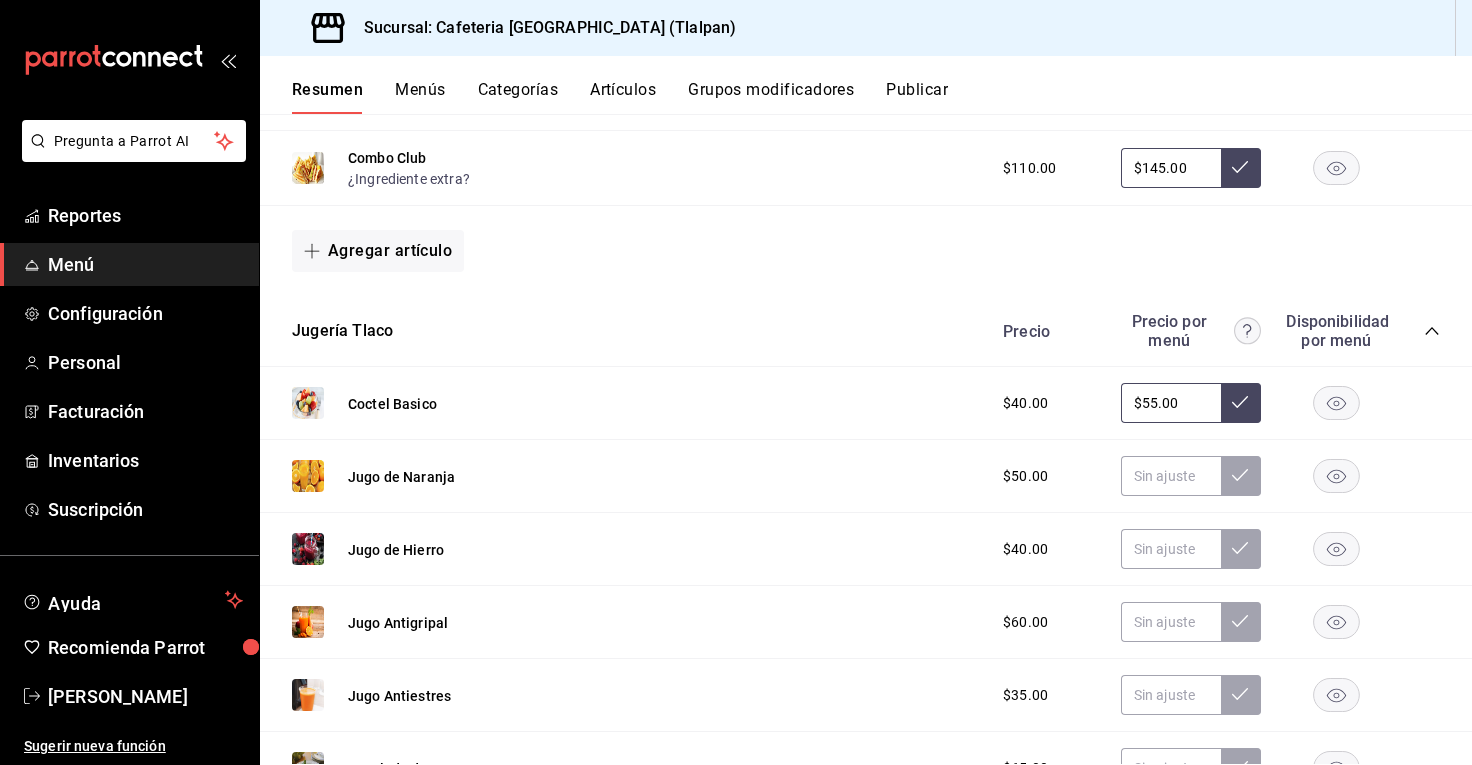 type on "$55.00" 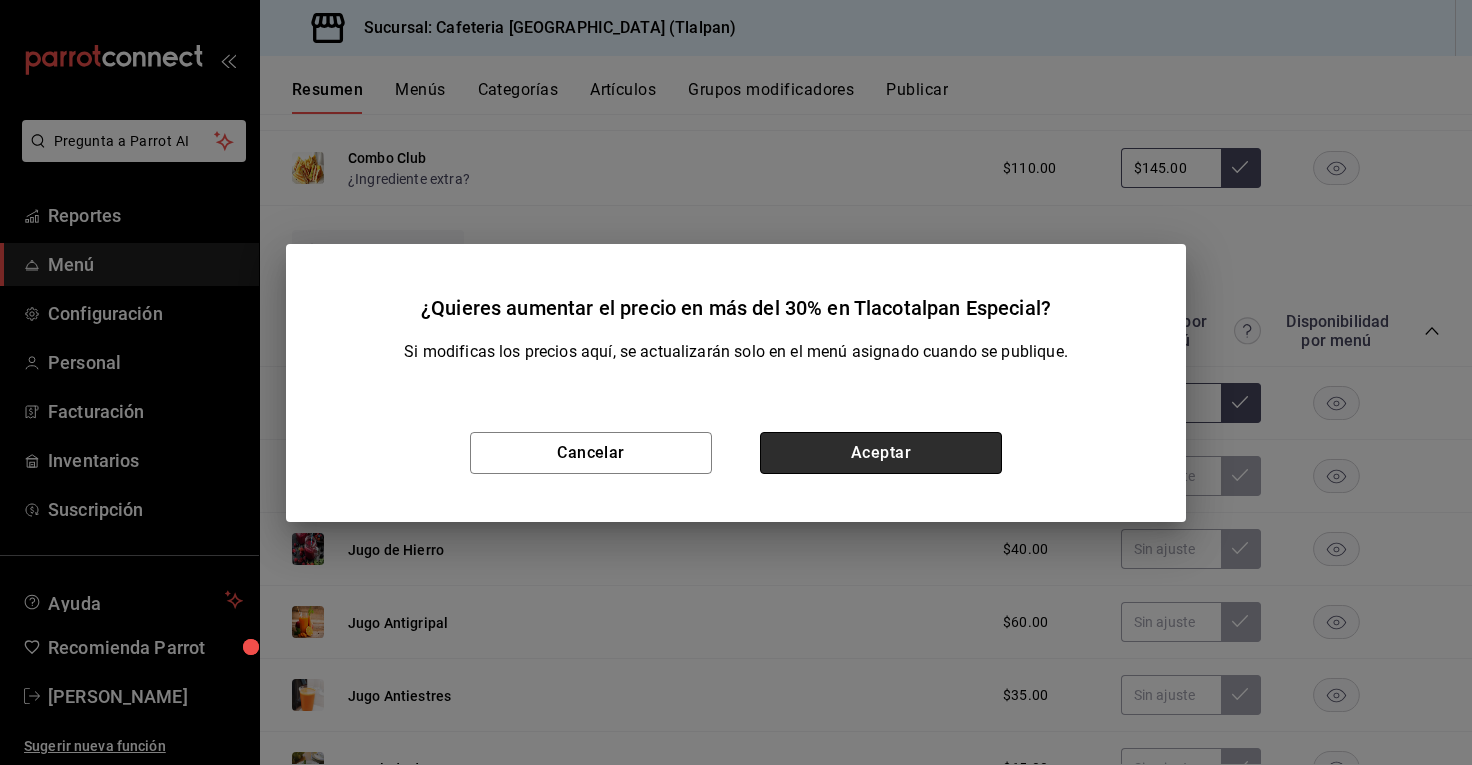 click on "Aceptar" at bounding box center [881, 453] 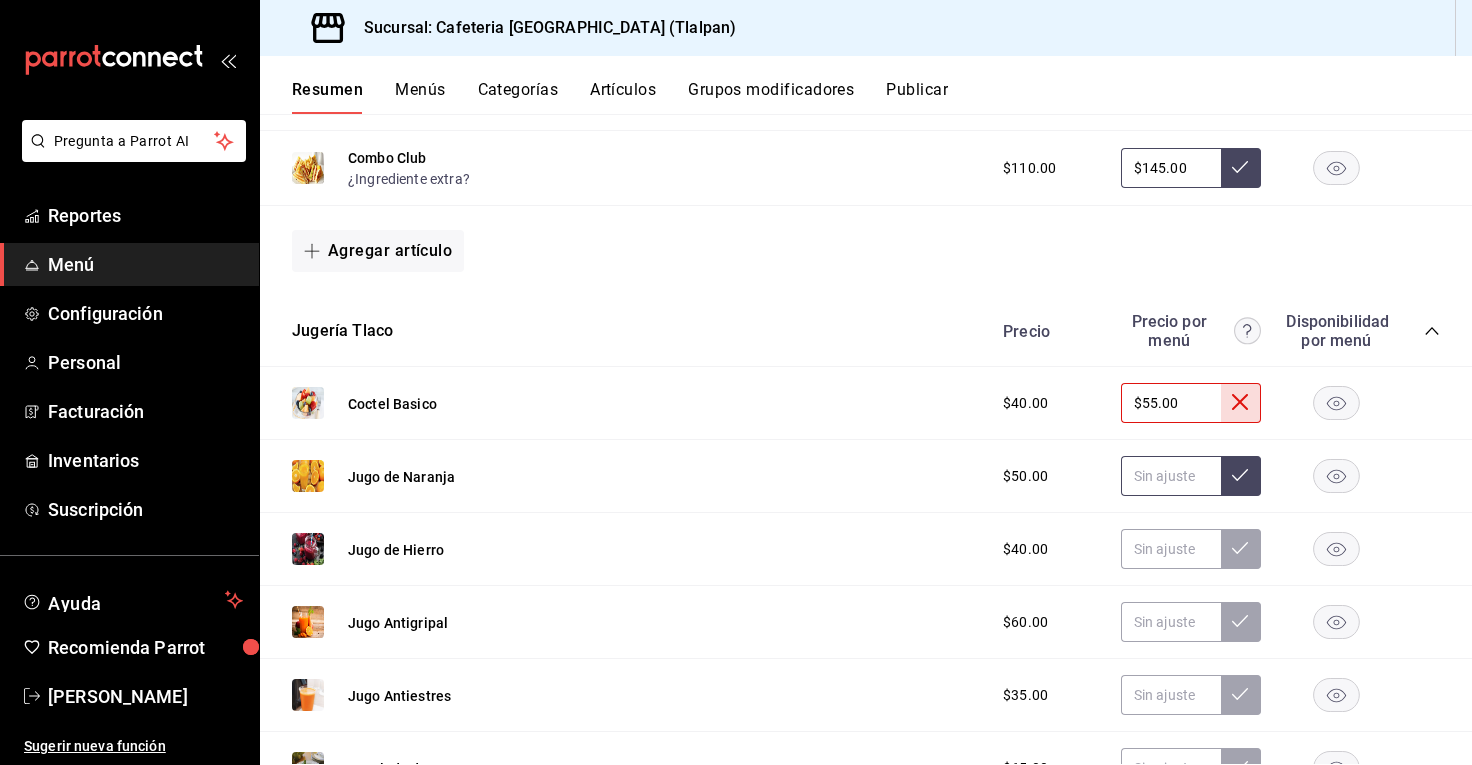 click at bounding box center (1171, 476) 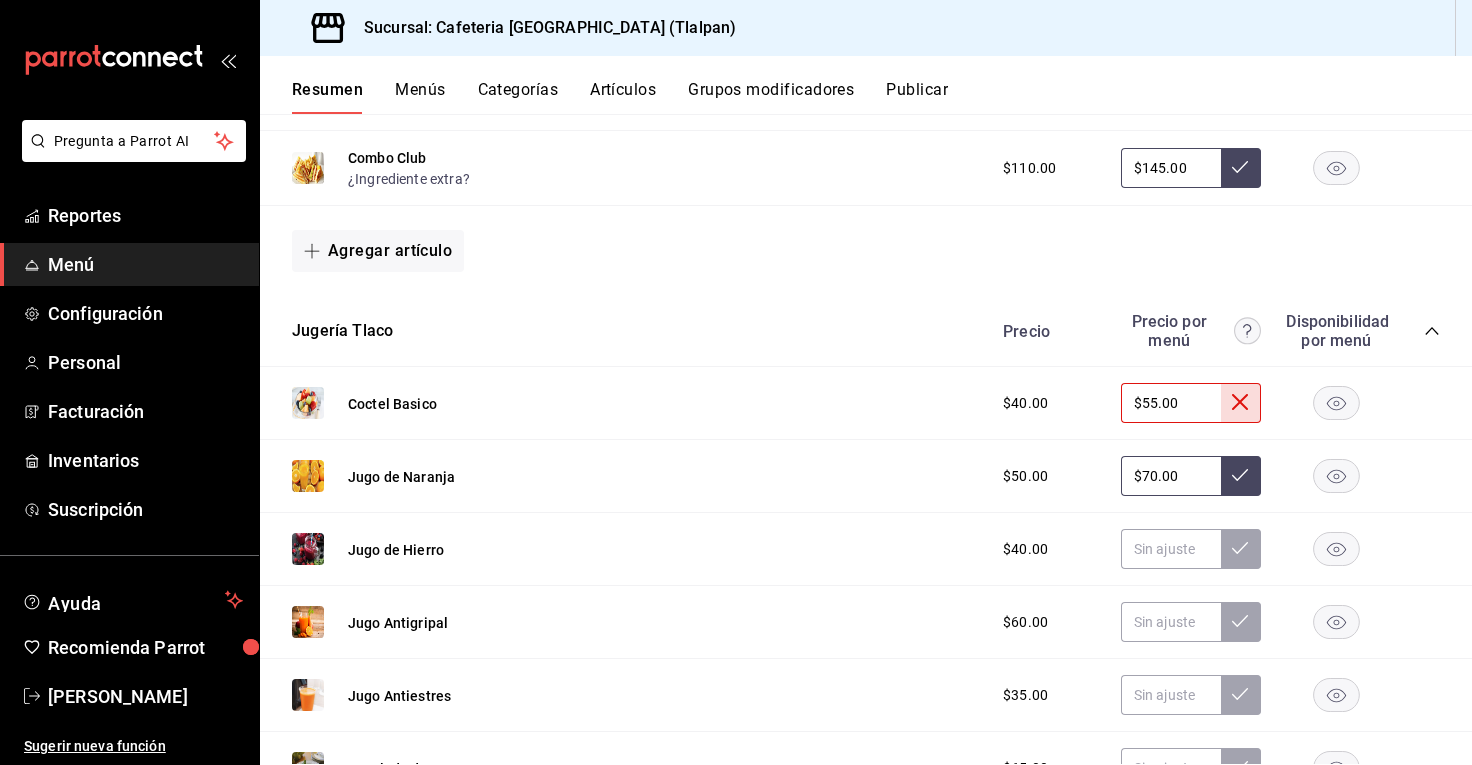 type on "$70.00" 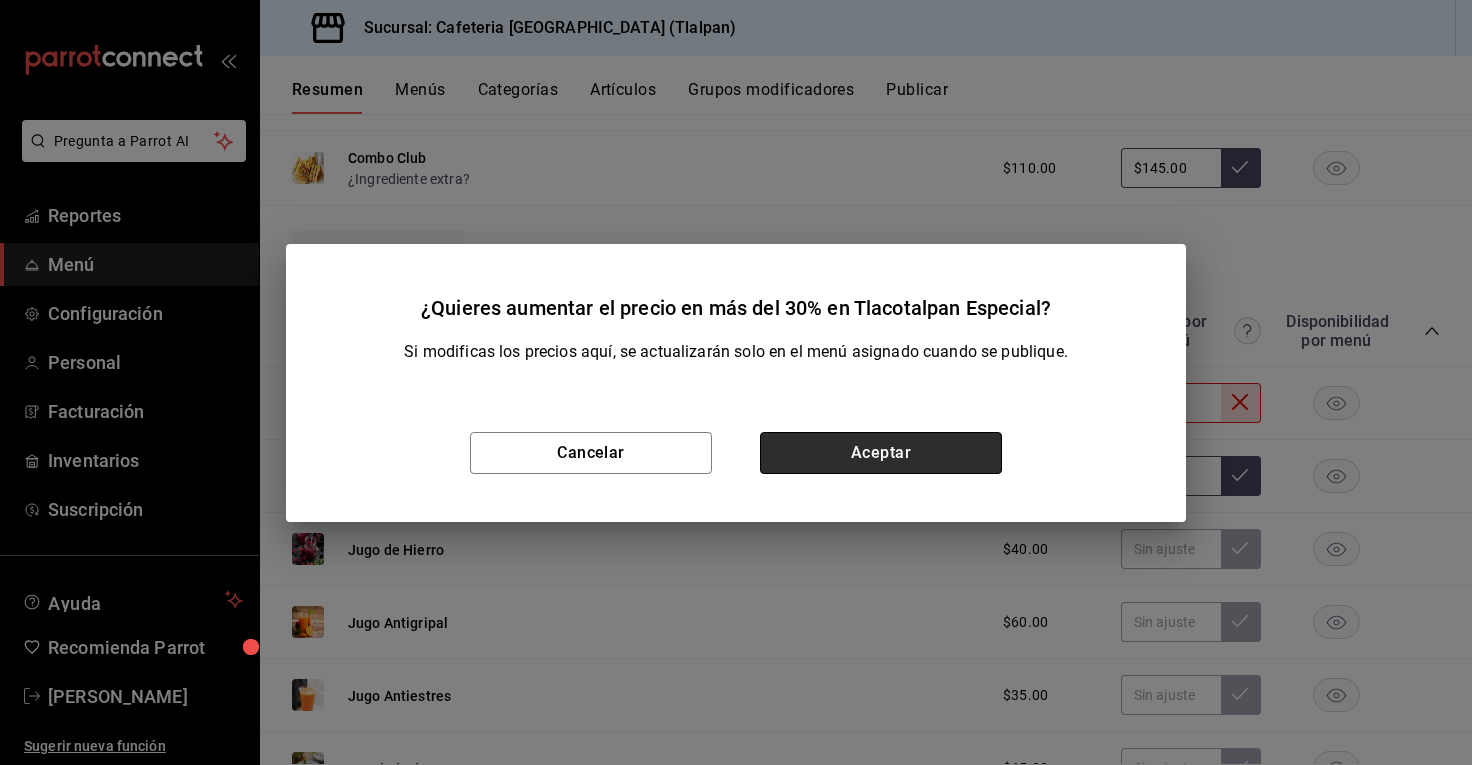 click on "Aceptar" at bounding box center (881, 453) 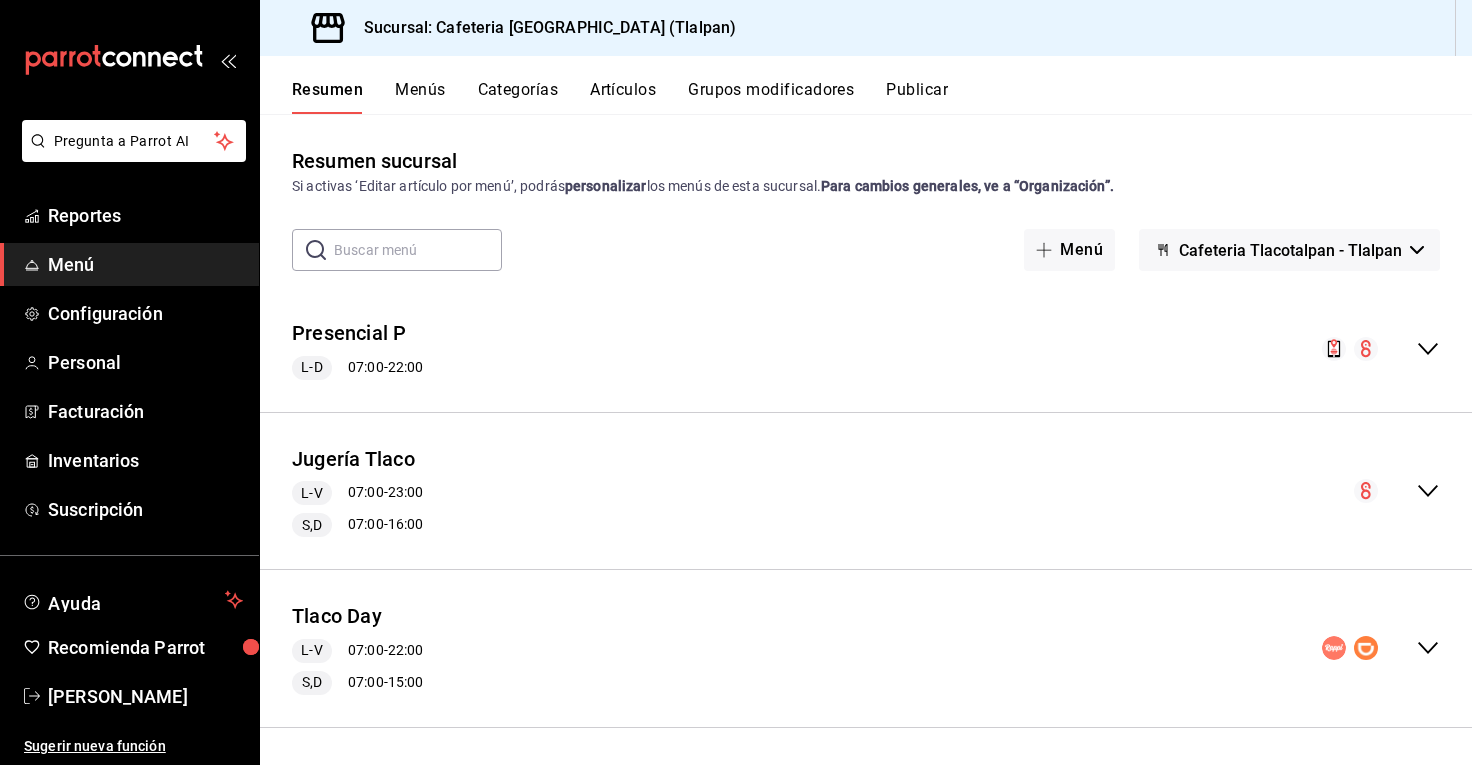 scroll, scrollTop: 0, scrollLeft: 0, axis: both 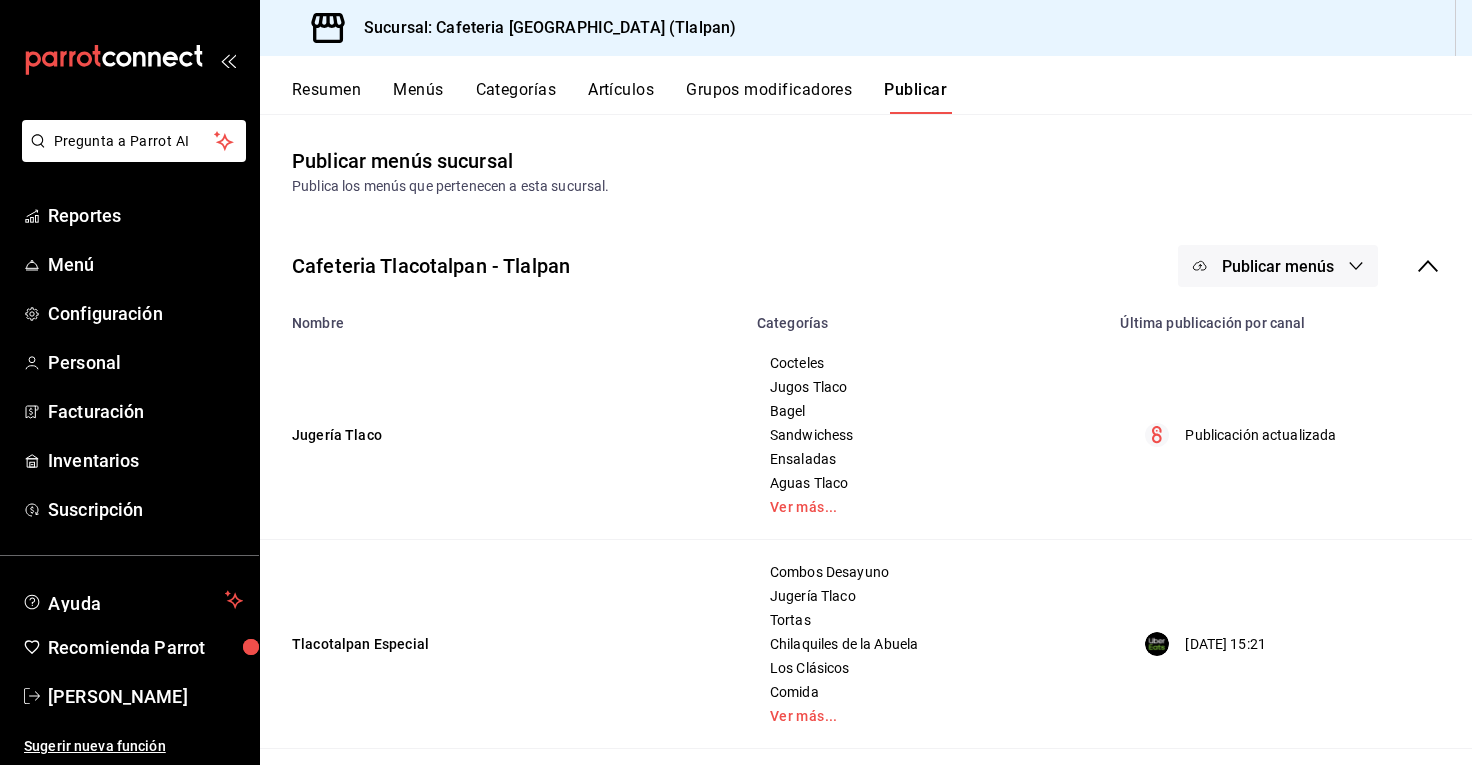 click 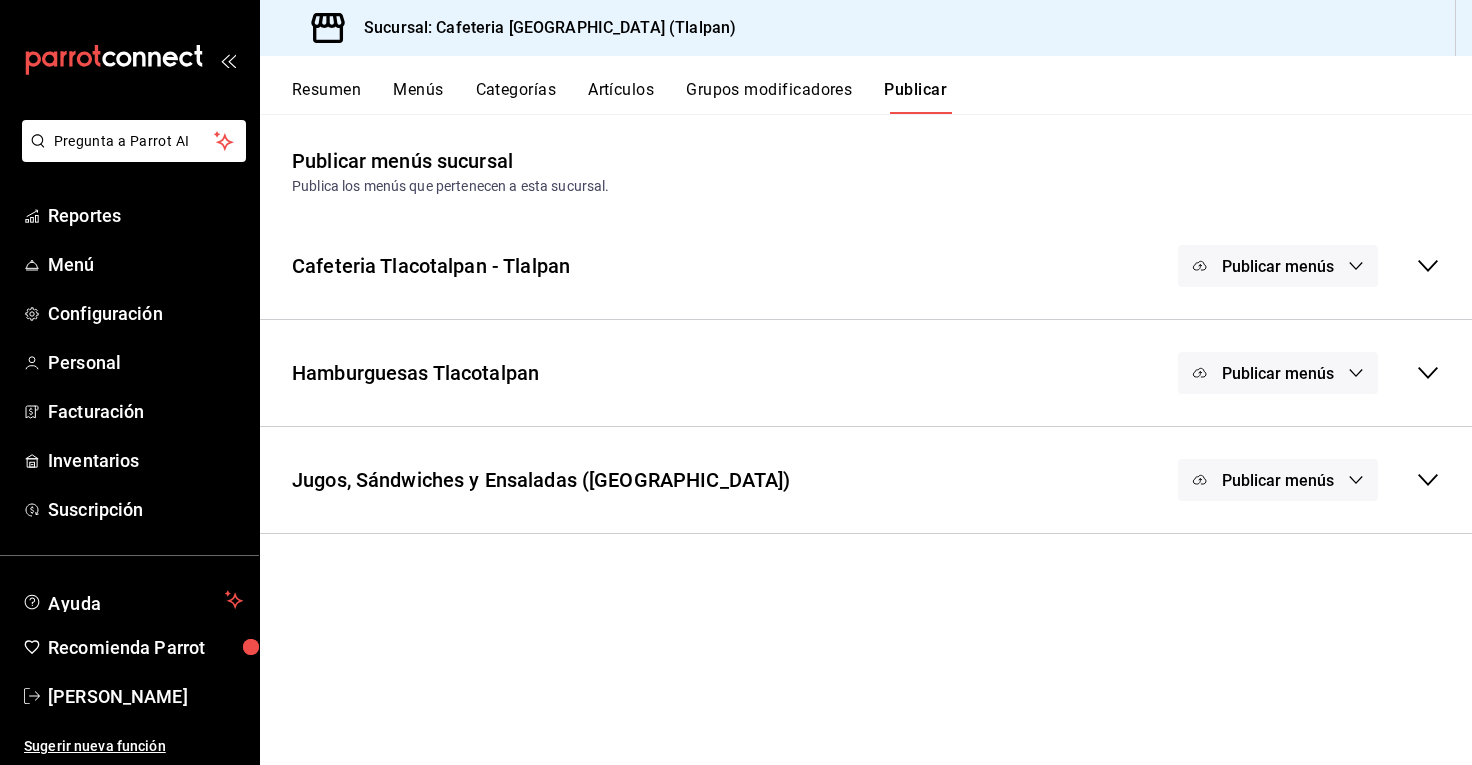 click on "Publicar menús" at bounding box center [1309, 480] 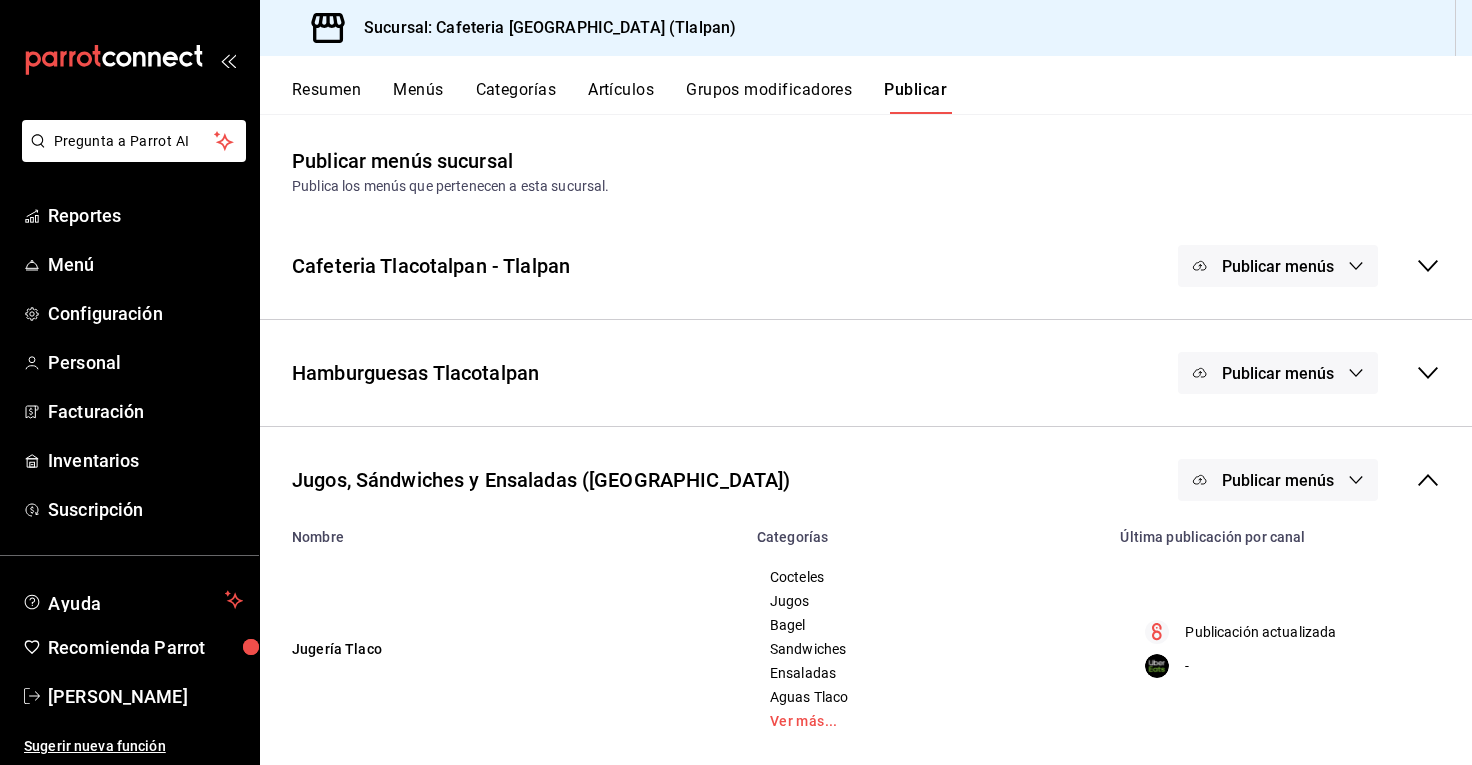 click on "Publicar menús" at bounding box center (1309, 480) 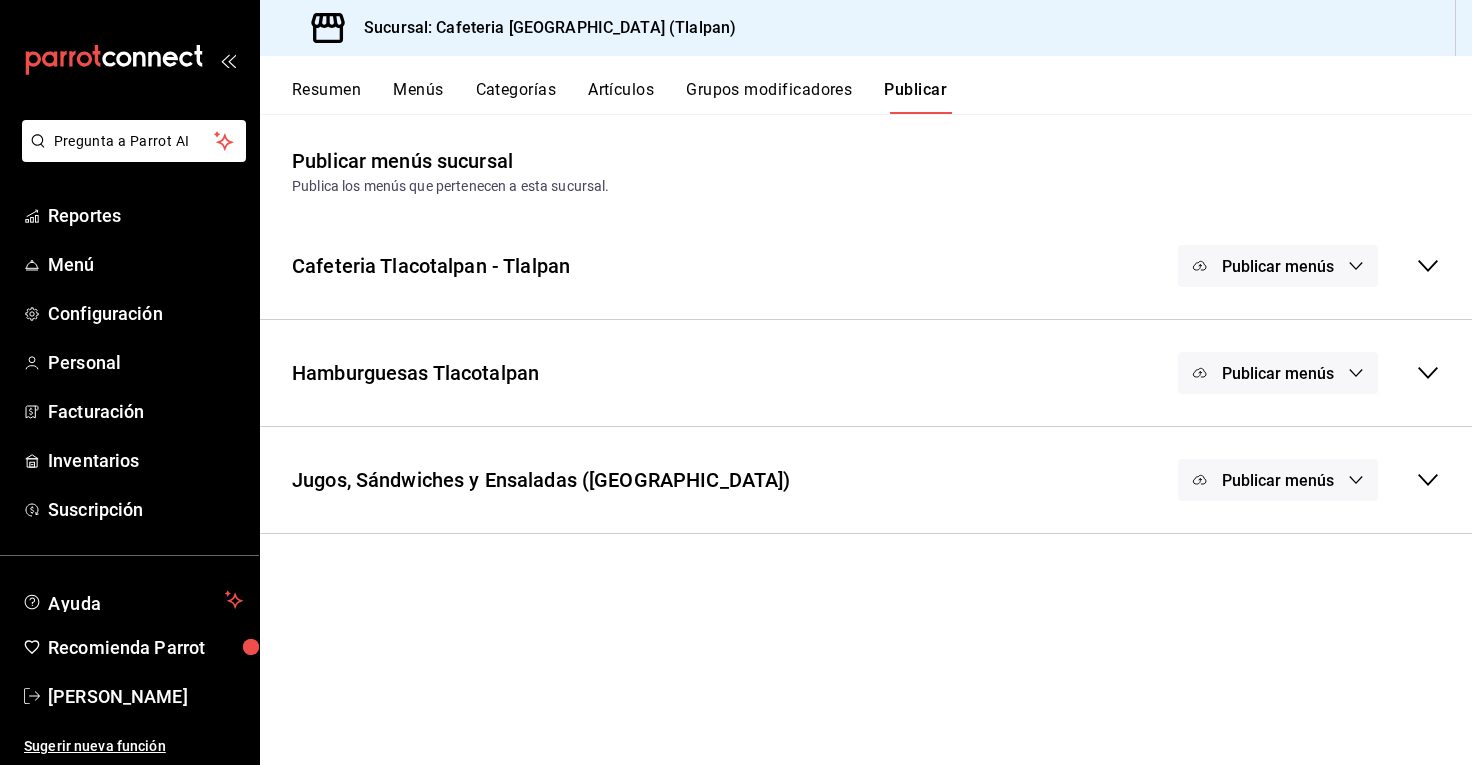click on "Resumen Menús Categorías Artículos Grupos modificadores Publicar" at bounding box center [866, 85] 